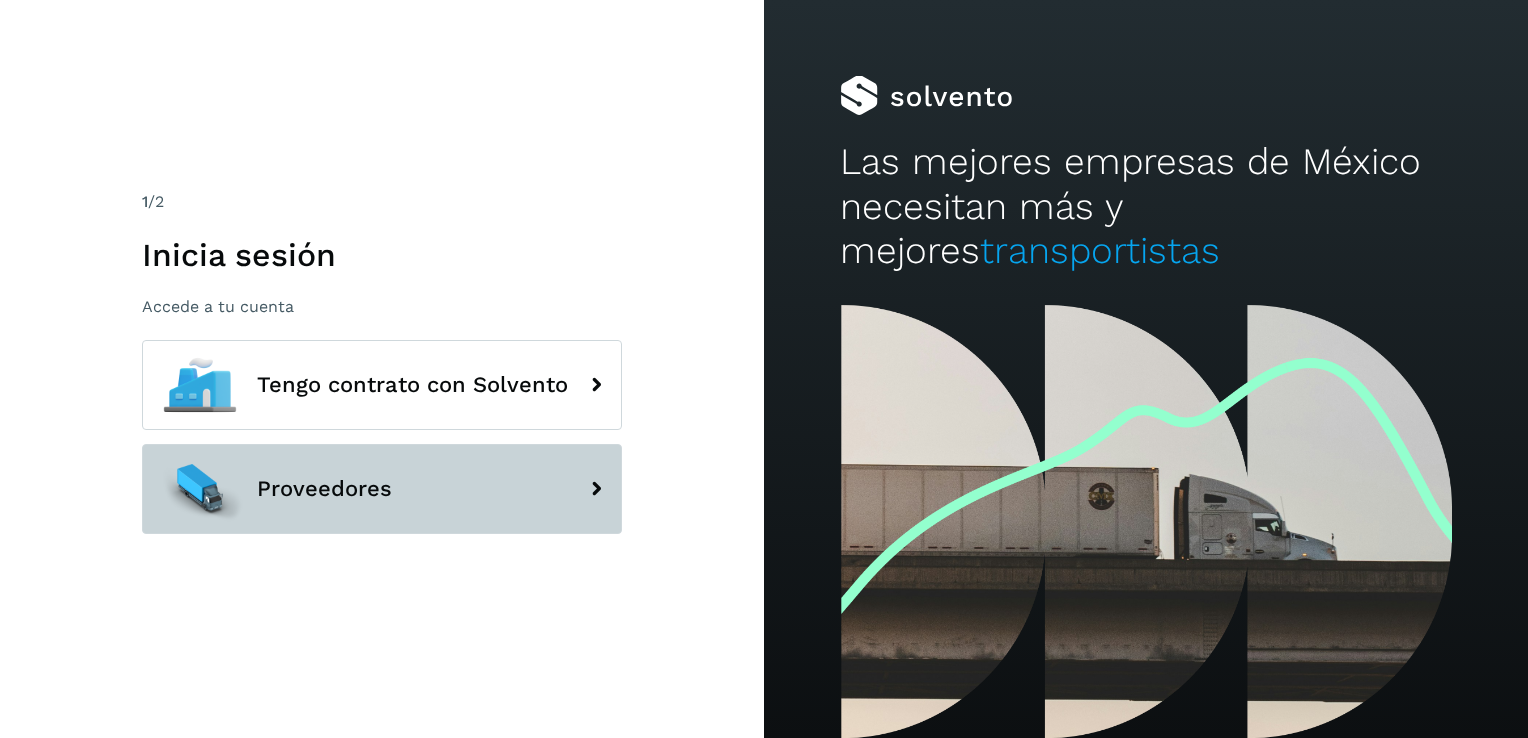 scroll, scrollTop: 0, scrollLeft: 0, axis: both 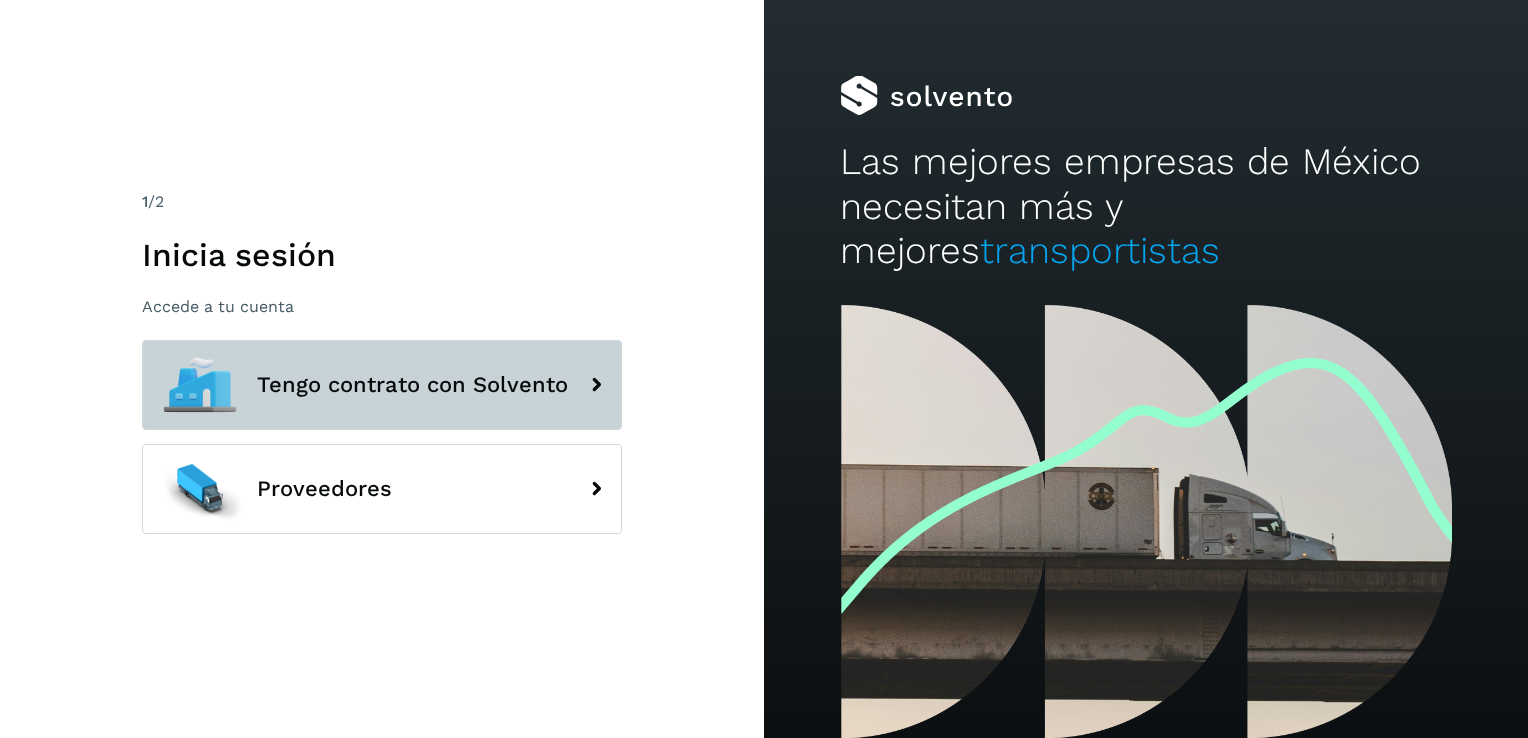 click on "Tengo contrato con Solvento" 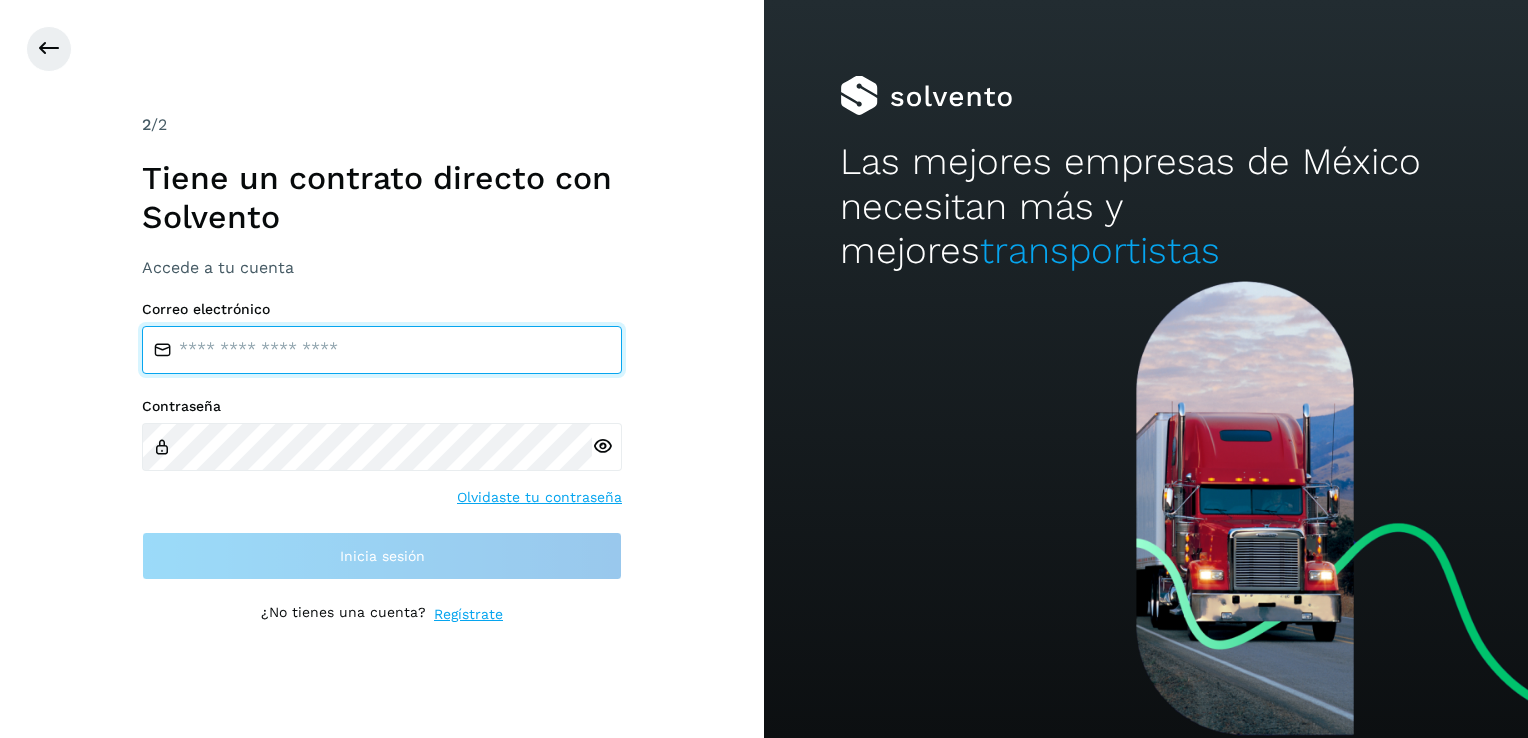 type on "**********" 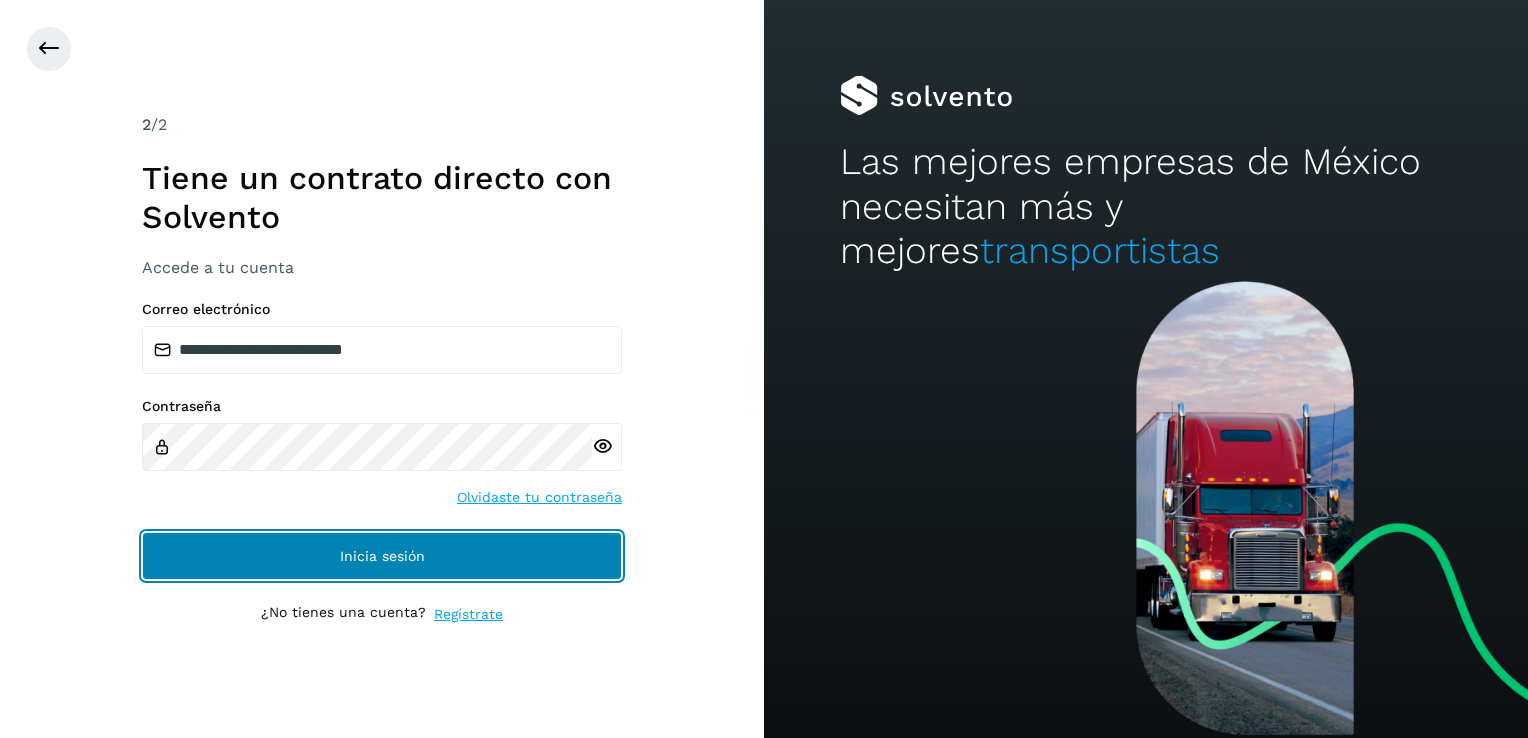 click on "Inicia sesión" at bounding box center [382, 556] 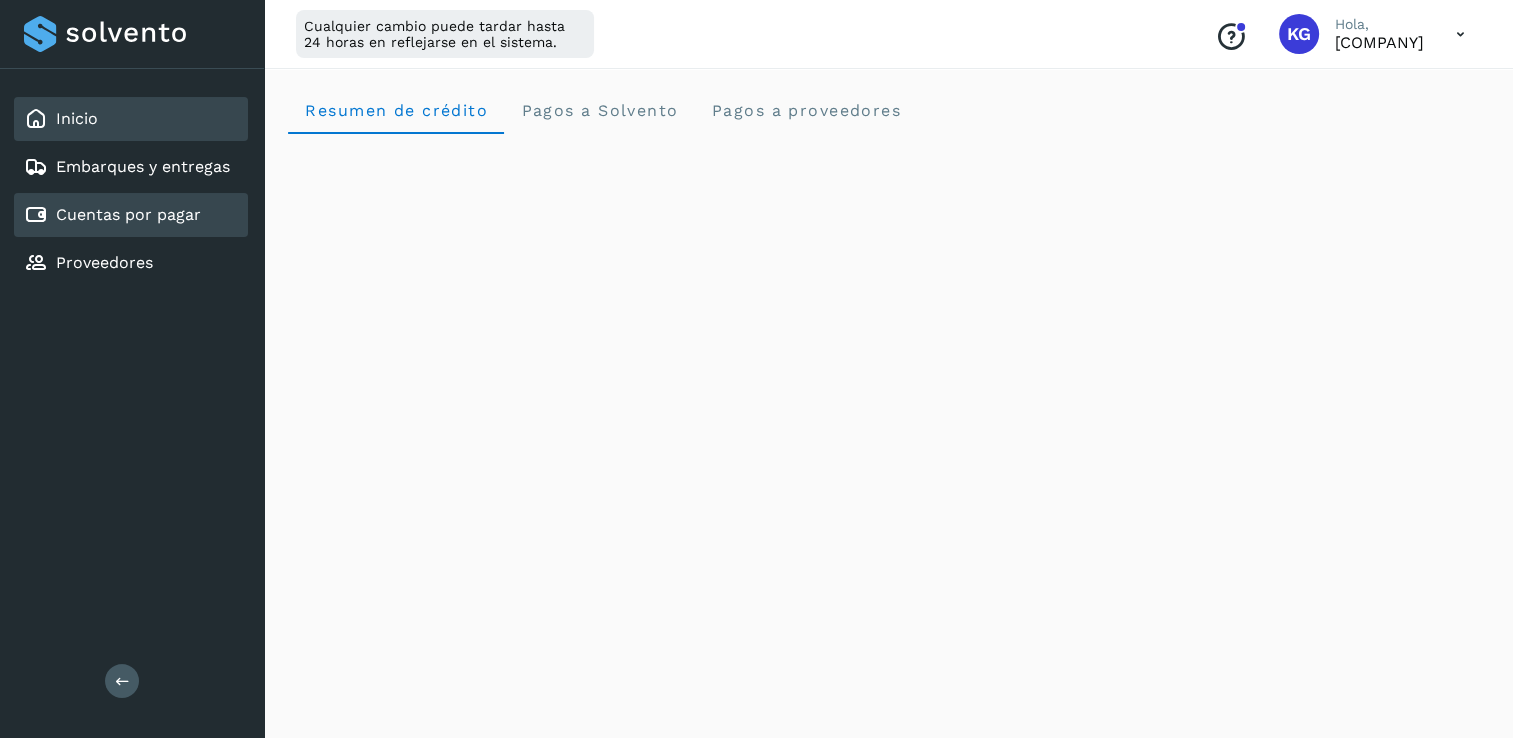 click on "Cuentas por pagar" at bounding box center [128, 214] 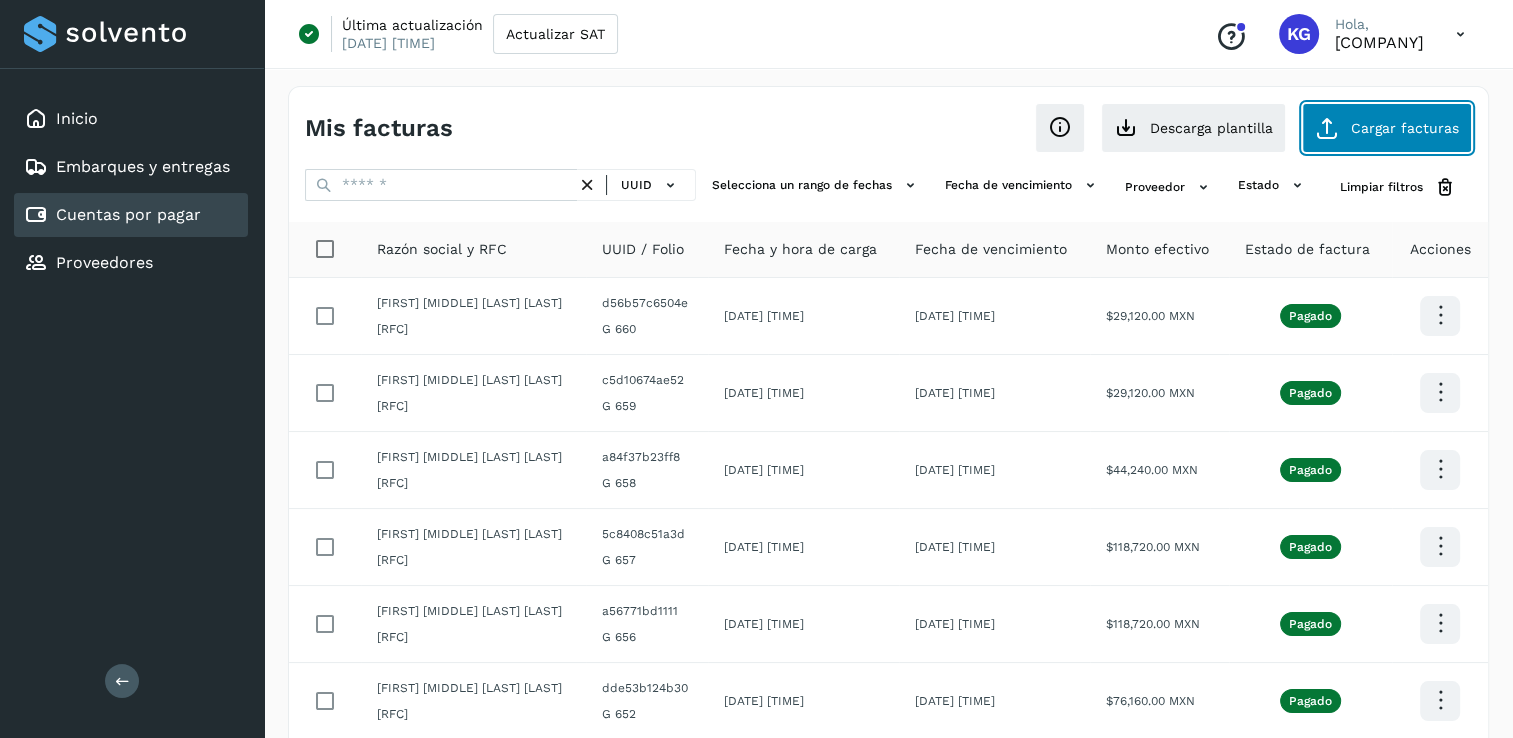 click on "Cargar facturas" 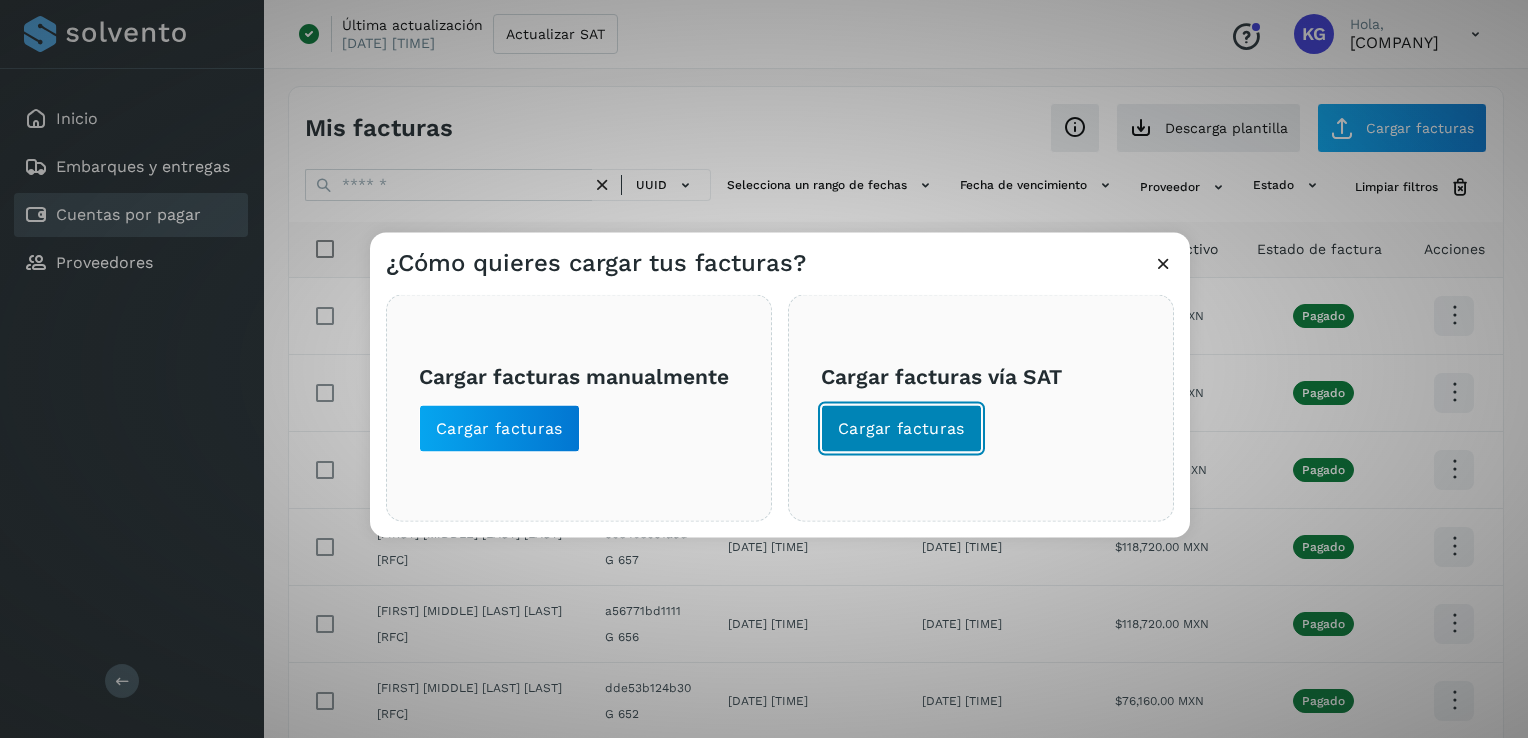 click on "Cargar facturas" 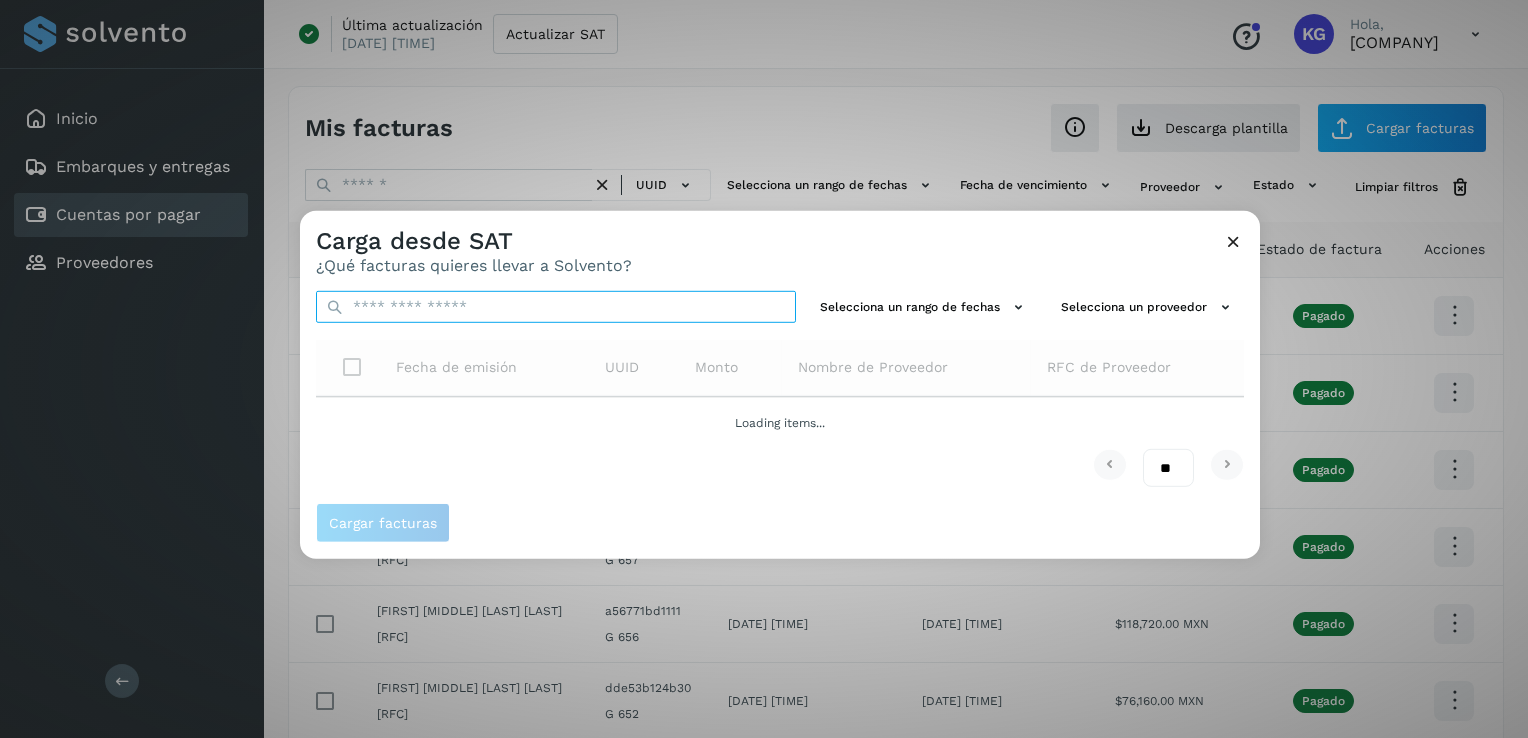 click at bounding box center [556, 307] 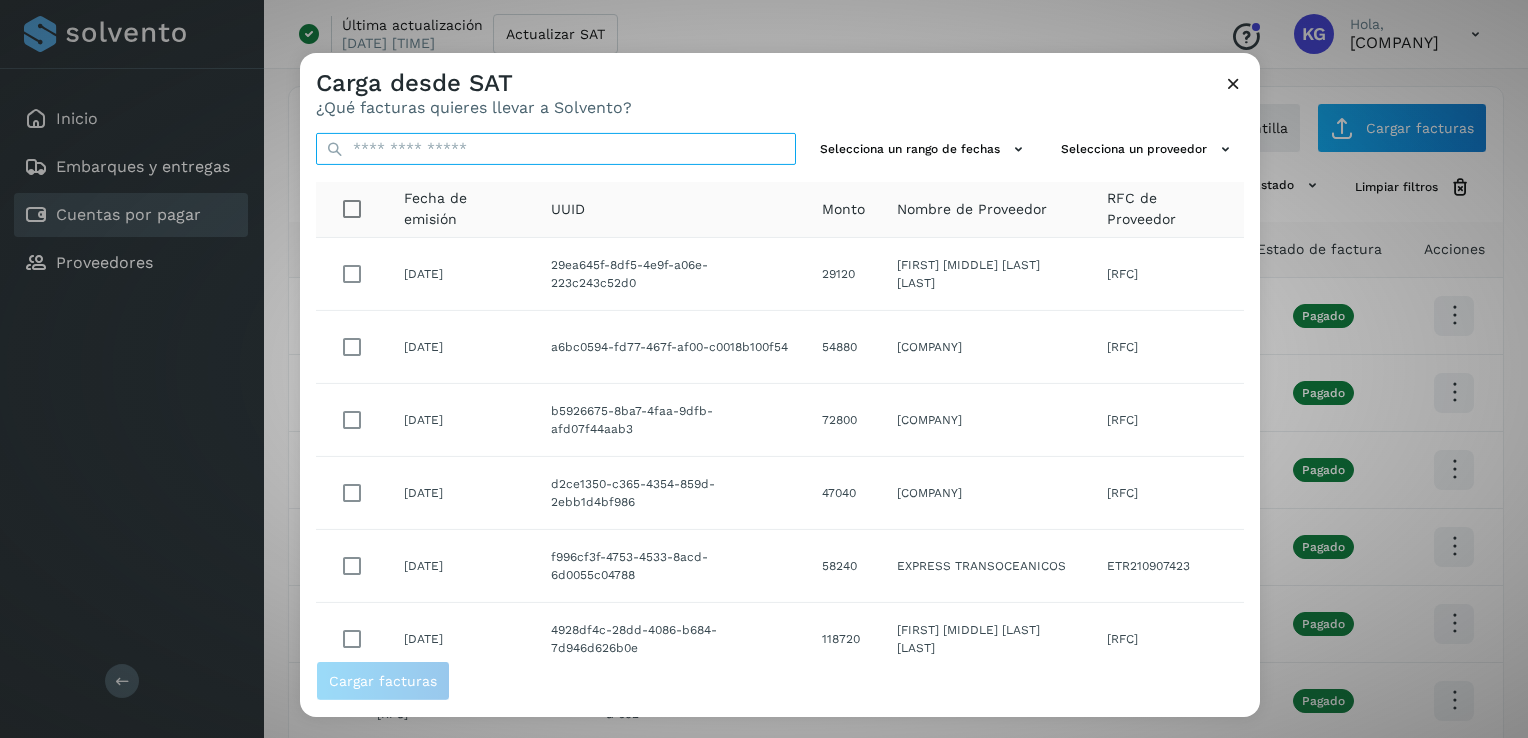 paste on "**********" 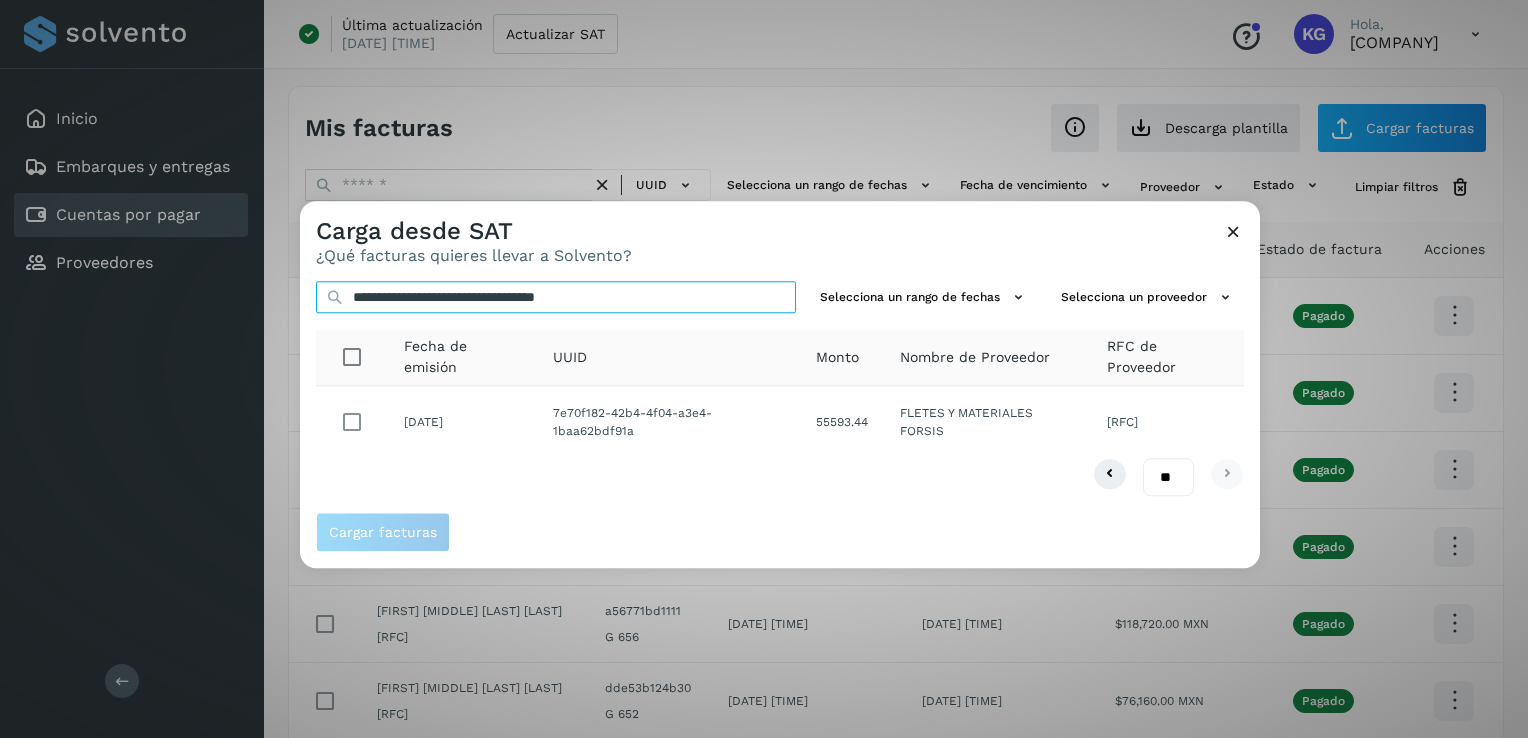 type on "**********" 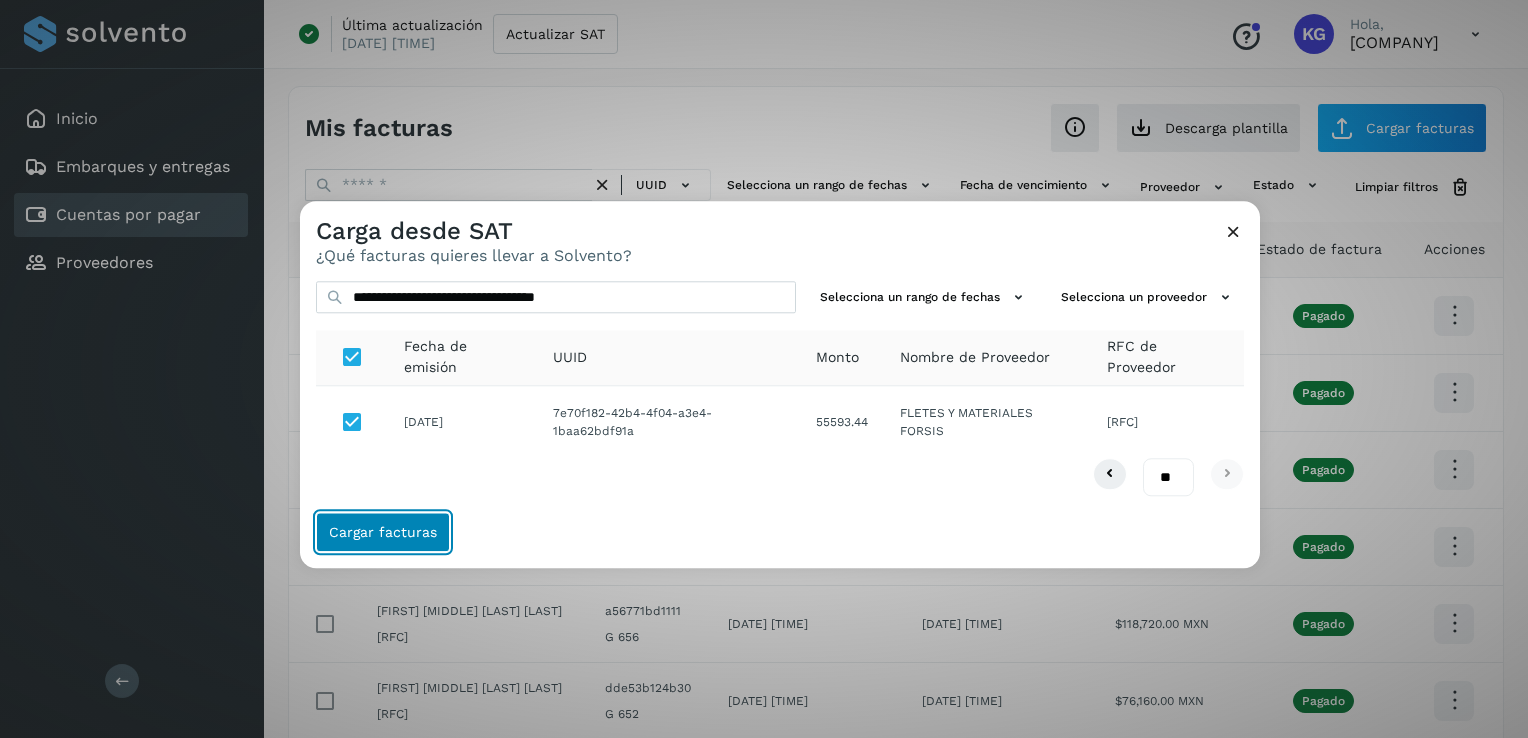 click on "Cargar facturas" 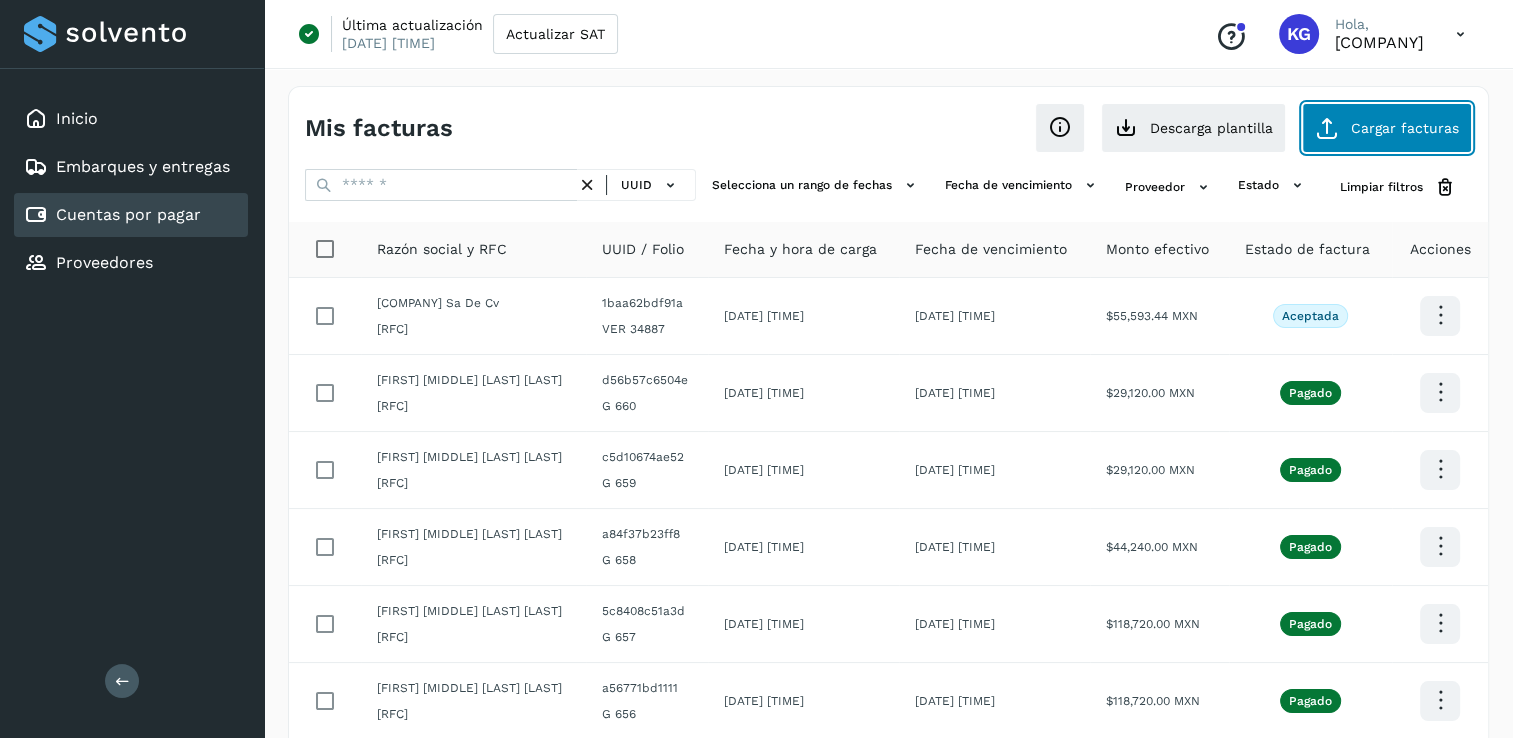 click on "Cargar facturas" 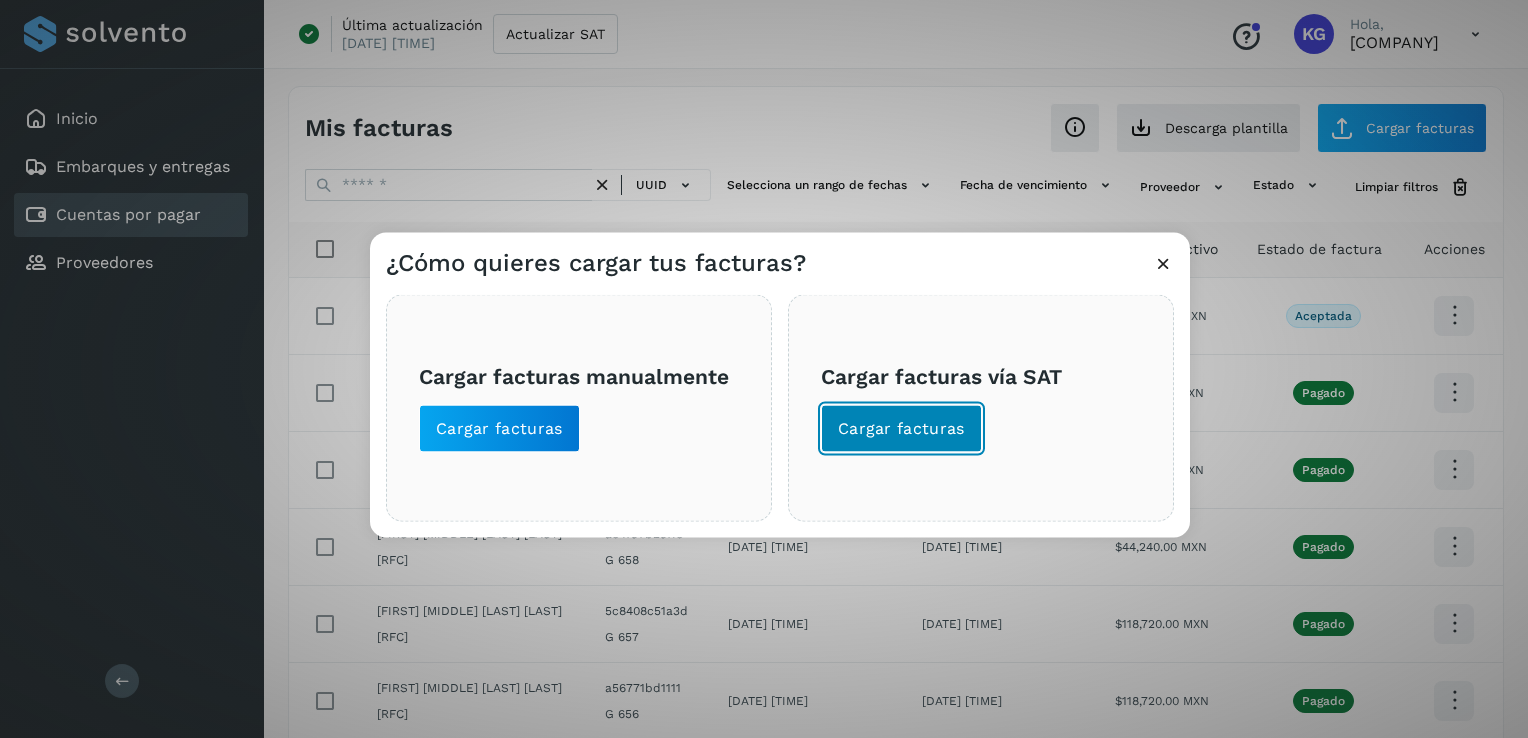 click on "Cargar facturas" 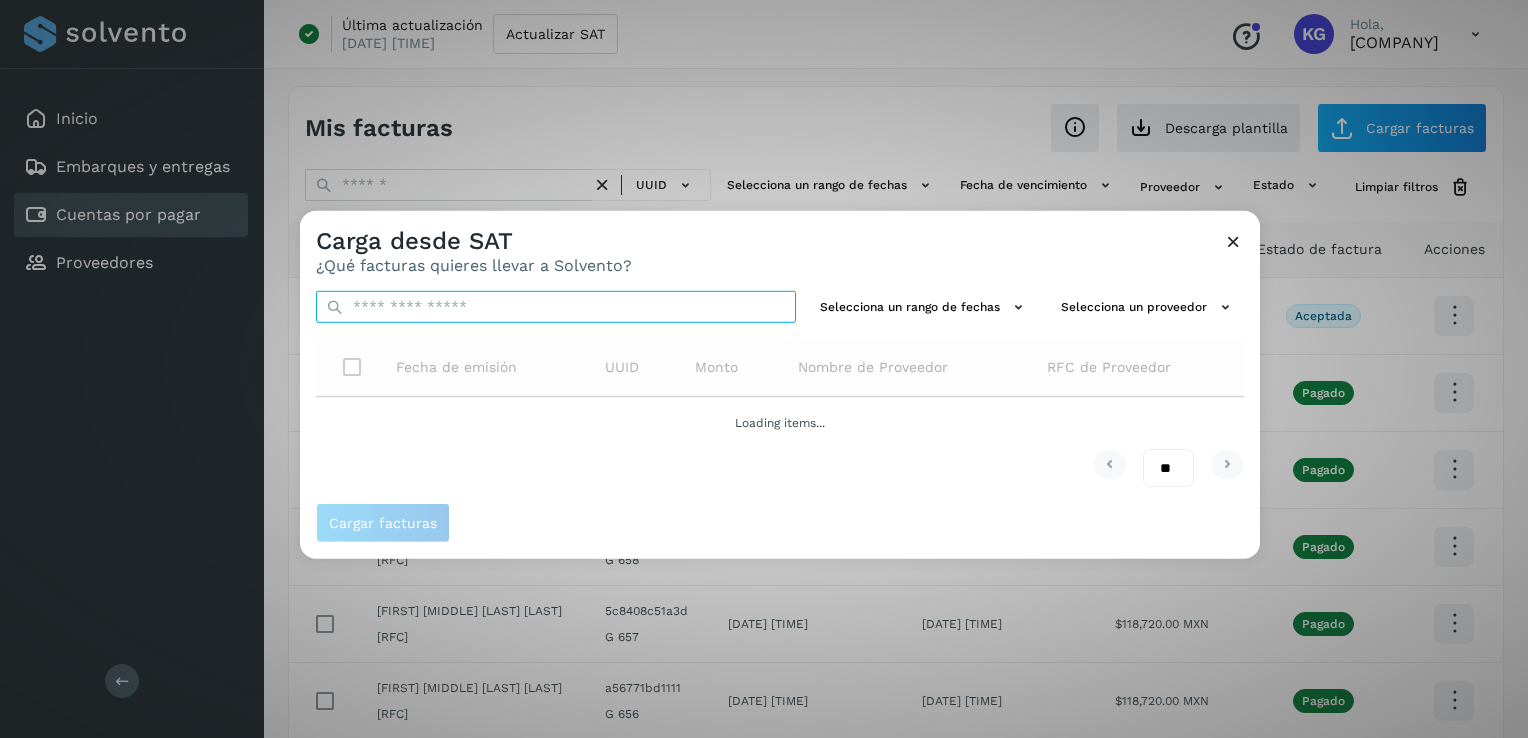 click at bounding box center [556, 307] 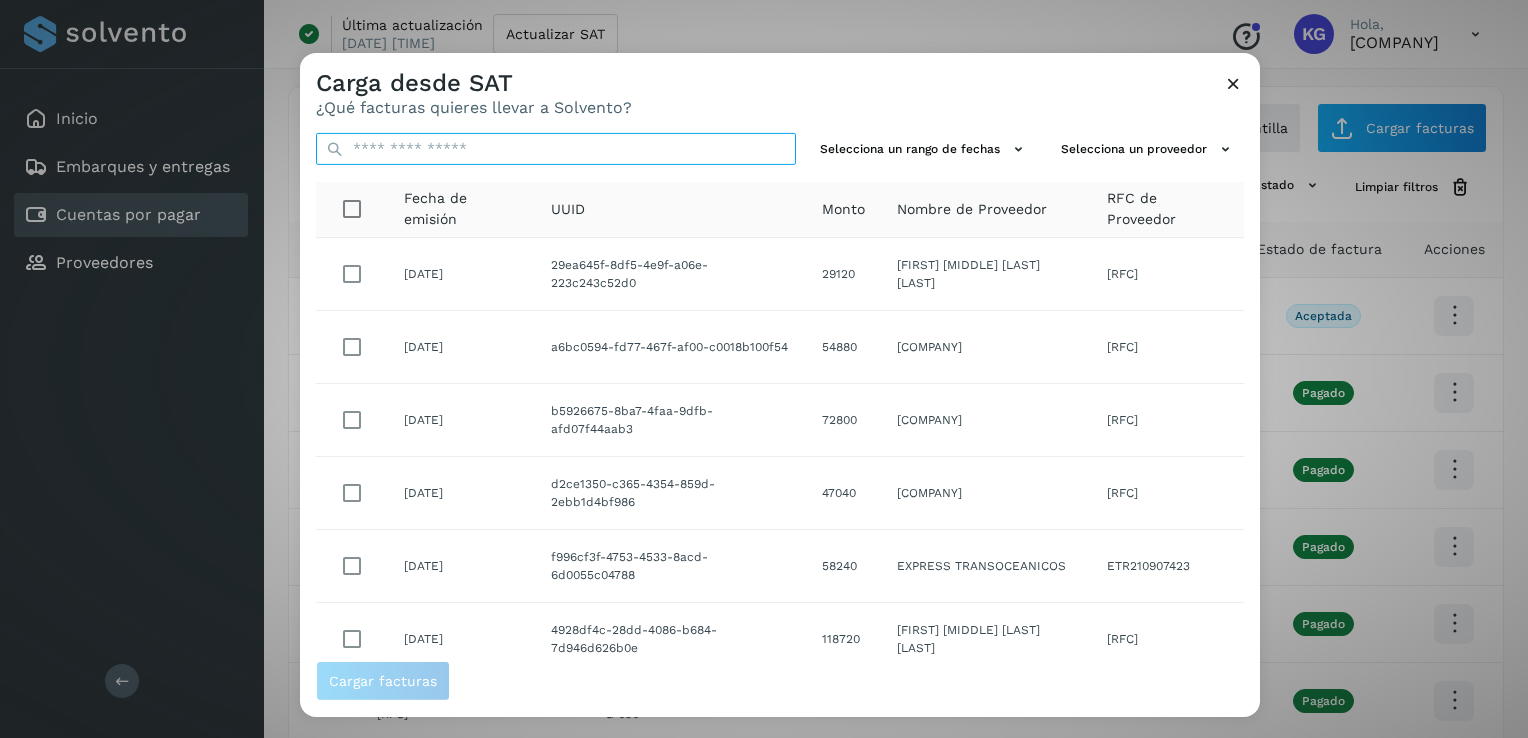 click at bounding box center [556, 149] 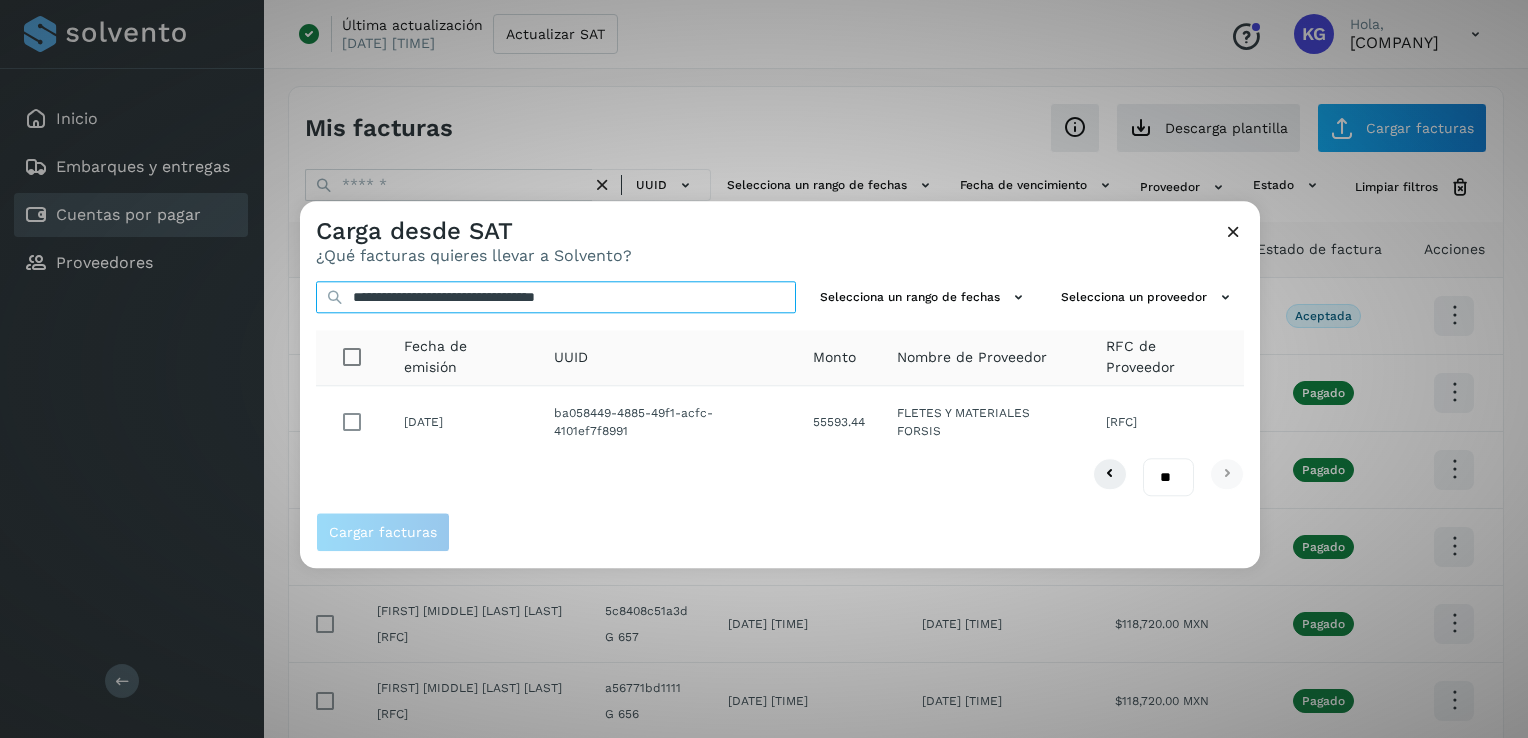 type on "**********" 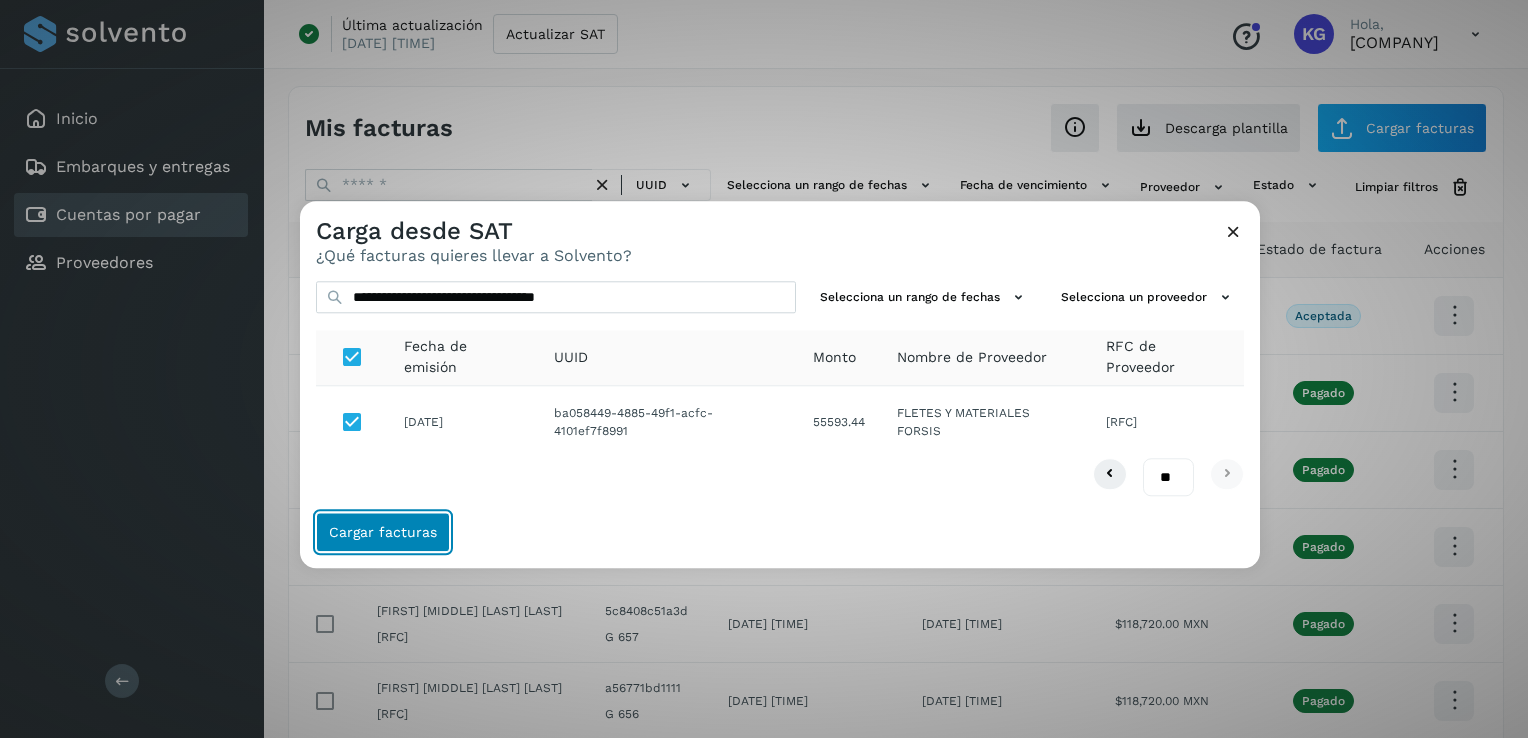 click on "Cargar facturas" 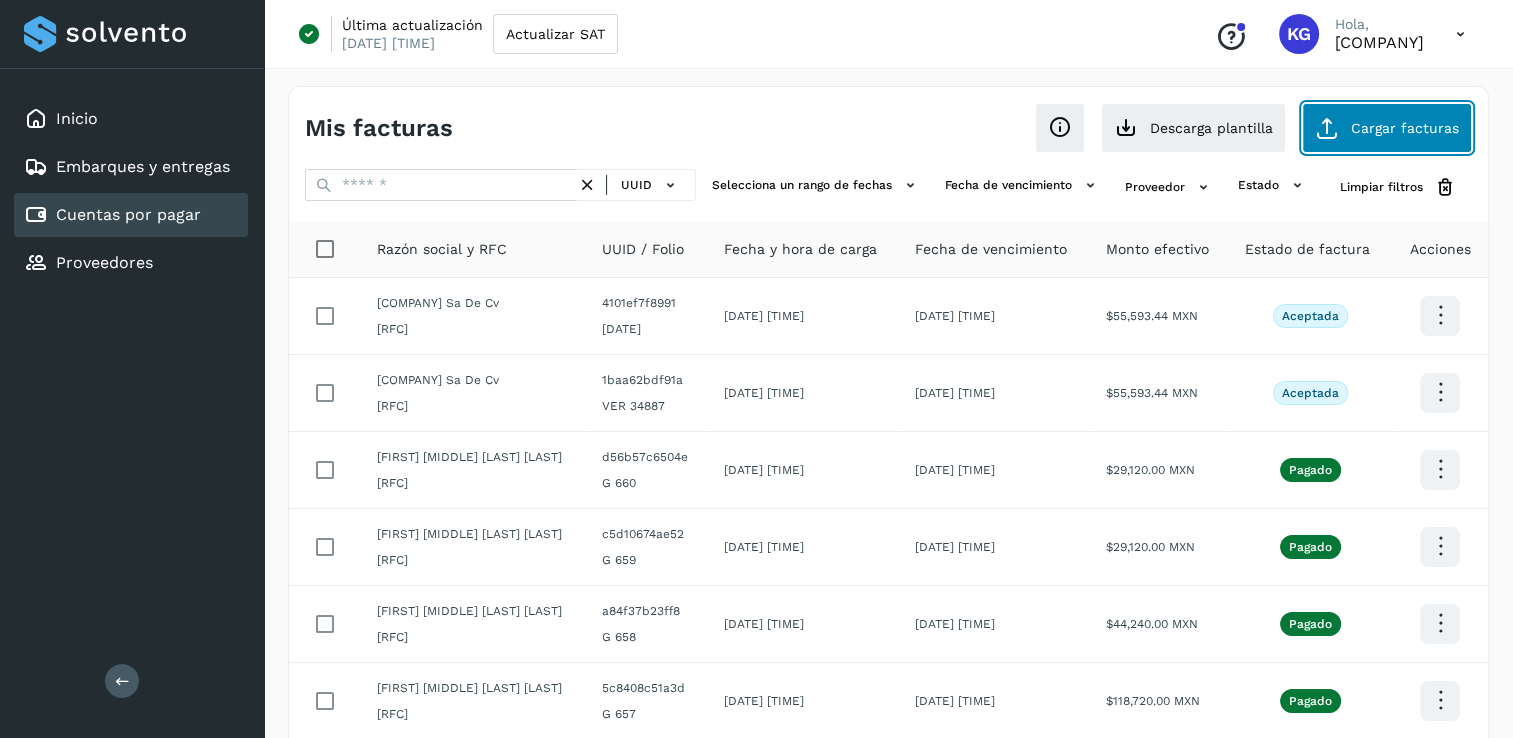 click on "Cargar facturas" 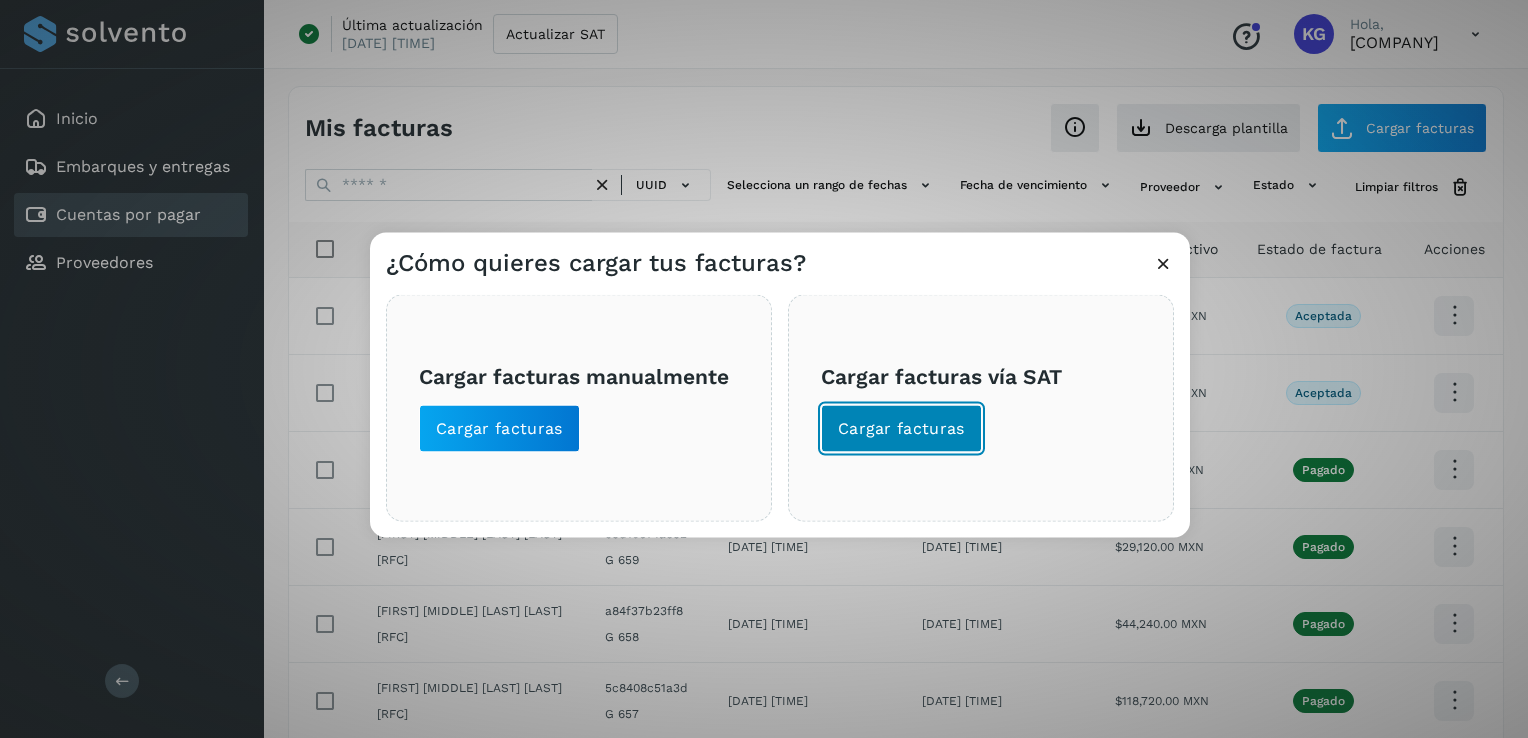 click on "Cargar facturas" 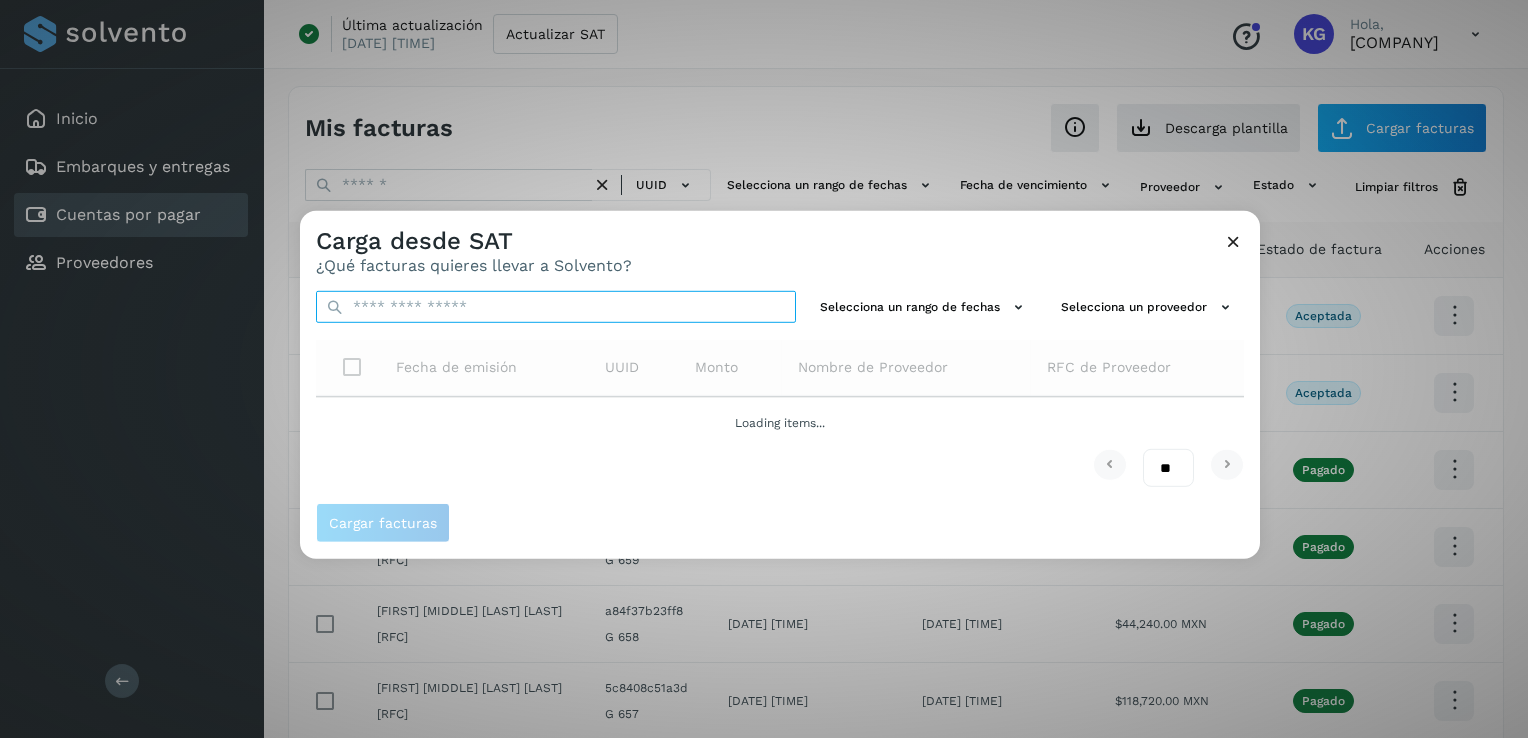 click at bounding box center [556, 307] 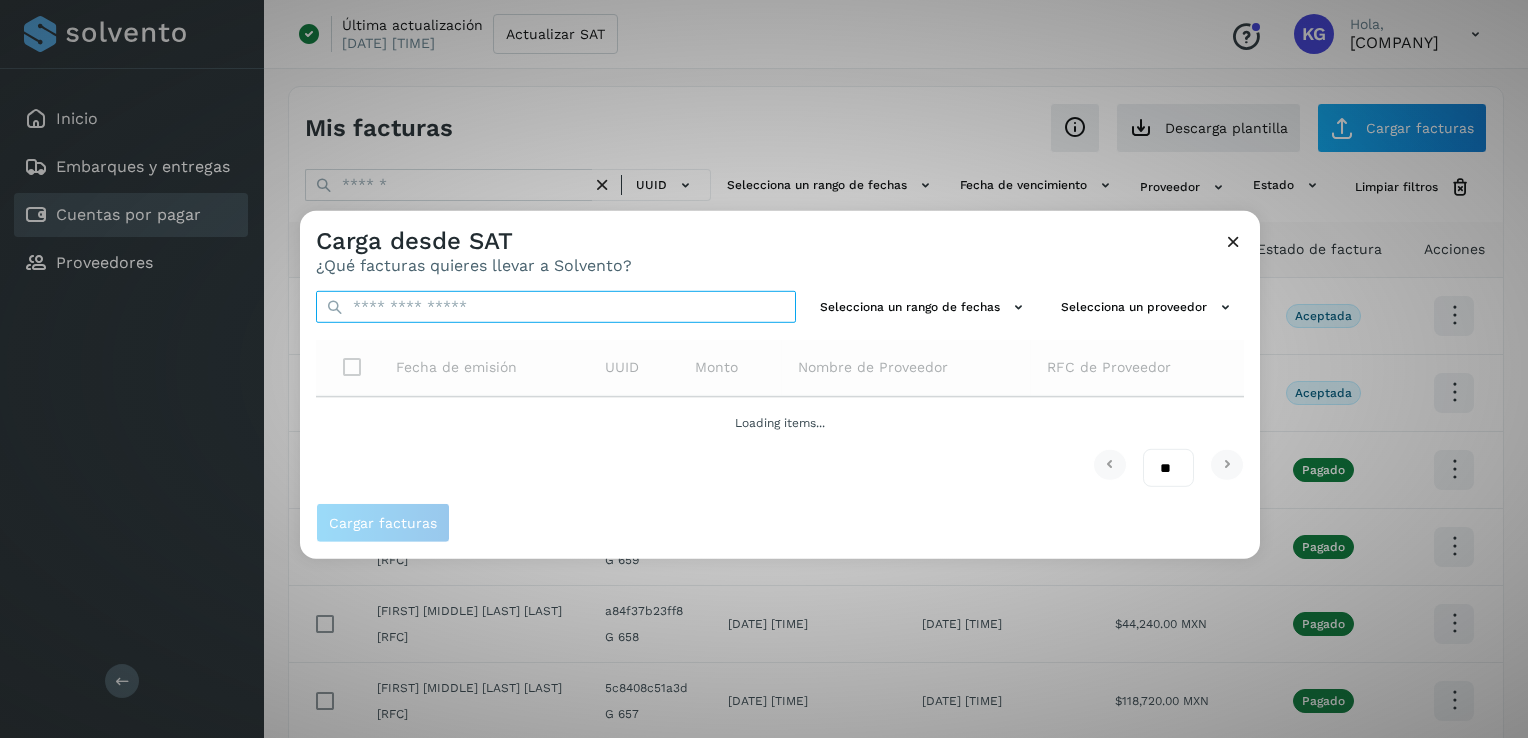 paste on "**********" 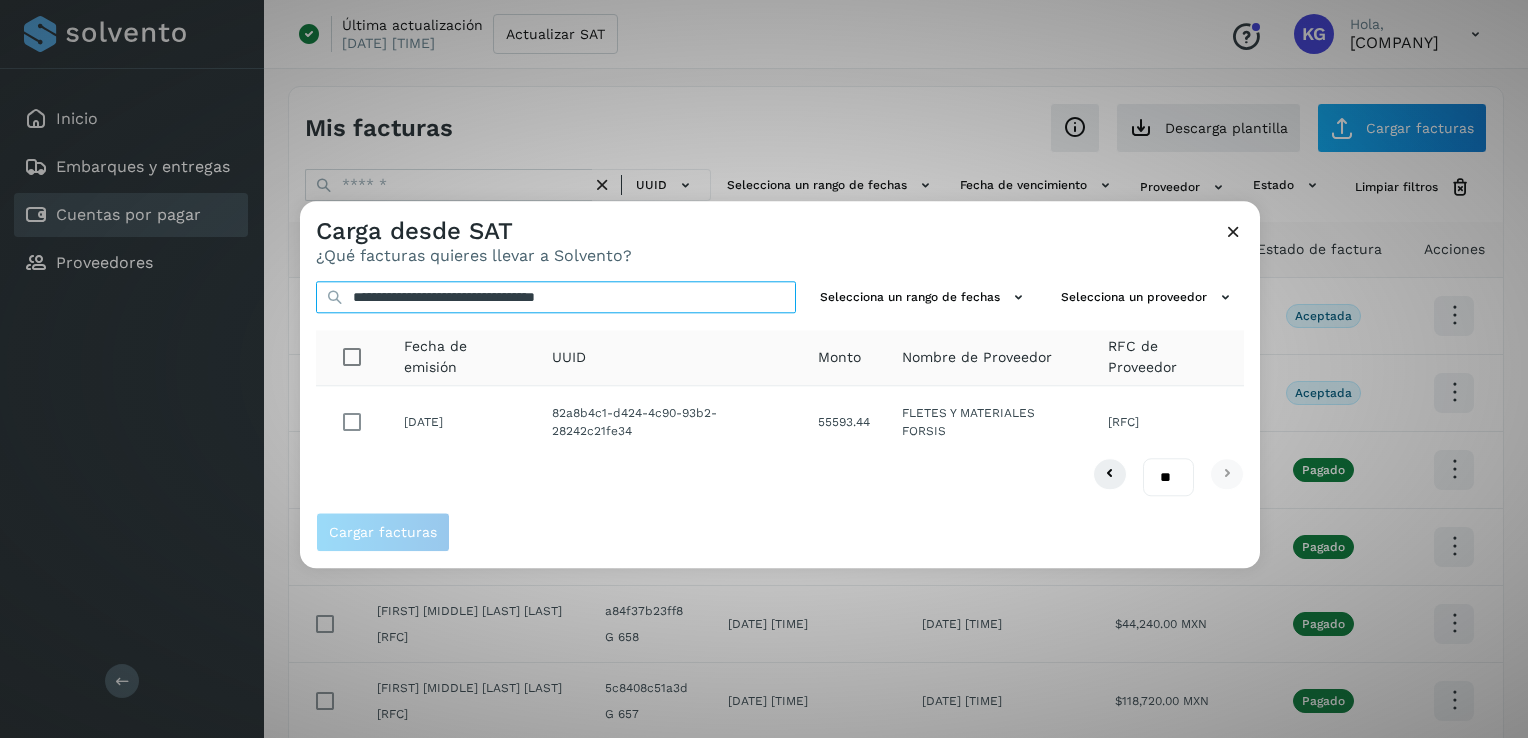 type on "**********" 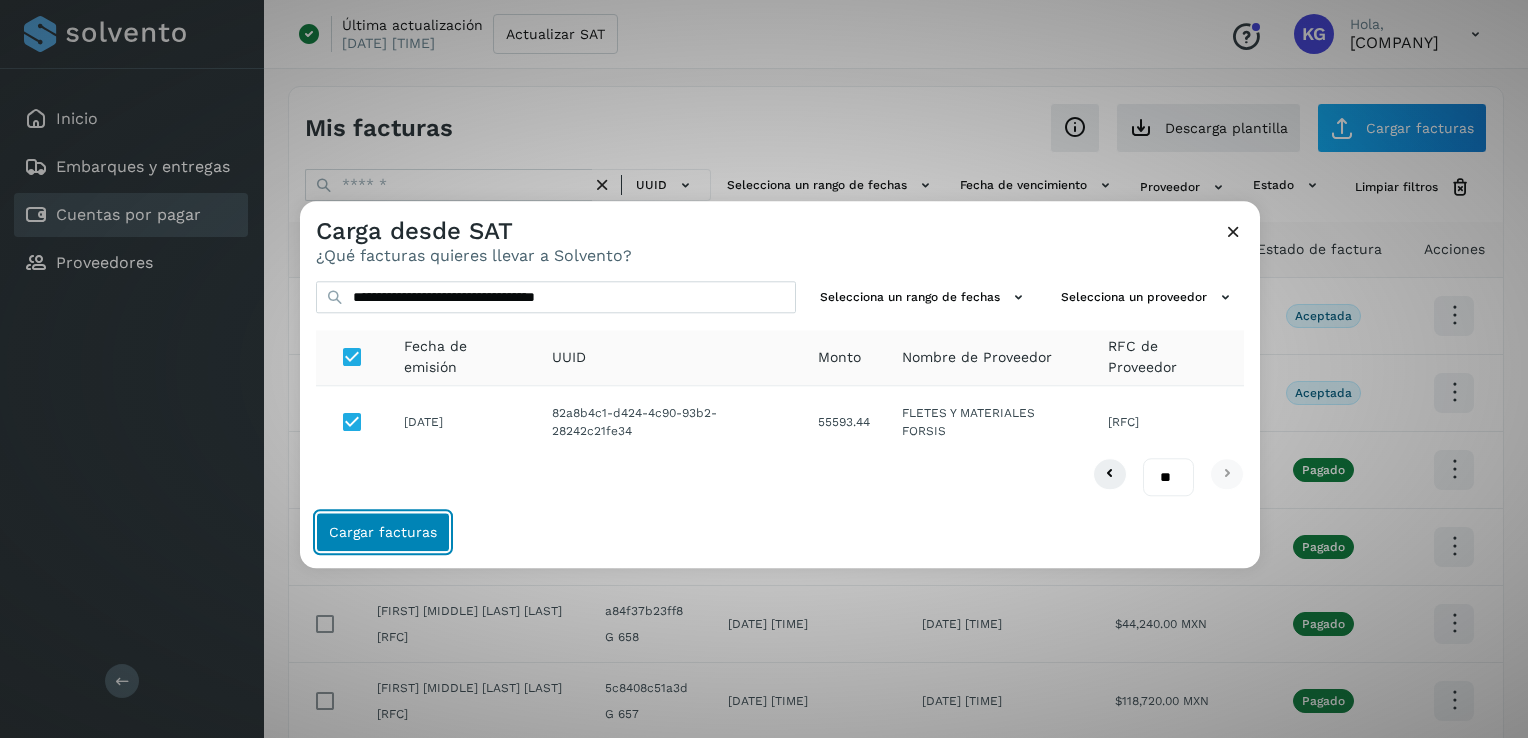 click on "Cargar facturas" 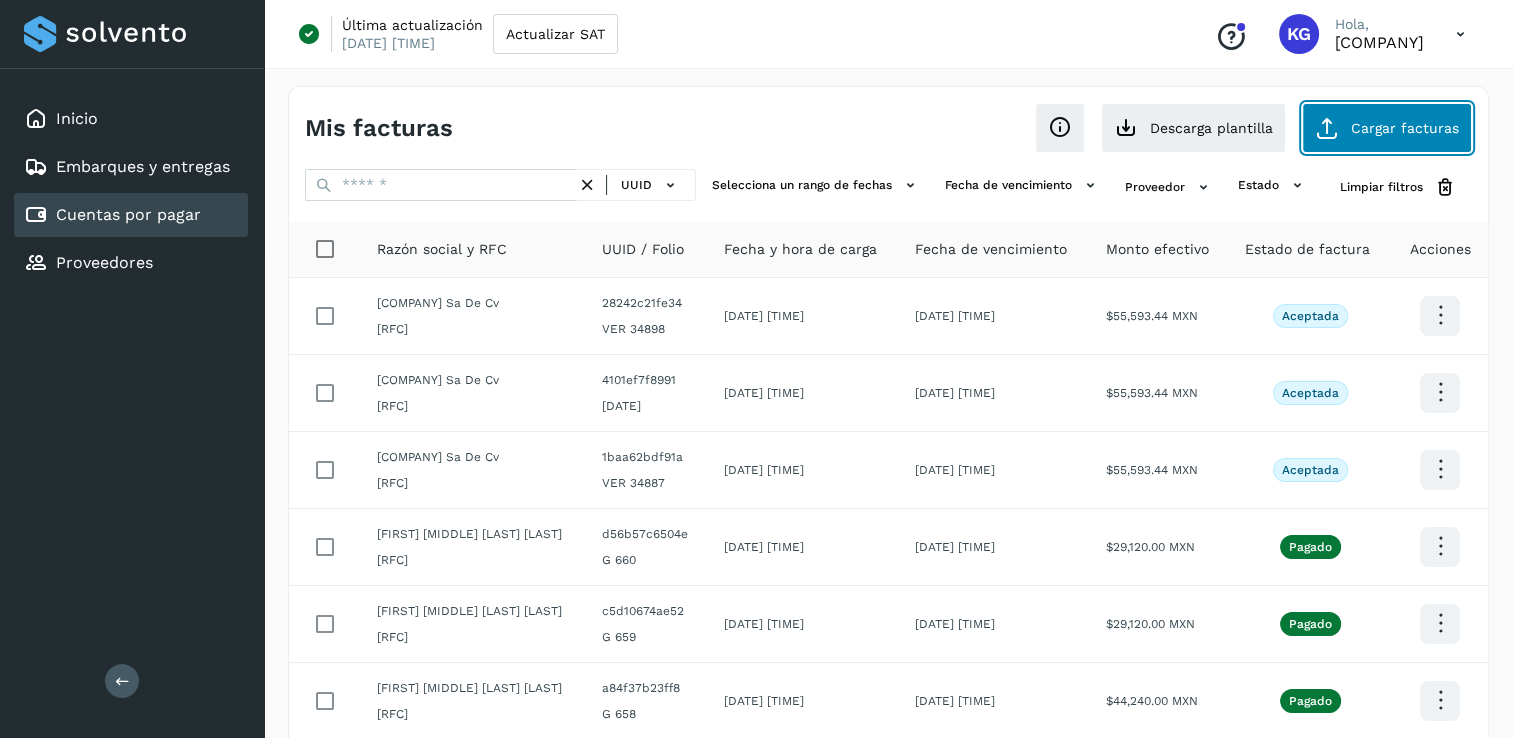 click on "Cargar facturas" 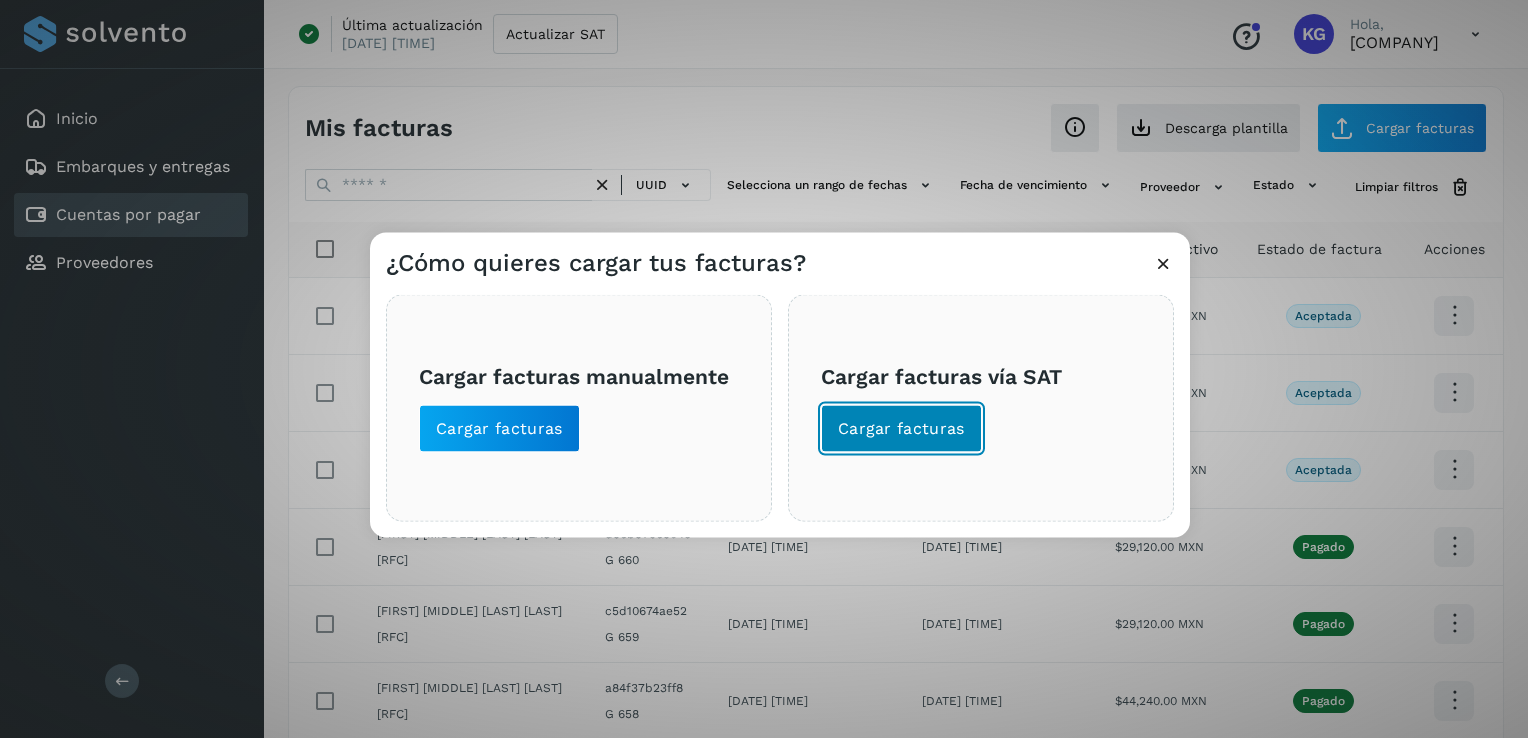 click on "Cargar facturas" 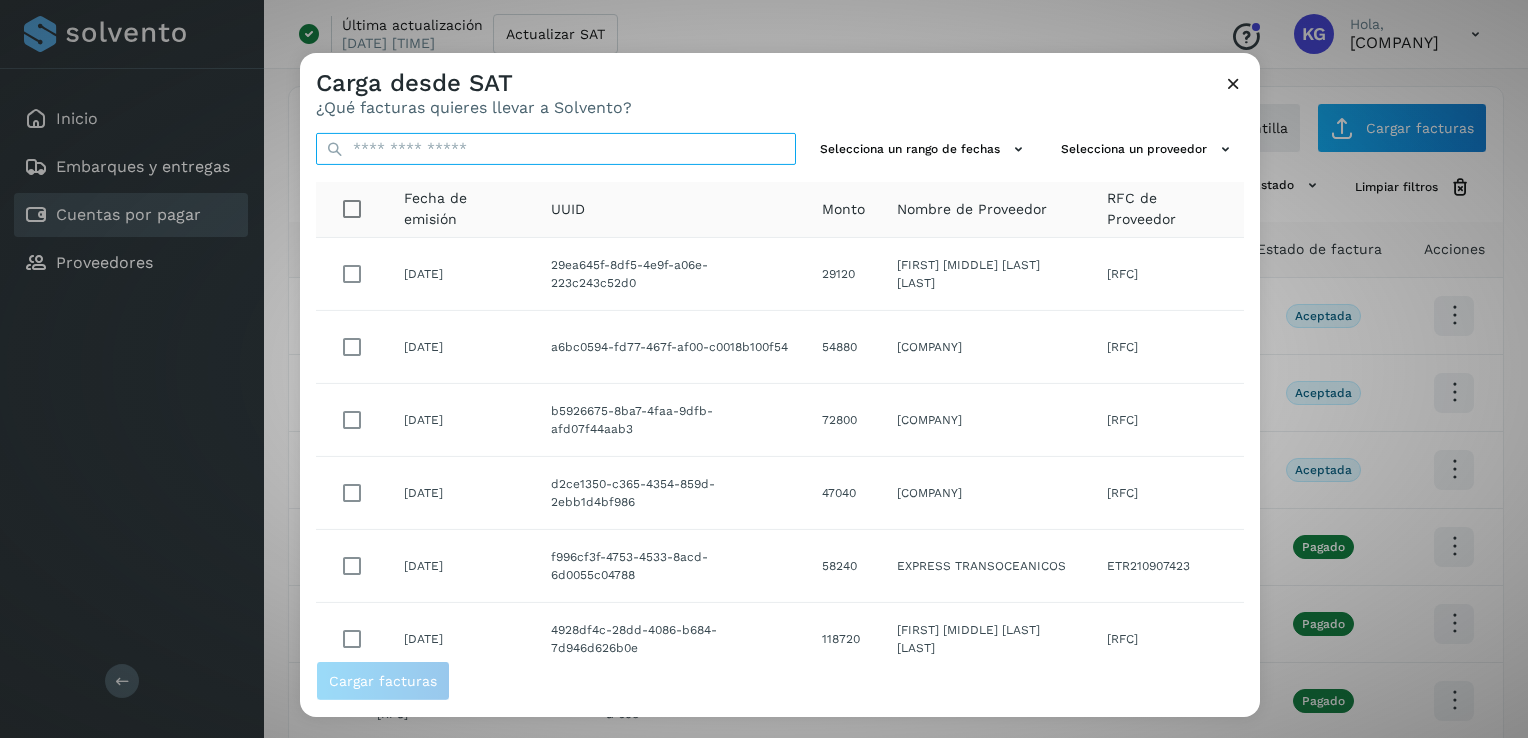 click at bounding box center [556, 149] 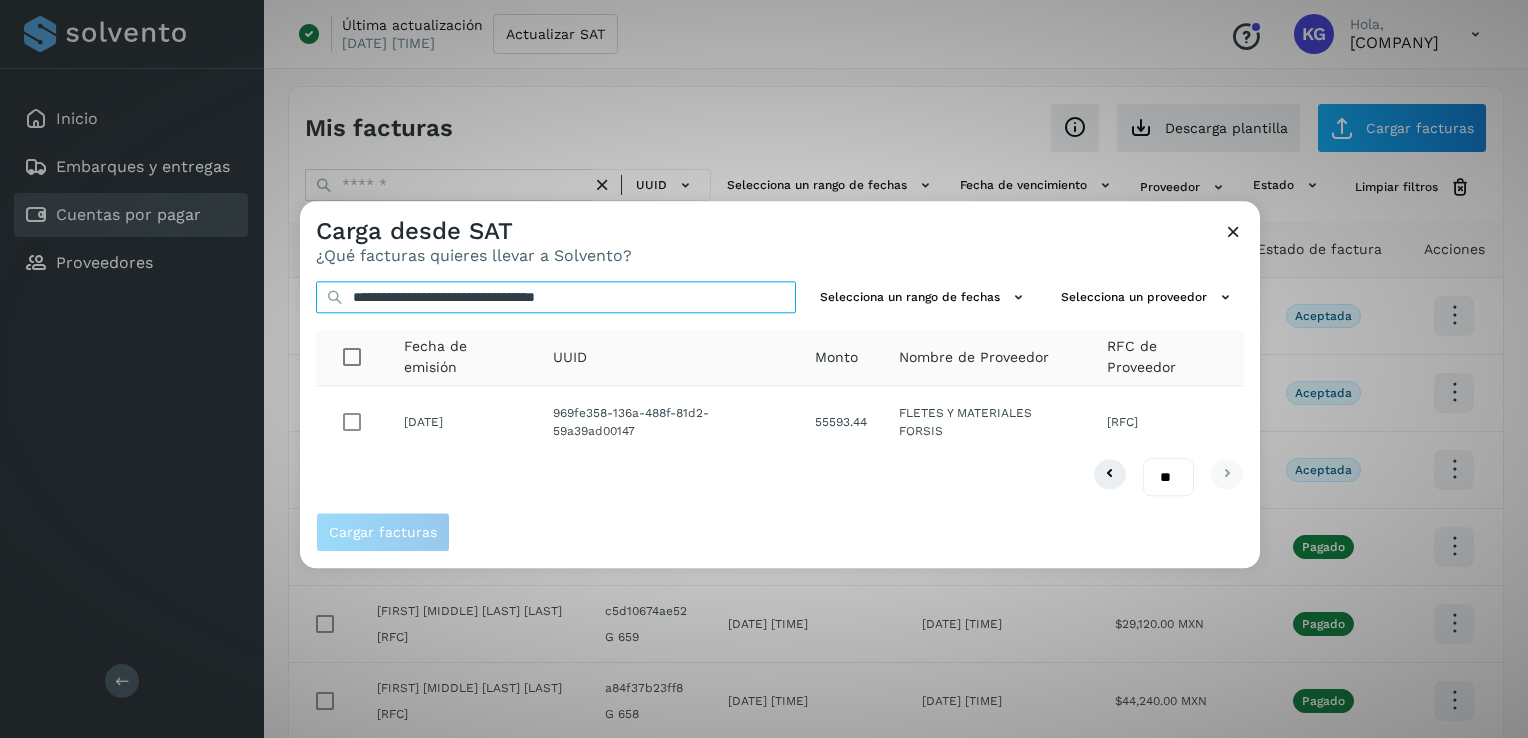 type on "**********" 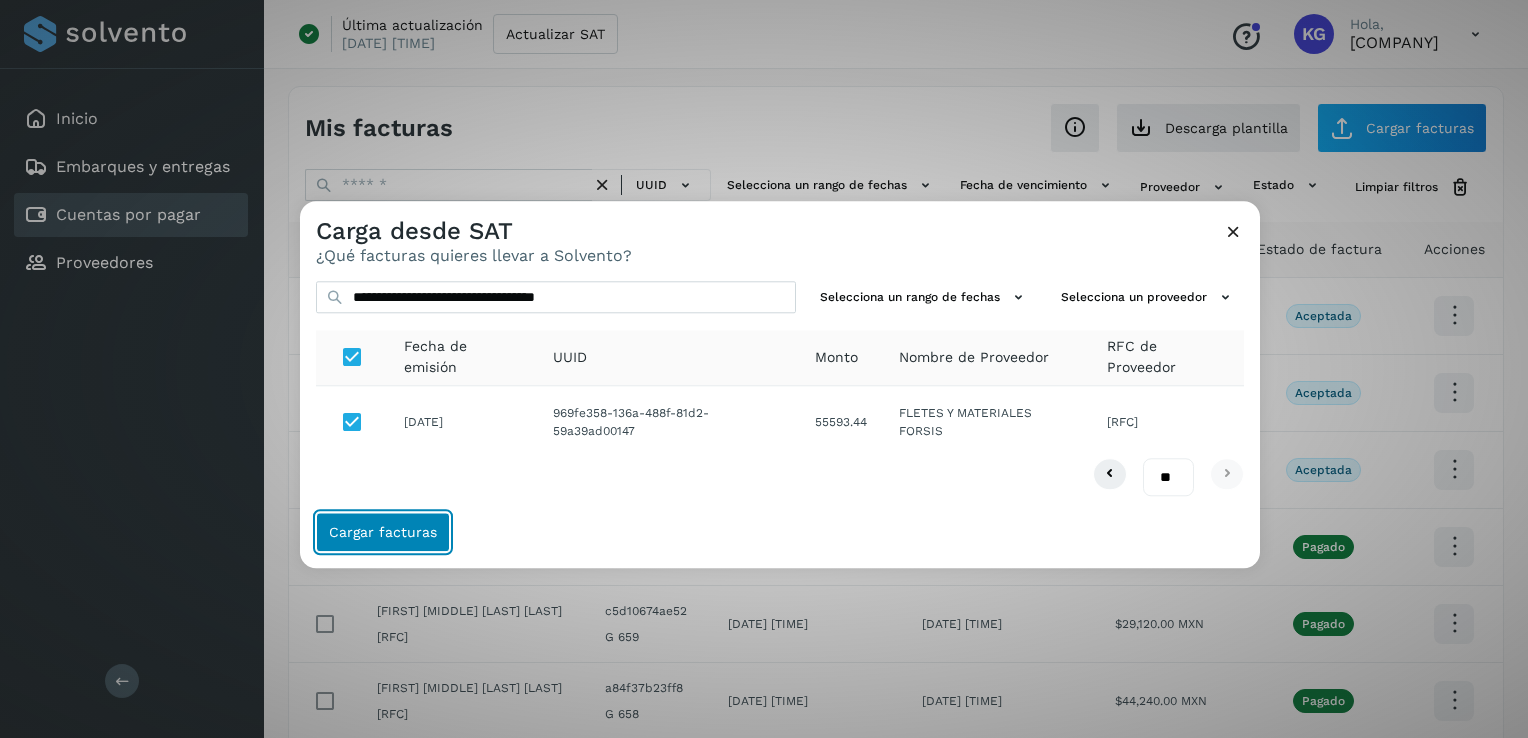 click on "Cargar facturas" 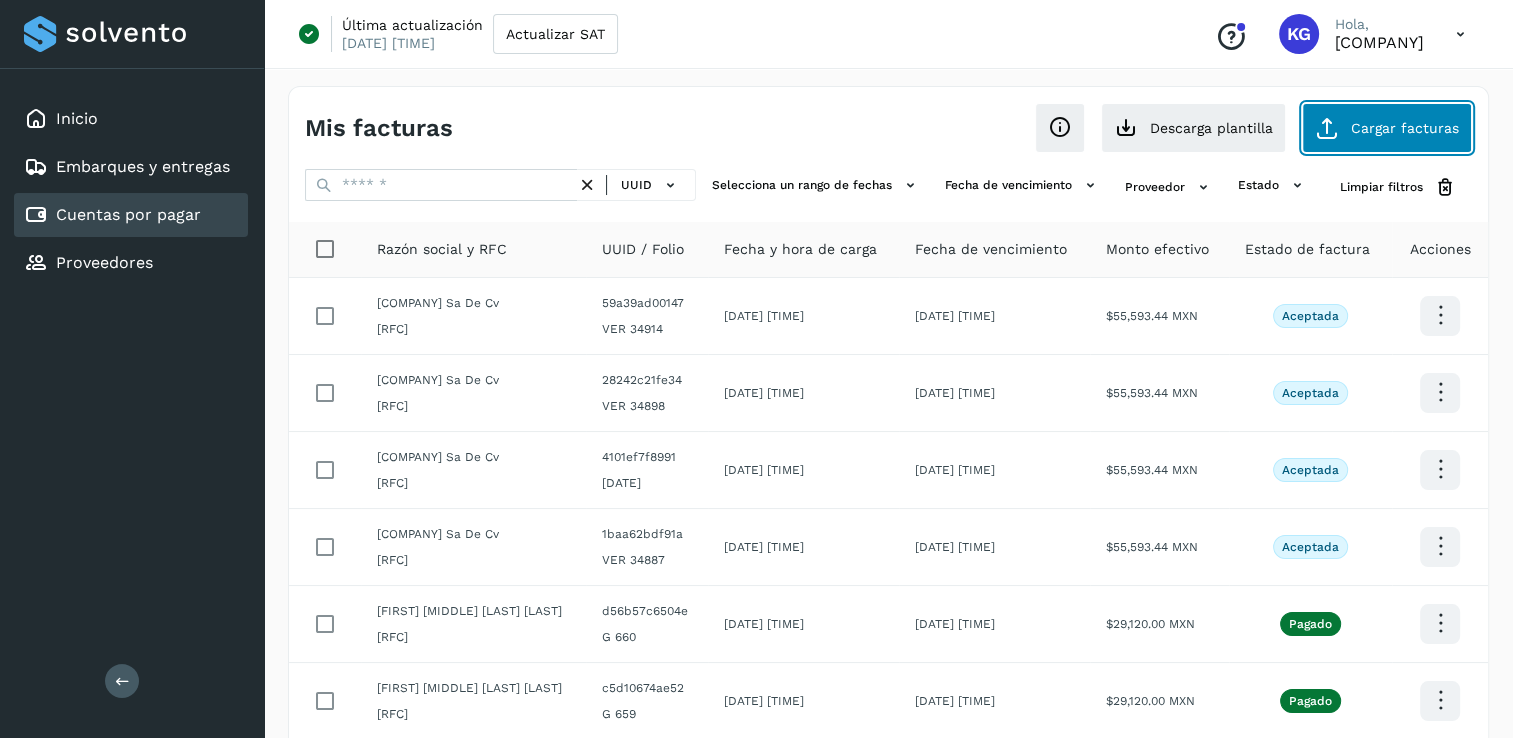 click at bounding box center [1327, 128] 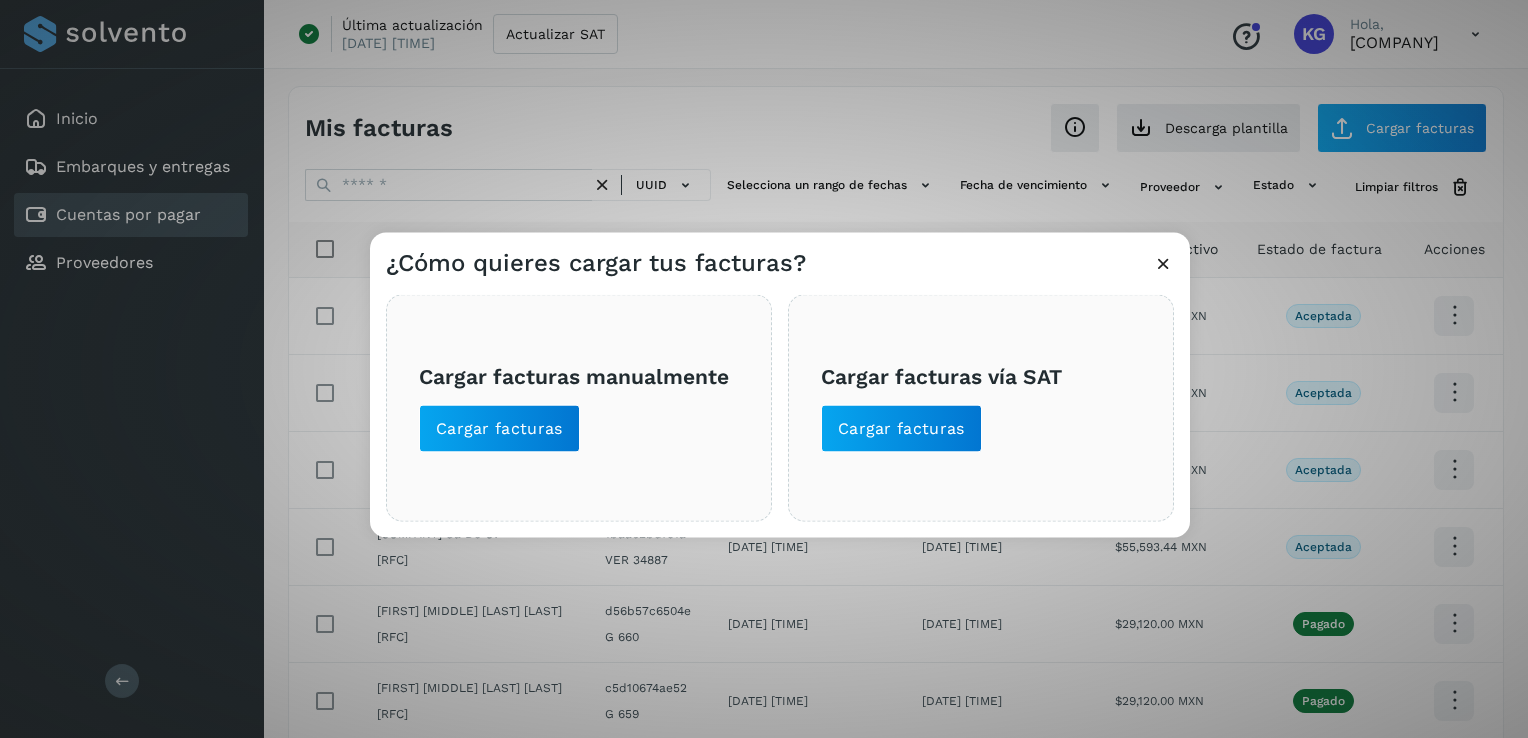 click on "Cargar facturas vía SAT Cargar facturas" at bounding box center [981, 408] 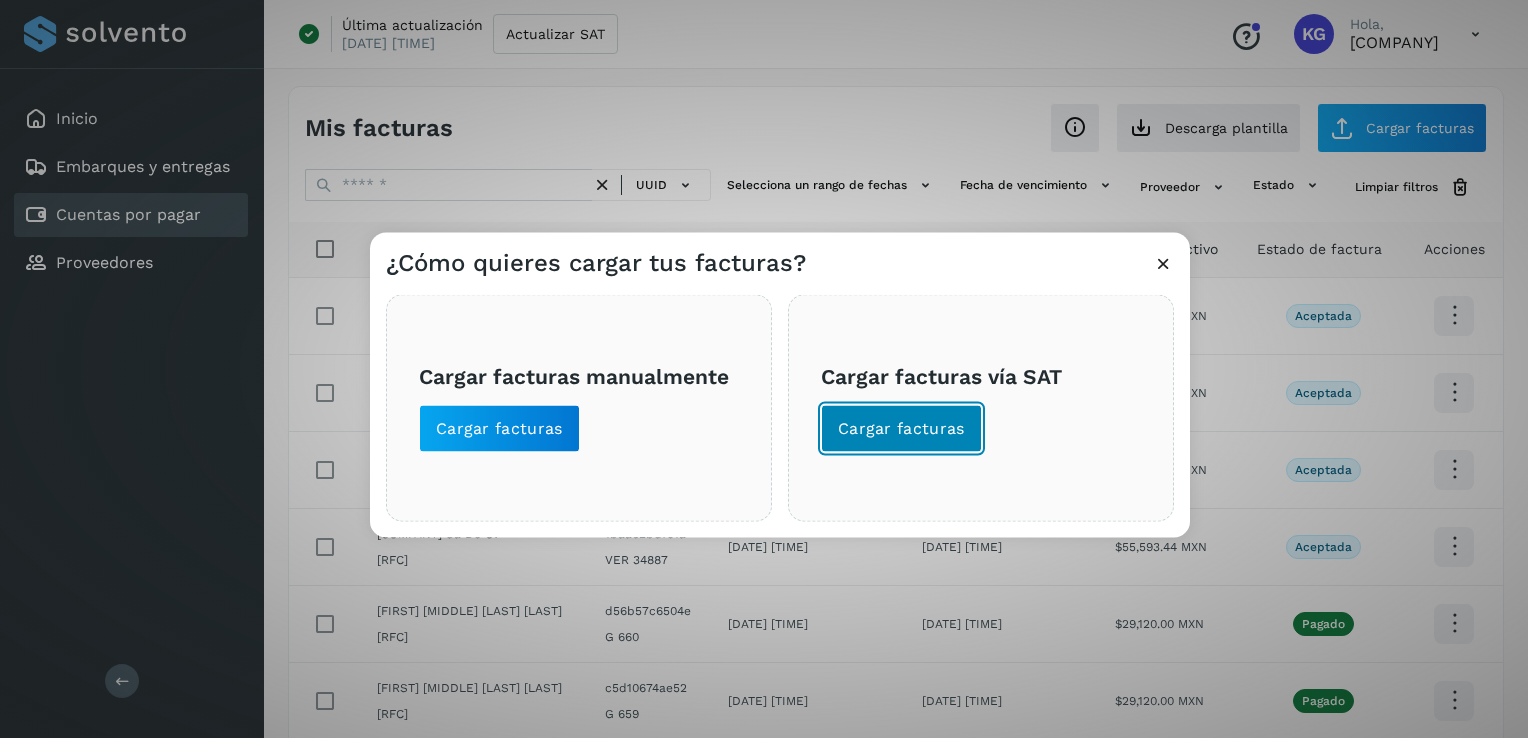 click on "Cargar facturas" 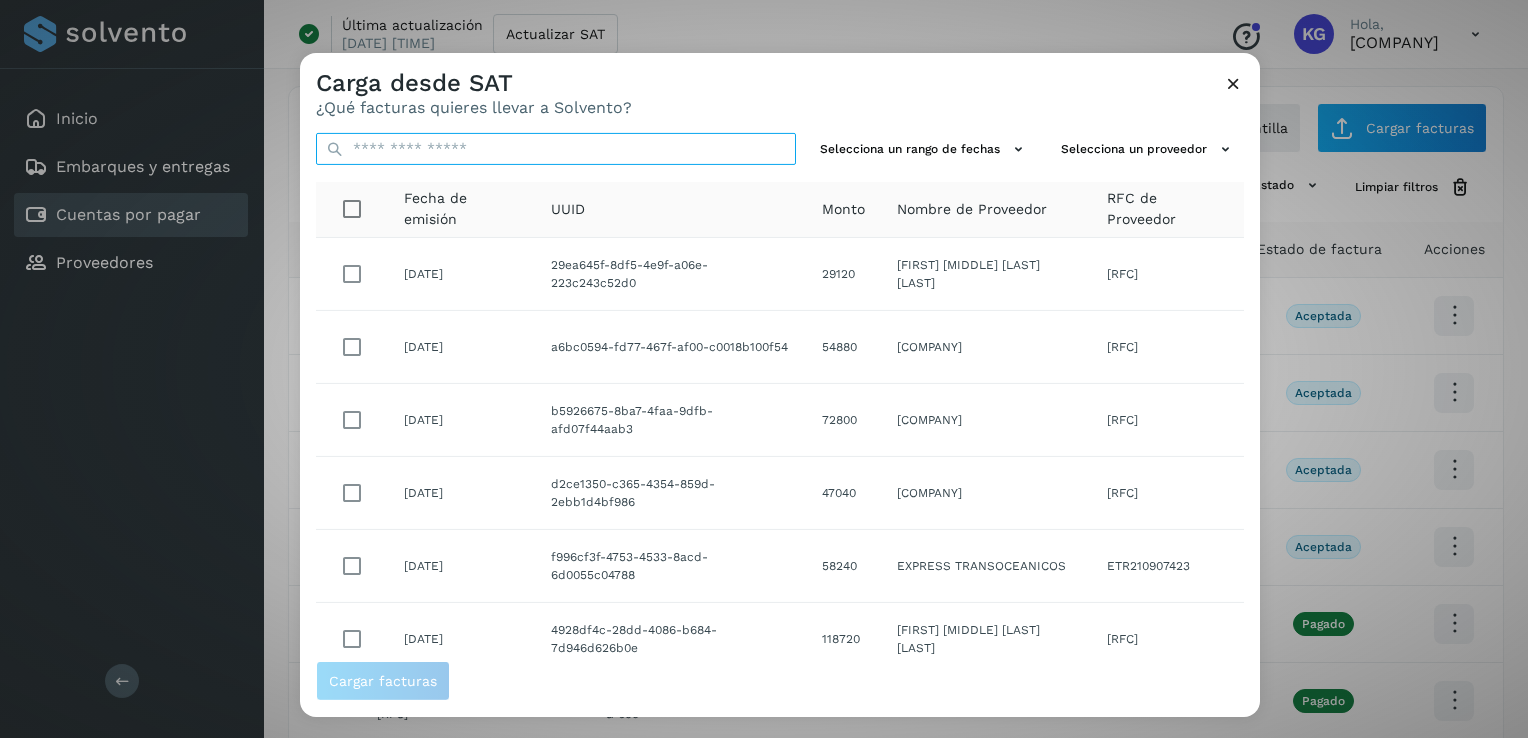 click at bounding box center (556, 149) 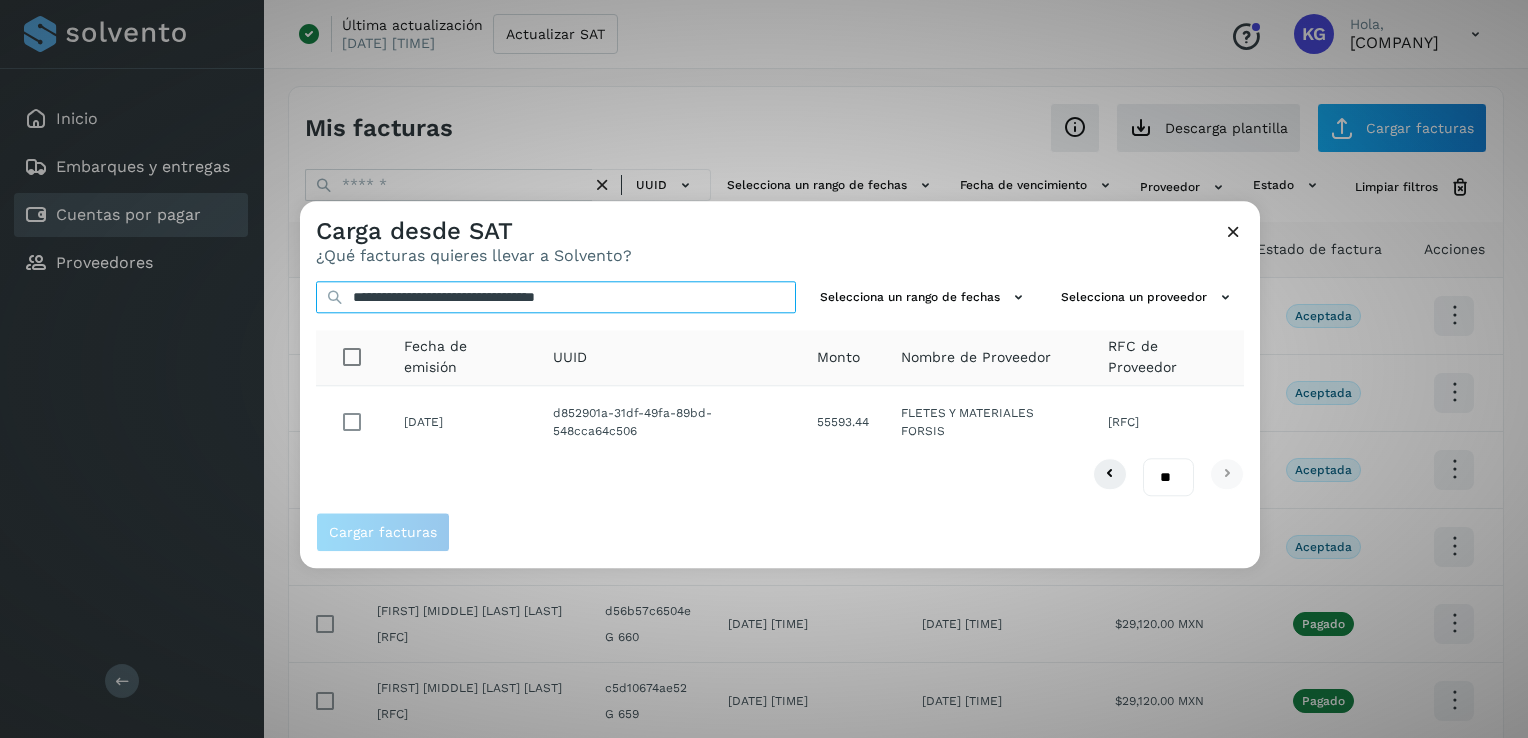 type on "**********" 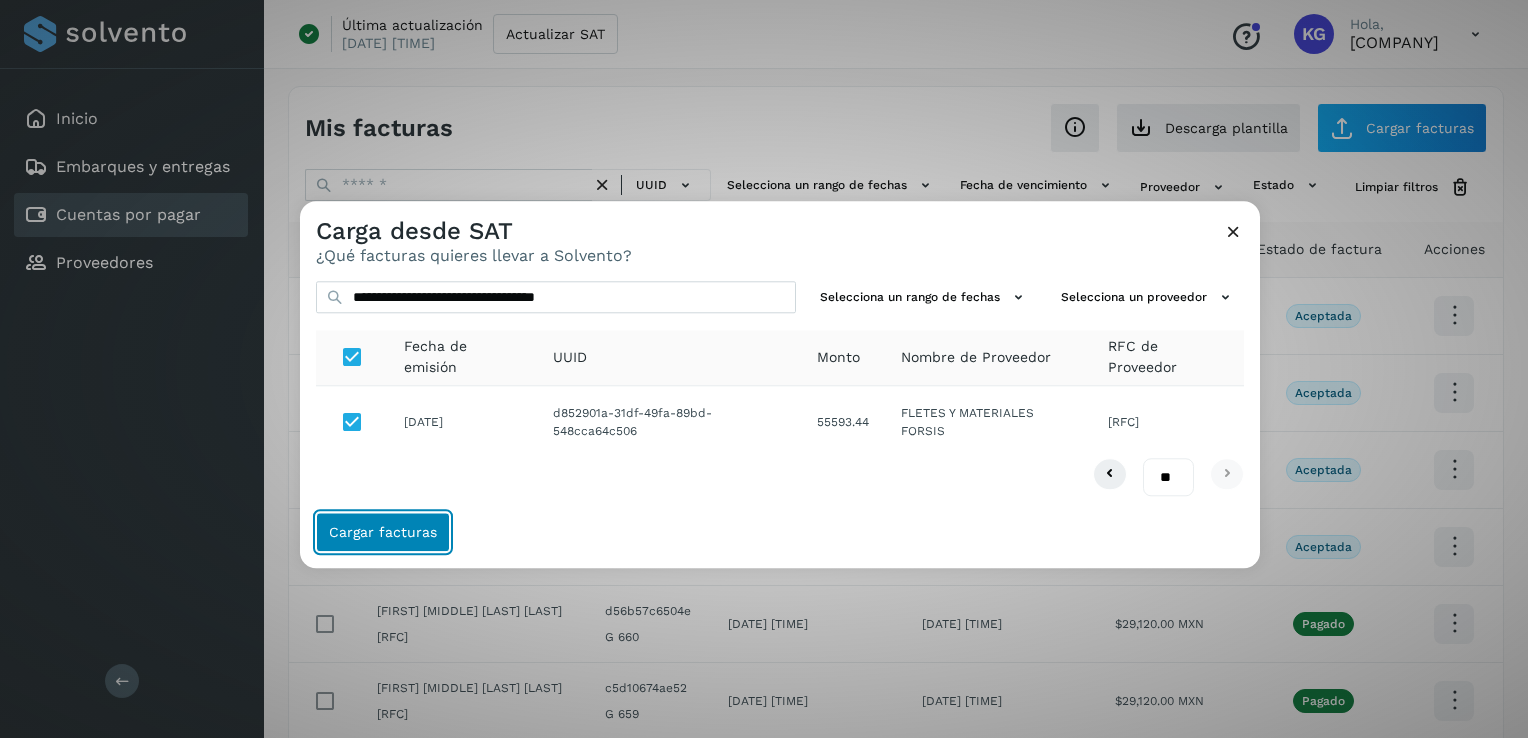 click on "Cargar facturas" 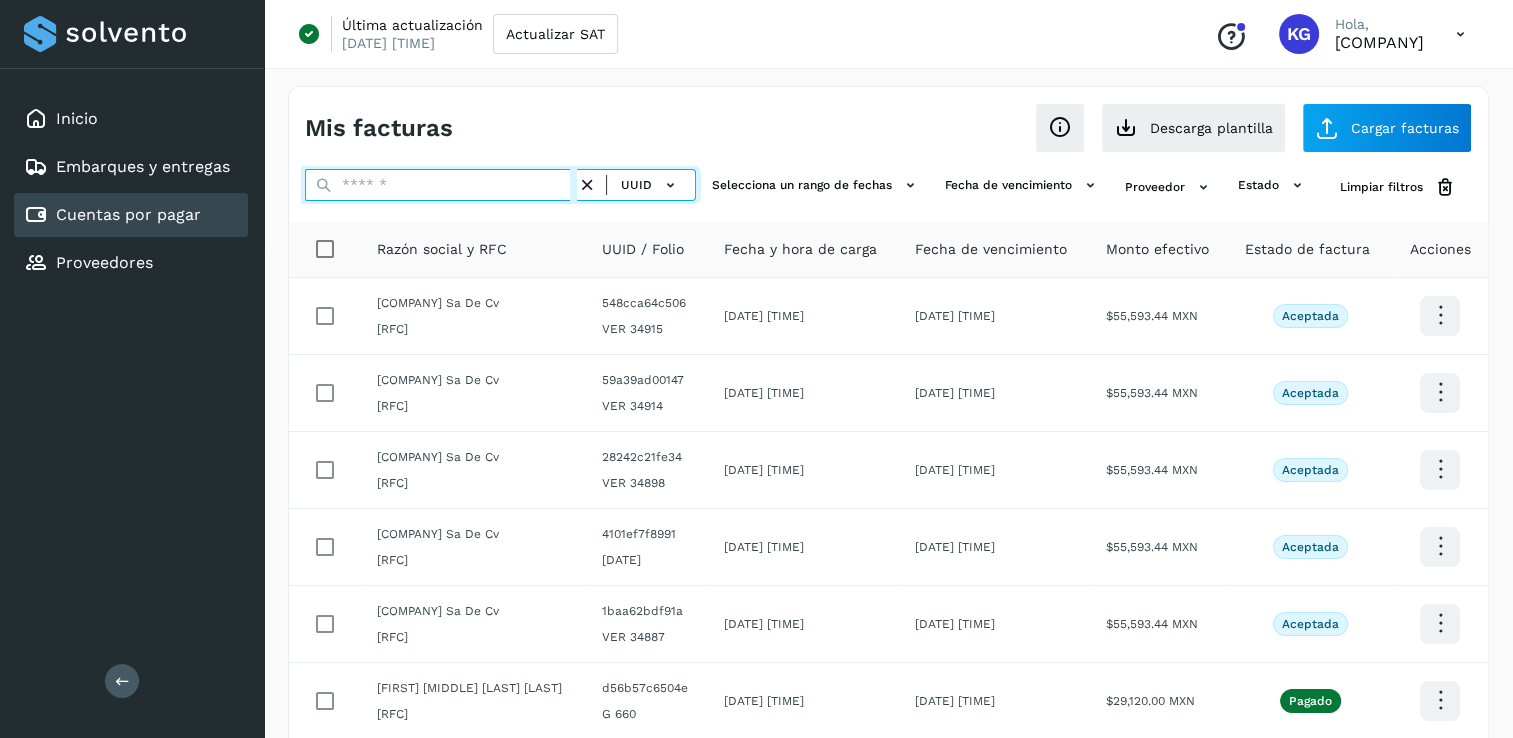 click at bounding box center (441, 185) 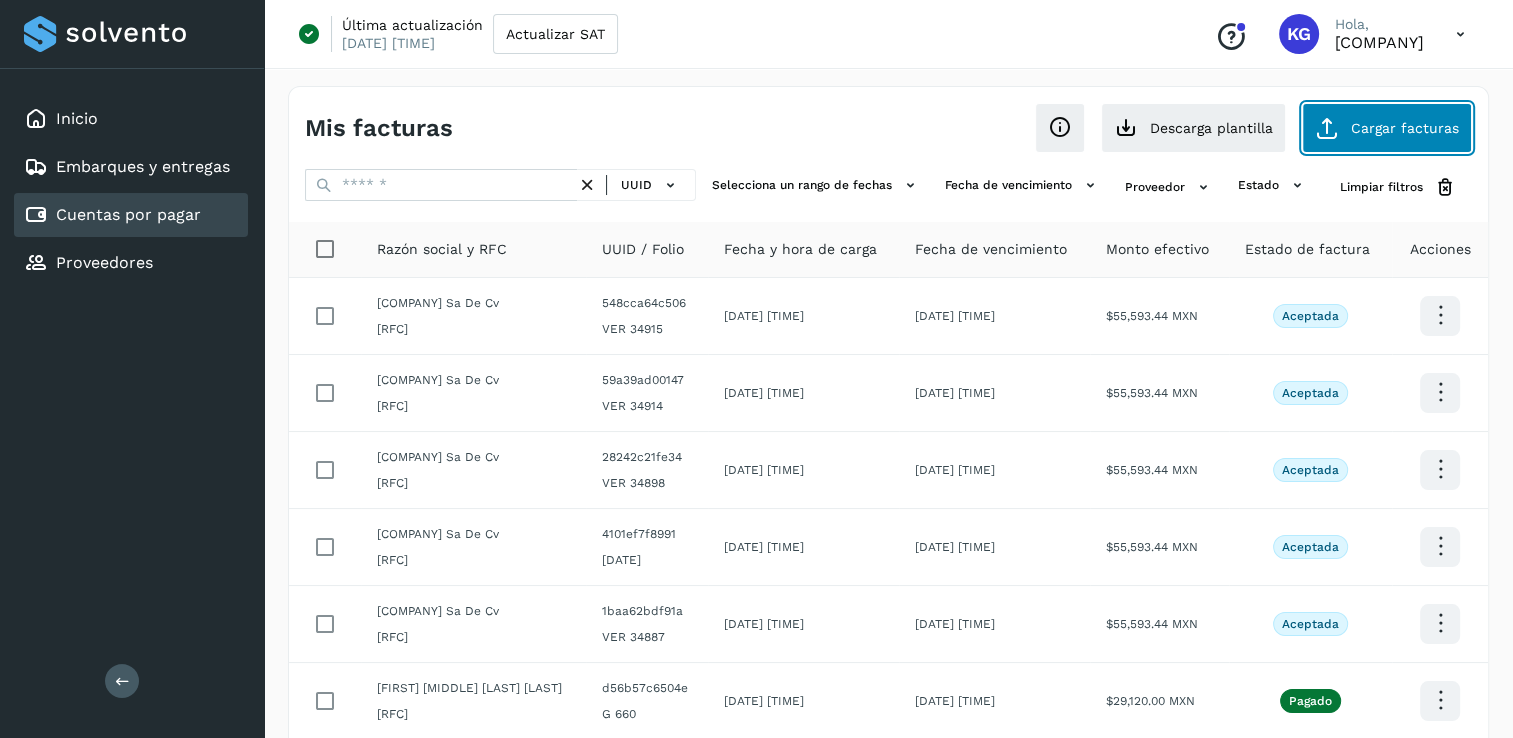click on "Cargar facturas" 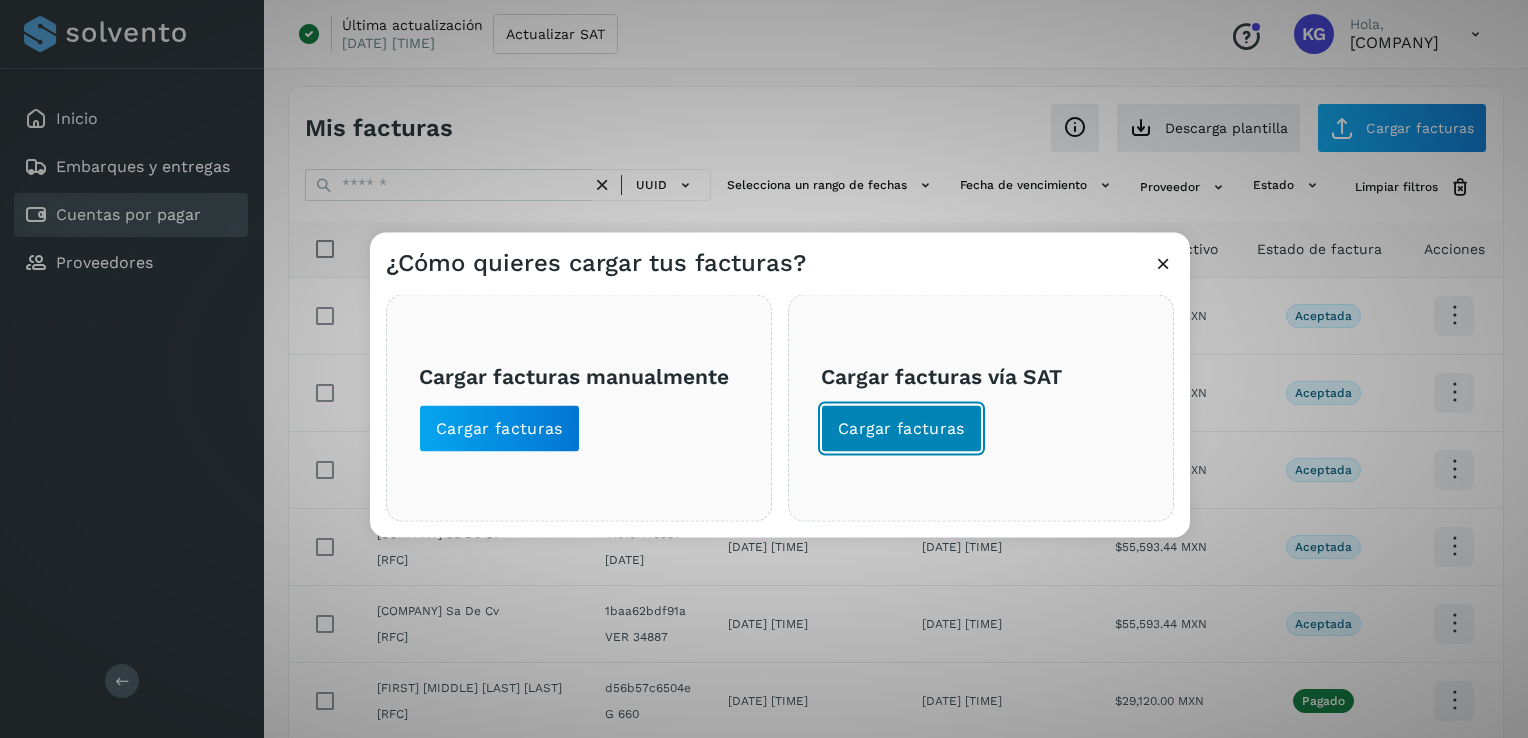 click on "Cargar facturas" 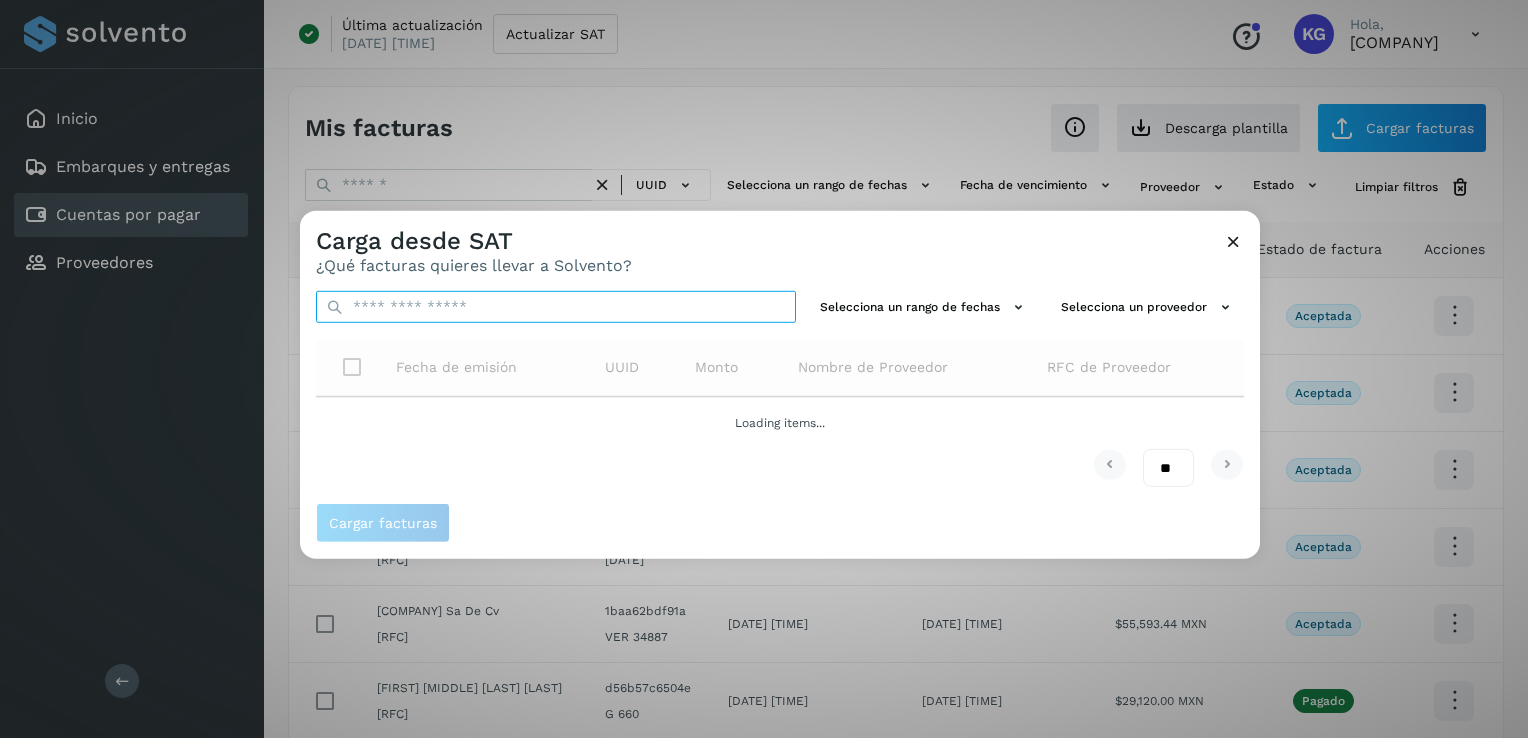 click at bounding box center (556, 307) 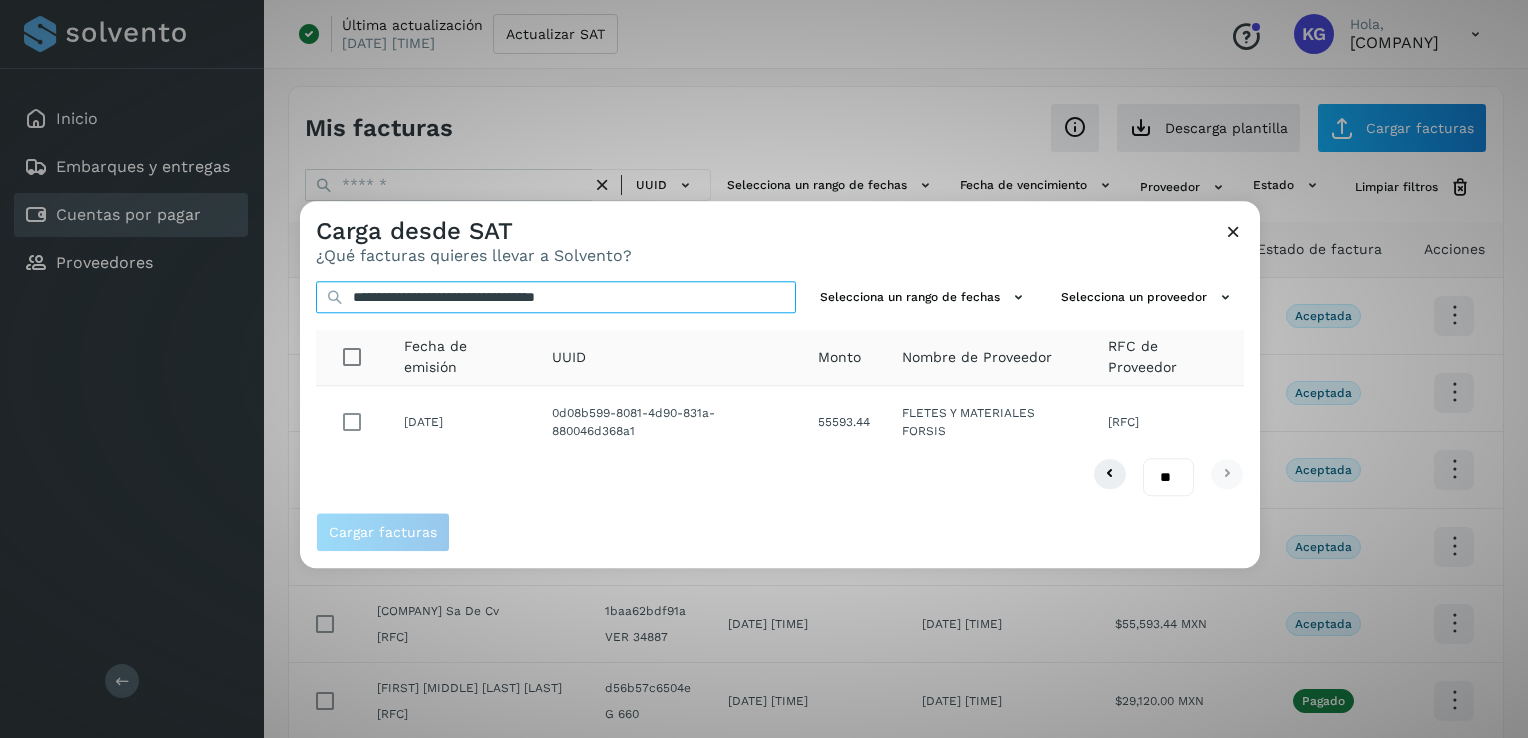 type on "**********" 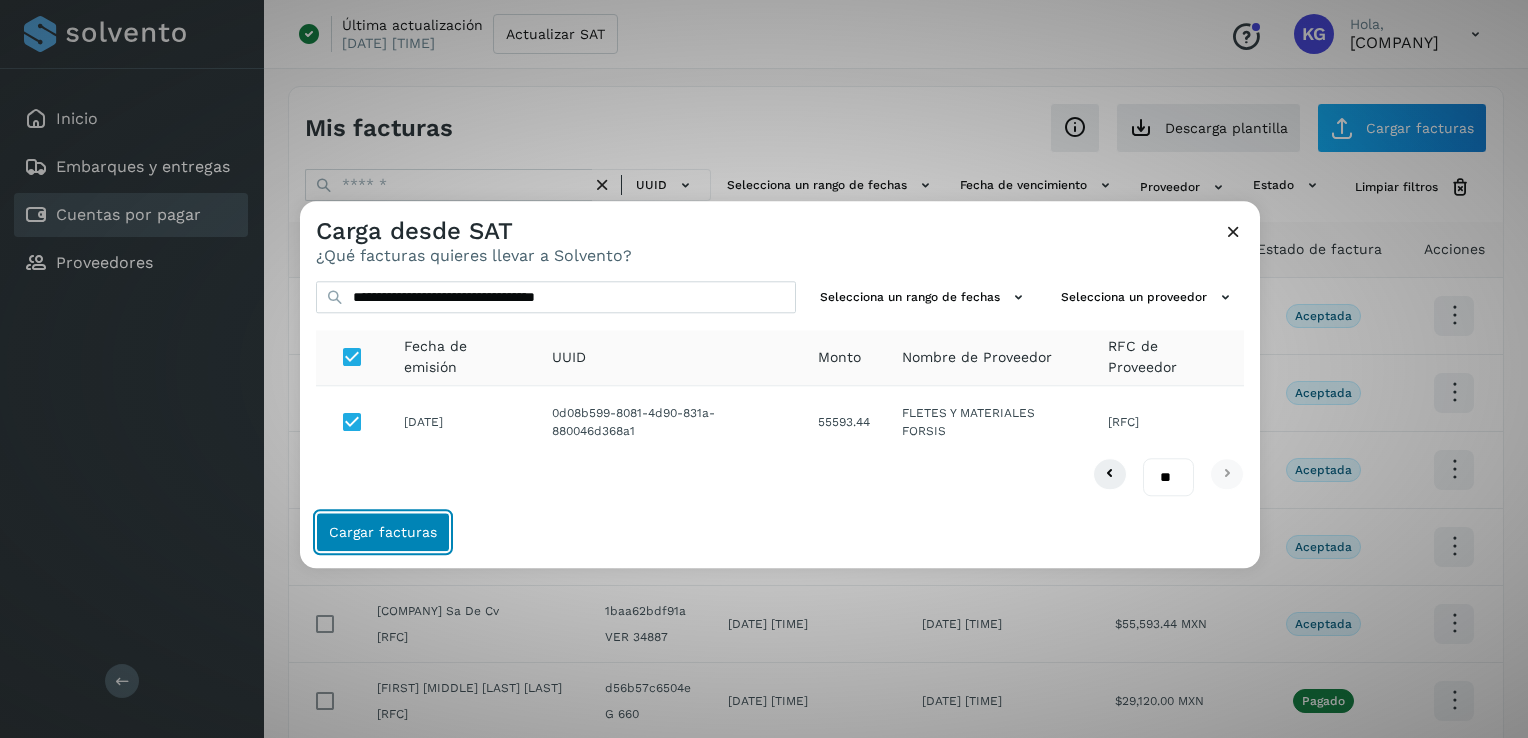 click on "Cargar facturas" 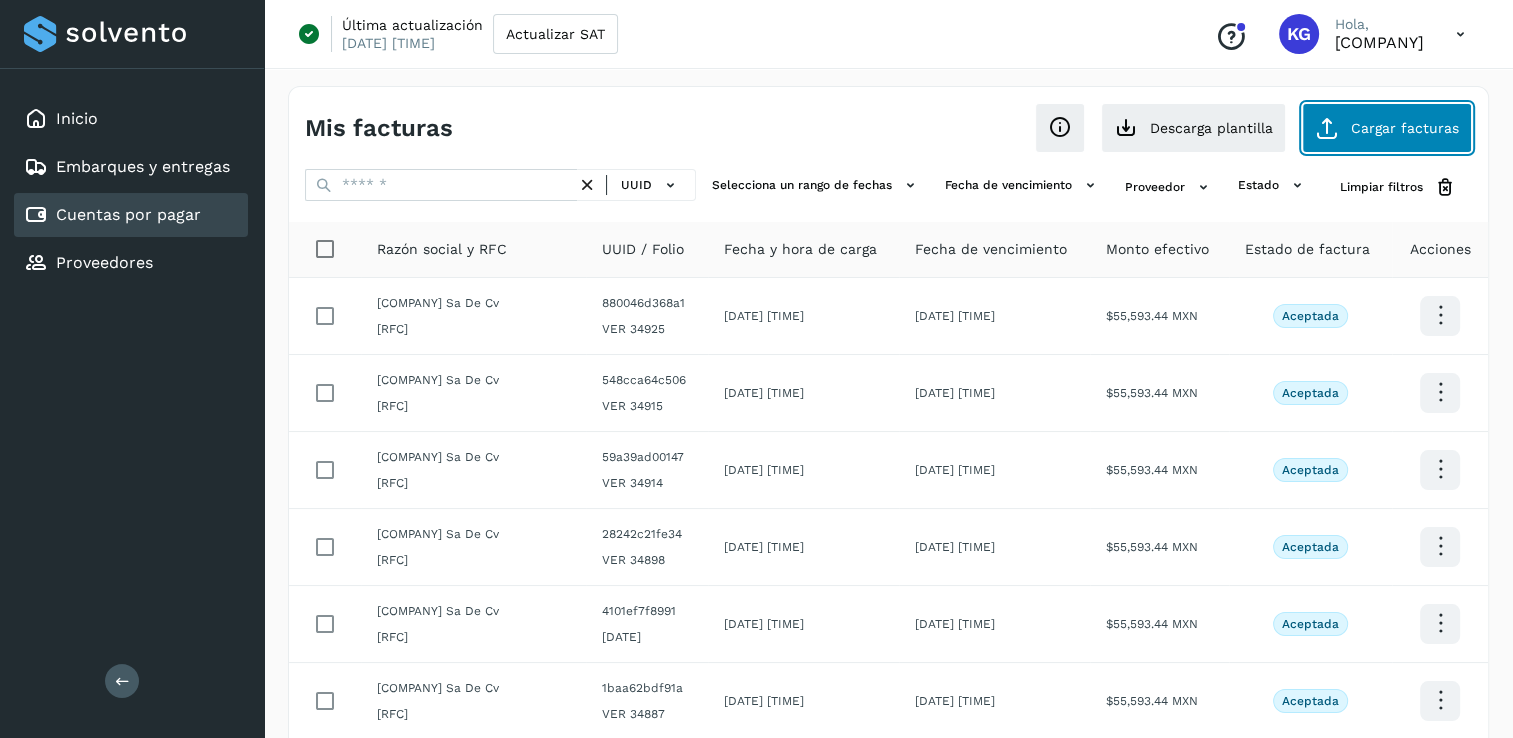 click on "Cargar facturas" 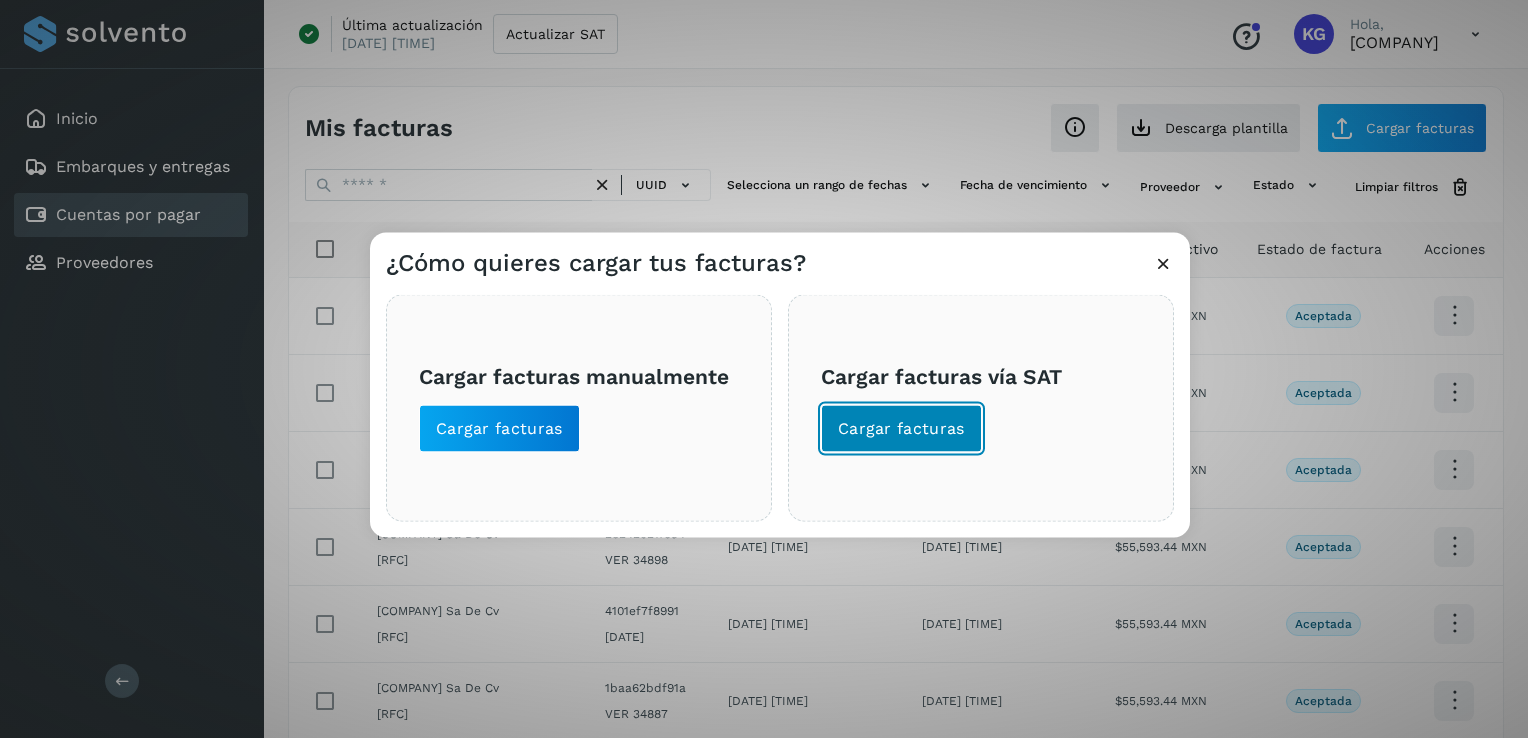 click on "Cargar facturas" at bounding box center [901, 429] 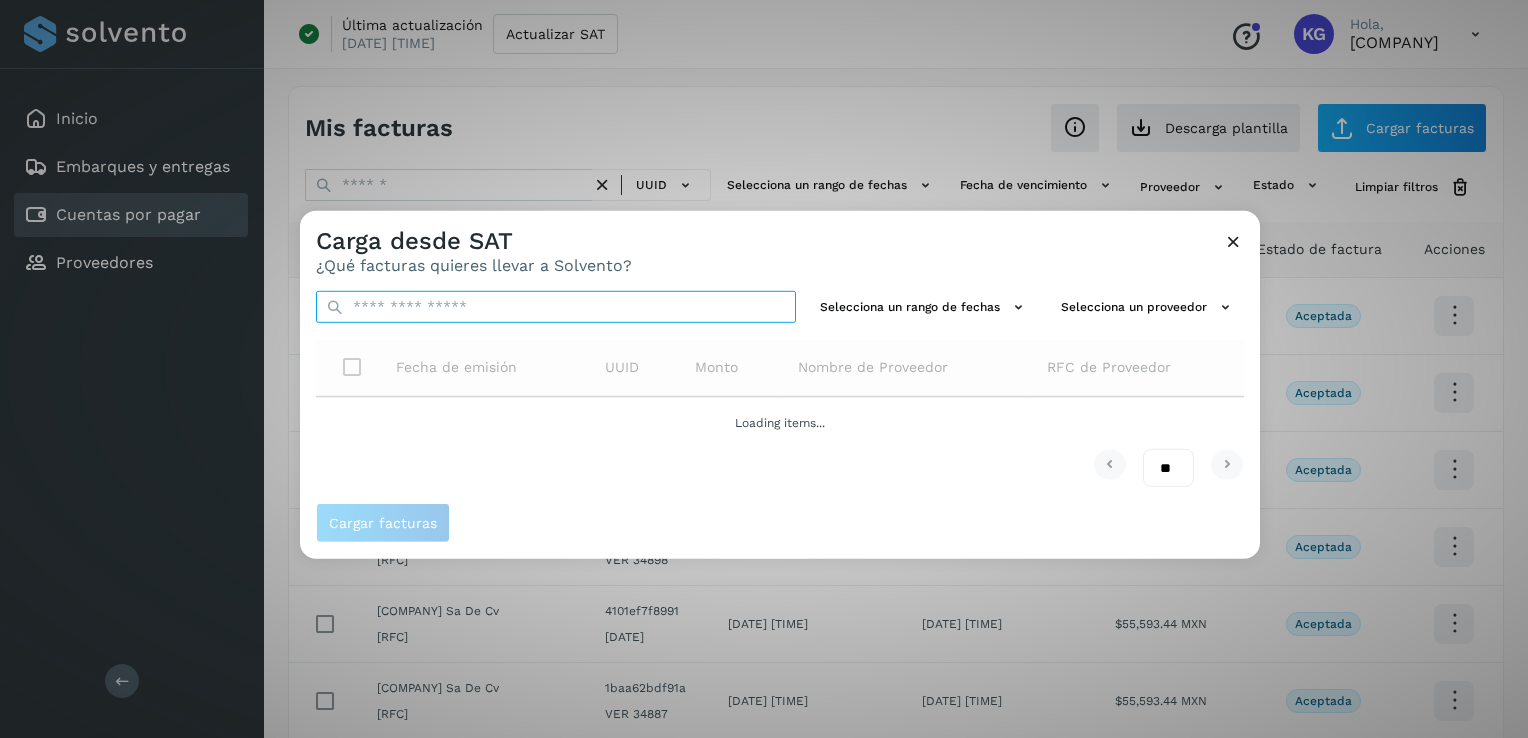 click at bounding box center (556, 307) 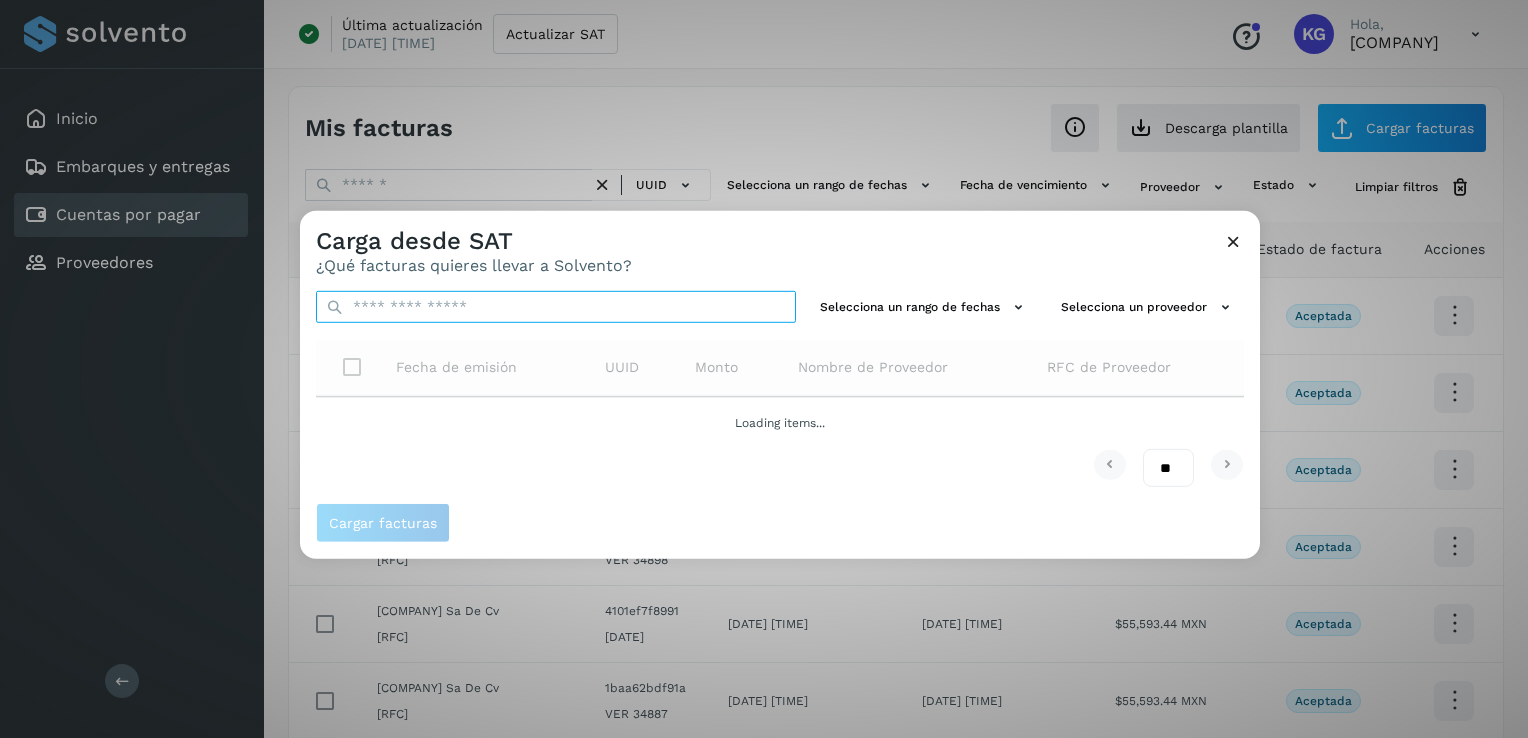 paste on "**********" 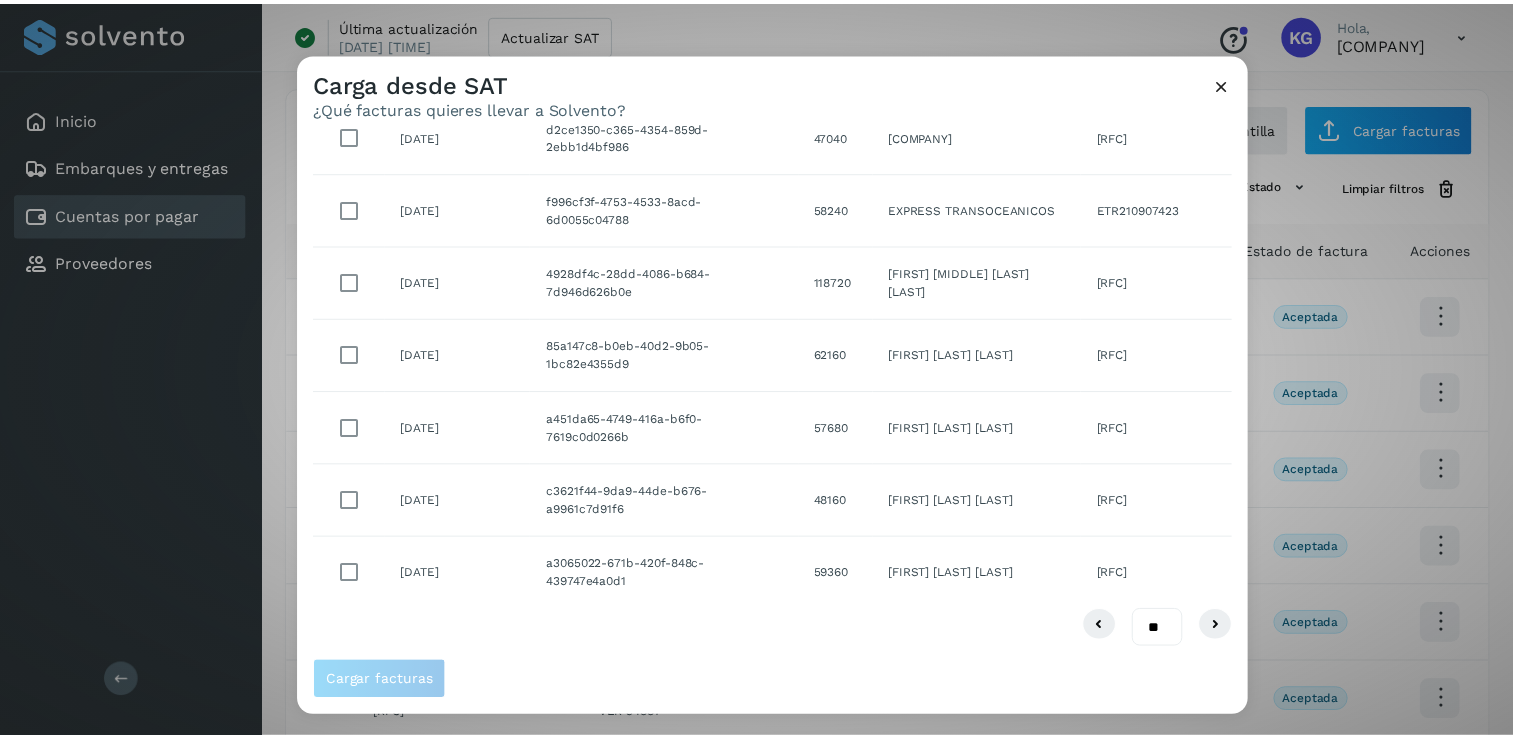 scroll, scrollTop: 0, scrollLeft: 0, axis: both 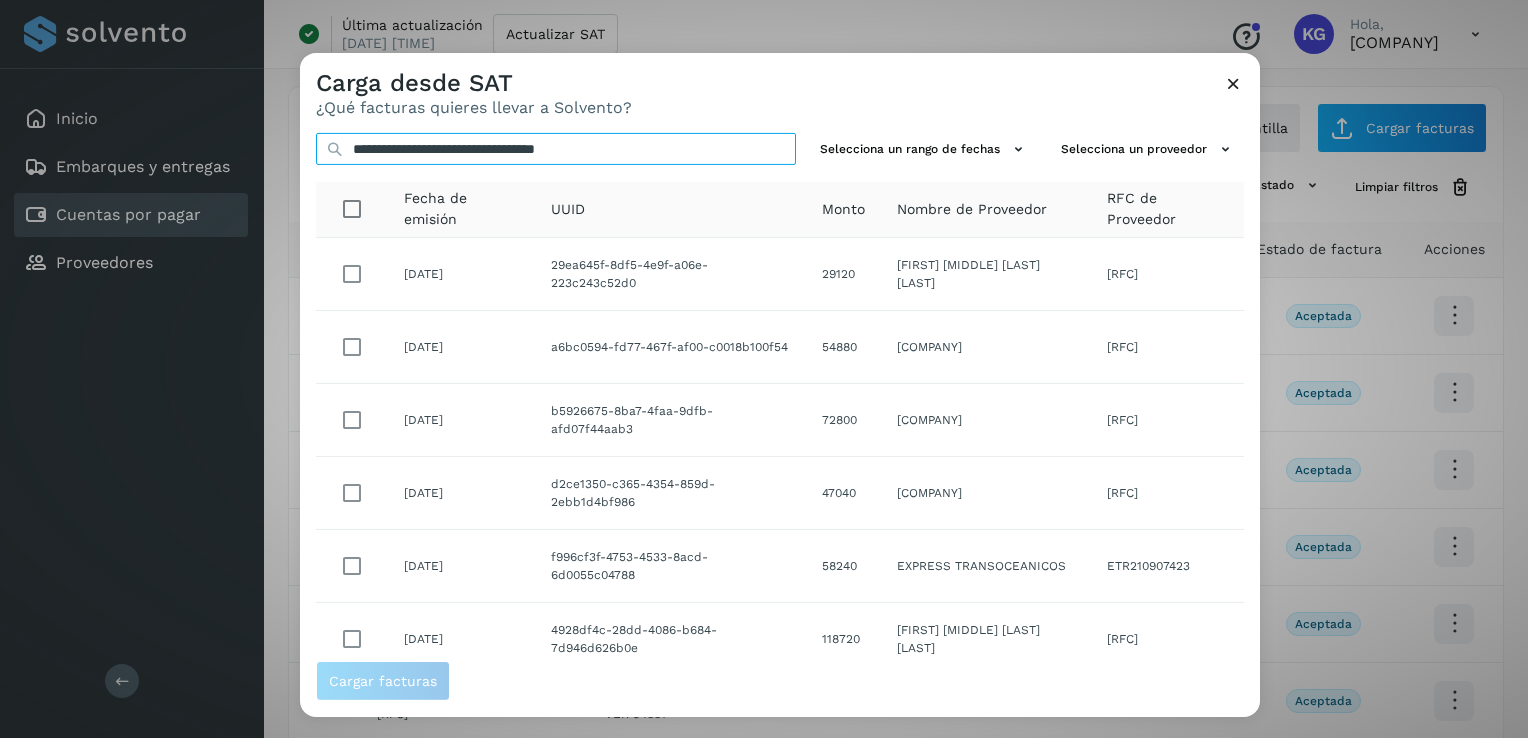 type on "**********" 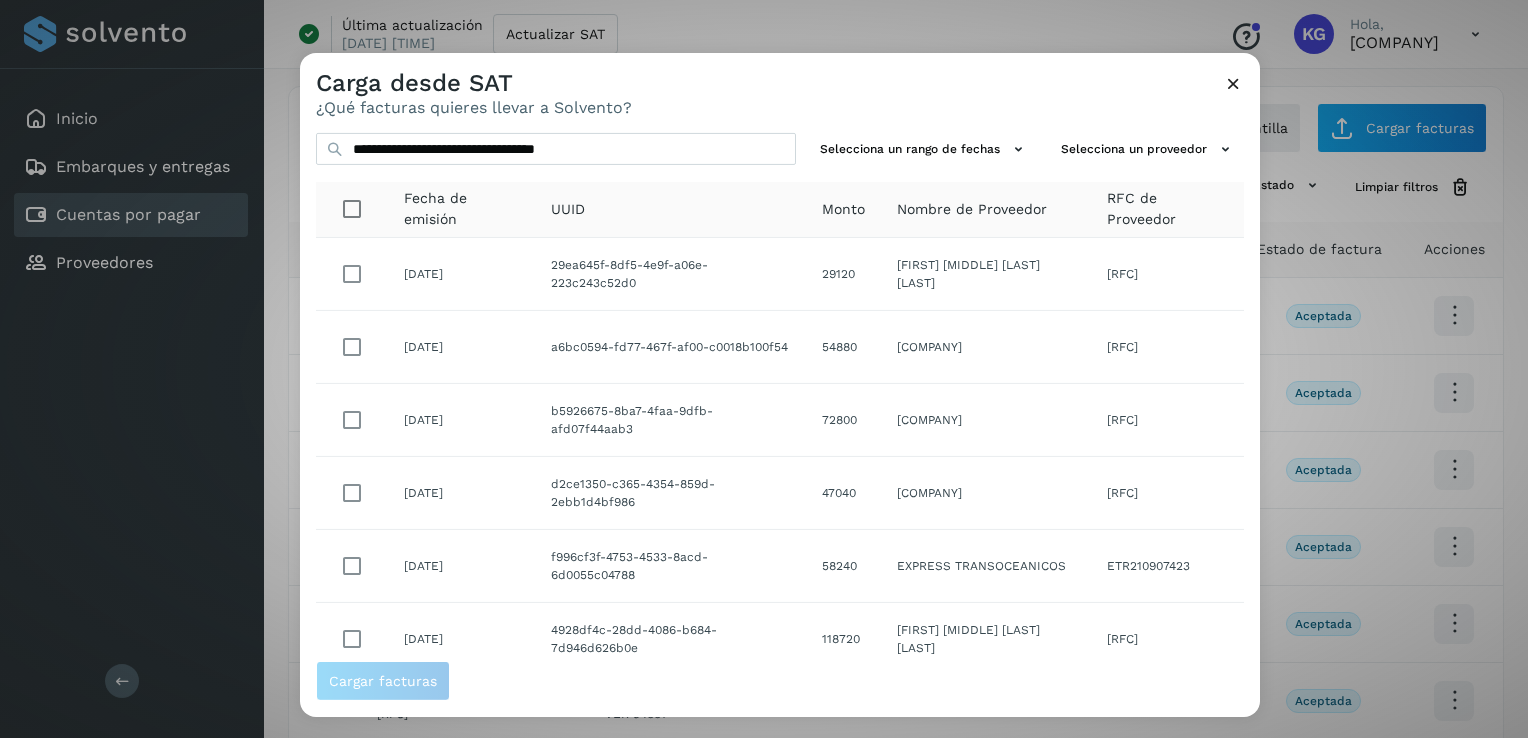 click at bounding box center (1233, 83) 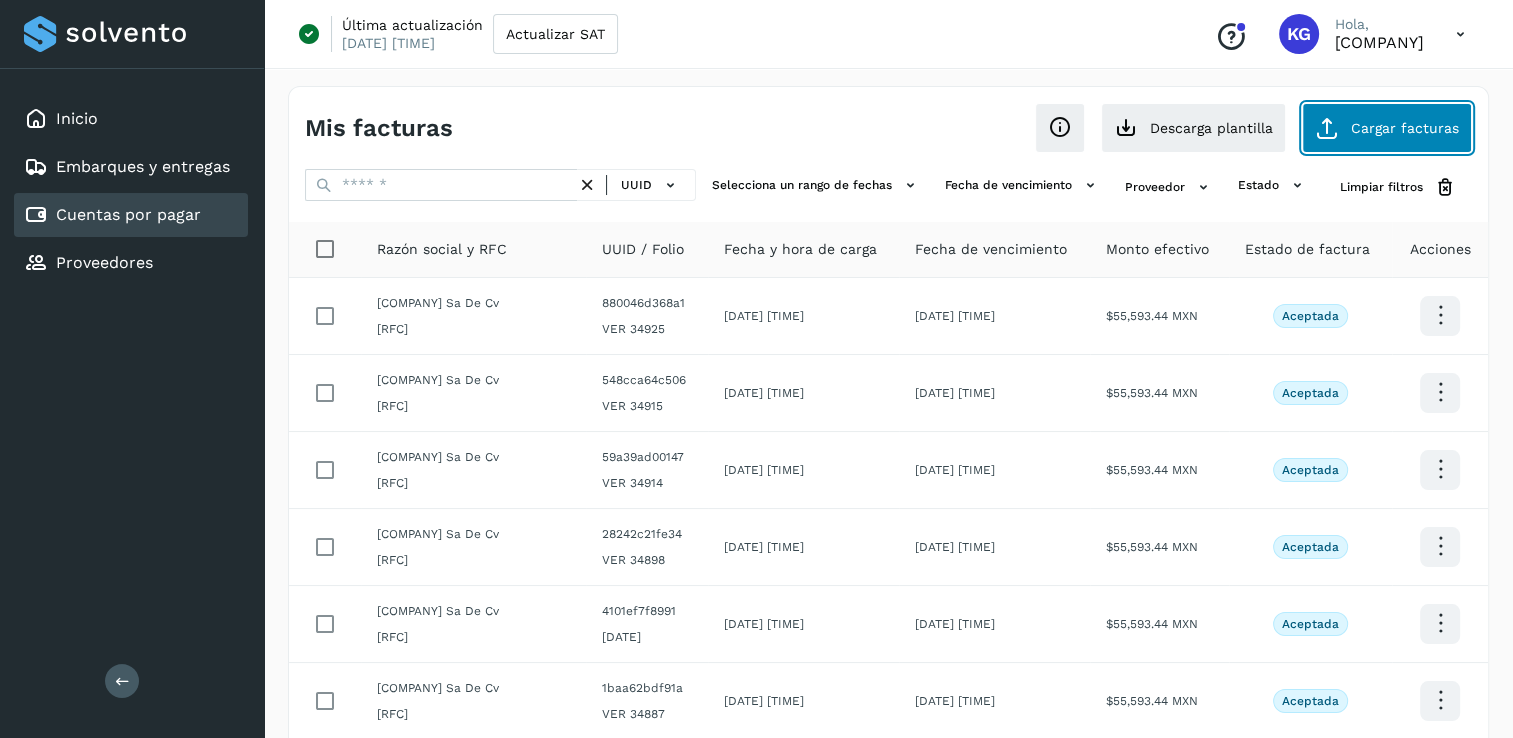 click on "Cargar facturas" 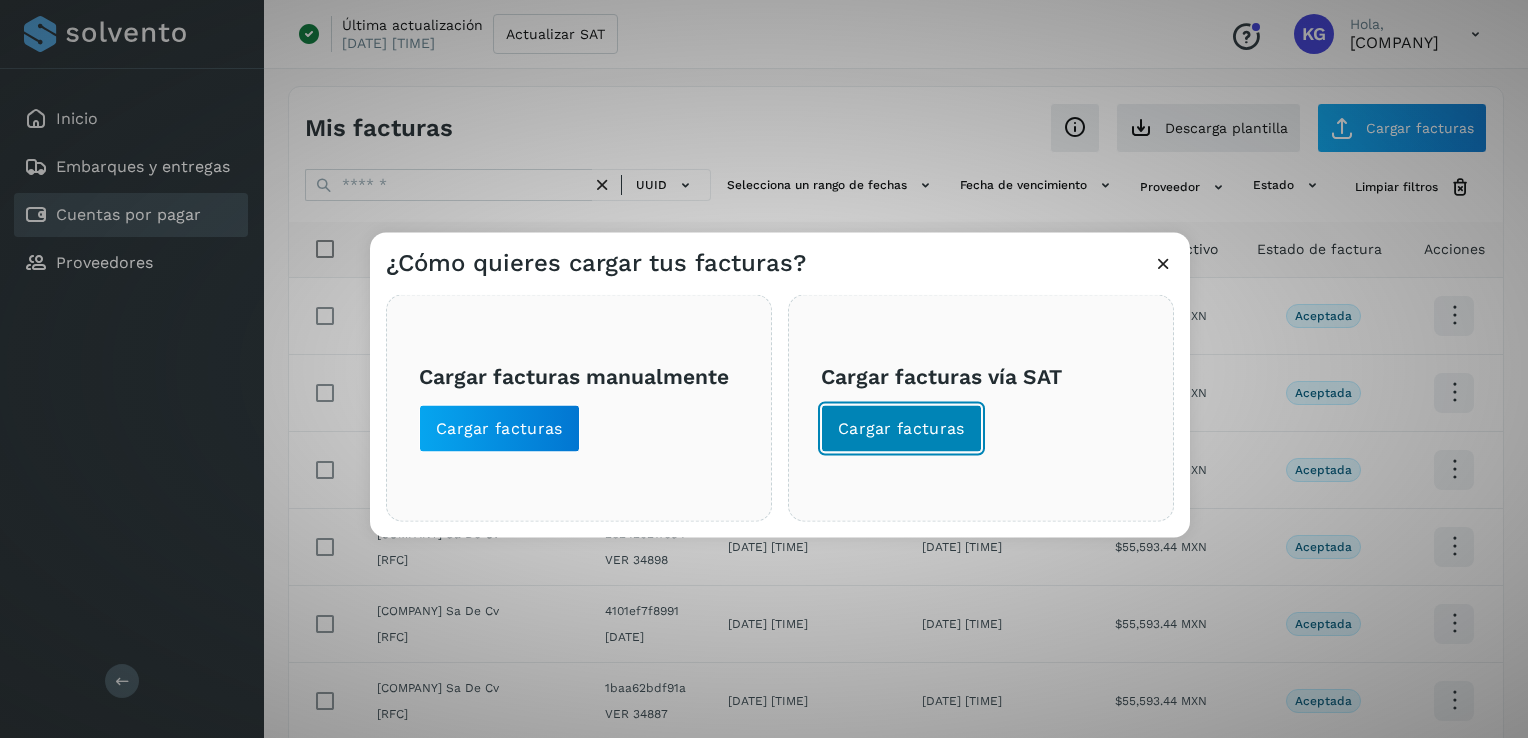 click on "Cargar facturas" at bounding box center (901, 429) 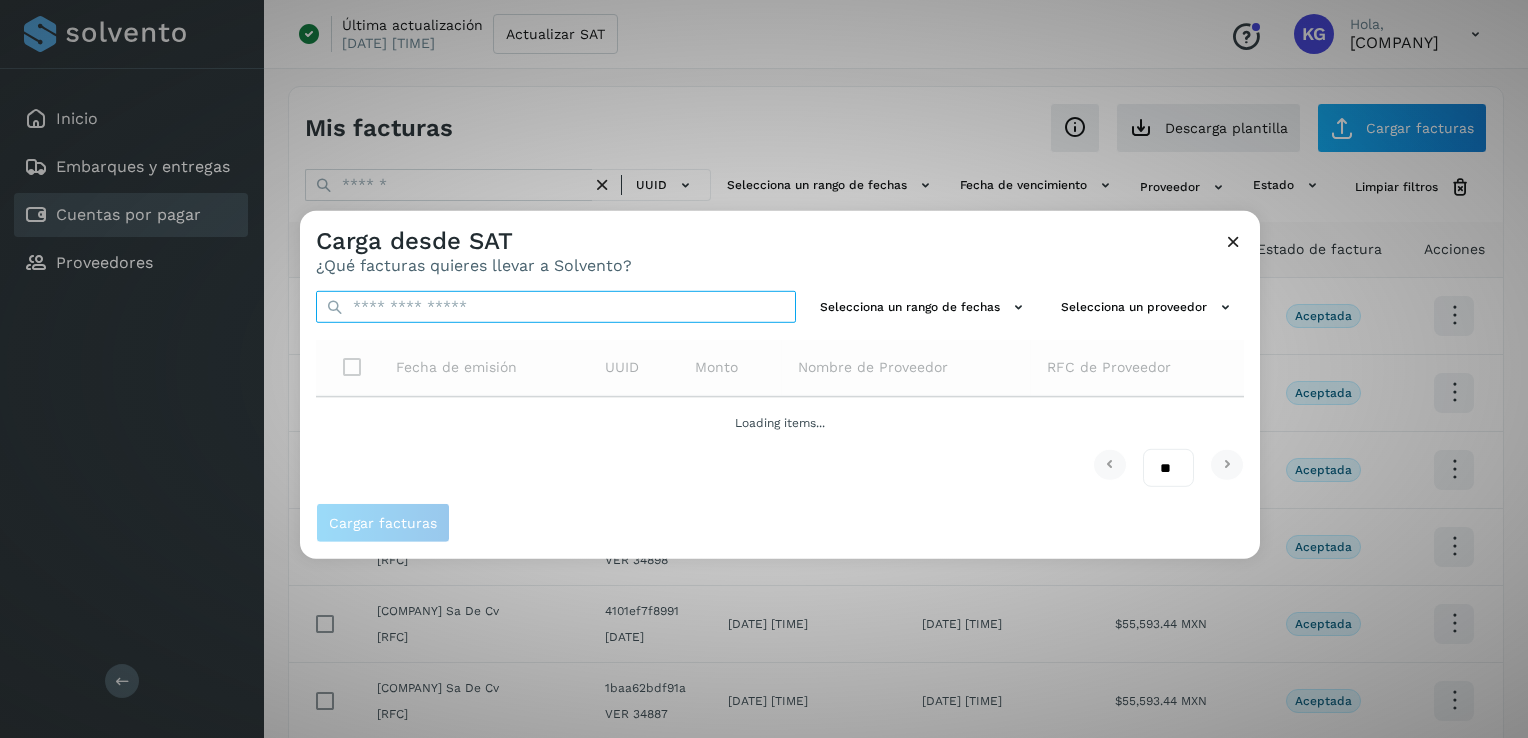 click at bounding box center (556, 307) 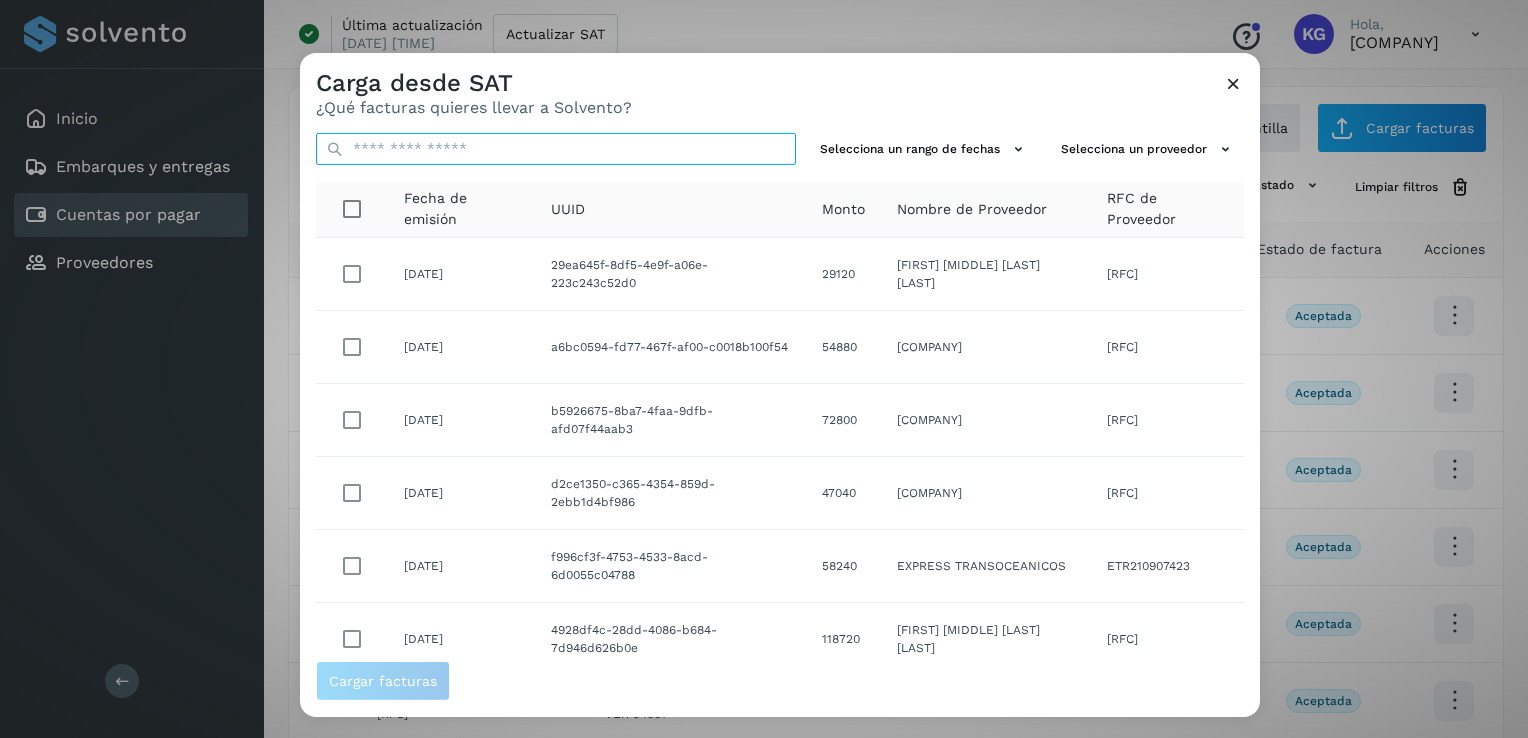 paste on "**********" 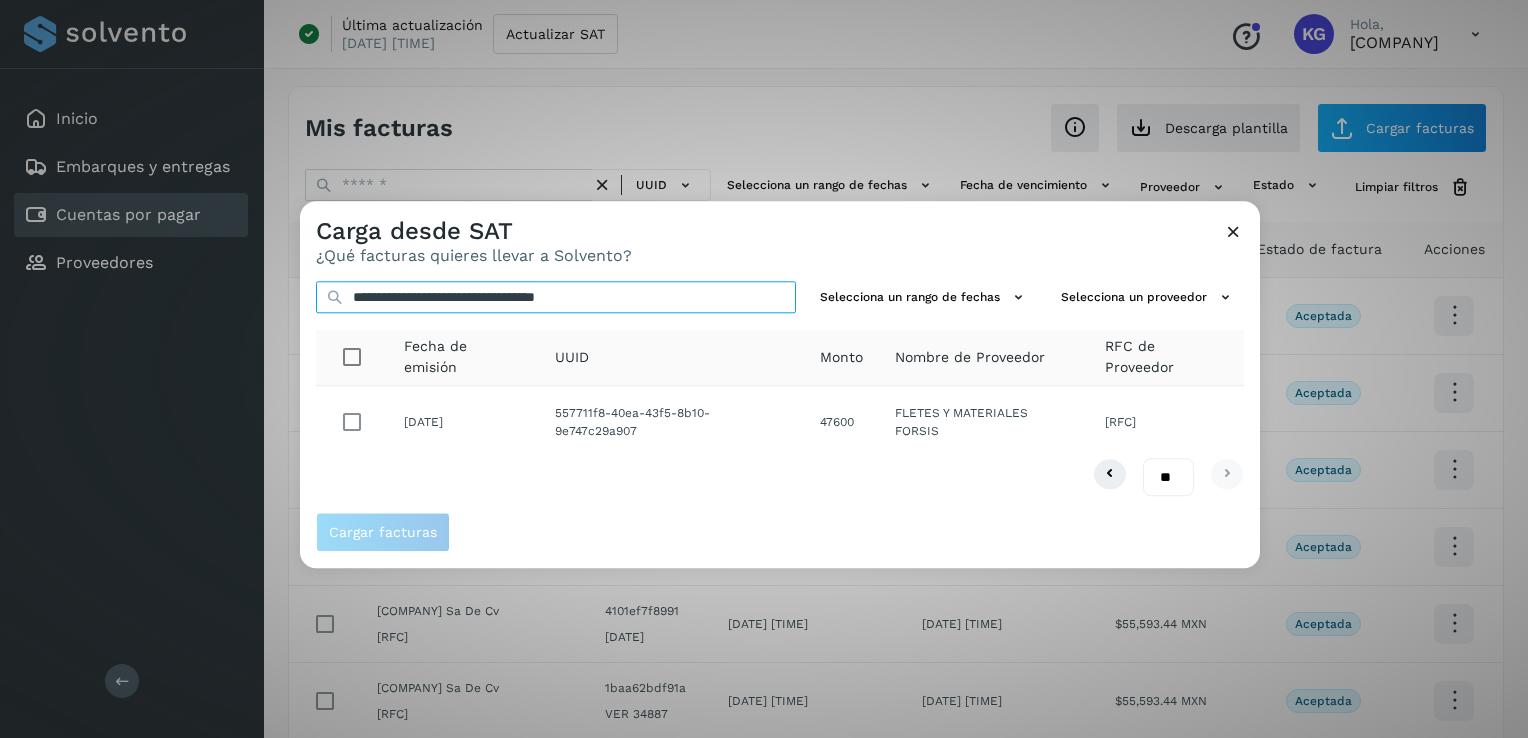 type on "**********" 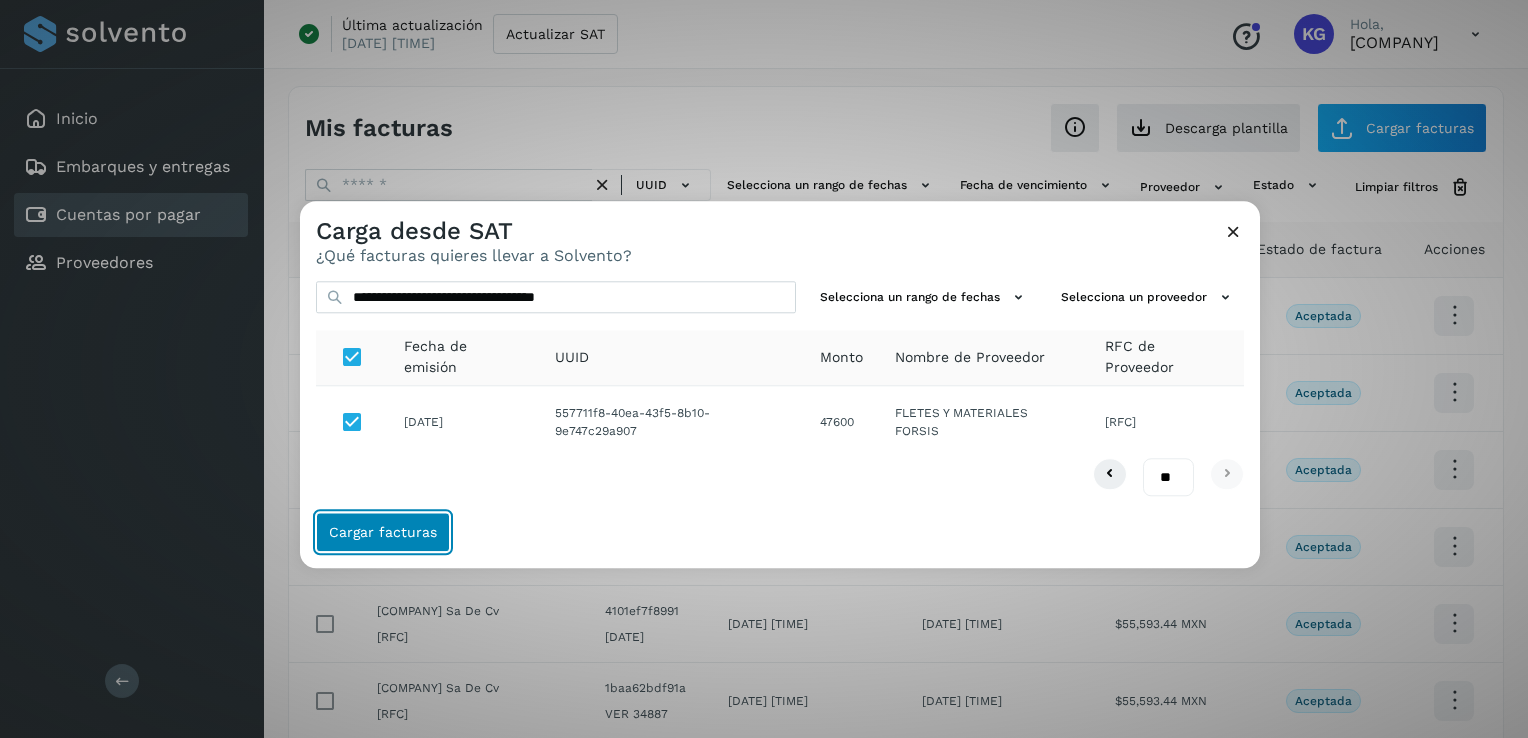 click on "Cargar facturas" 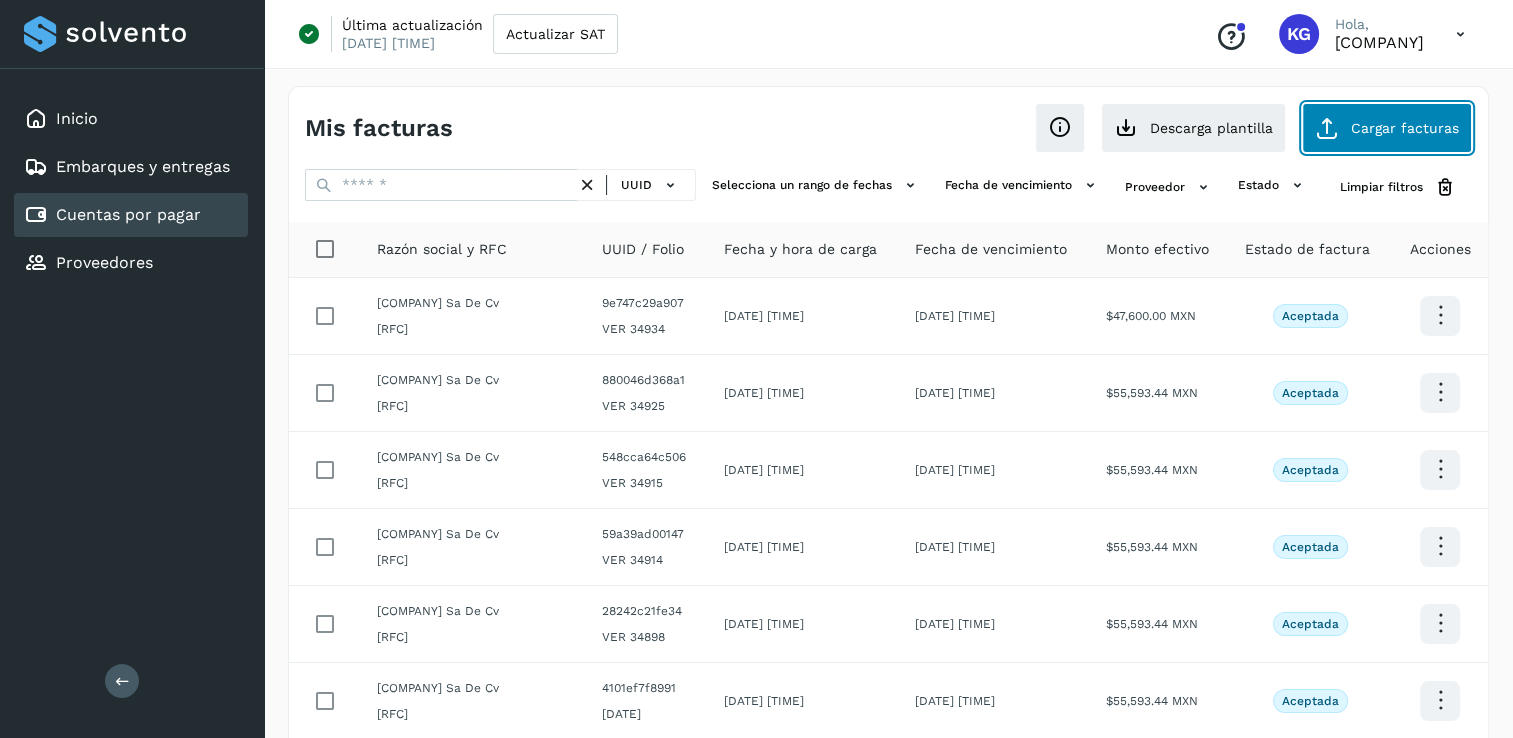 click on "Cargar facturas" 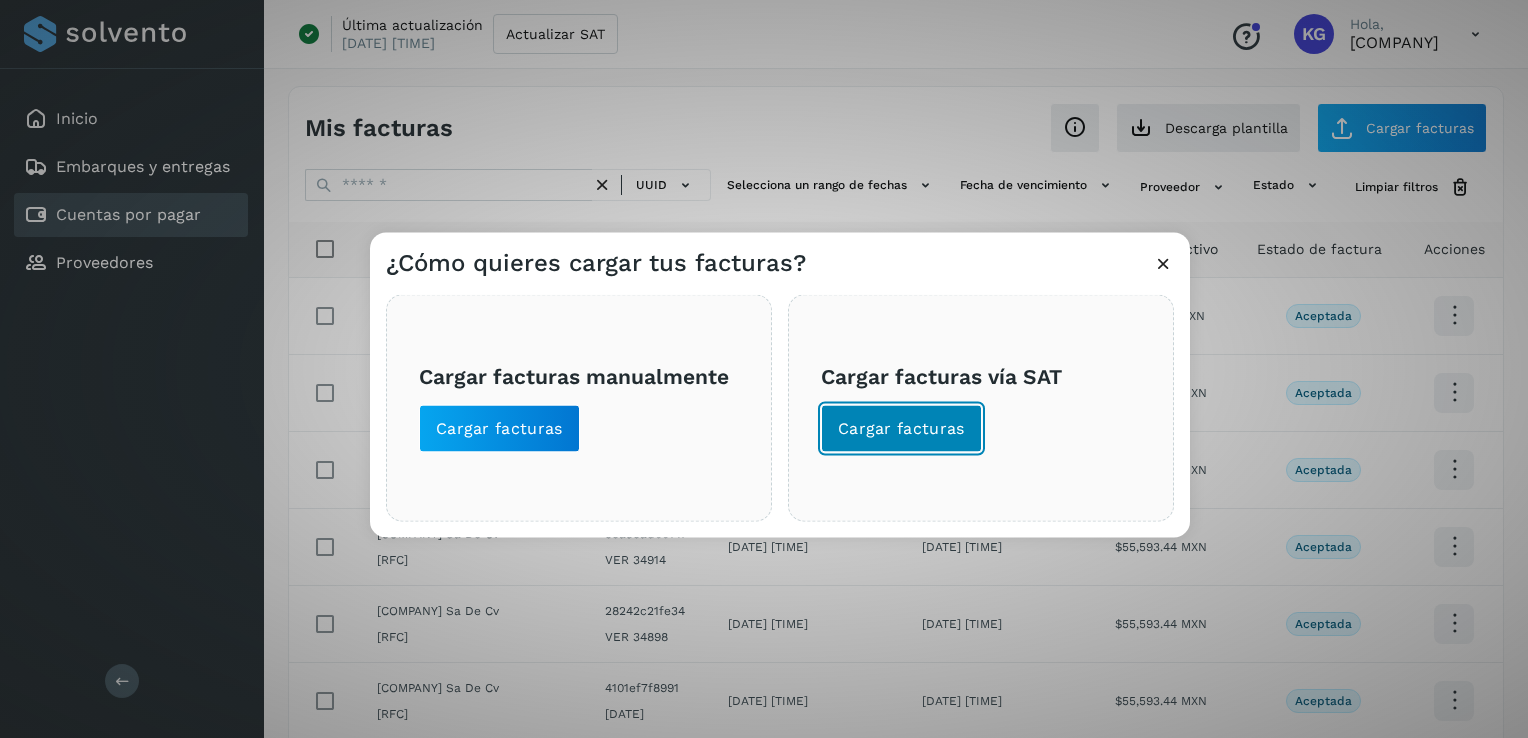 click on "Cargar facturas" 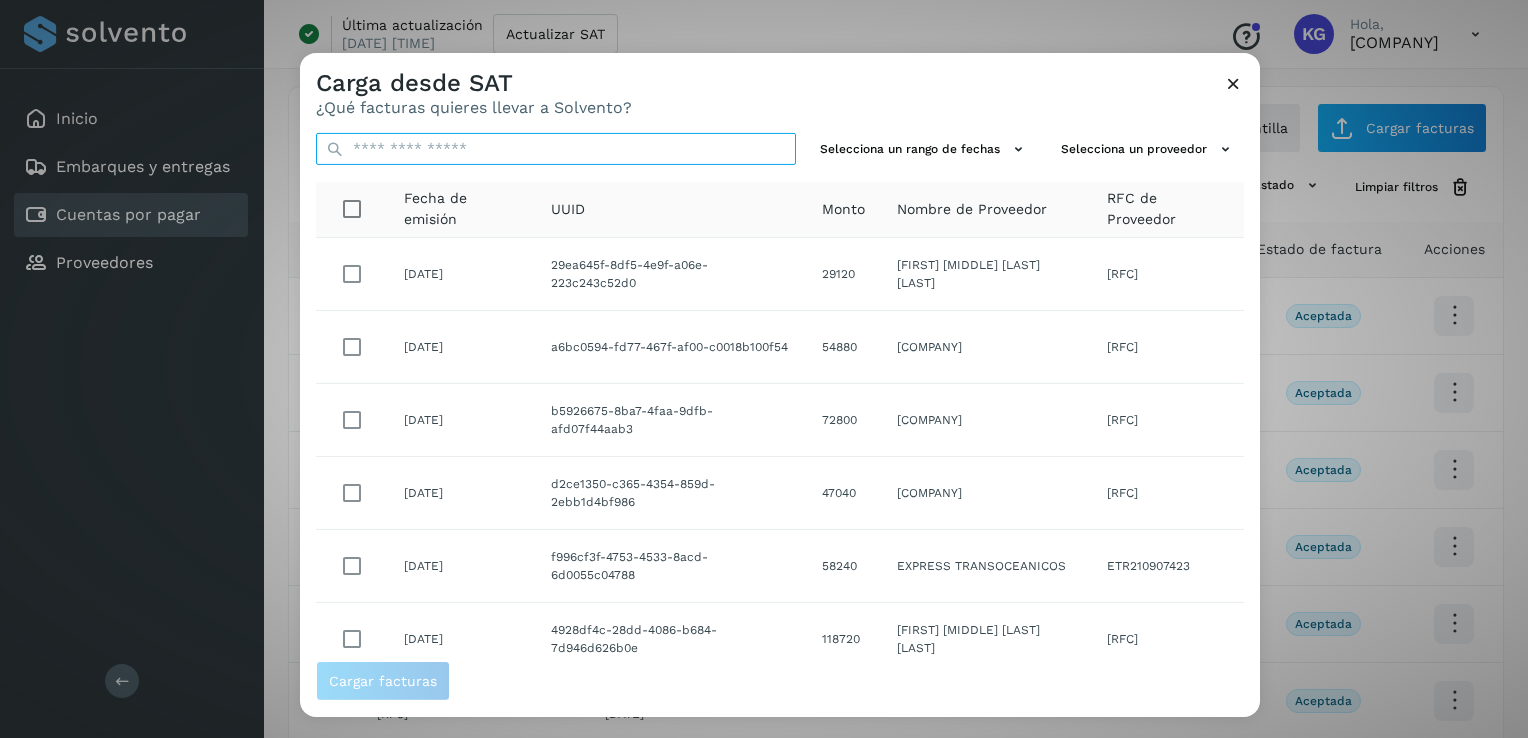 click at bounding box center [556, 149] 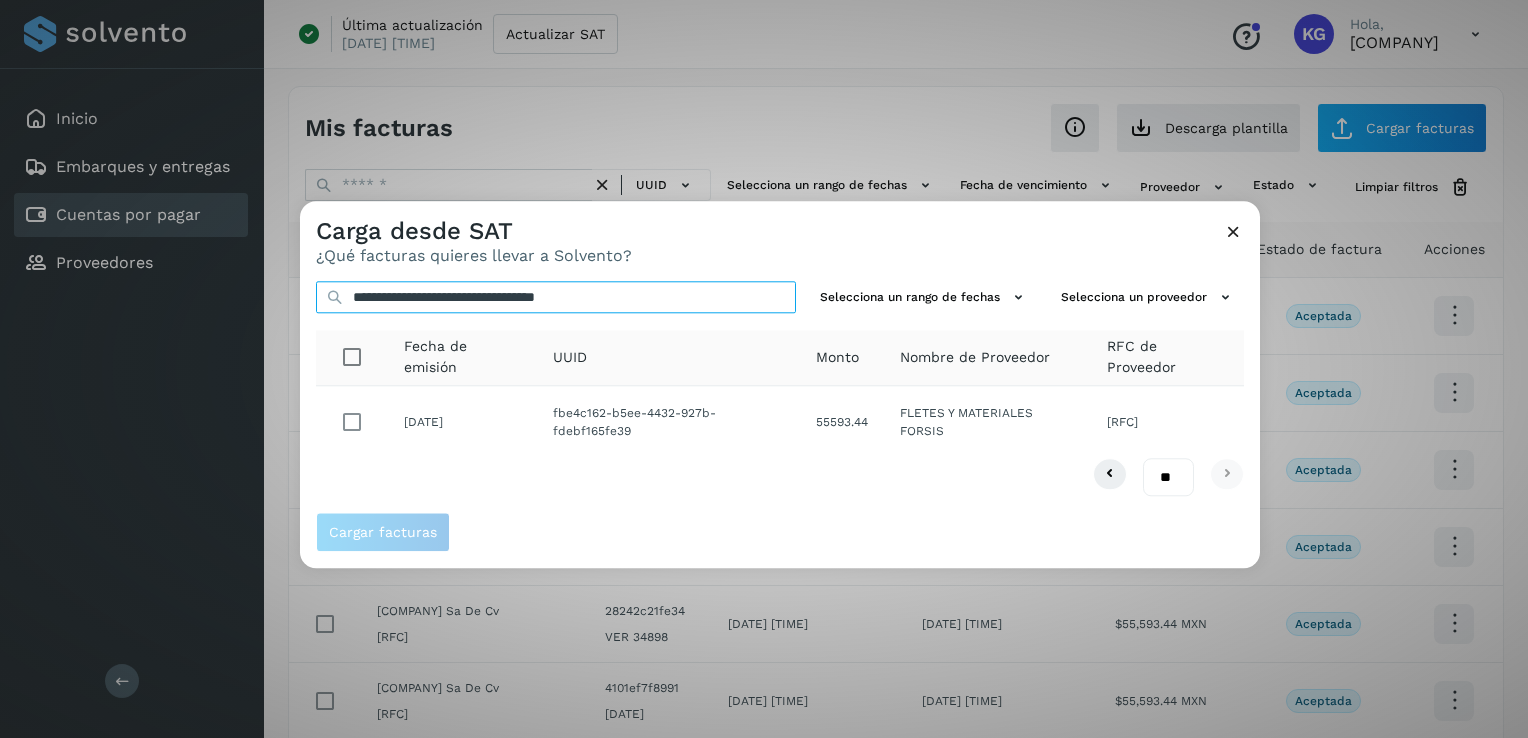 type on "**********" 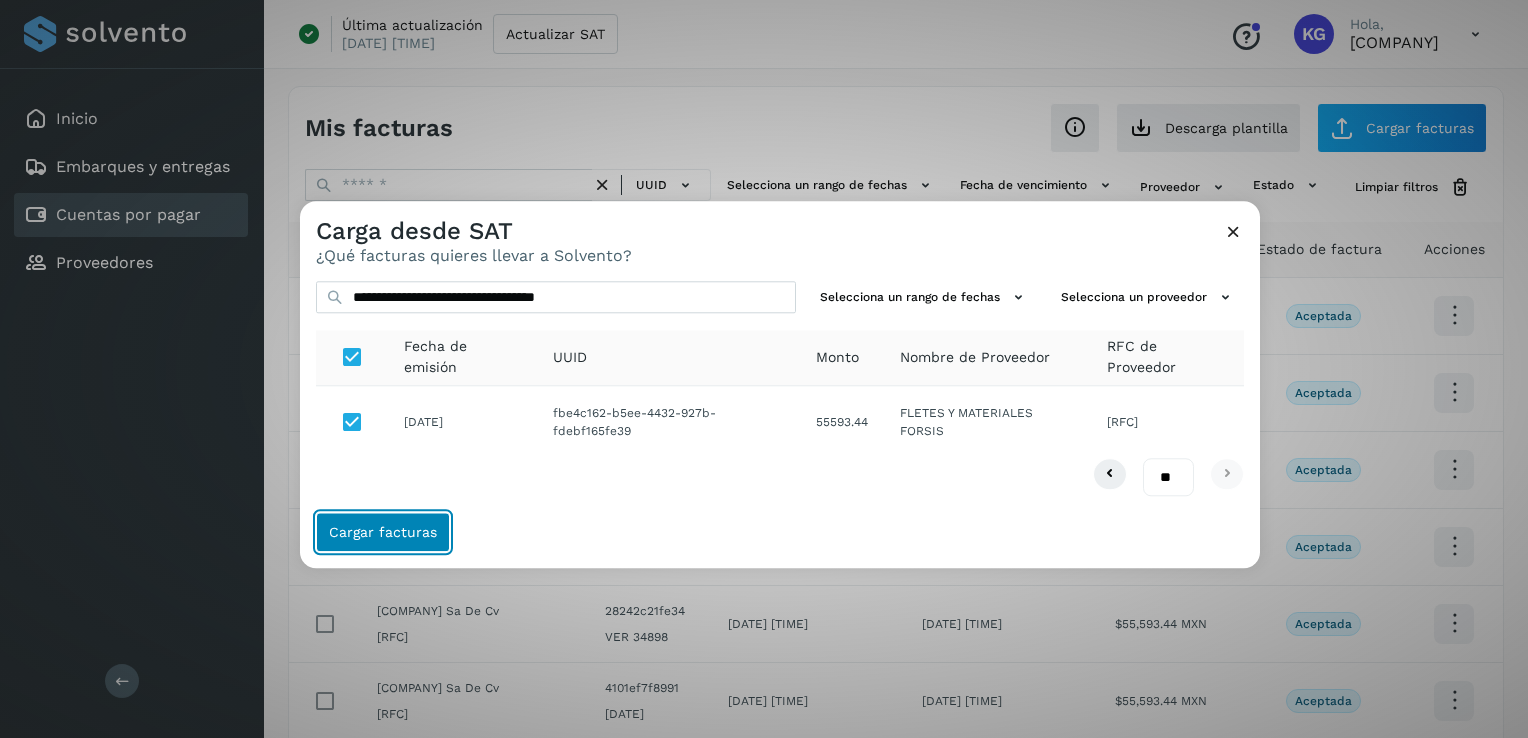 click on "Cargar facturas" 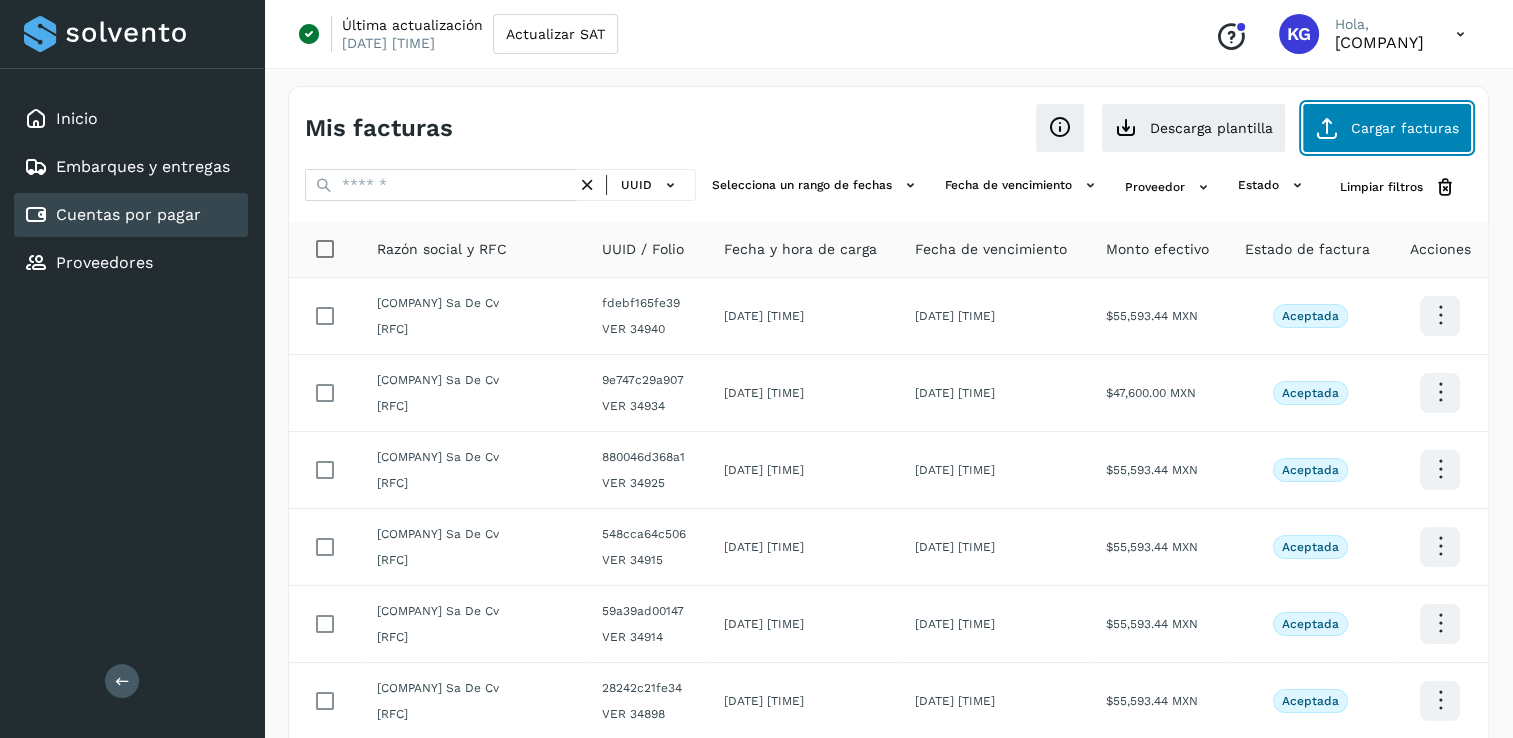 click on "Cargar facturas" 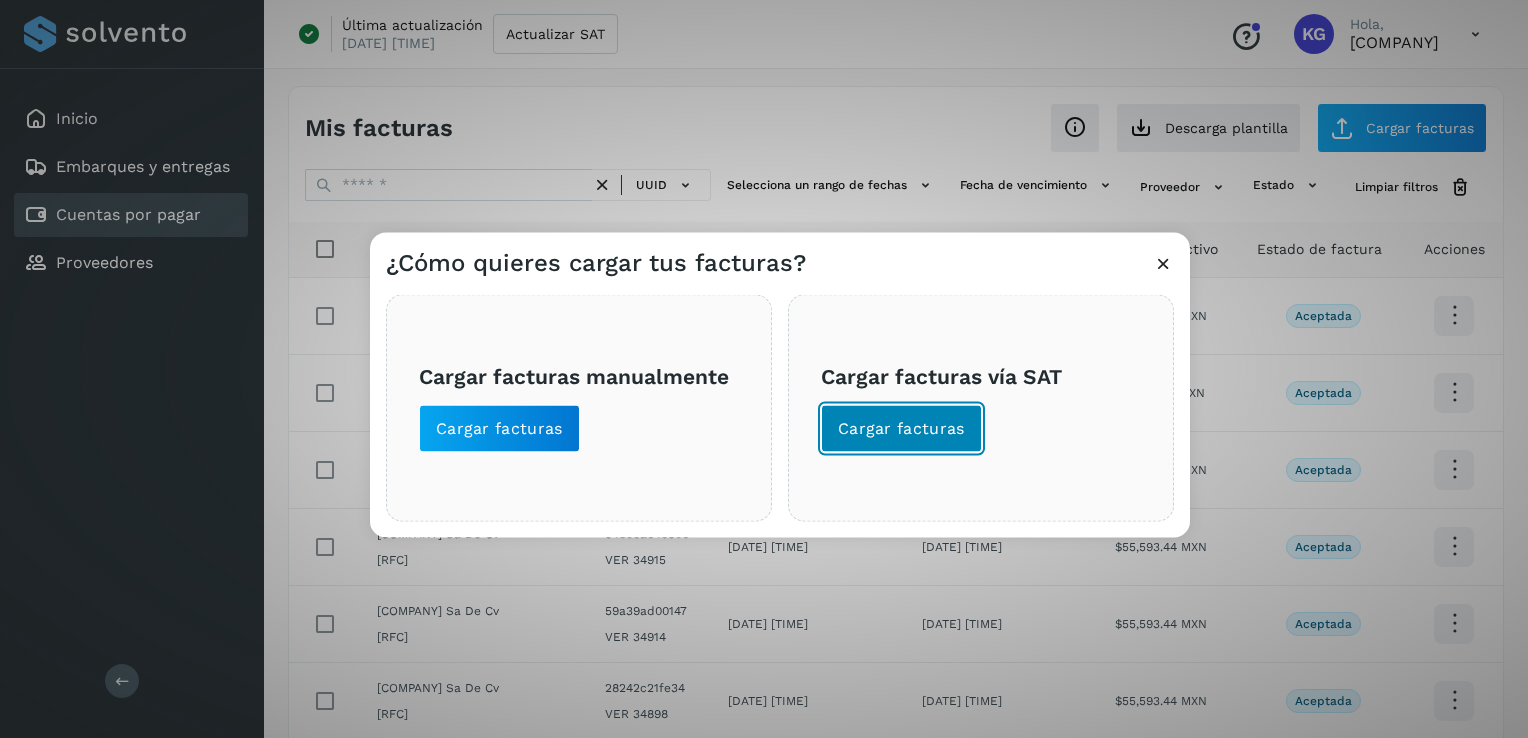 click on "Cargar facturas" at bounding box center [901, 429] 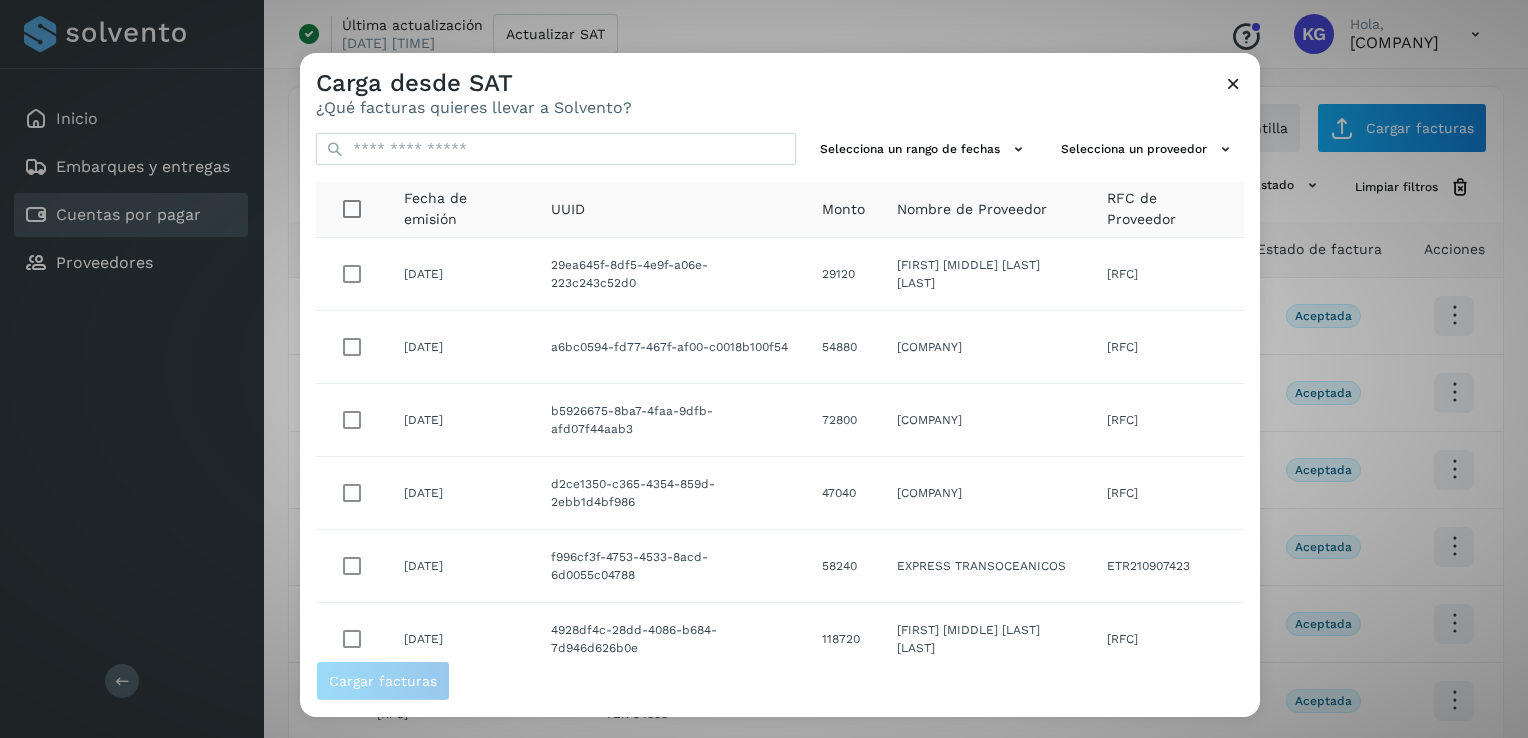 click 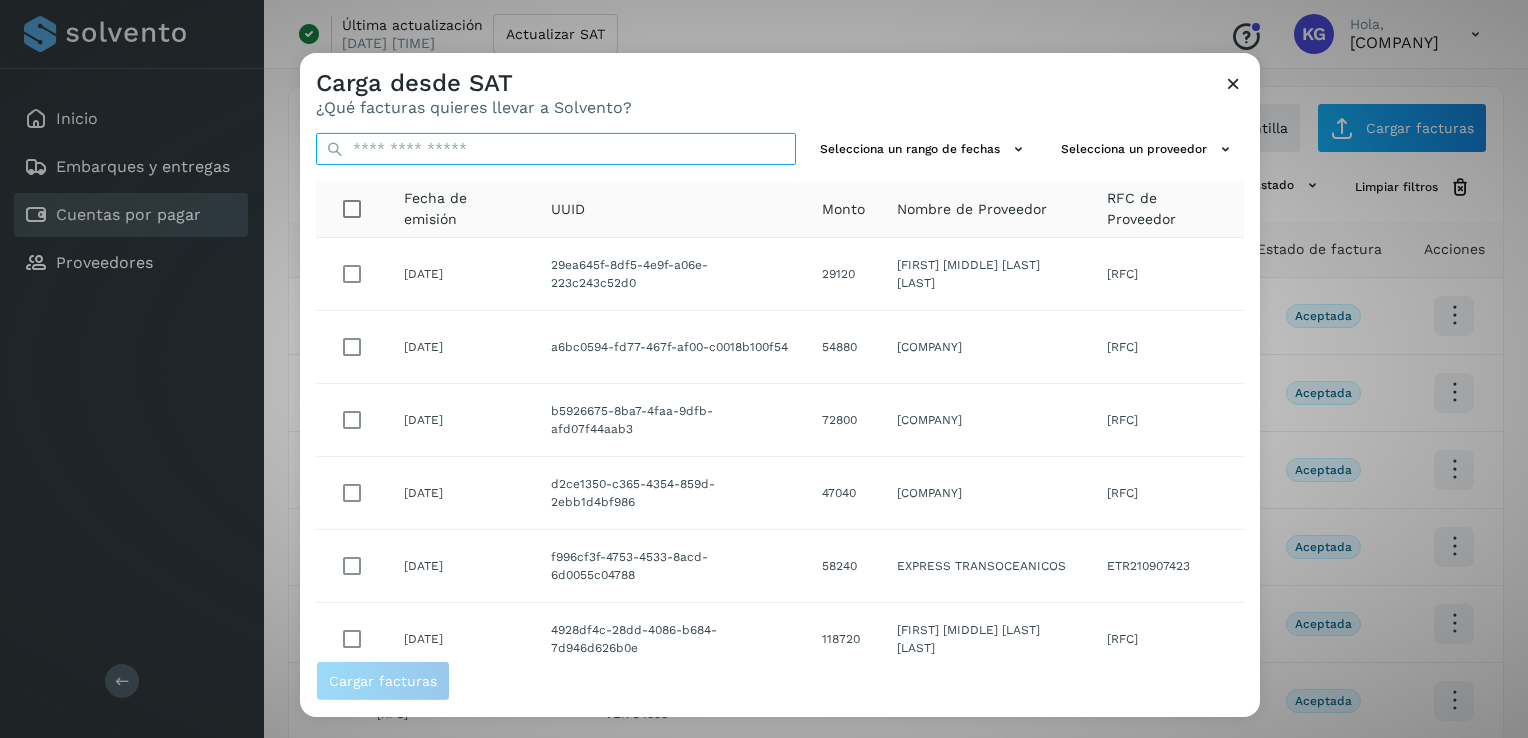 click at bounding box center [556, 149] 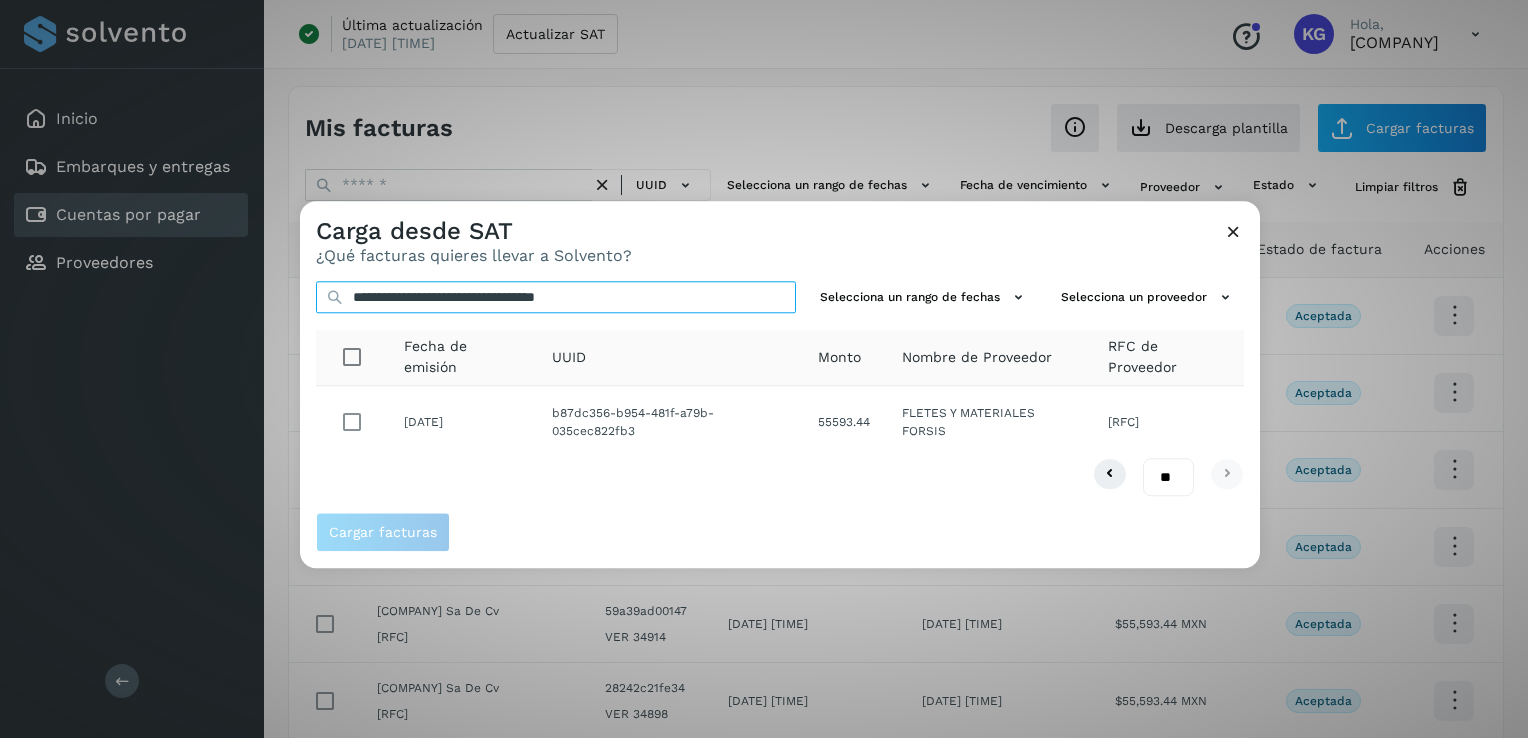 type on "**********" 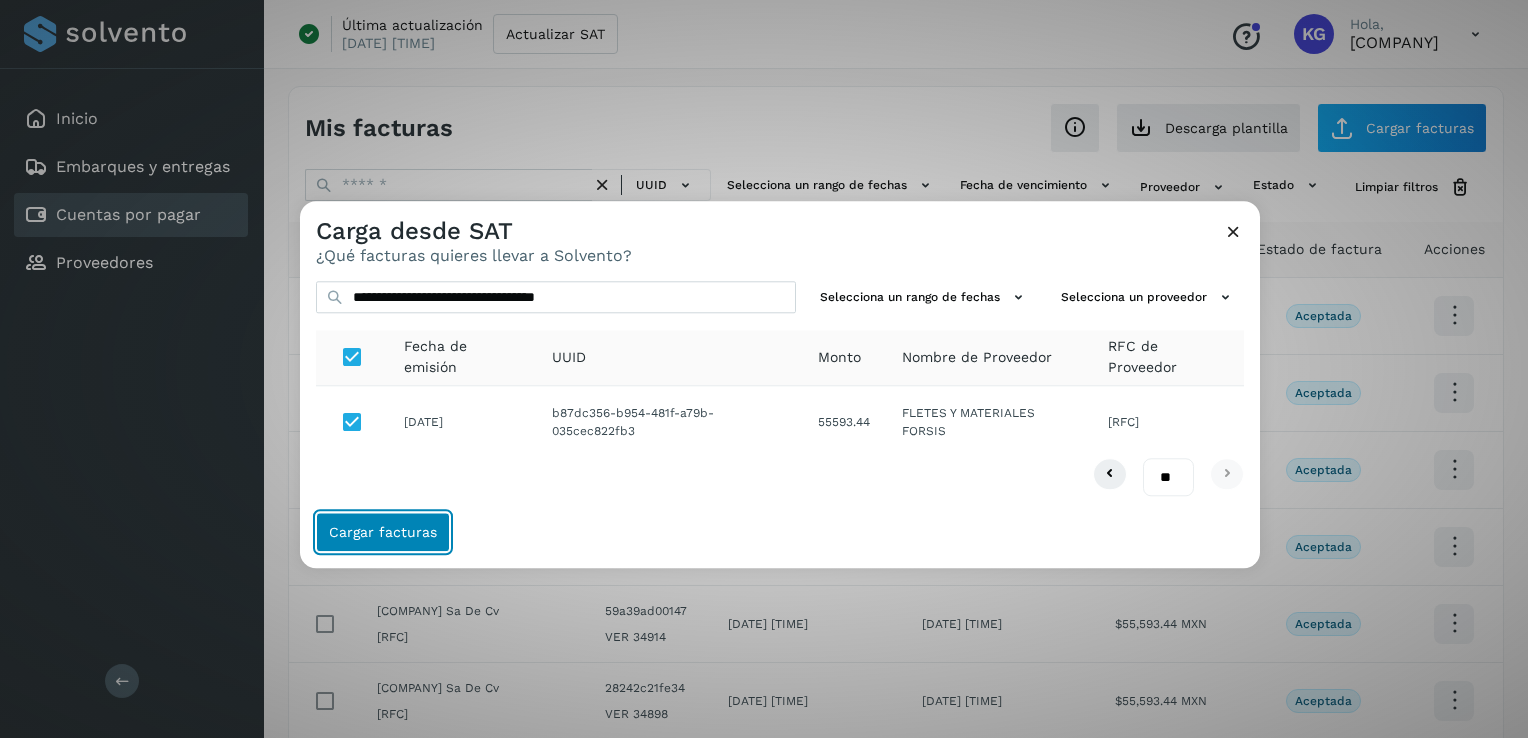 click on "Cargar facturas" 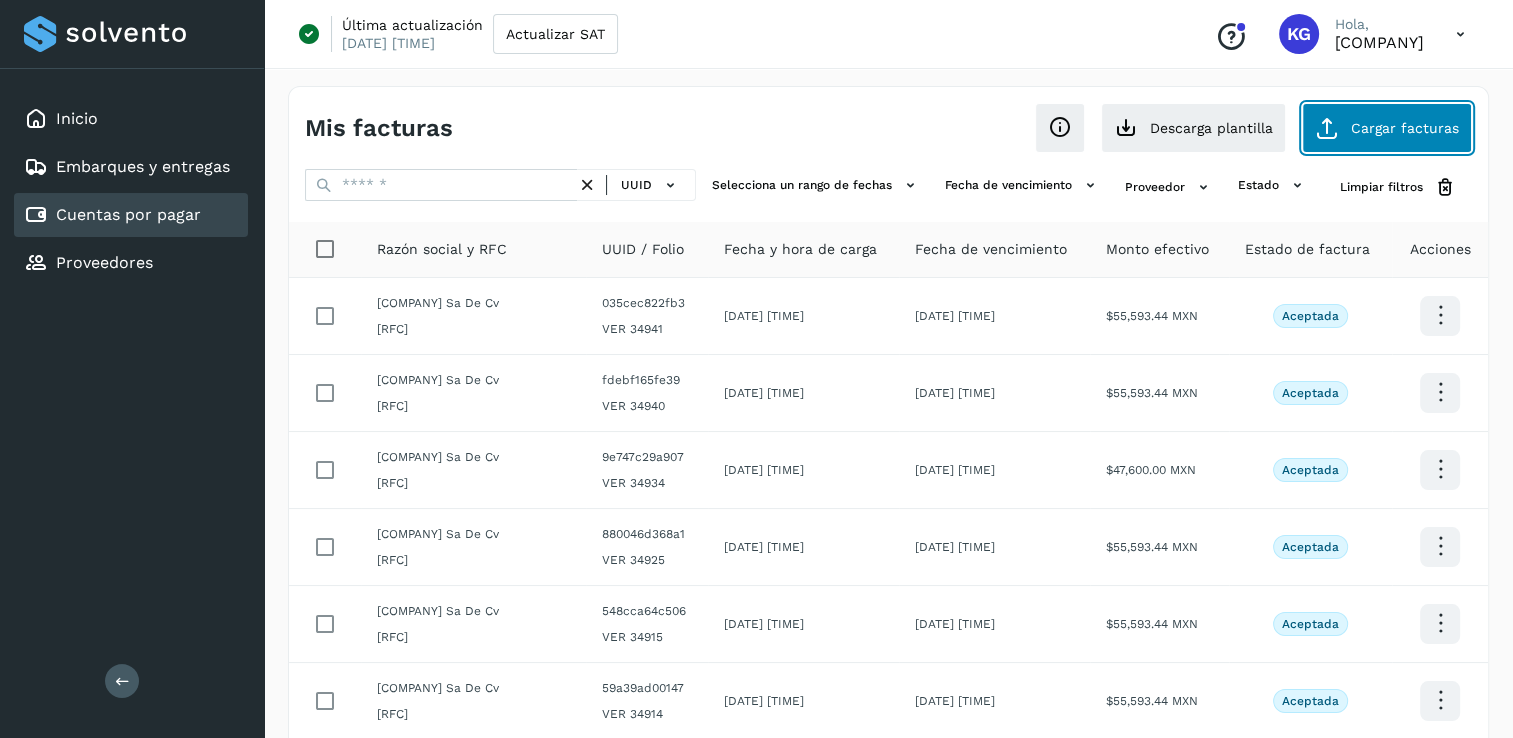 click on "Cargar facturas" 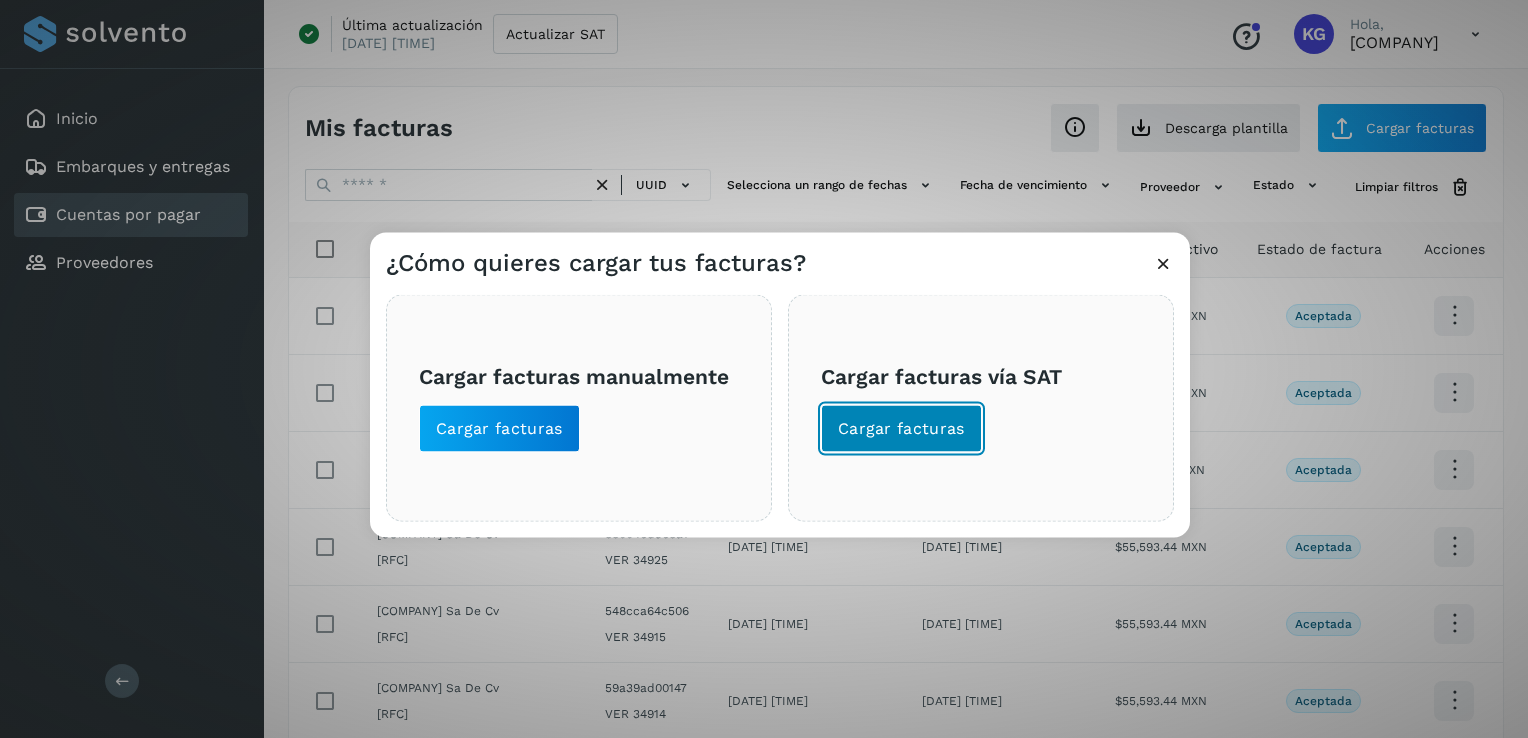 click on "Cargar facturas" at bounding box center [901, 429] 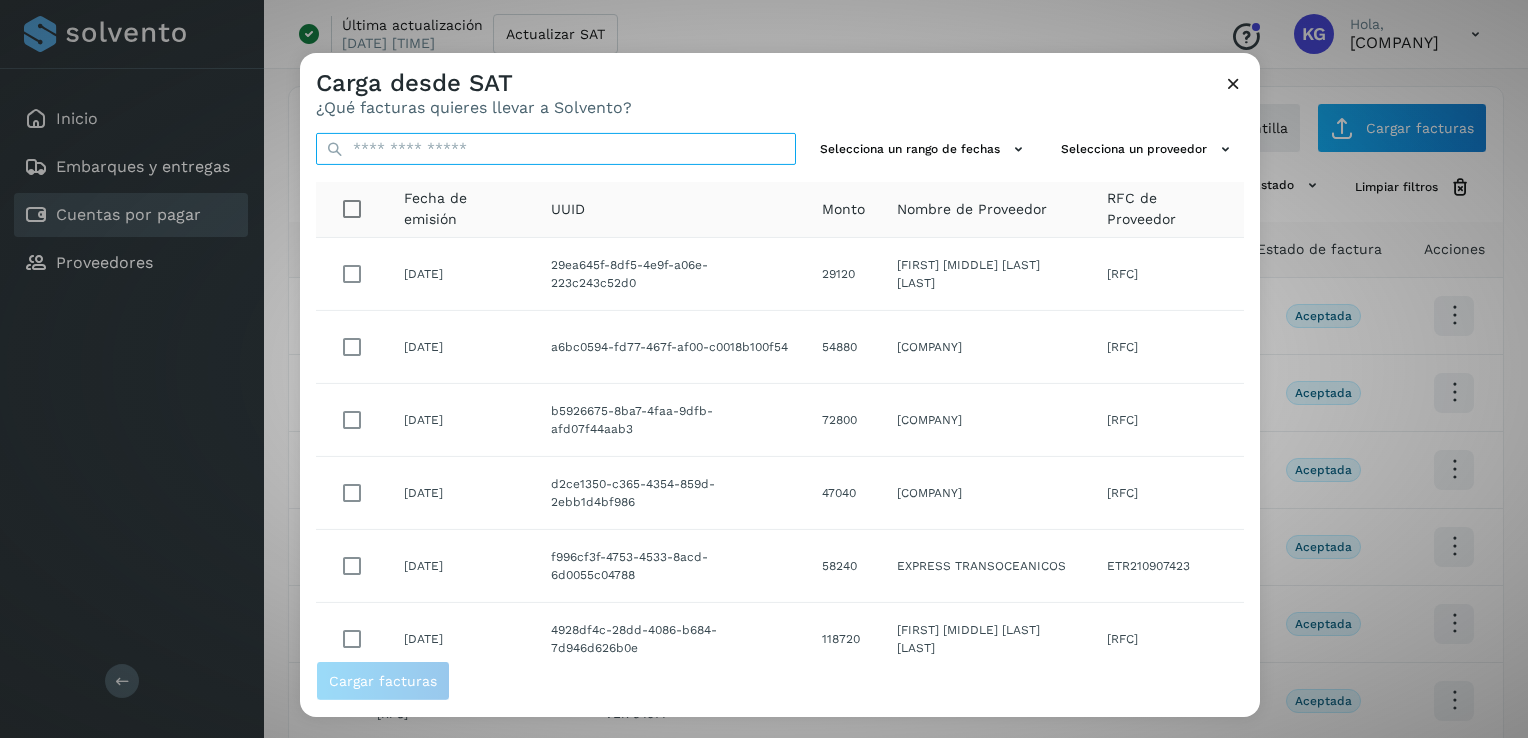 click at bounding box center (556, 149) 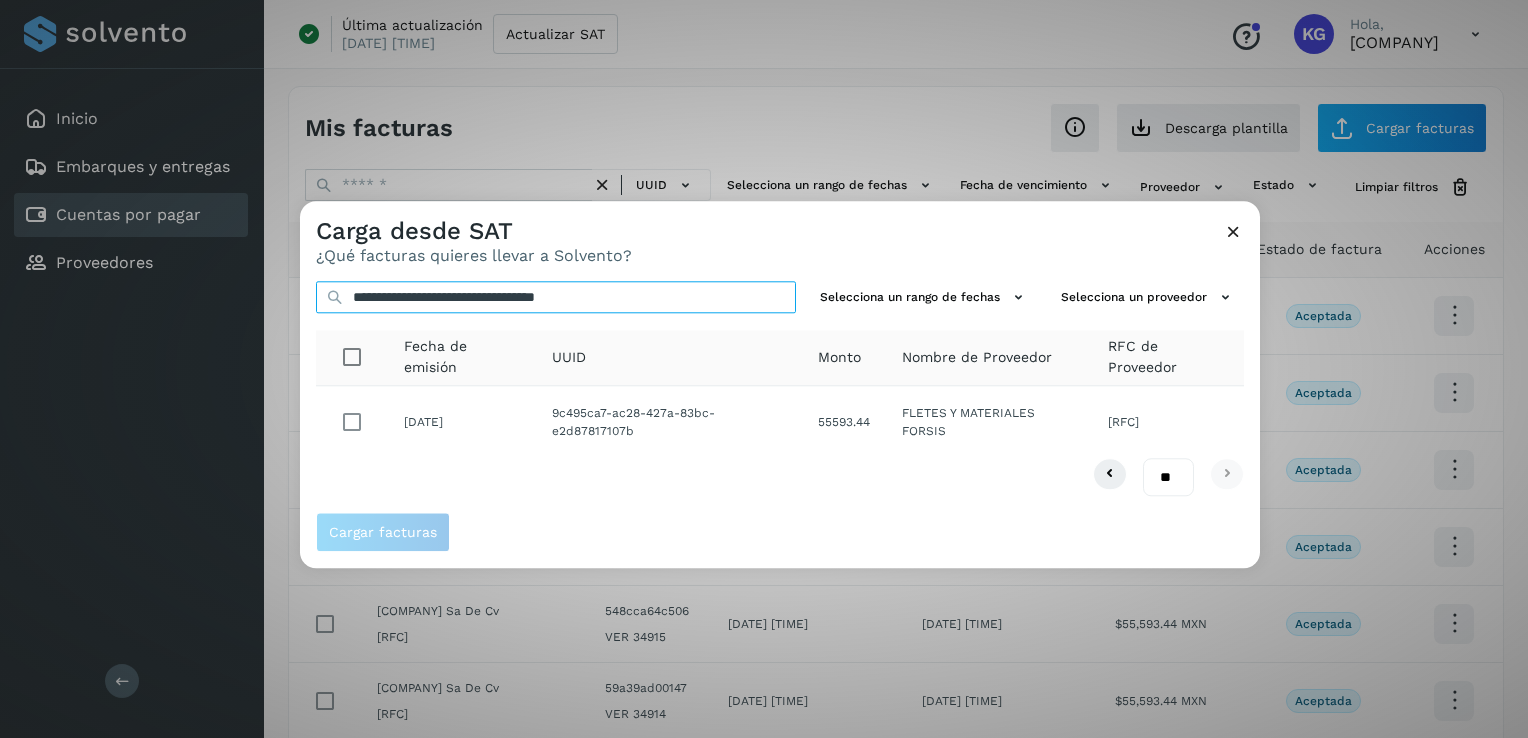 type on "**********" 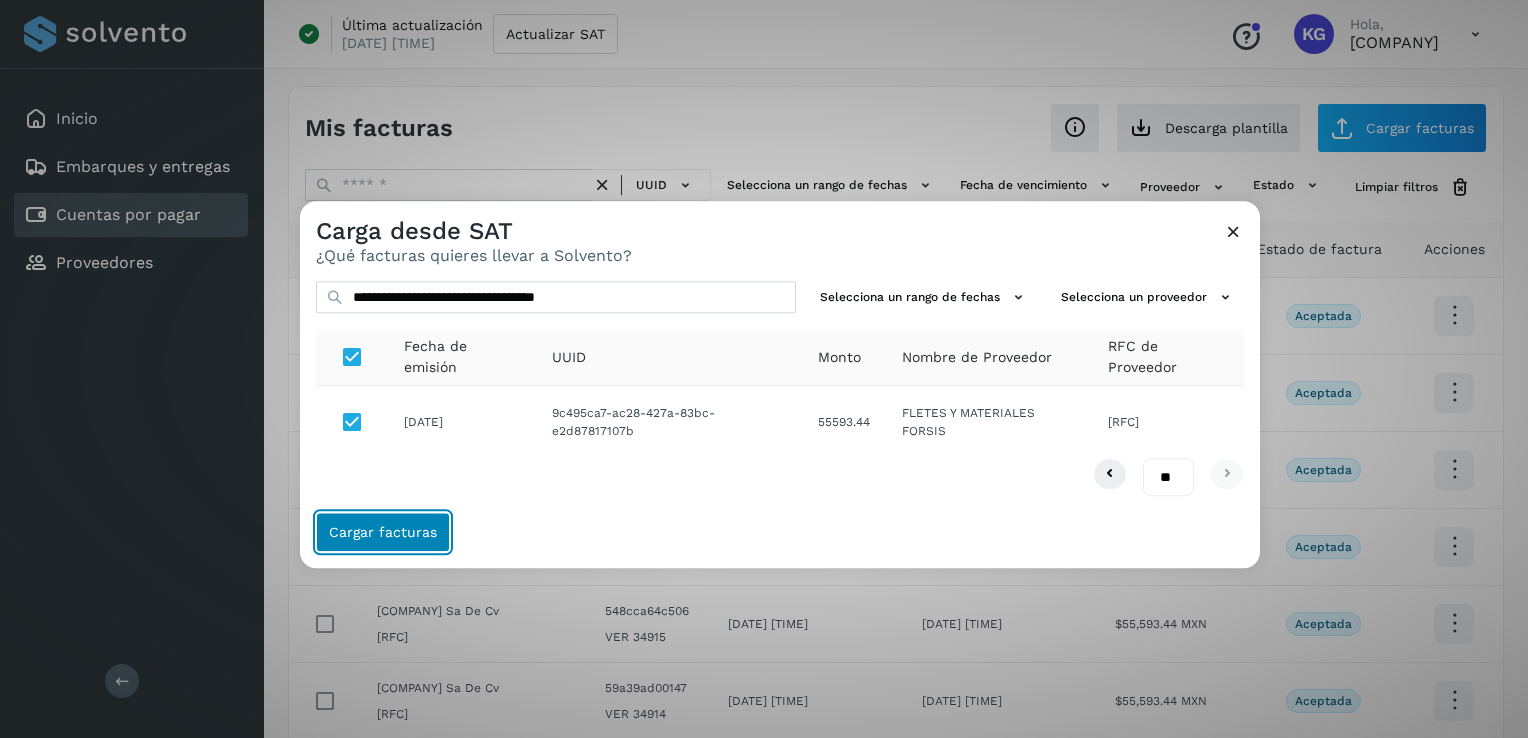 click on "Cargar facturas" 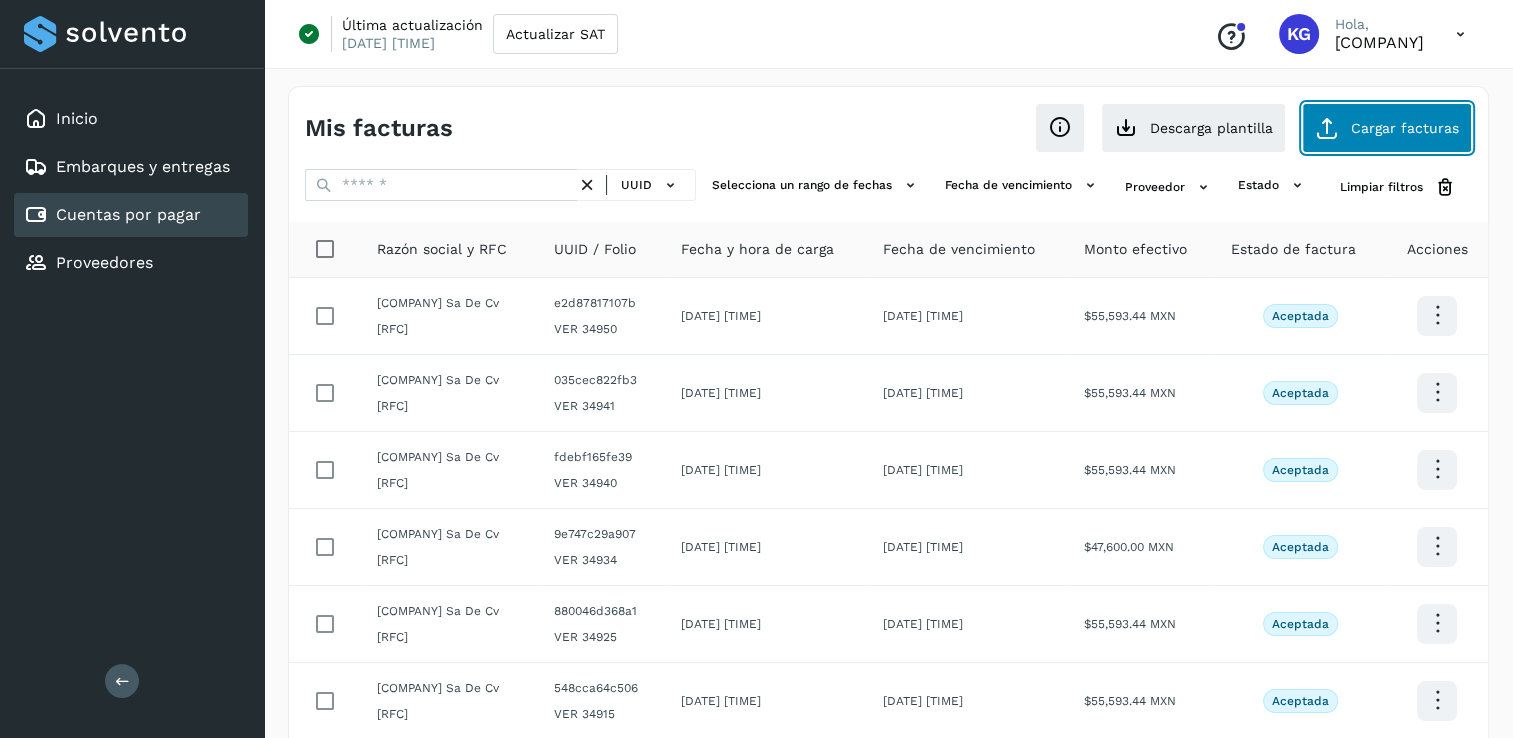 click on "Cargar facturas" 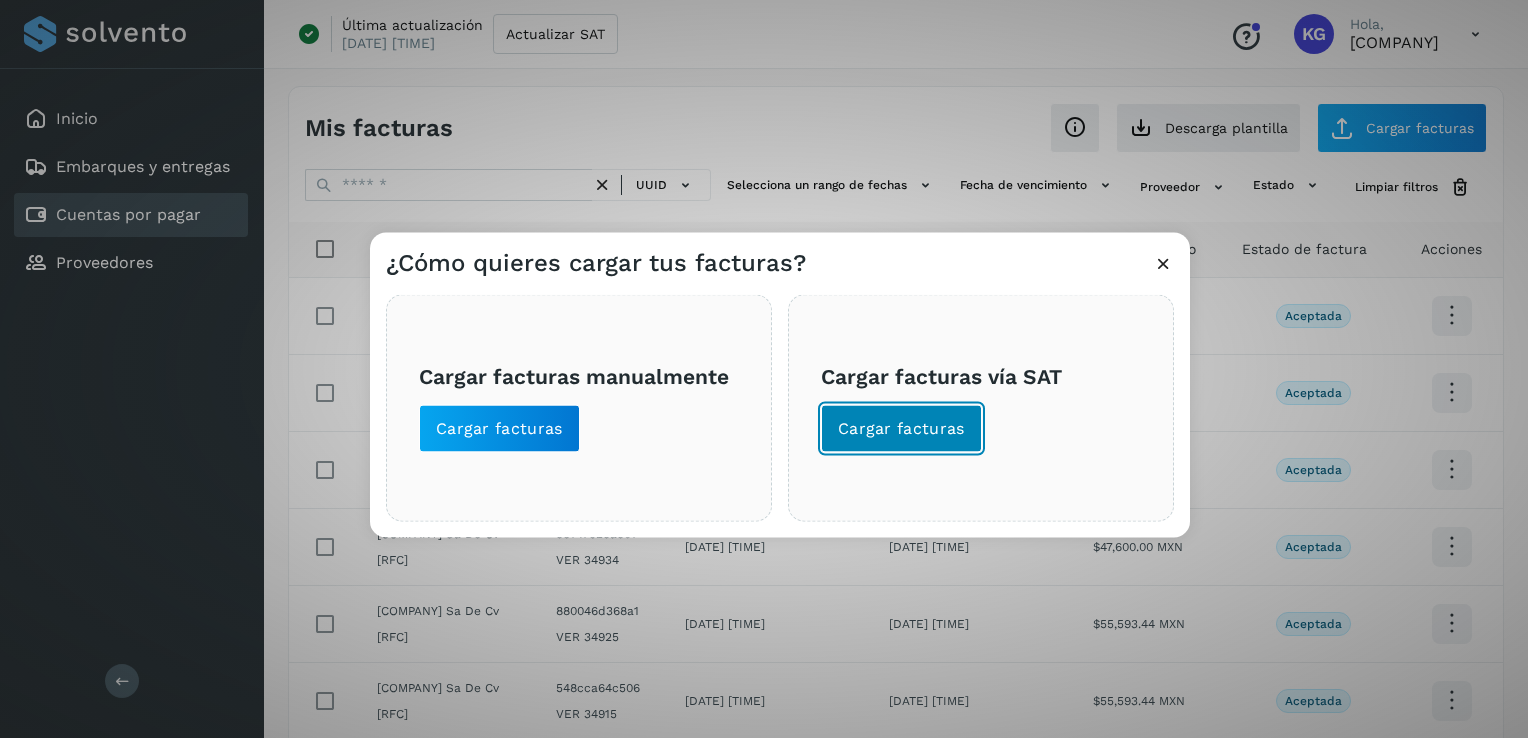 click on "Cargar facturas" 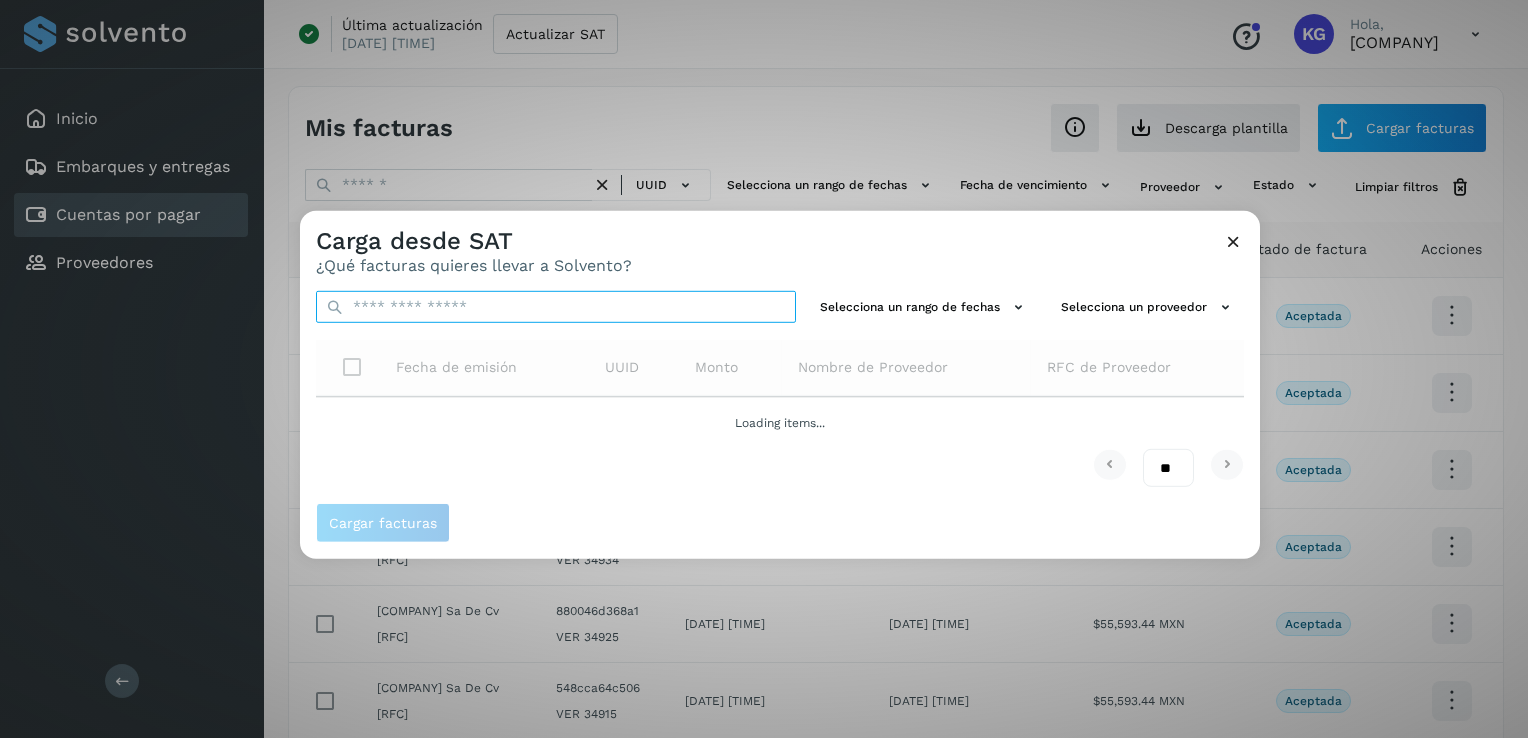click at bounding box center [556, 307] 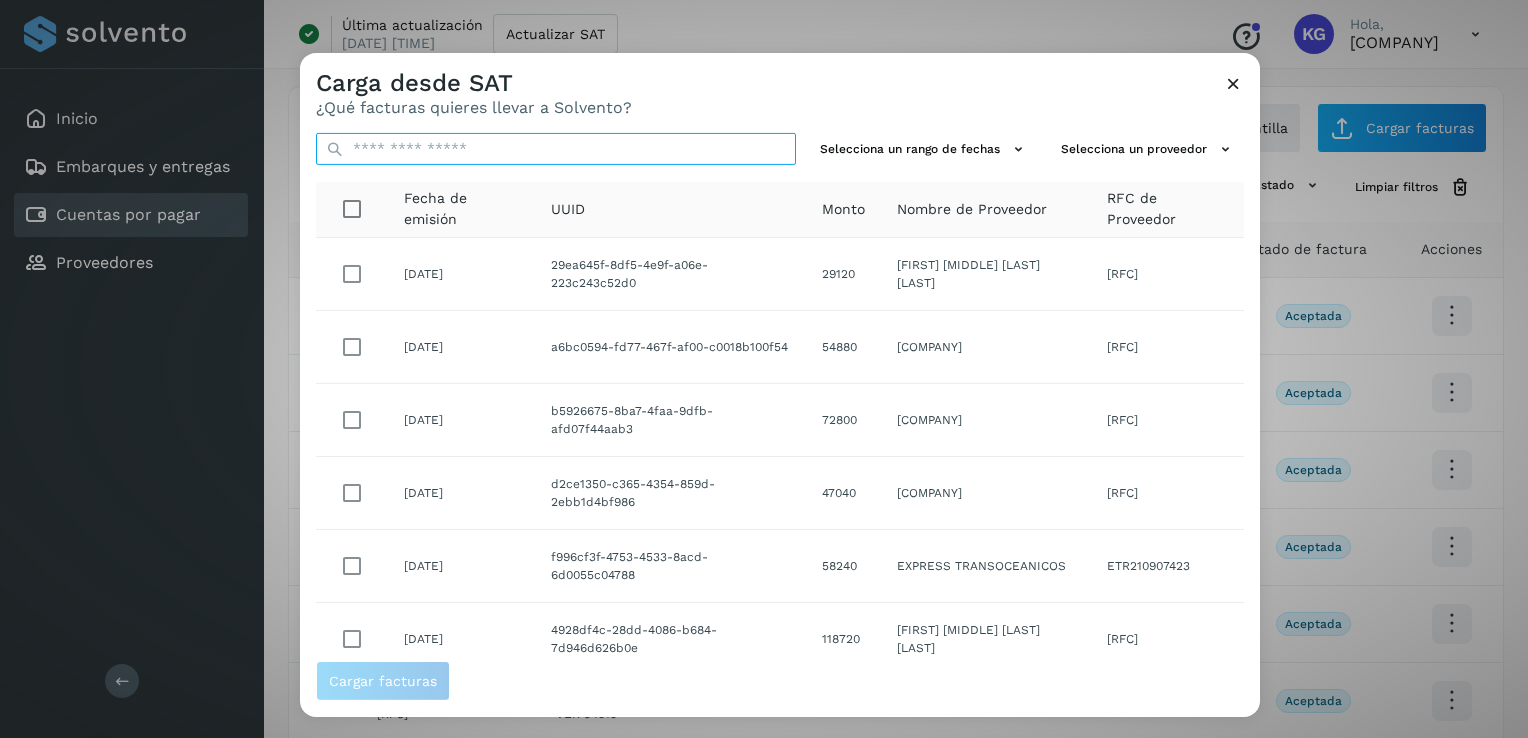 click at bounding box center [556, 149] 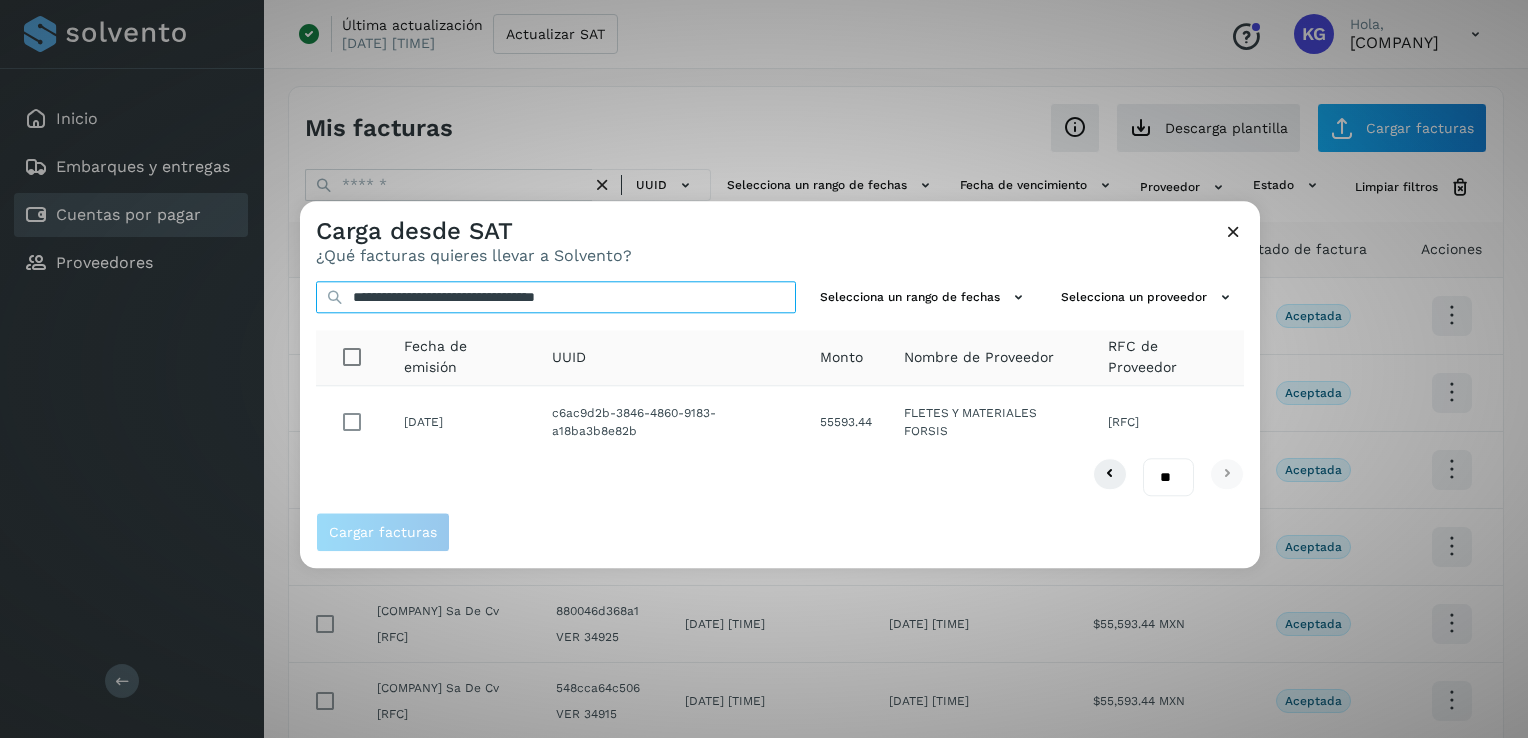 type on "**********" 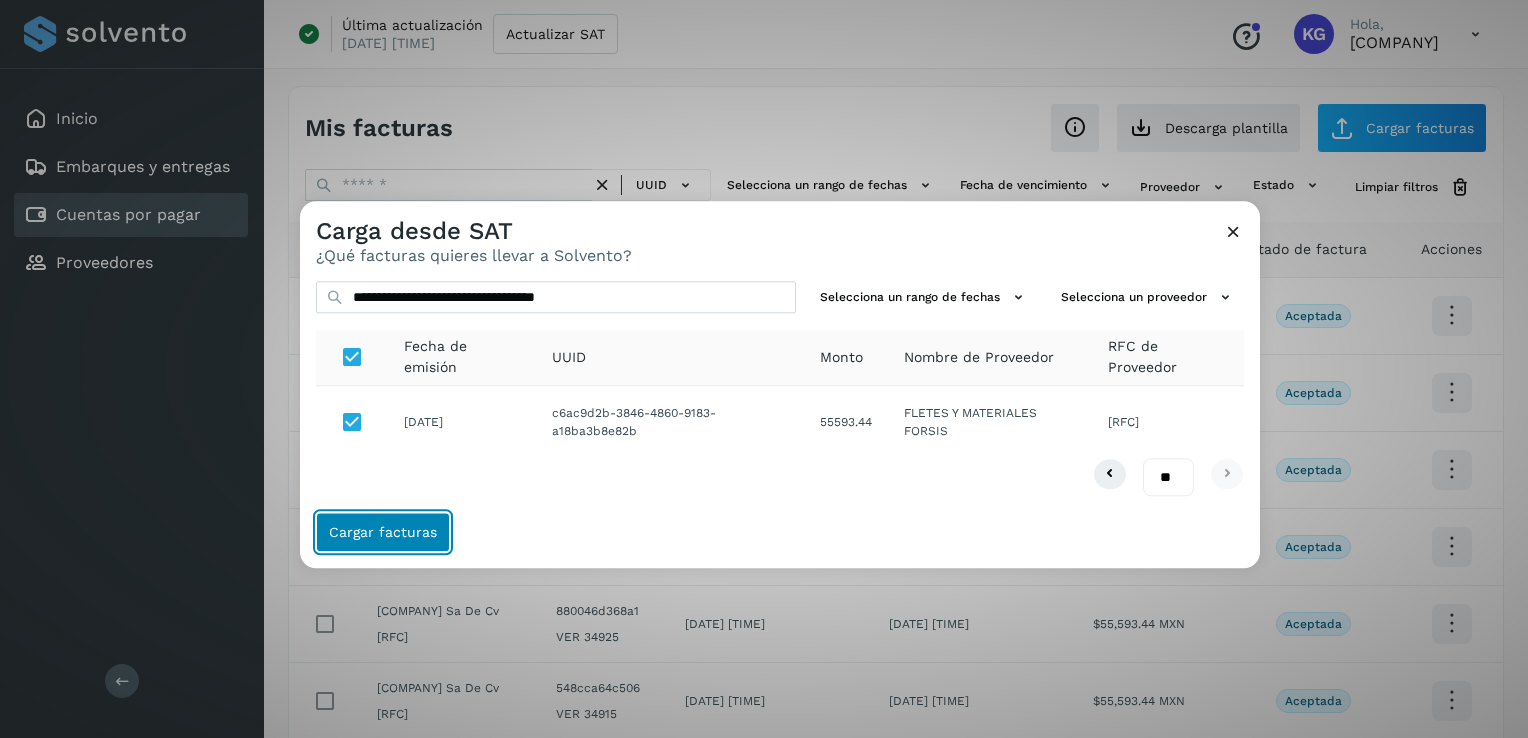 click on "Cargar facturas" 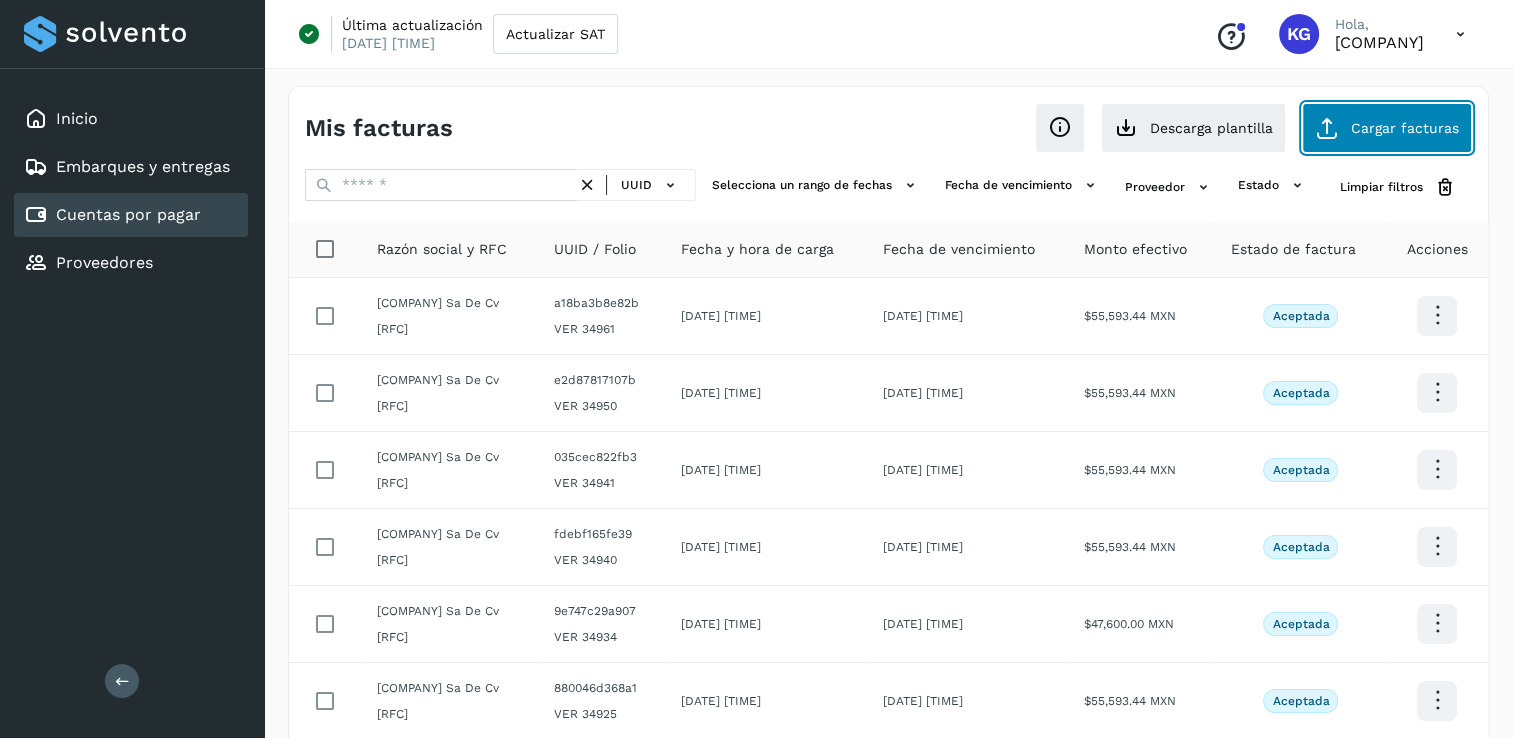 click on "Cargar facturas" 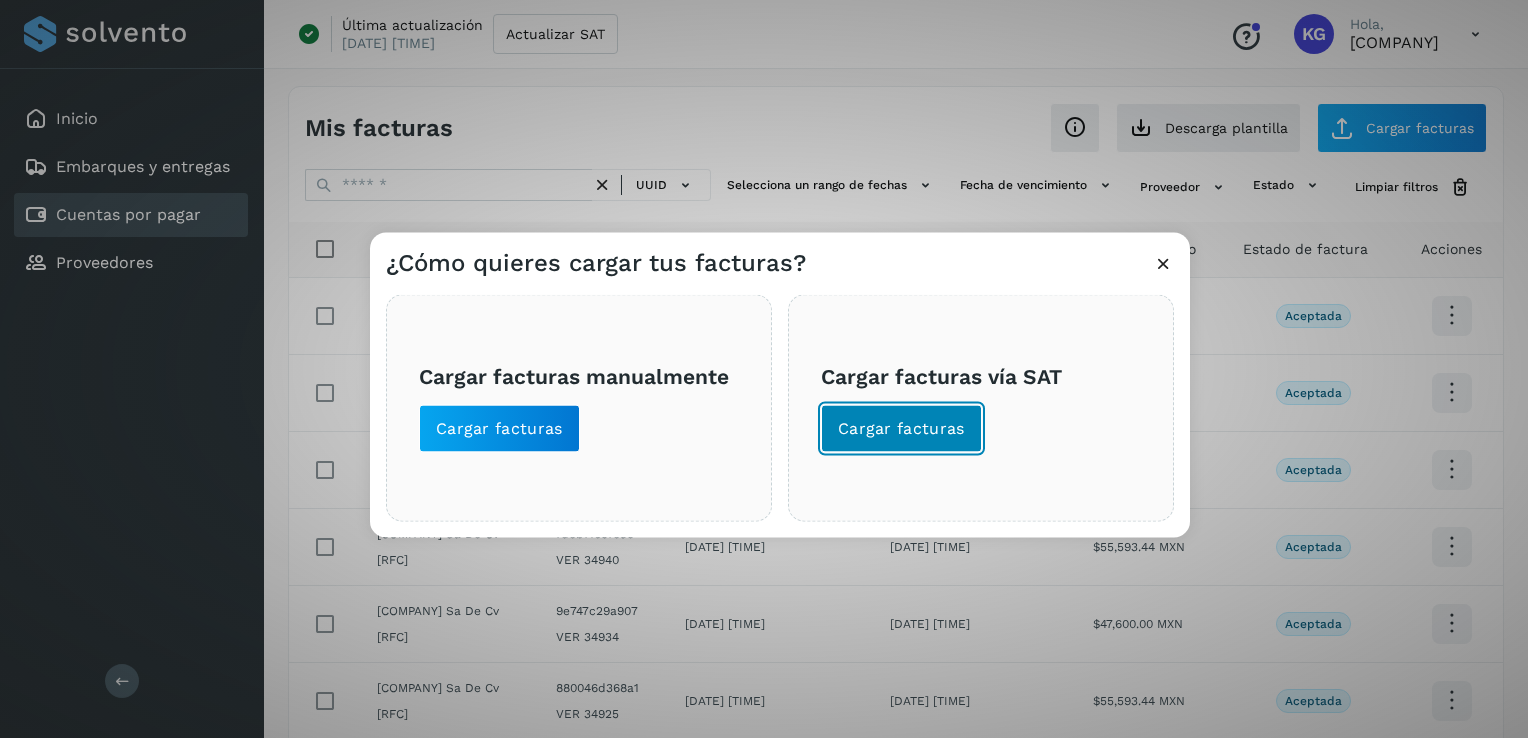 click on "Cargar facturas" 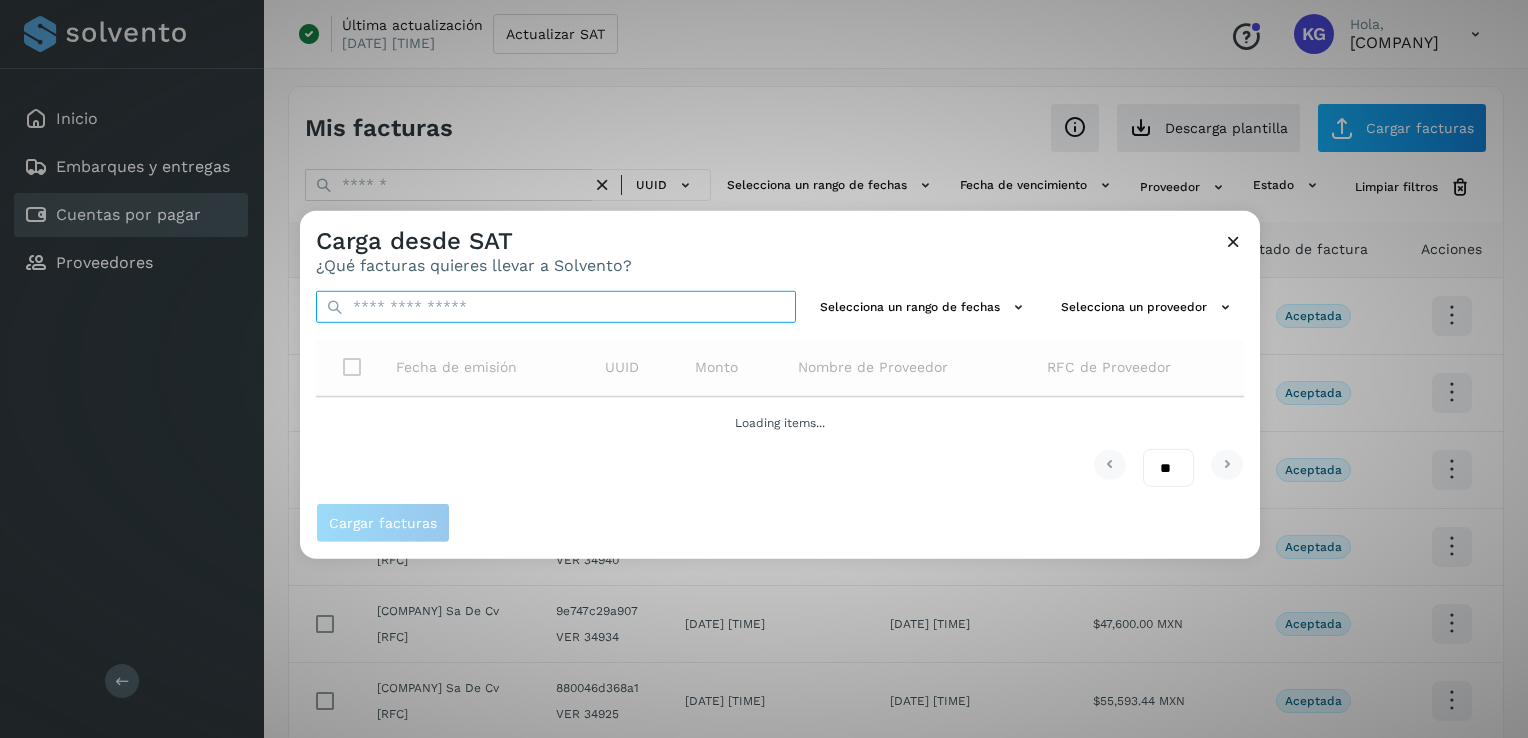 click at bounding box center [556, 307] 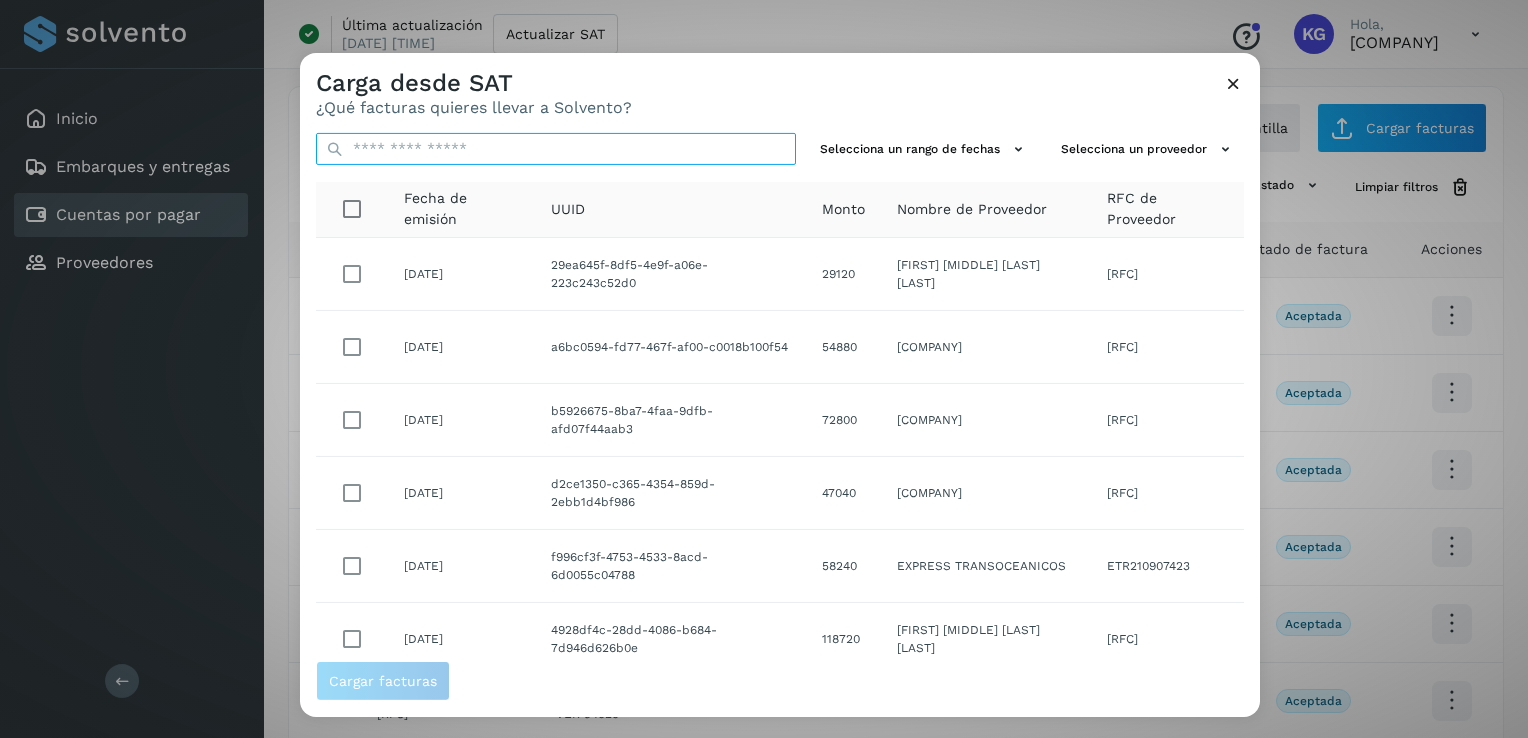 click at bounding box center (556, 149) 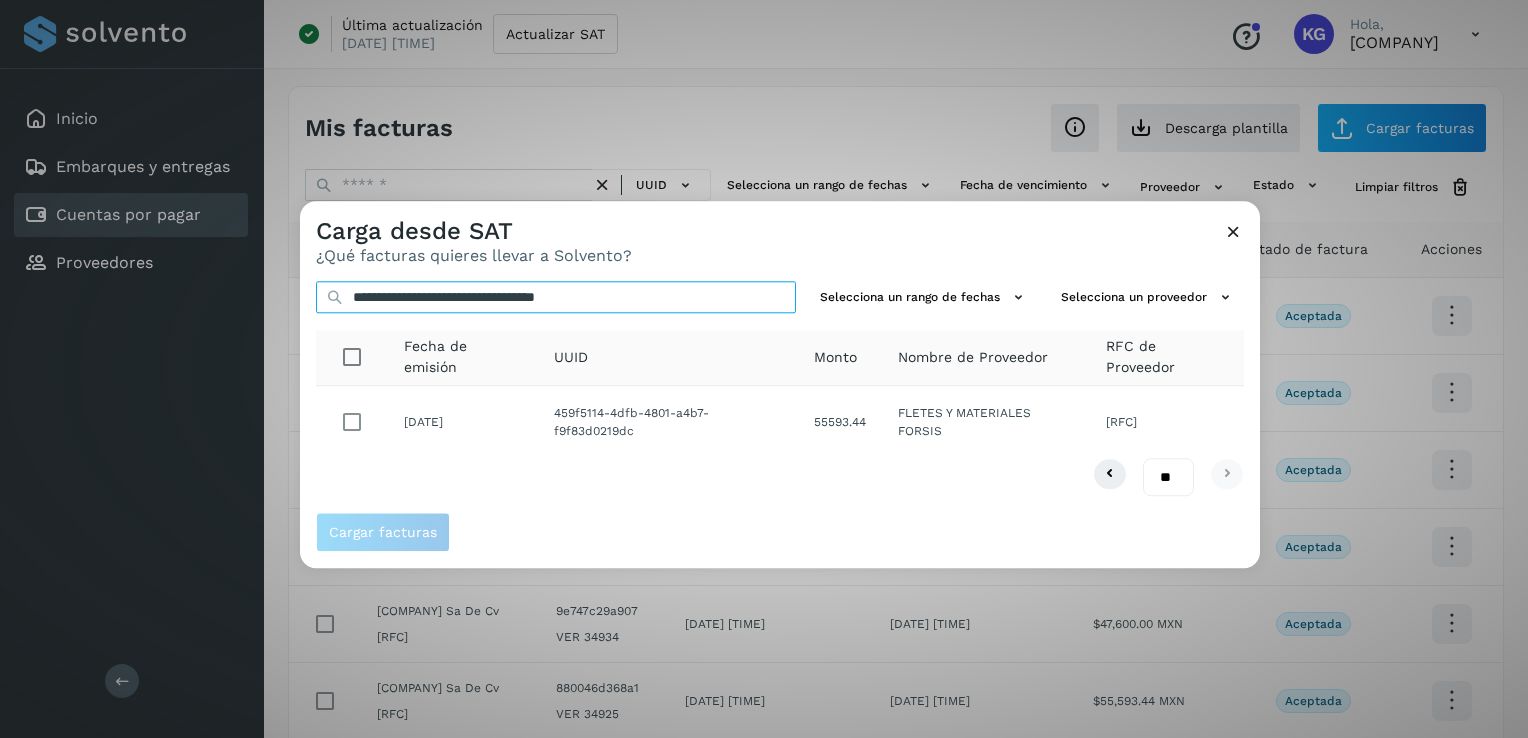 type on "**********" 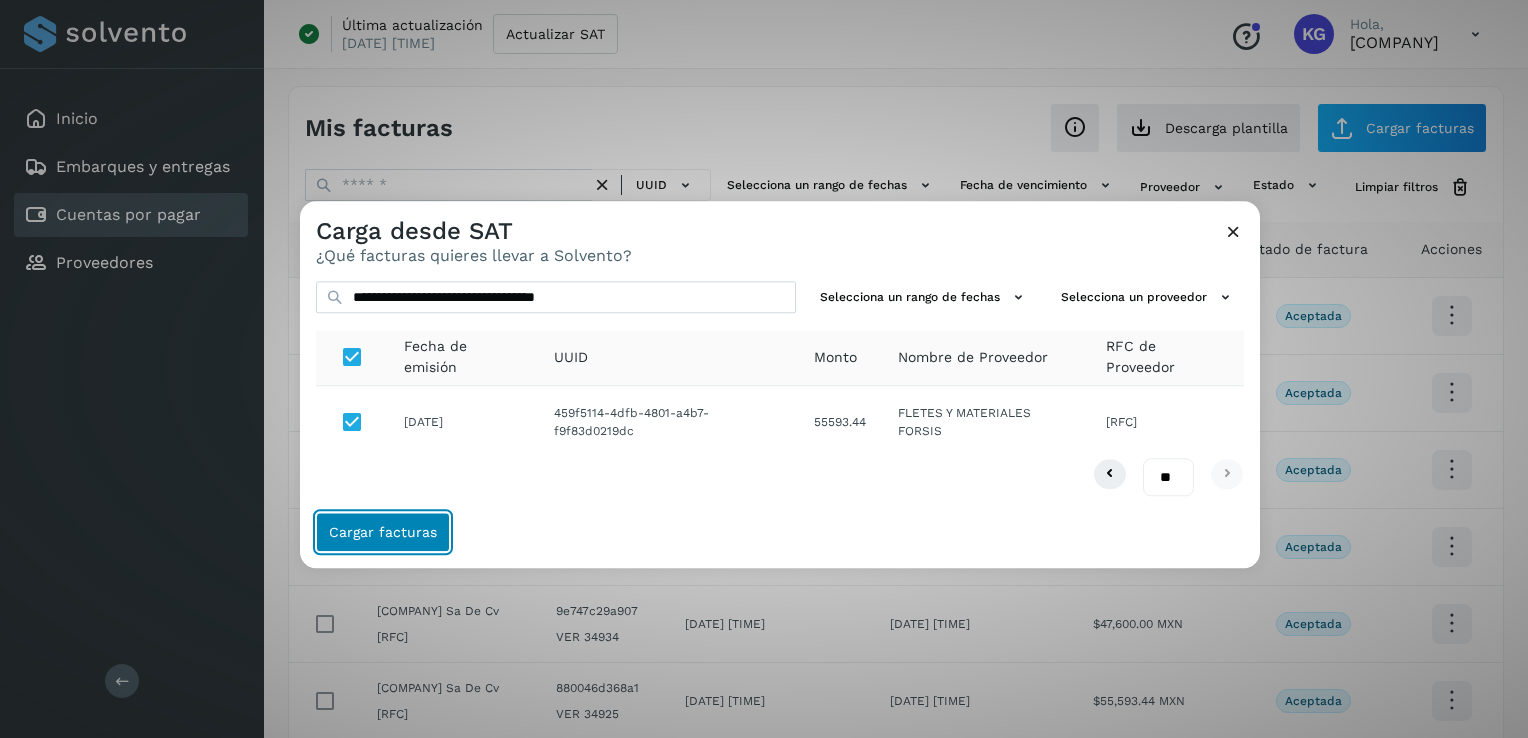 click on "Cargar facturas" at bounding box center (383, 533) 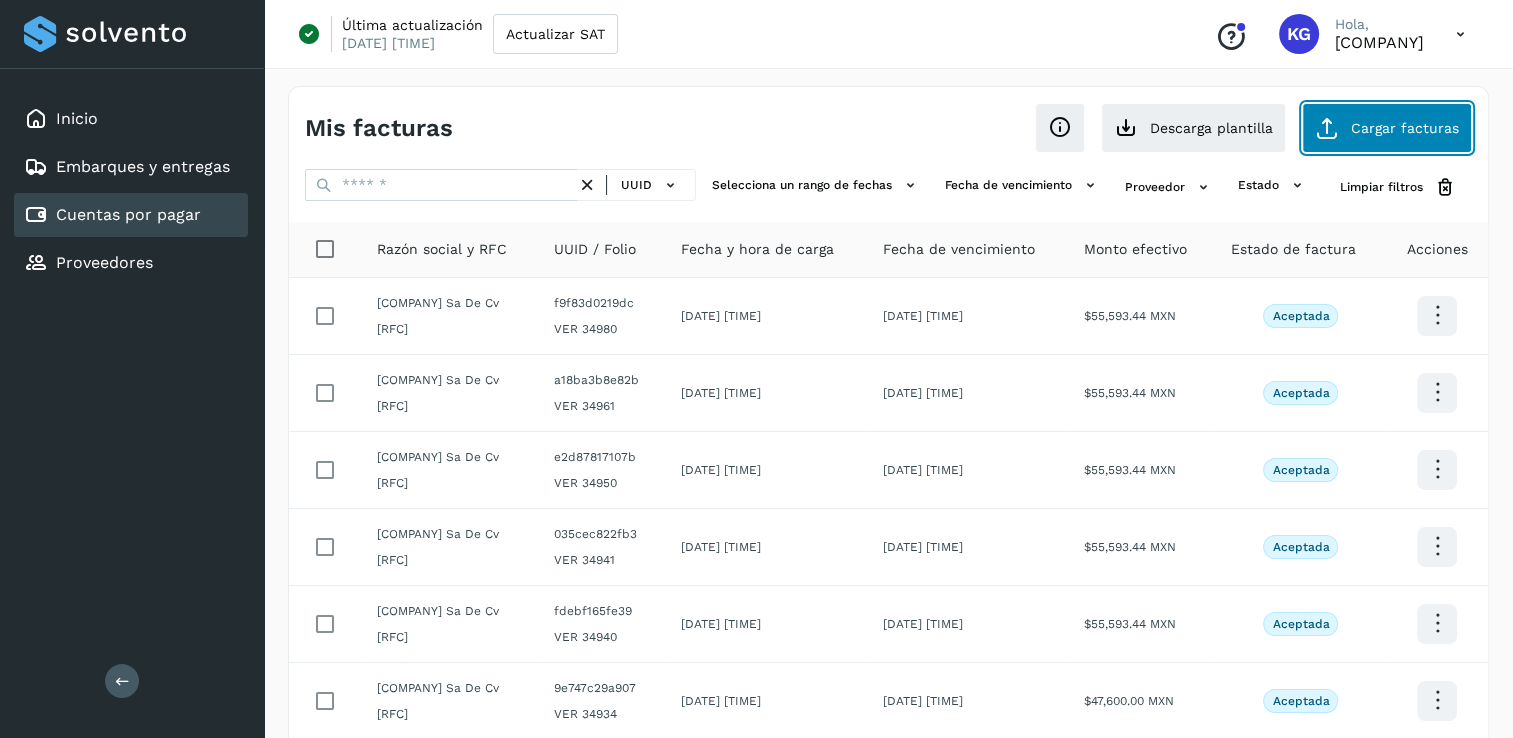click on "Cargar facturas" 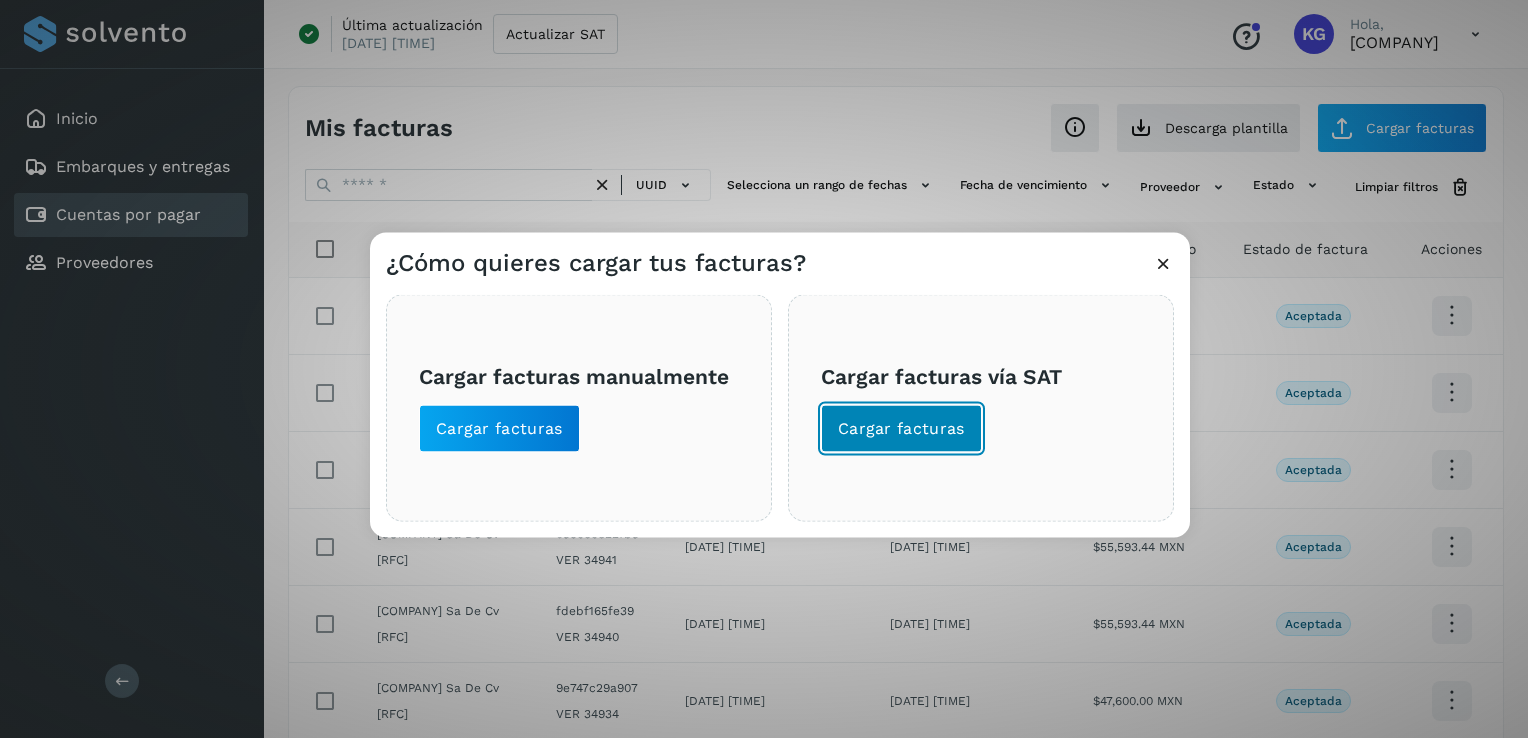 click on "Cargar facturas" 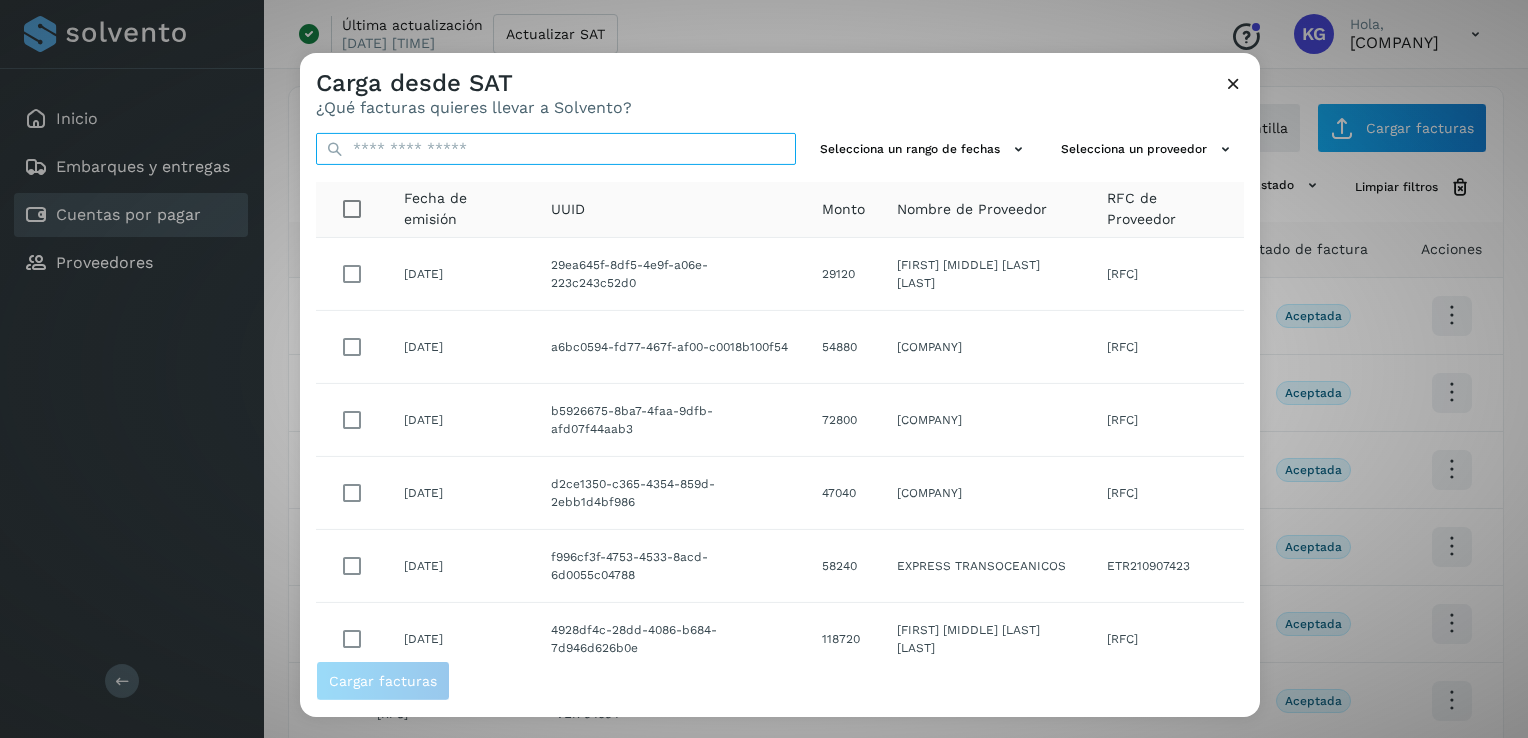 click at bounding box center [556, 149] 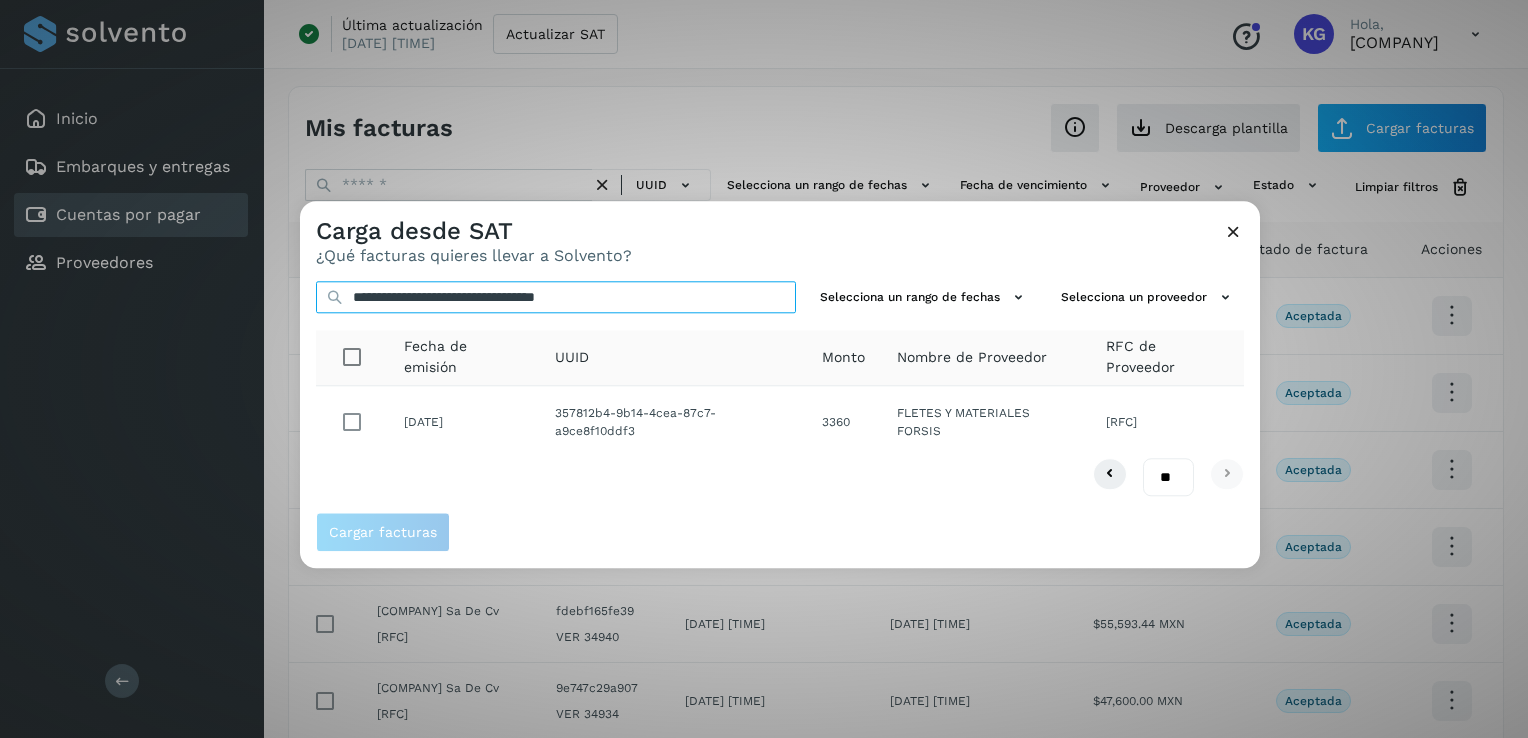 type on "**********" 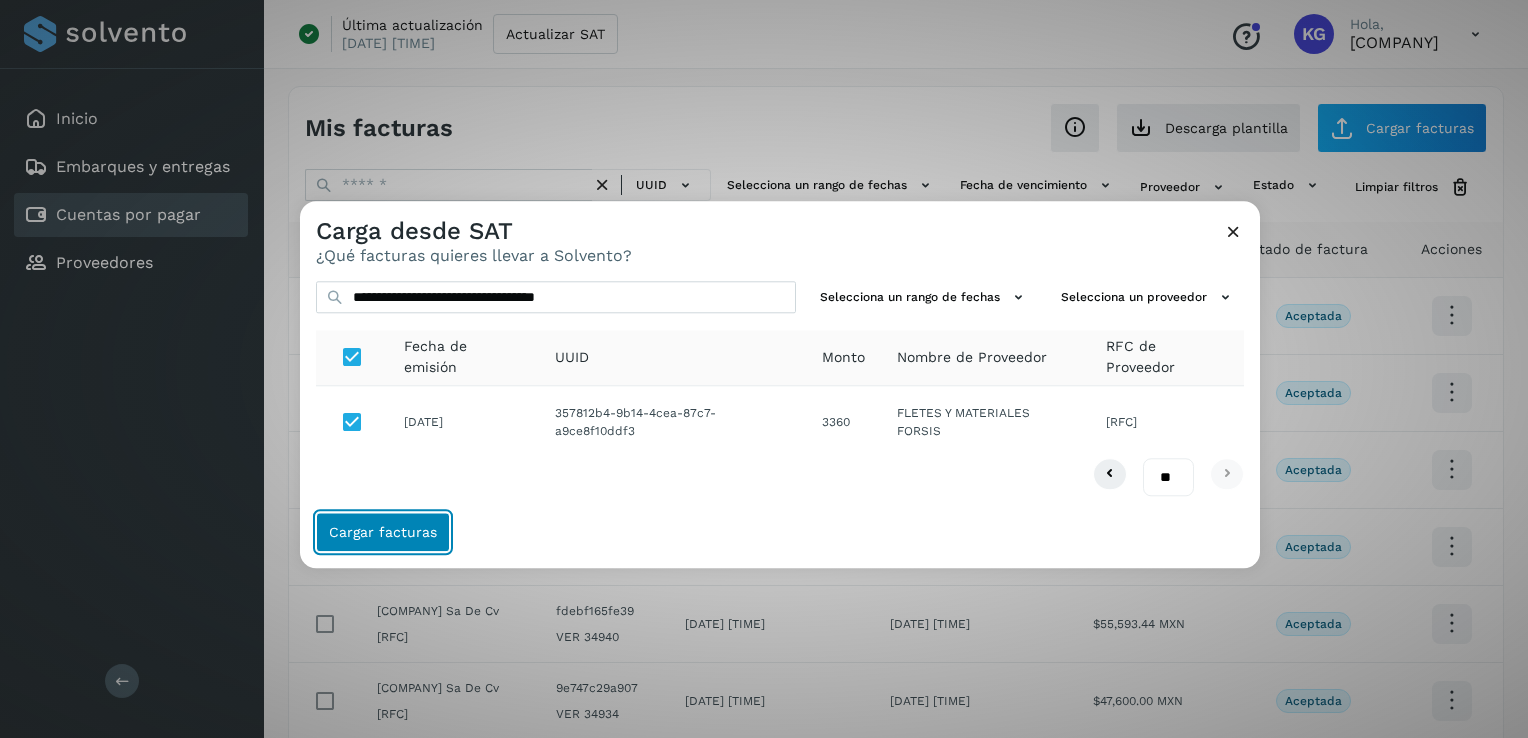 click on "Cargar facturas" 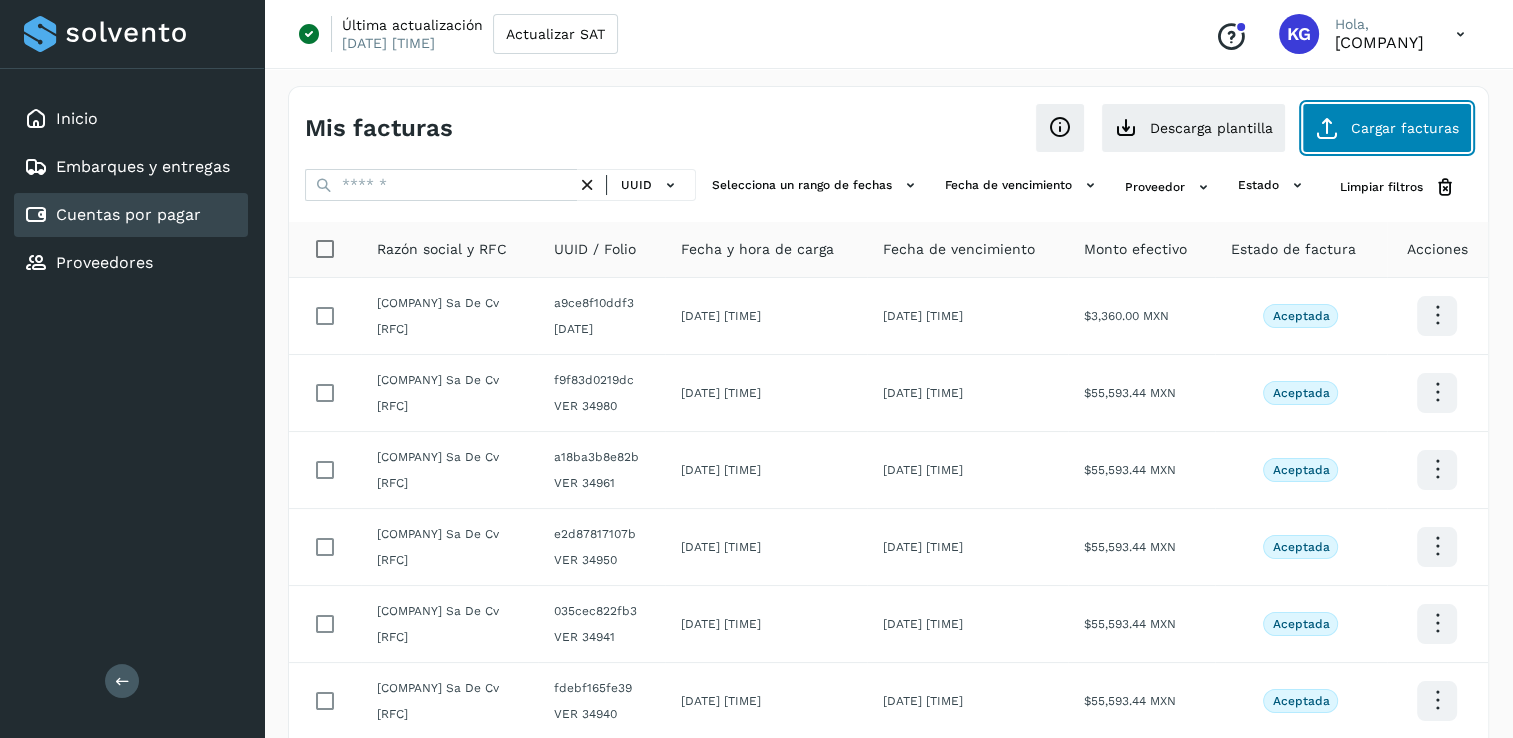 click on "Cargar facturas" 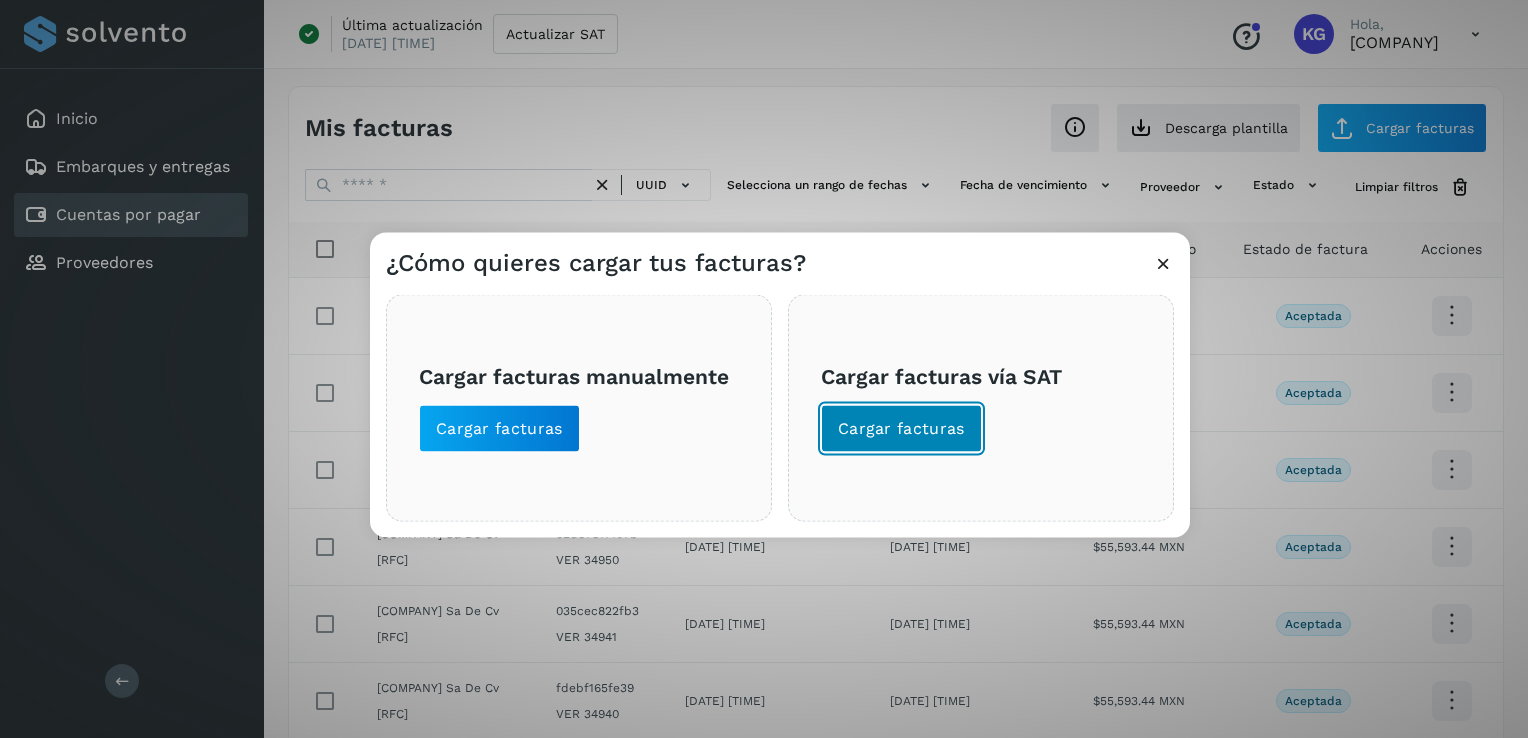 click on "Cargar facturas" 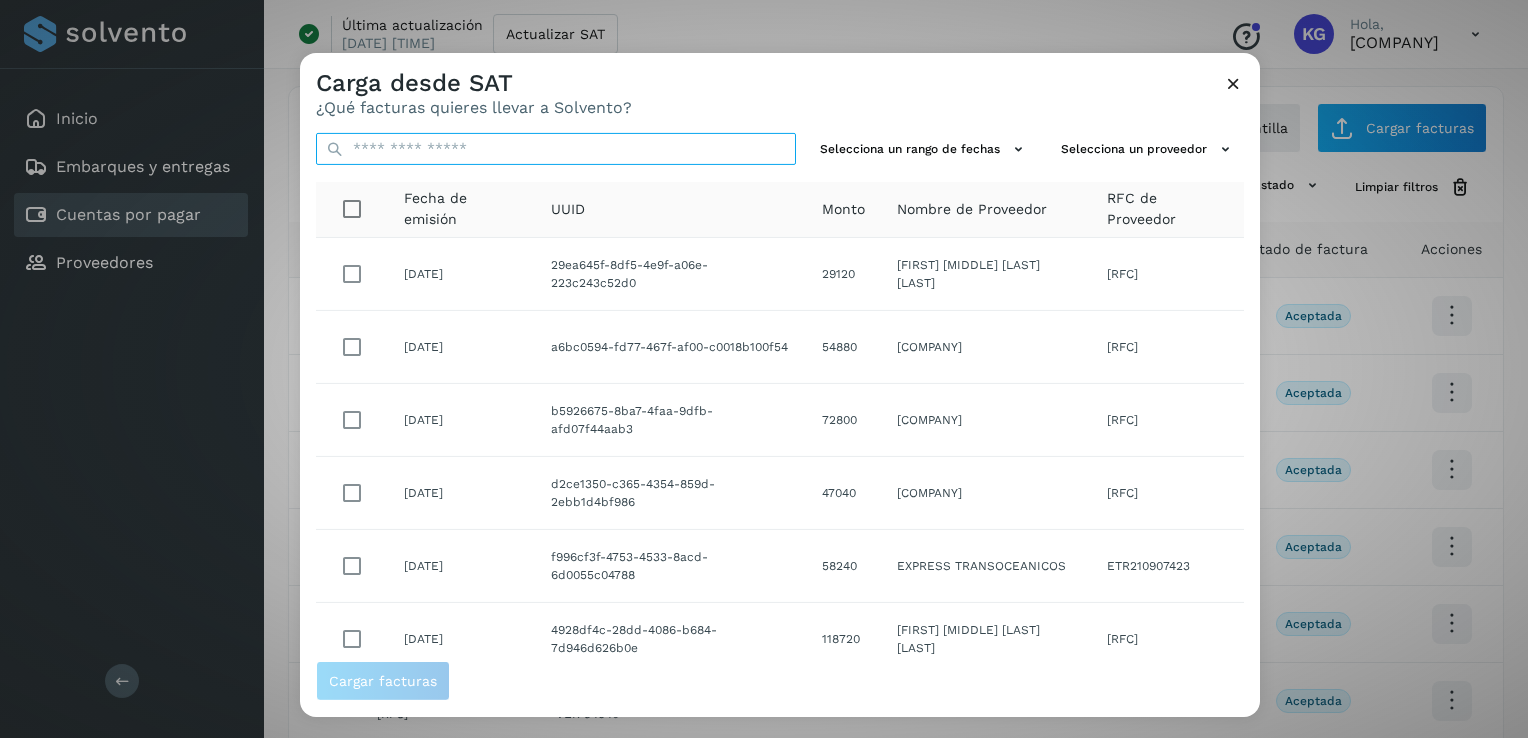 click at bounding box center (556, 149) 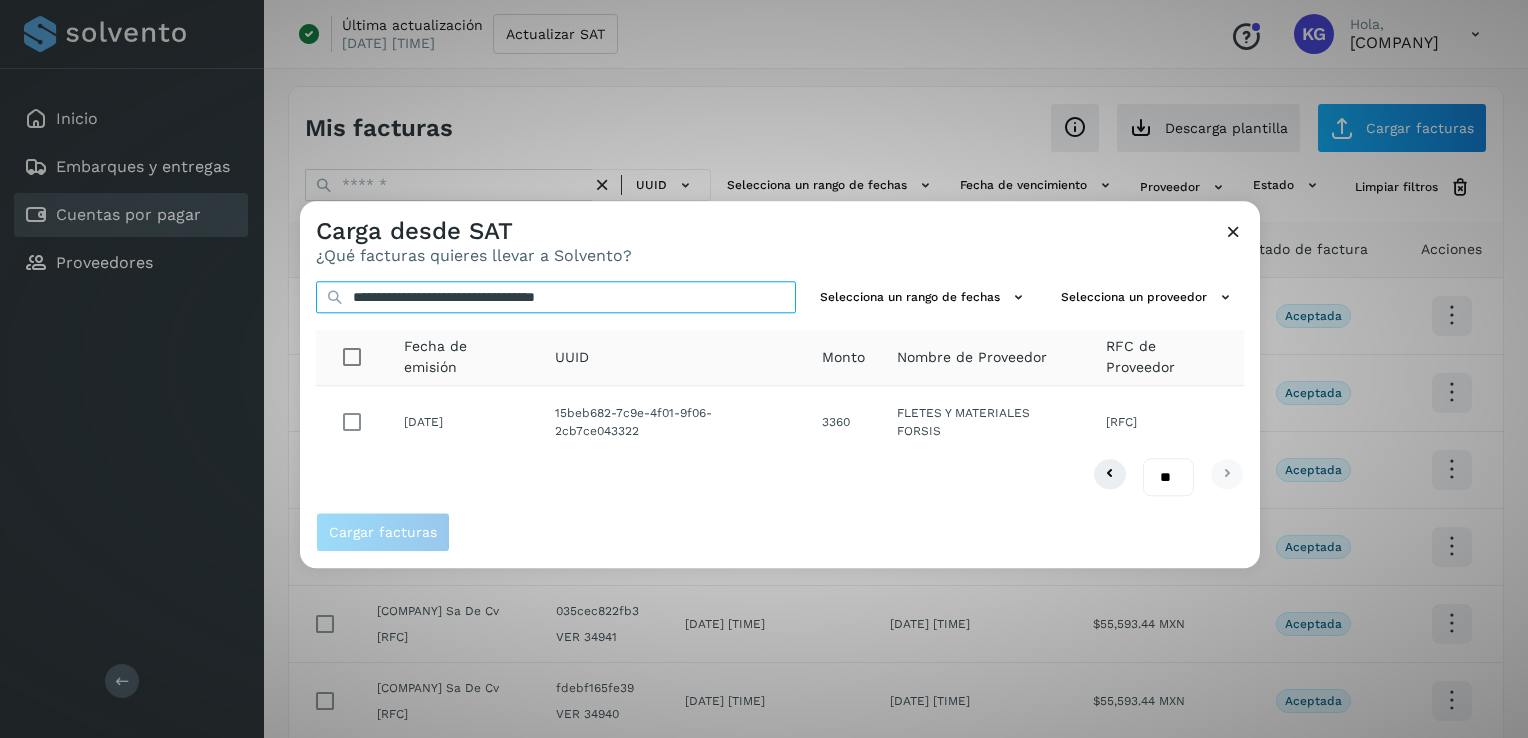 type on "**********" 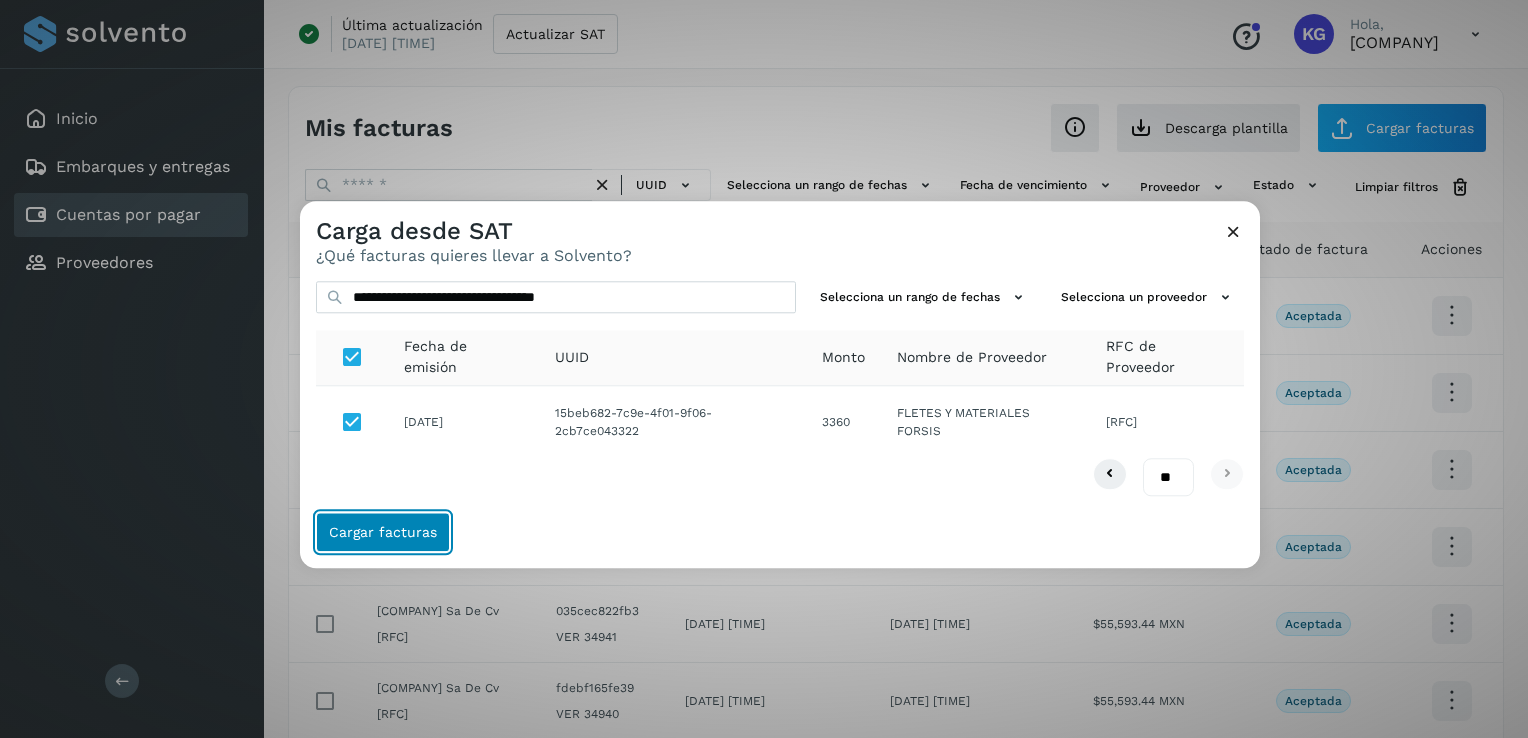 click on "Cargar facturas" 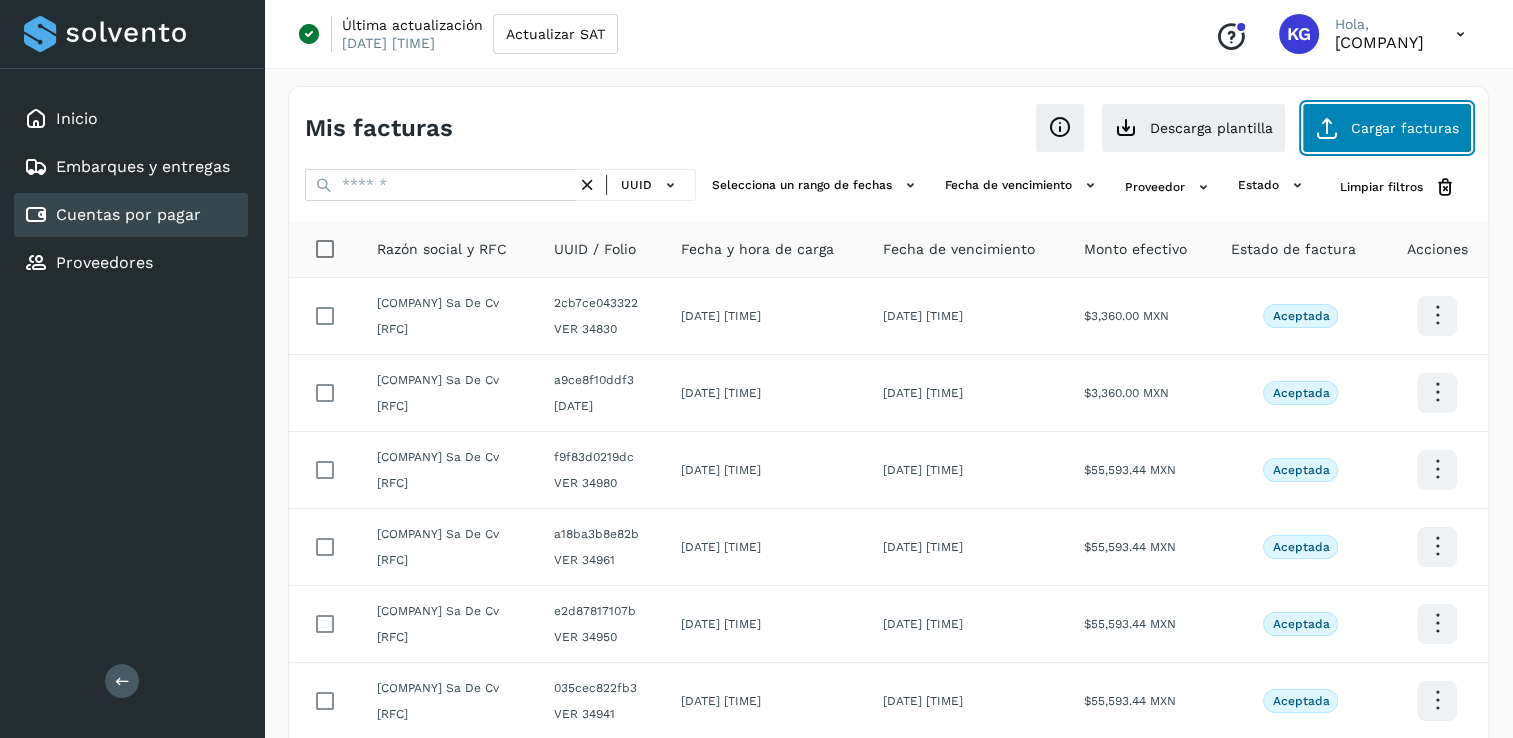 click on "Cargar facturas" 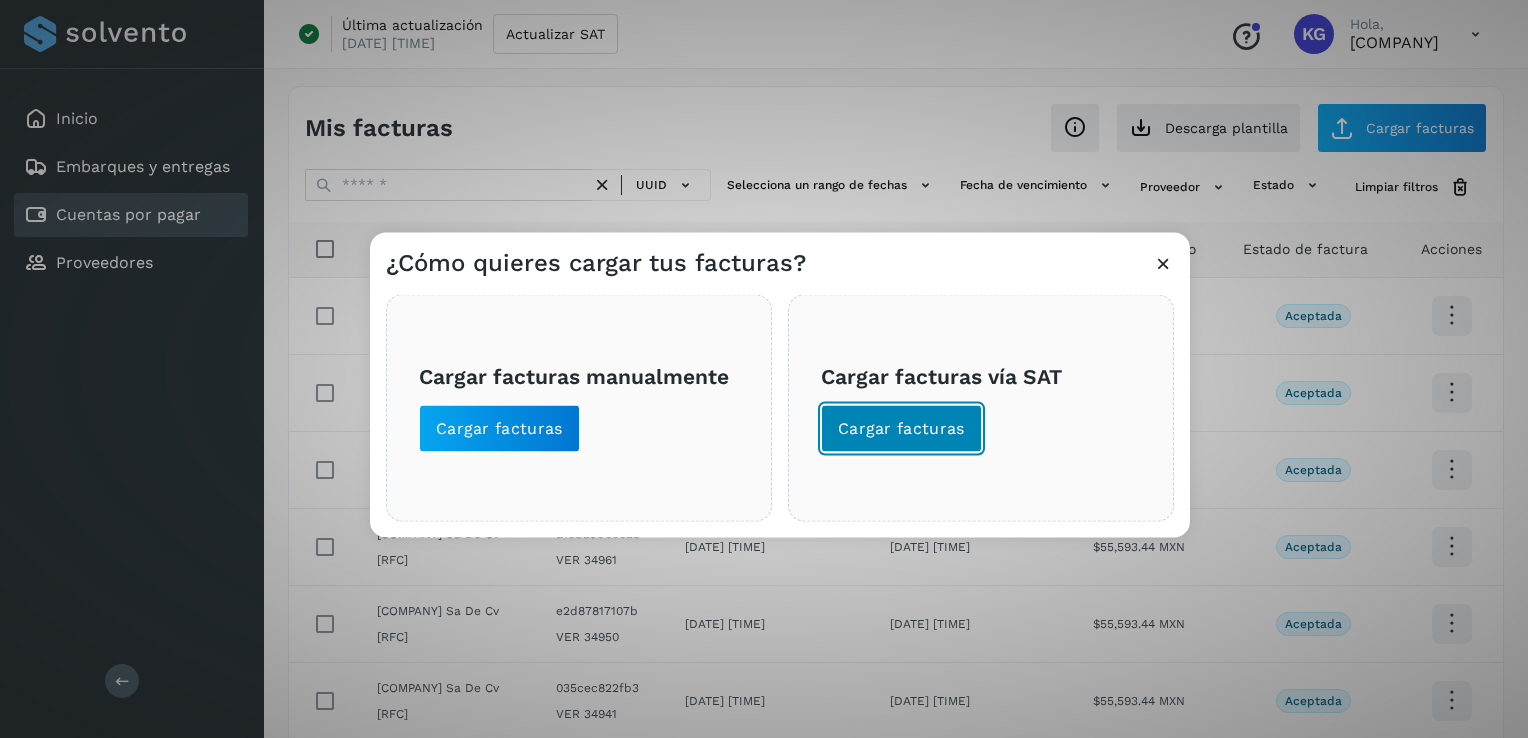 click on "Cargar facturas" 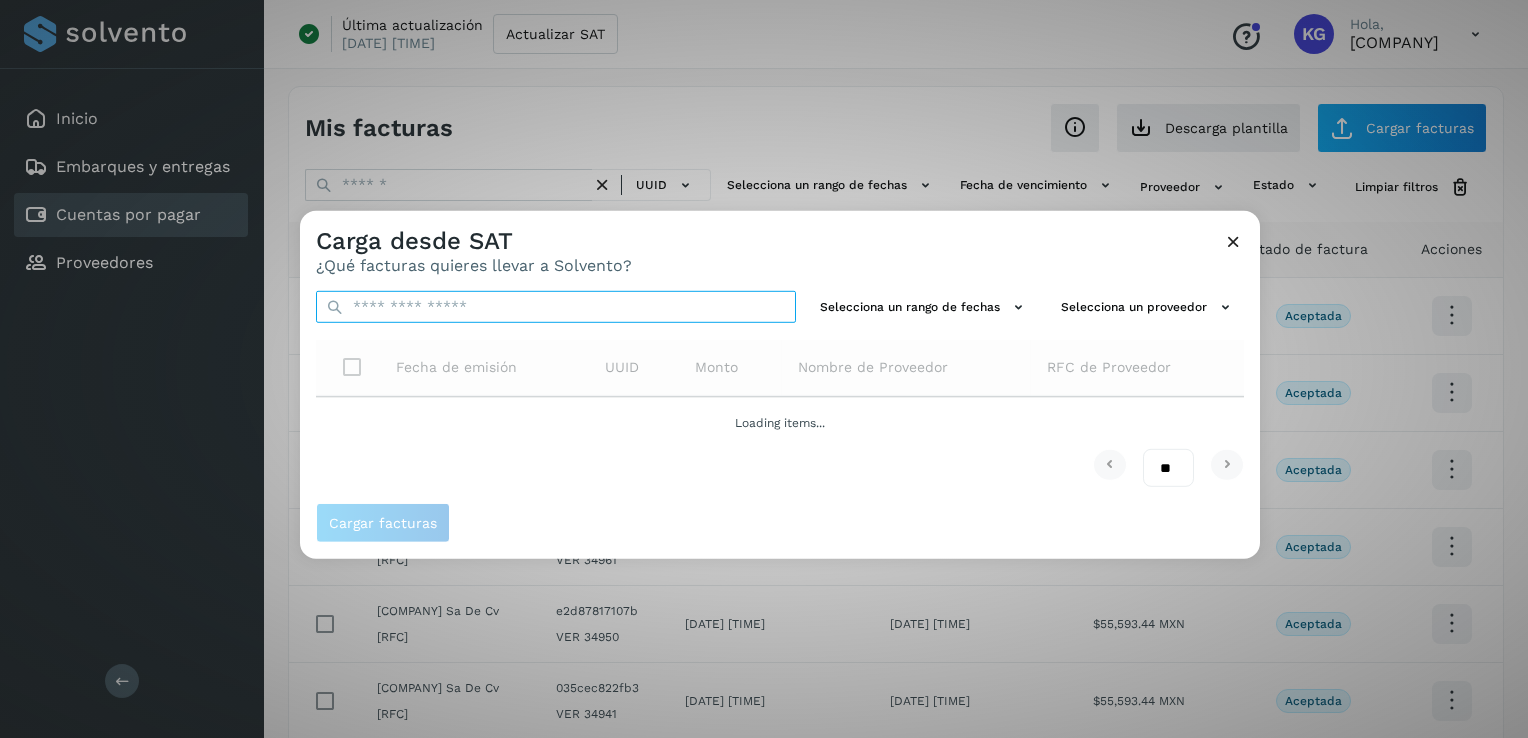 click at bounding box center [556, 307] 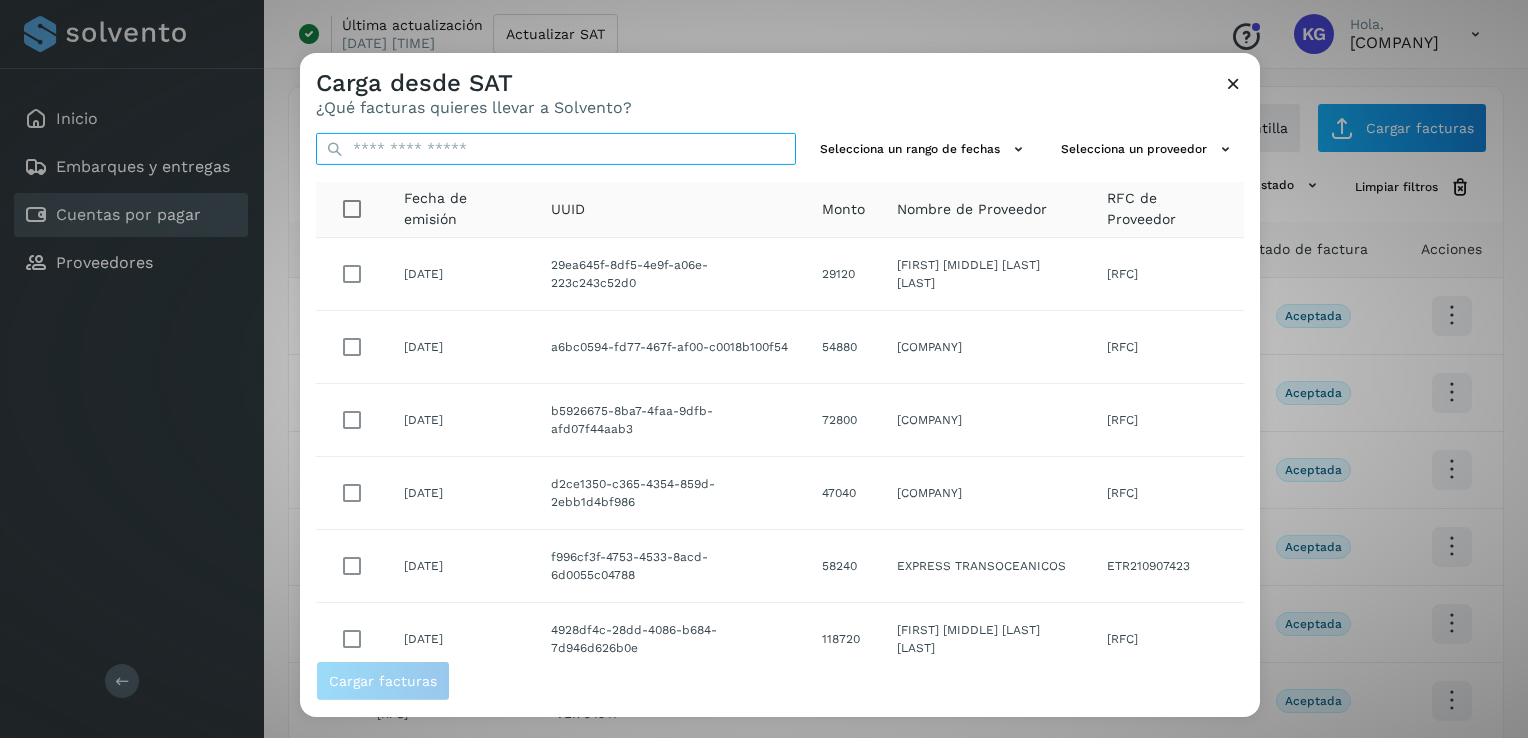 click at bounding box center (556, 149) 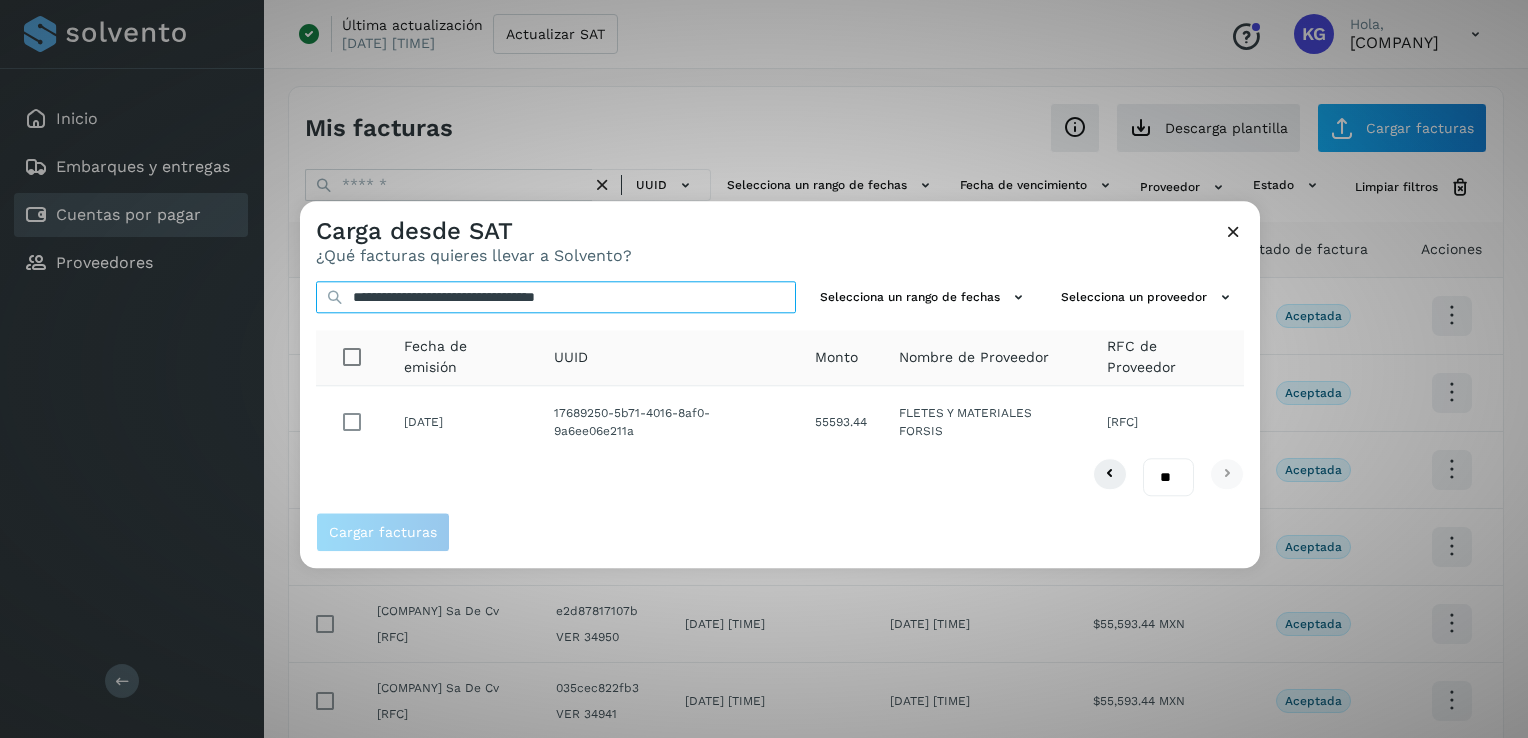 type on "**********" 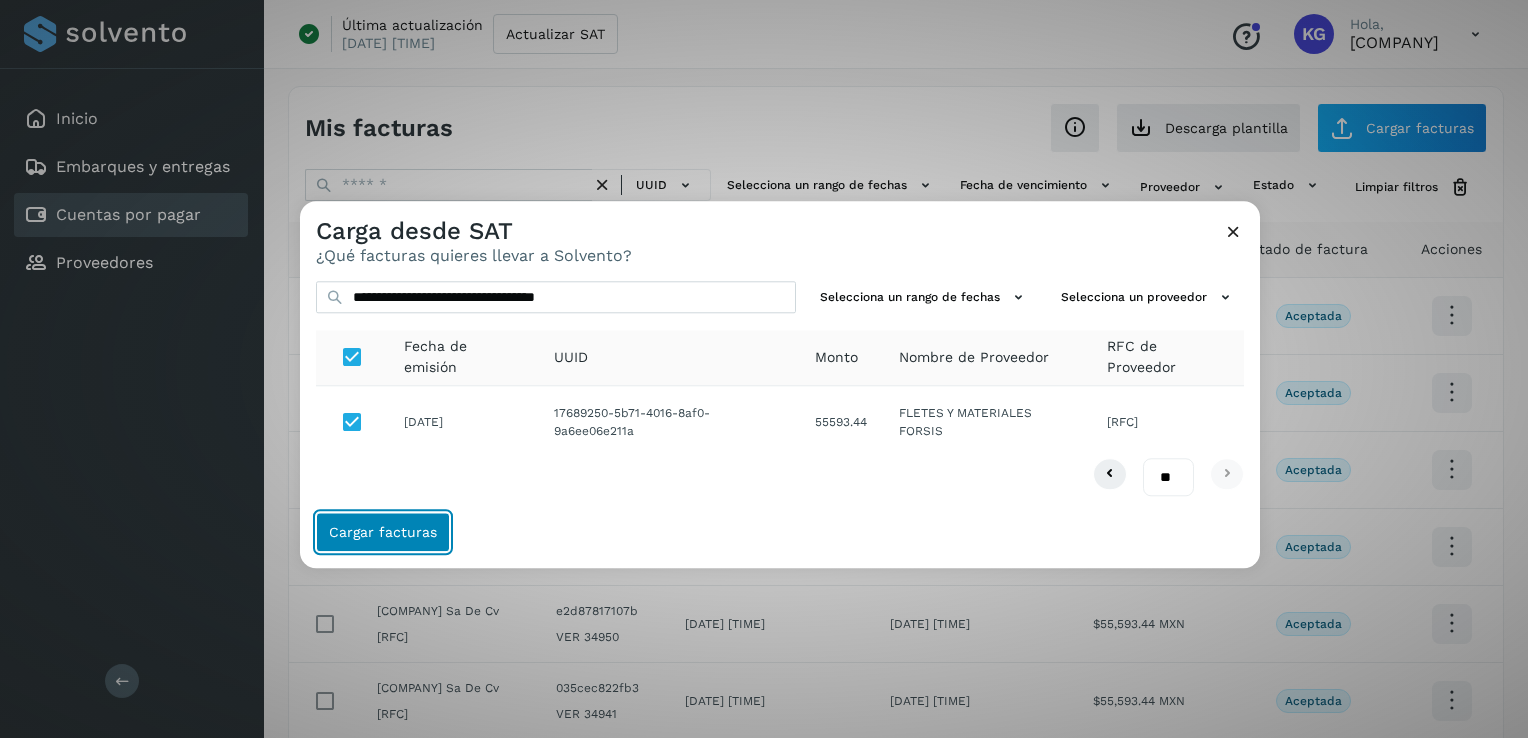 click on "Cargar facturas" 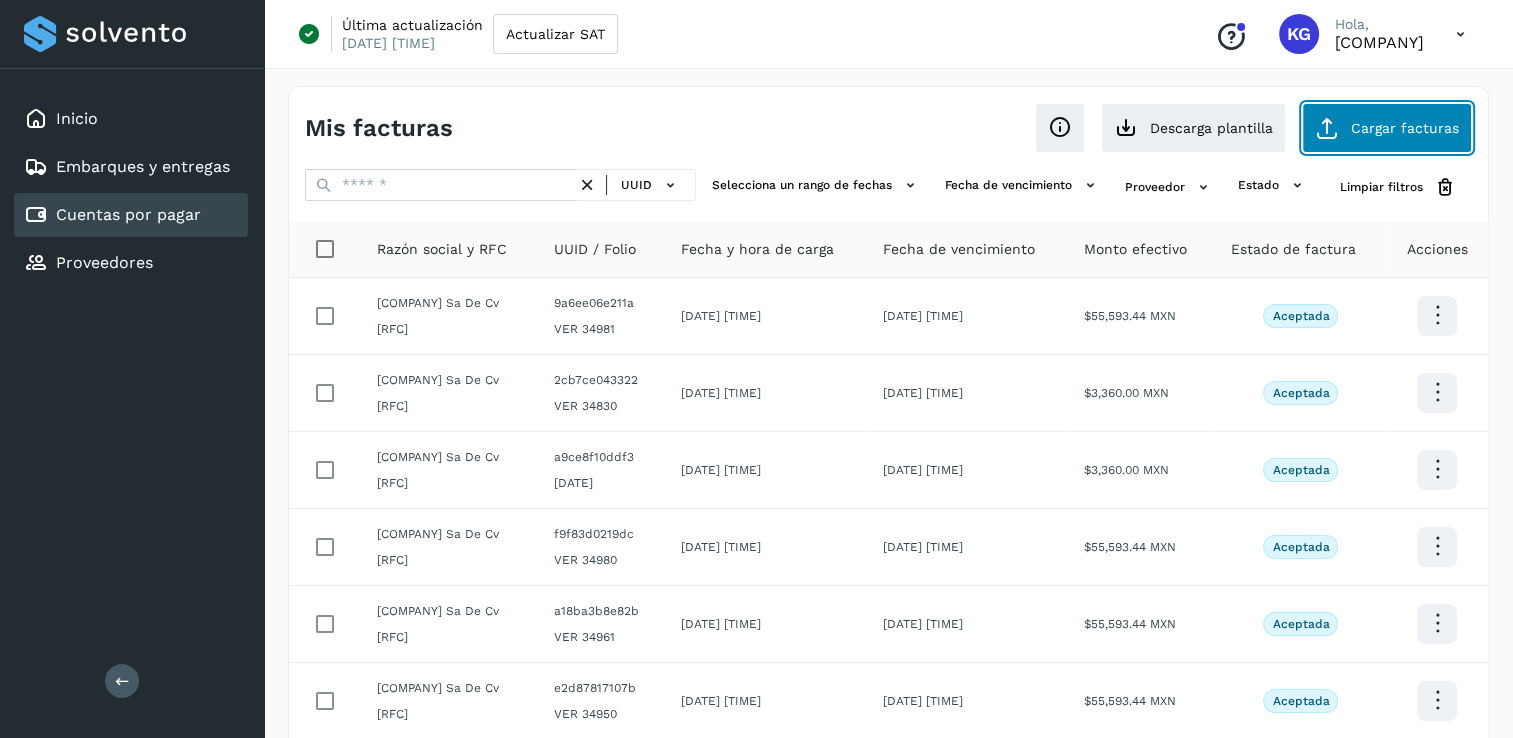 click on "Cargar facturas" 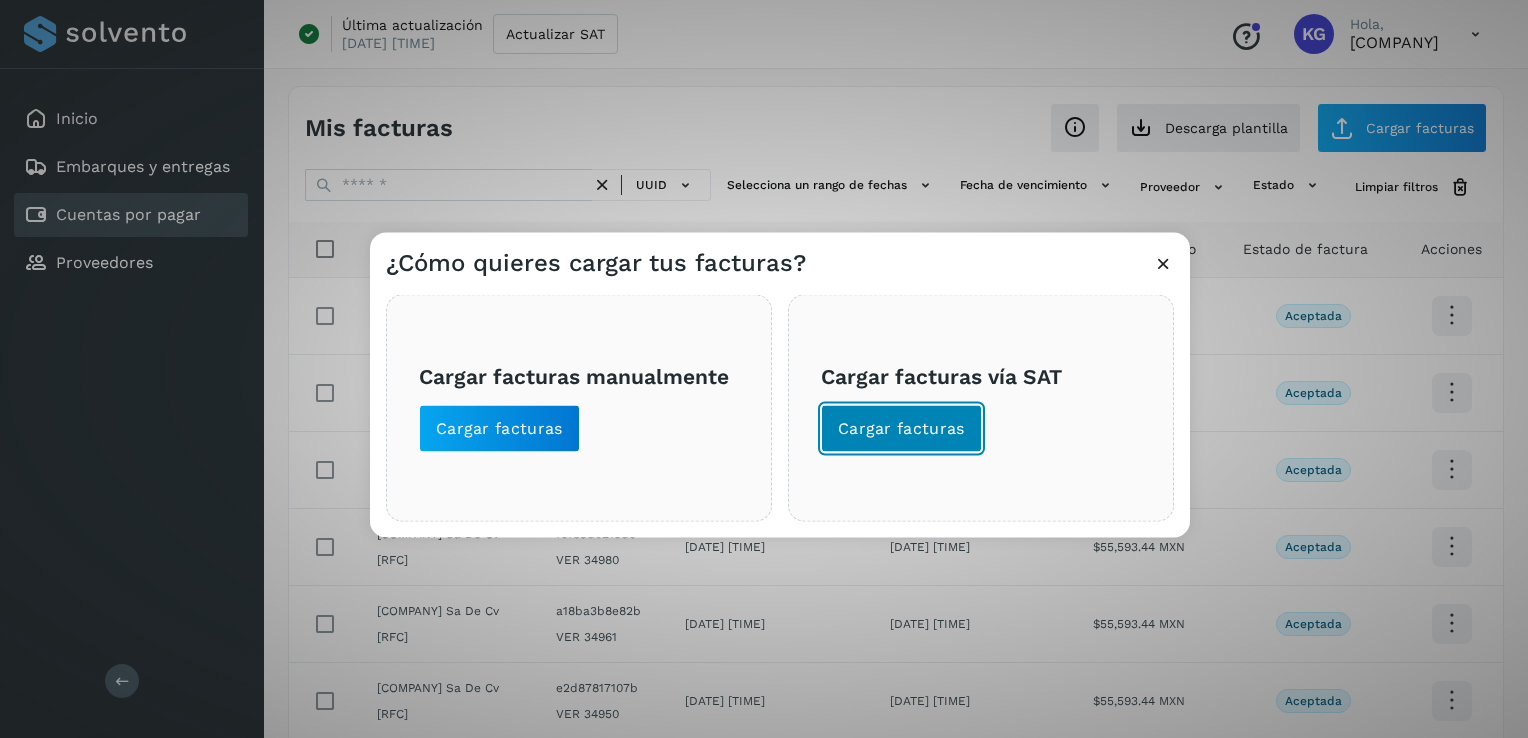 click on "Cargar facturas" 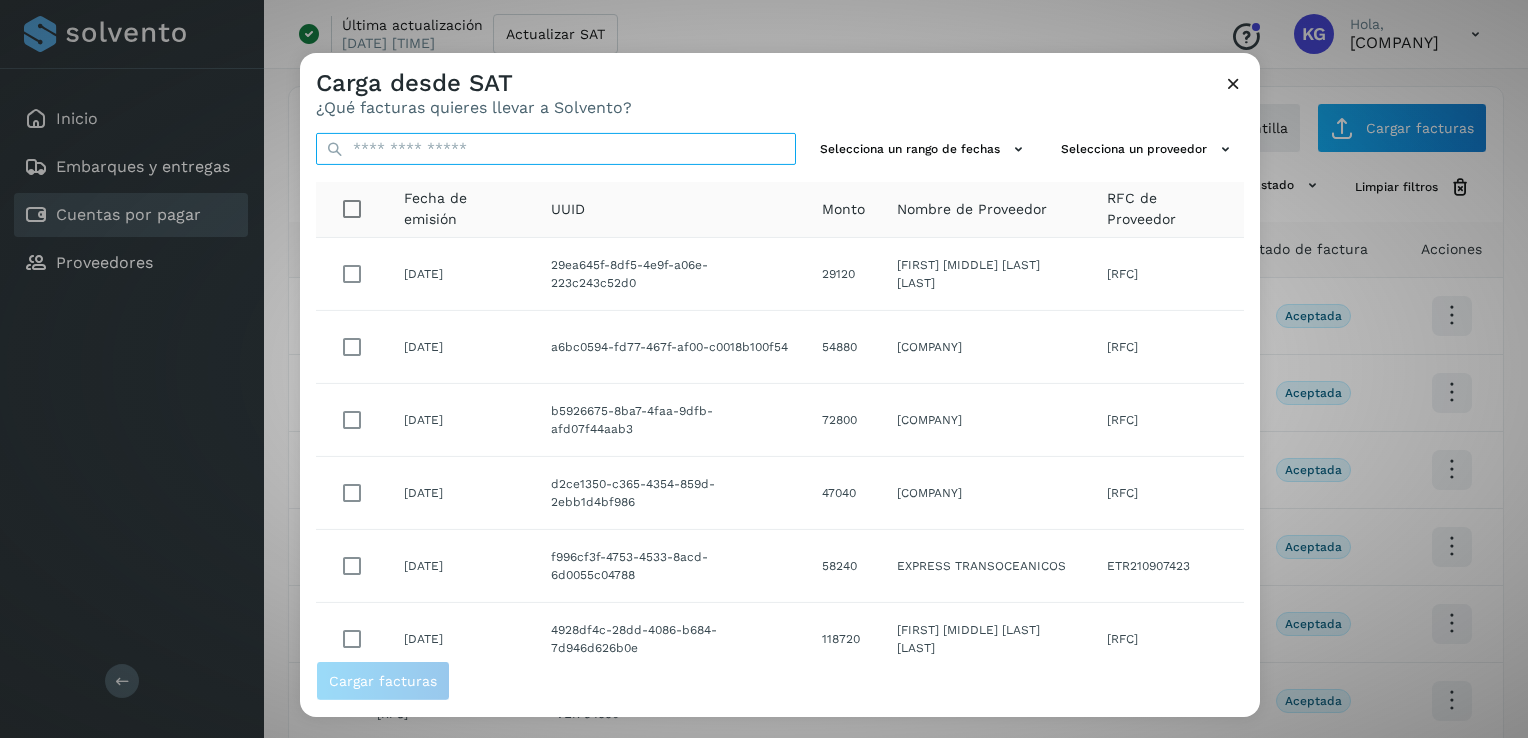 click at bounding box center [556, 149] 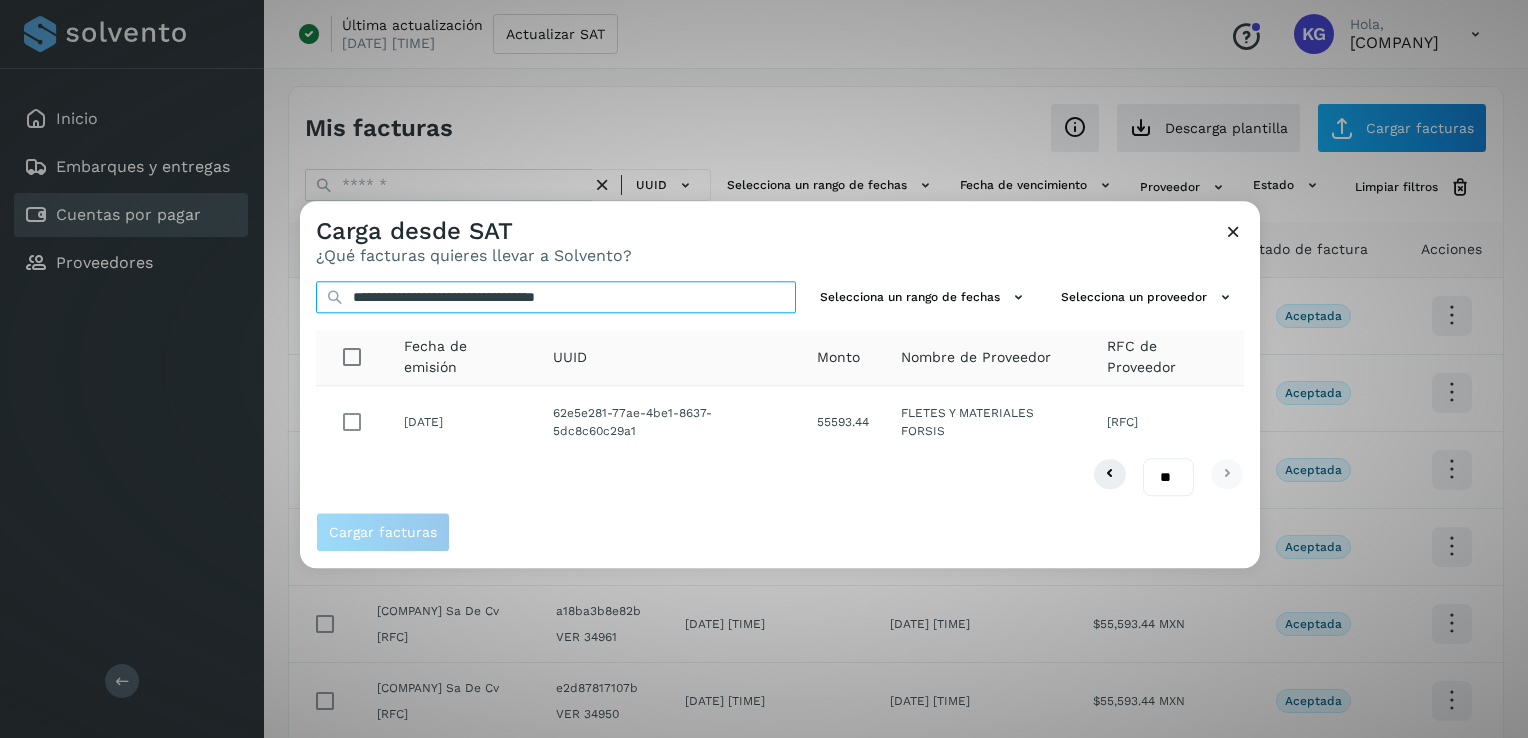 type on "**********" 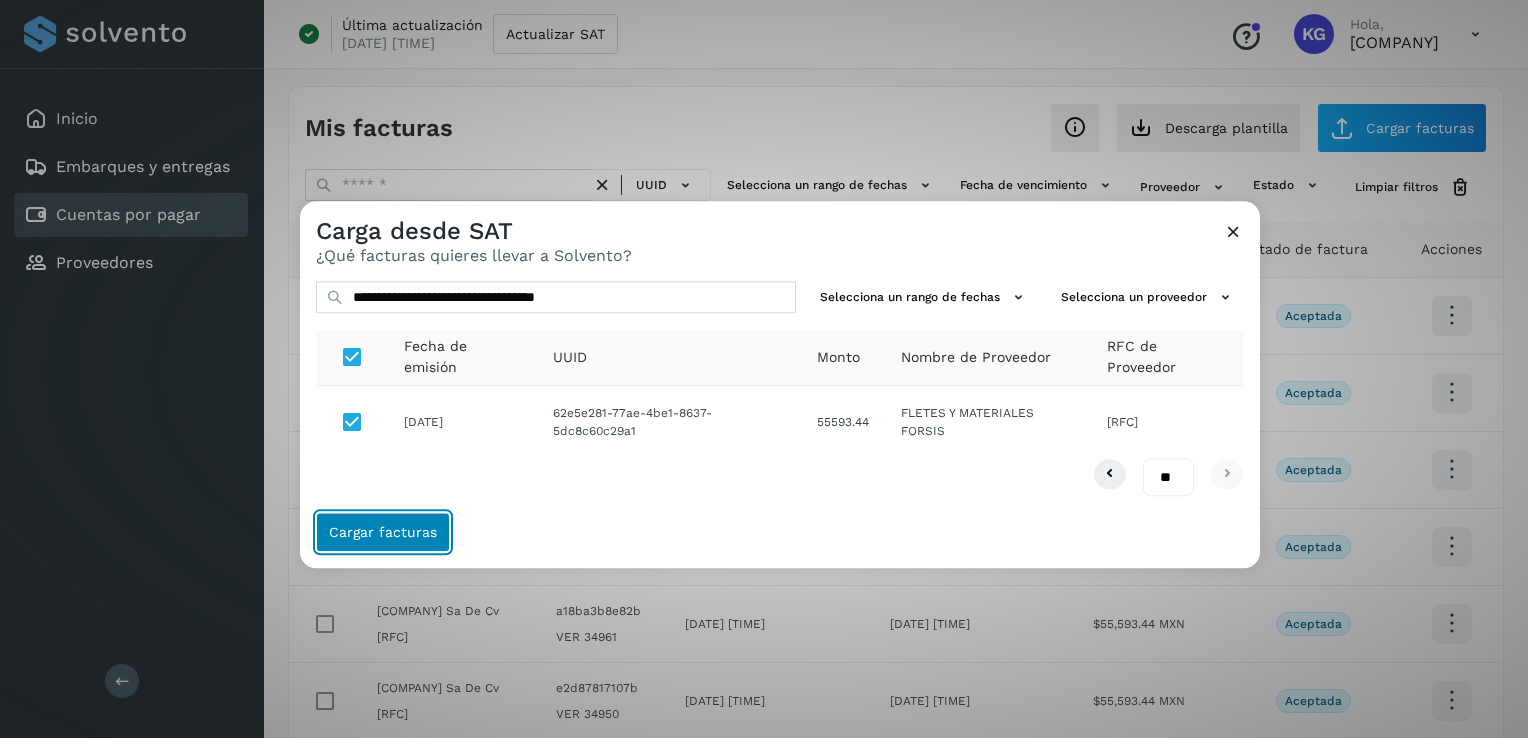 click on "Cargar facturas" 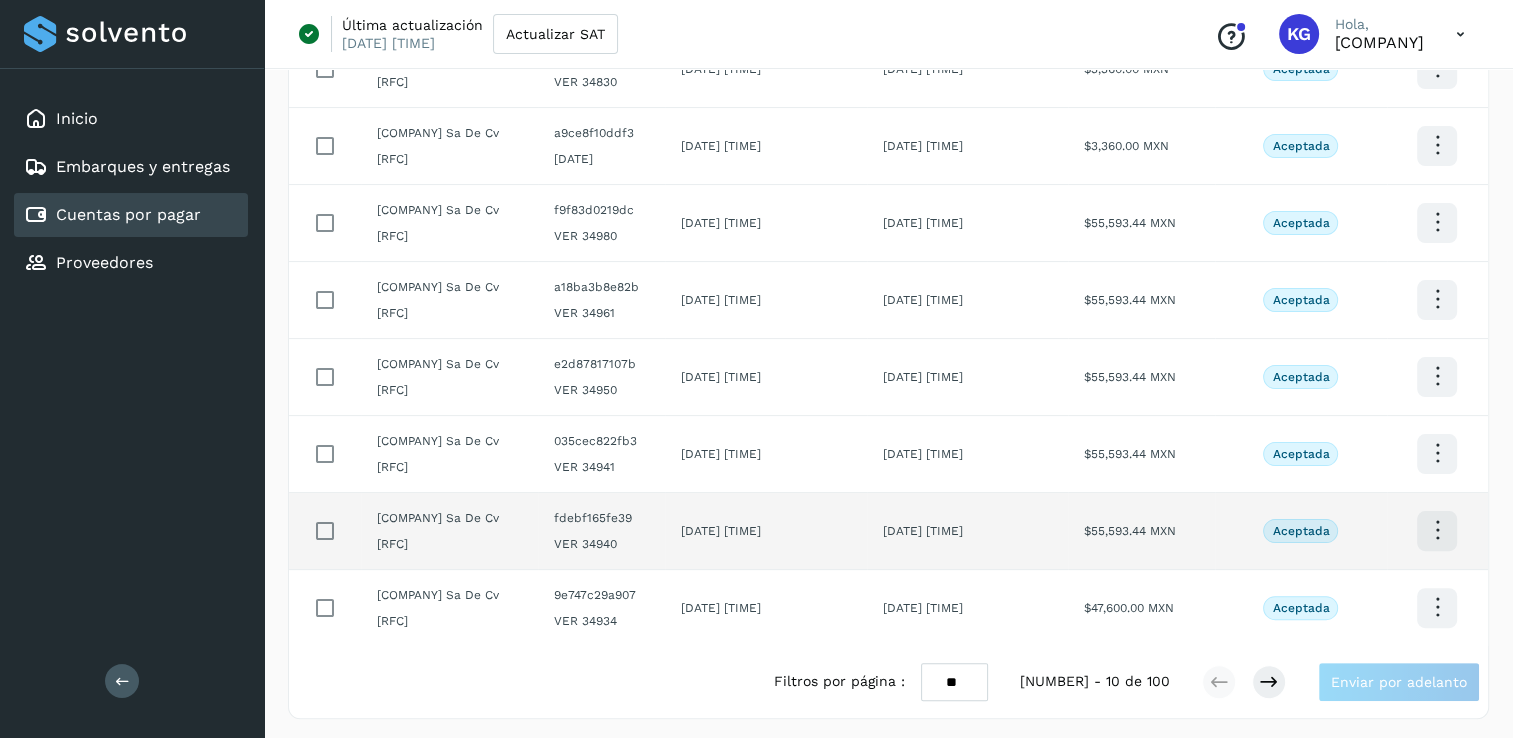 scroll, scrollTop: 402, scrollLeft: 0, axis: vertical 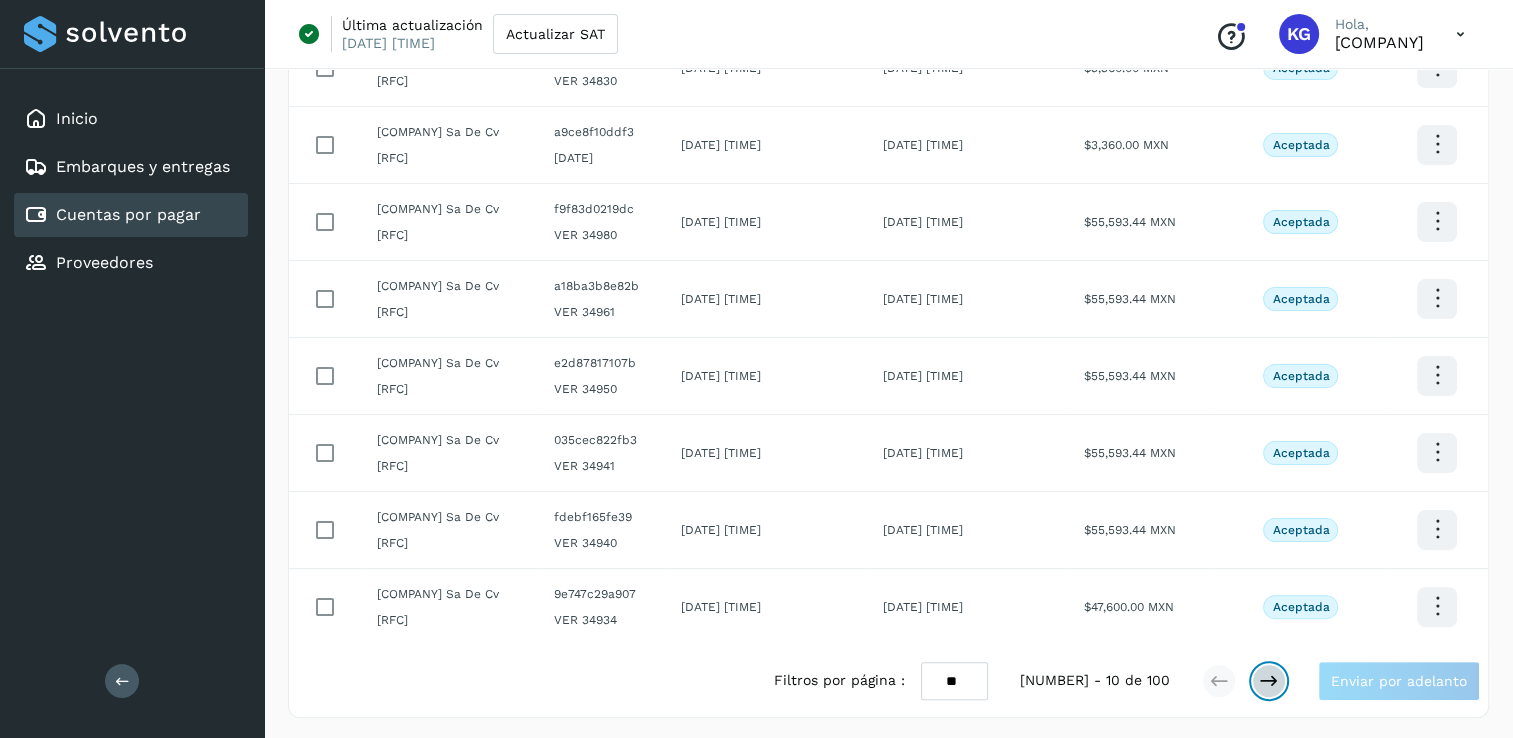 click at bounding box center (1269, 681) 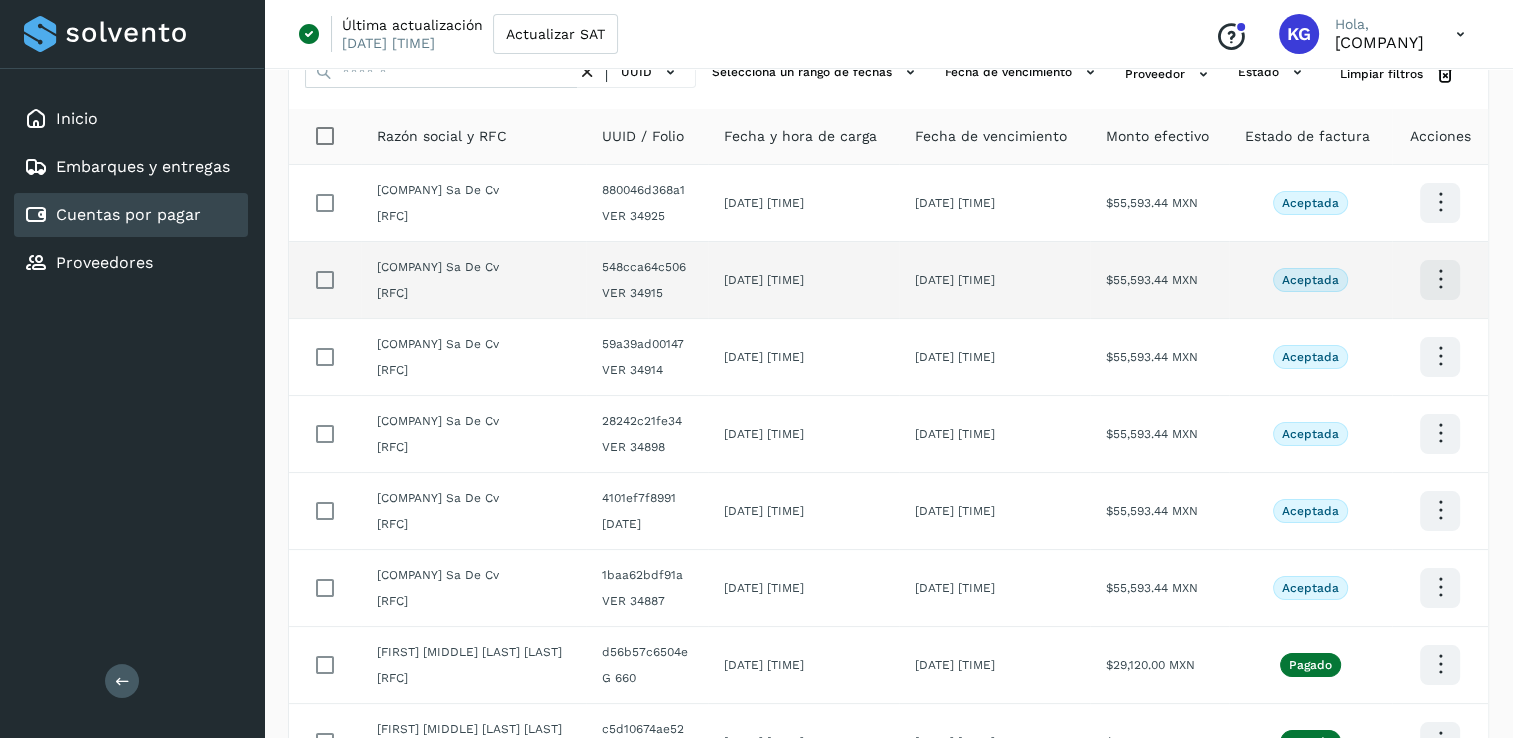 scroll, scrollTop: 102, scrollLeft: 0, axis: vertical 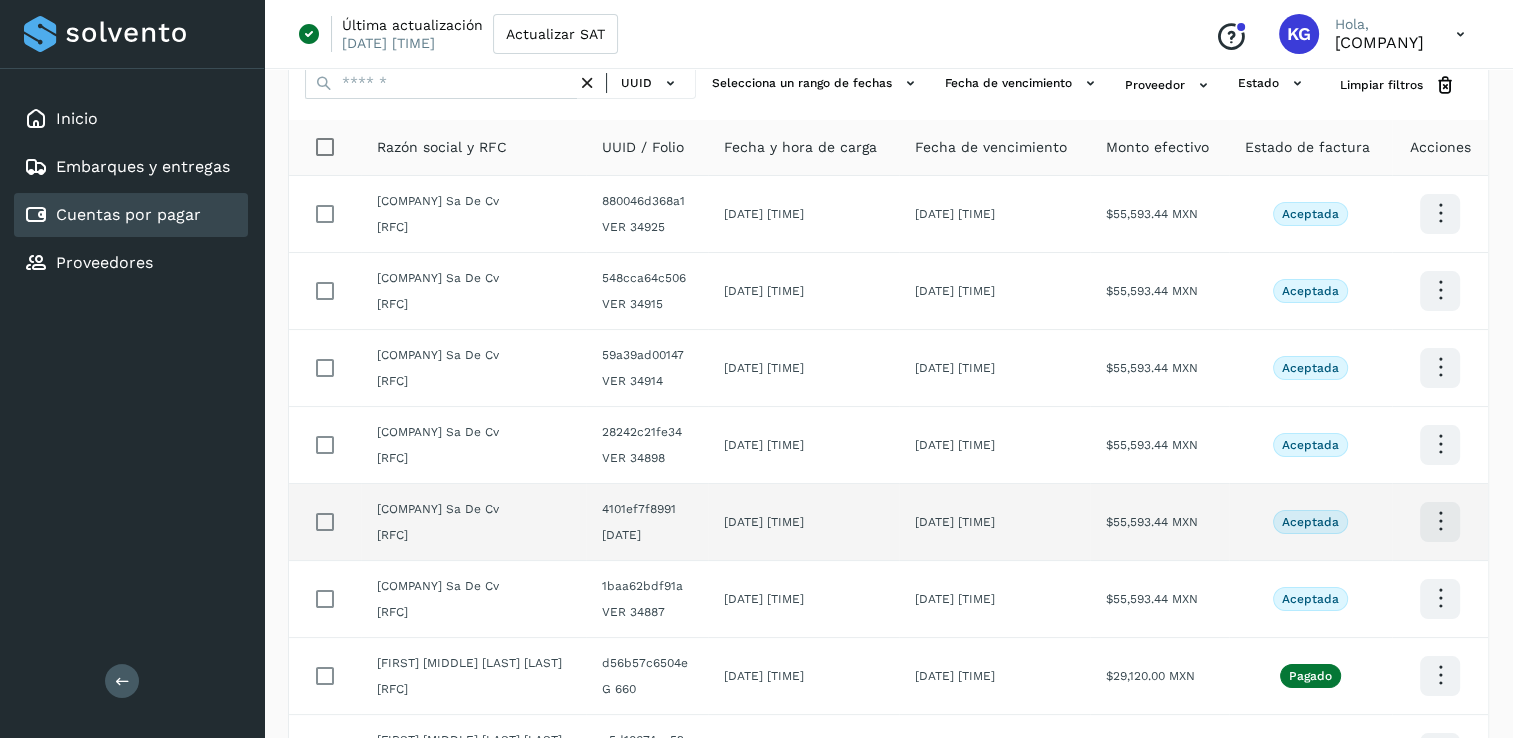type 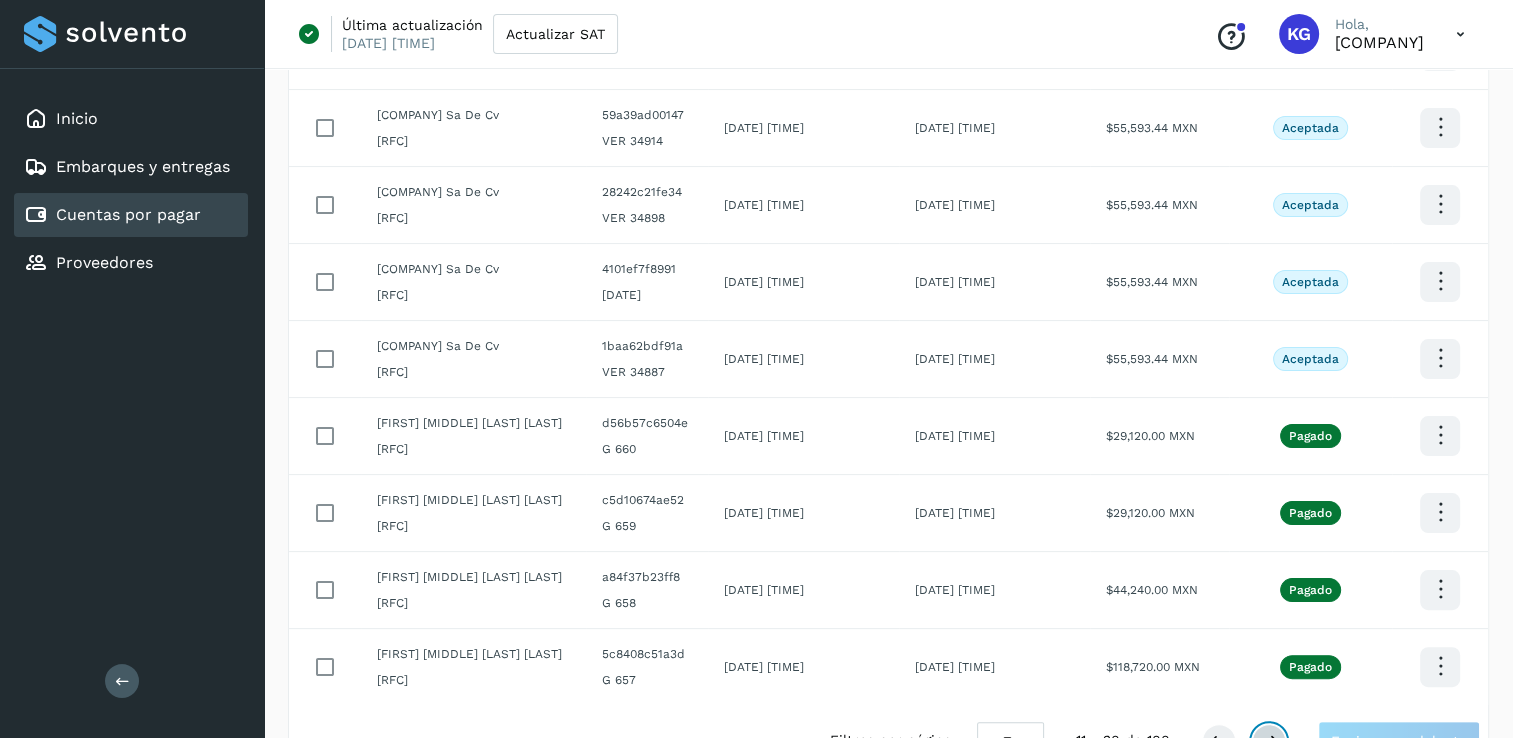 scroll, scrollTop: 402, scrollLeft: 0, axis: vertical 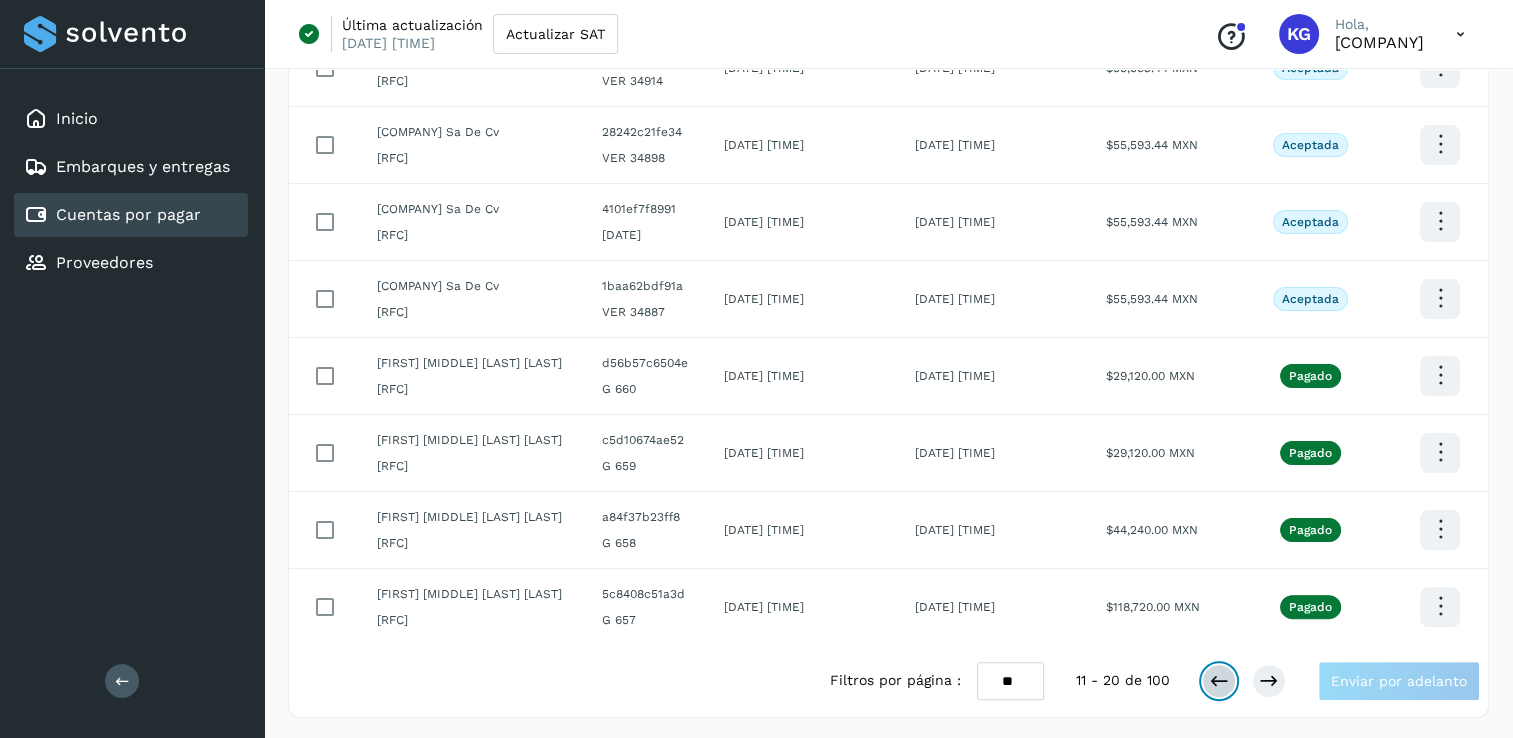 click at bounding box center (1219, 681) 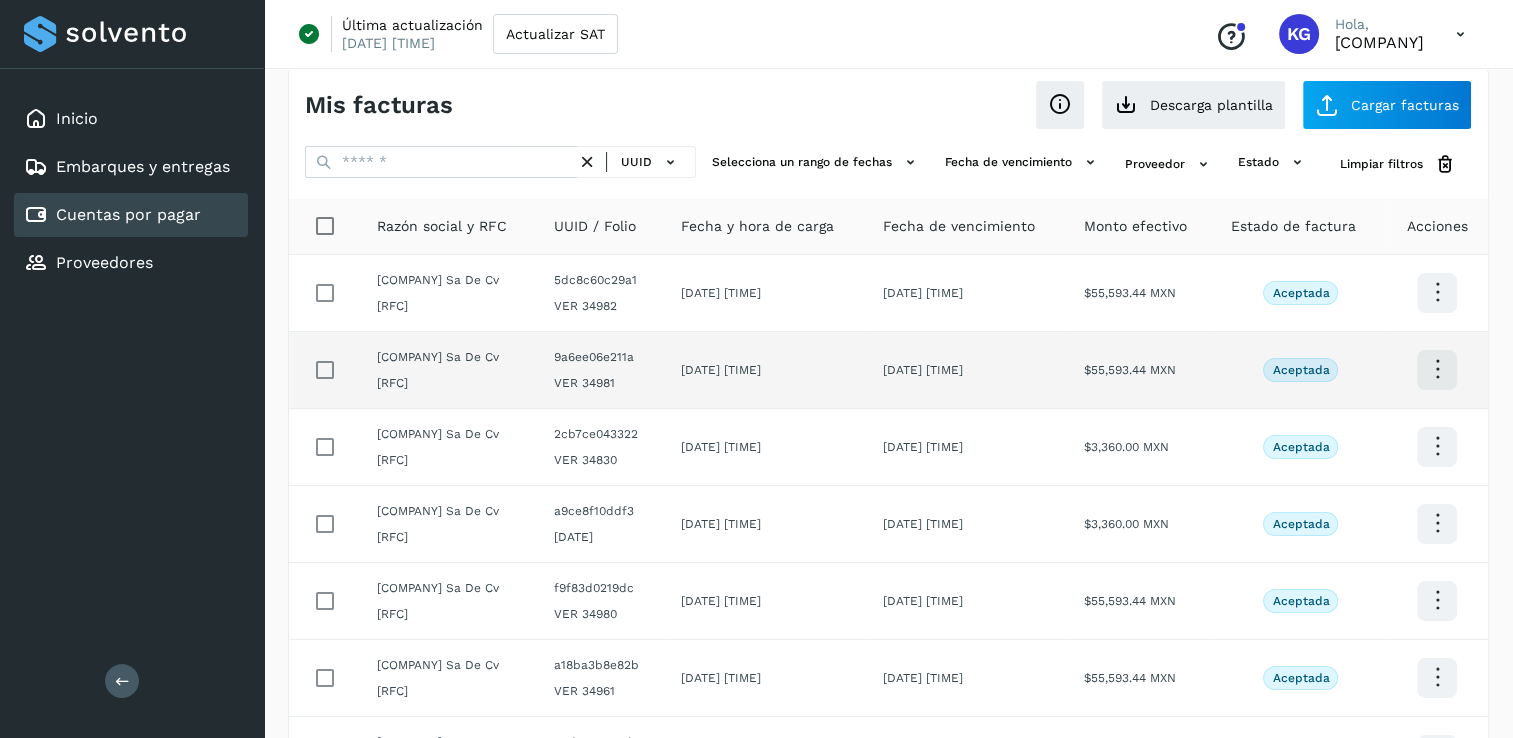 scroll, scrollTop: 0, scrollLeft: 0, axis: both 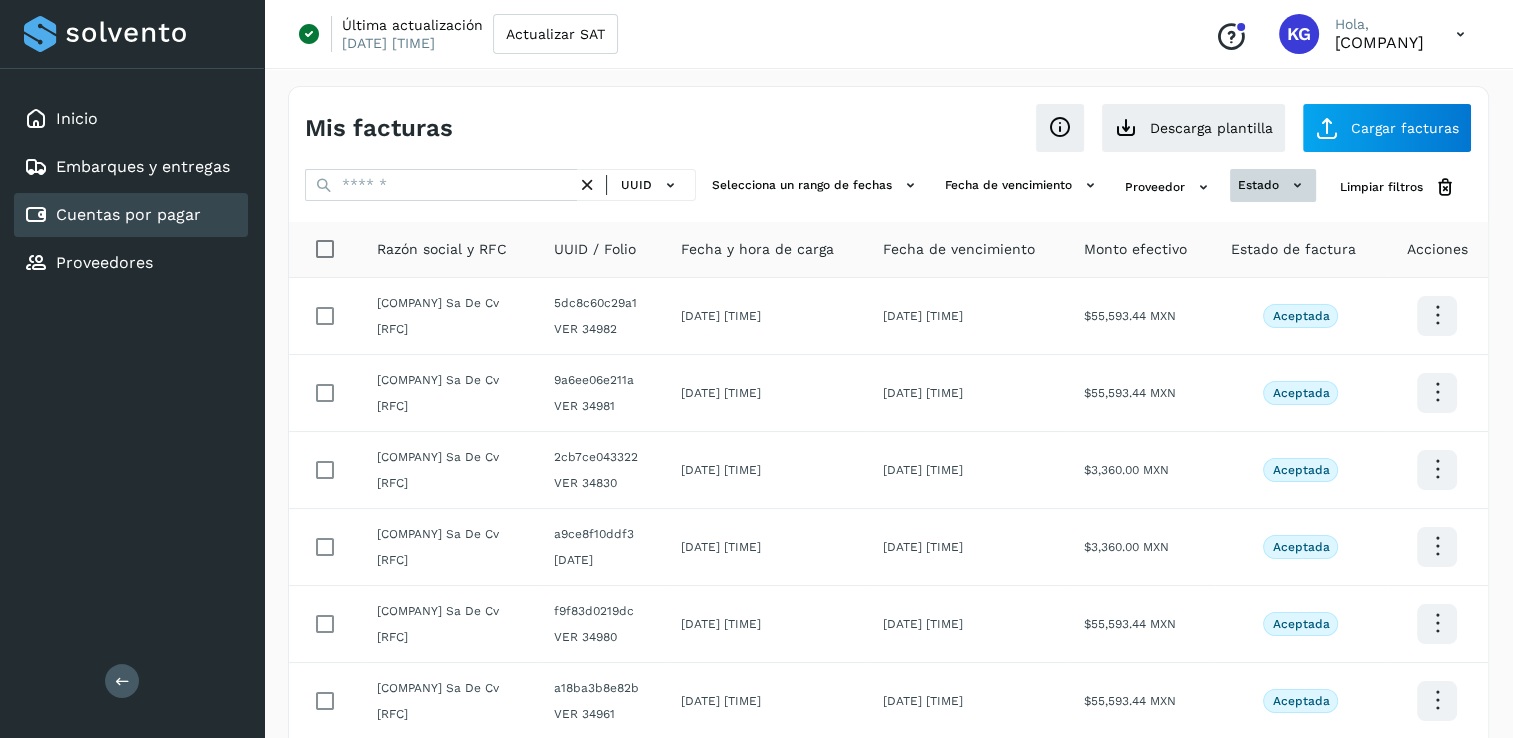 click 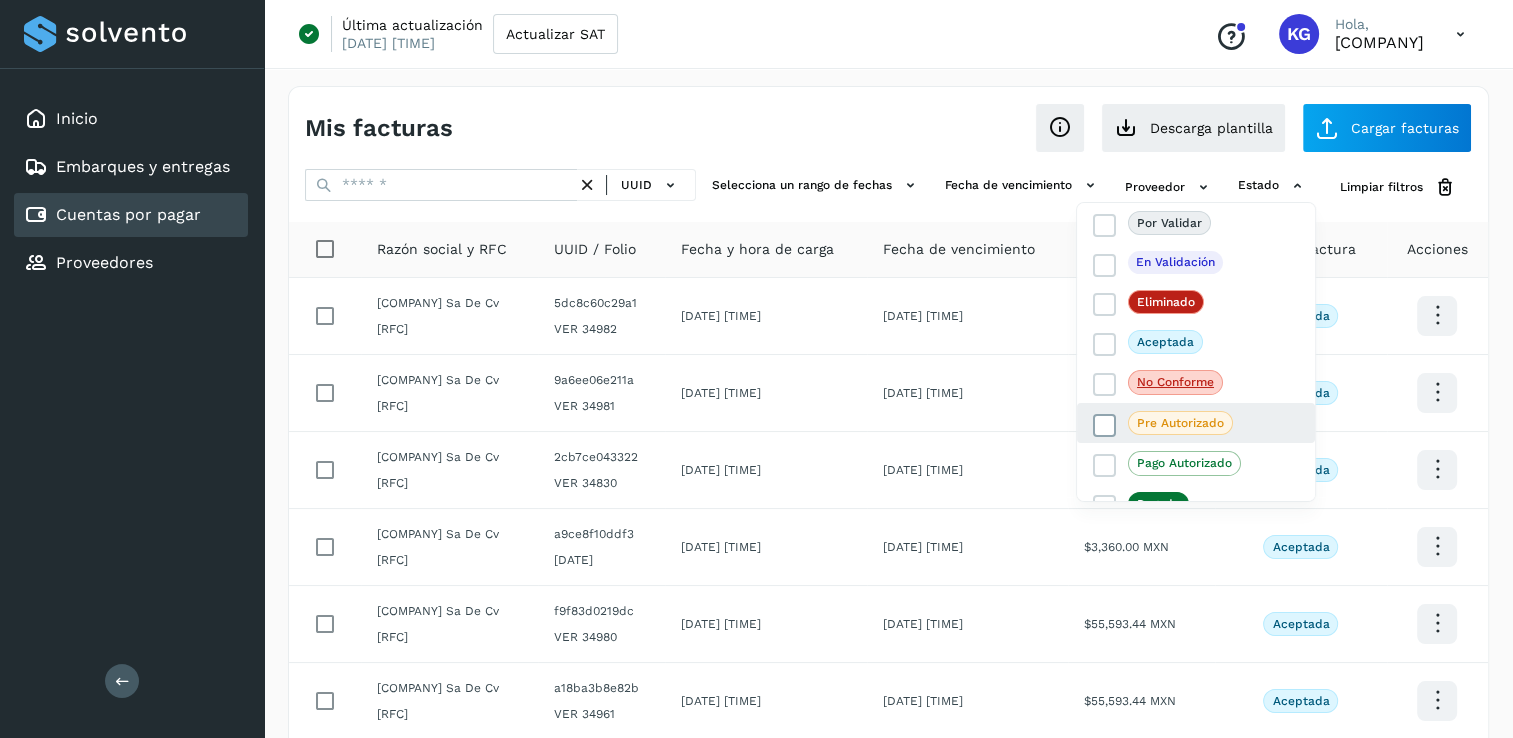 click at bounding box center (1105, 425) 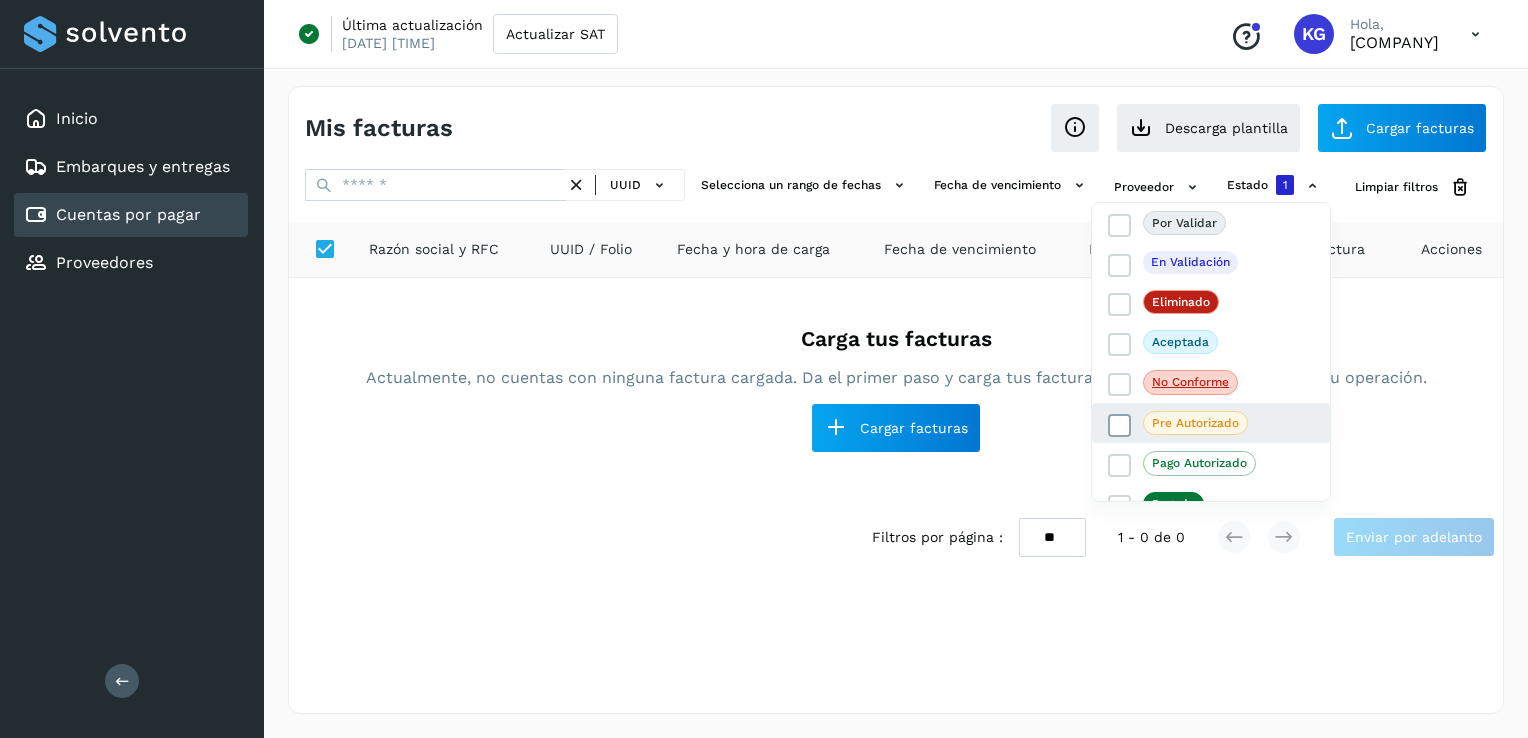 click at bounding box center [1120, 425] 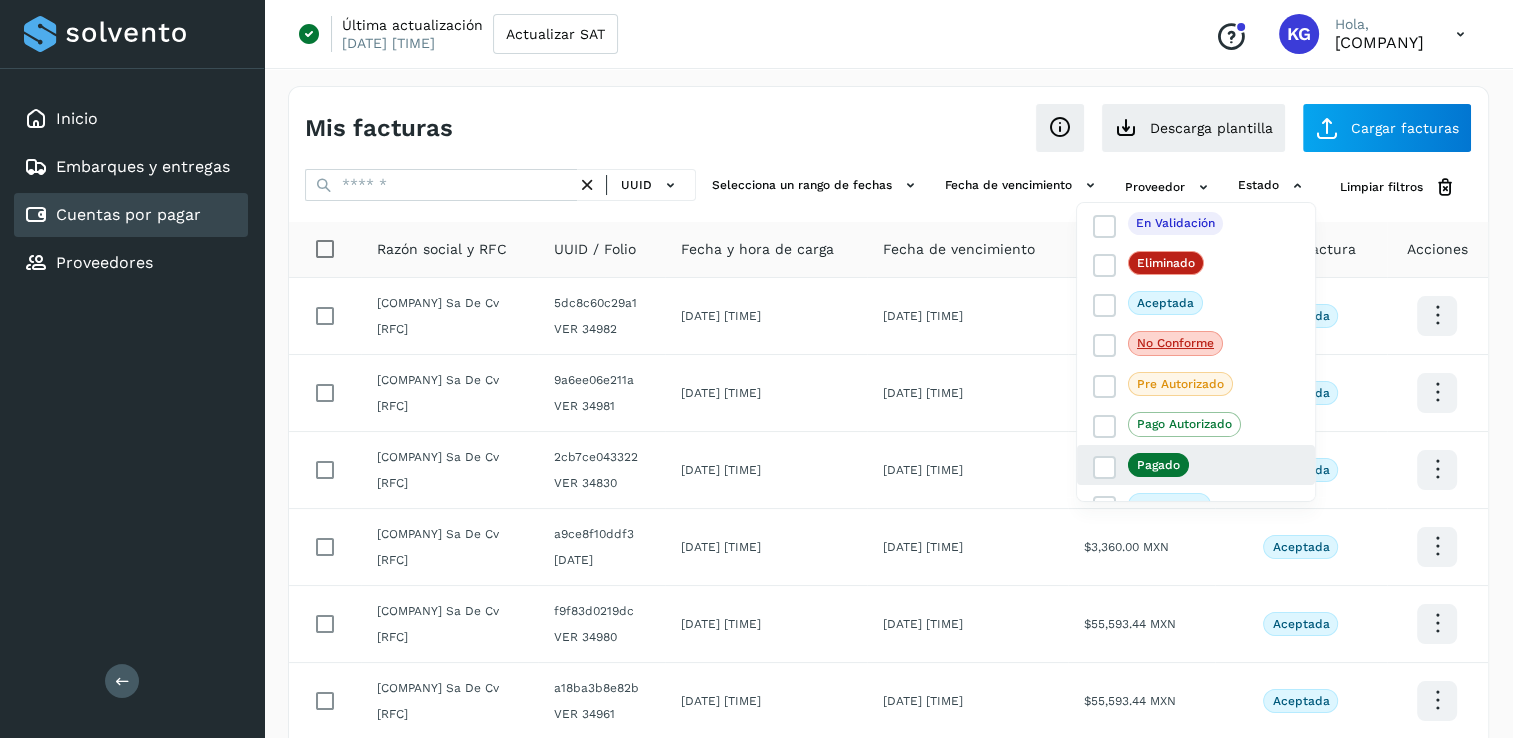 scroll, scrollTop: 60, scrollLeft: 0, axis: vertical 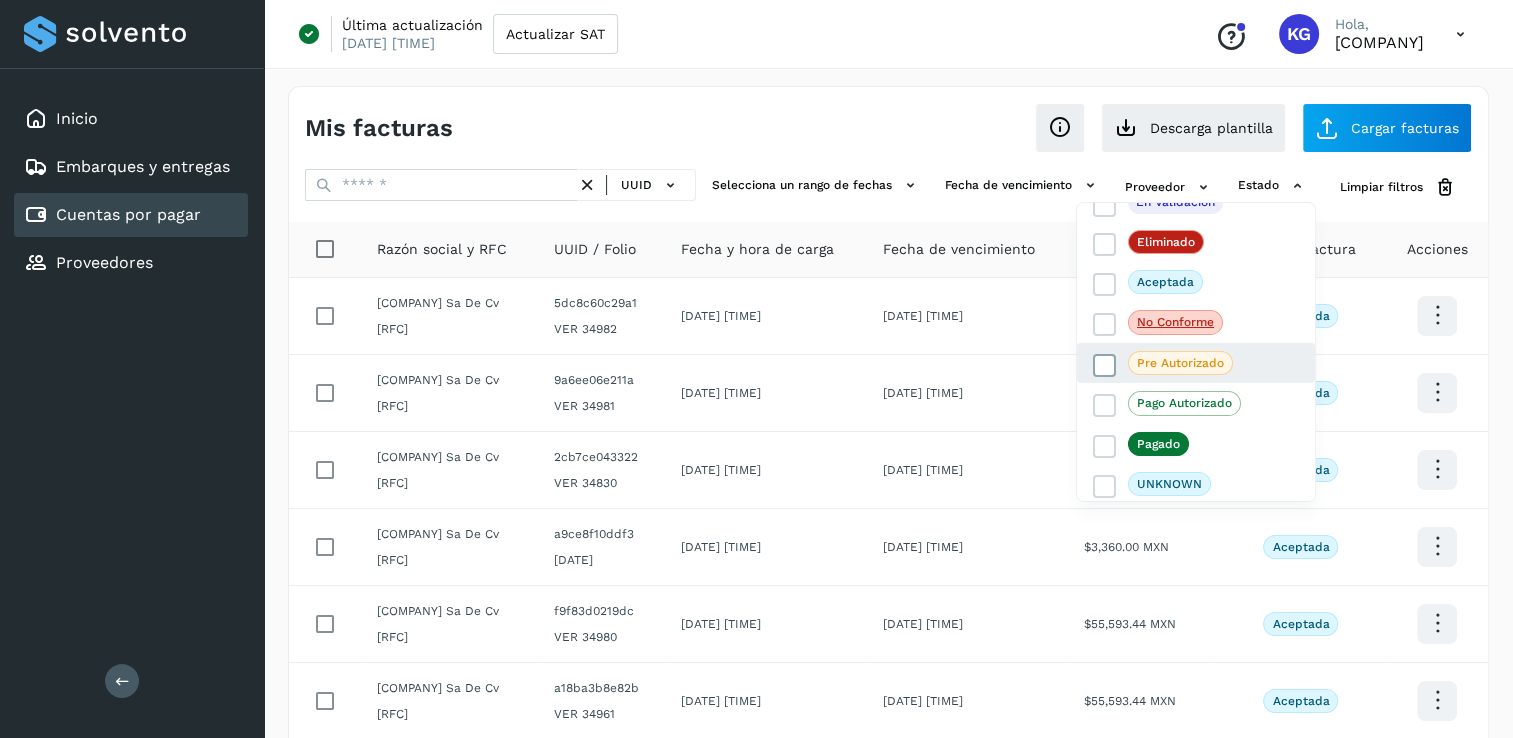 click at bounding box center [1105, 365] 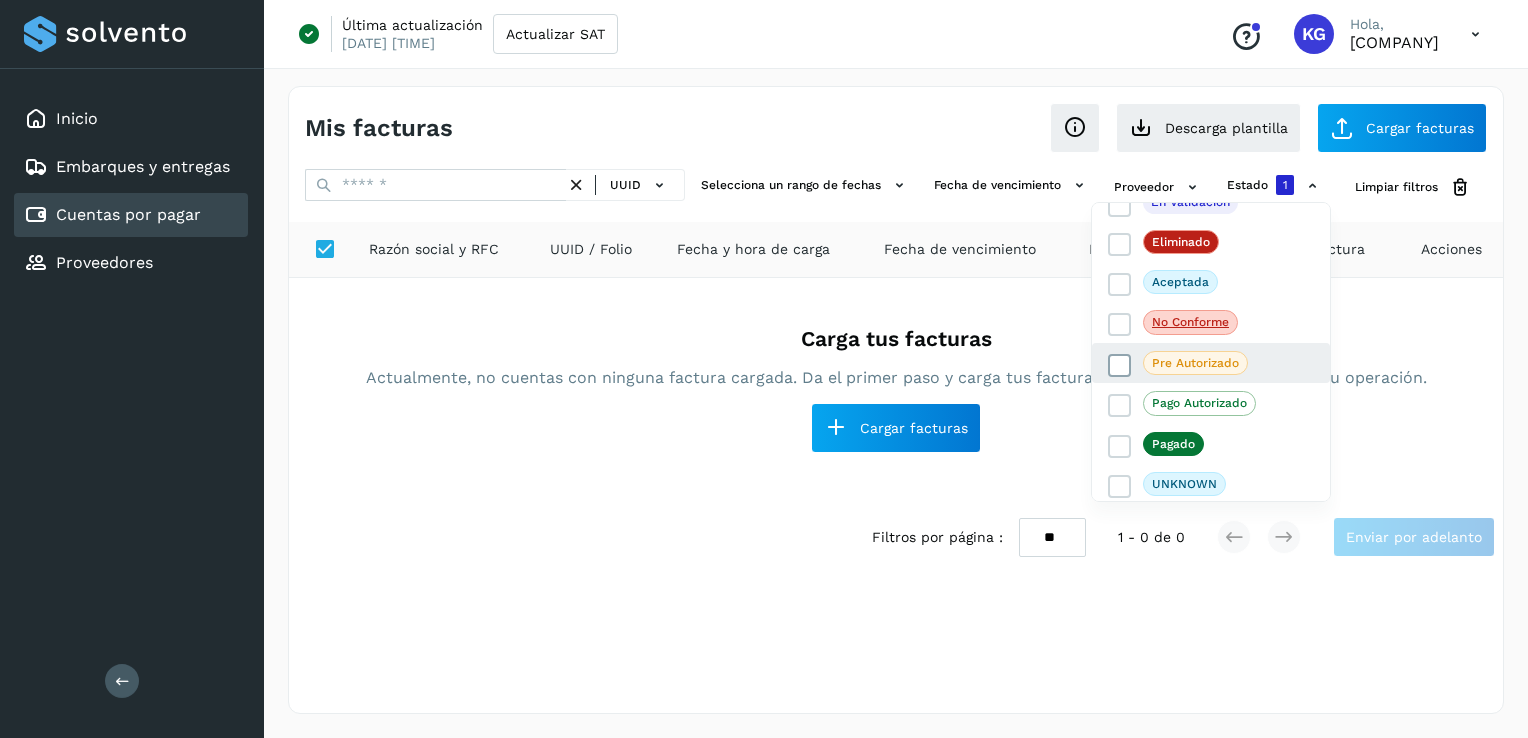 click at bounding box center [1120, 365] 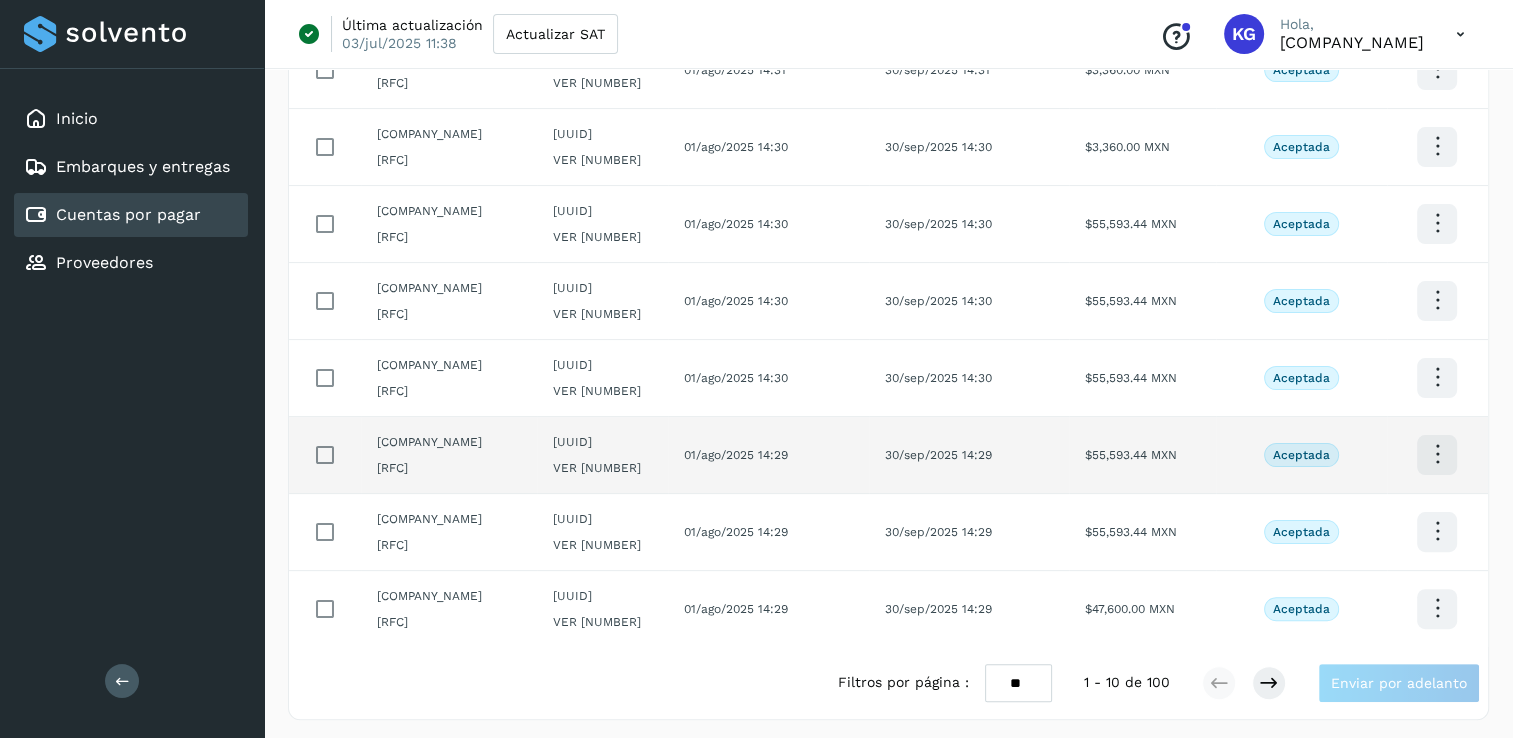 scroll, scrollTop: 0, scrollLeft: 0, axis: both 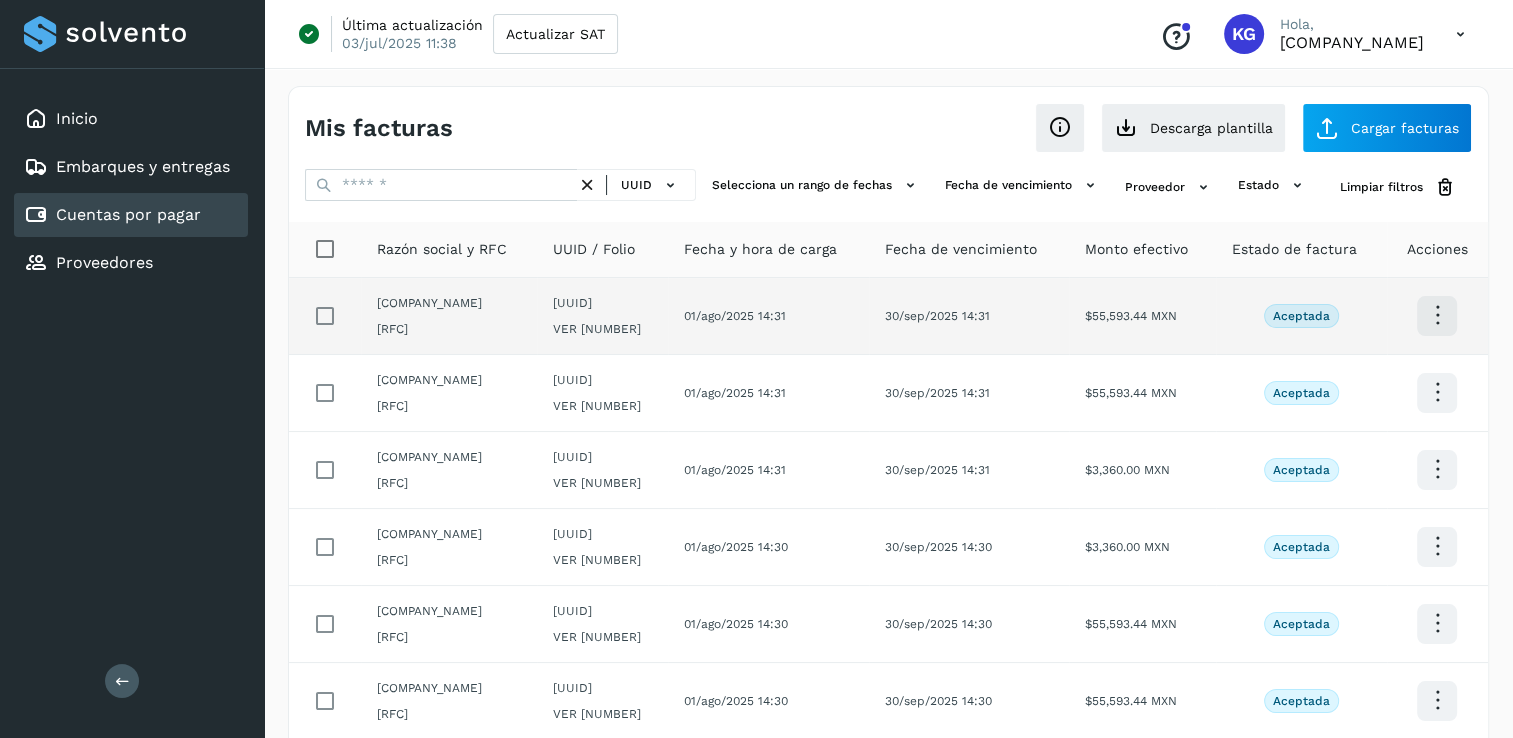 click at bounding box center [1437, 315] 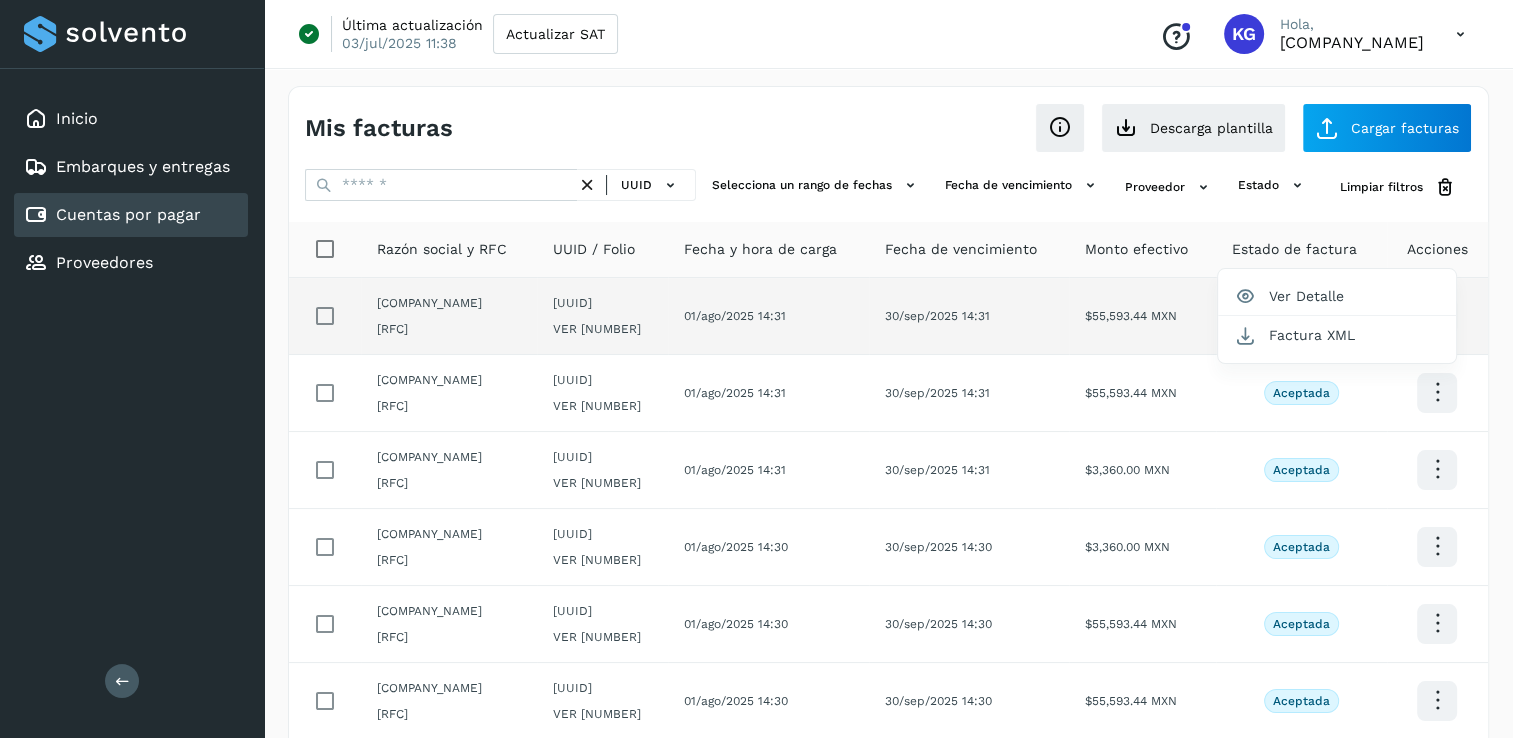 click at bounding box center (756, 369) 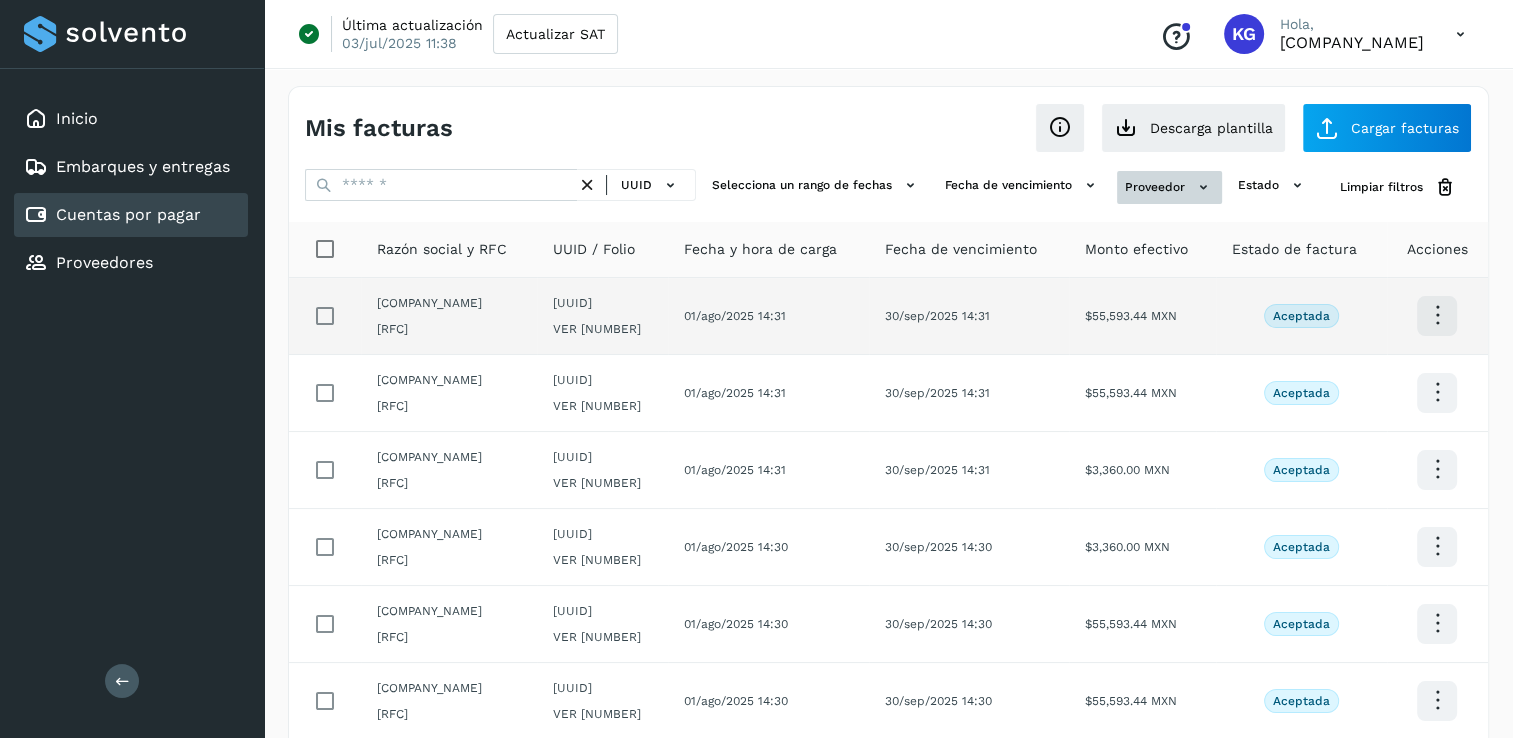 click 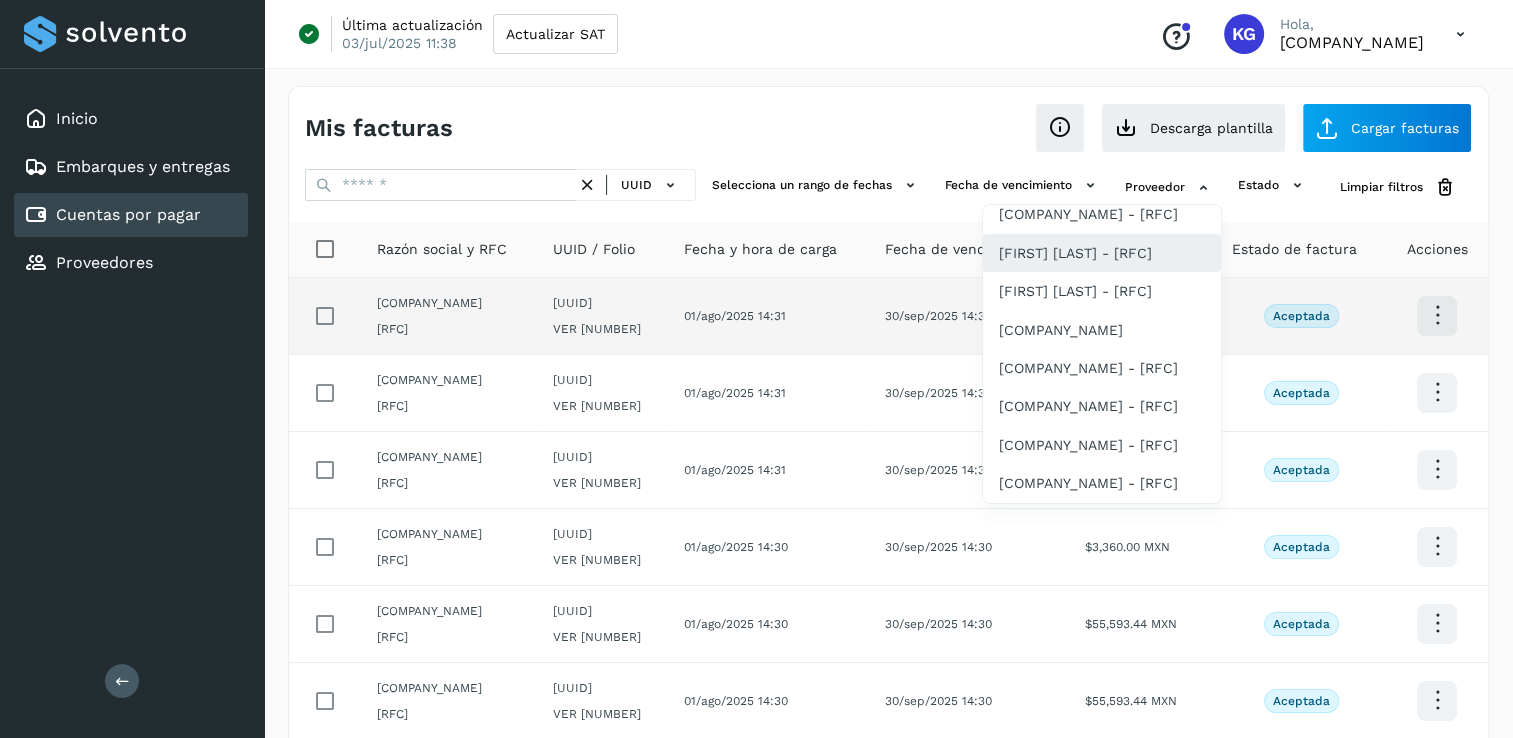 scroll, scrollTop: 498, scrollLeft: 0, axis: vertical 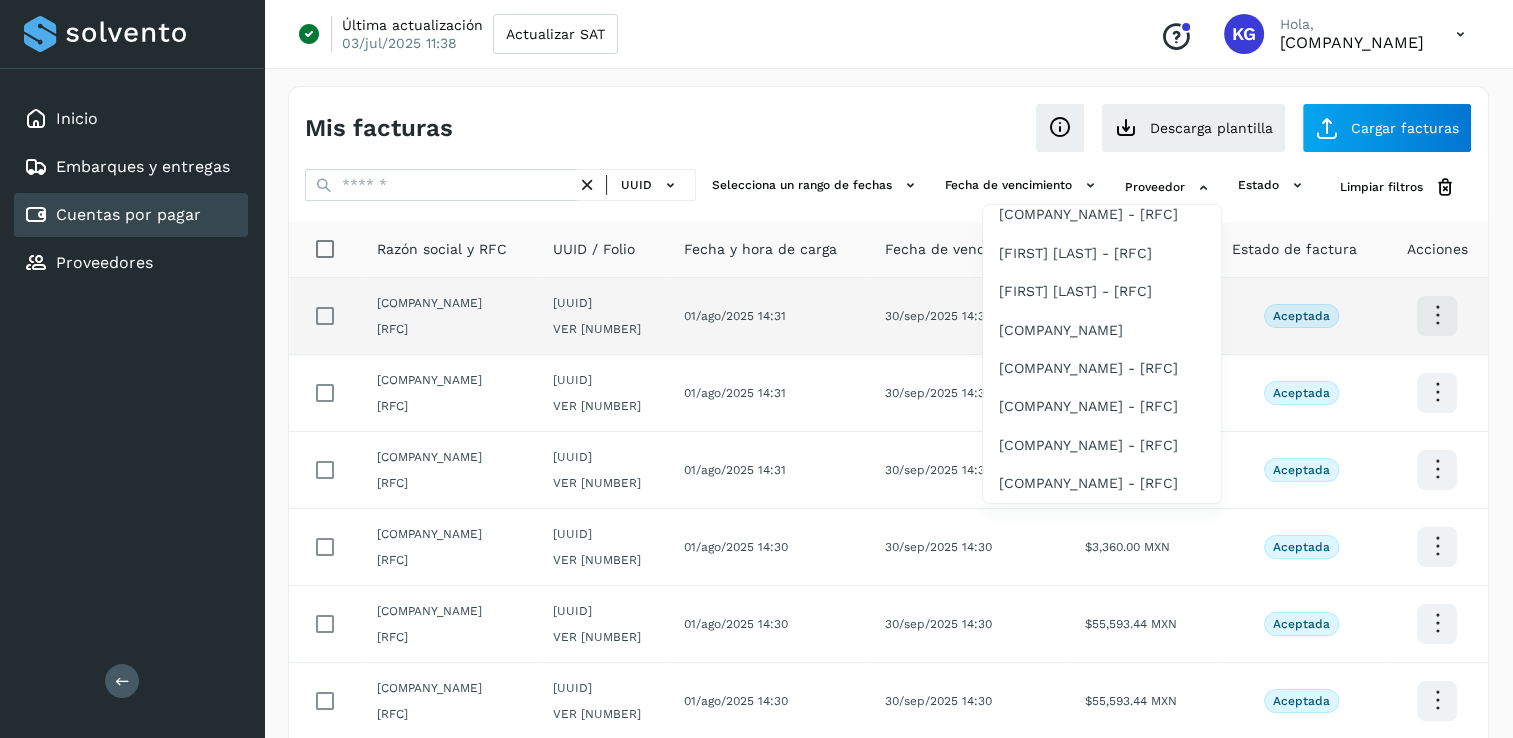 click at bounding box center [756, 369] 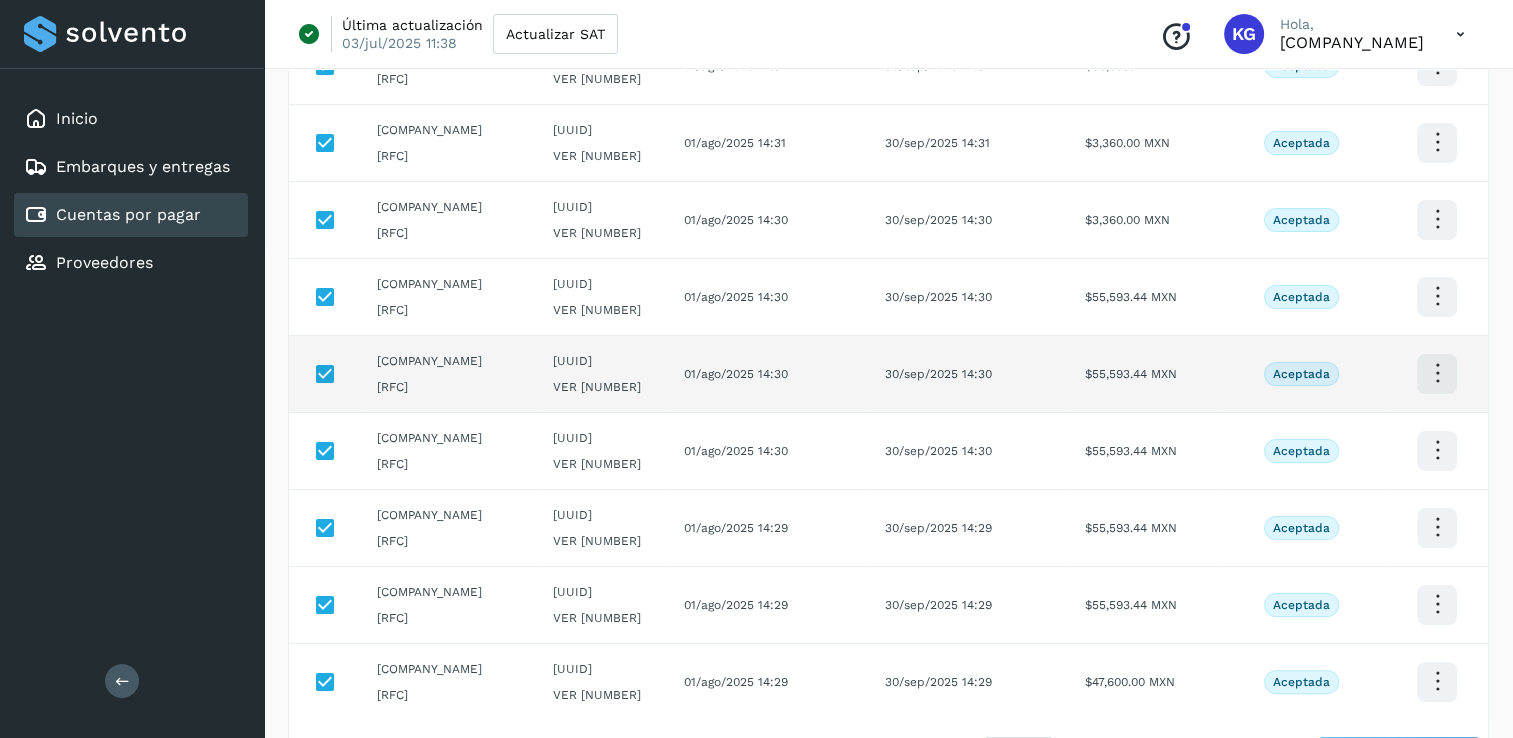 scroll, scrollTop: 484, scrollLeft: 0, axis: vertical 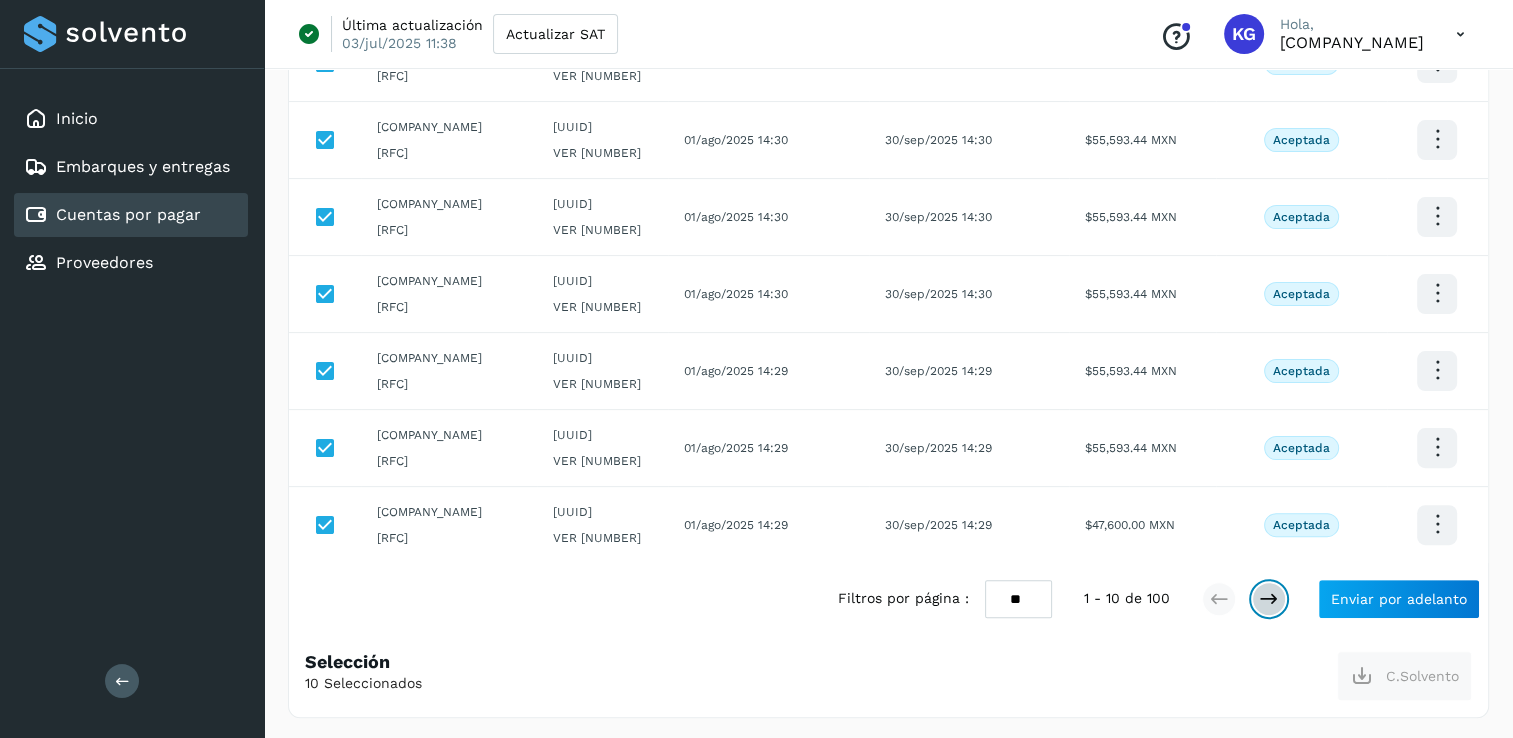 click at bounding box center [1269, 599] 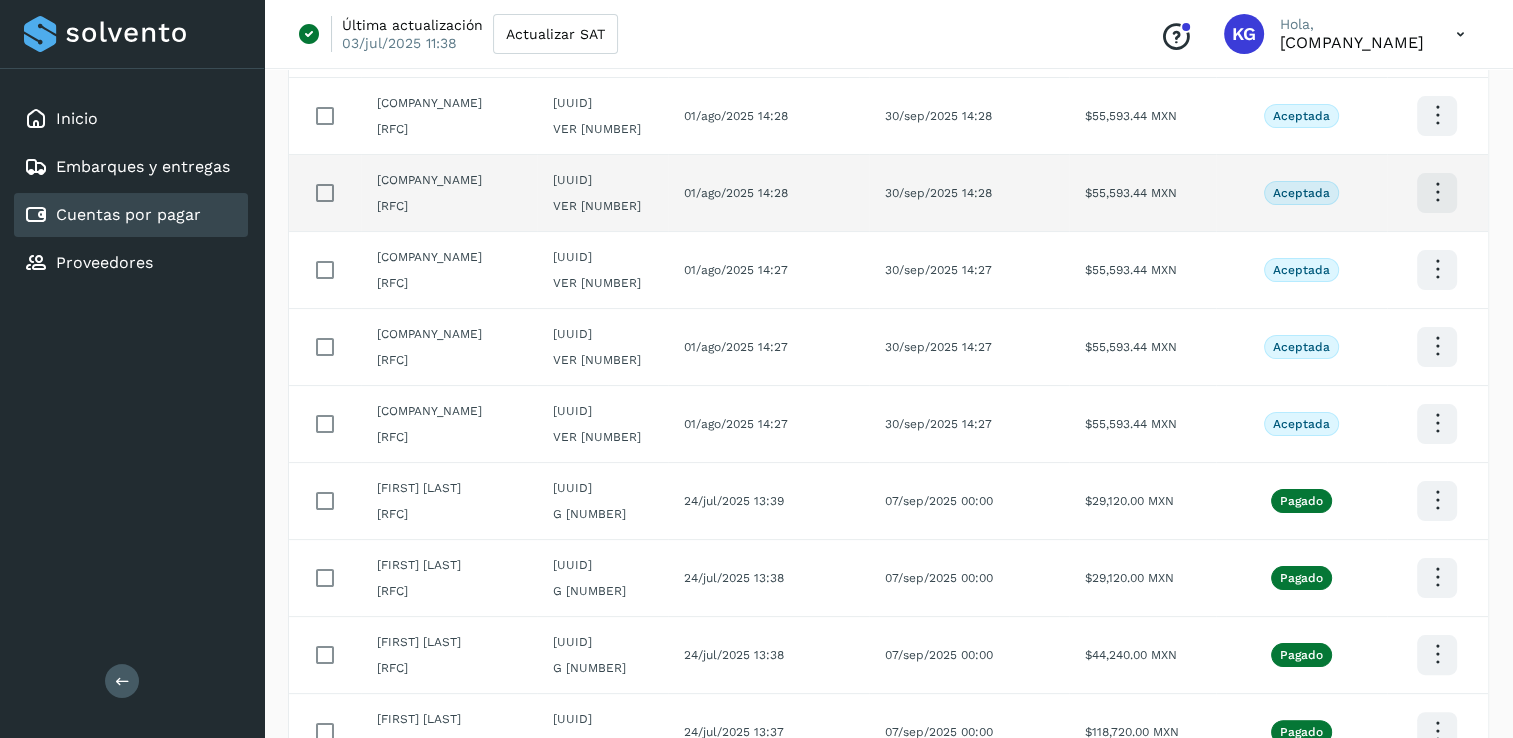 scroll, scrollTop: 84, scrollLeft: 0, axis: vertical 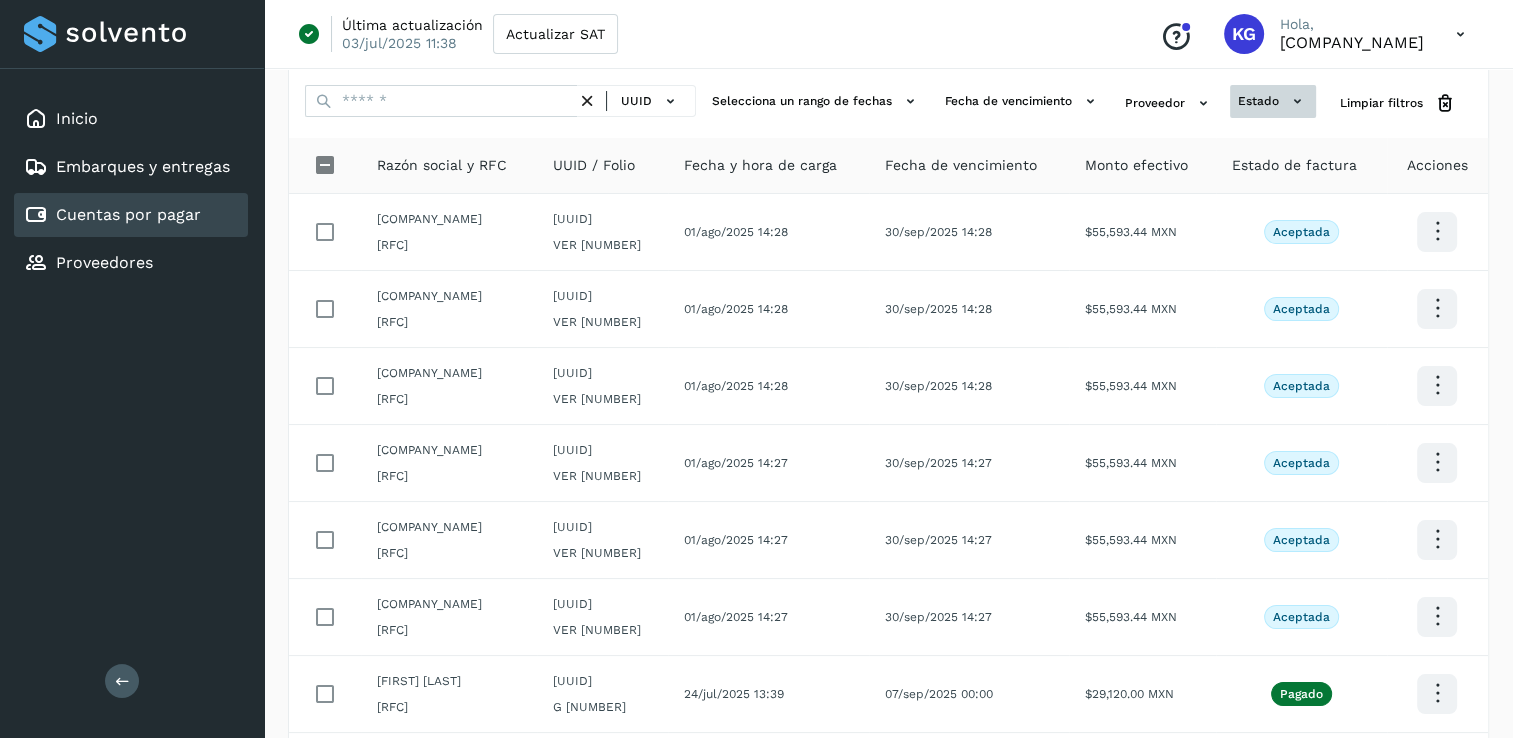 click on "estado" 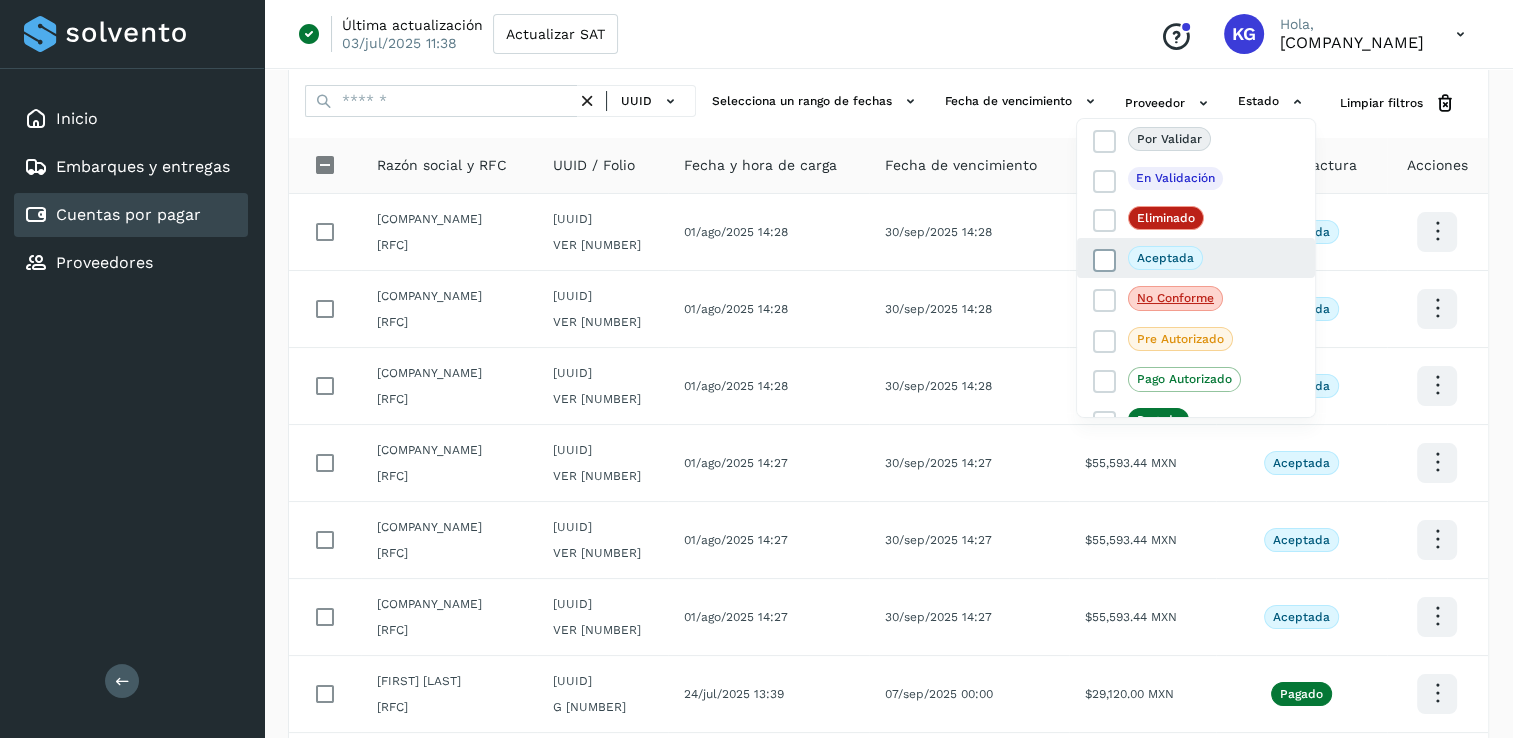 click at bounding box center [1105, 261] 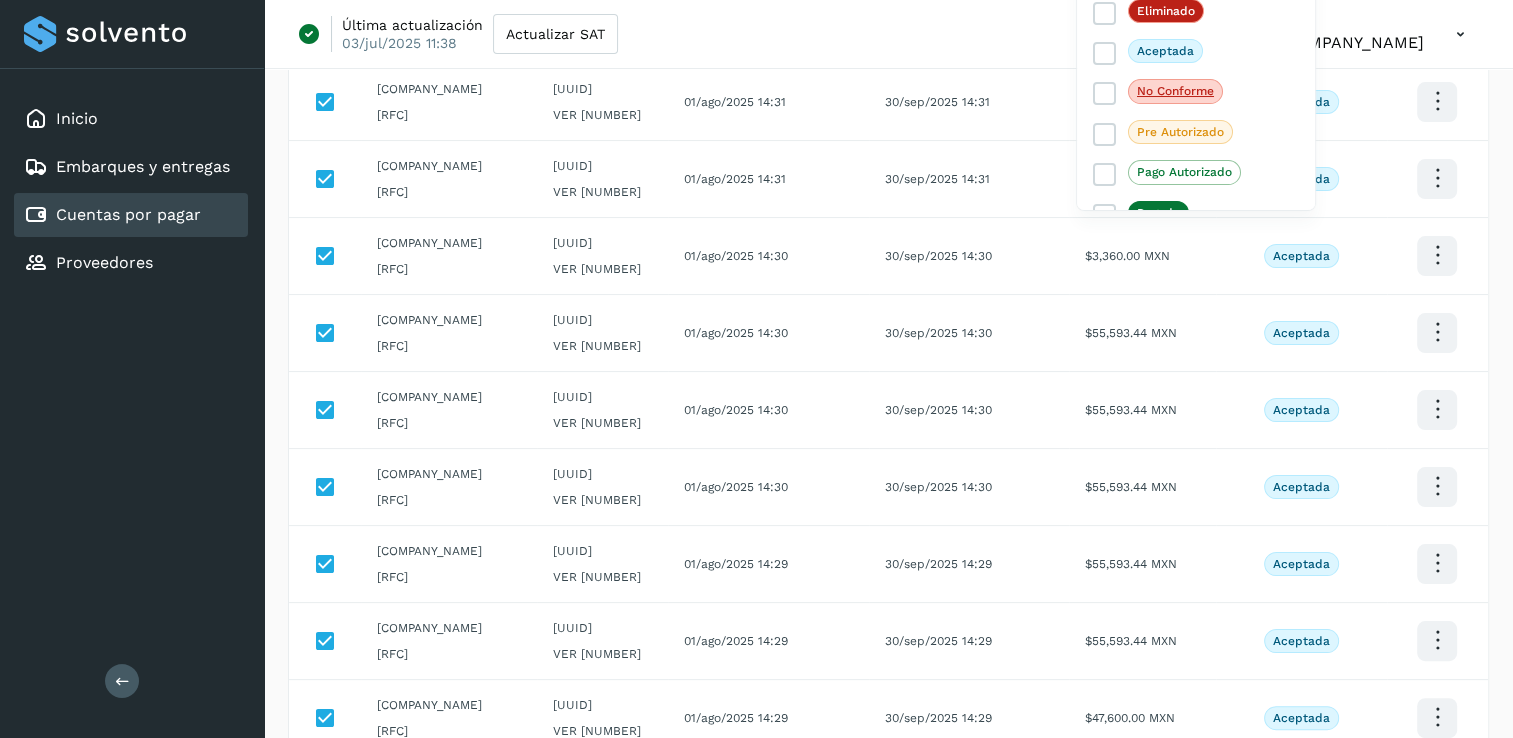 scroll, scrollTop: 484, scrollLeft: 0, axis: vertical 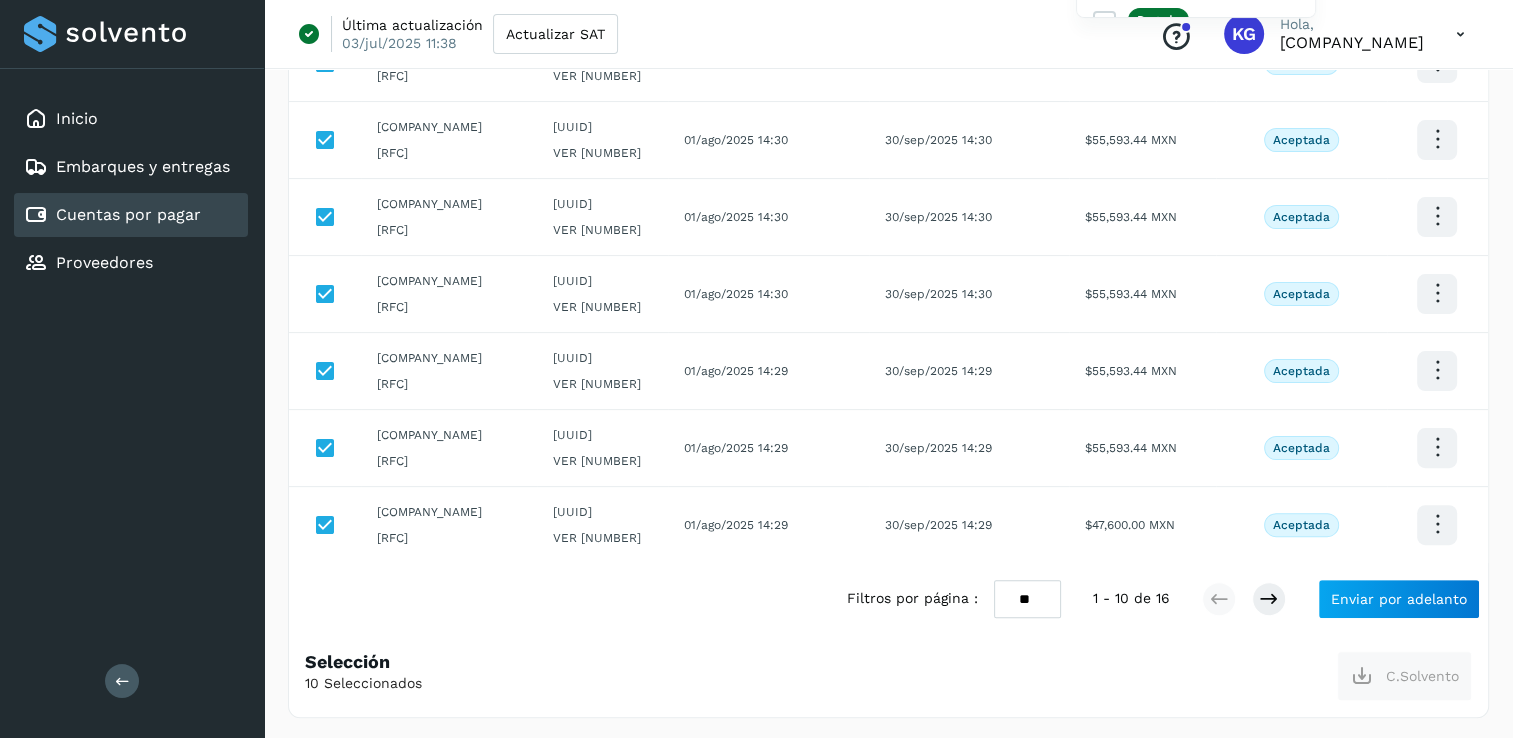 click at bounding box center (756, 369) 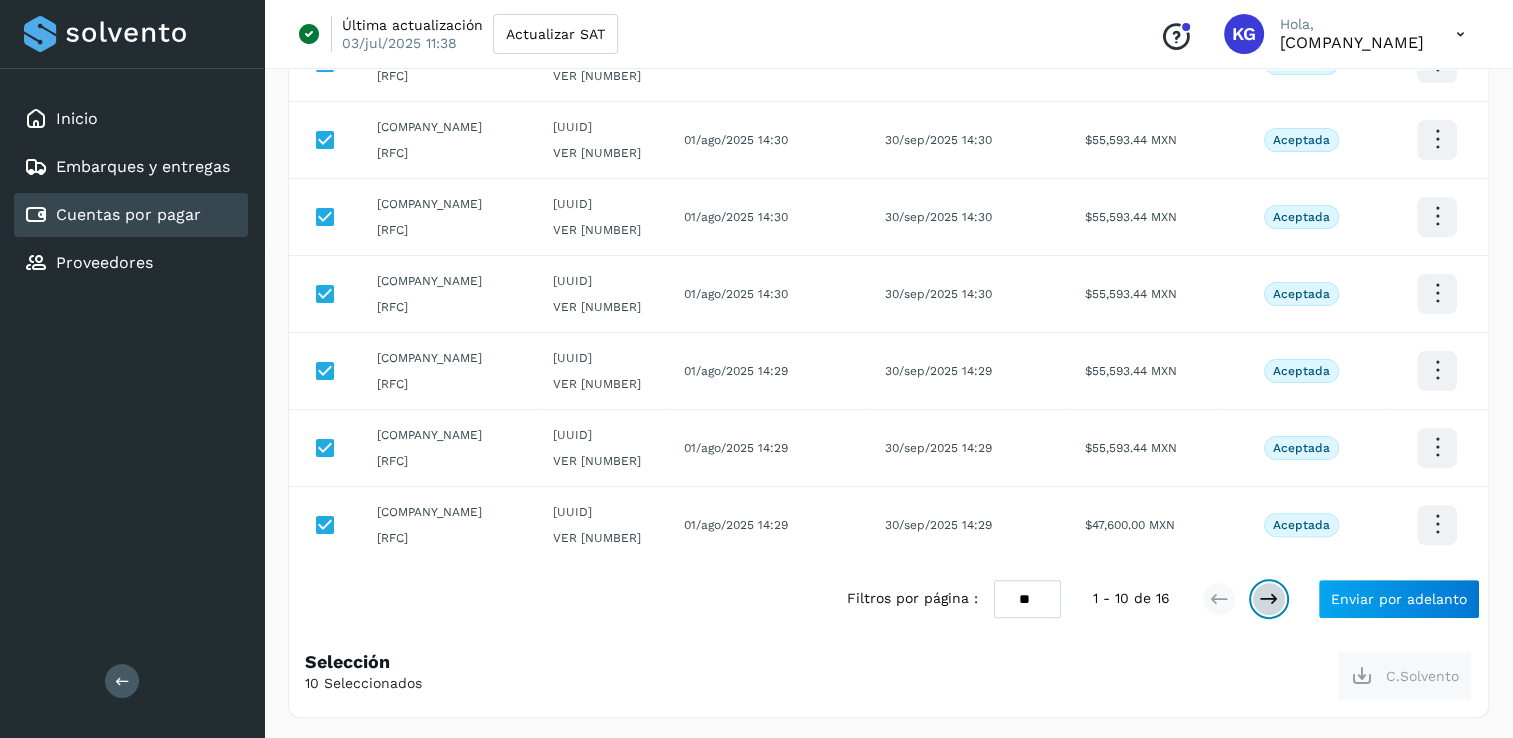 click at bounding box center [1269, 599] 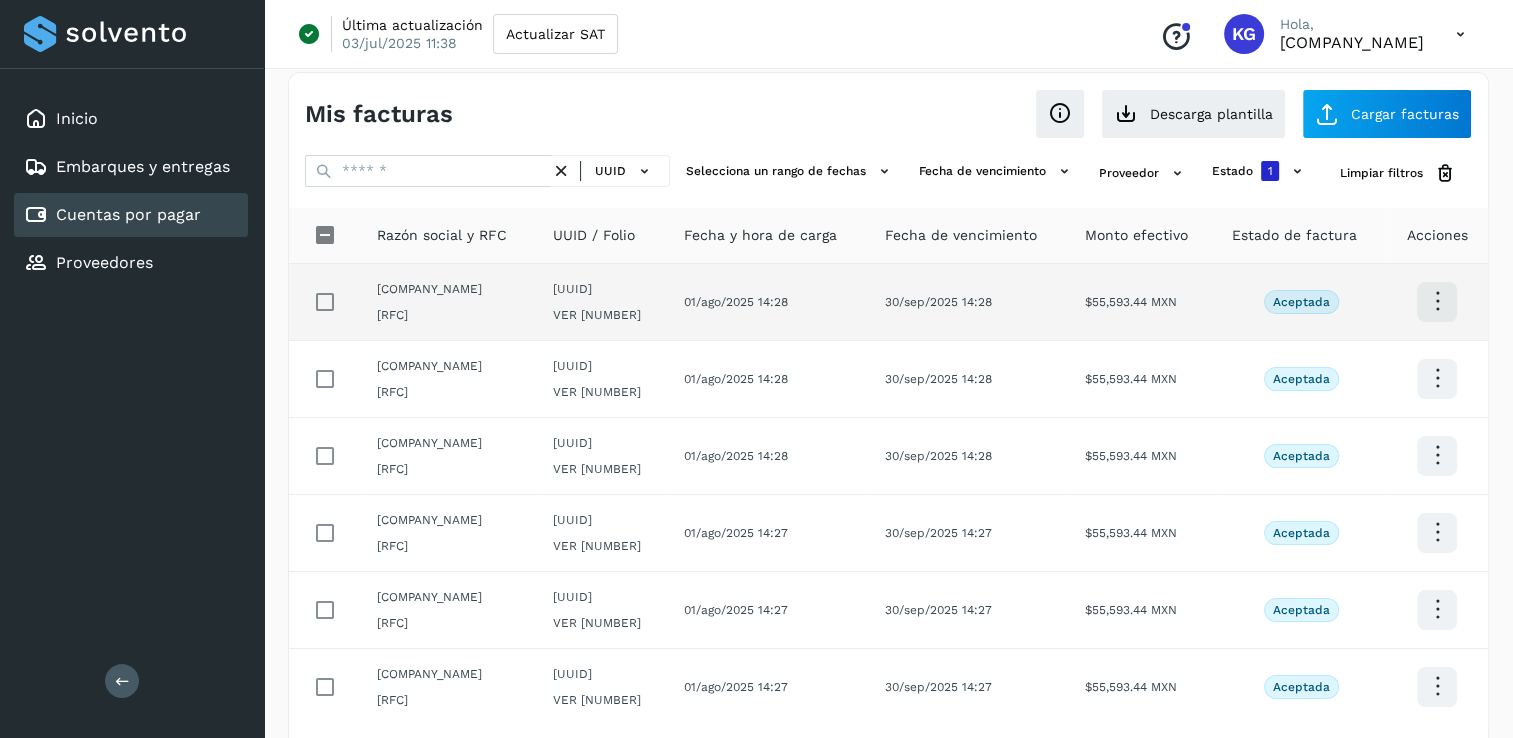 scroll, scrollTop: 0, scrollLeft: 0, axis: both 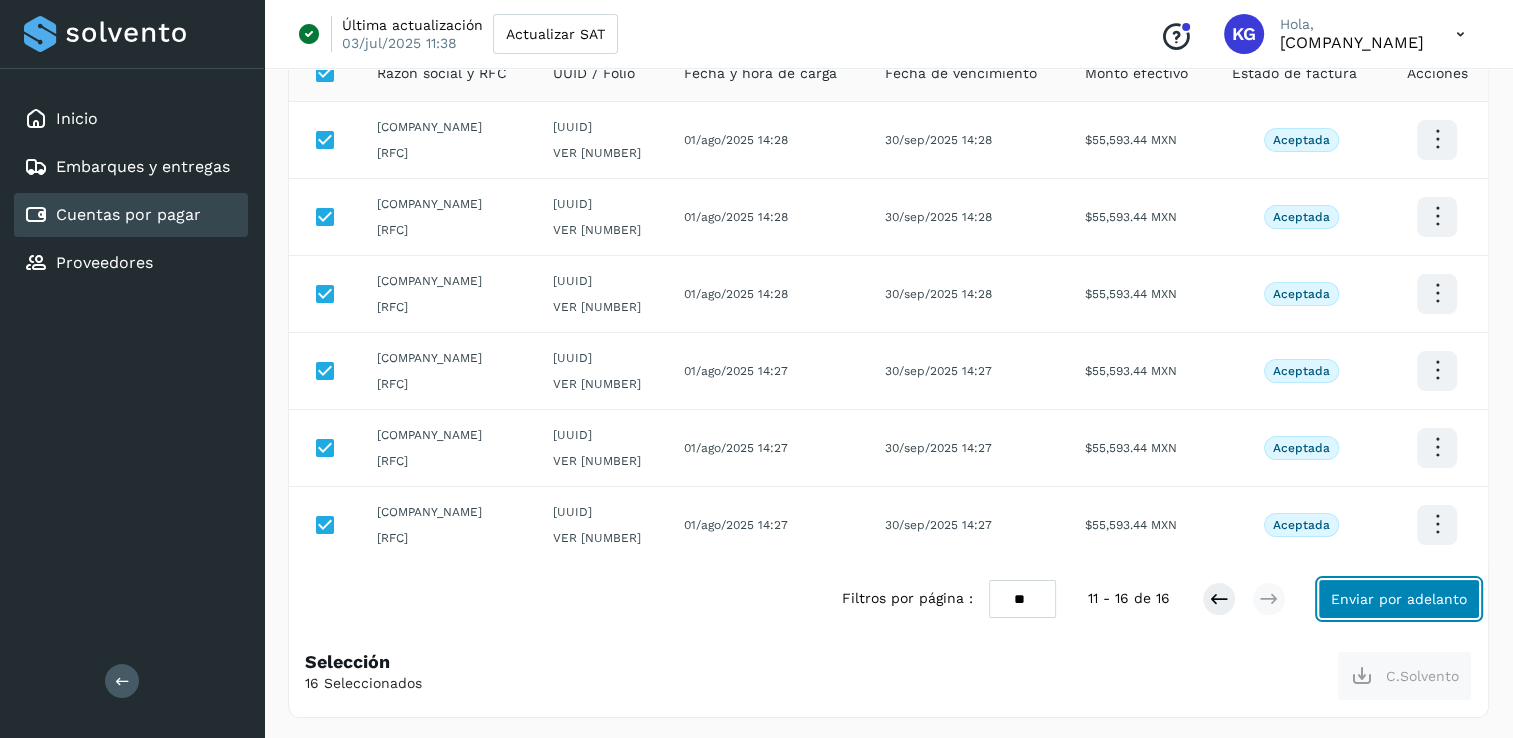 click on "Enviar por adelanto" 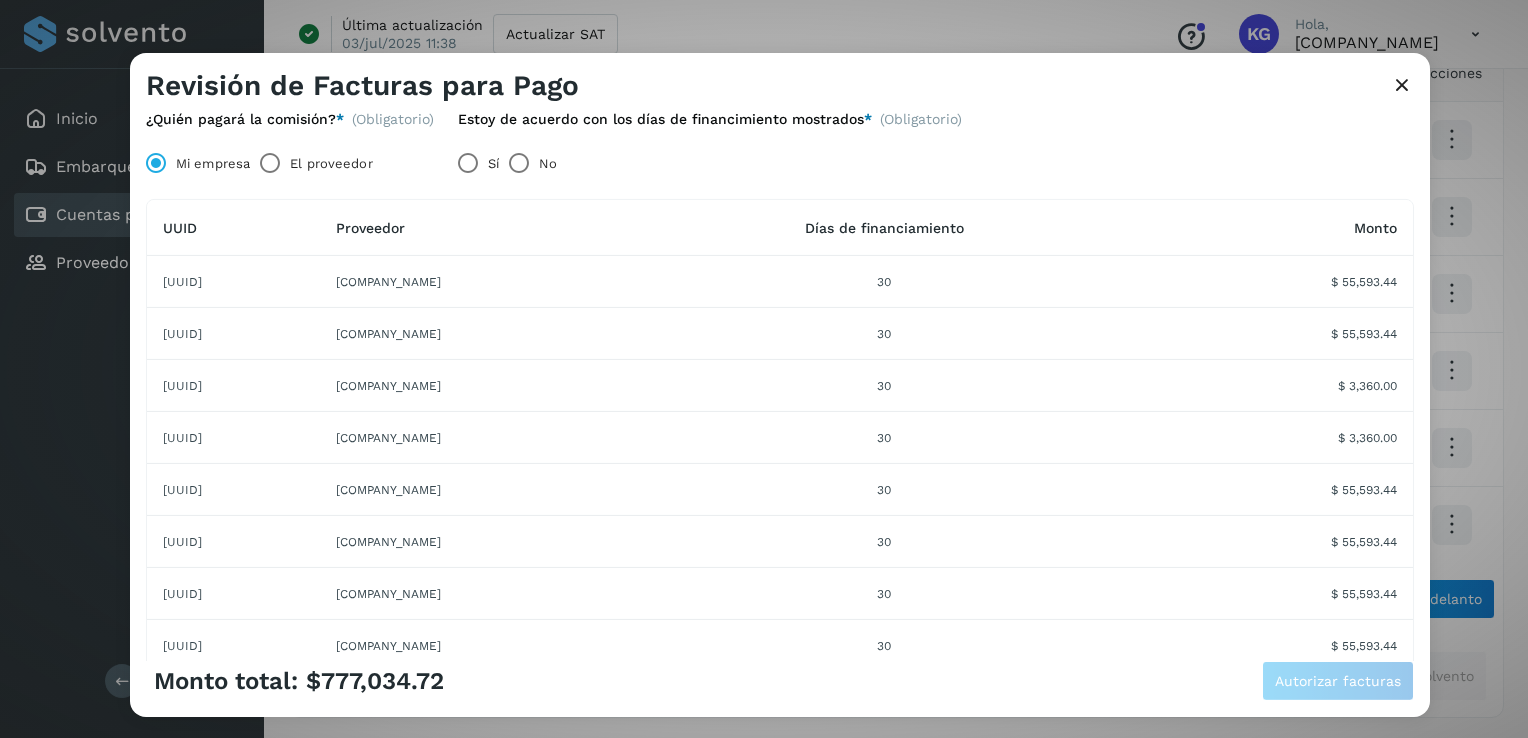 scroll, scrollTop: 0, scrollLeft: 0, axis: both 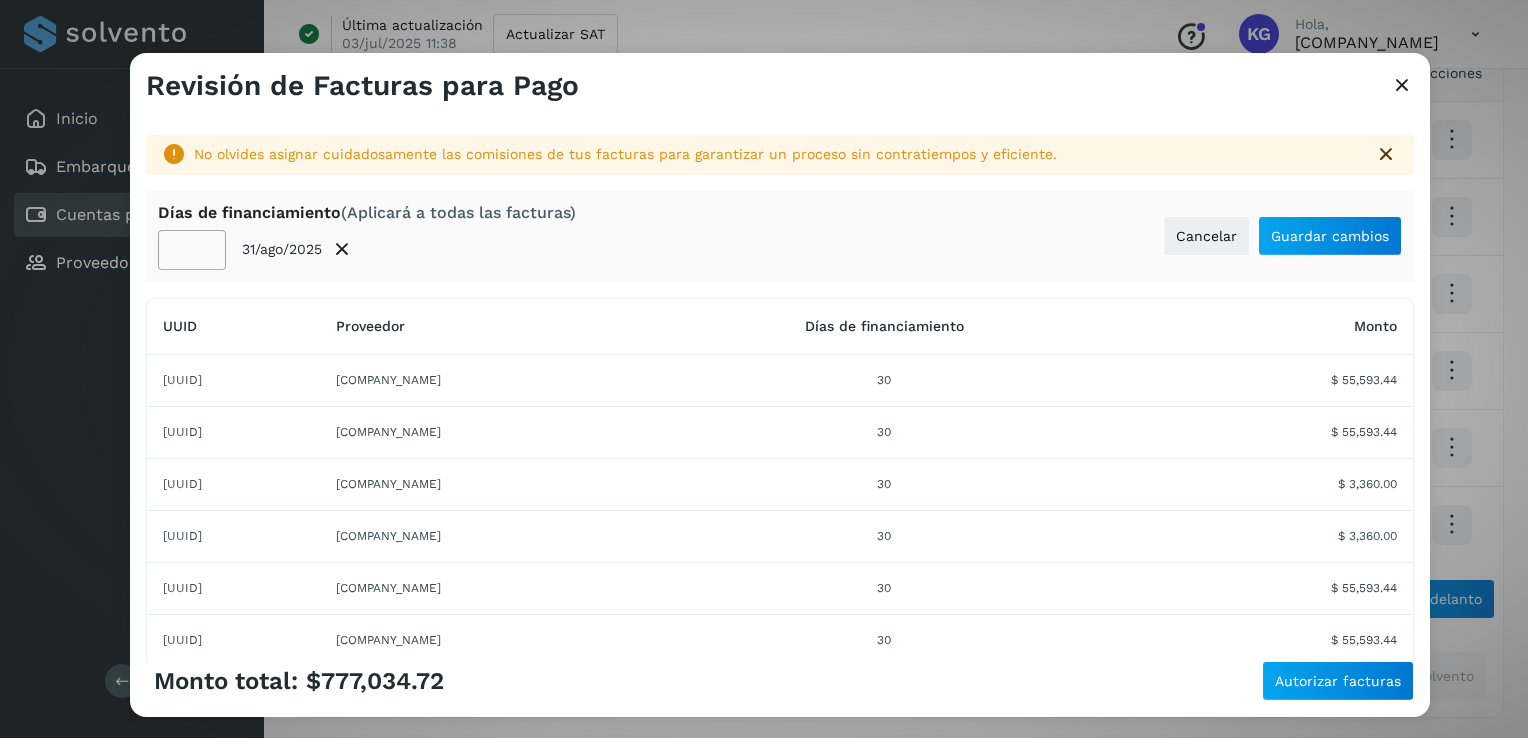 click on "**" 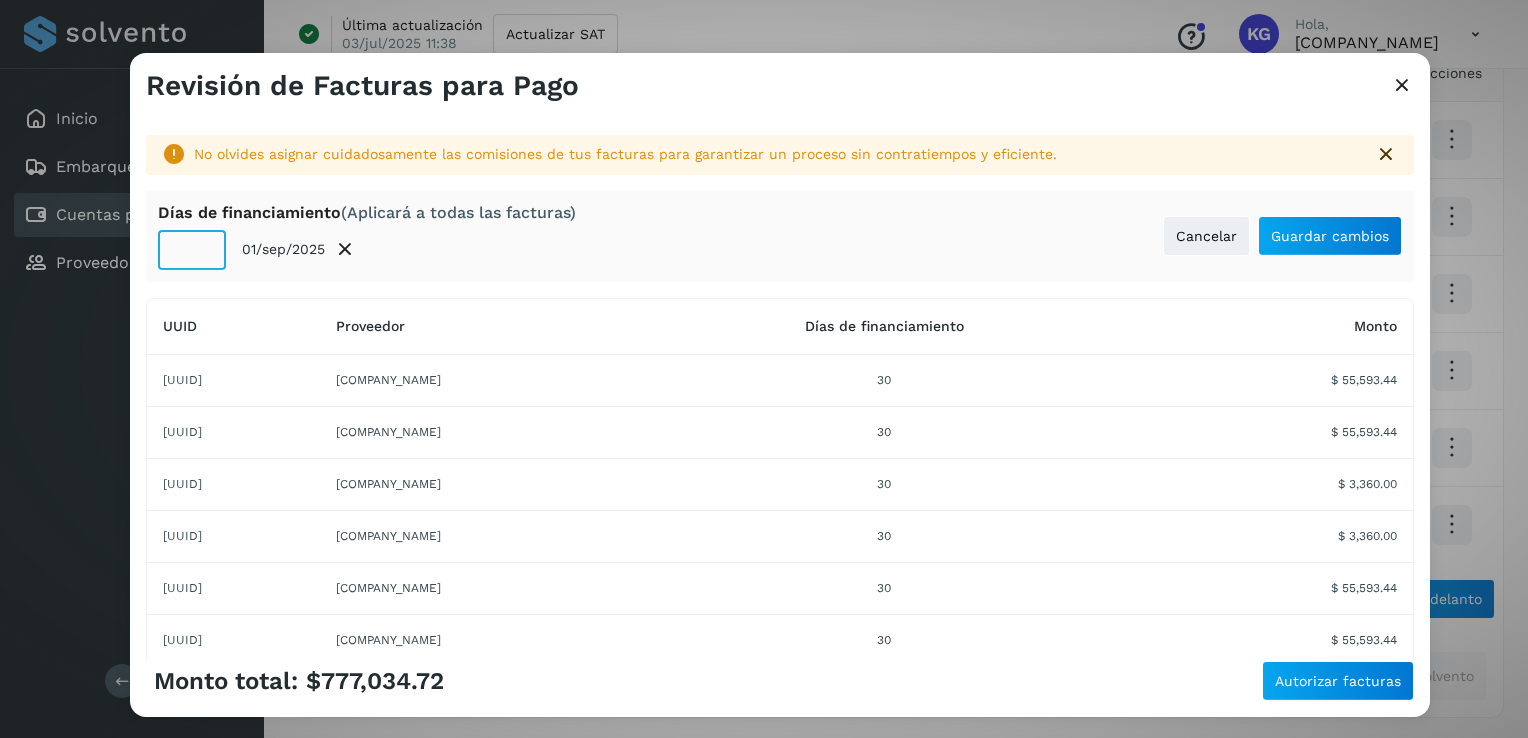 click on "**" 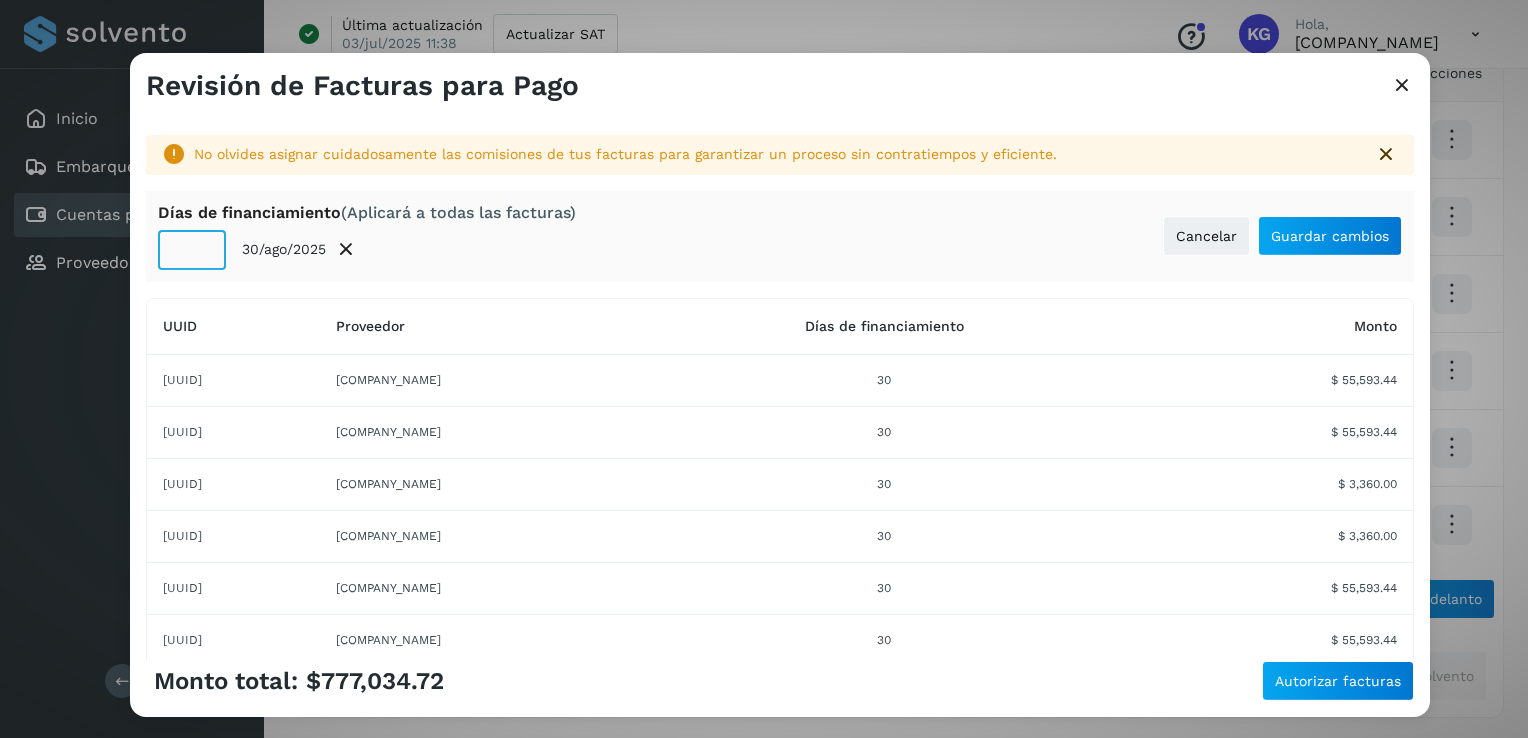 drag, startPoint x: 186, startPoint y: 251, endPoint x: 145, endPoint y: 251, distance: 41 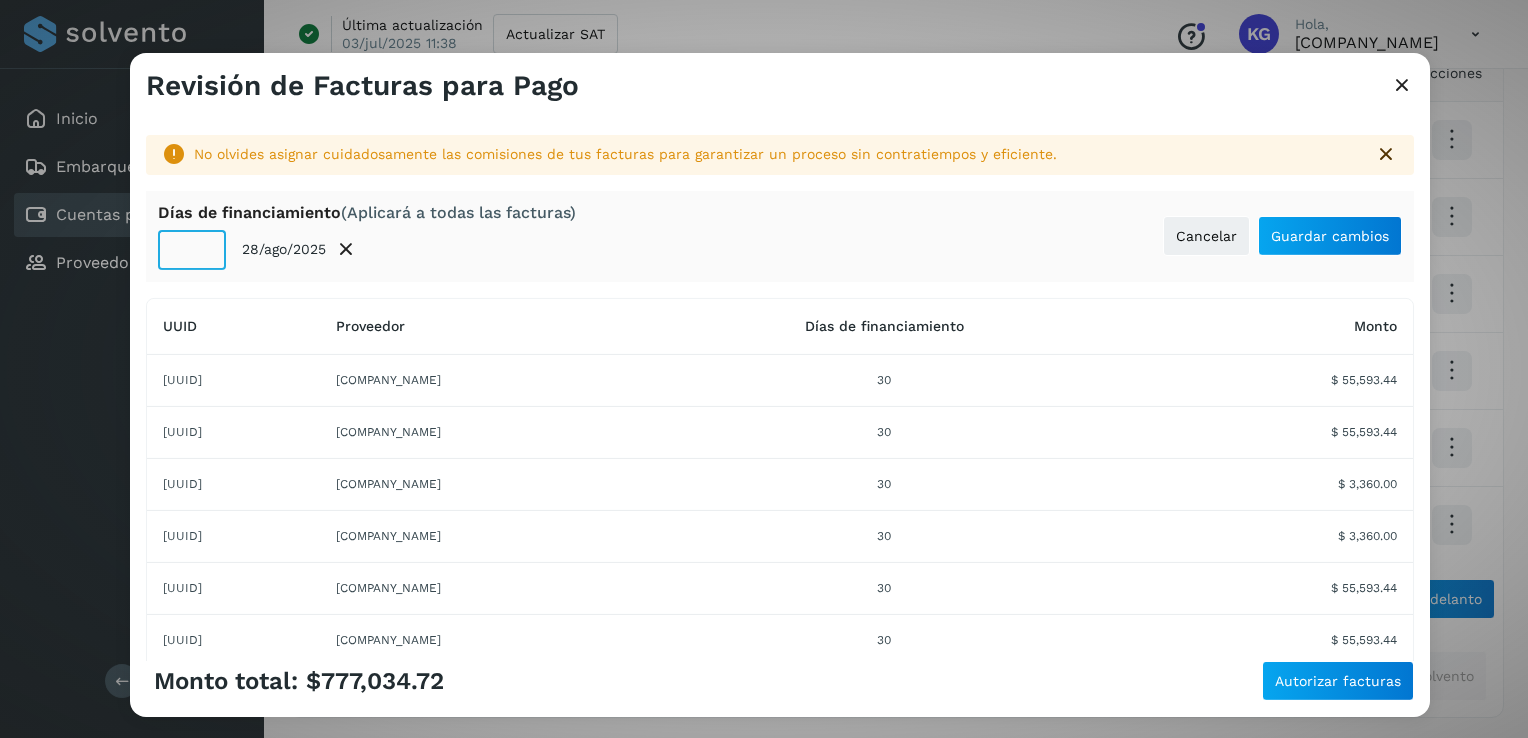 drag, startPoint x: 190, startPoint y: 251, endPoint x: 141, endPoint y: 248, distance: 49.09175 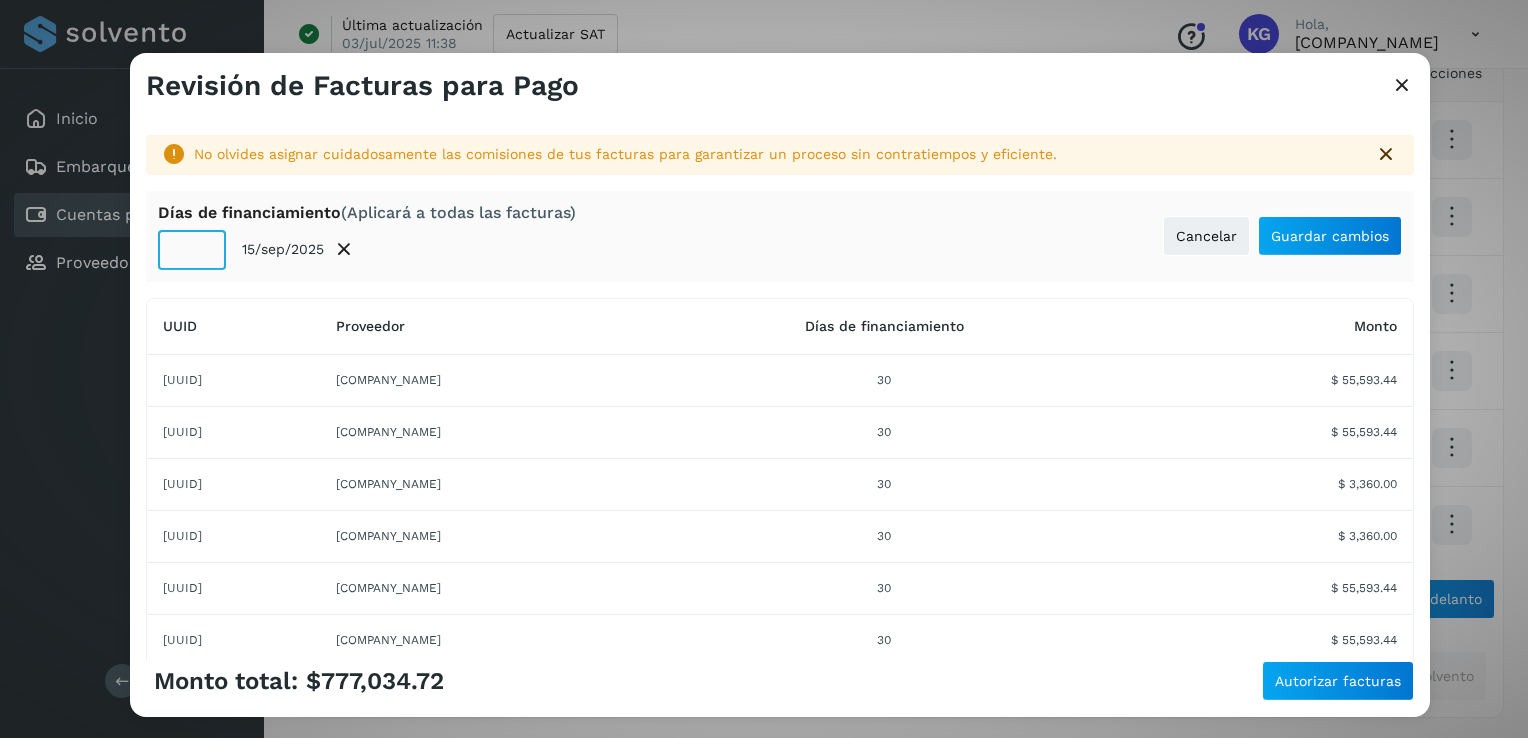 type on "**" 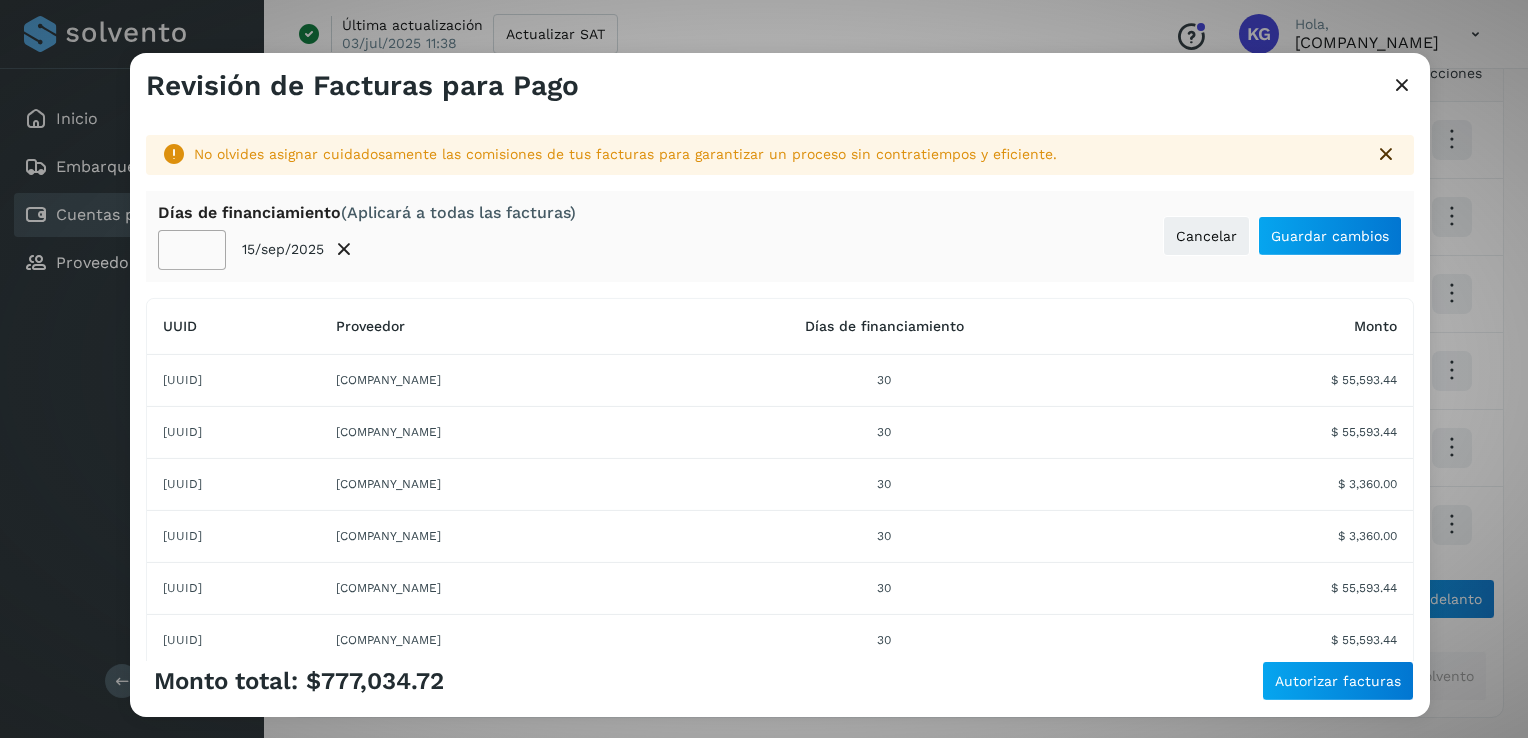 click on "Días de financiamiento  (Aplicará a todas las facturas) ** 15/sep/2025 Cancelar Guardar cambios" at bounding box center (780, 236) 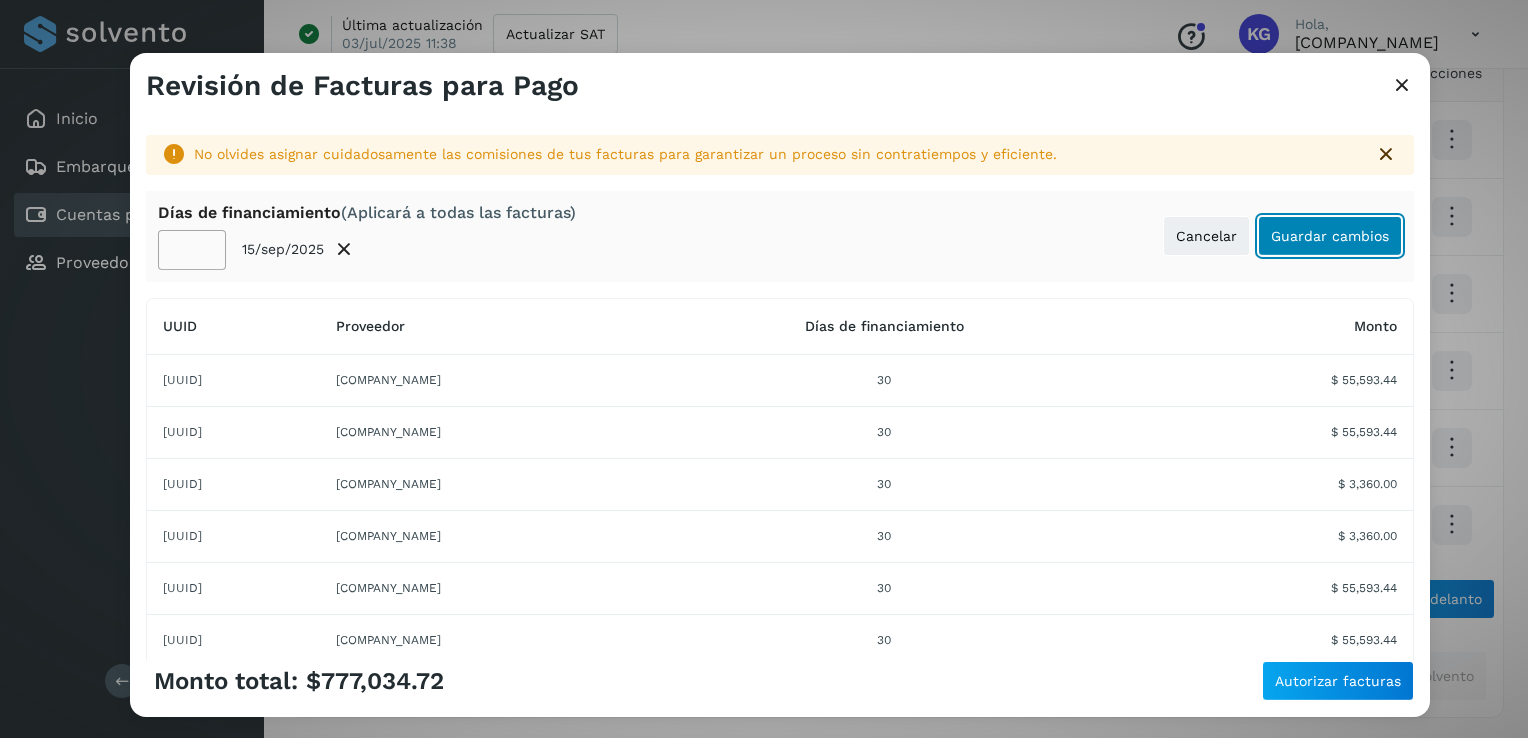 click on "Guardar cambios" 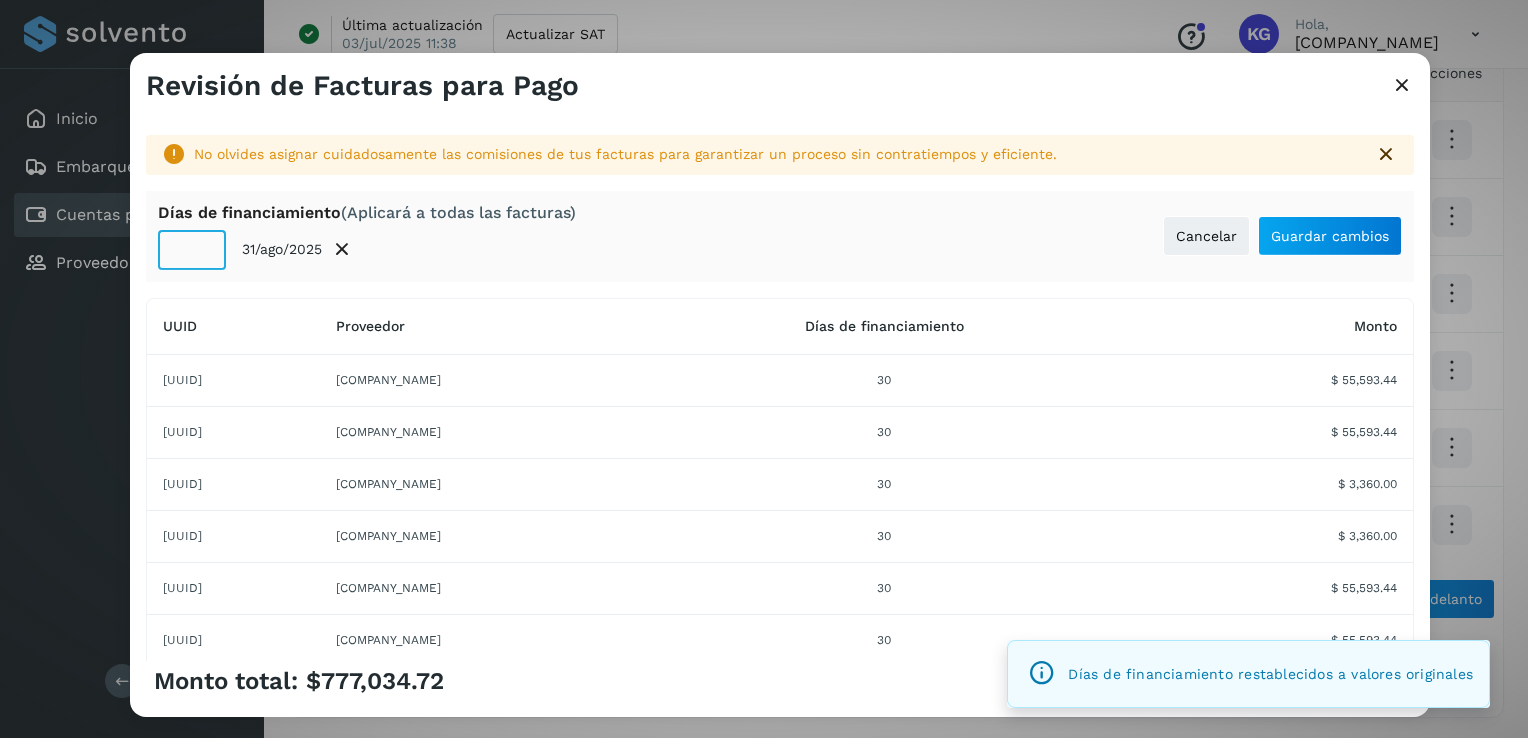 drag, startPoint x: 192, startPoint y: 246, endPoint x: 135, endPoint y: 246, distance: 57 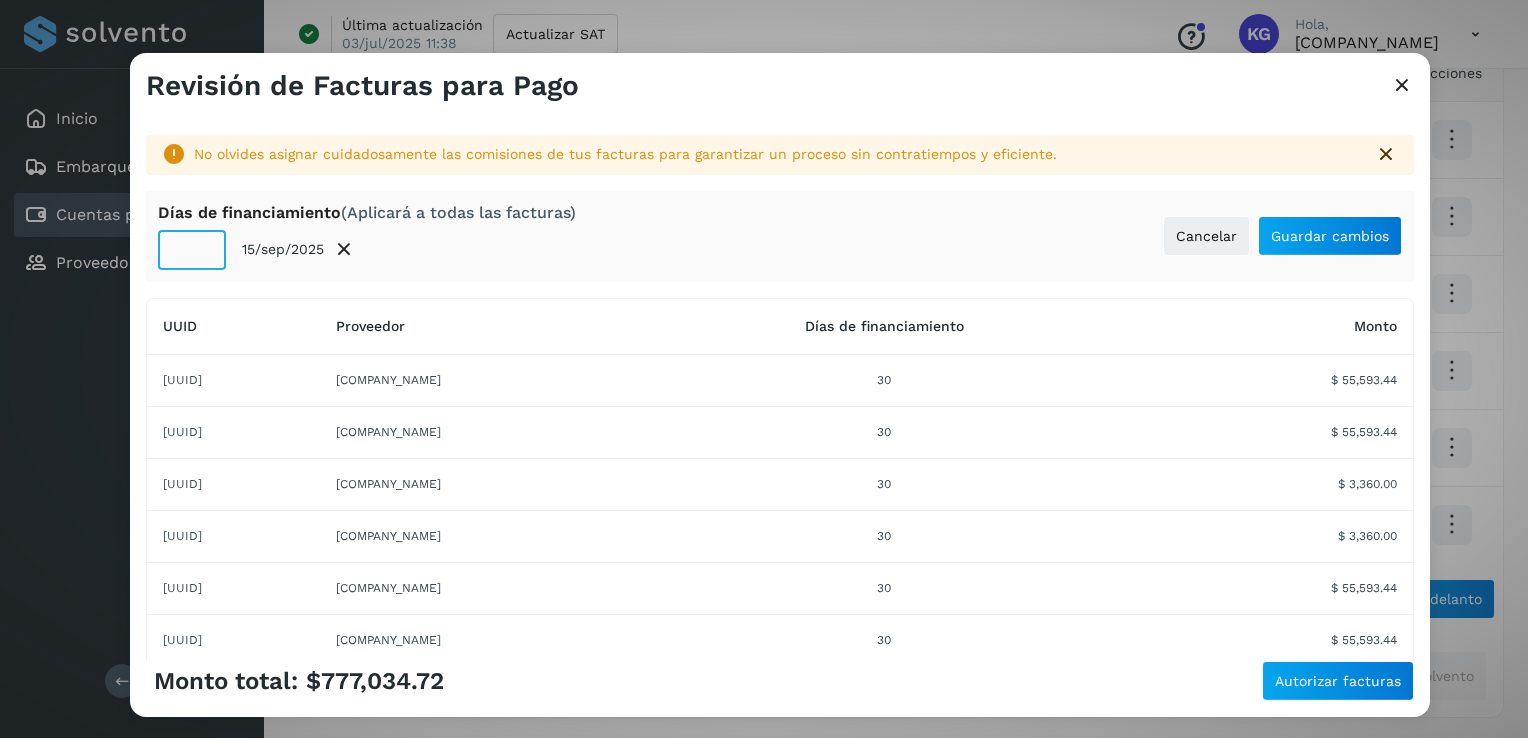 type on "**" 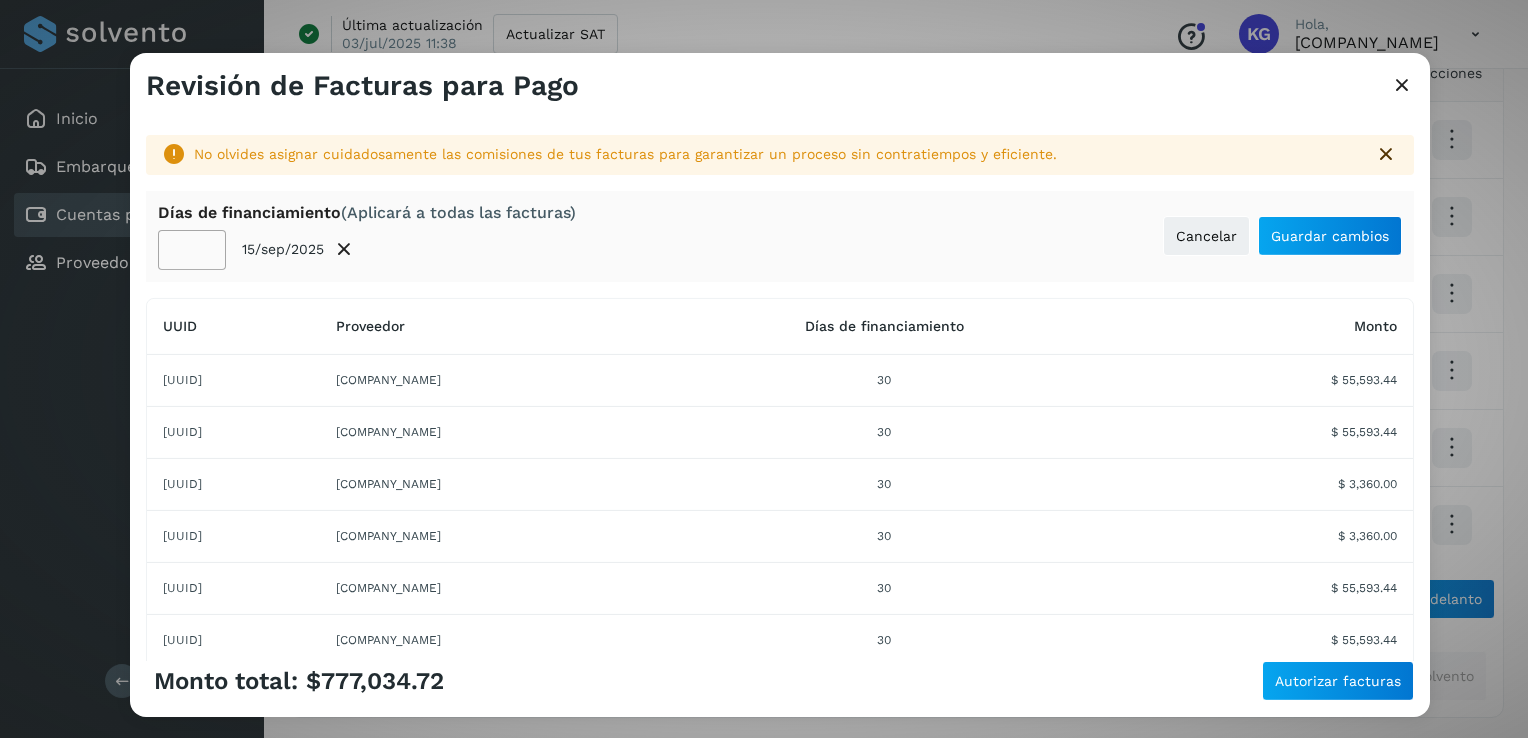 click on "Días de financiamiento  (Aplicará a todas las facturas) ** 15/sep/2025 Cancelar Guardar cambios" at bounding box center [780, 236] 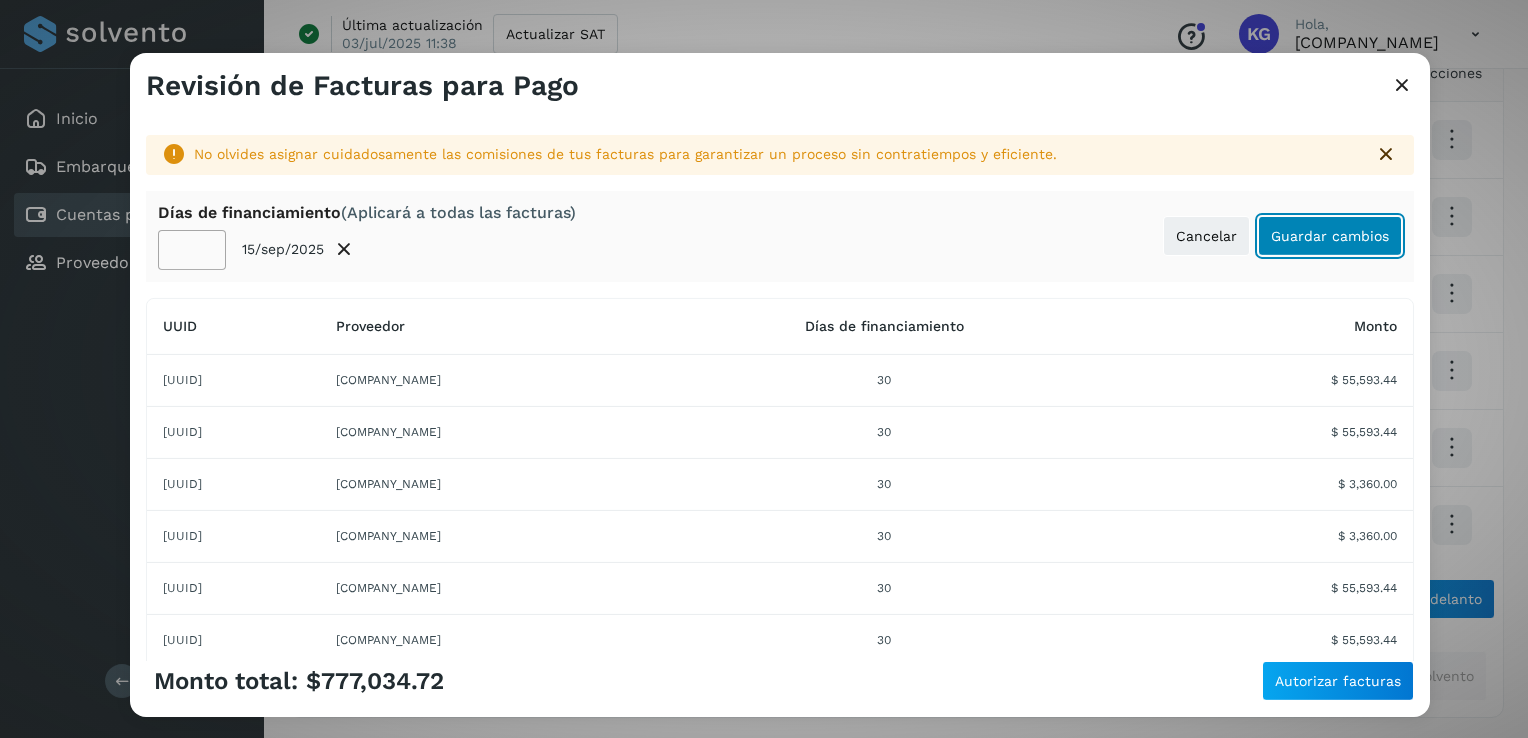 click on "Guardar cambios" 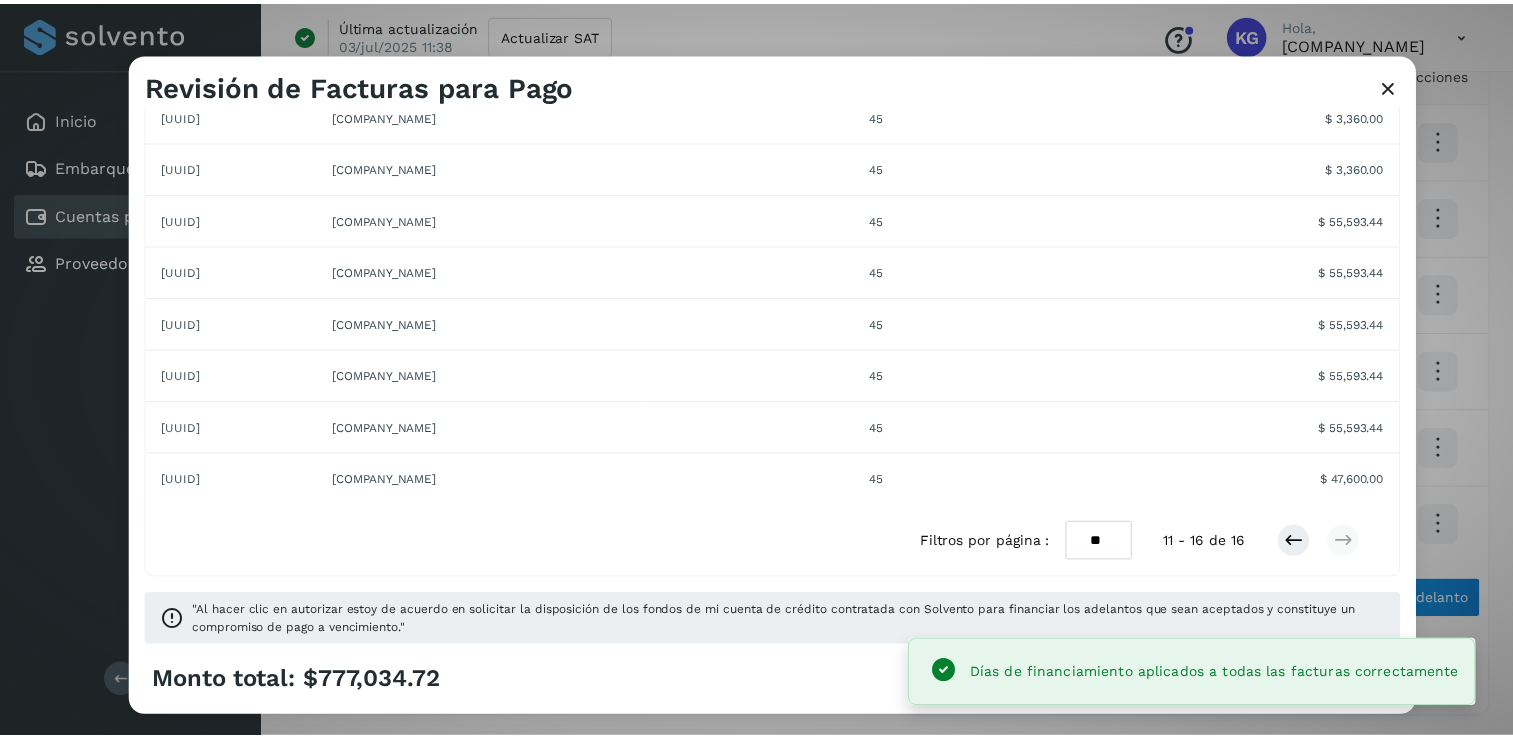 scroll, scrollTop: 354, scrollLeft: 0, axis: vertical 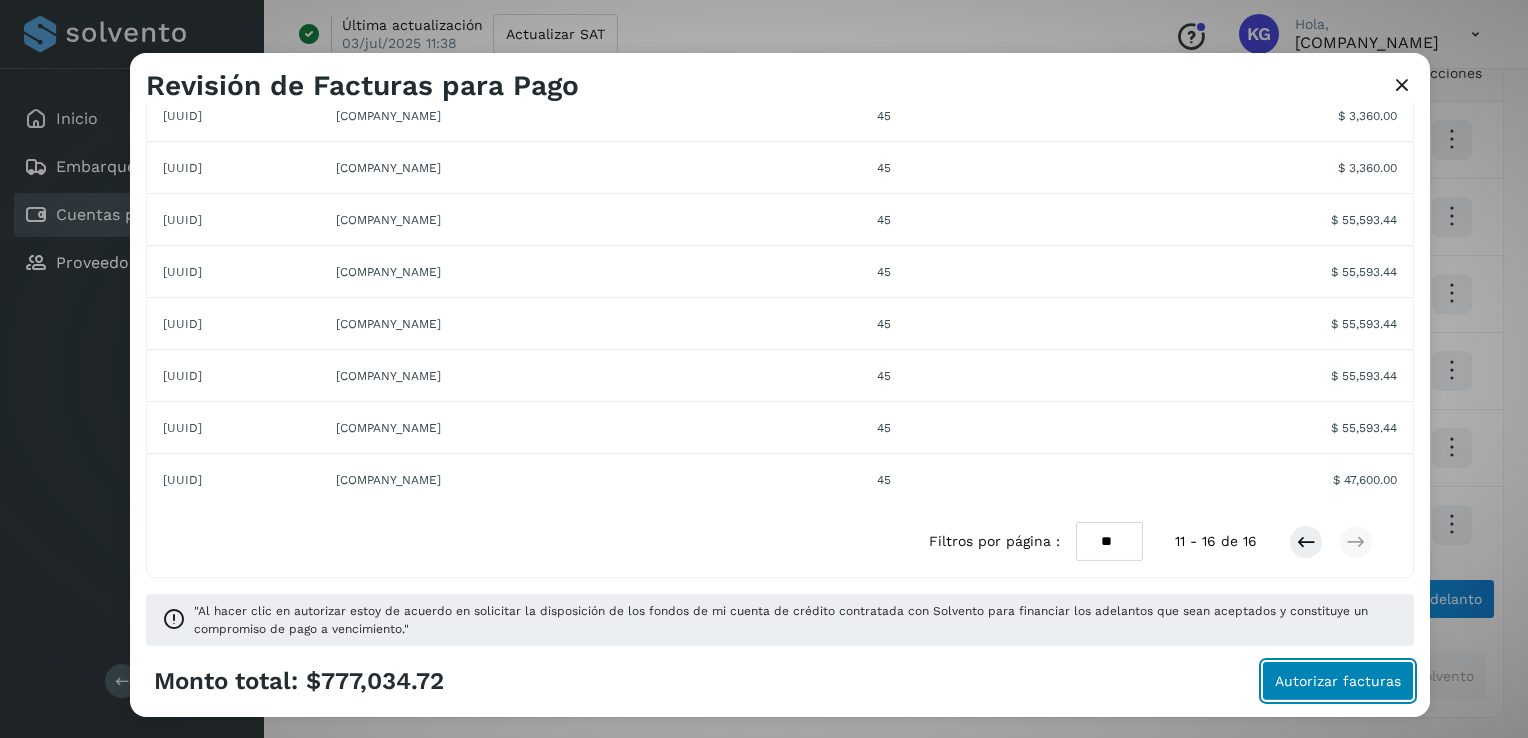 click on "Autorizar facturas" 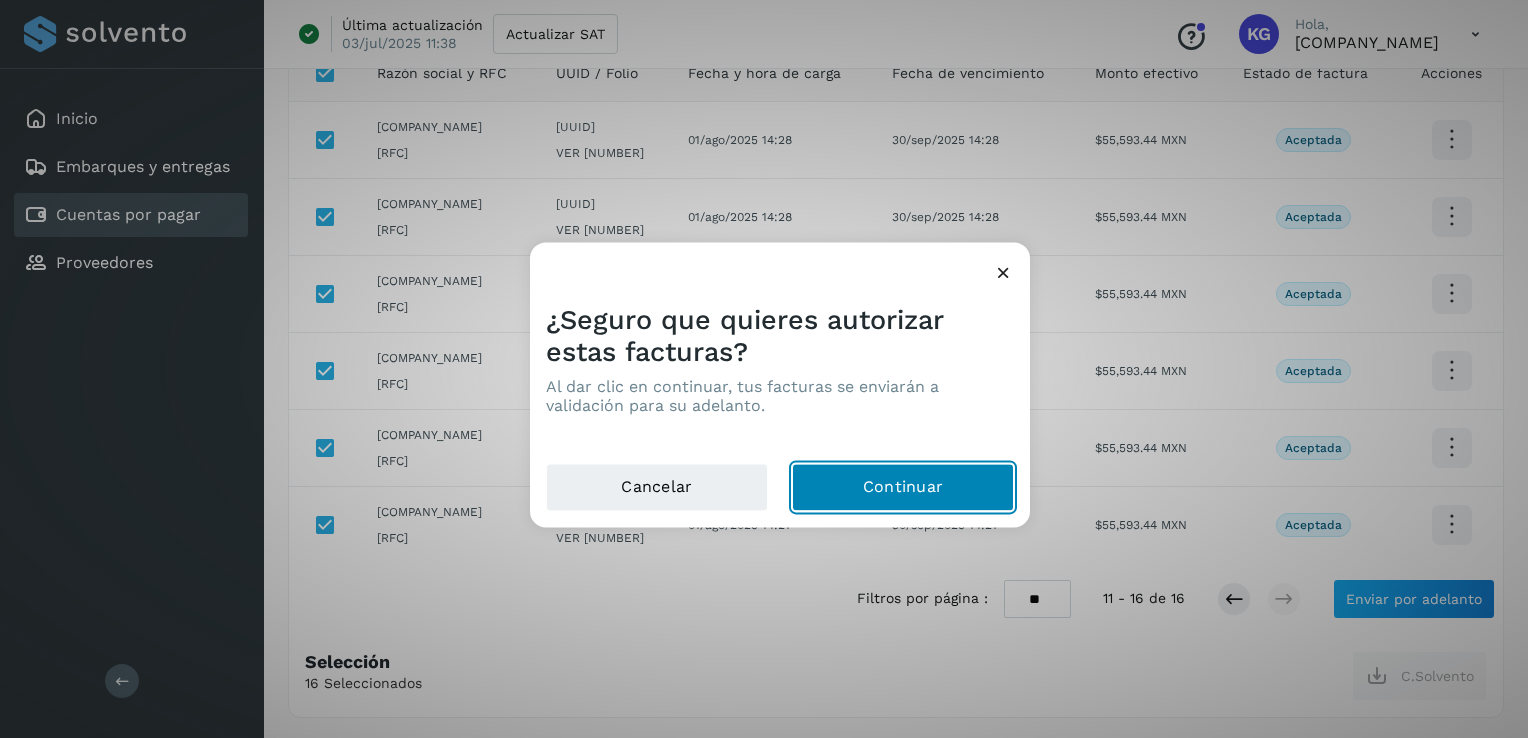 click on "Continuar" 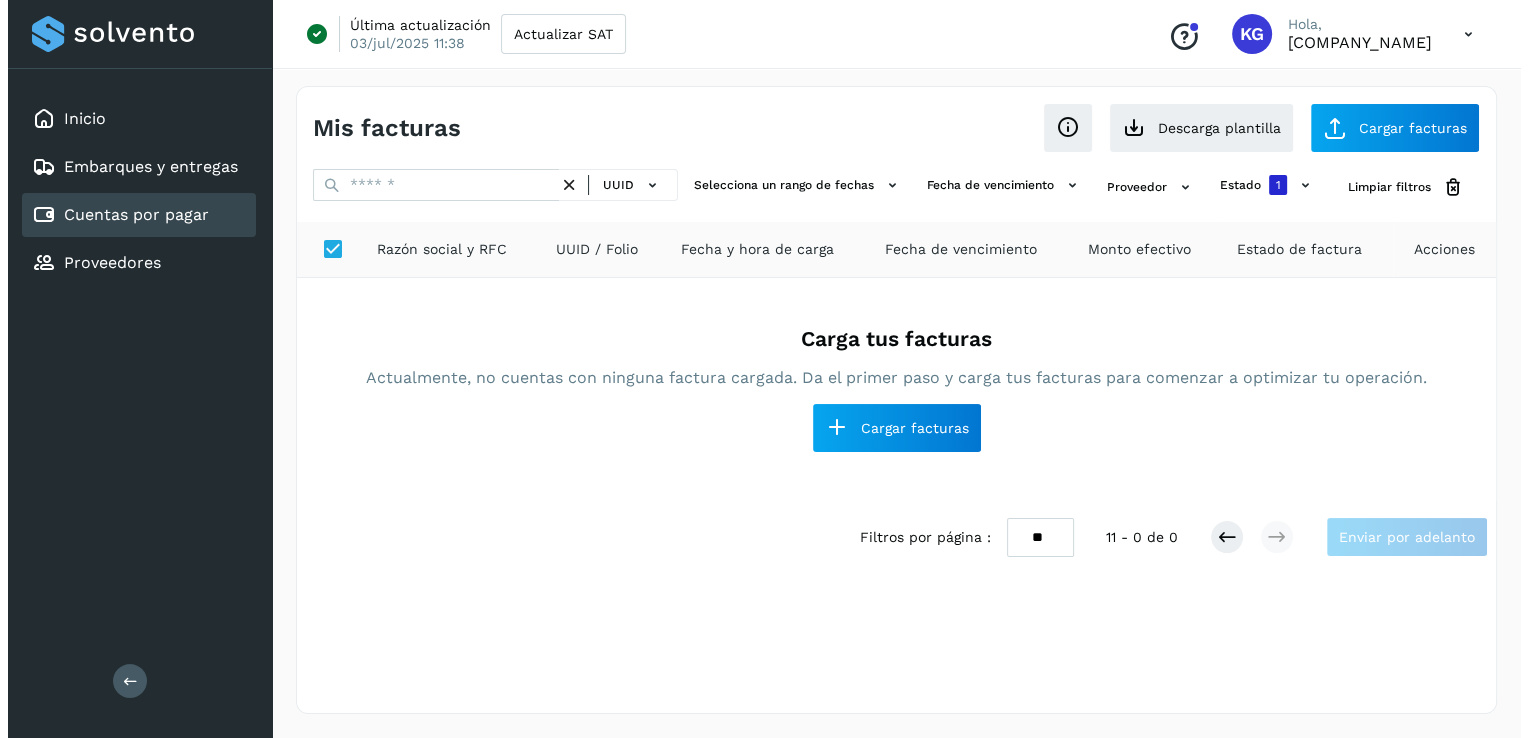 scroll, scrollTop: 0, scrollLeft: 0, axis: both 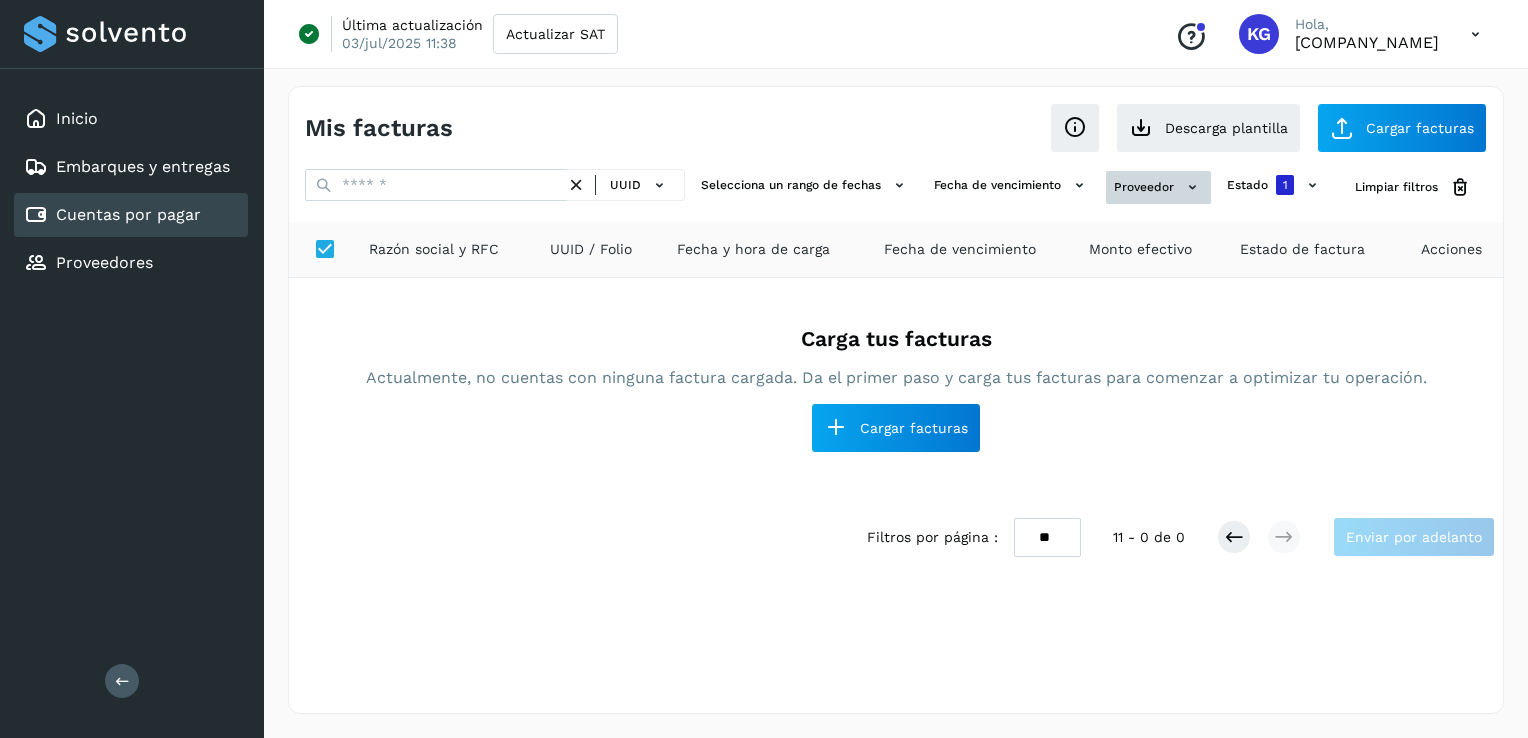 click 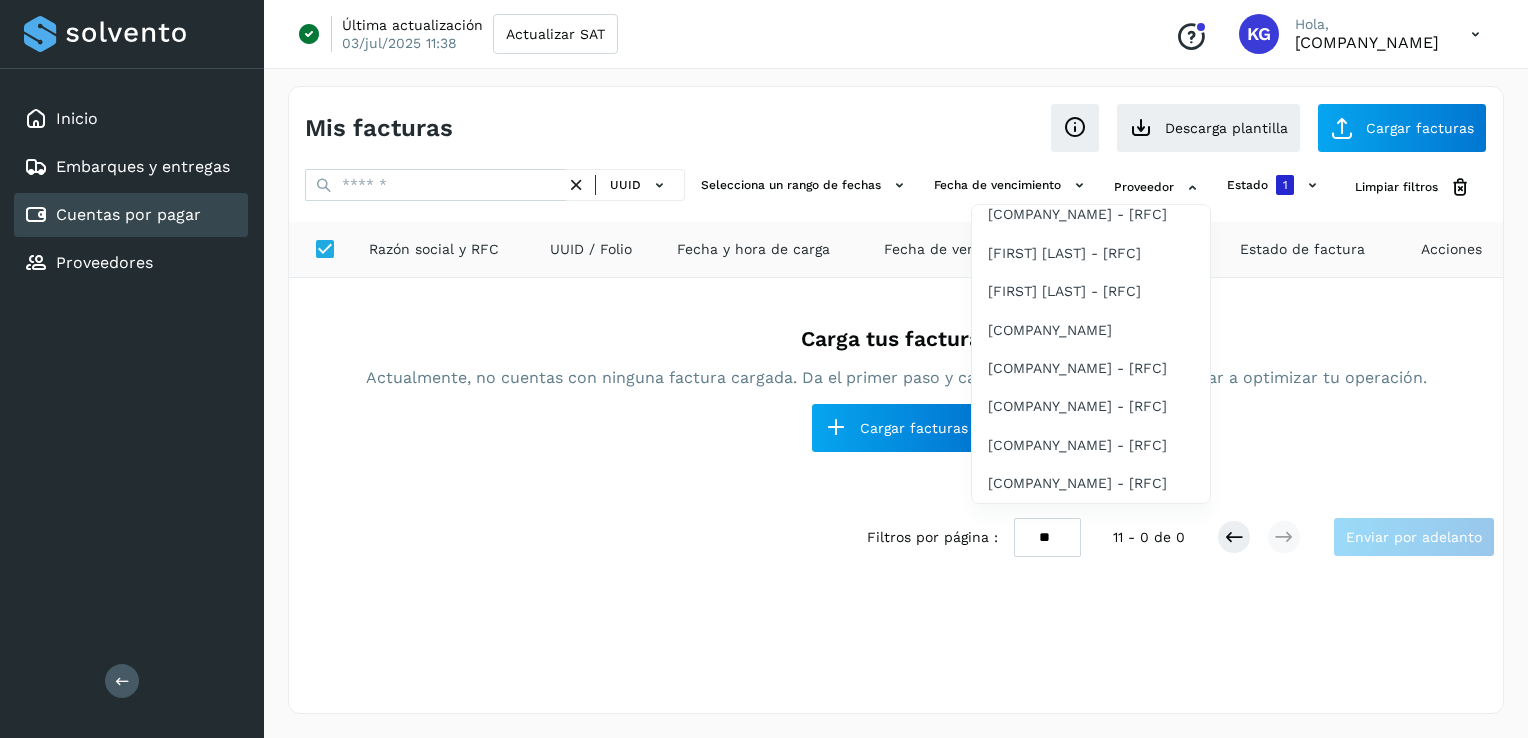 scroll, scrollTop: 498, scrollLeft: 0, axis: vertical 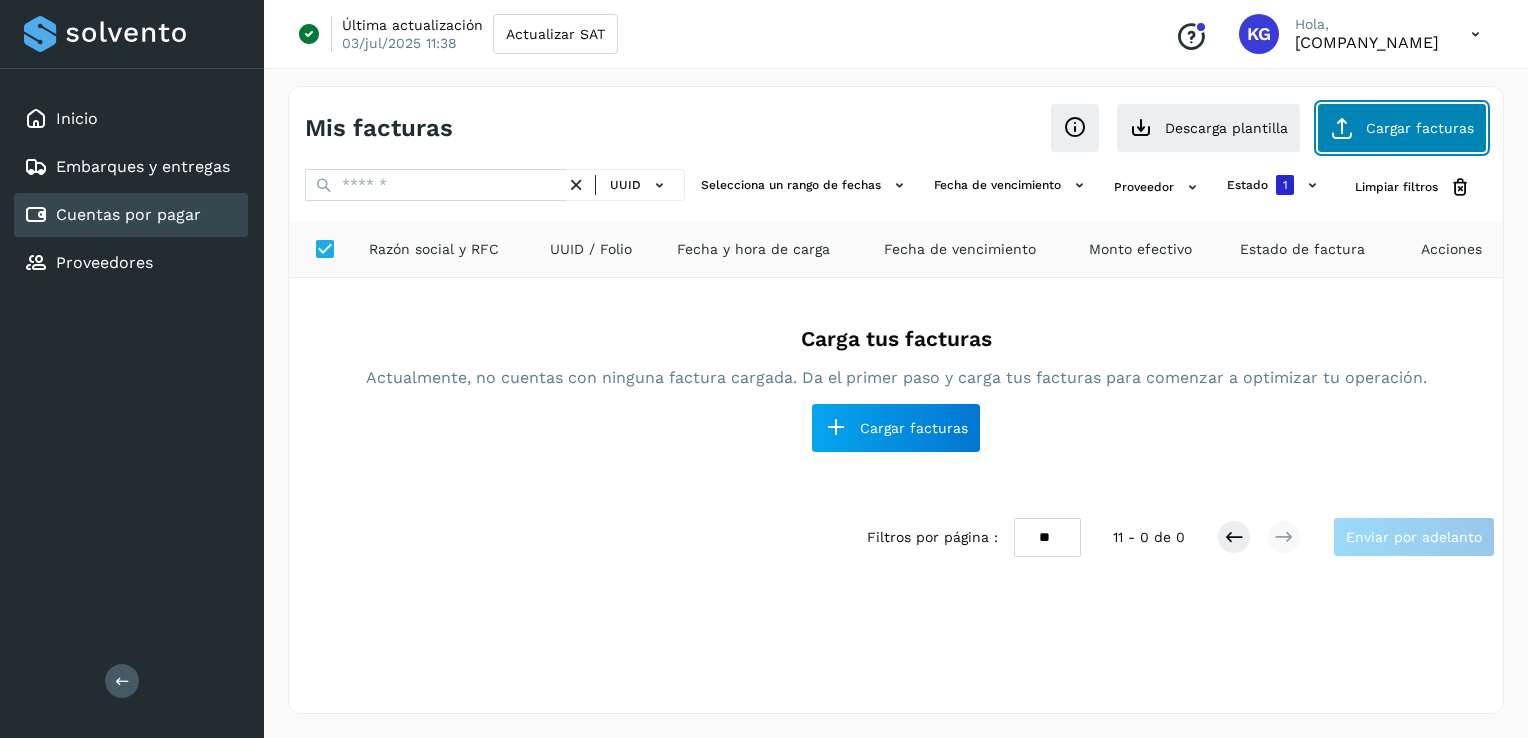 click on "Cargar facturas" 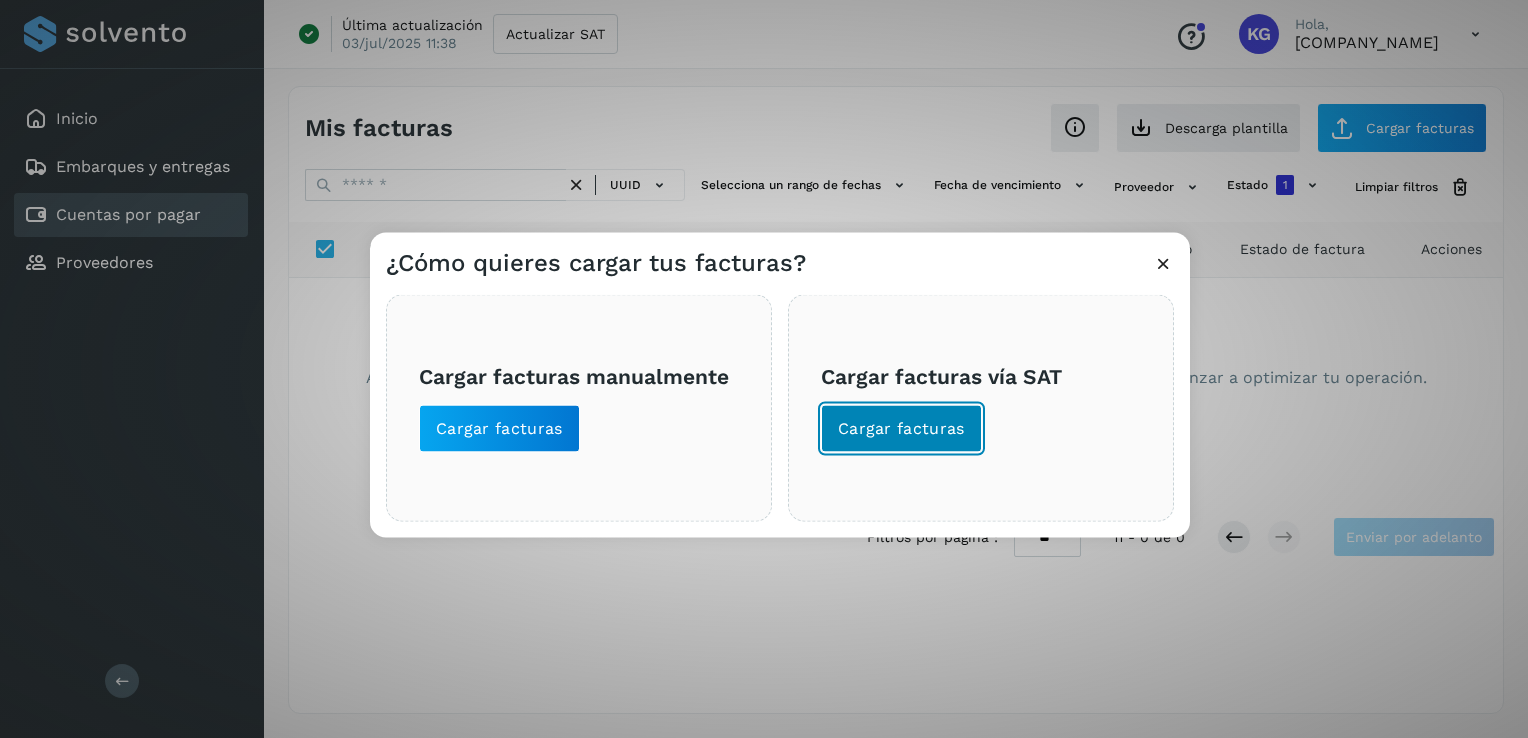 click on "Cargar facturas" 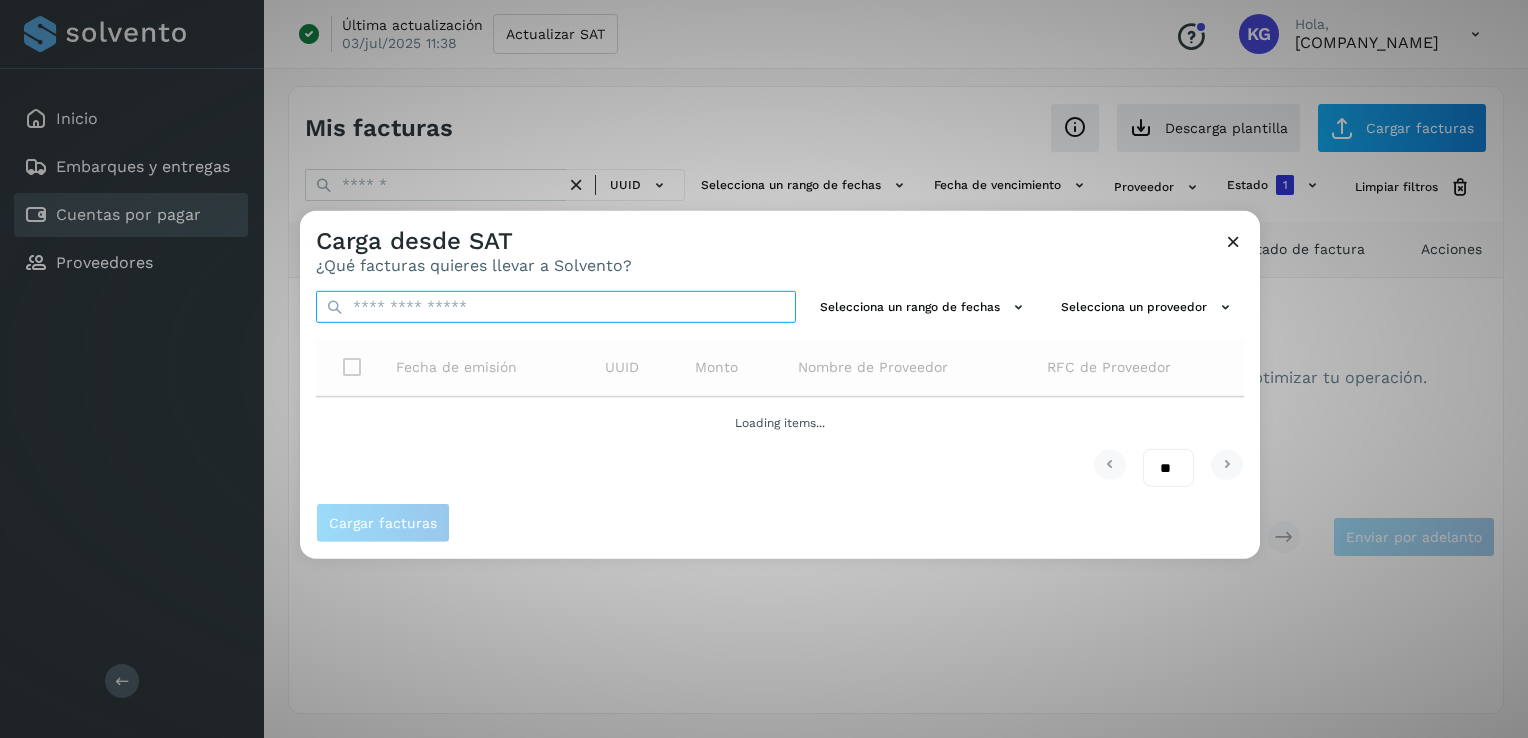 click at bounding box center (556, 307) 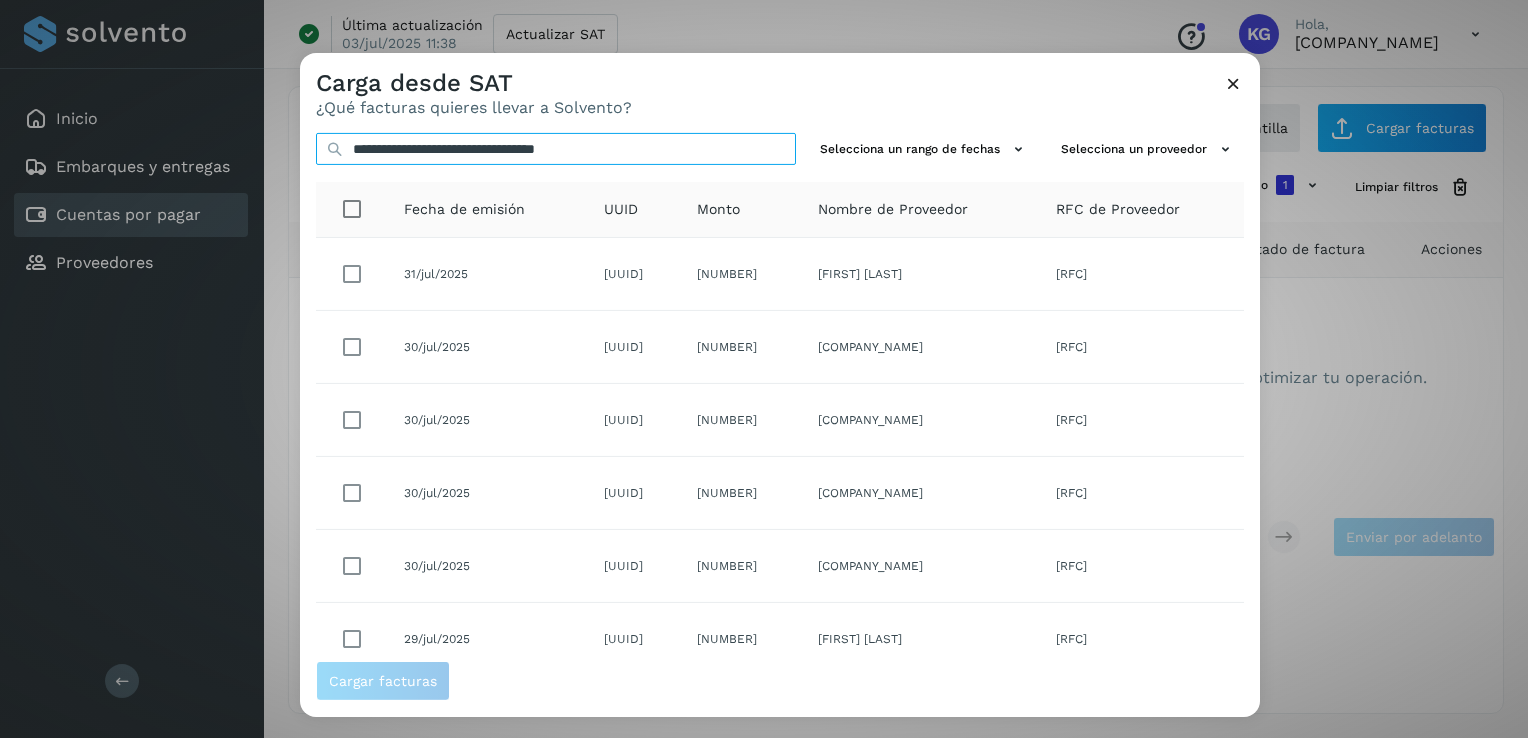 click on "**********" at bounding box center [556, 149] 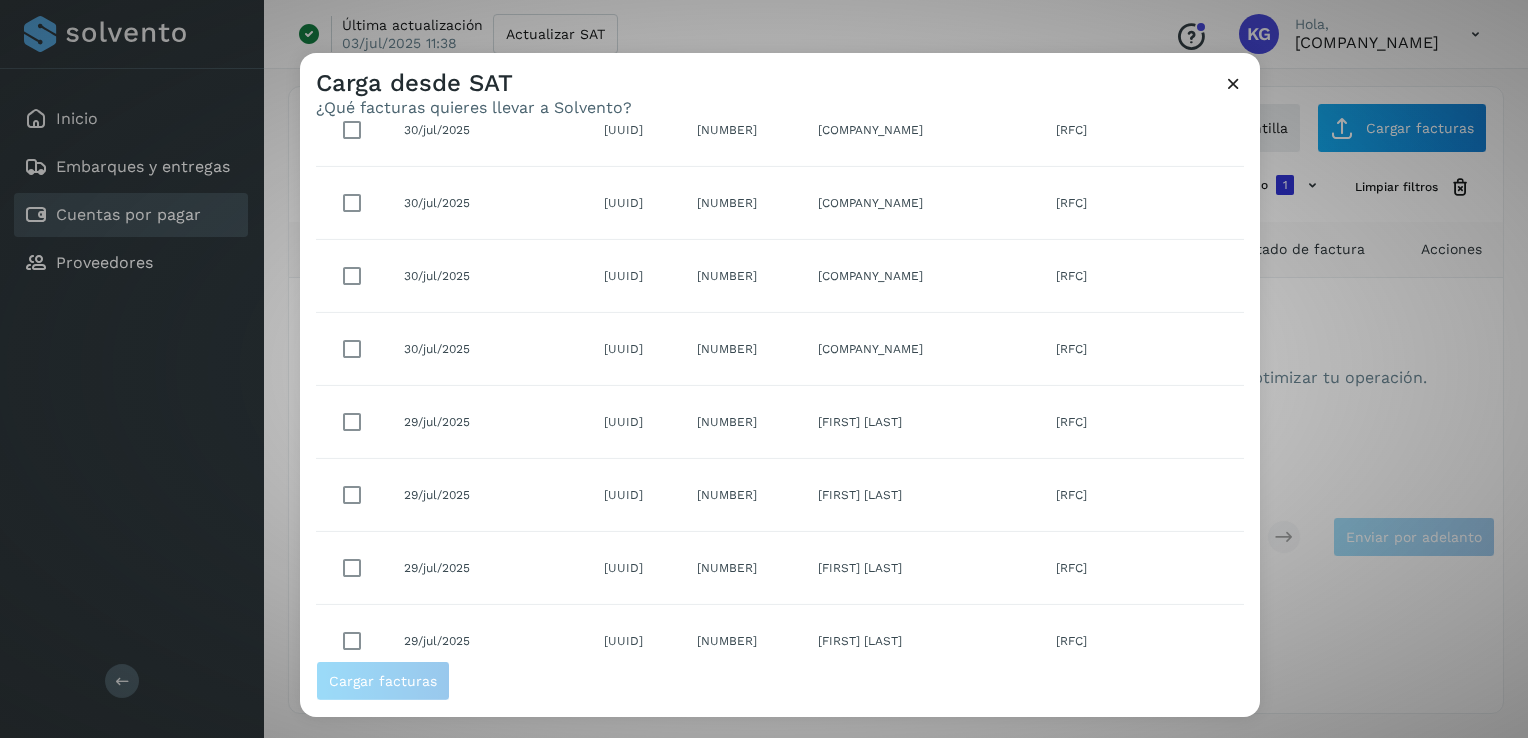 scroll, scrollTop: 0, scrollLeft: 0, axis: both 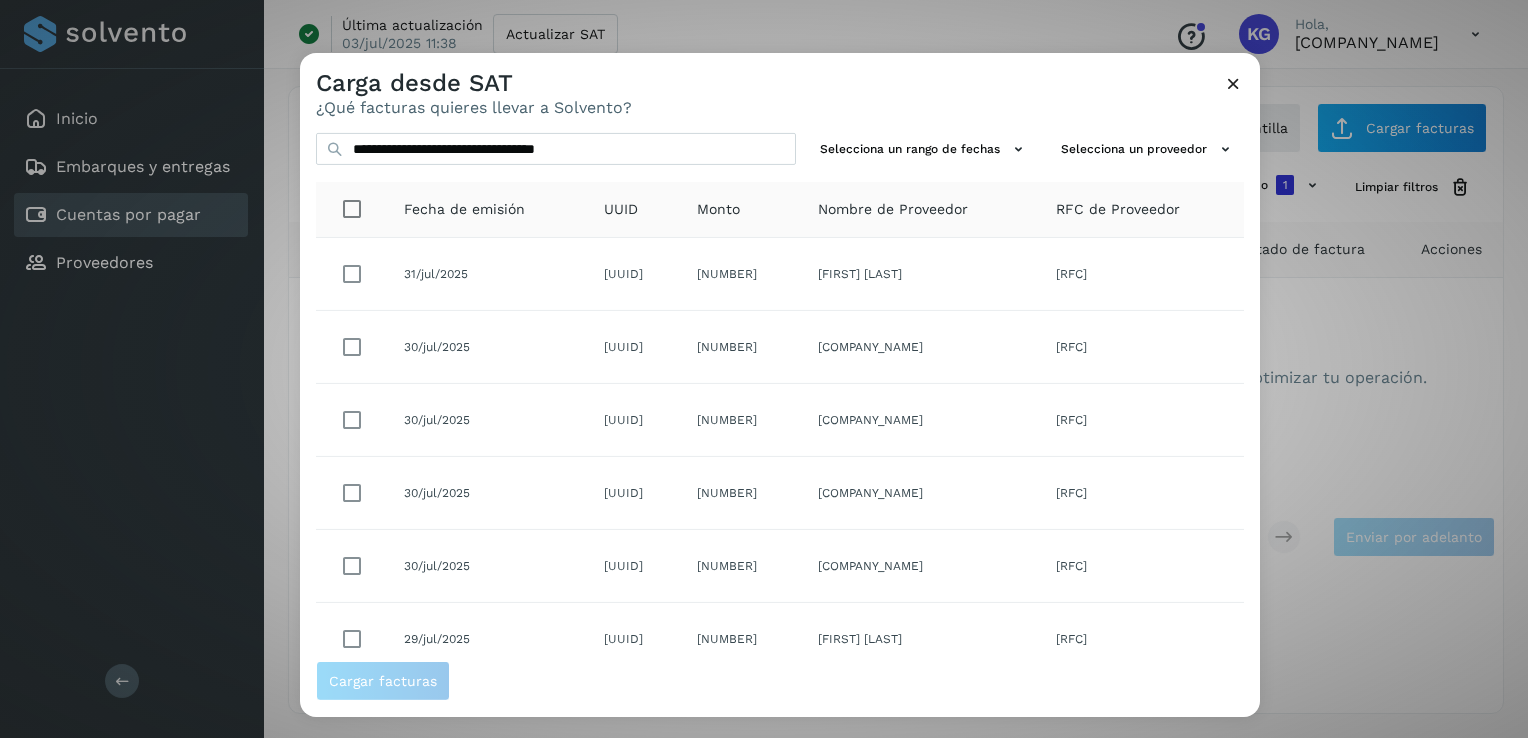 click at bounding box center [1233, 86] 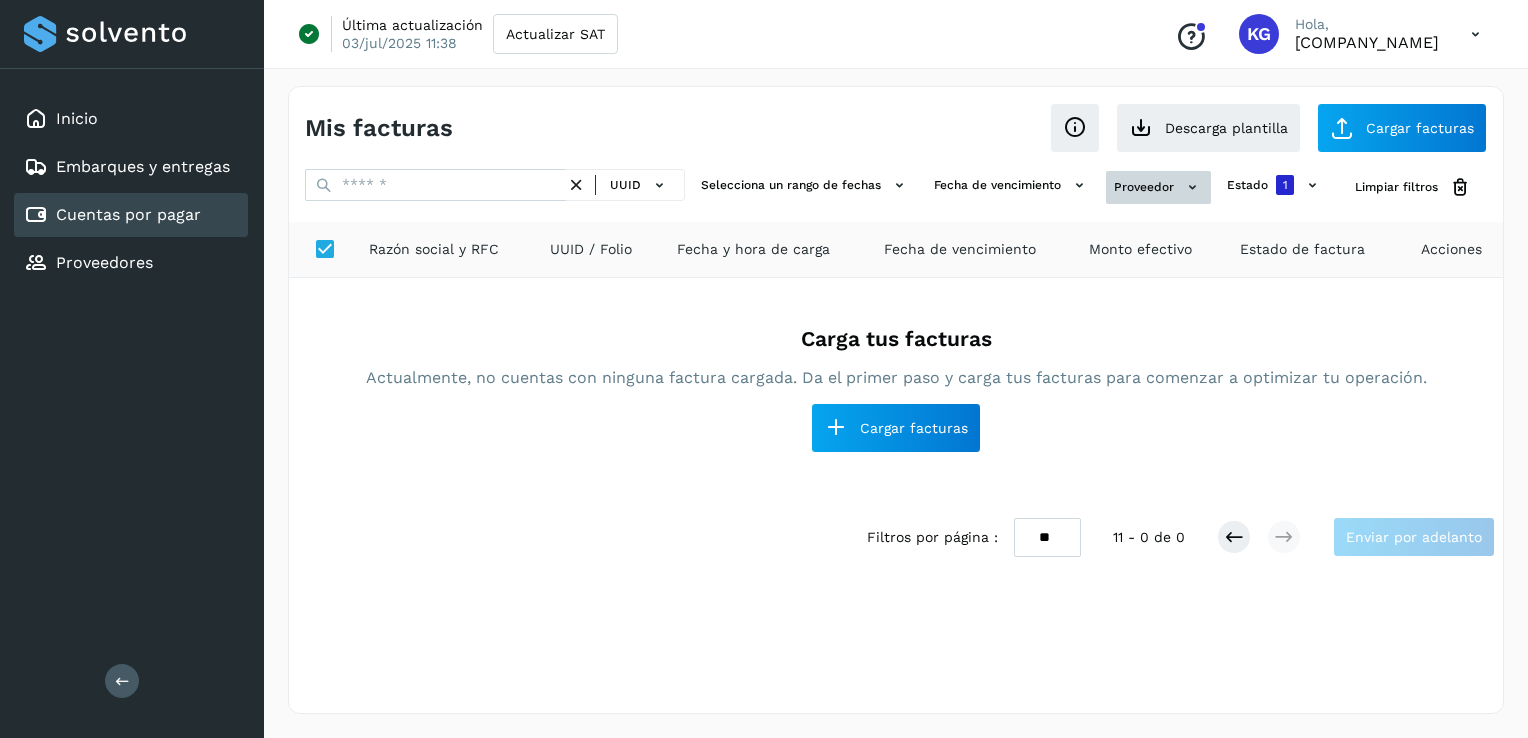 click 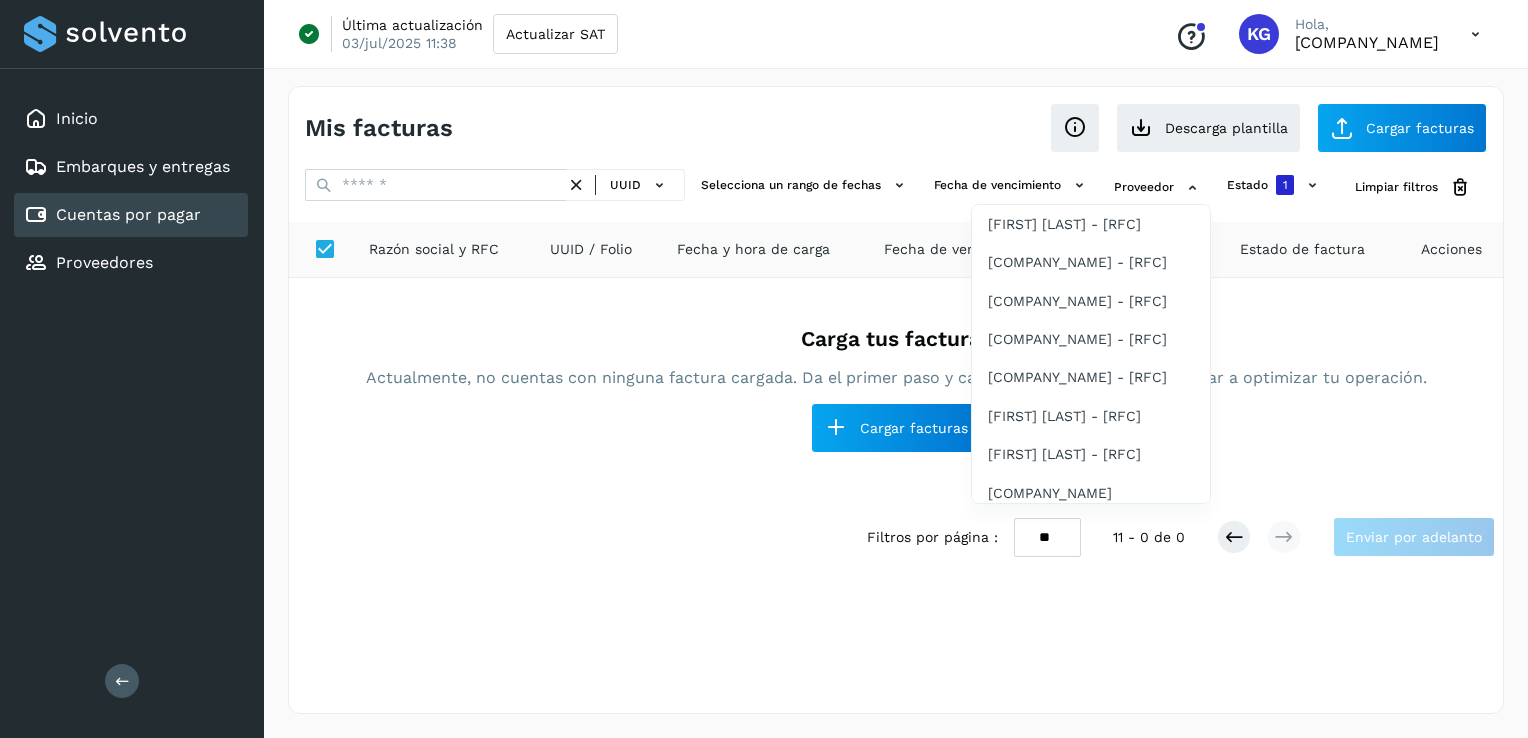 click at bounding box center (764, 369) 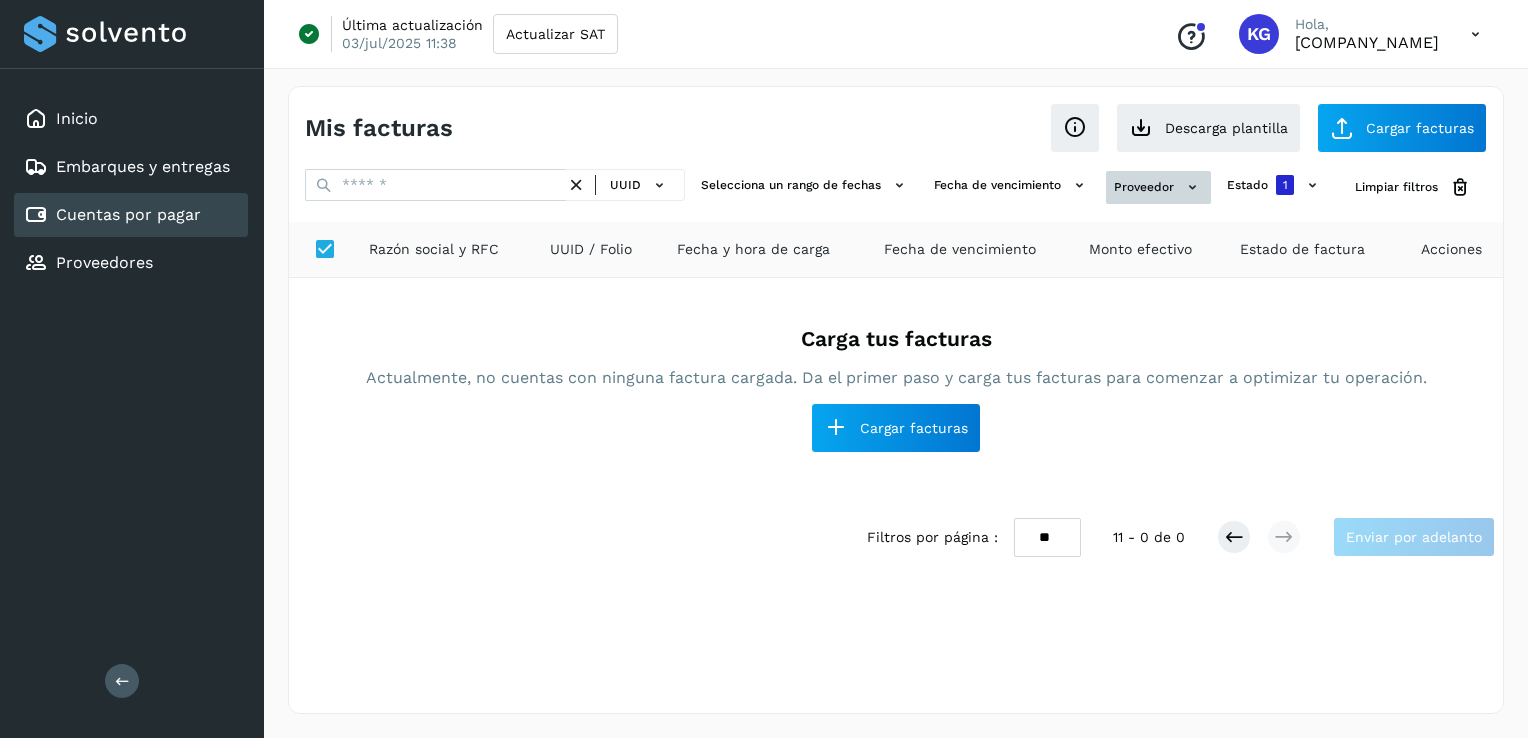 click 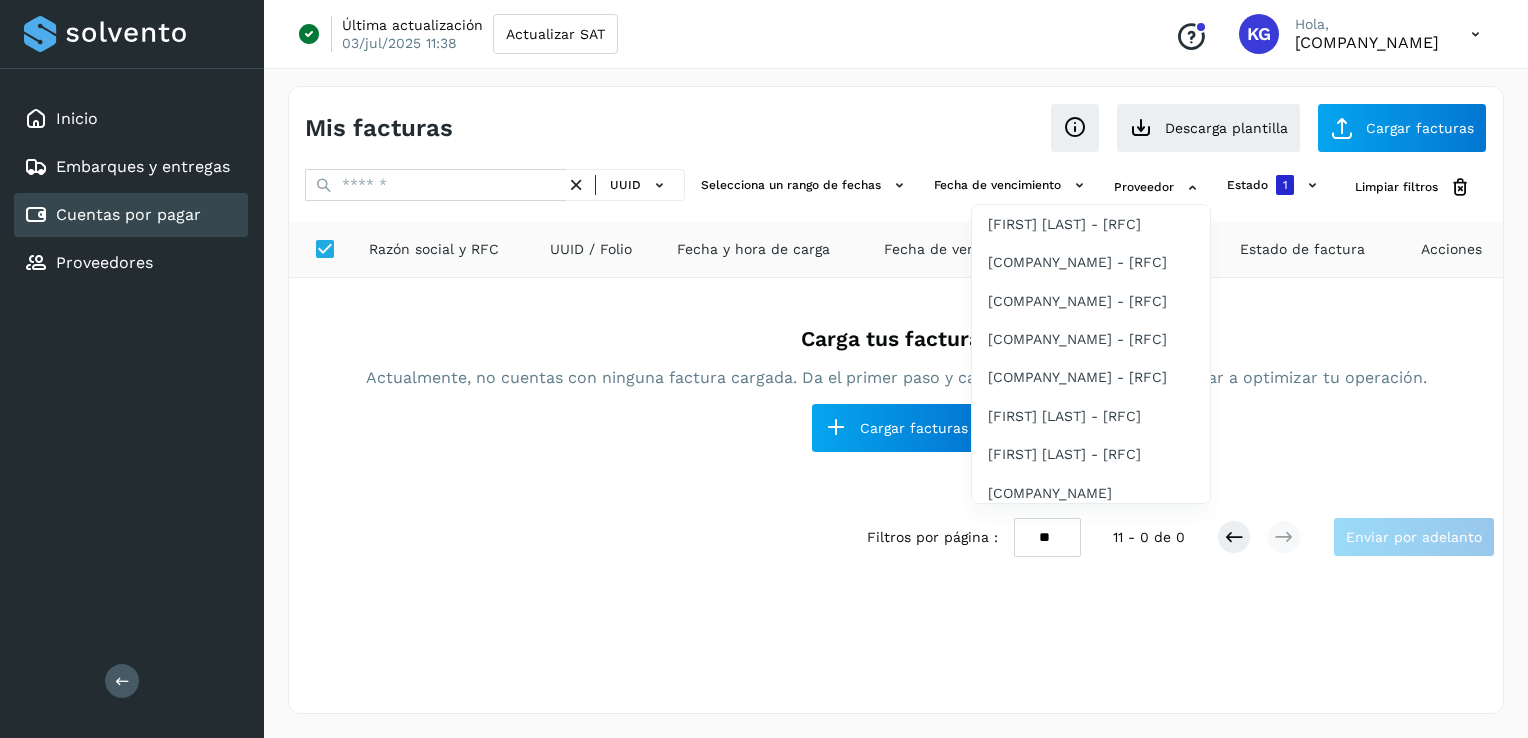 drag, startPoint x: 1190, startPoint y: 195, endPoint x: 1197, endPoint y: 212, distance: 18.384777 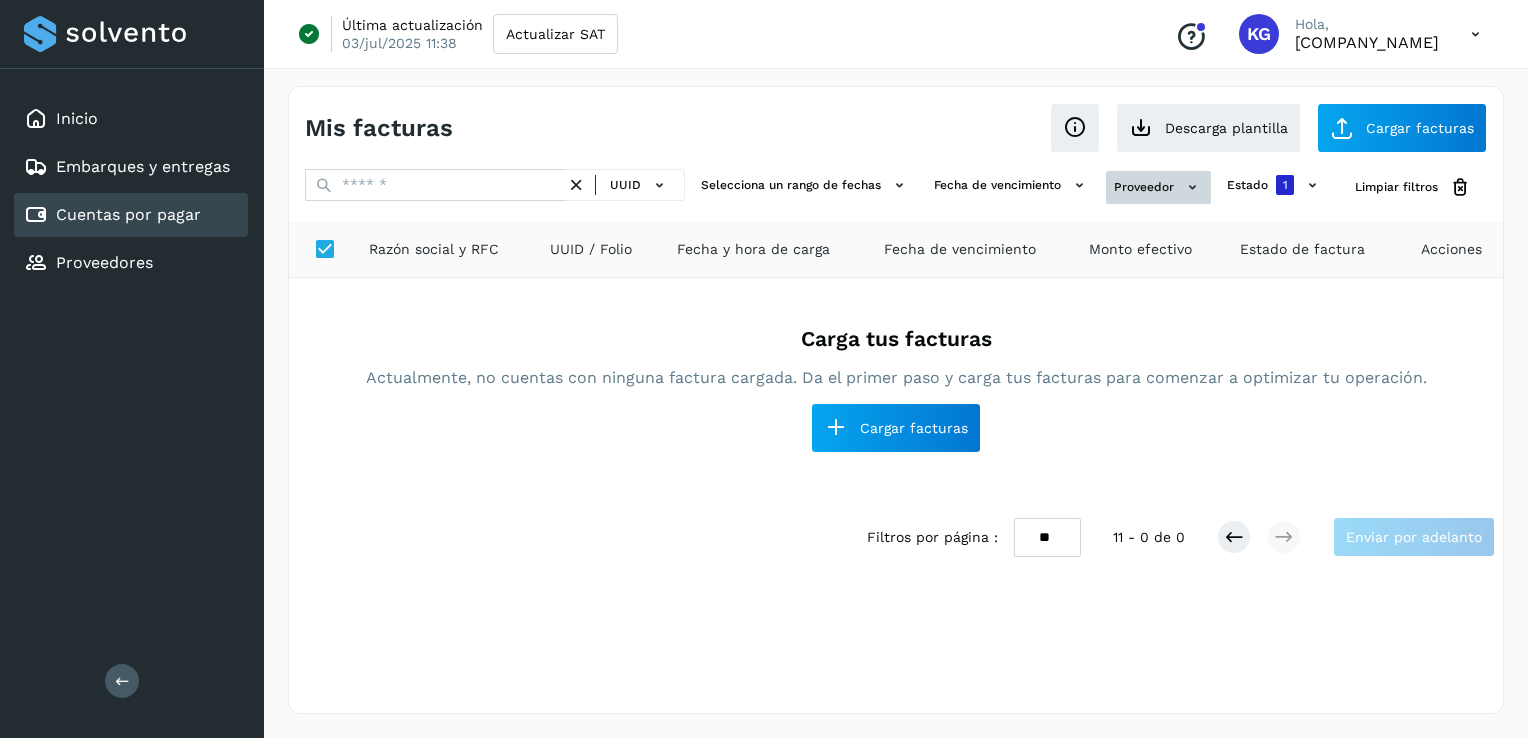 click on "Proveedor" at bounding box center [1158, 187] 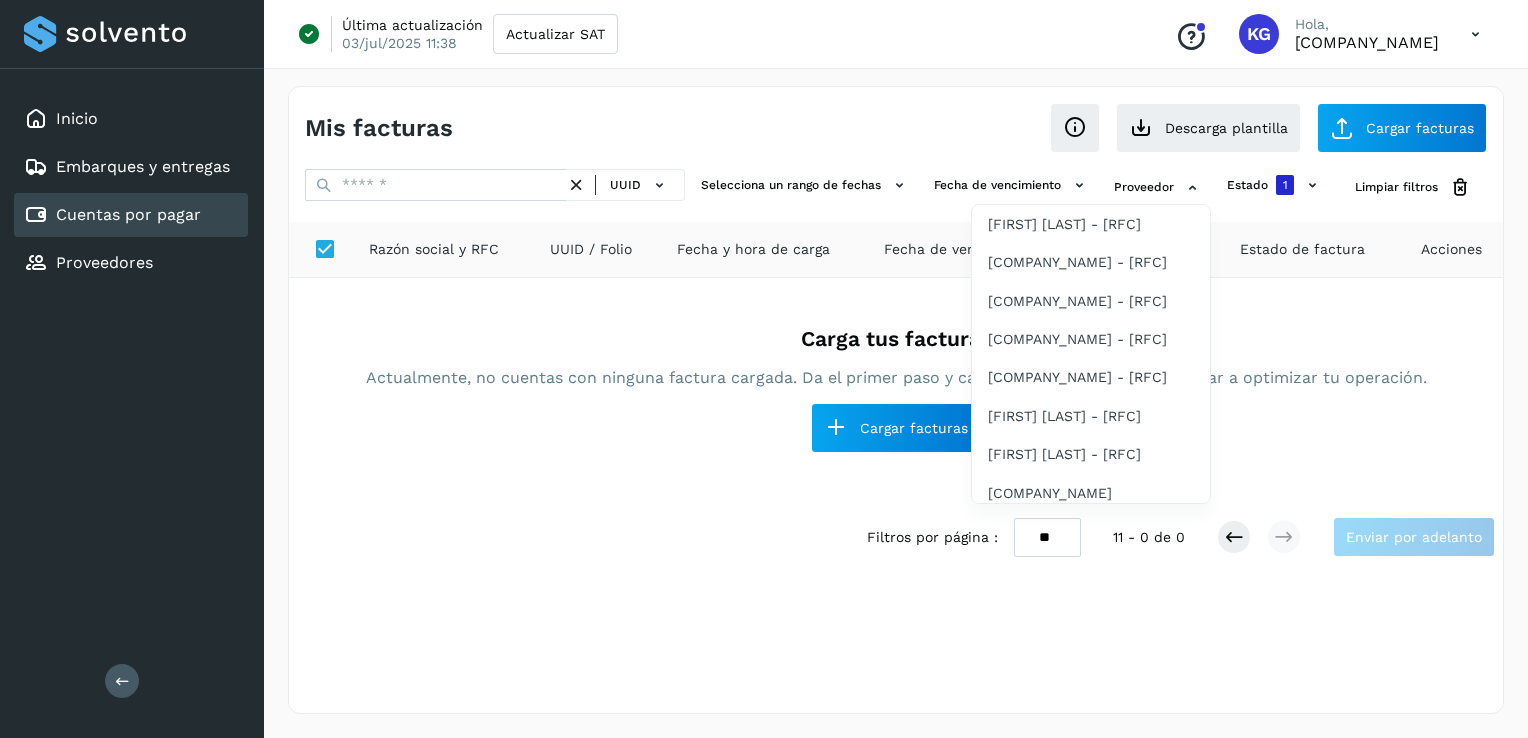 click at bounding box center (764, 369) 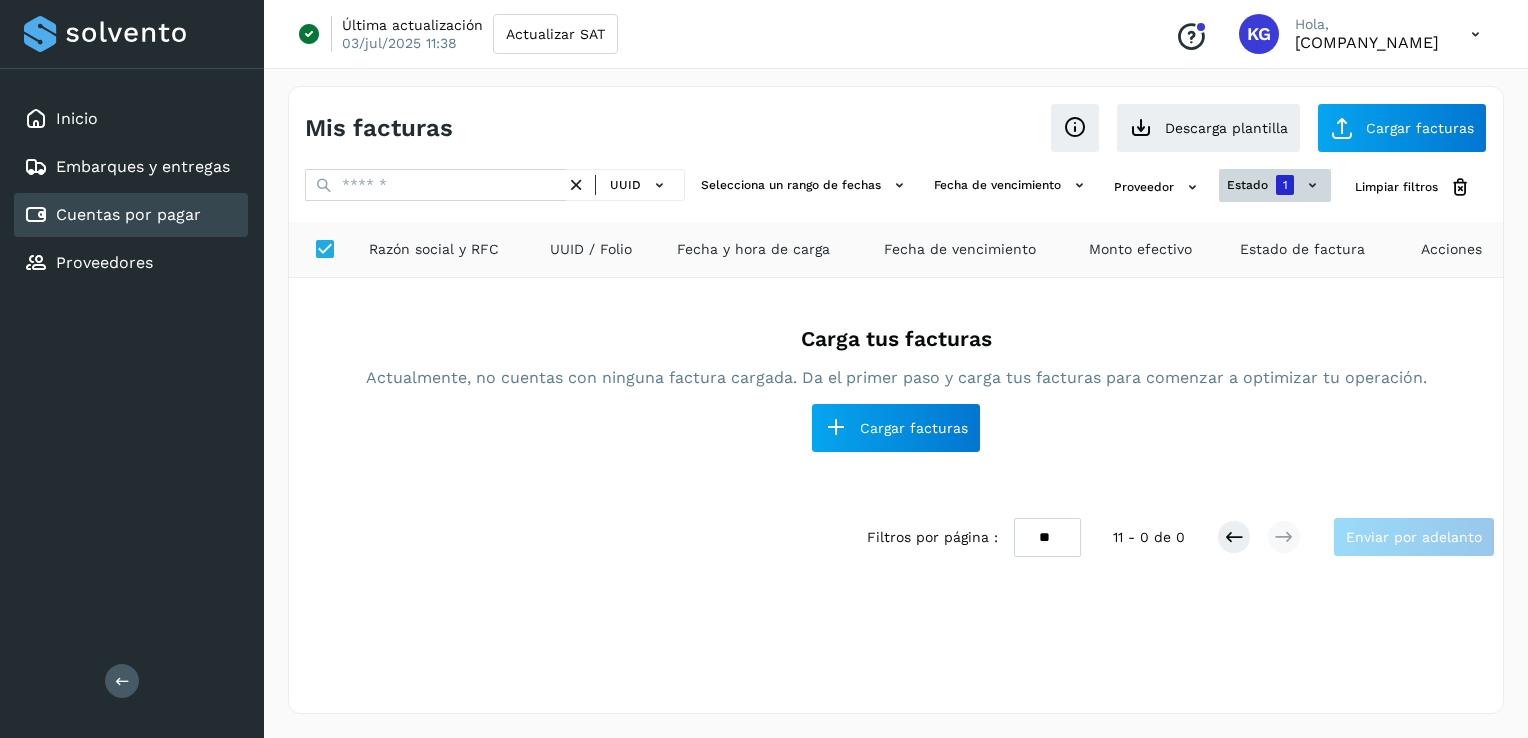 click 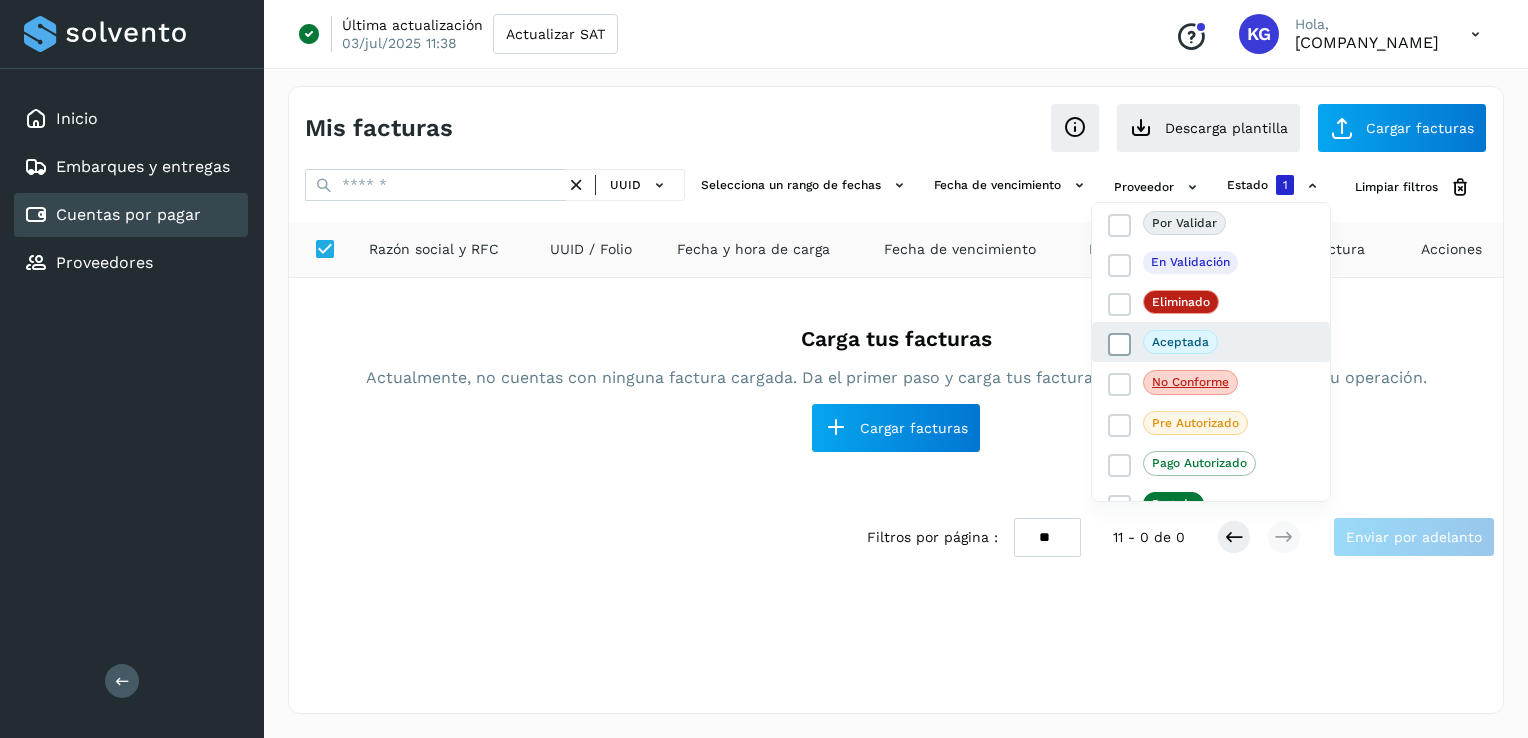 click at bounding box center [1120, 345] 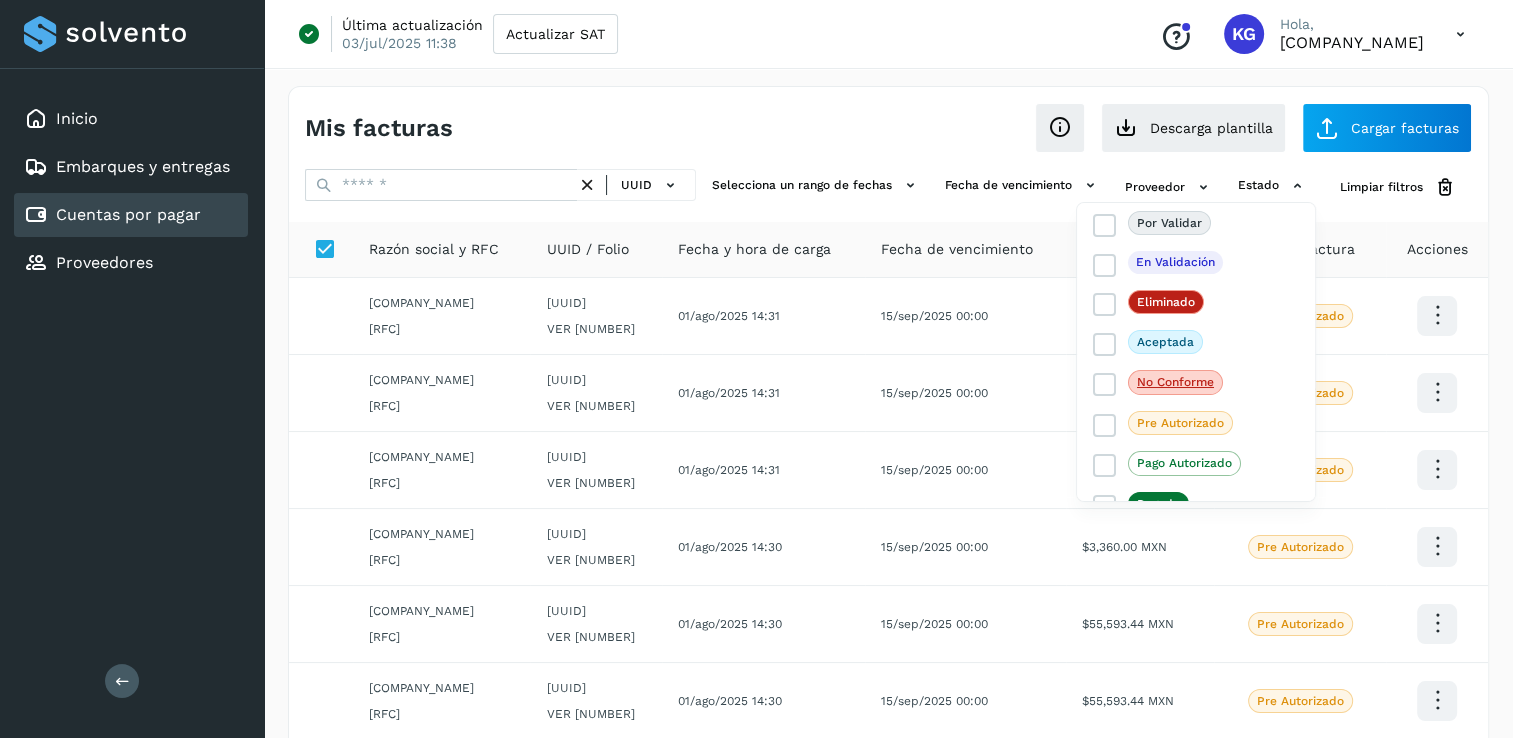 drag, startPoint x: 777, startPoint y: 85, endPoint x: 846, endPoint y: 91, distance: 69.260376 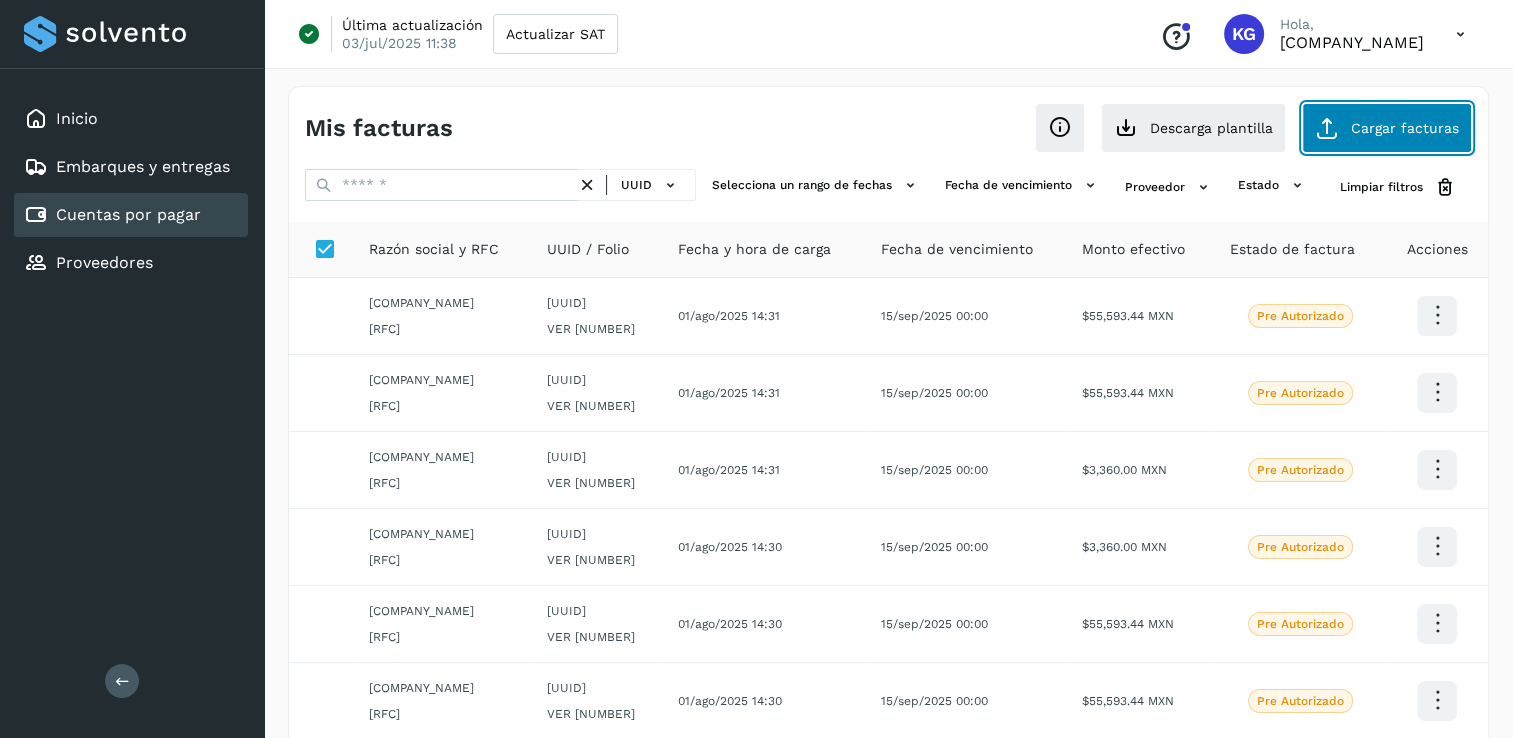 click on "Cargar facturas" 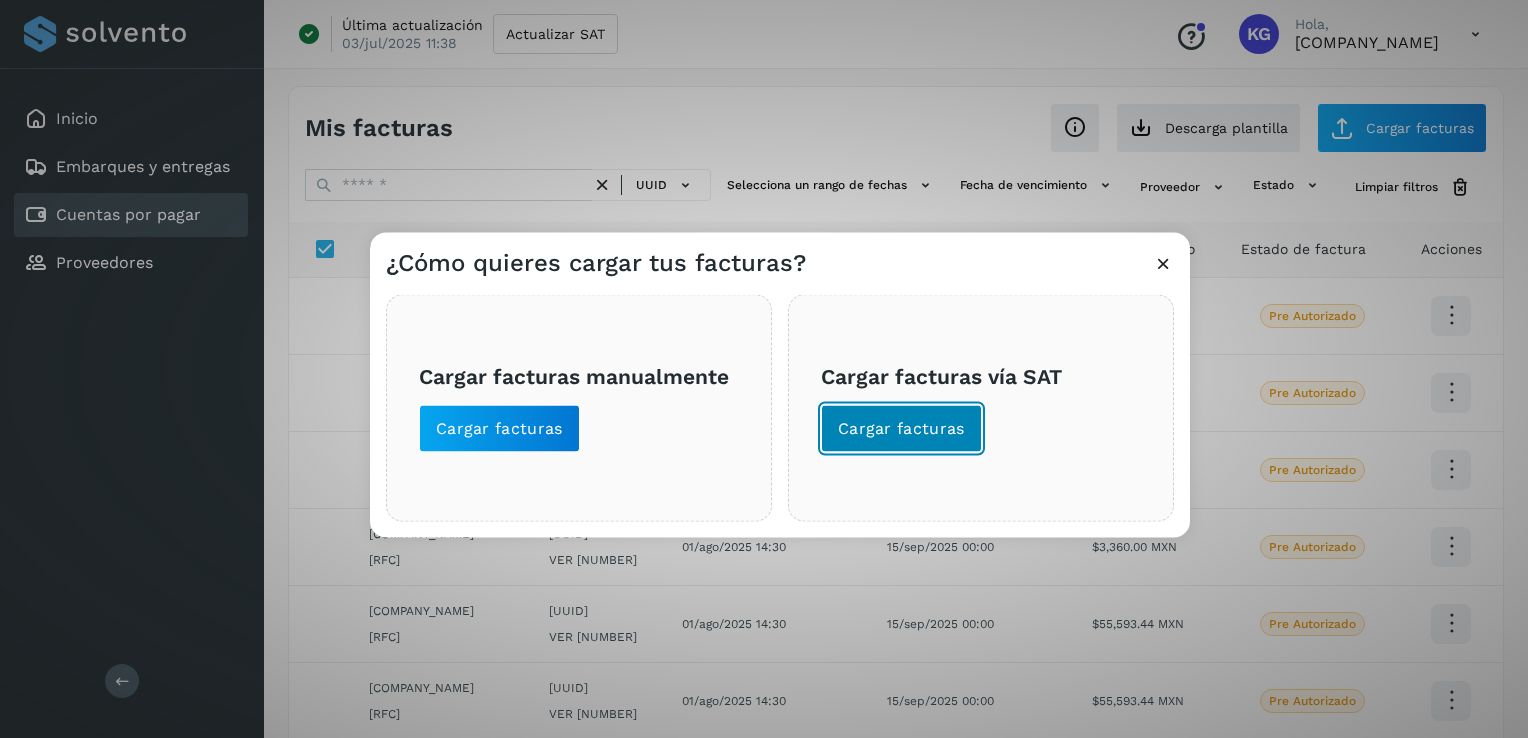 click on "Cargar facturas" 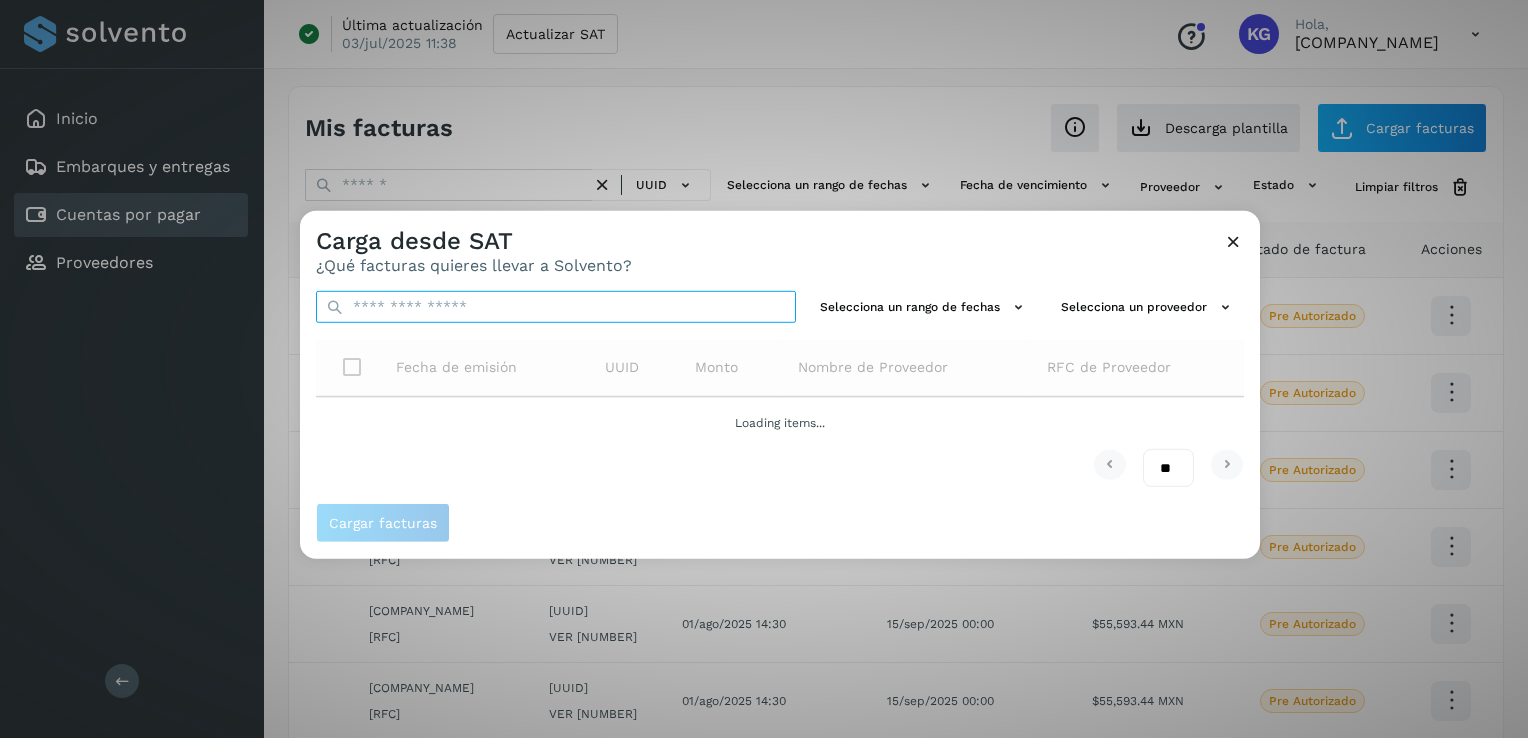 click at bounding box center [556, 307] 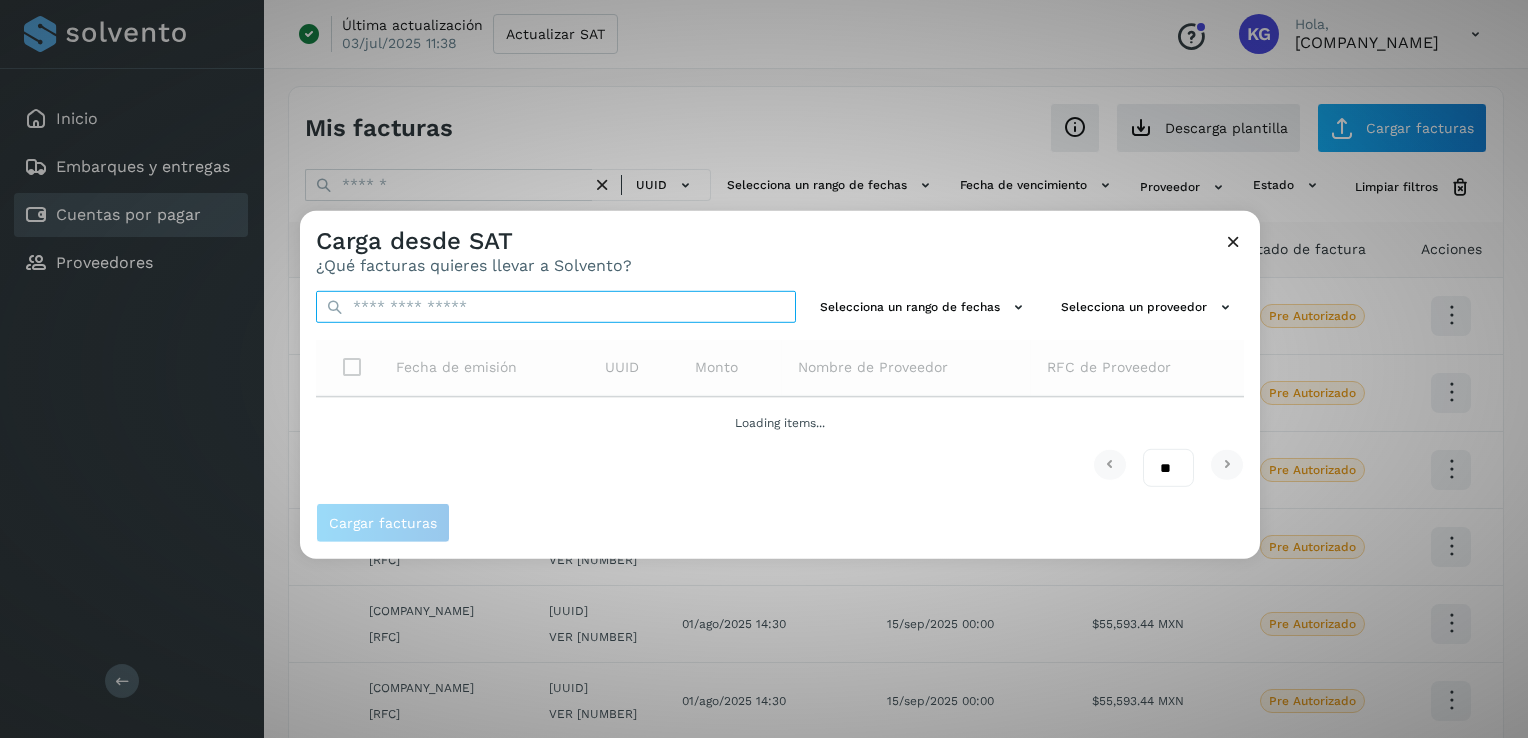 paste on "**********" 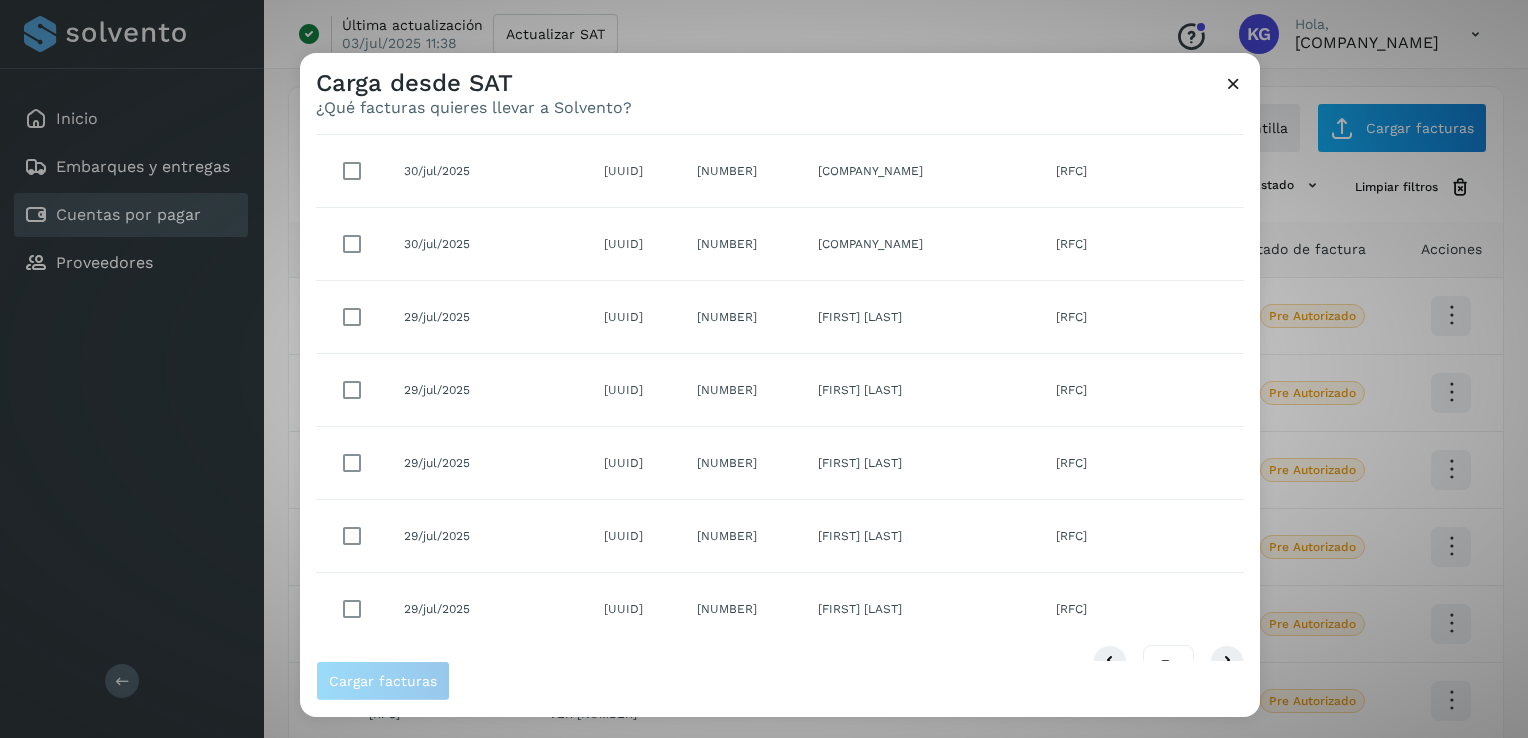 scroll, scrollTop: 357, scrollLeft: 0, axis: vertical 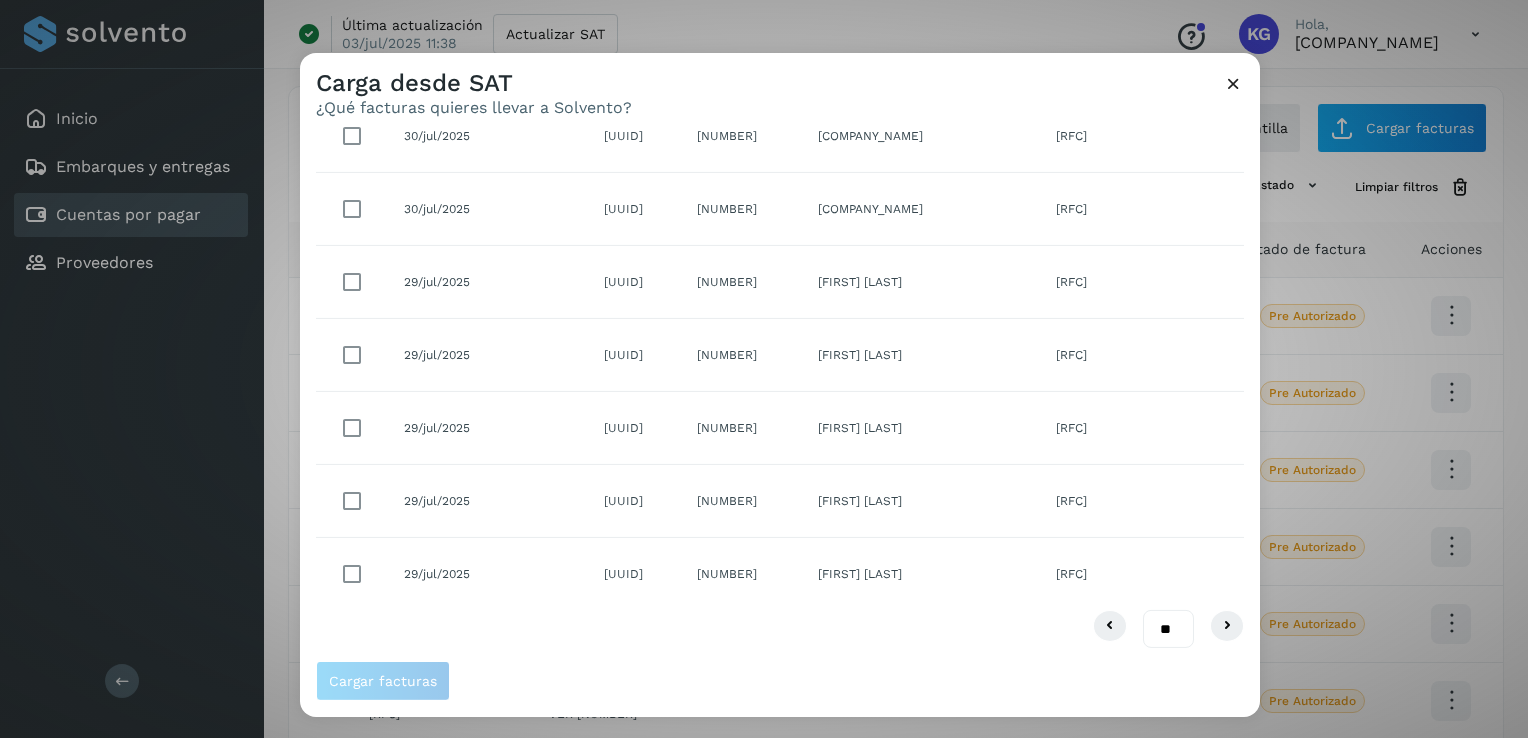 type on "**********" 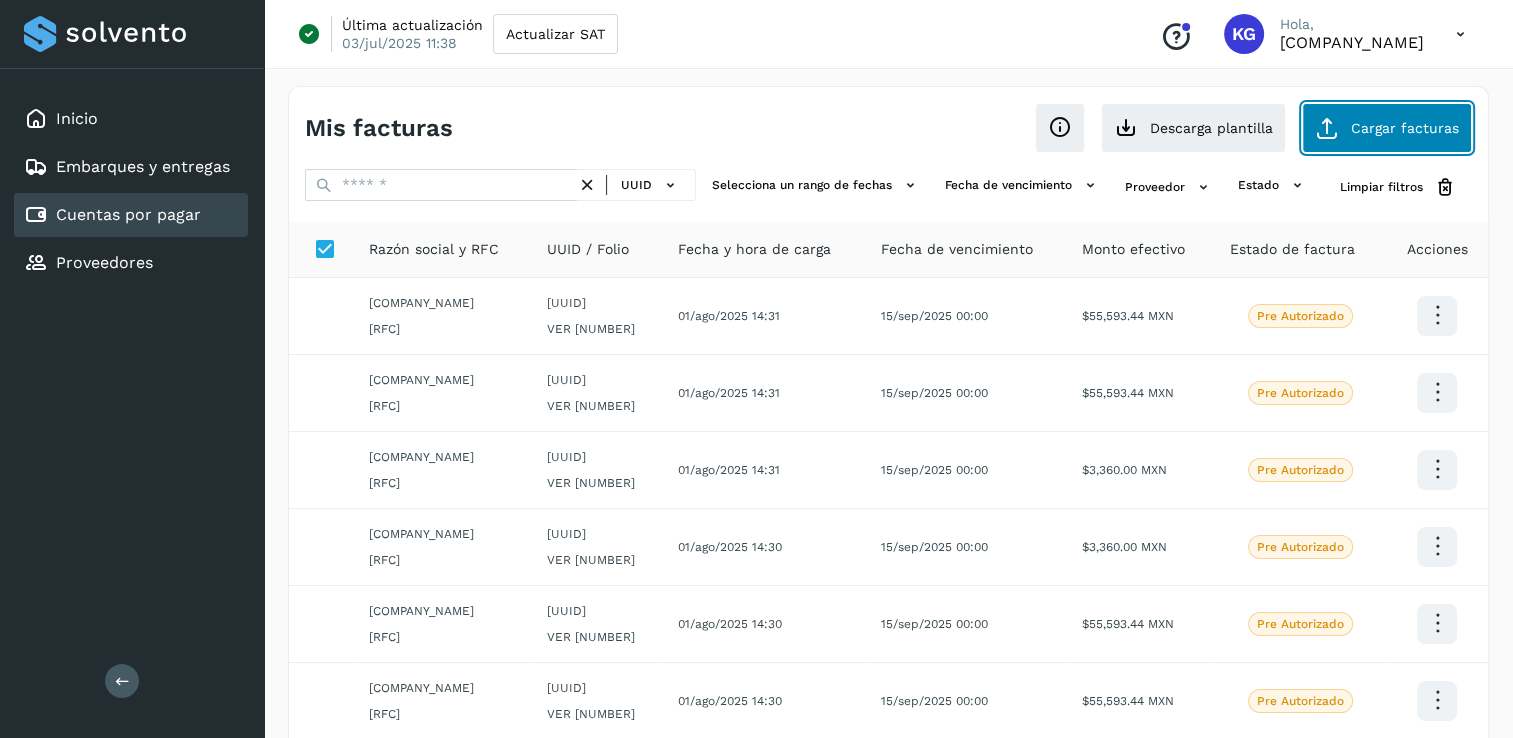 click on "Cargar facturas" 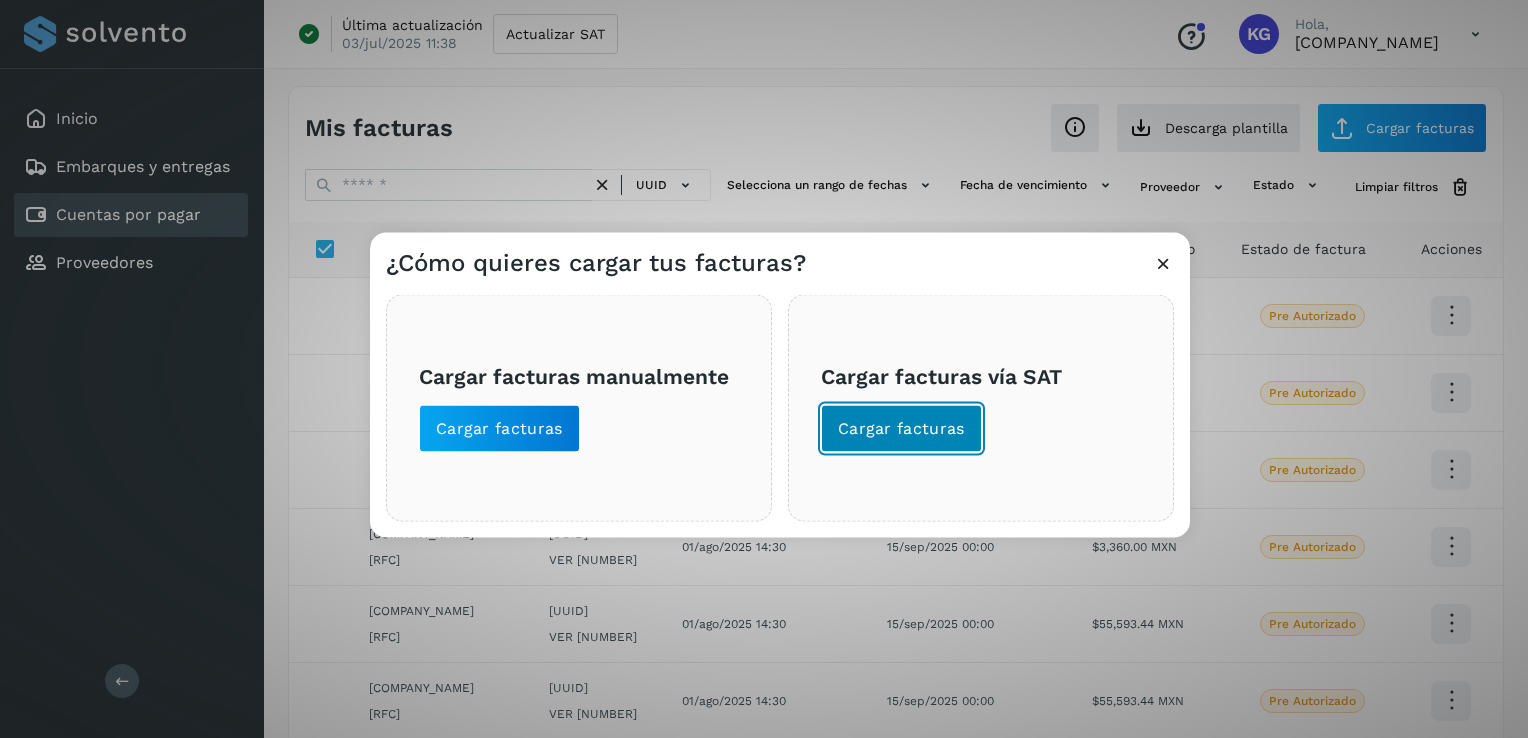 click on "Cargar facturas" 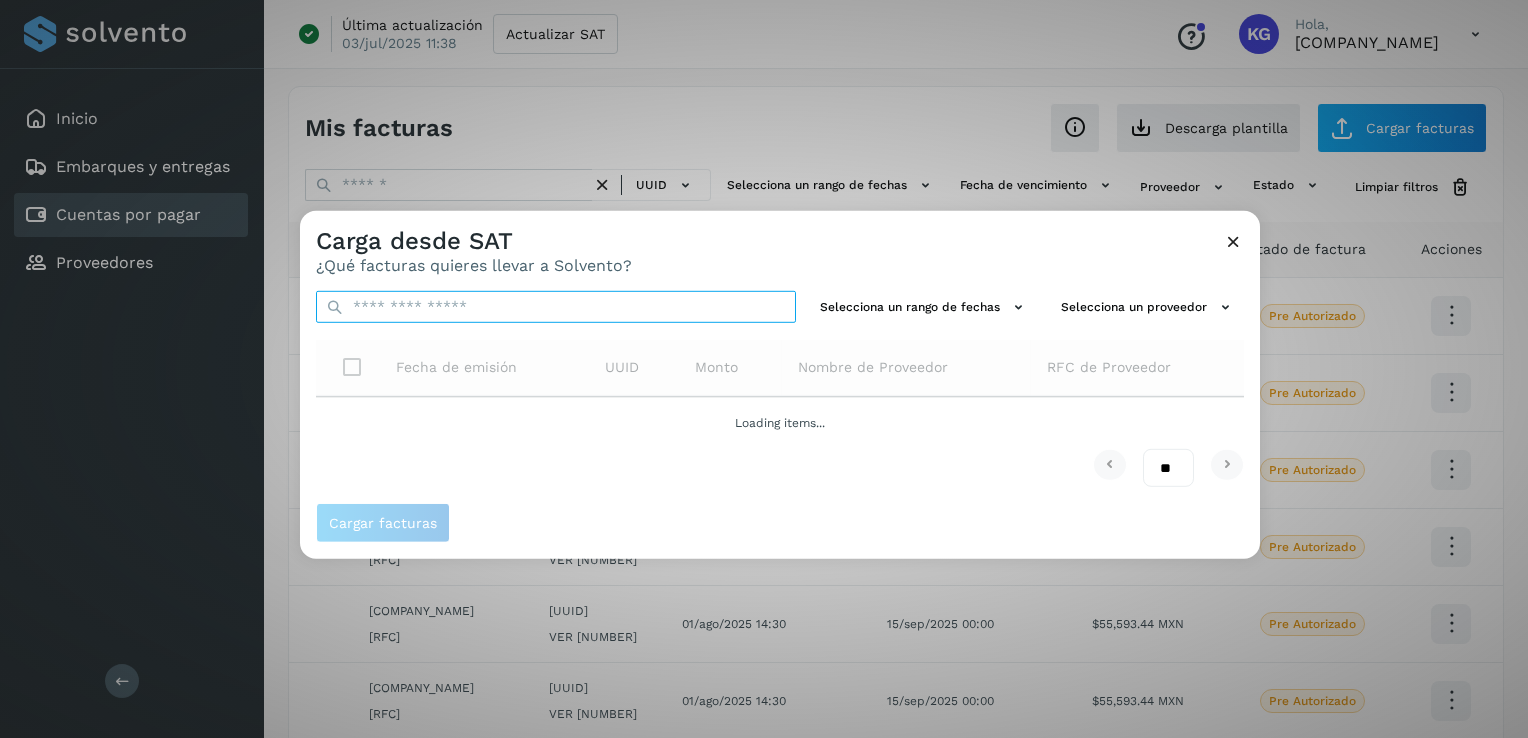 click at bounding box center [556, 307] 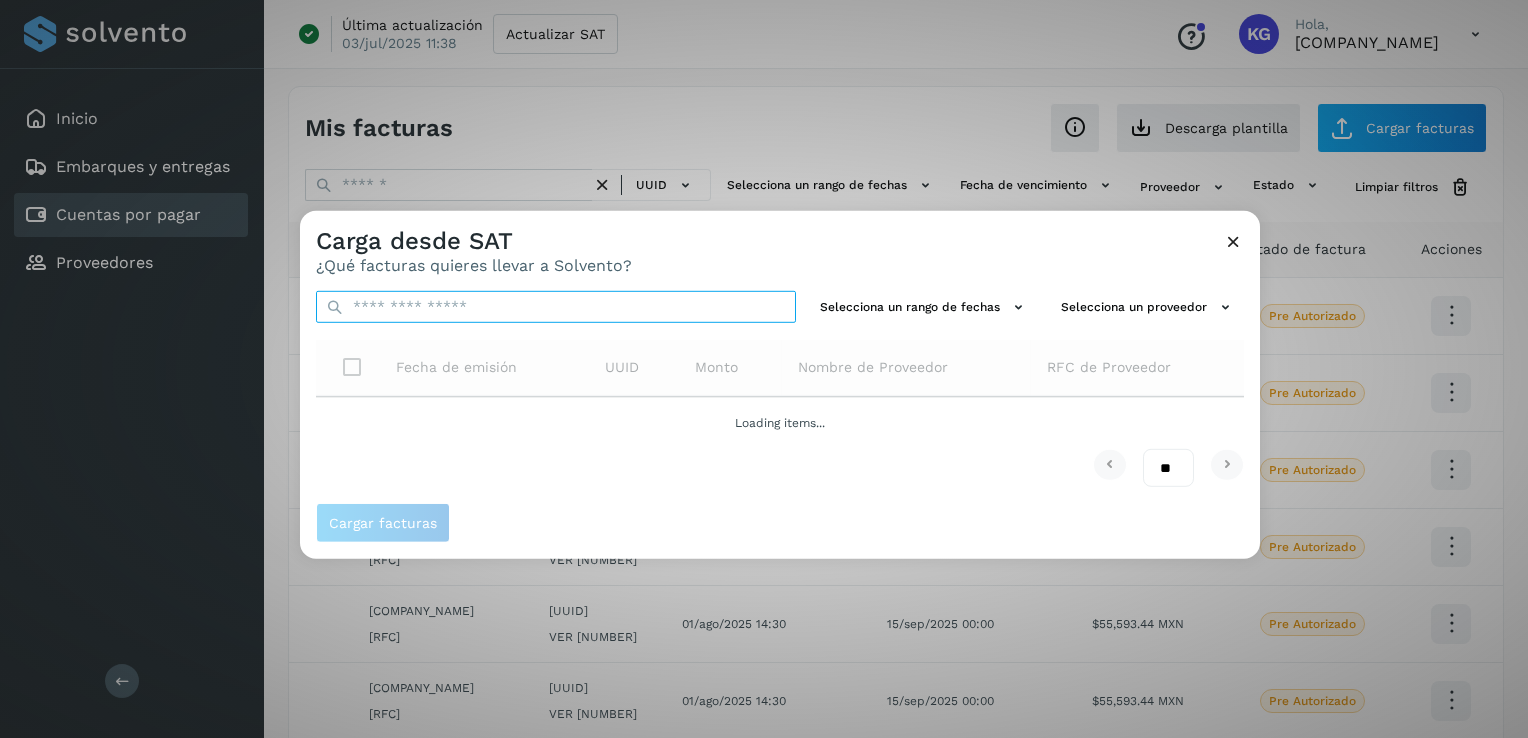 paste on "**********" 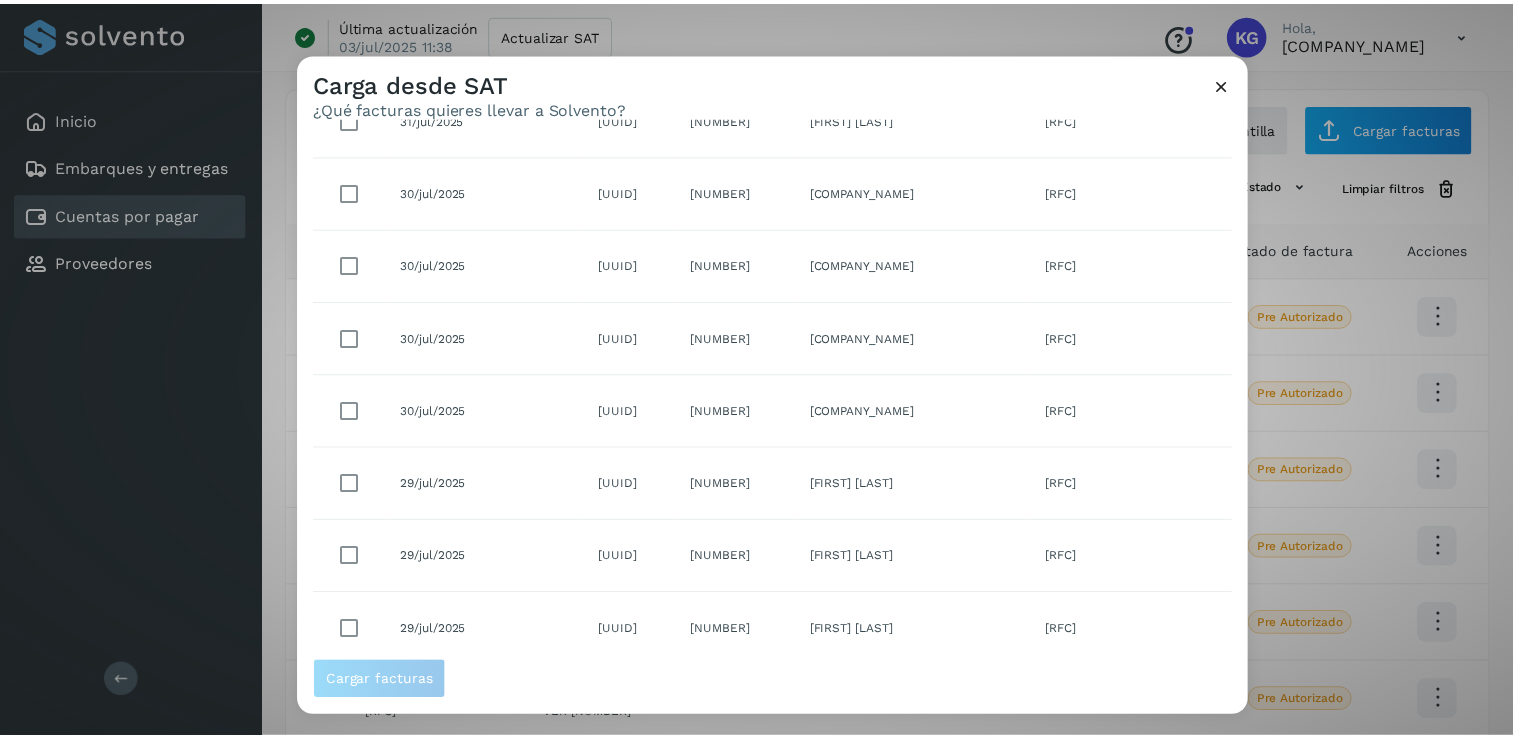 scroll, scrollTop: 0, scrollLeft: 0, axis: both 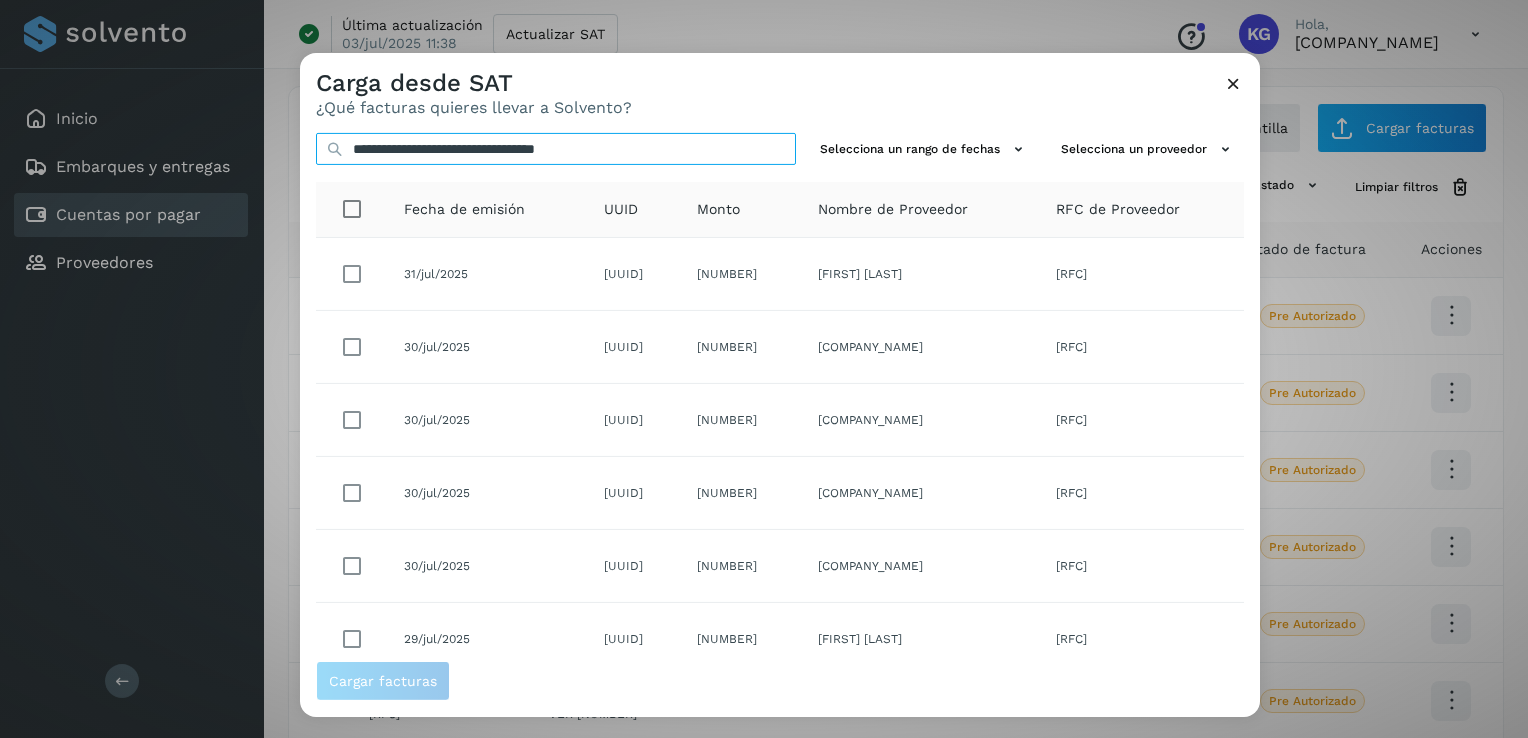 type on "**********" 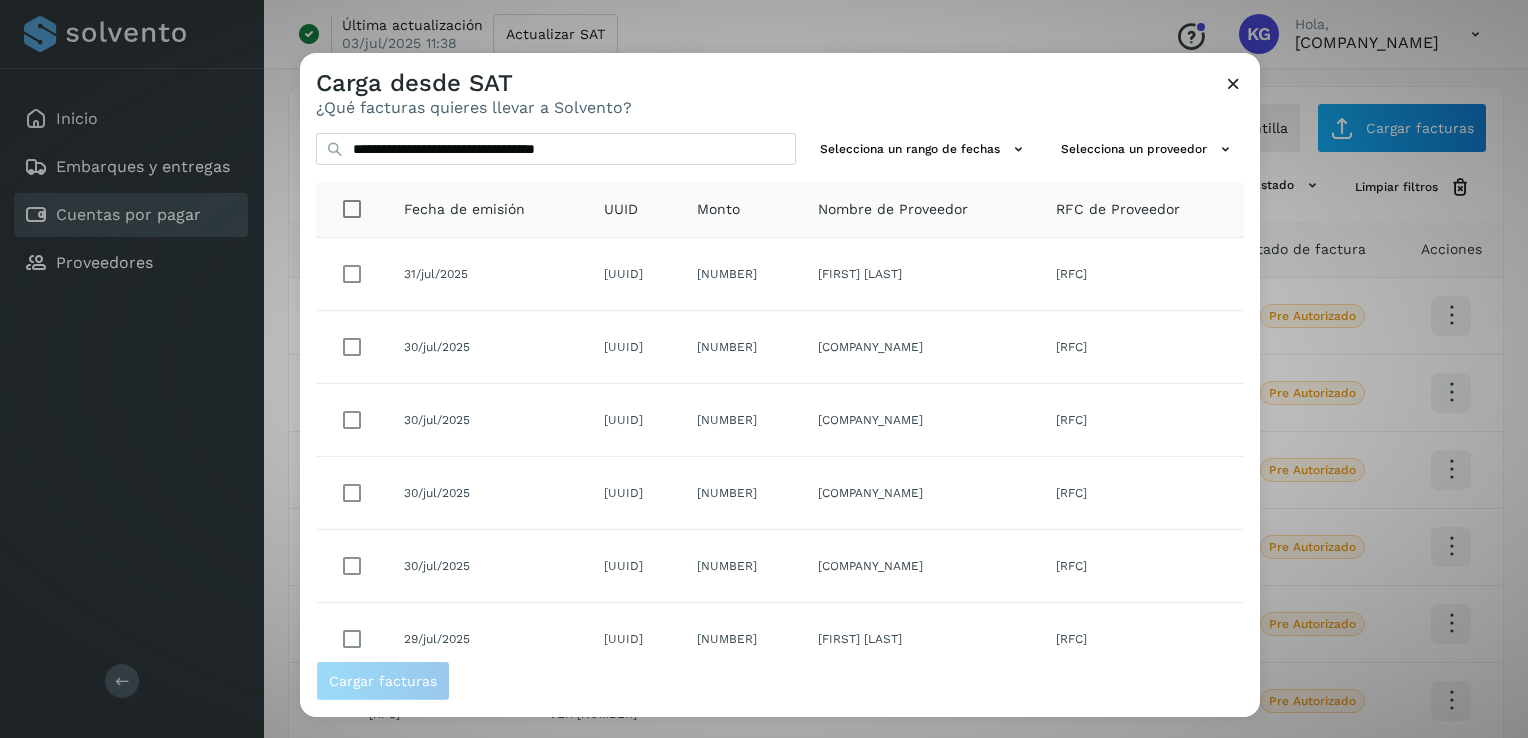 click at bounding box center (1233, 83) 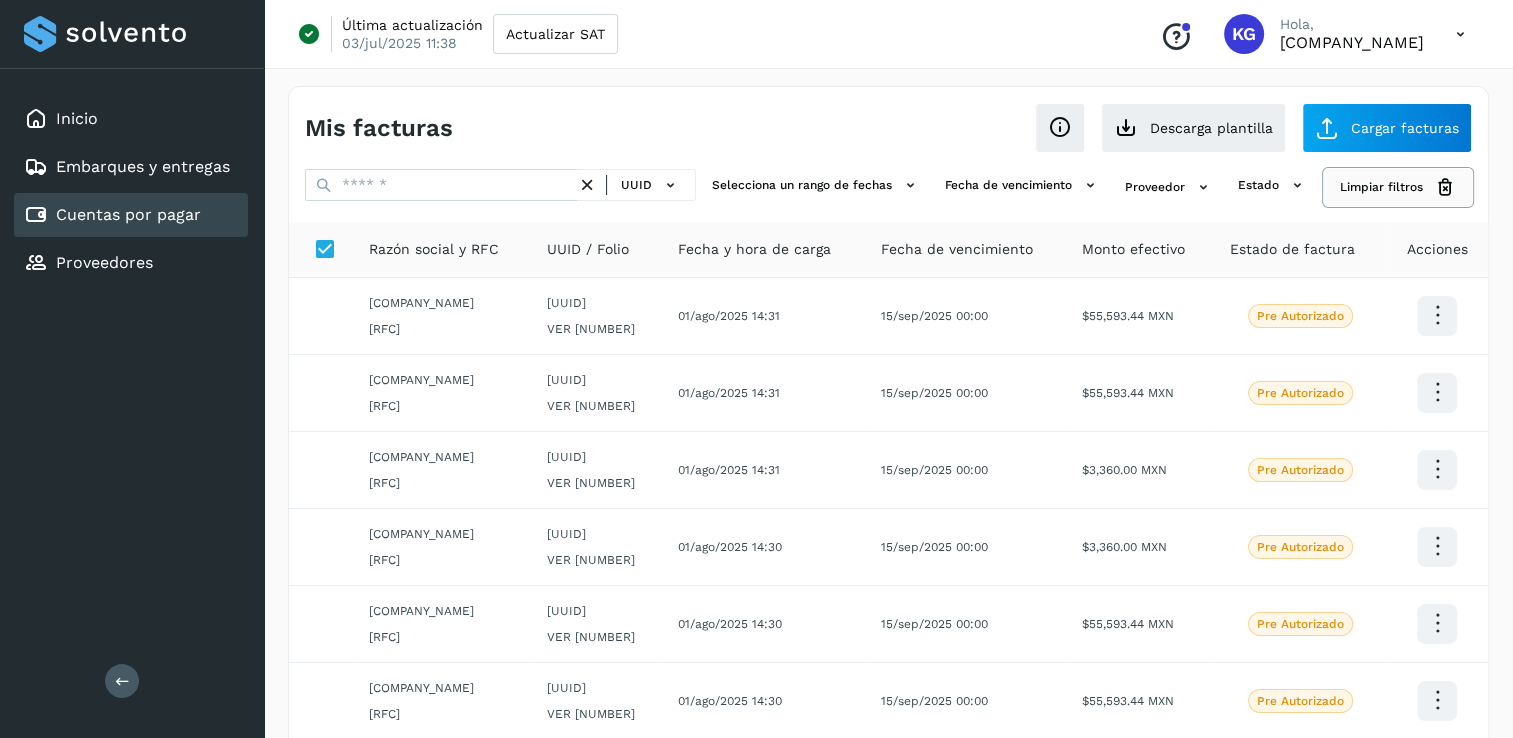 drag, startPoint x: 1408, startPoint y: 184, endPoint x: 1395, endPoint y: 198, distance: 19.104973 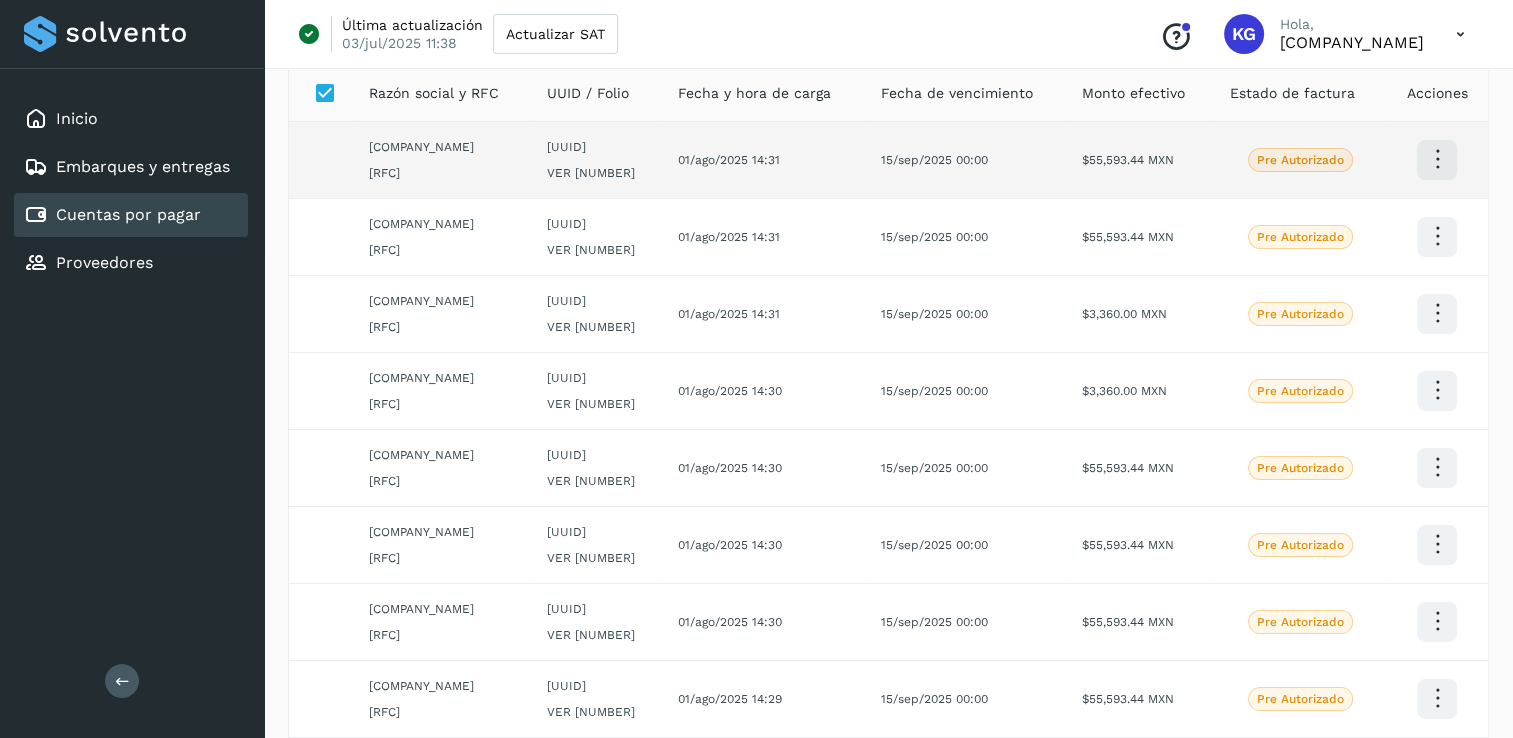 scroll, scrollTop: 0, scrollLeft: 0, axis: both 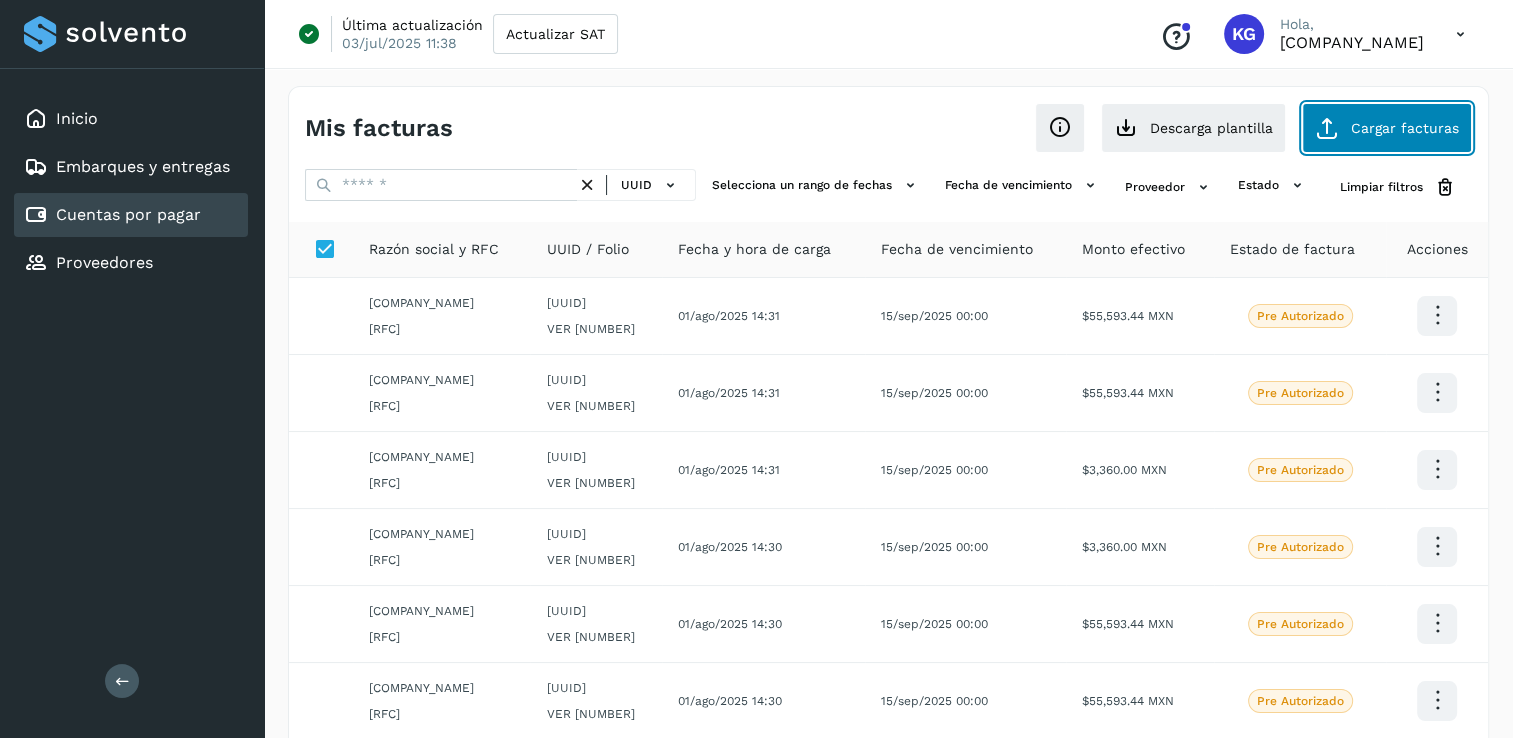 click on "Cargar facturas" 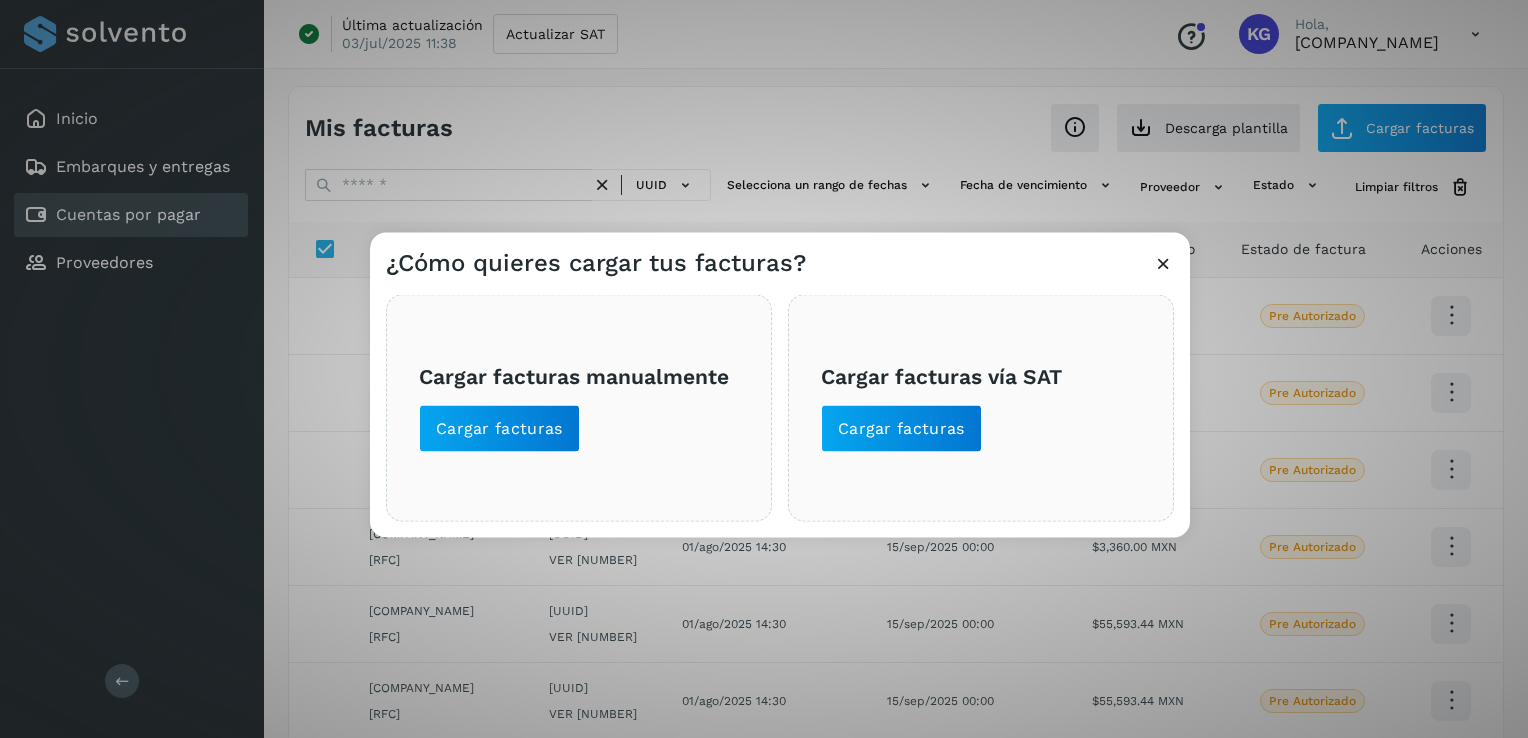 click at bounding box center (1163, 263) 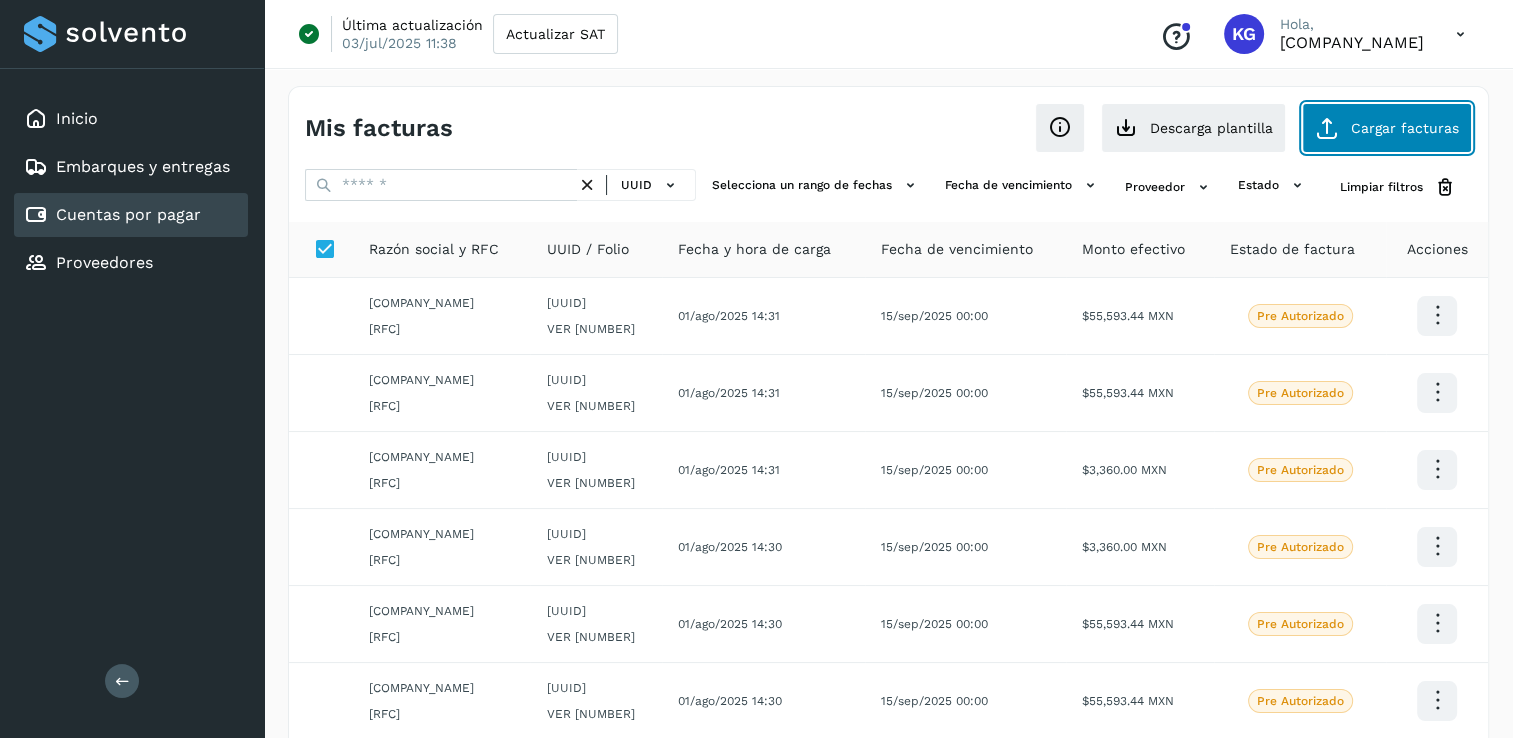 click on "Cargar facturas" 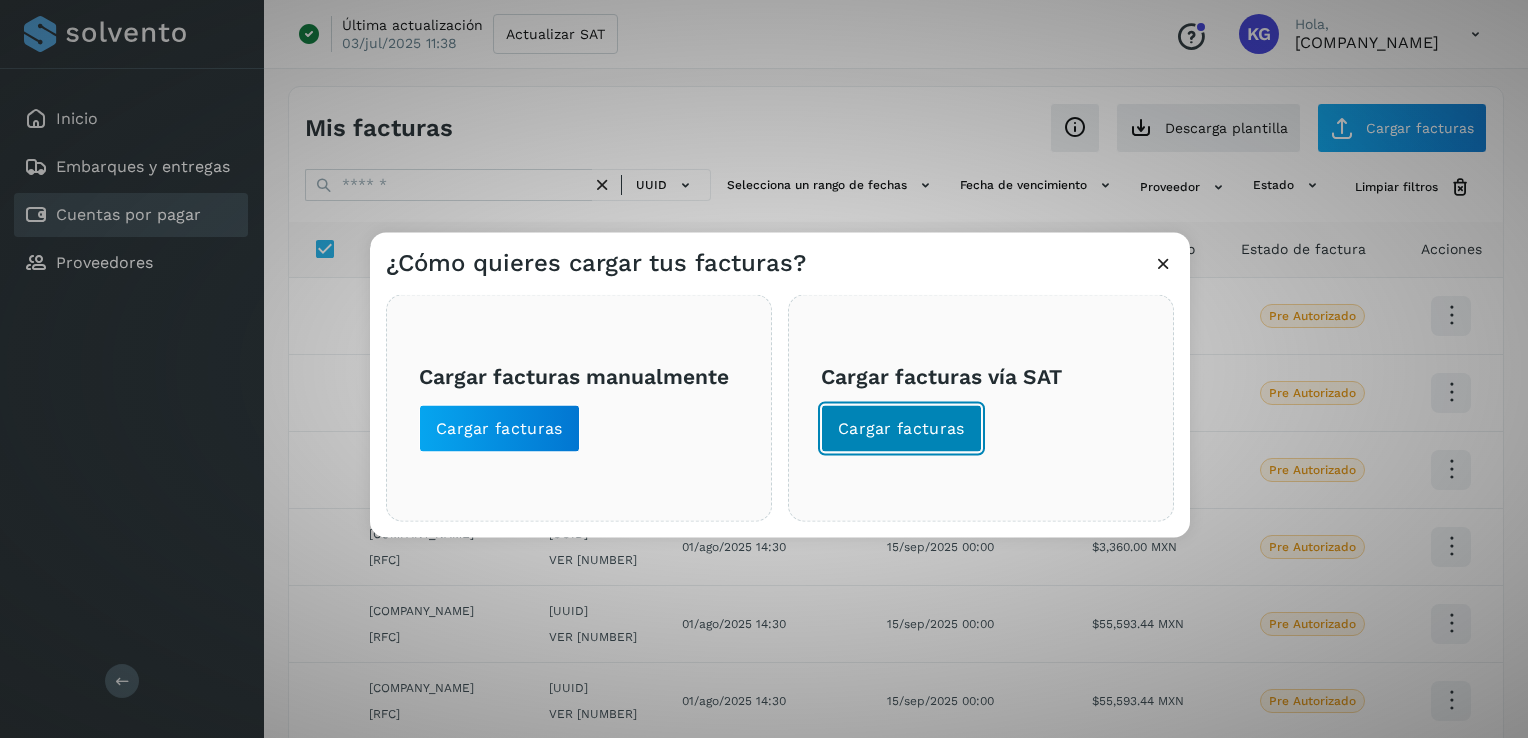 click on "Cargar facturas" 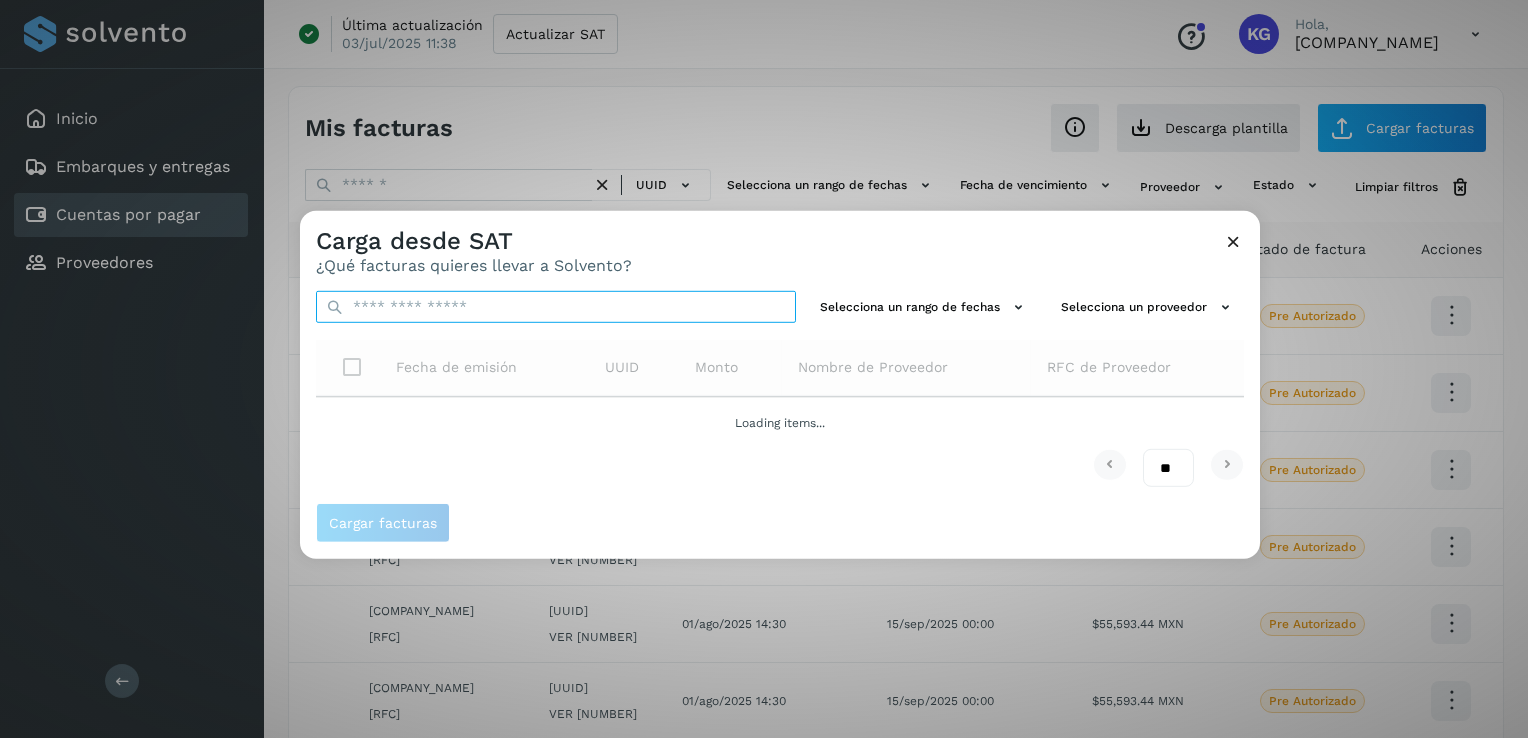 click at bounding box center [556, 307] 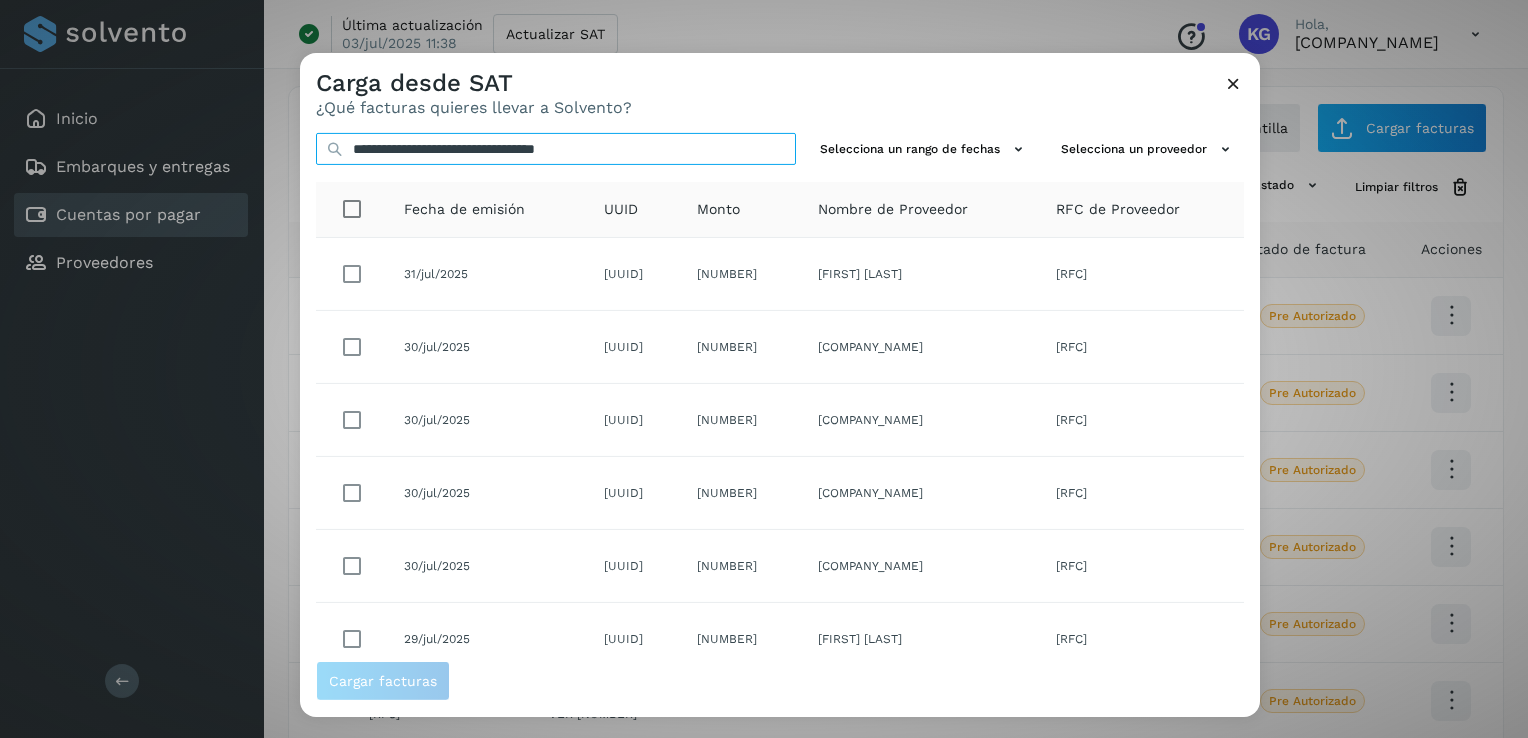 type on "**********" 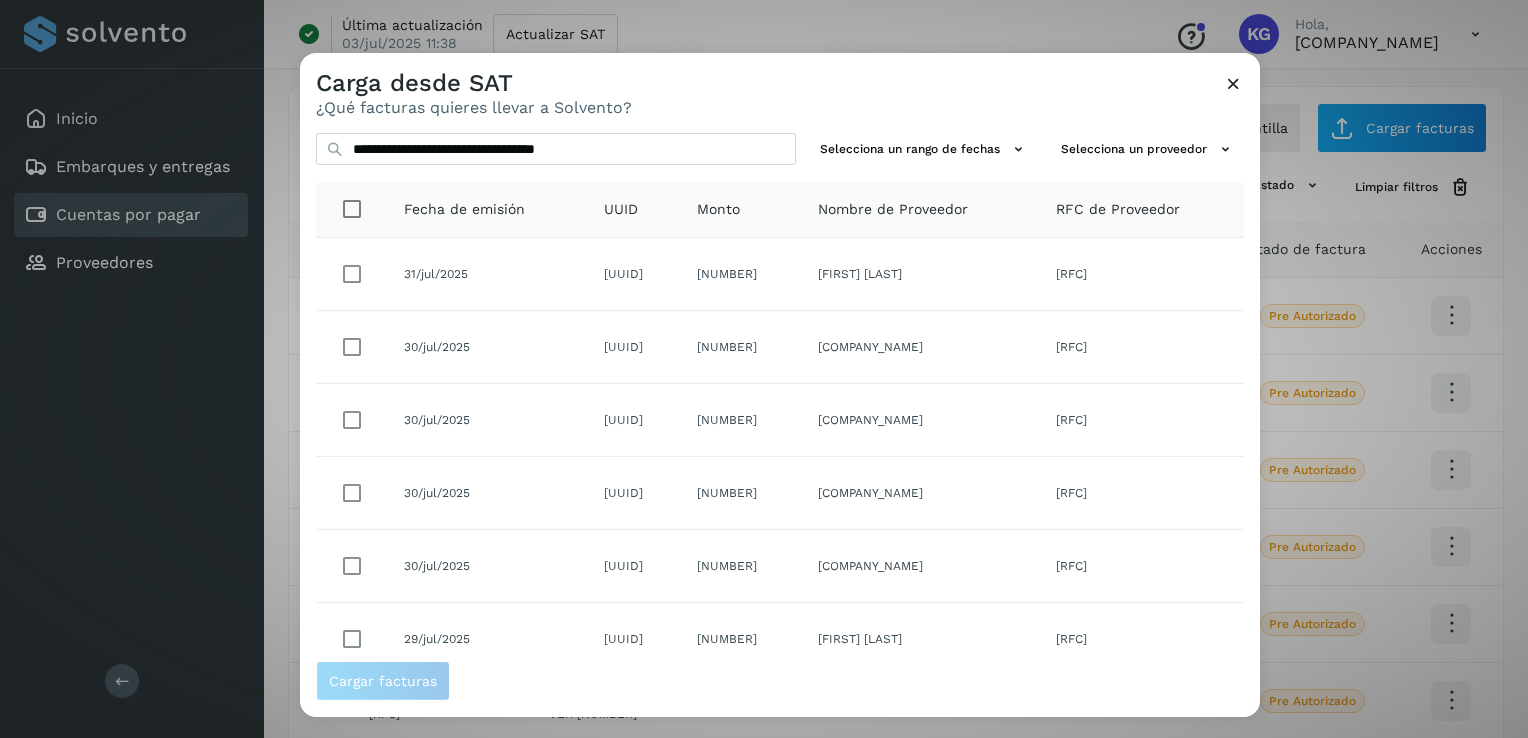 click at bounding box center [1233, 83] 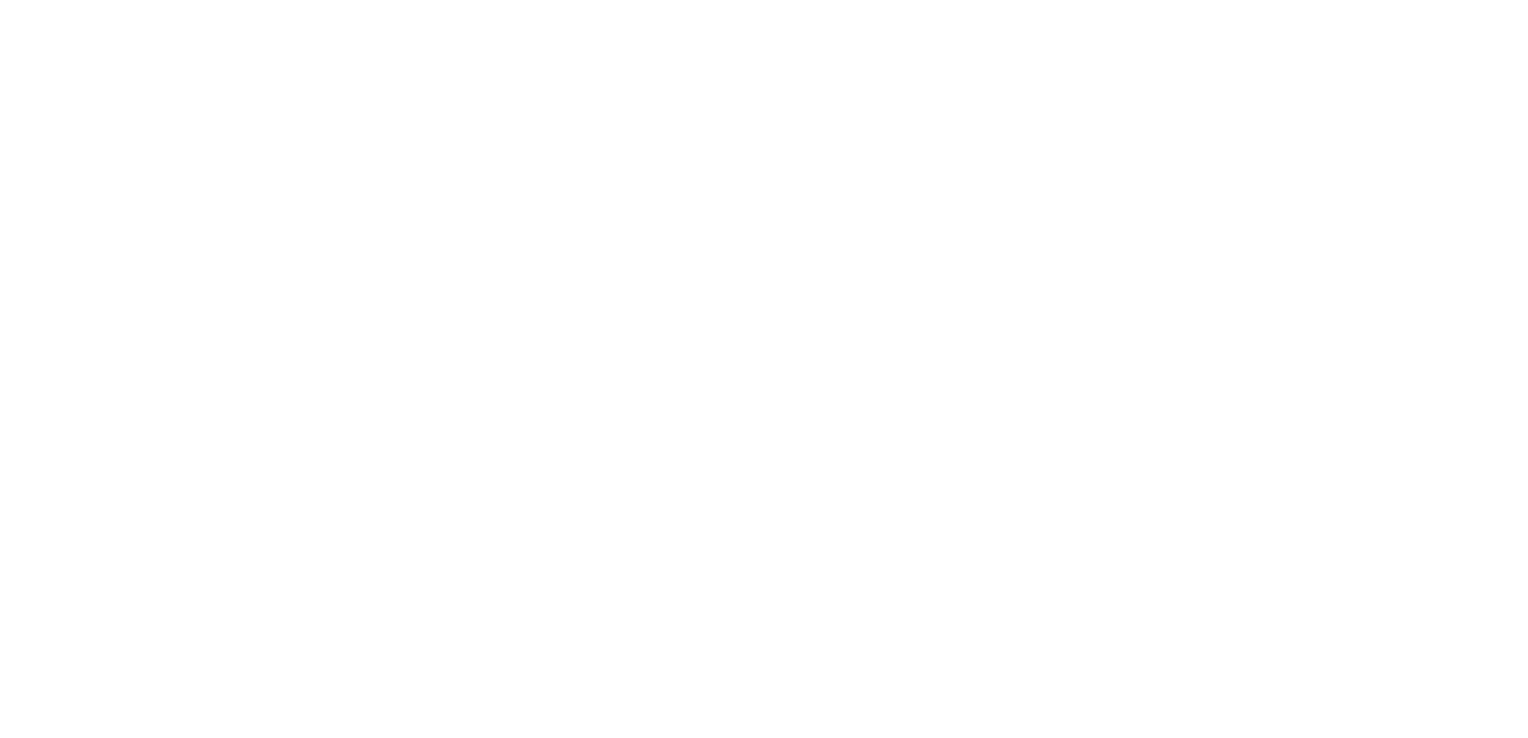 scroll, scrollTop: 0, scrollLeft: 0, axis: both 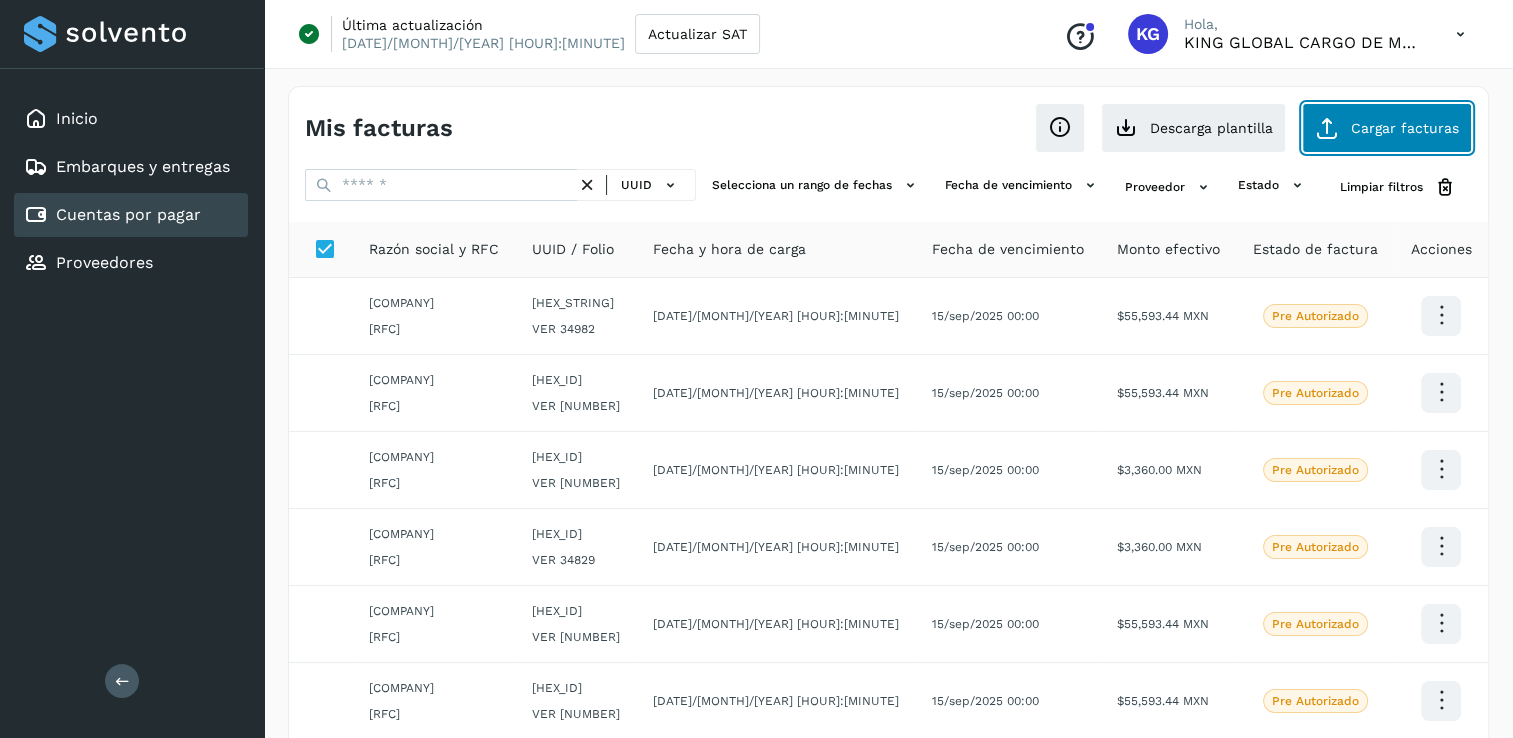 click on "Cargar facturas" 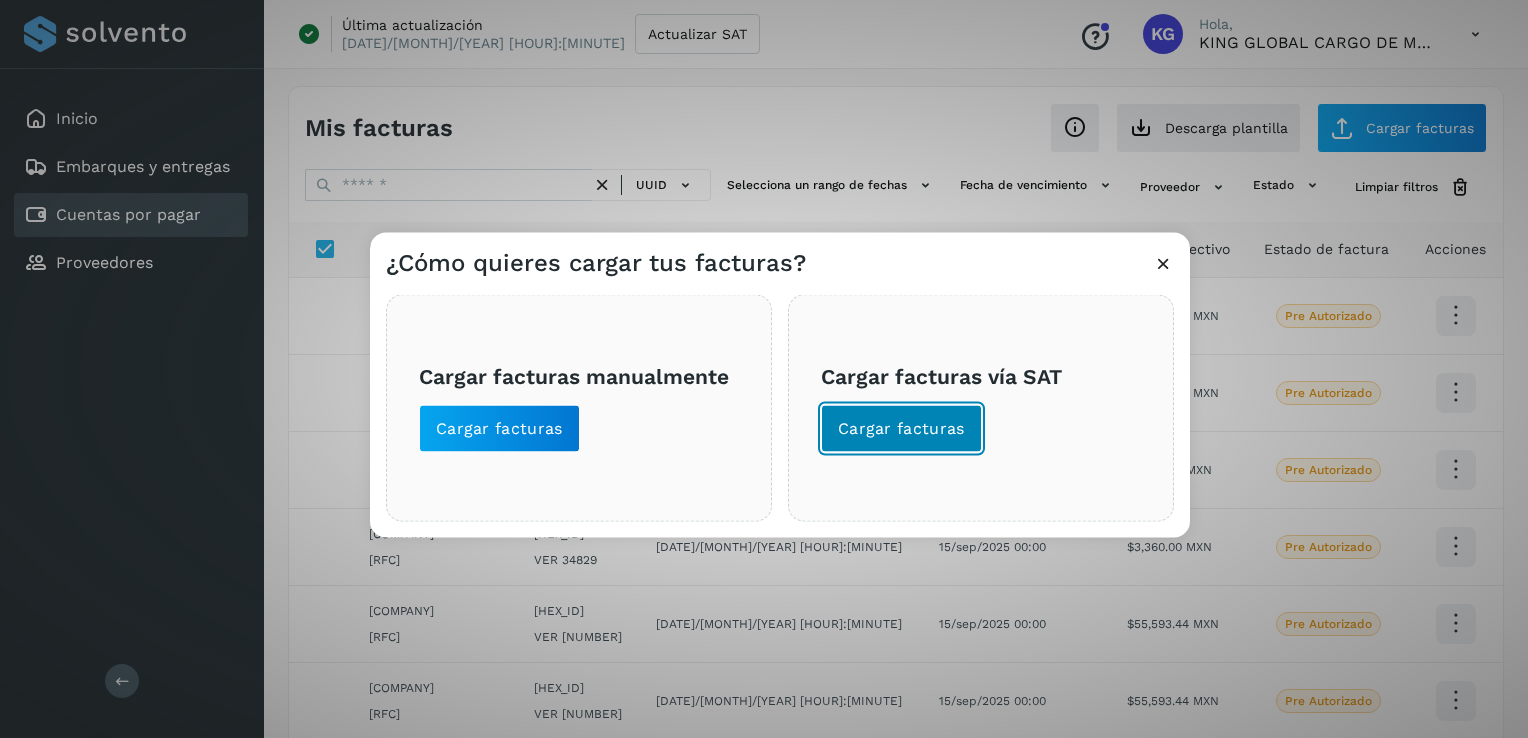 click on "Cargar facturas" 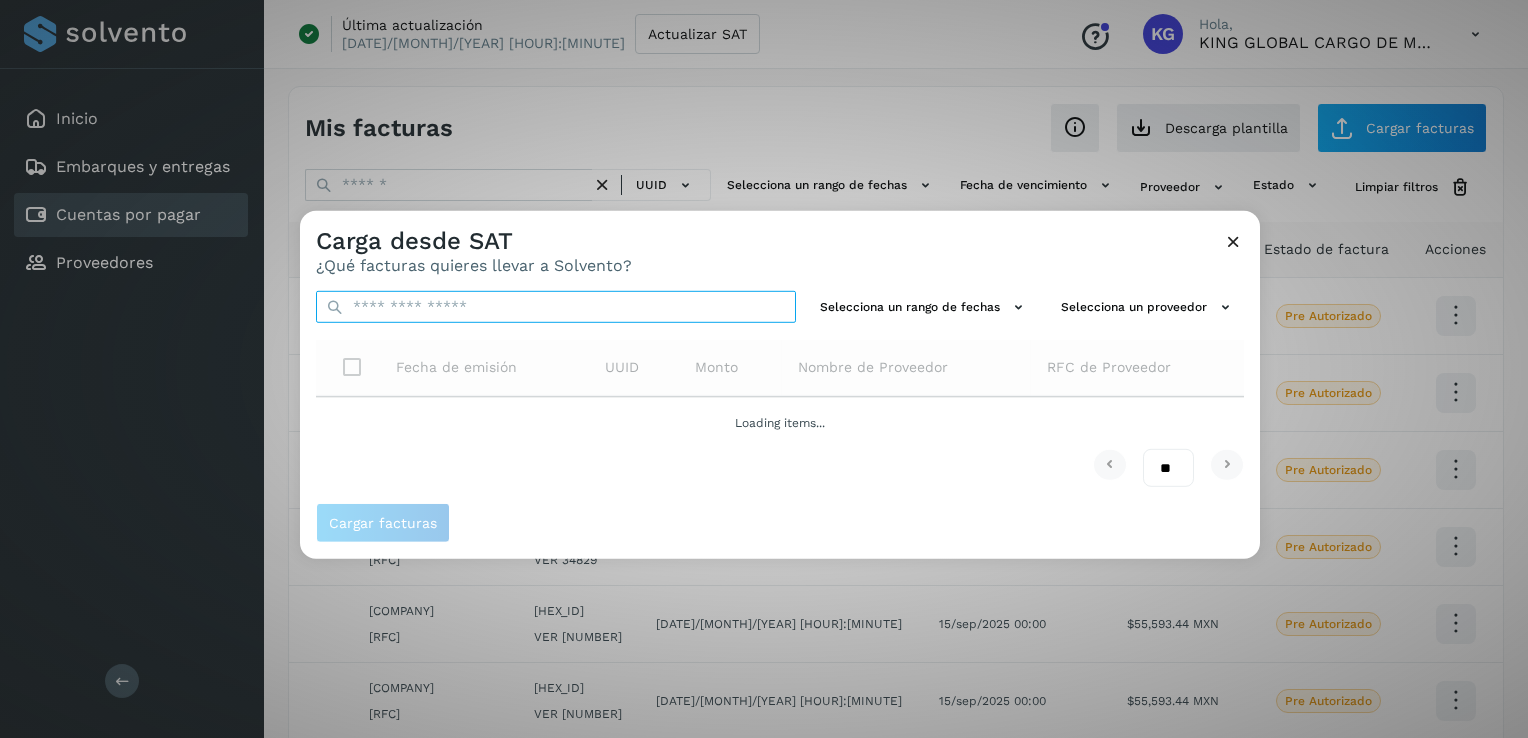 click at bounding box center [556, 307] 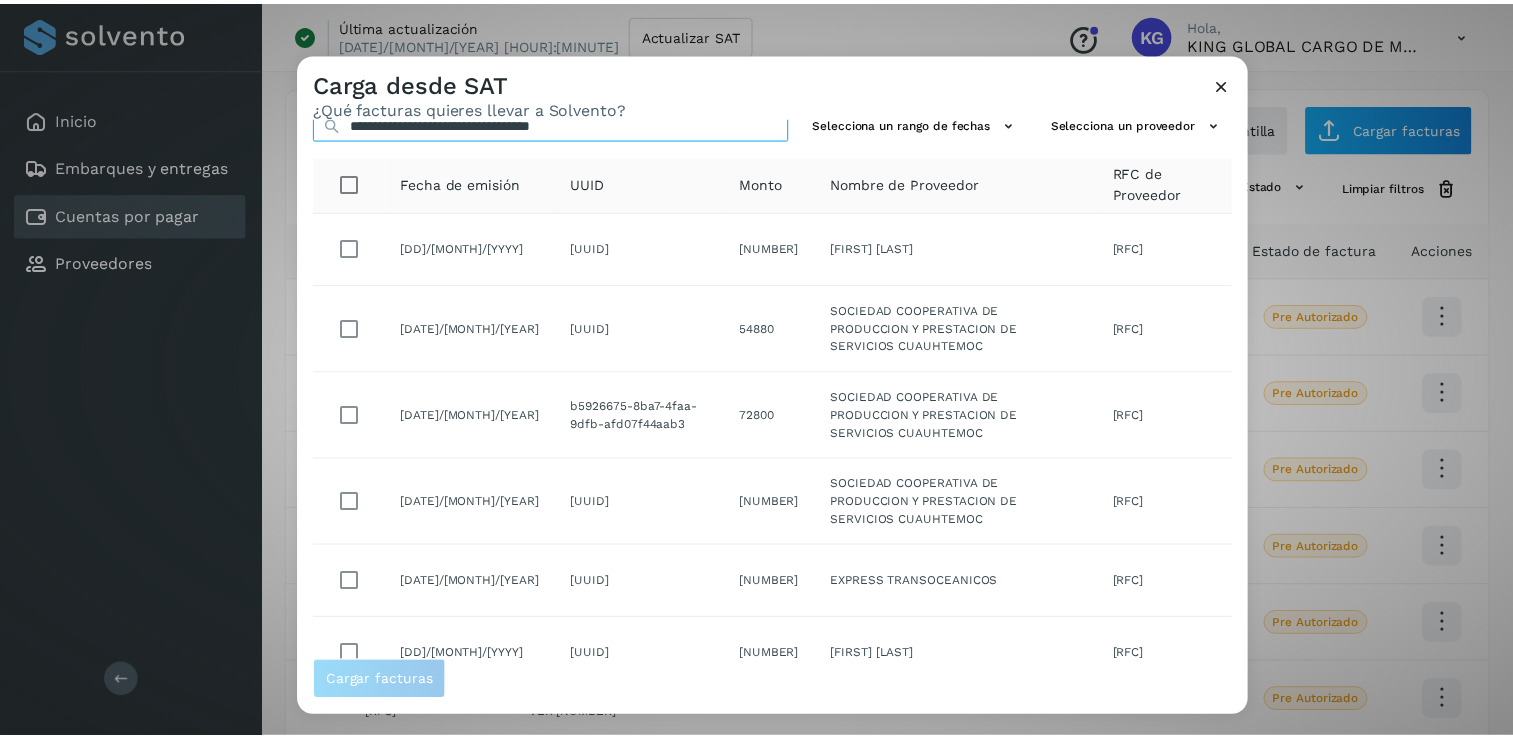 scroll, scrollTop: 0, scrollLeft: 0, axis: both 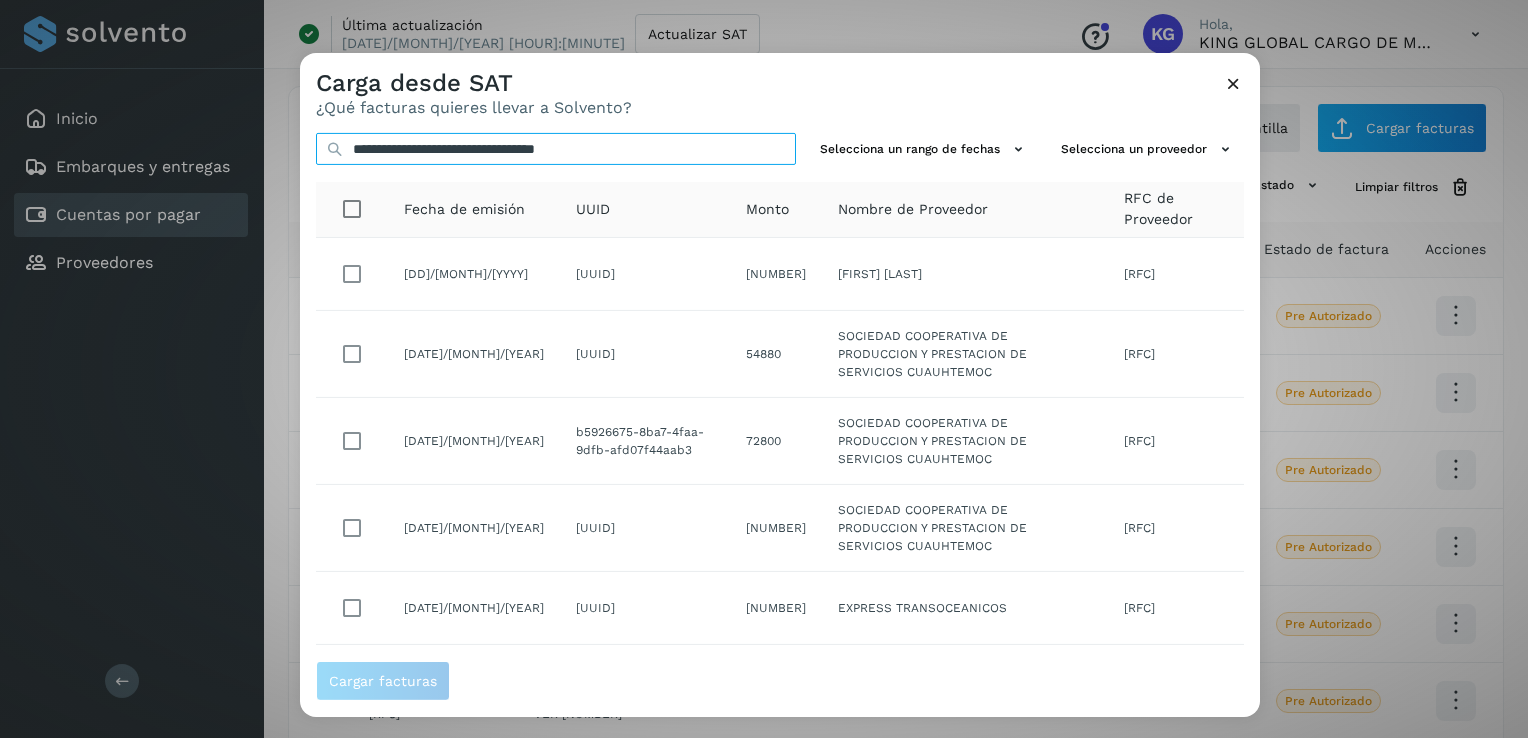 type on "**********" 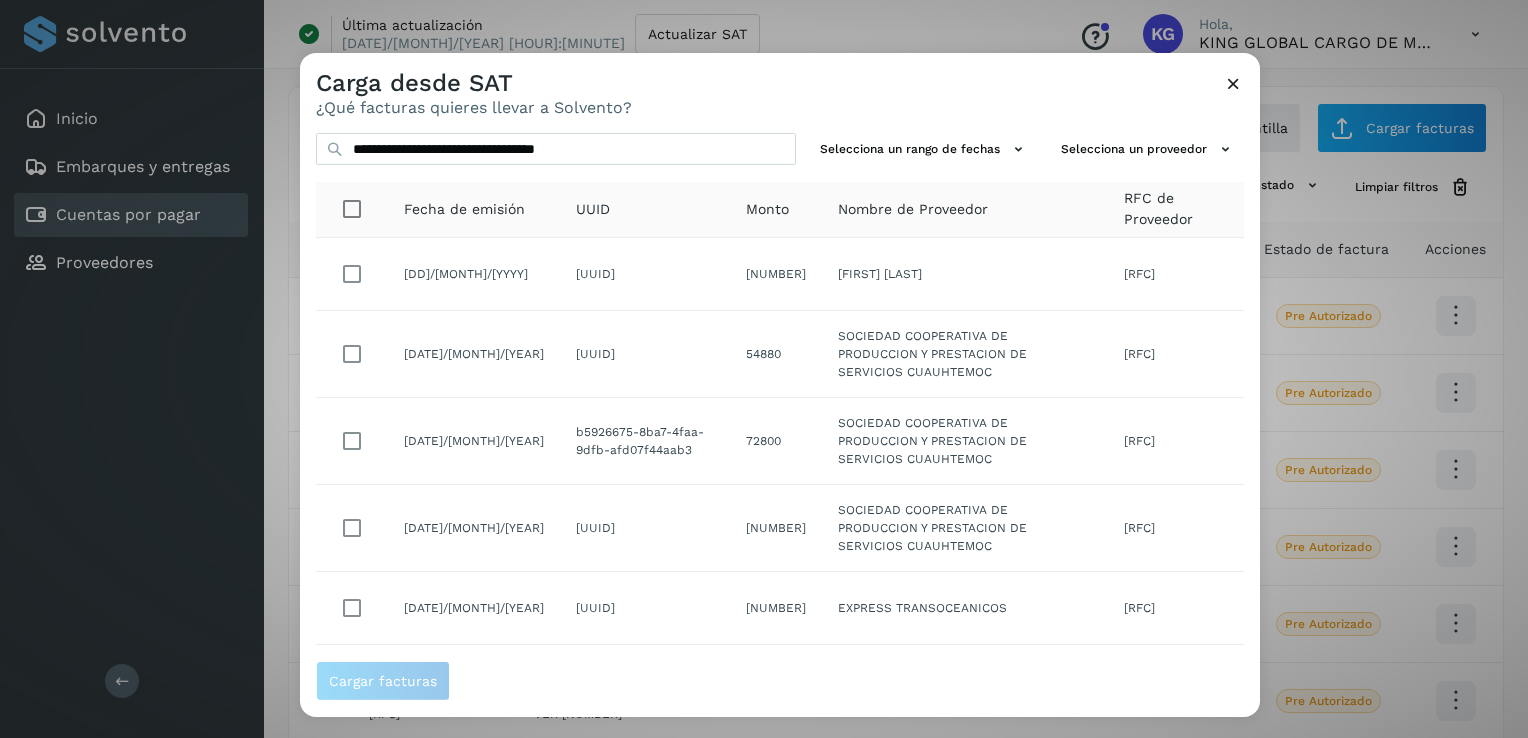 click at bounding box center (1233, 83) 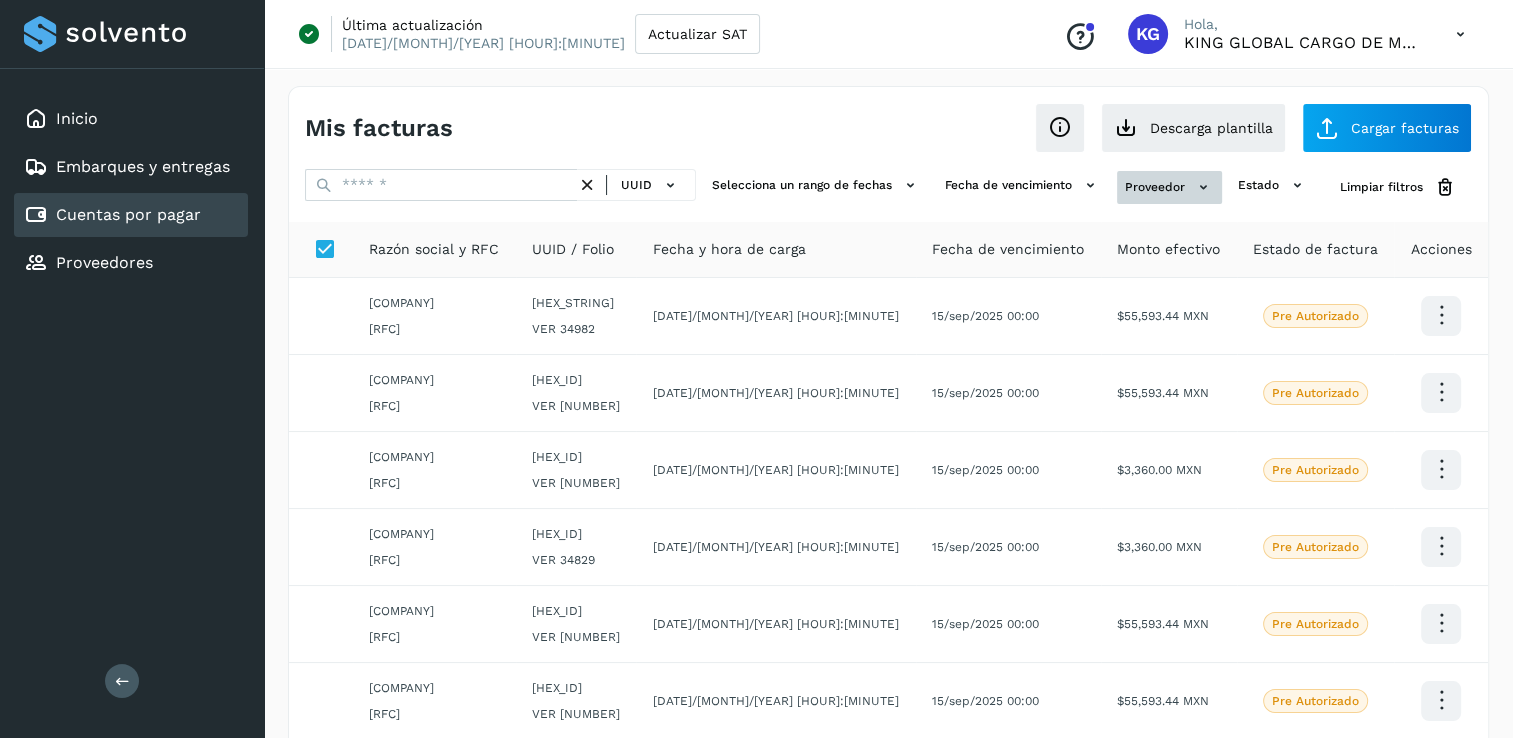 click on "Proveedor" at bounding box center [1169, 187] 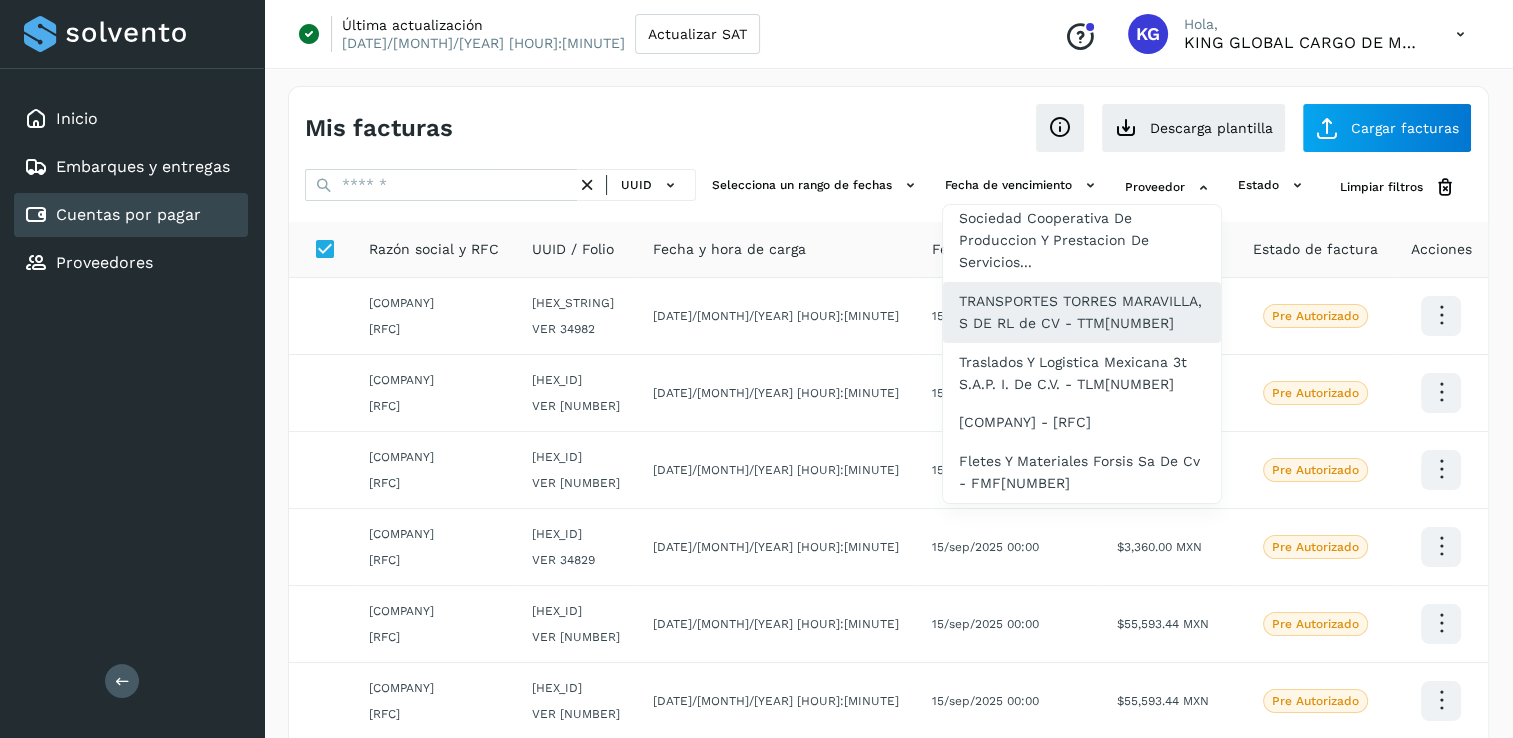 scroll, scrollTop: 498, scrollLeft: 0, axis: vertical 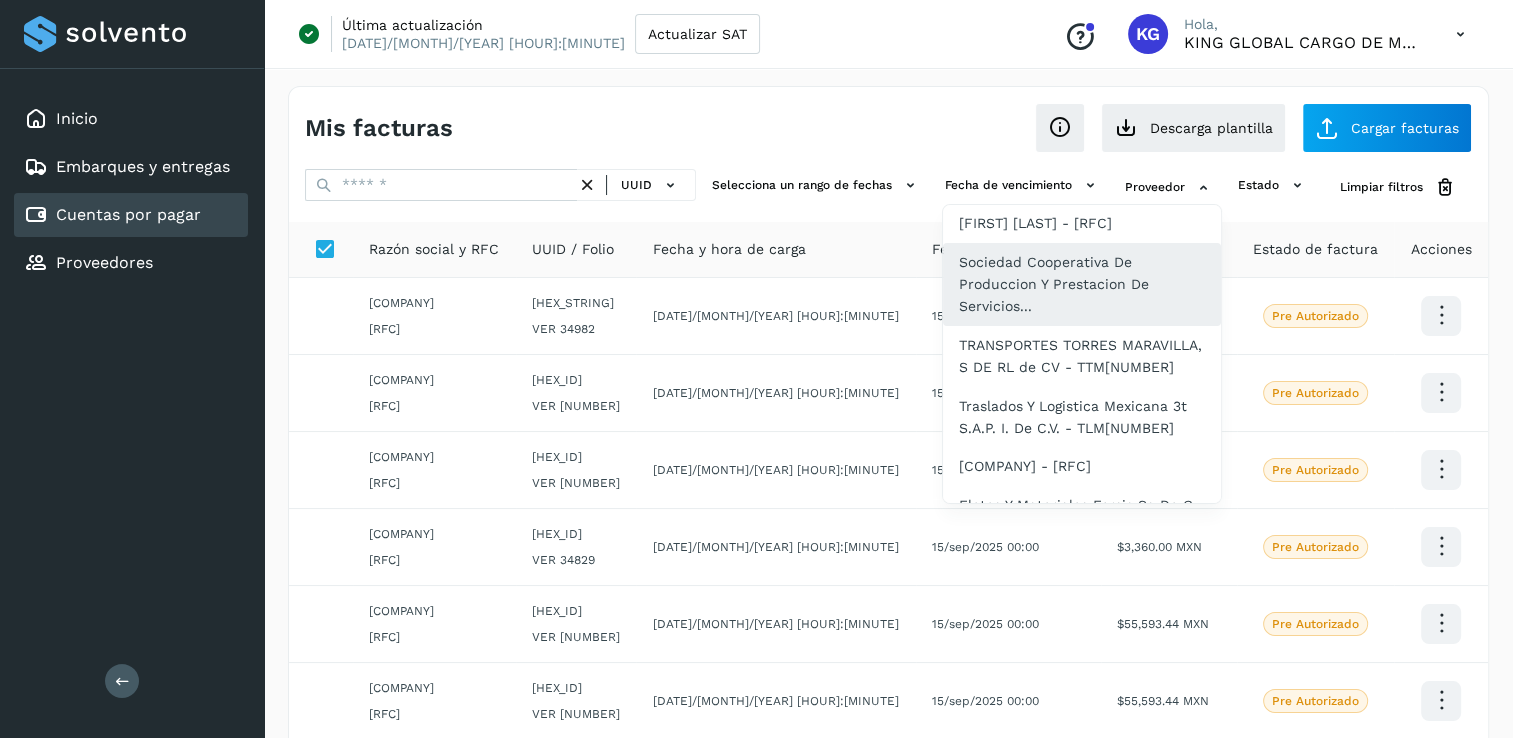 click on "[COMPANY_NAME]" 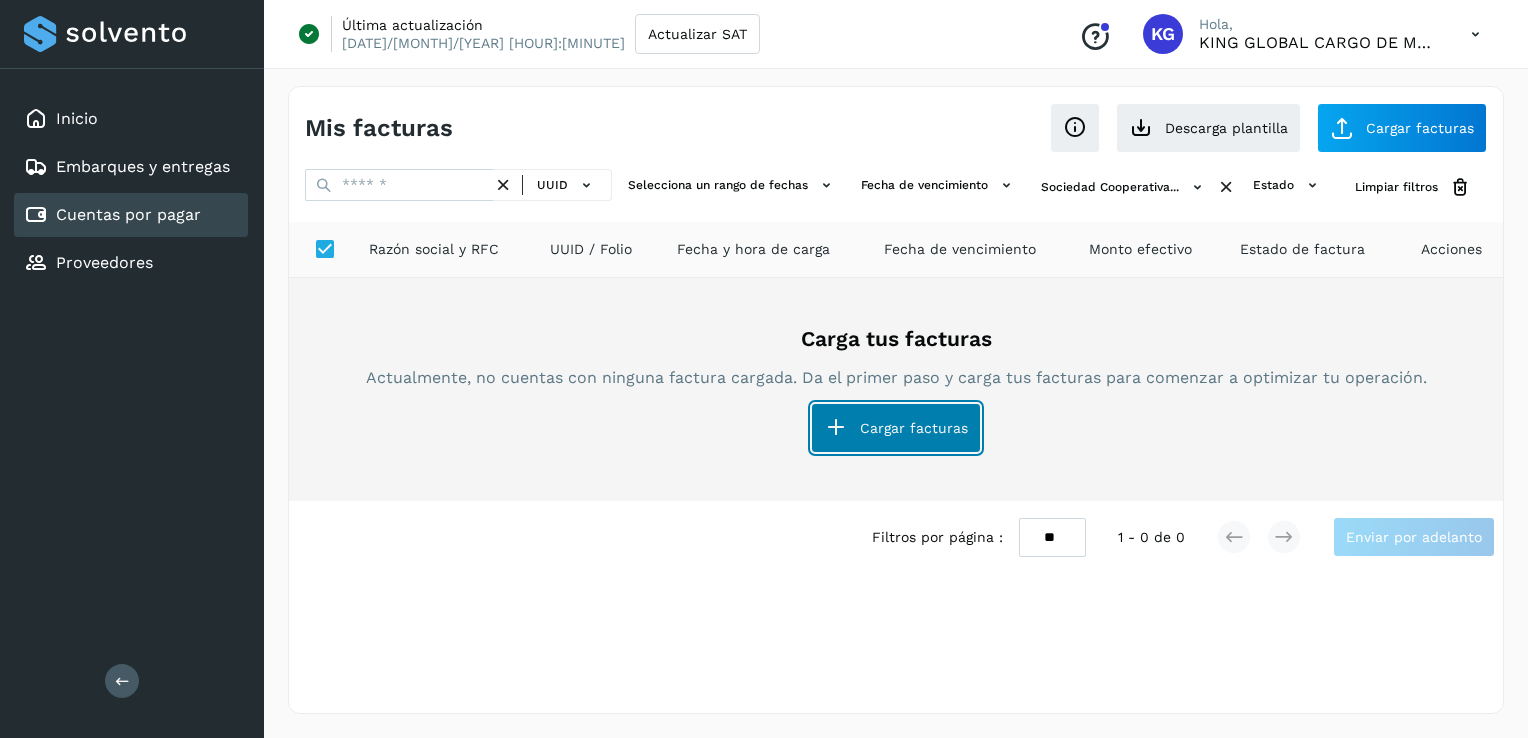 click on "Cargar facturas" 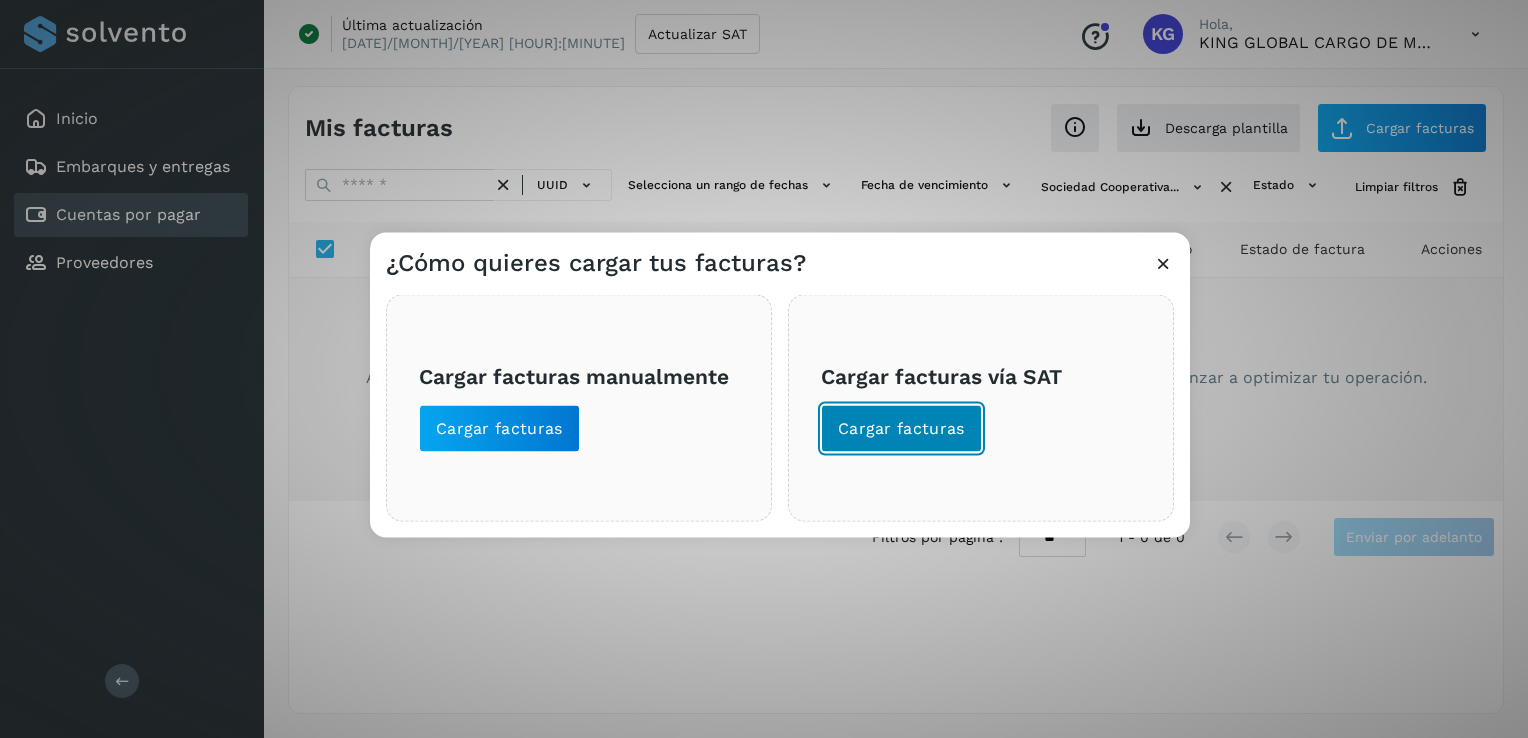 click on "Cargar facturas" 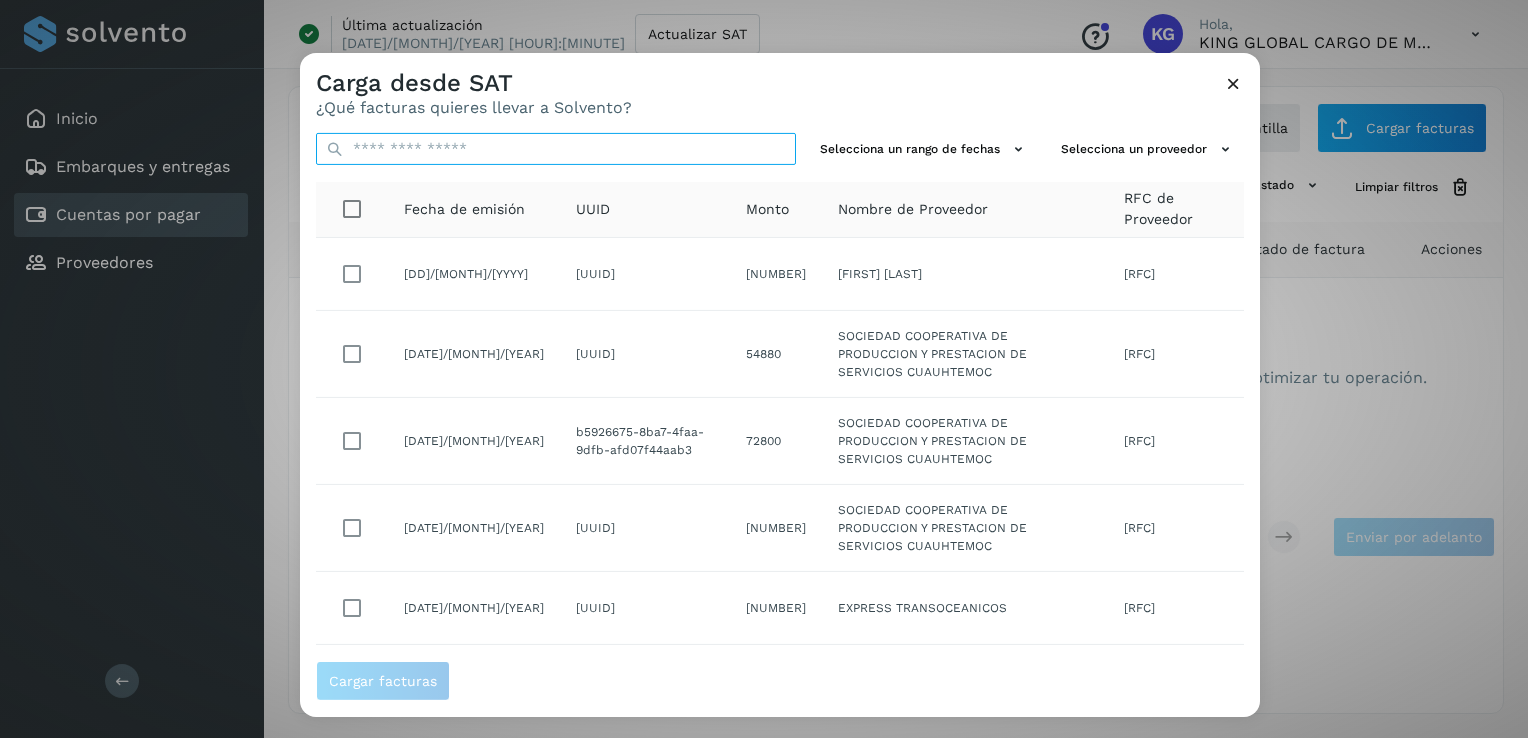 click at bounding box center (556, 149) 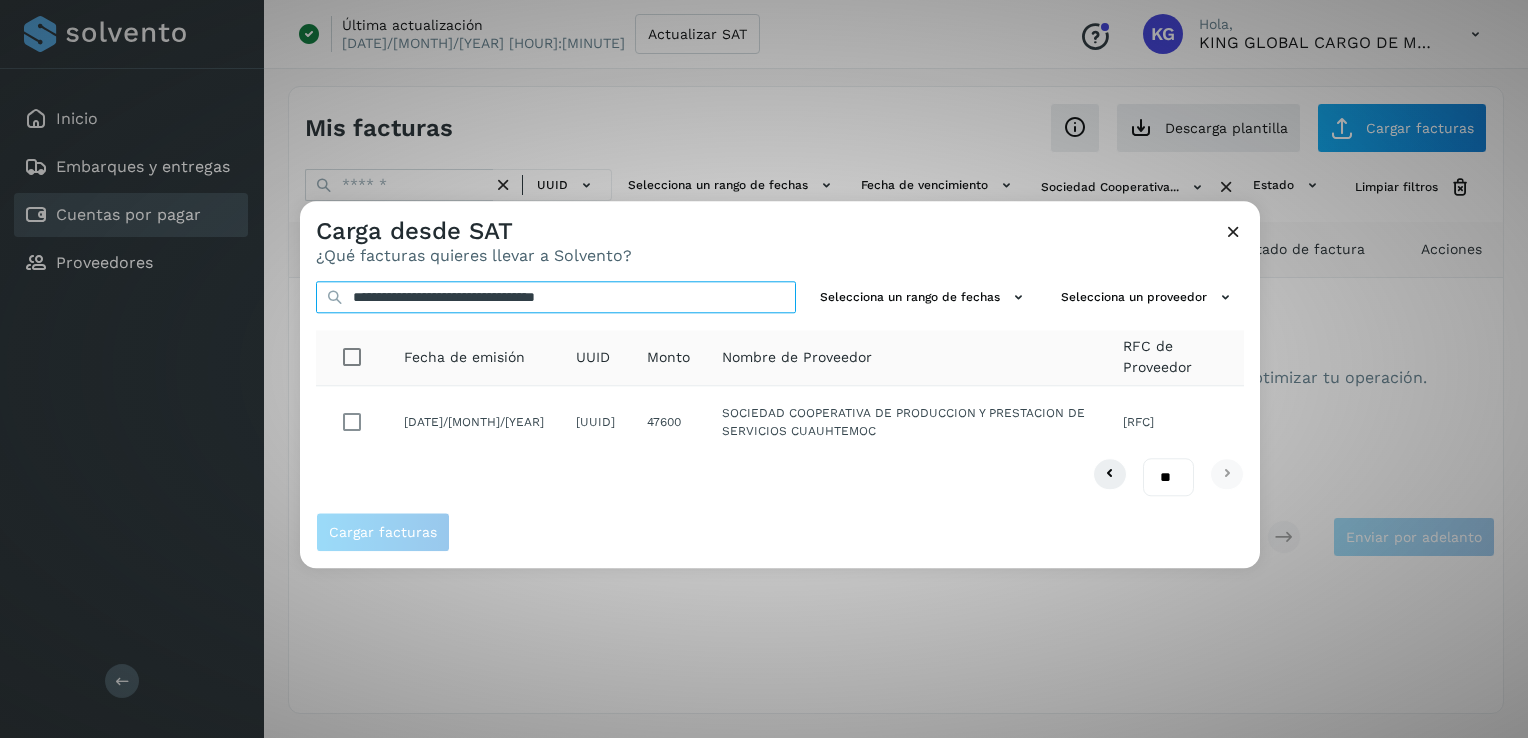 type on "**********" 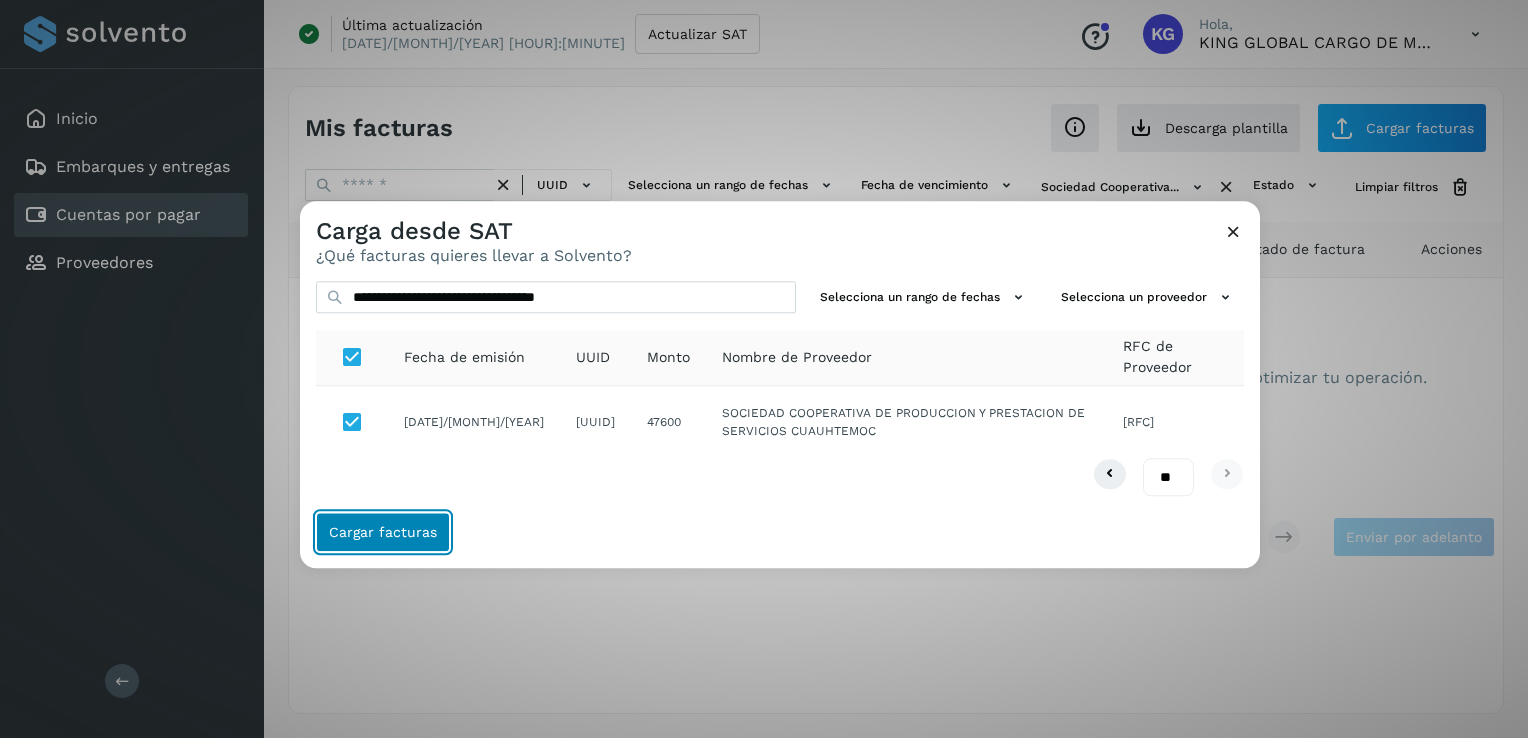 click on "Cargar facturas" 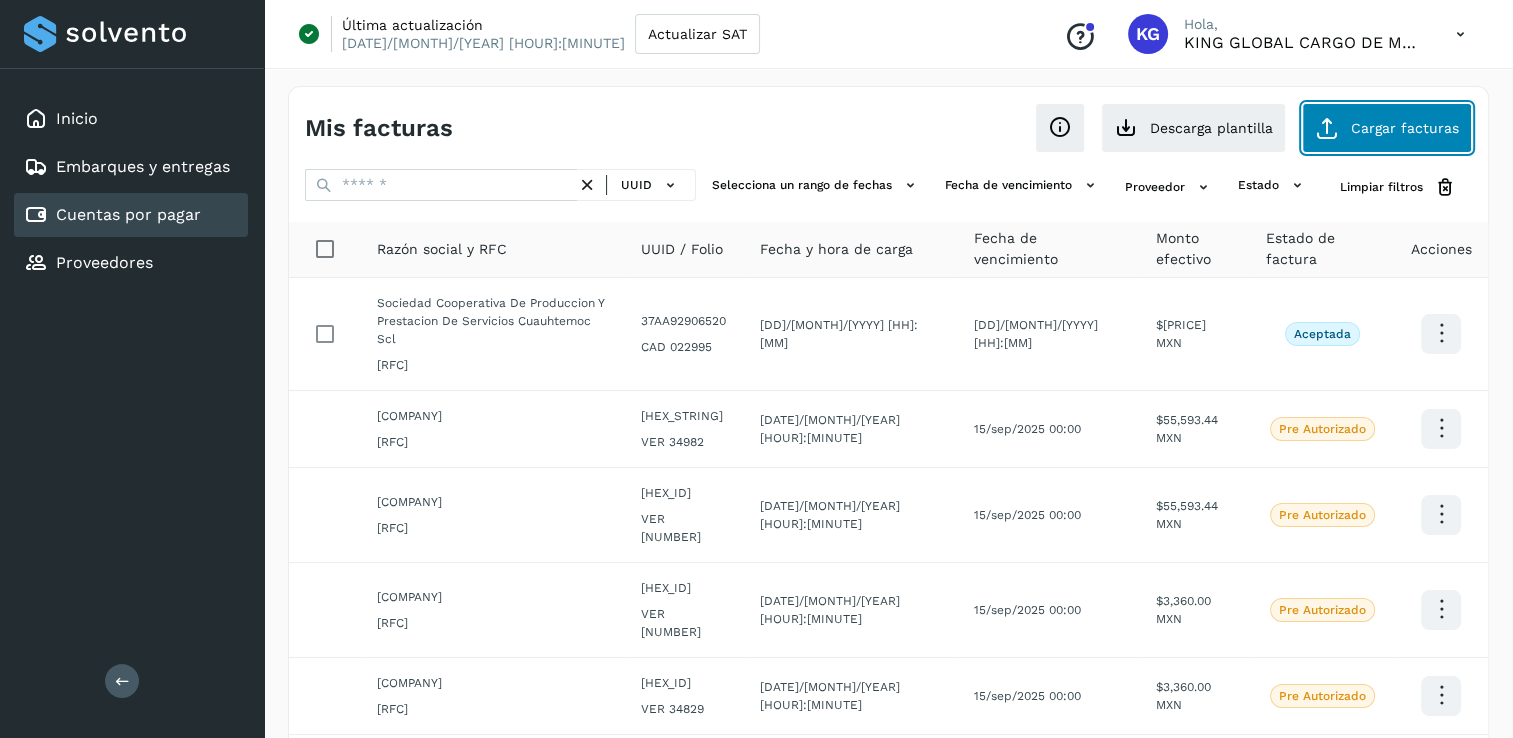 click on "Cargar facturas" 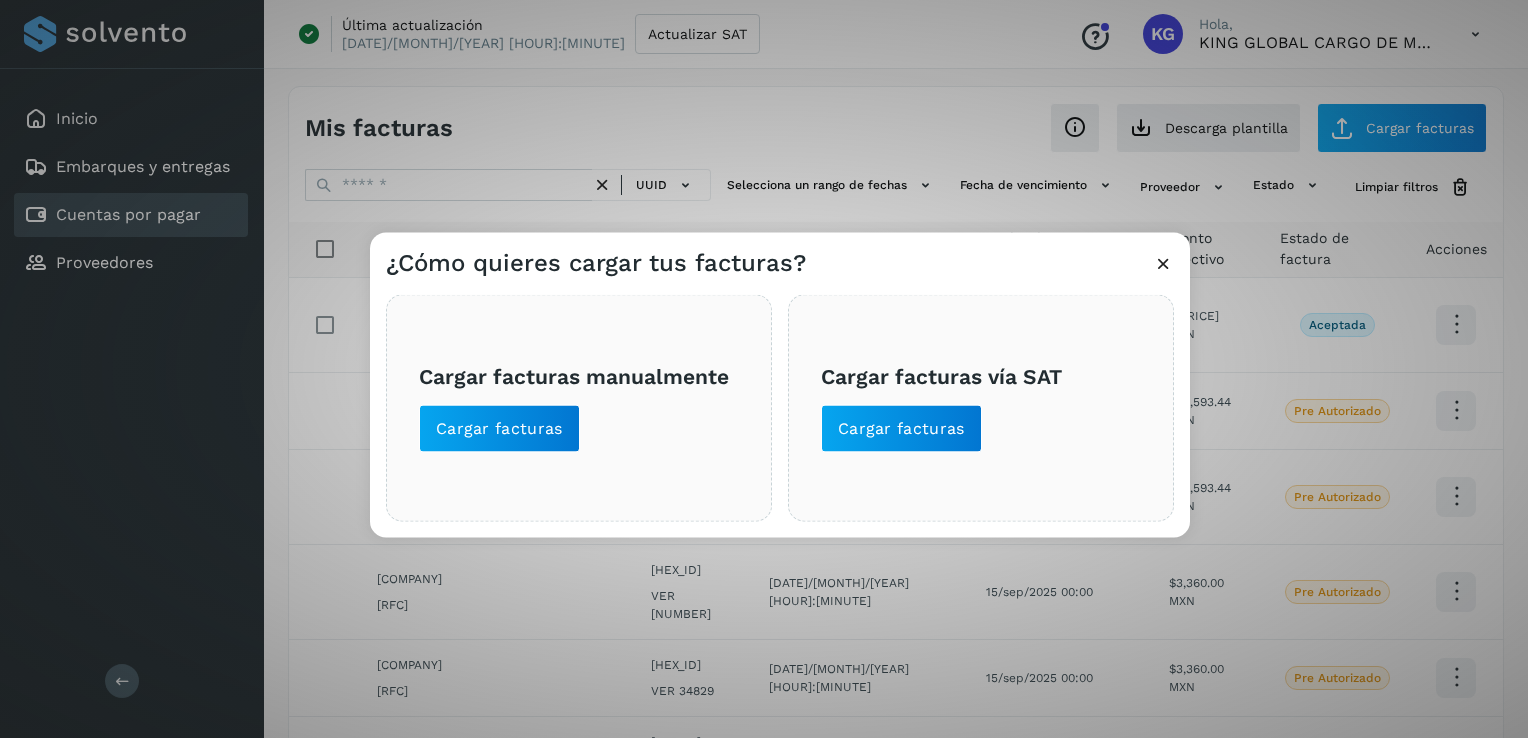 click on "Cargar facturas vía SAT Cargar facturas" at bounding box center (981, 408) 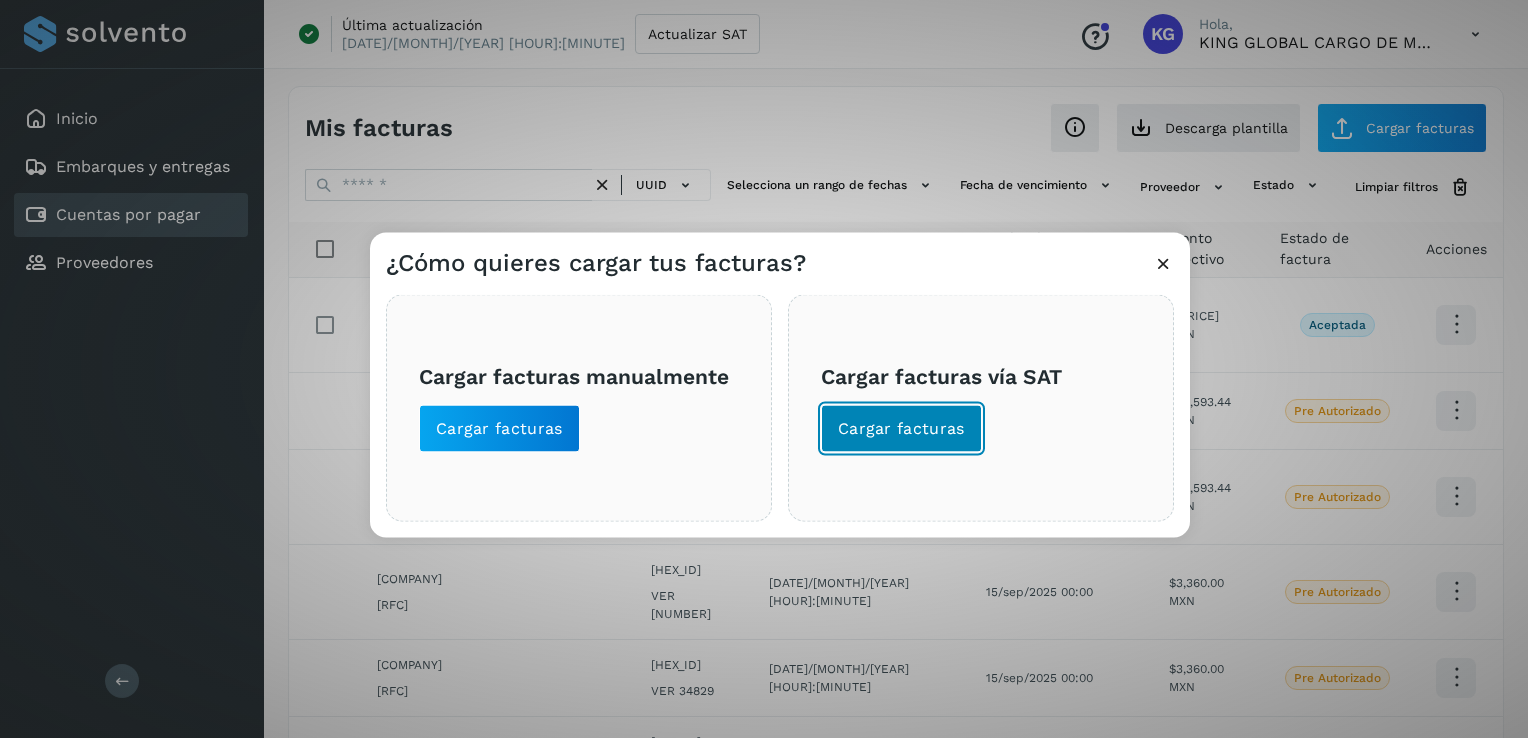 click on "Cargar facturas" 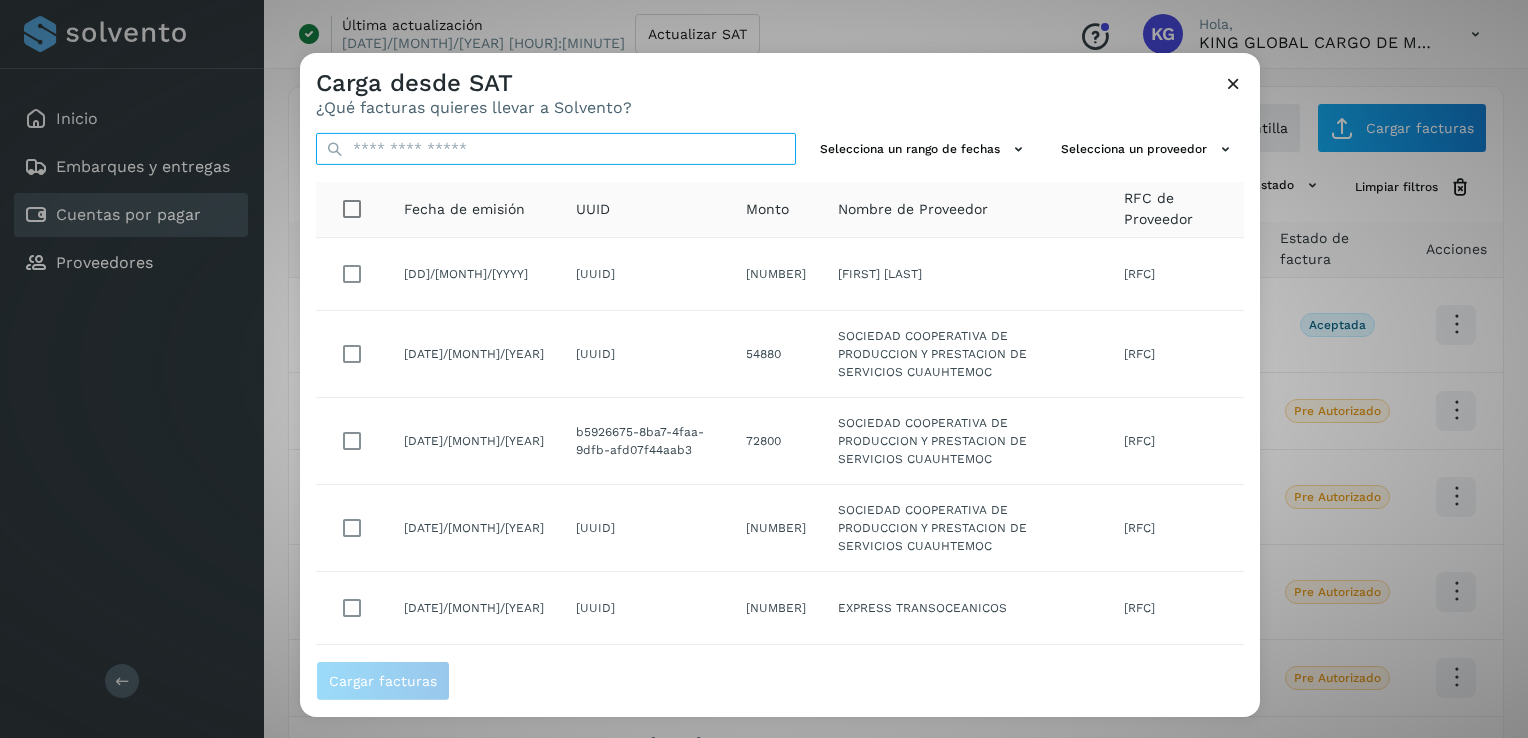 click at bounding box center [556, 149] 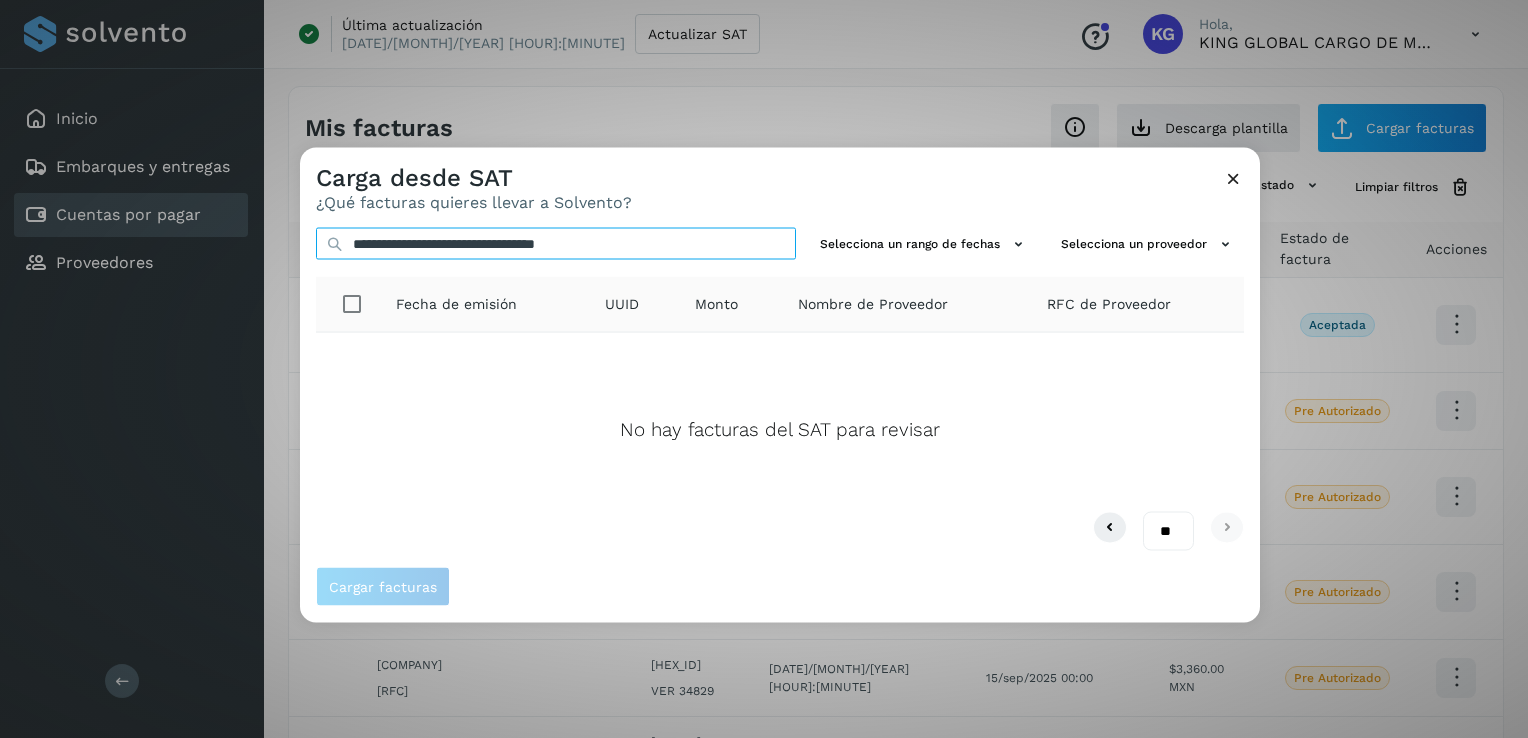 type on "**********" 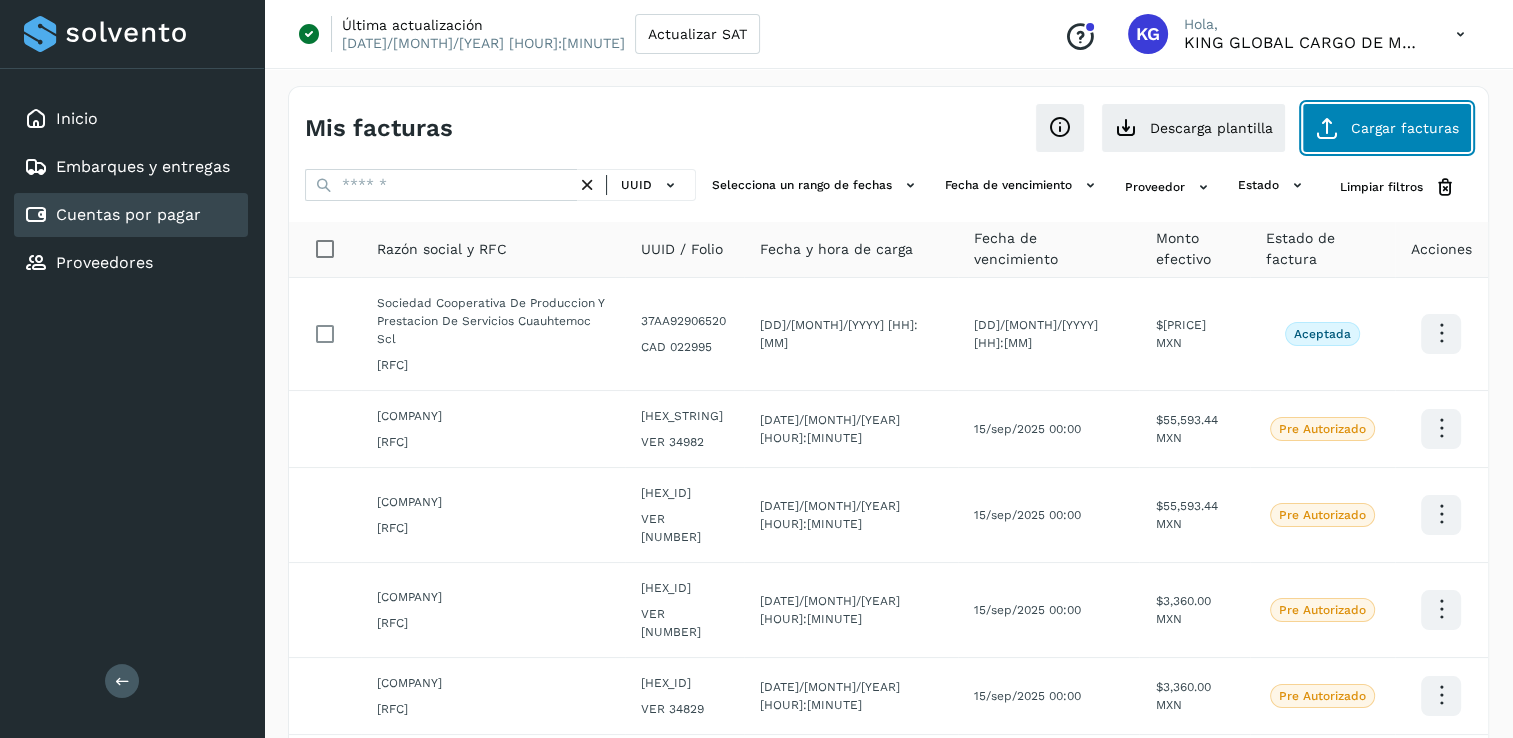 click on "Cargar facturas" 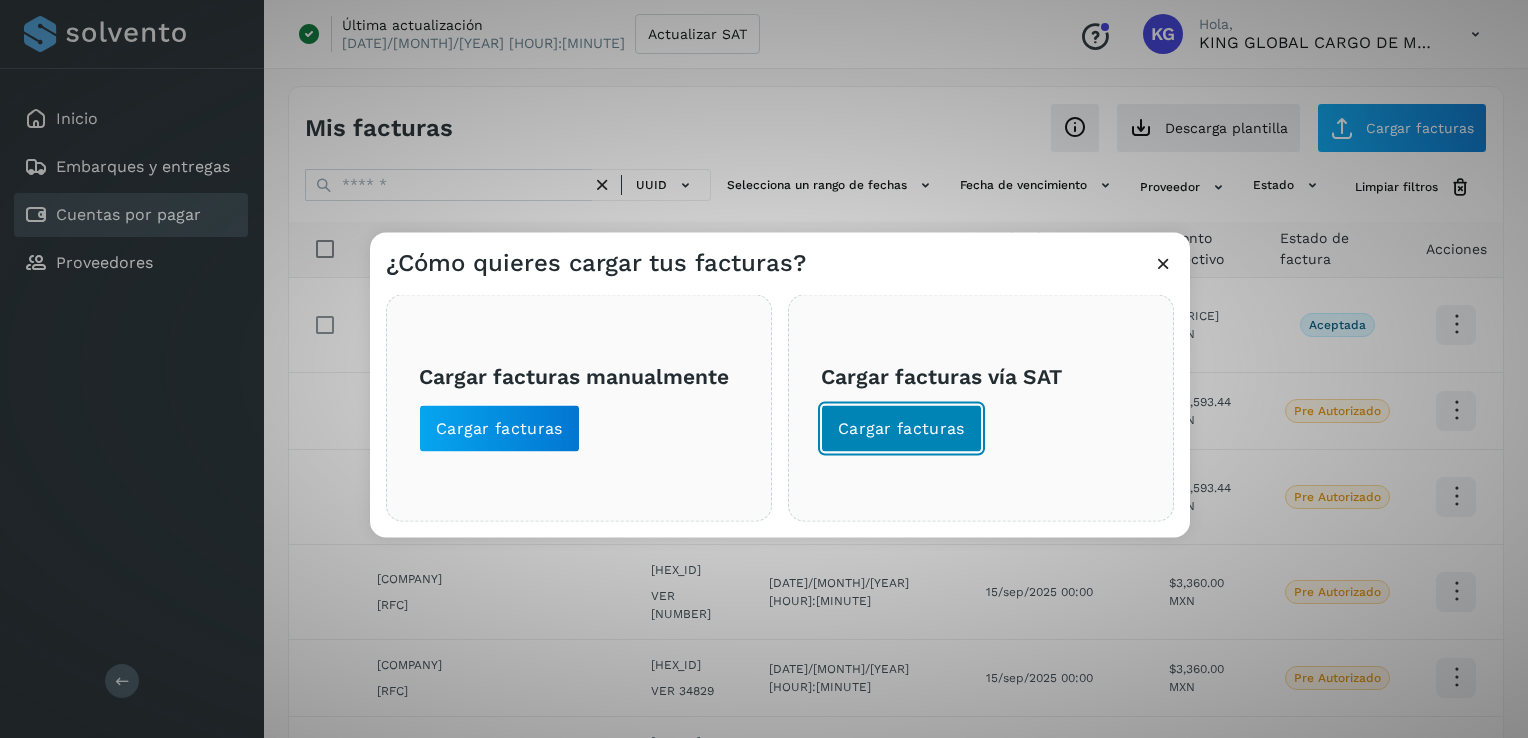 click on "Cargar facturas" at bounding box center [901, 429] 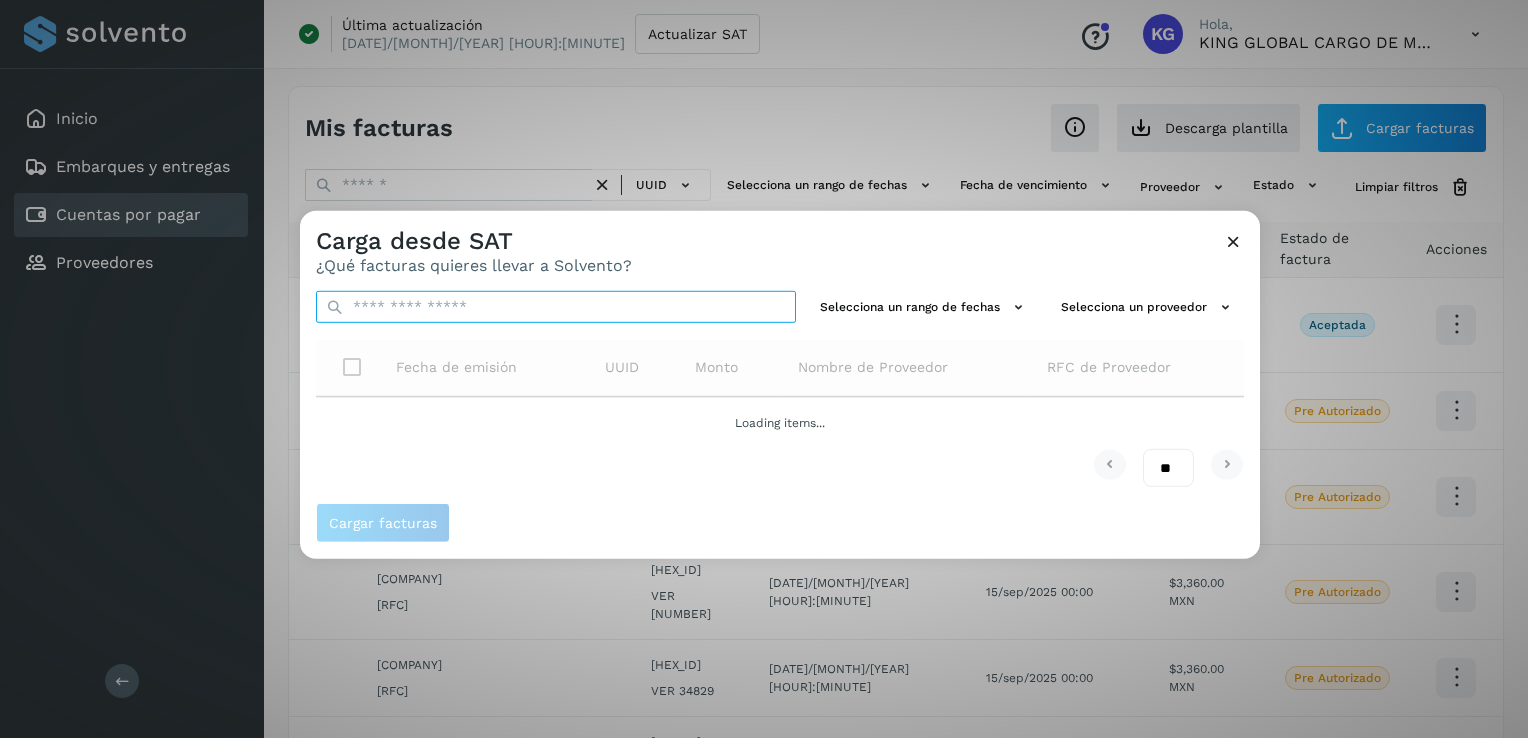 click at bounding box center (556, 307) 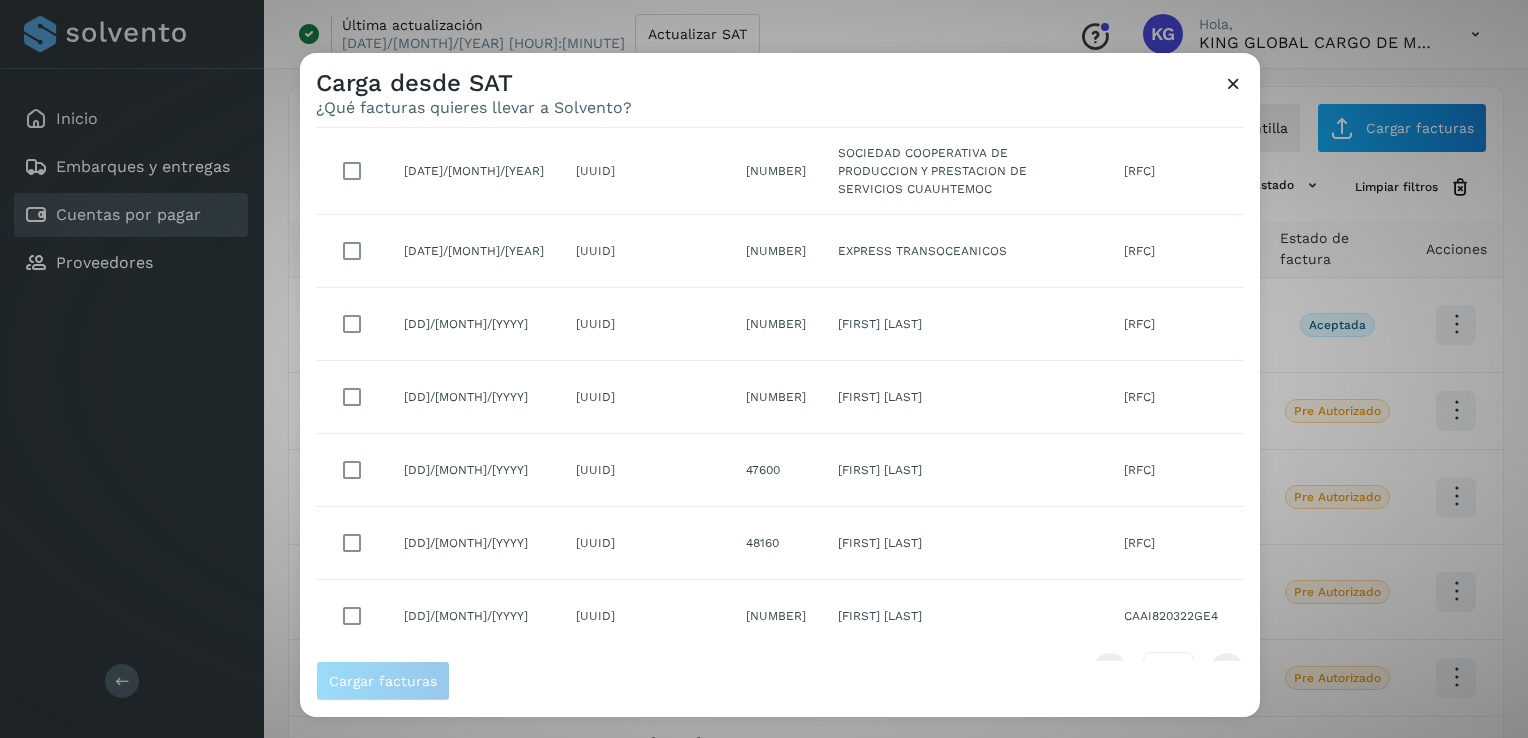 scroll, scrollTop: 0, scrollLeft: 0, axis: both 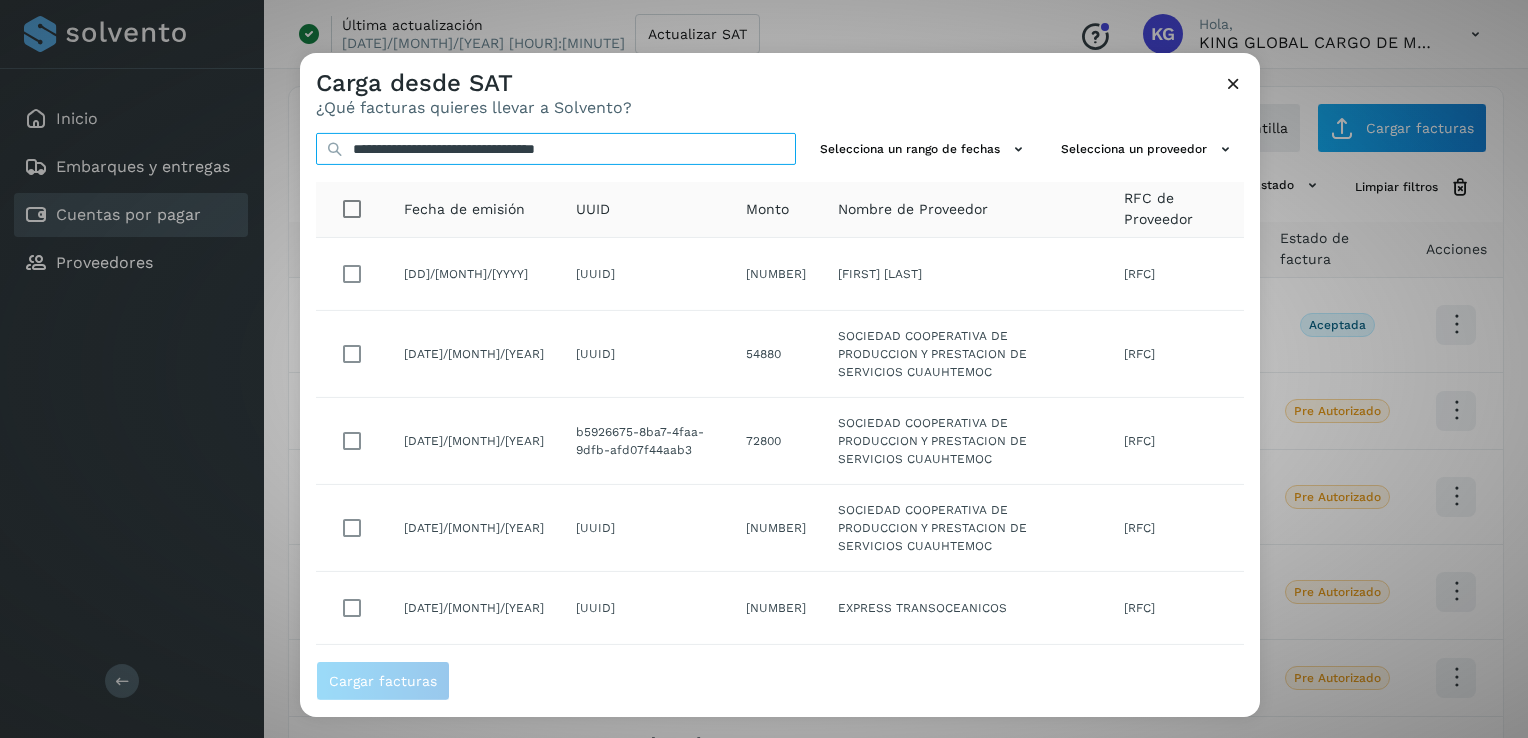 type on "**********" 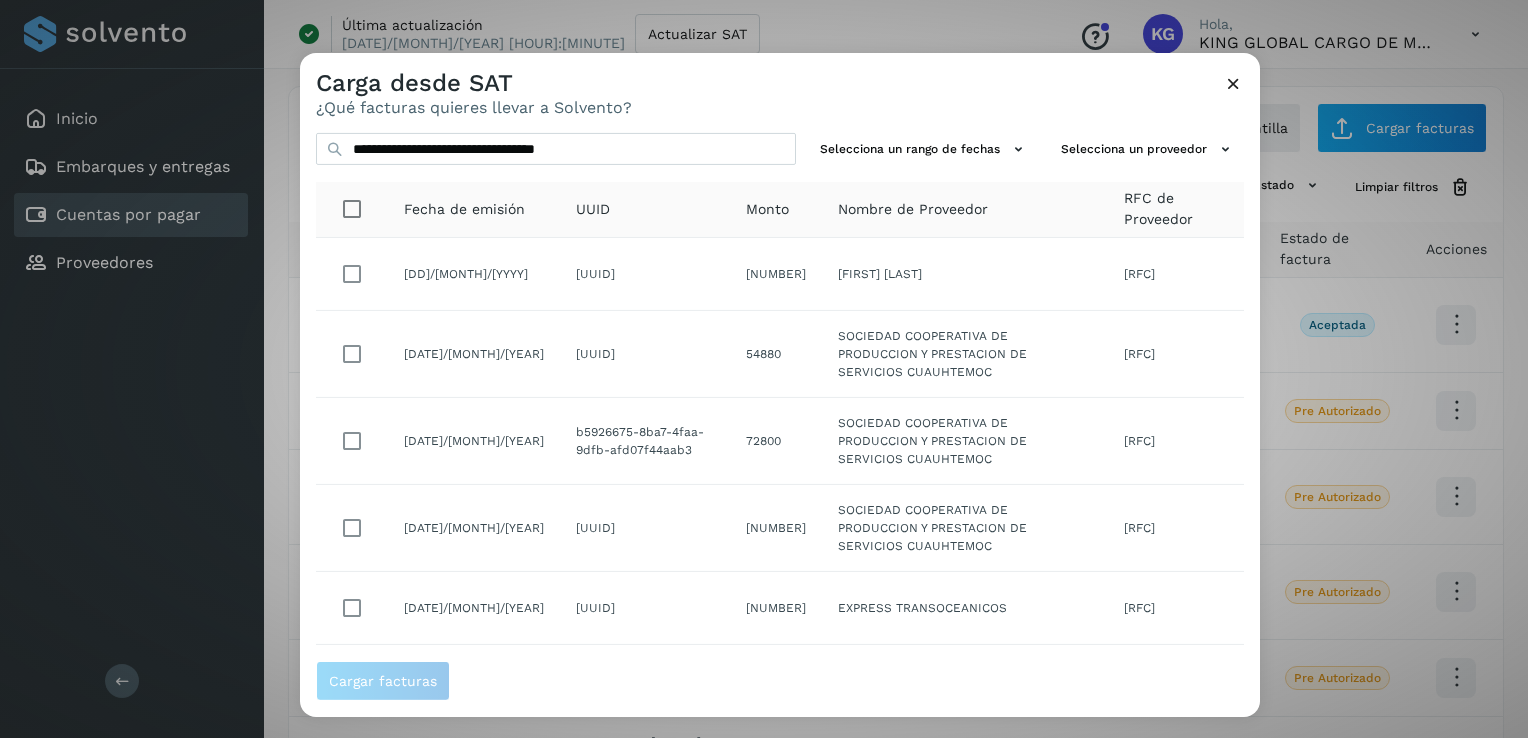 click at bounding box center (1233, 83) 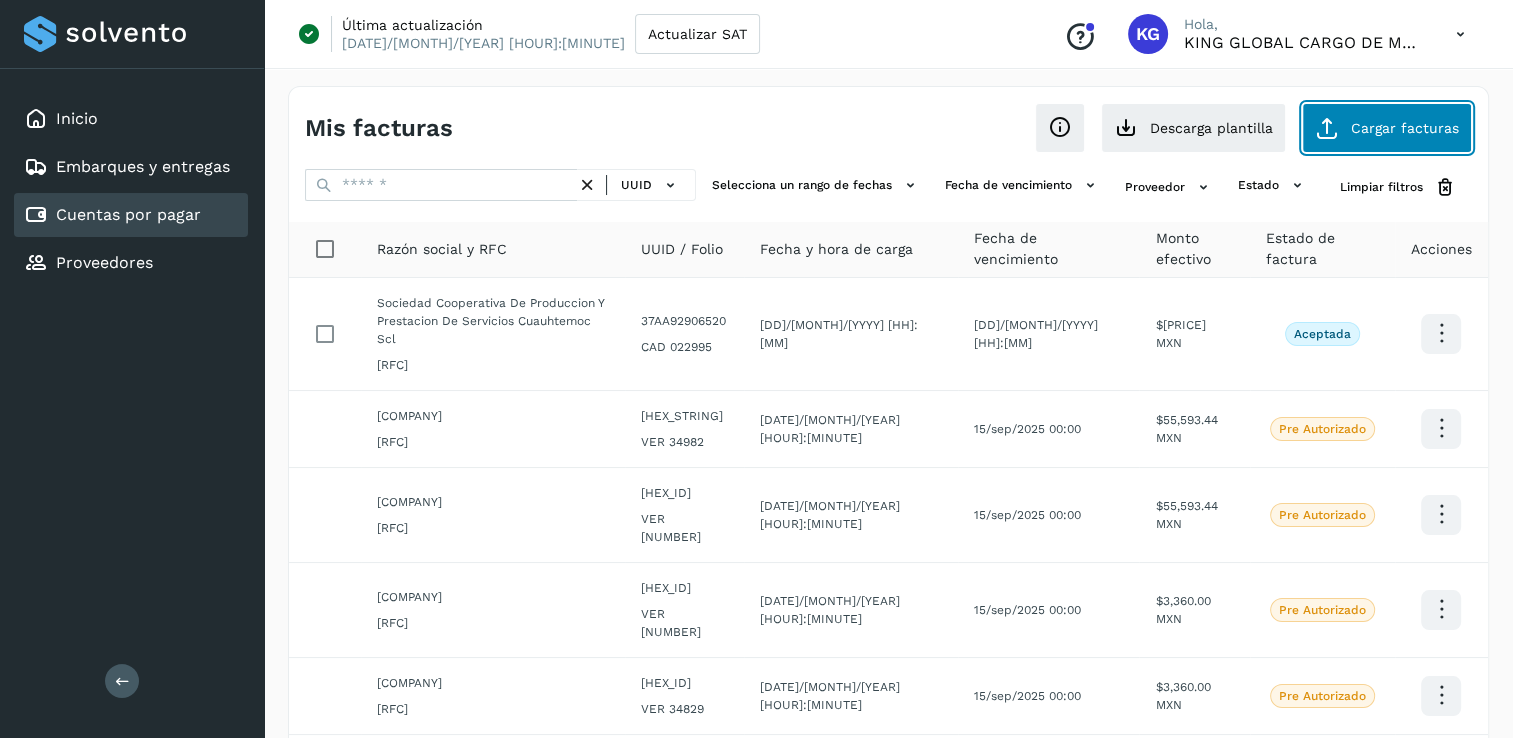 click on "Cargar facturas" 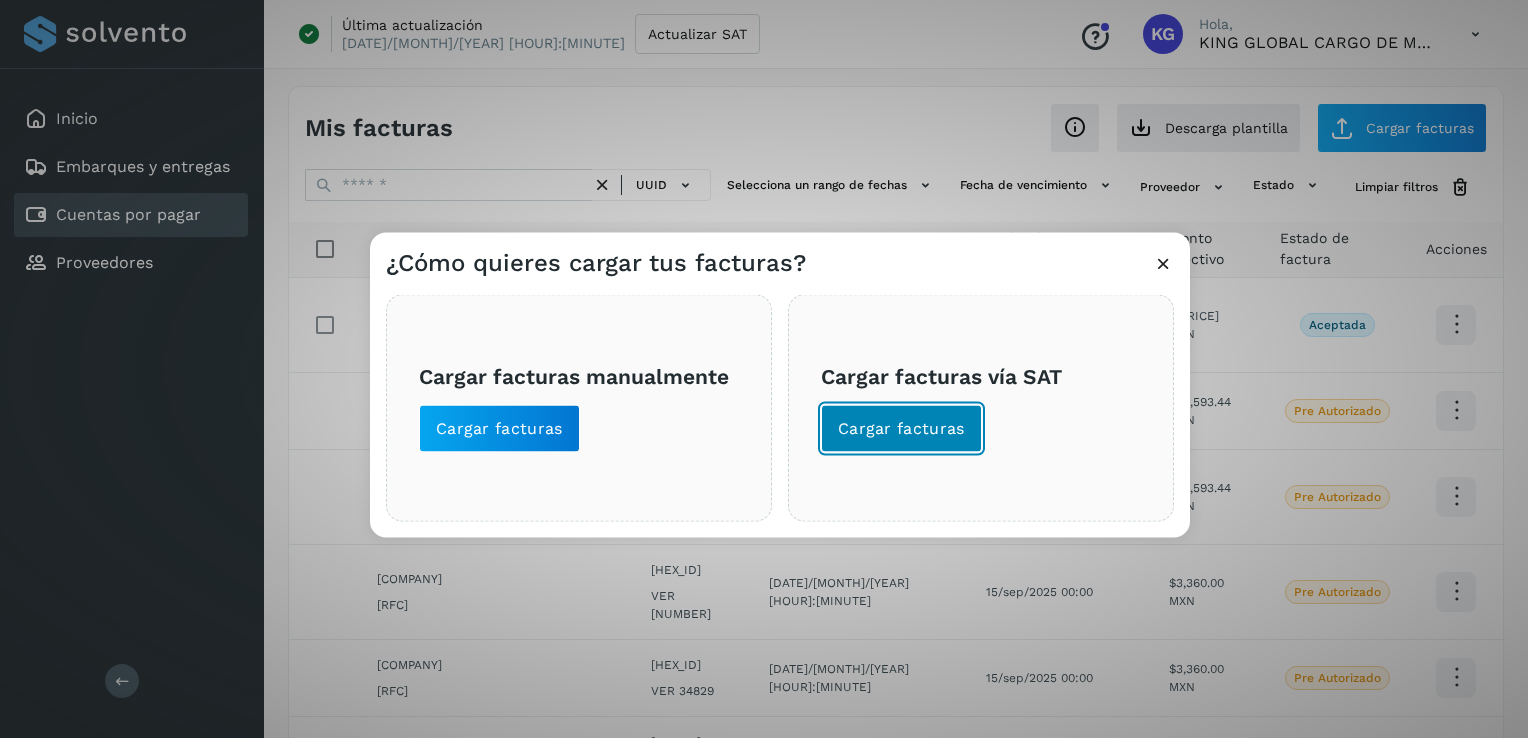 click on "Cargar facturas" 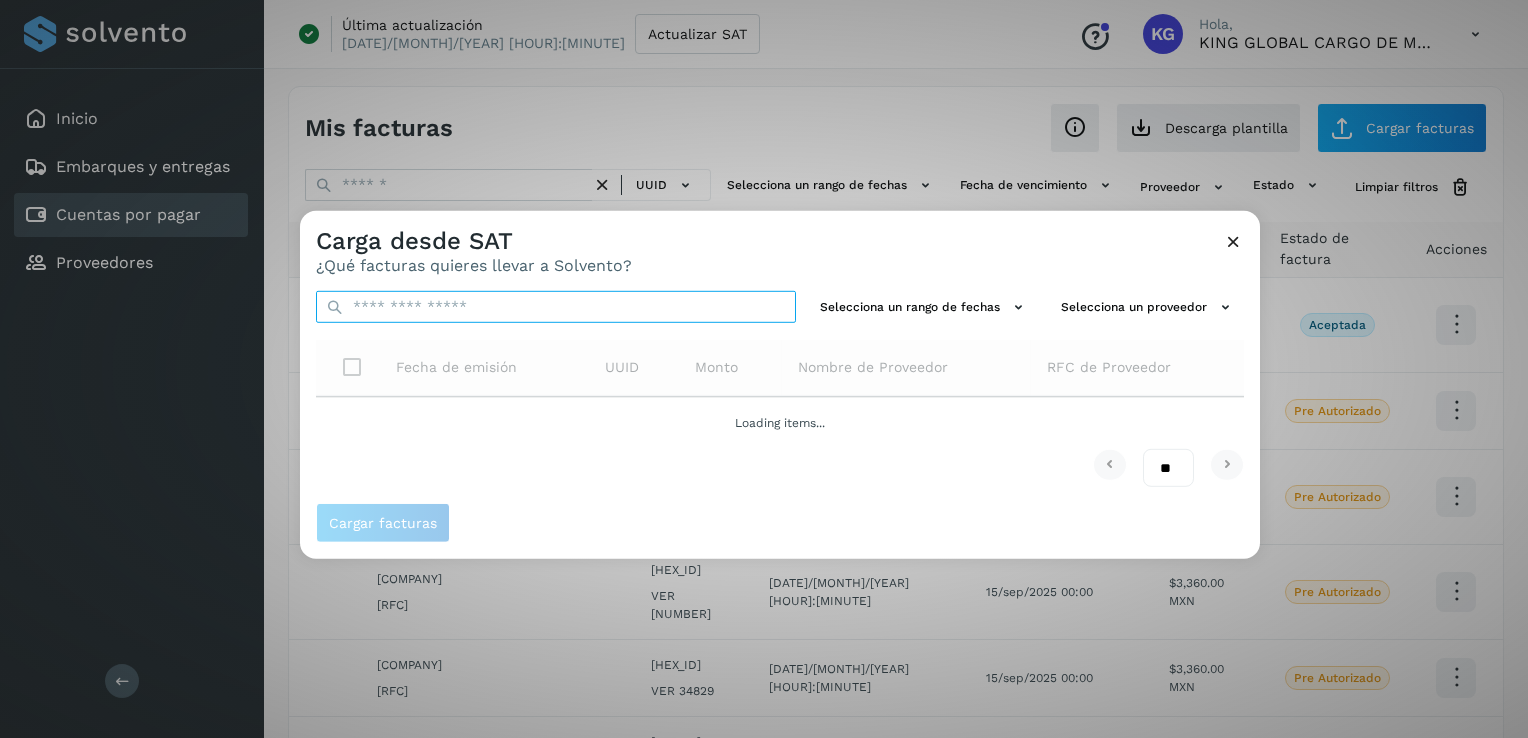 click at bounding box center (556, 307) 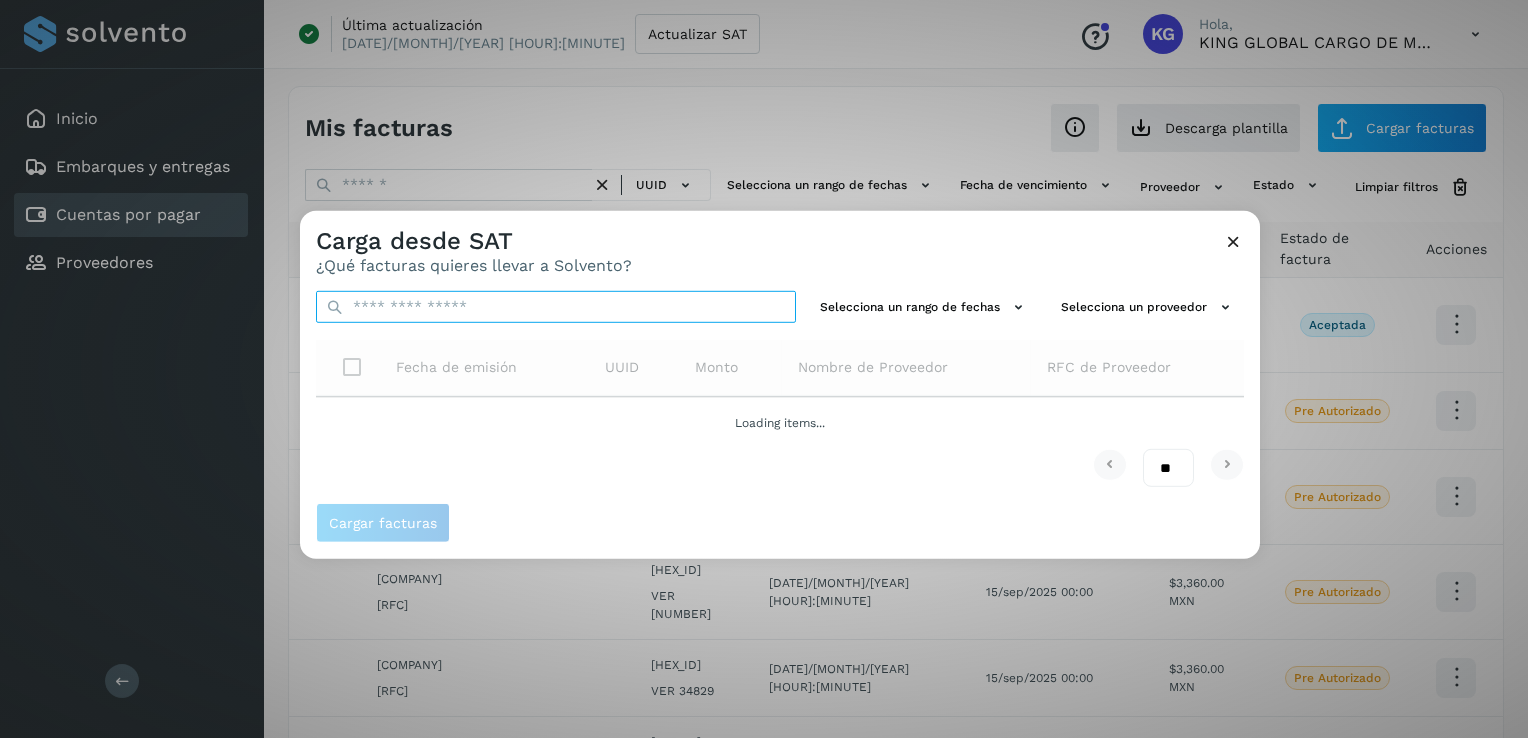 paste on "**********" 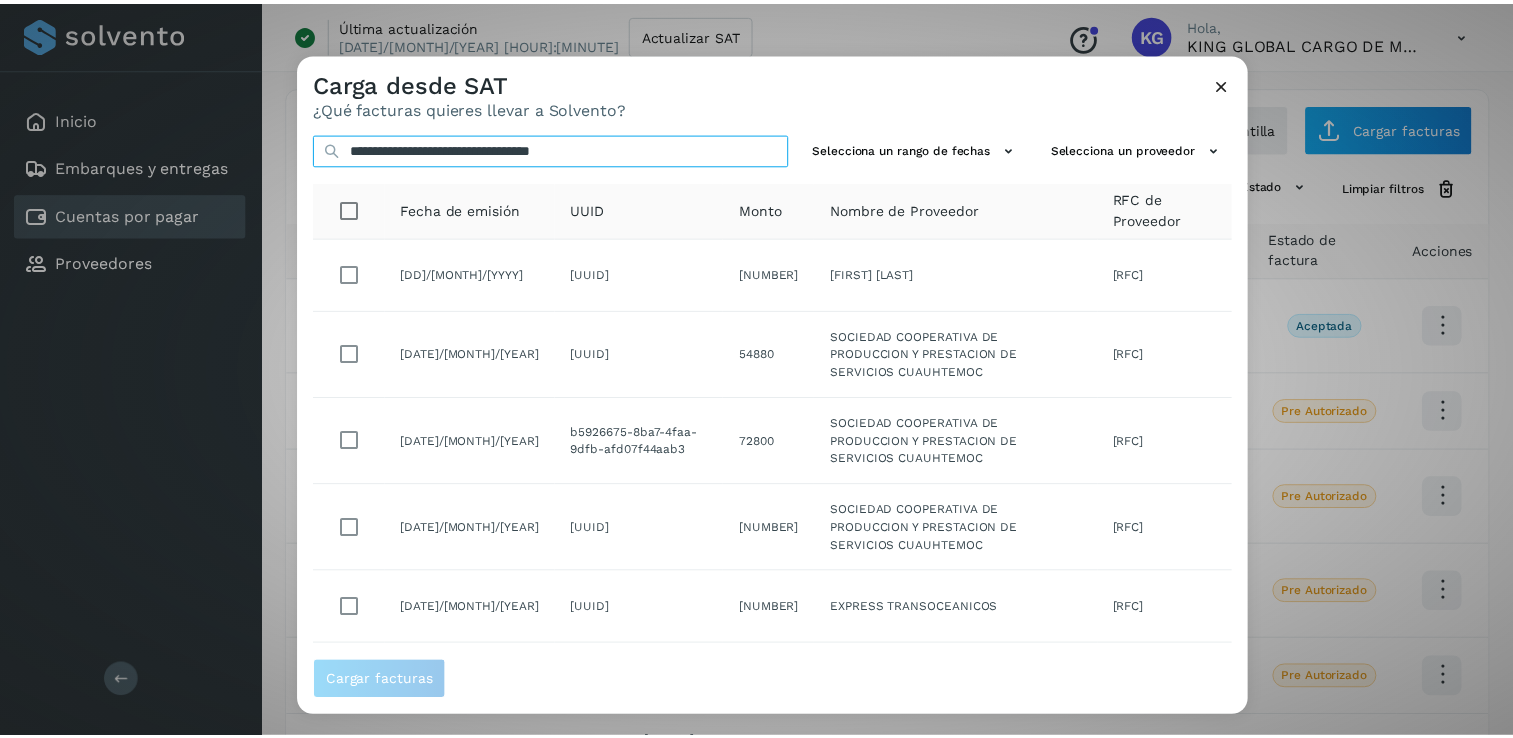 scroll, scrollTop: 357, scrollLeft: 0, axis: vertical 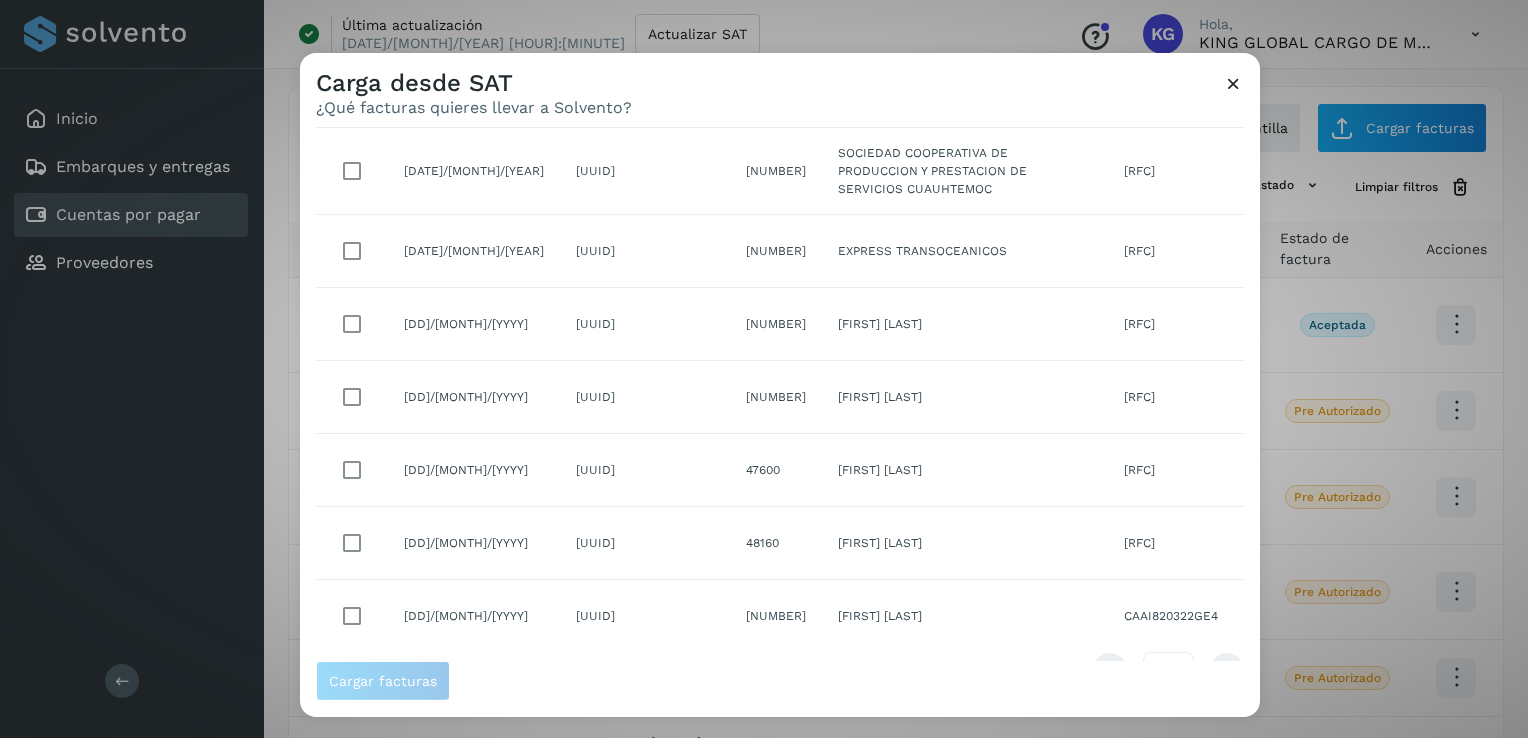 type on "**********" 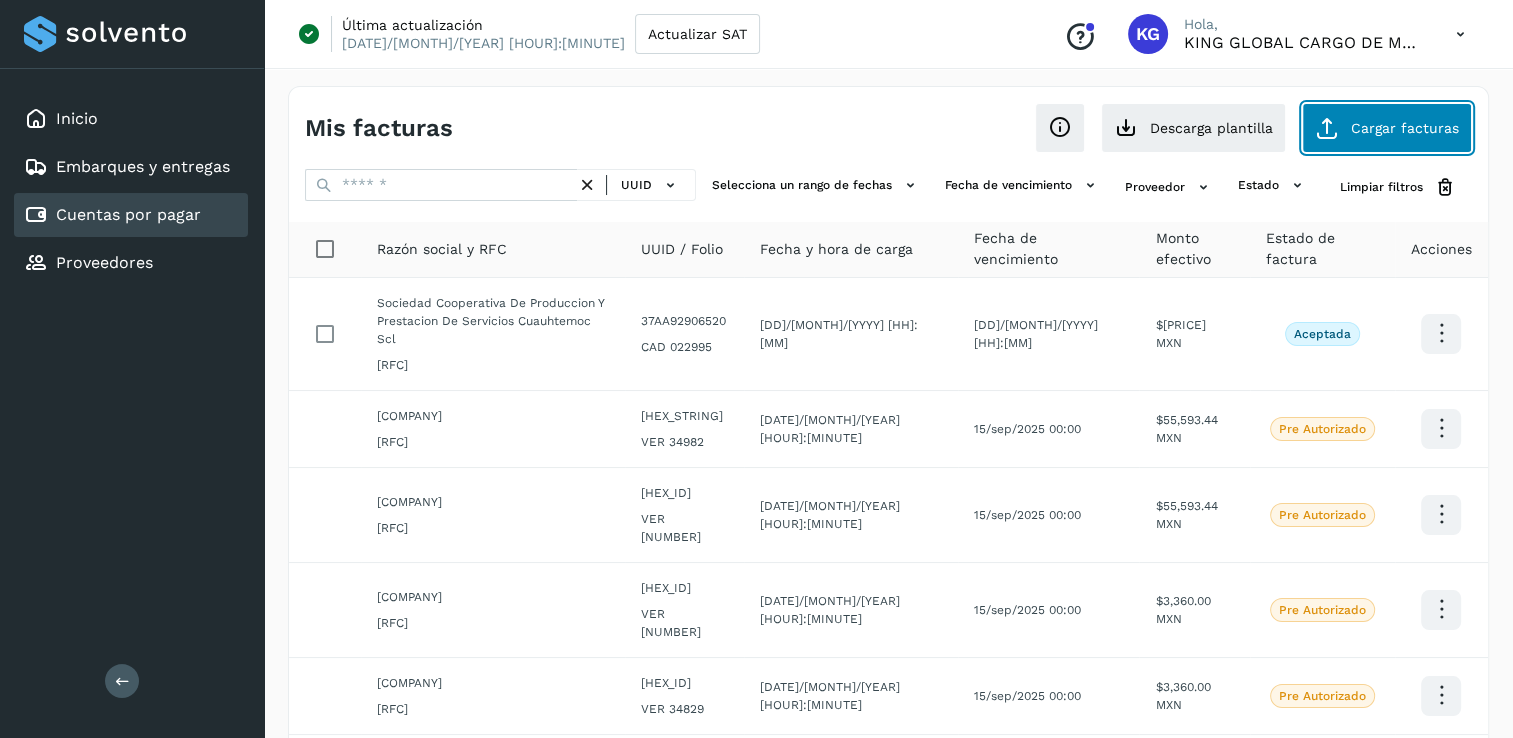 click on "Cargar facturas" 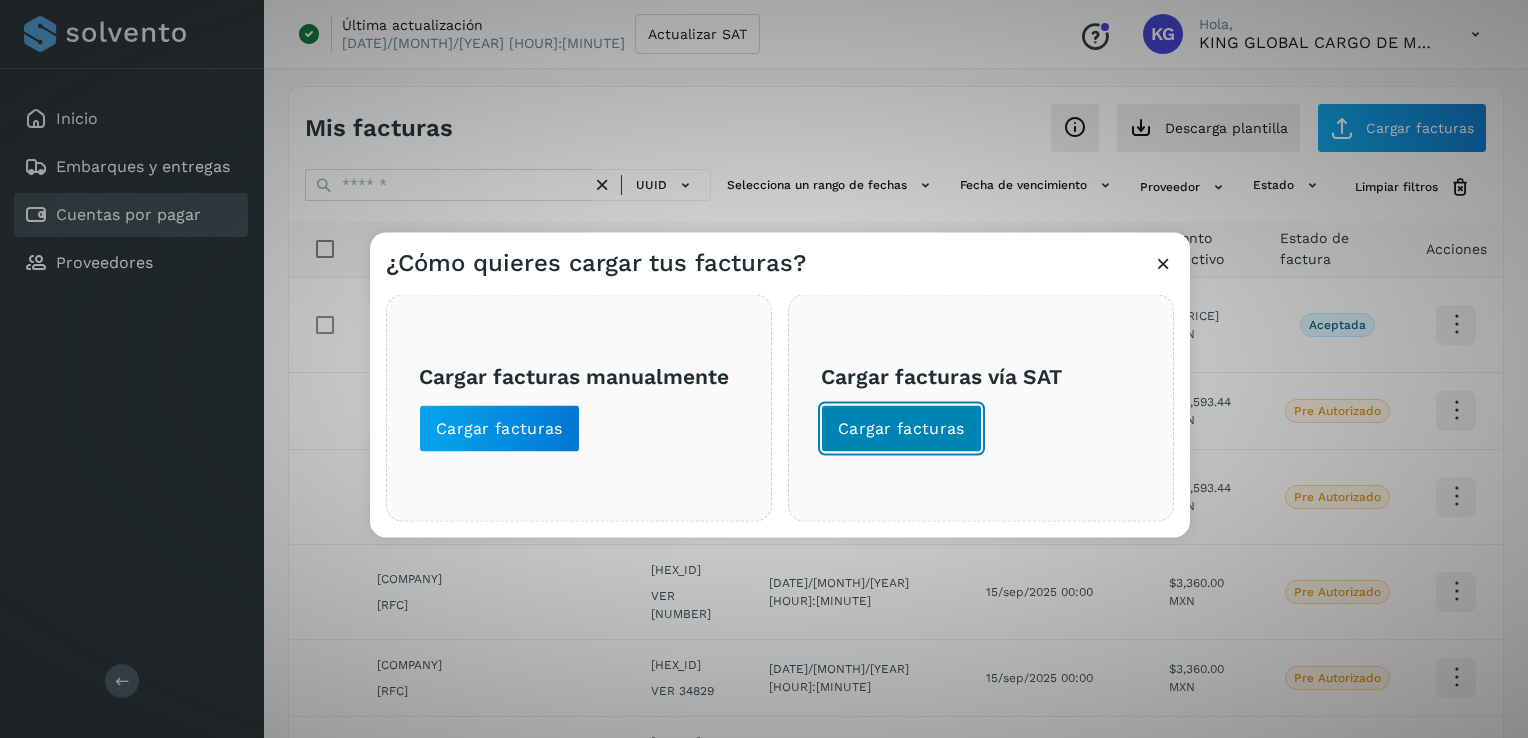 click on "Cargar facturas" 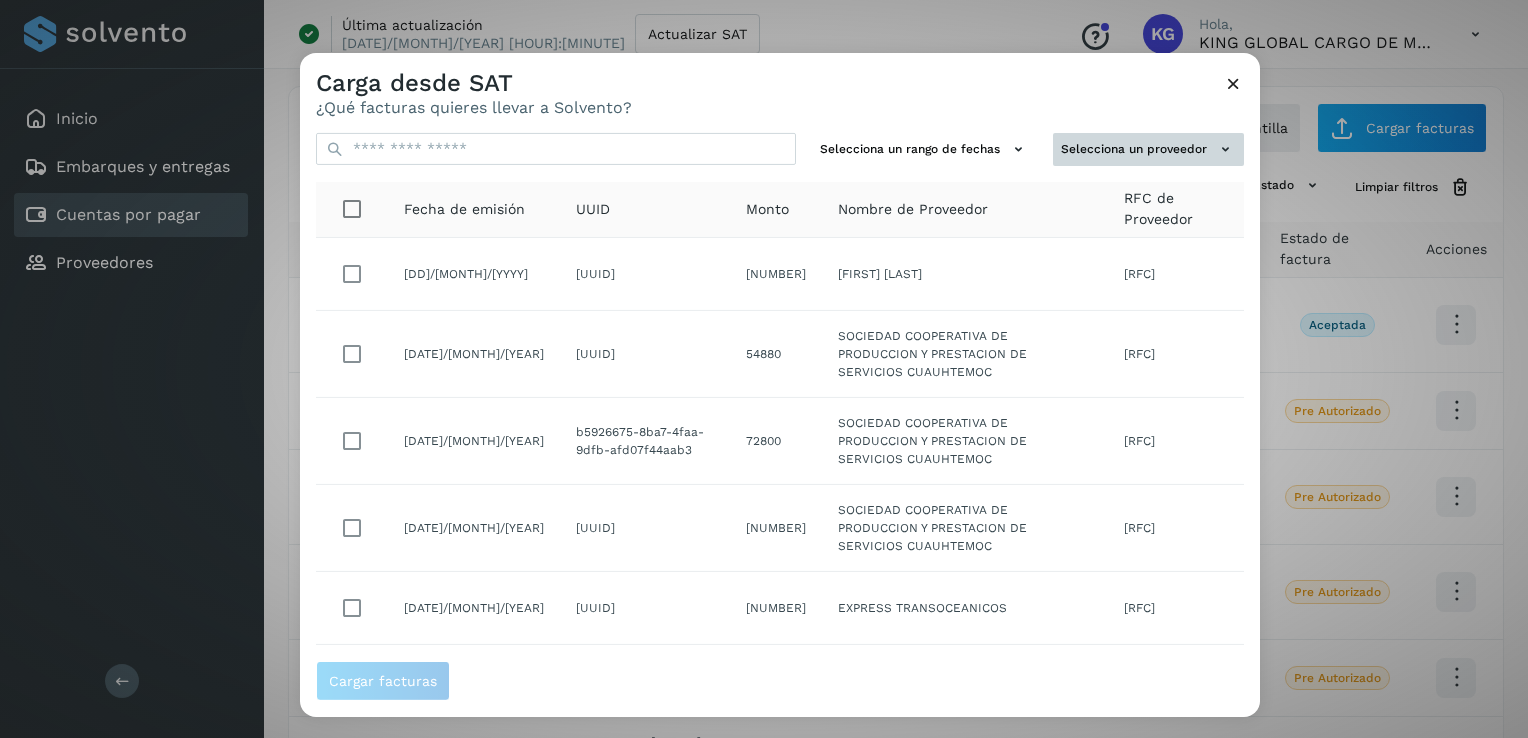 click 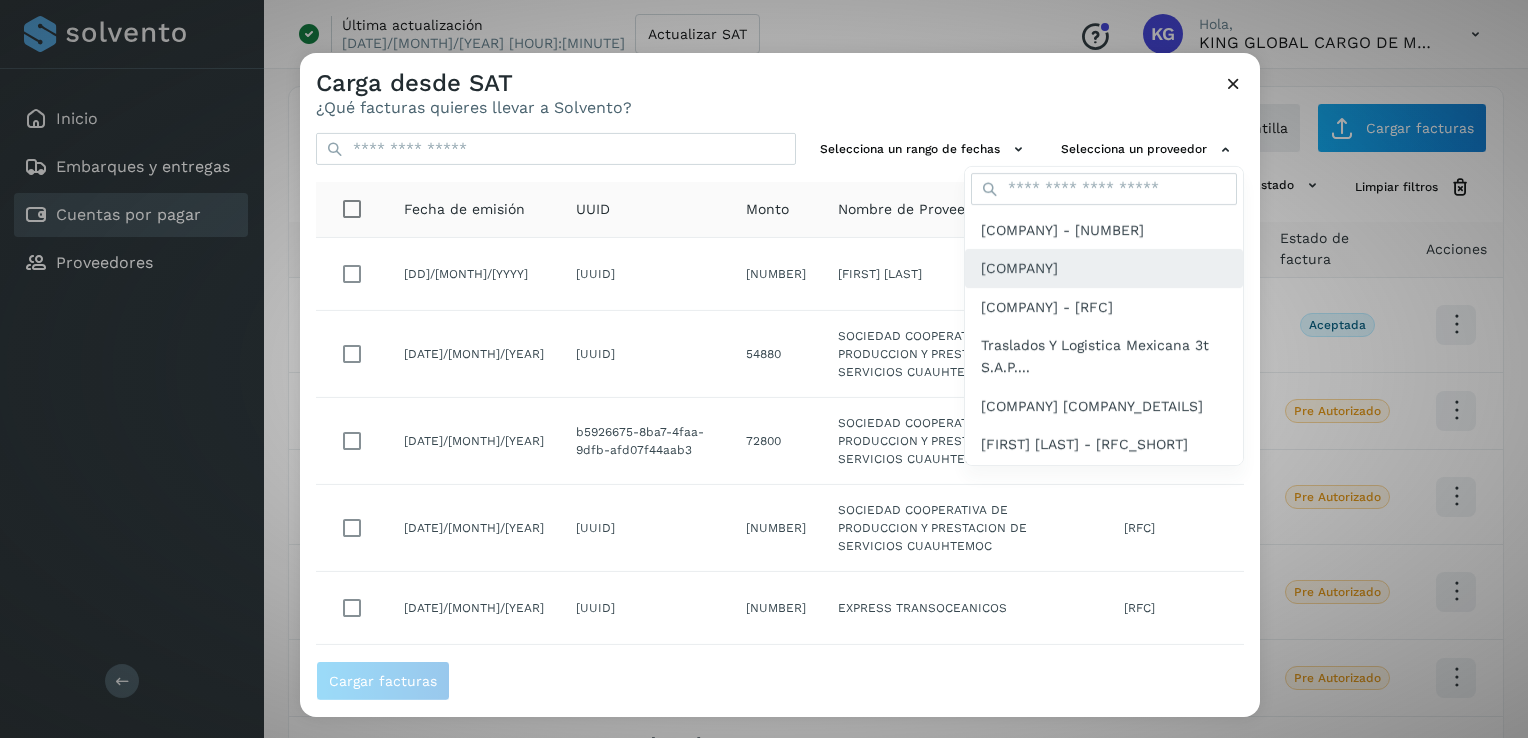 click on "Sociedad Cooperativa De Produccion Y Pre..." at bounding box center (1019, 268) 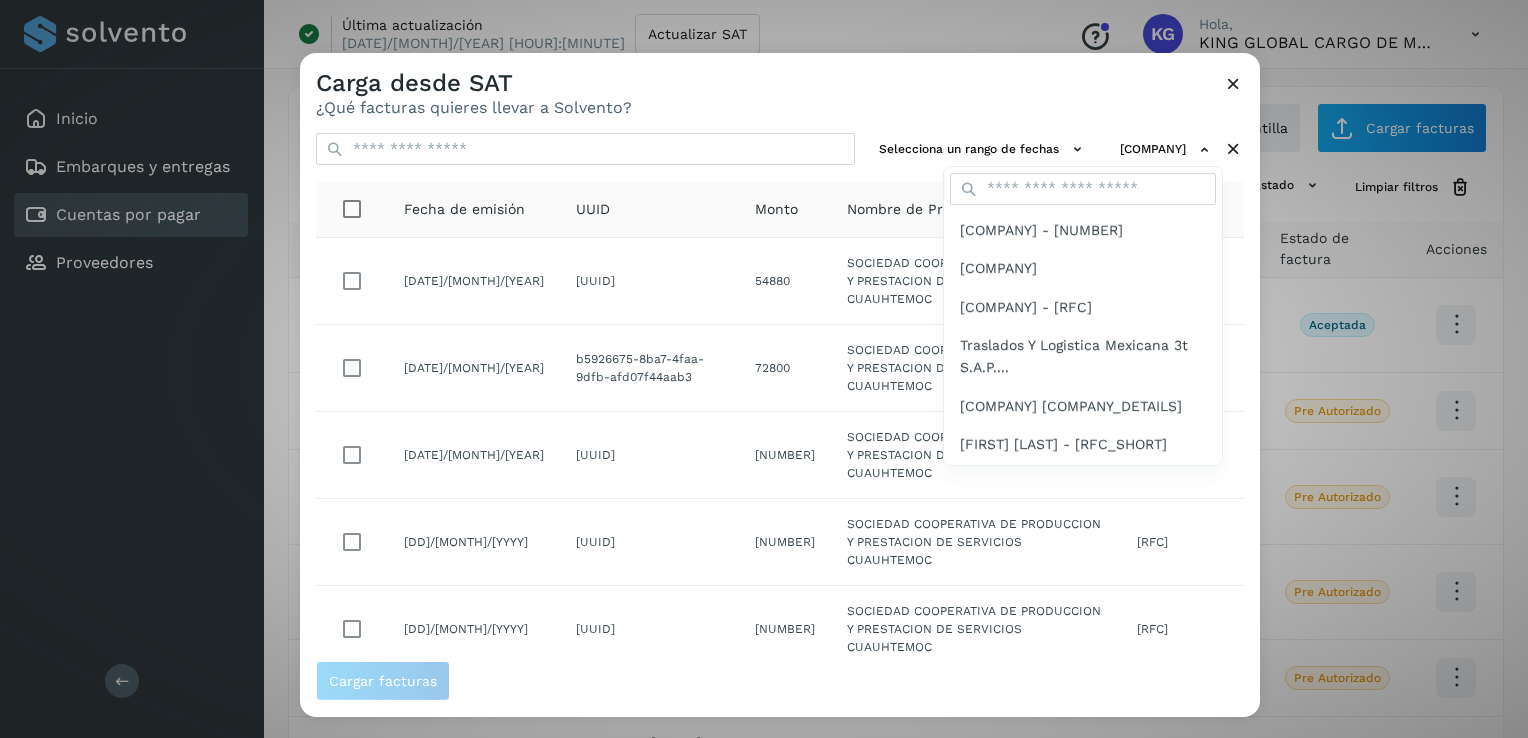 click on "Carga desde SAT ¿Qué facturas quieres llevar a Solvento? Selecciona un rango de fechas  Sociedad Cooperativa De Produccion Y Pre... Fletes Y Materiales Forsis Sa De Cv - FM... Sociedad Cooperativa De Produccion Y Pre... Trasmisa Sa De Cv - TRA901010U65 Traslados Y Logistica Mexicana 3t S.A.P.... TRANSPORTES TORRES
MARAVILLA, S DE RL de... Martha Alejandrina Gonzalez Urista - GOU... Metsar Logistca Sa De Cv - MLO220215HB5 Israel Cazares Almaraz - CAAI820322GE4 Express Transoceanicos SaDe Cv - ETR2109... Setramex Transportes, S.A. De C.V. - STR... LOBO TEMPERATURAS CONTROLADAS SA de CV -... Gerardo Nava Almazan - NAAG840213QF2 Fecha de emisión UUID Monto Nombre de Proveedor RFC de Proveedor 30/jul/2025 a6bc0594-fd77-467f-af00-c0018b100f54 54880 SOCIEDAD COOPERATIVA DE PRODUCCION Y PRESTACION DE SERVICIOS CUAUHTEMOC PPS651210AP4 30/jul/2025 b5926675-8ba7-4faa-9dfb-afd07f44aab3 72800 SOCIEDAD COOPERATIVA DE PRODUCCION Y PRESTACION DE SERVICIOS CUAUHTEMOC PPS651210AP4 30/jul/2025 47040 PPS651210AP4 29/jul/2025" at bounding box center [764, 369] 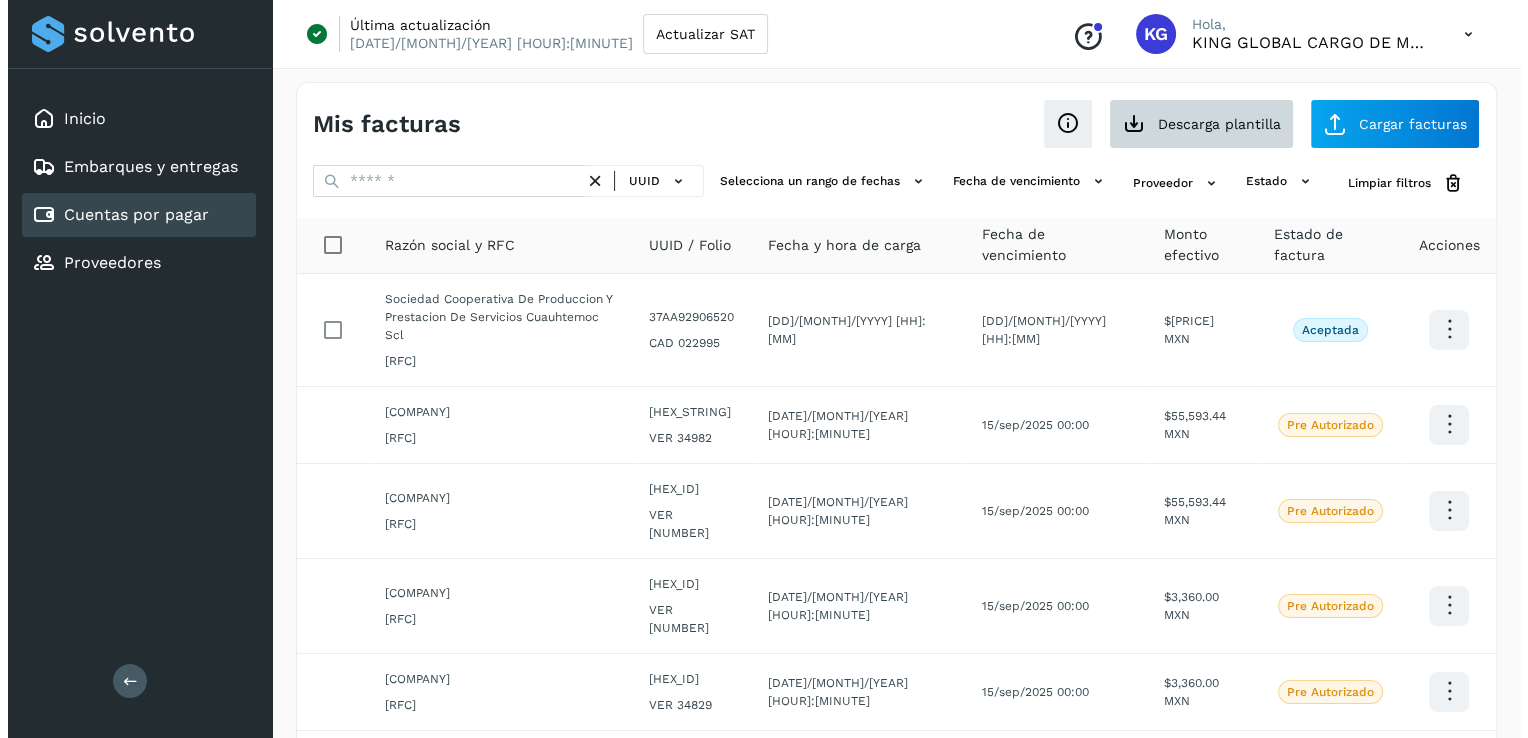 scroll, scrollTop: 0, scrollLeft: 0, axis: both 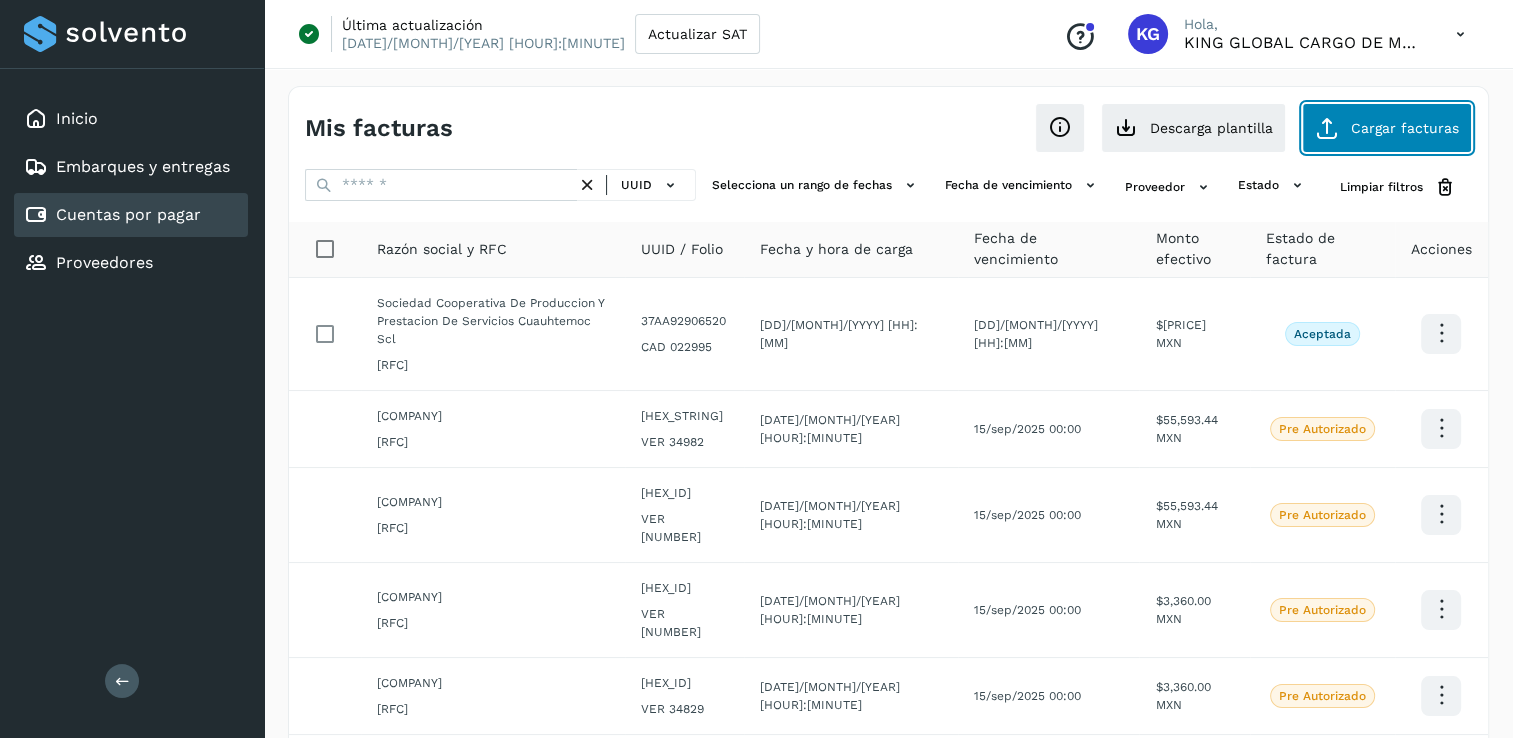 click on "Cargar facturas" 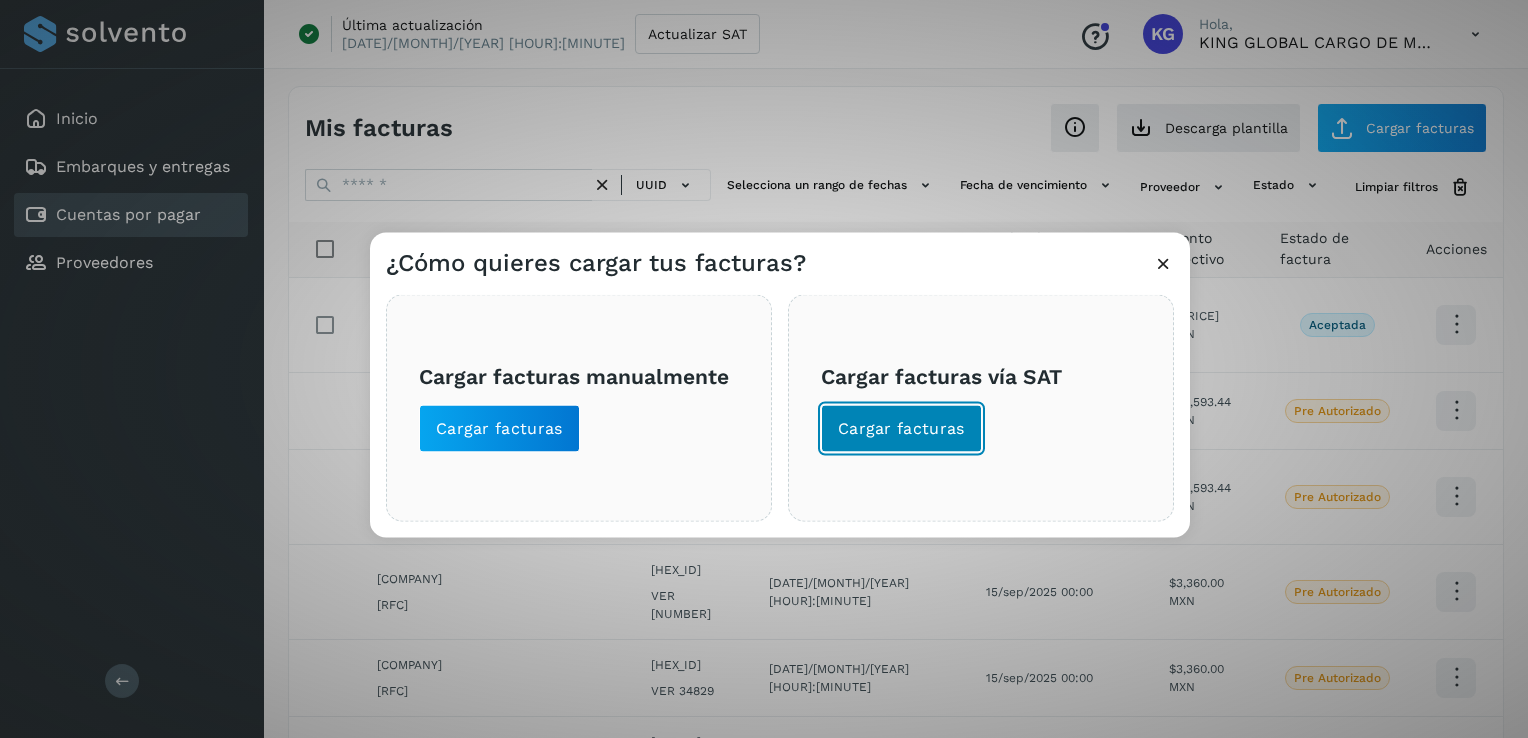 click on "Cargar facturas" 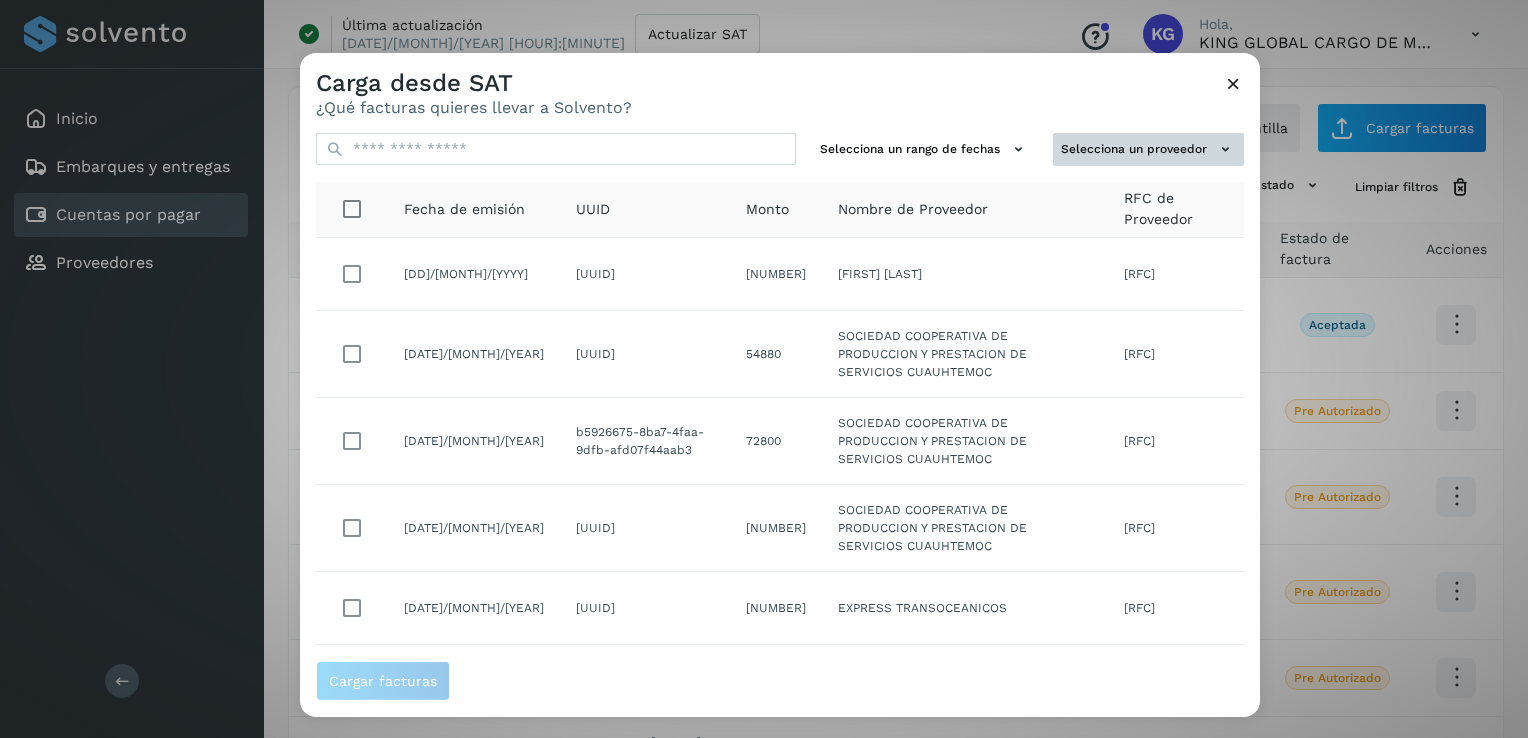 click 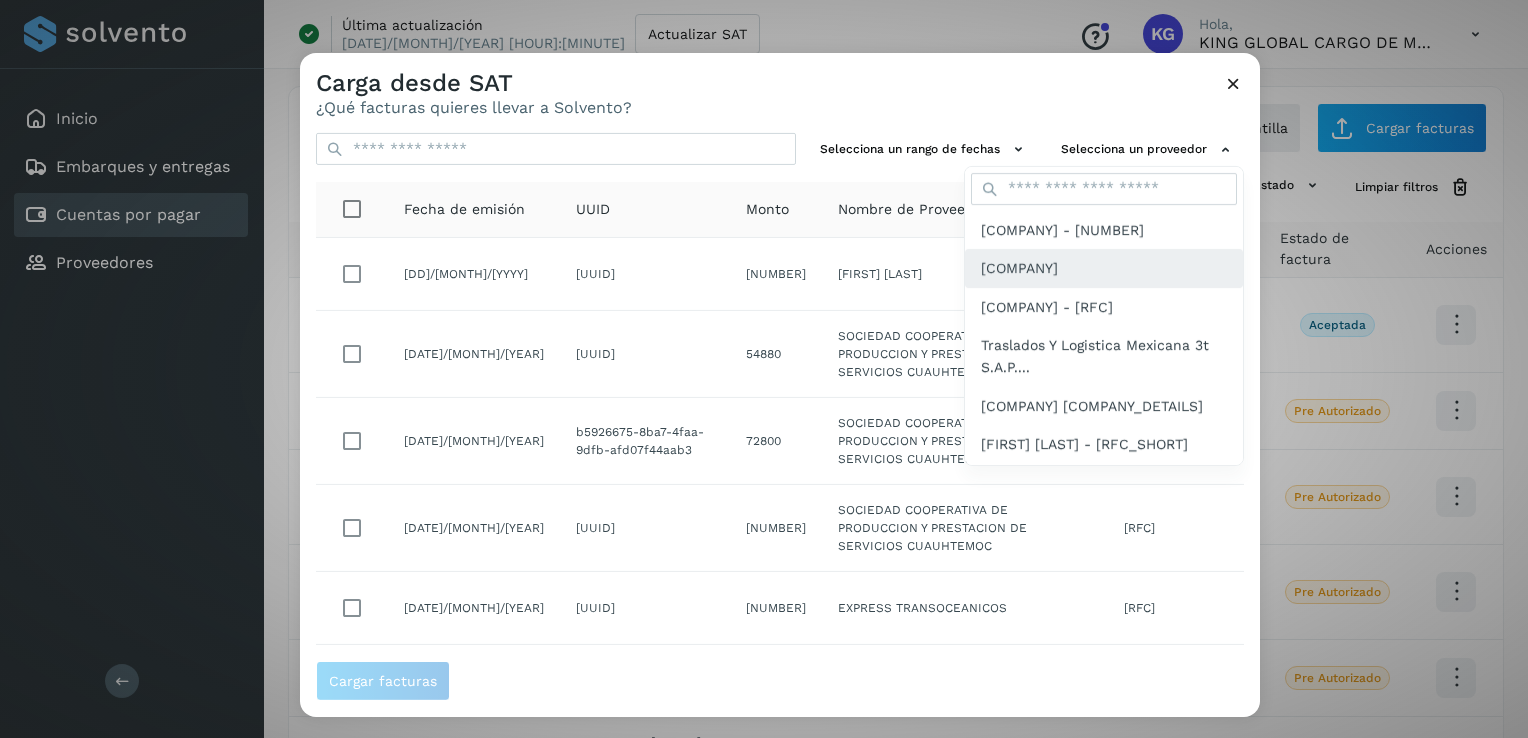 click on "Sociedad Cooperativa De Produccion Y Pre..." at bounding box center (1019, 268) 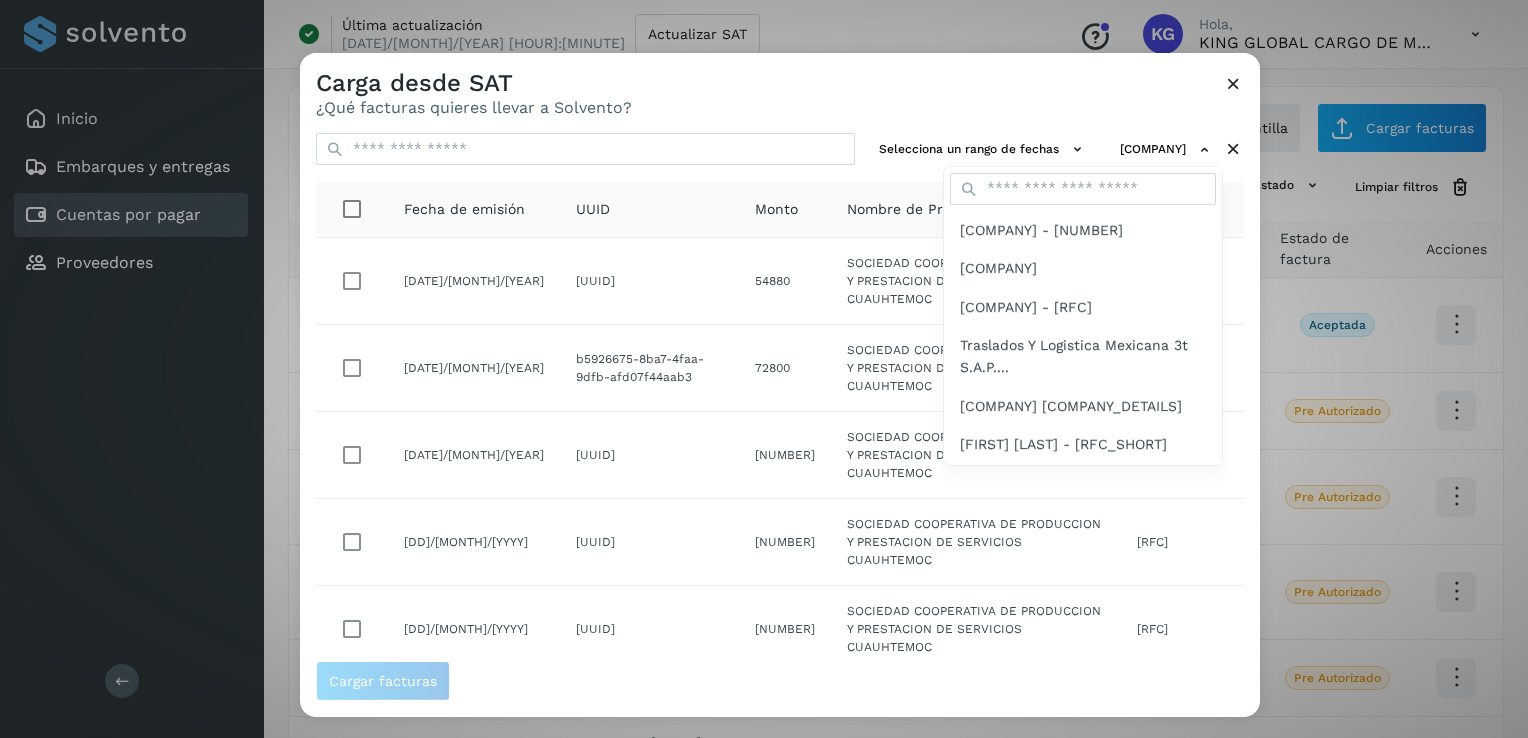 click at bounding box center [1064, 422] 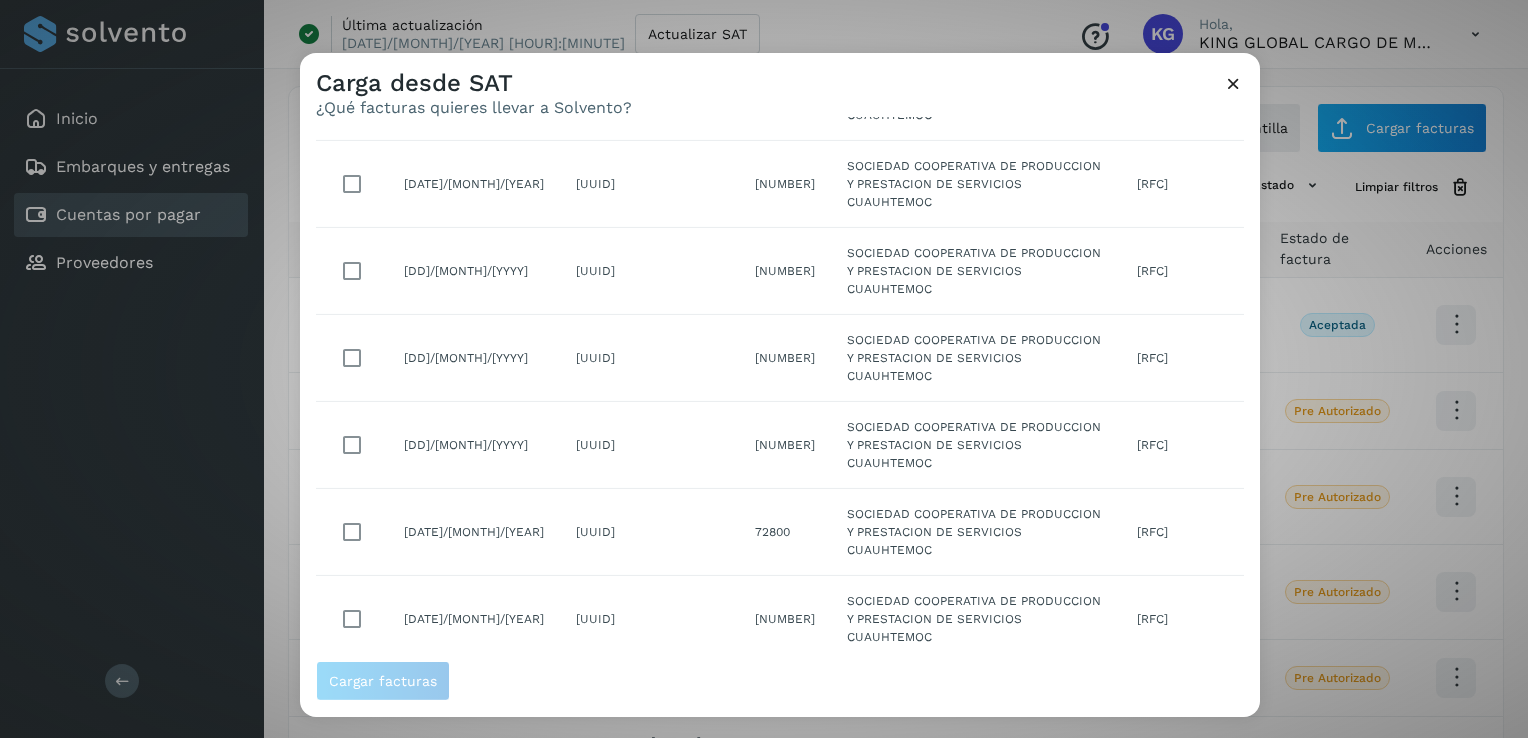 scroll, scrollTop: 357, scrollLeft: 0, axis: vertical 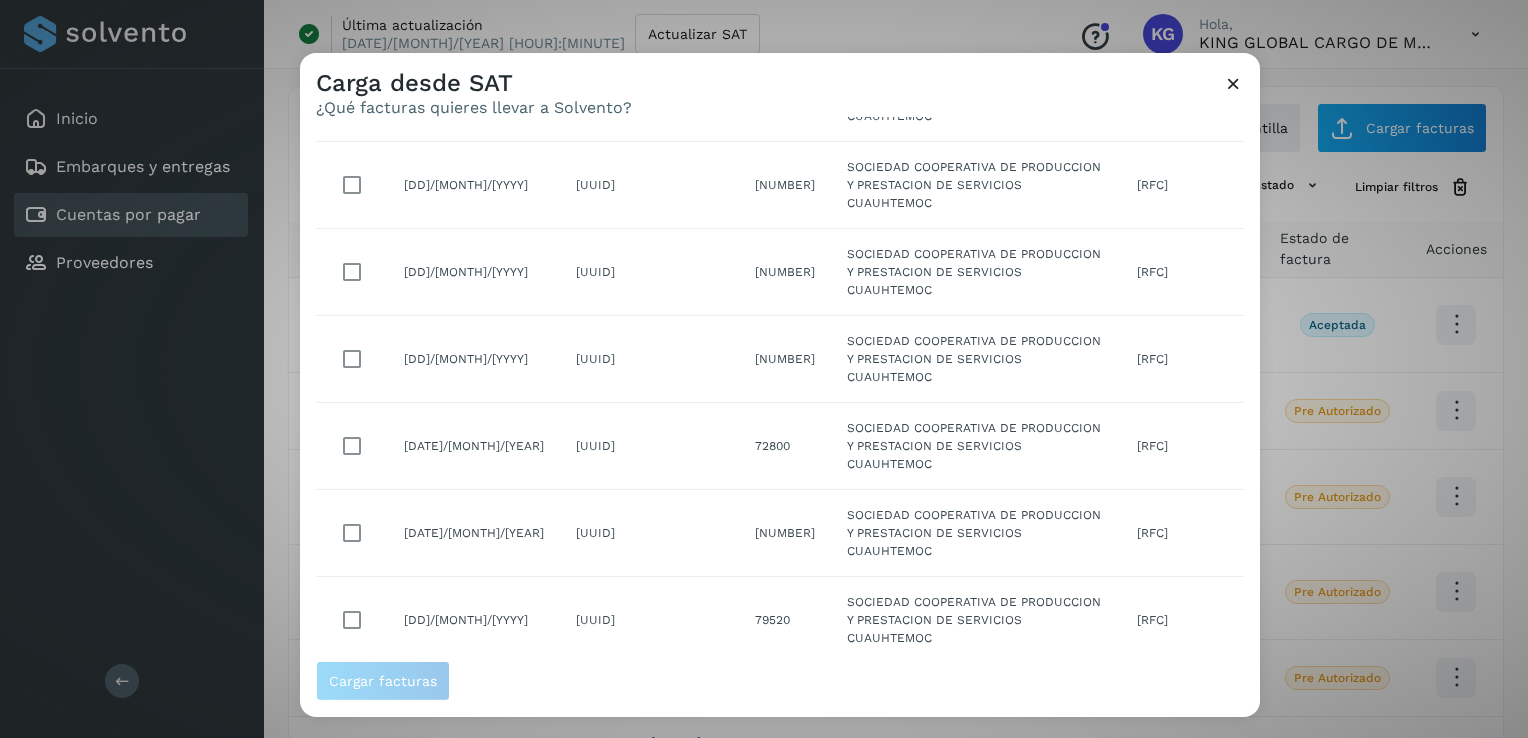 click at bounding box center (1227, 766) 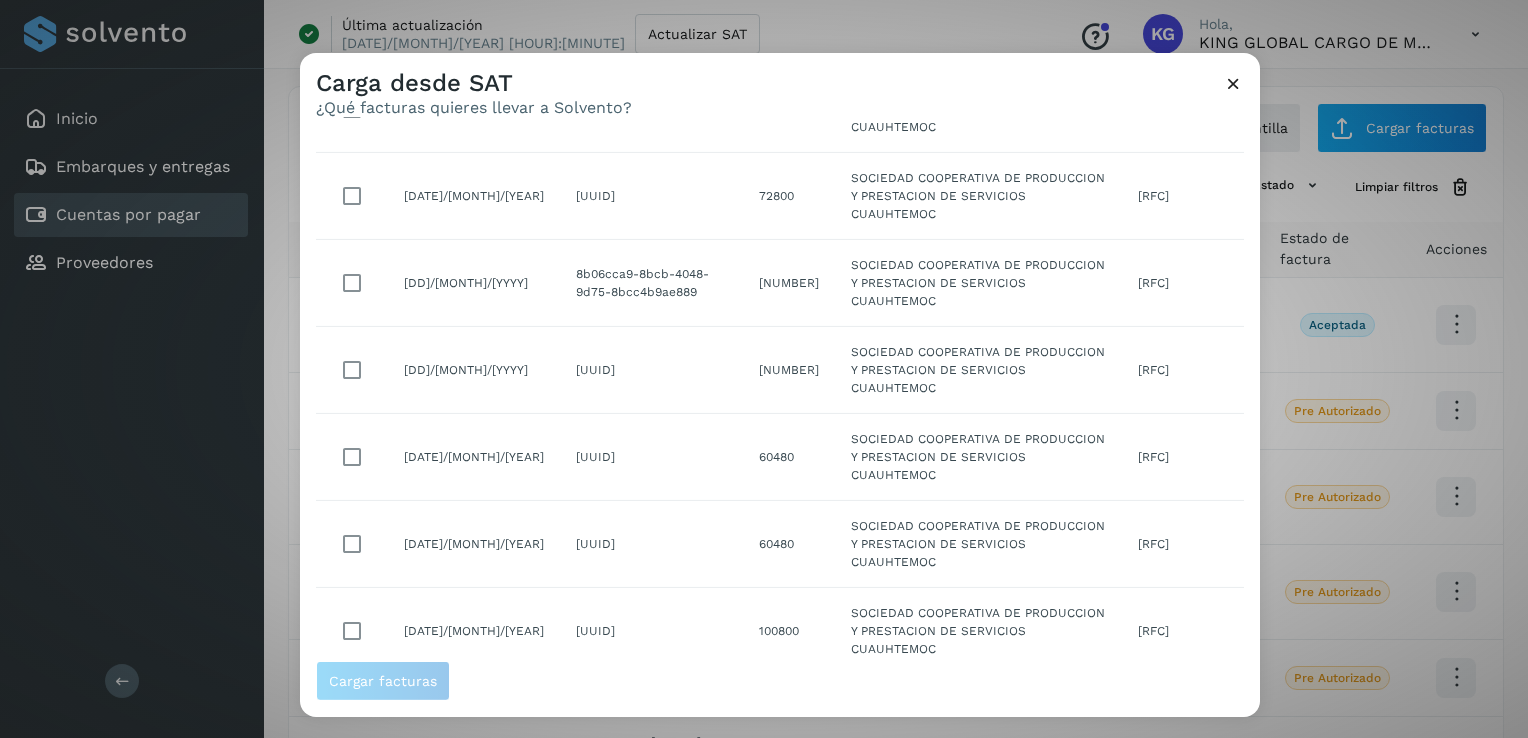scroll, scrollTop: 357, scrollLeft: 0, axis: vertical 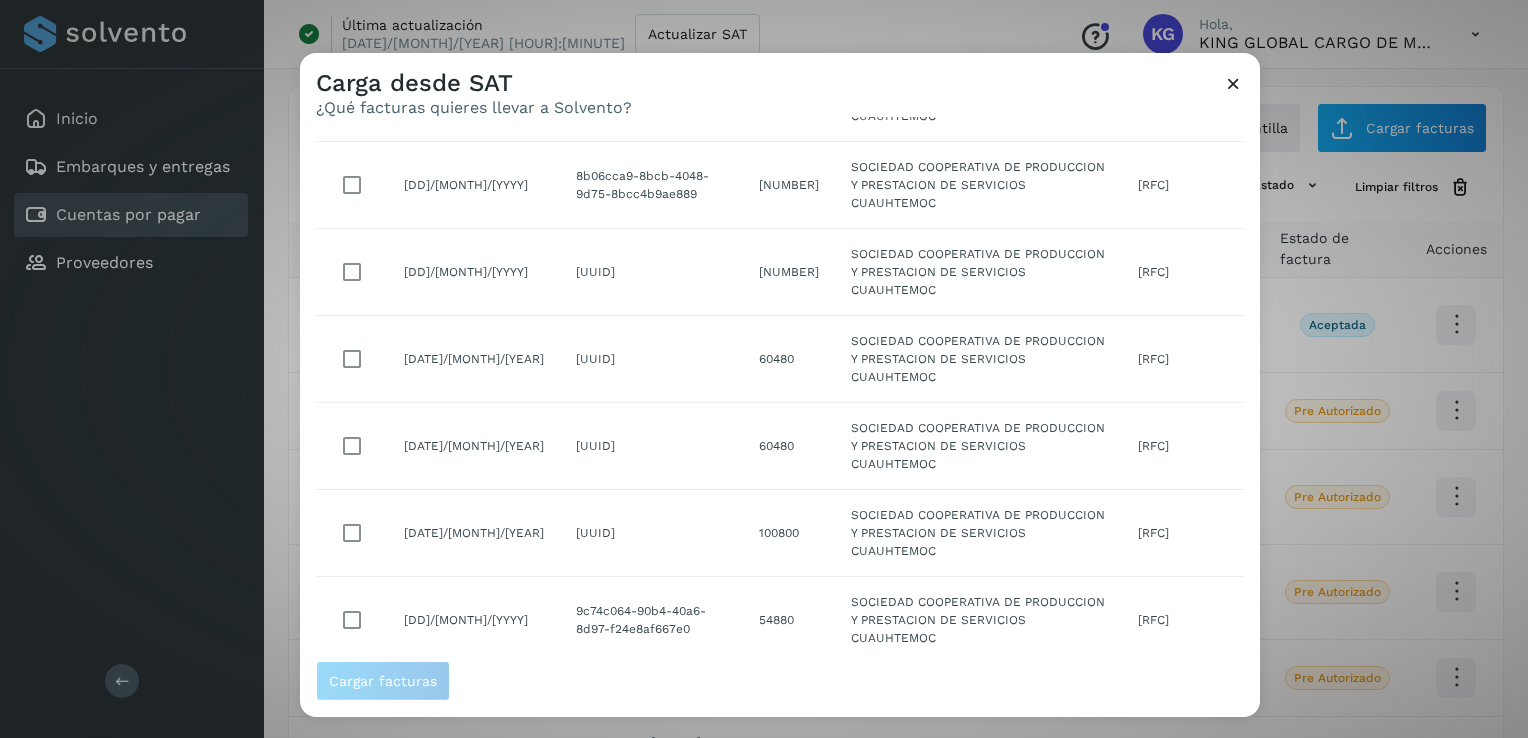 click at bounding box center (1110, 766) 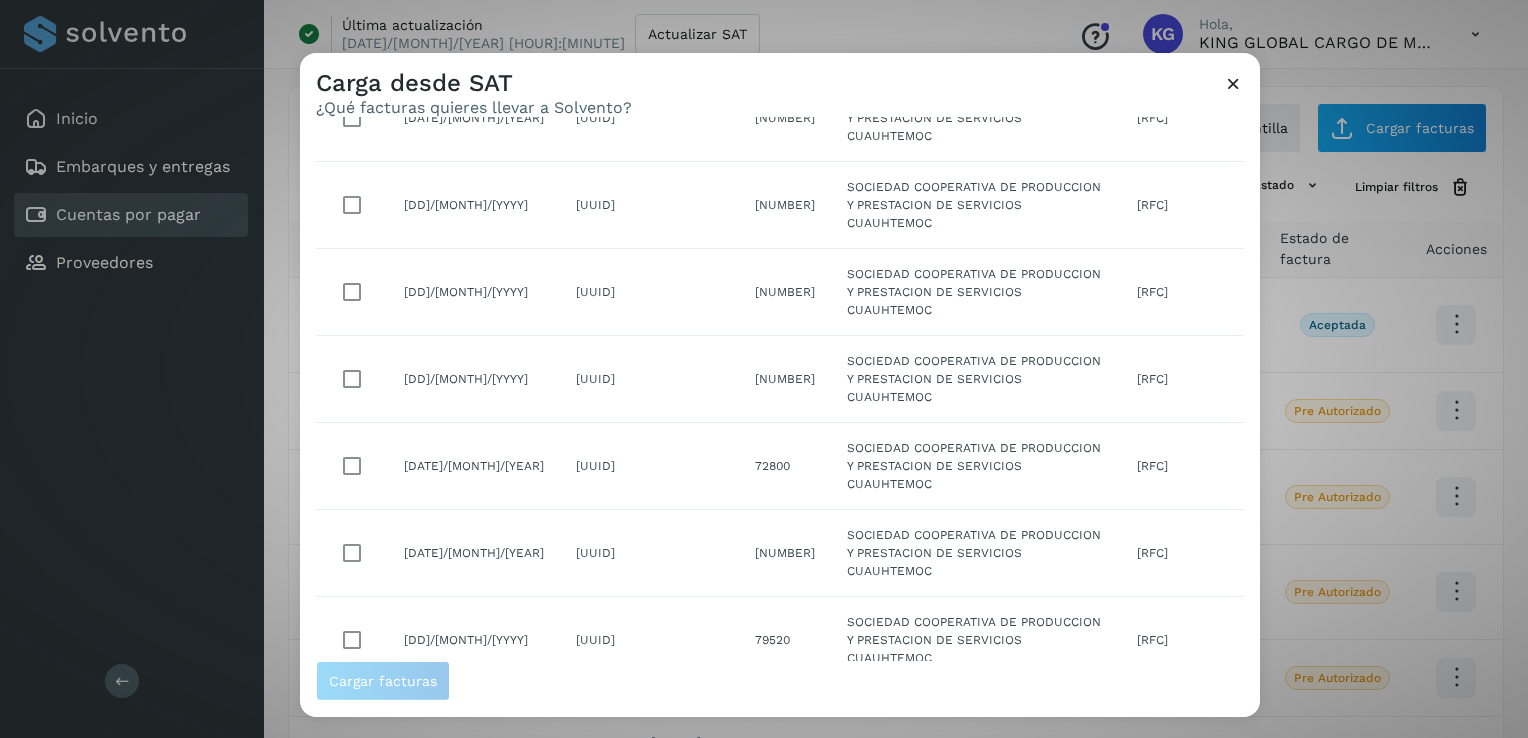 scroll, scrollTop: 357, scrollLeft: 0, axis: vertical 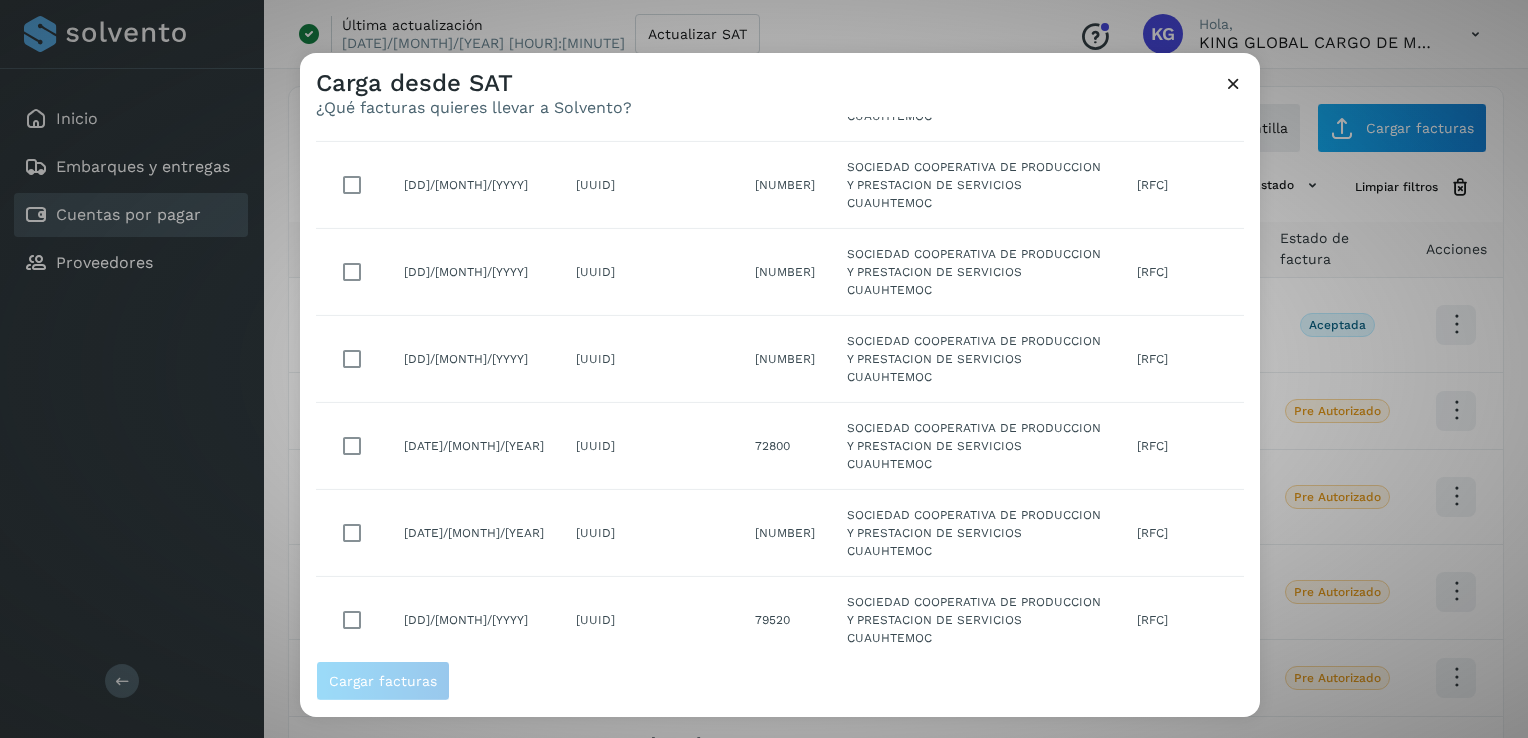click at bounding box center [1227, 766] 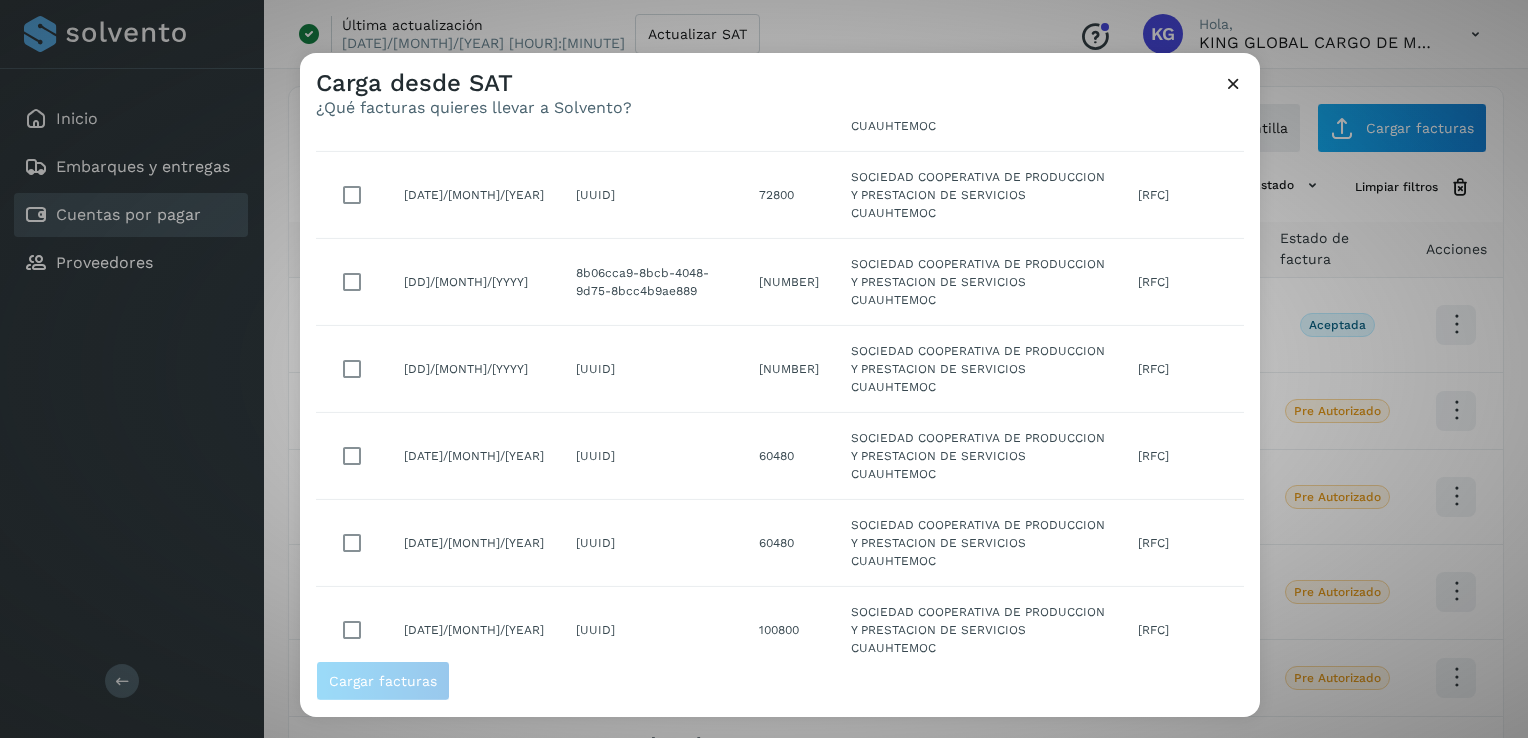 scroll, scrollTop: 357, scrollLeft: 0, axis: vertical 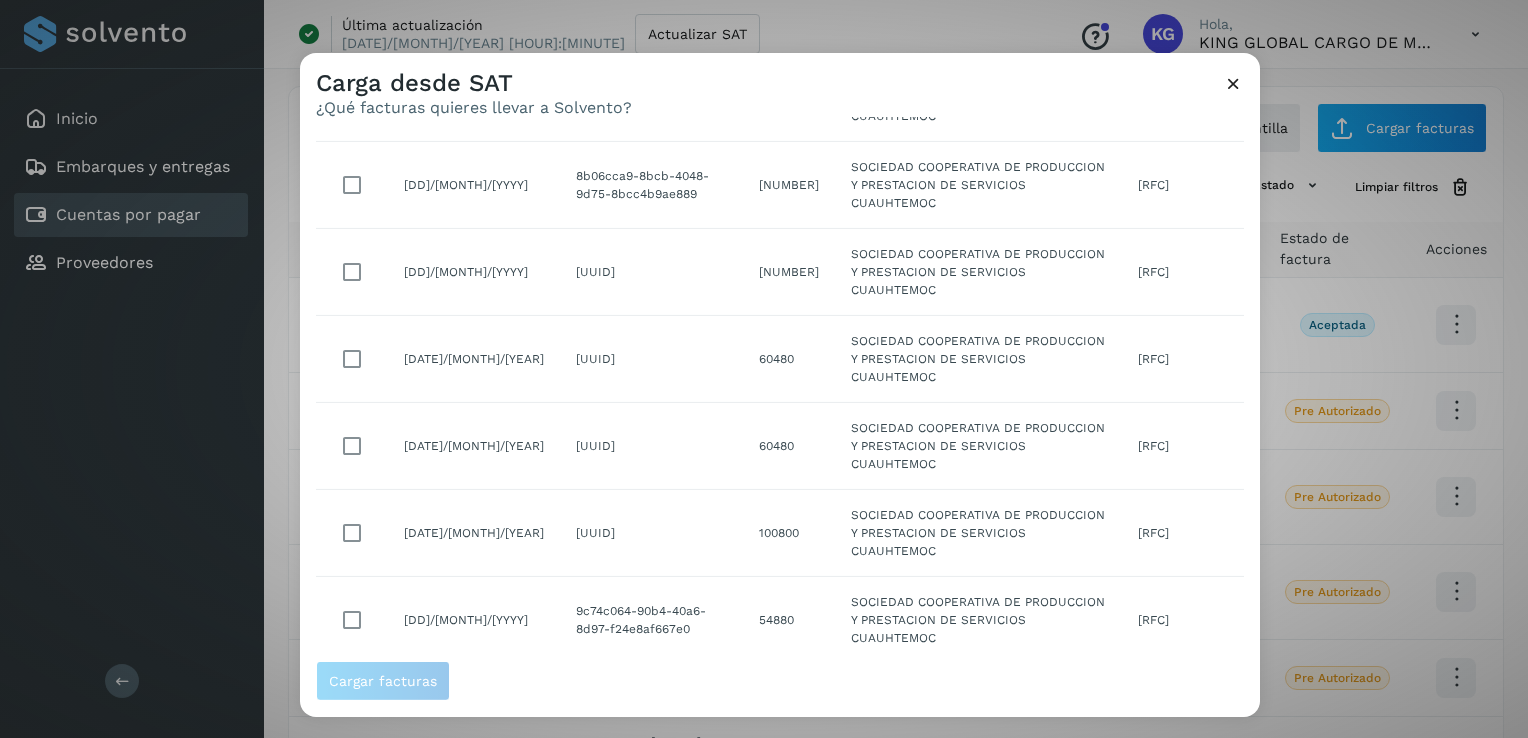 click at bounding box center [1110, 766] 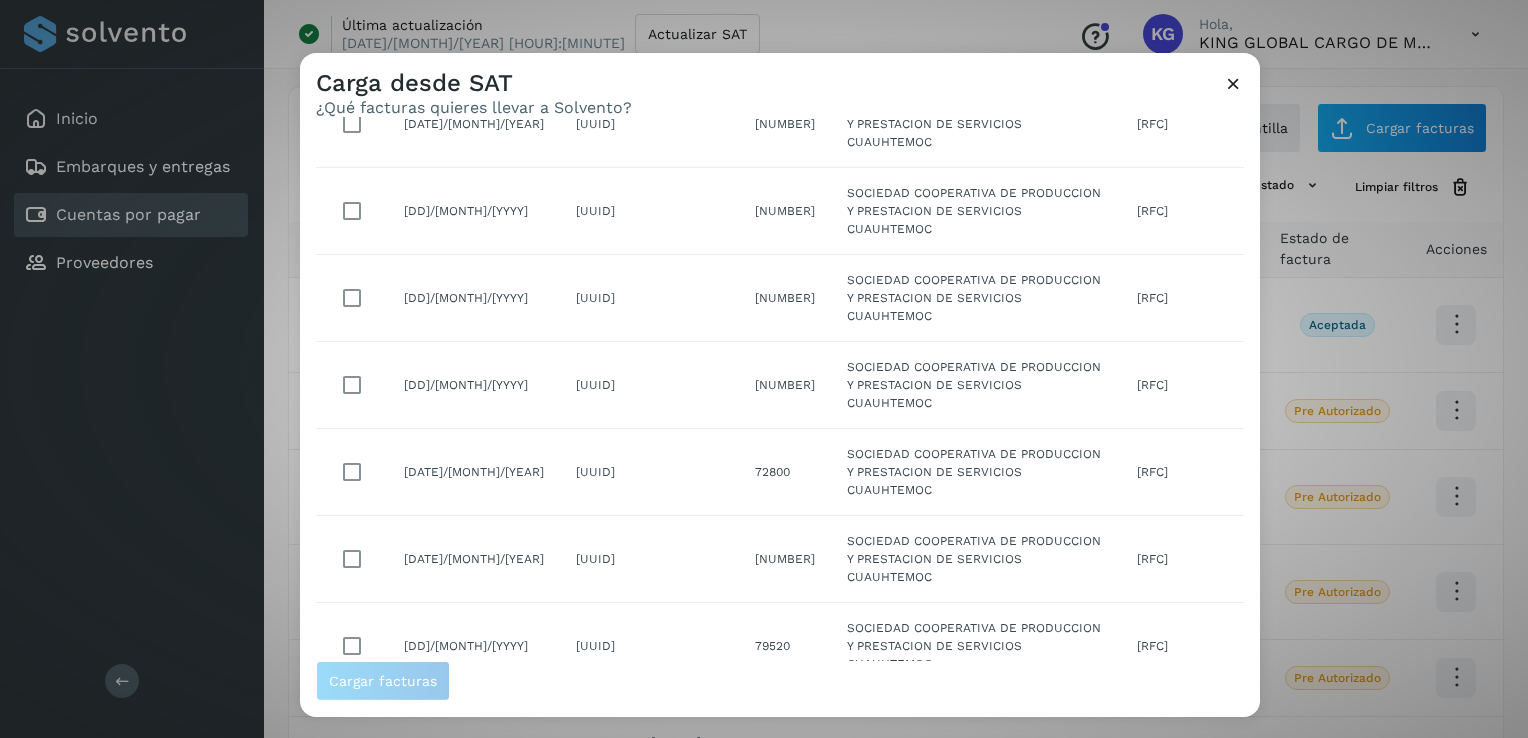 scroll, scrollTop: 357, scrollLeft: 0, axis: vertical 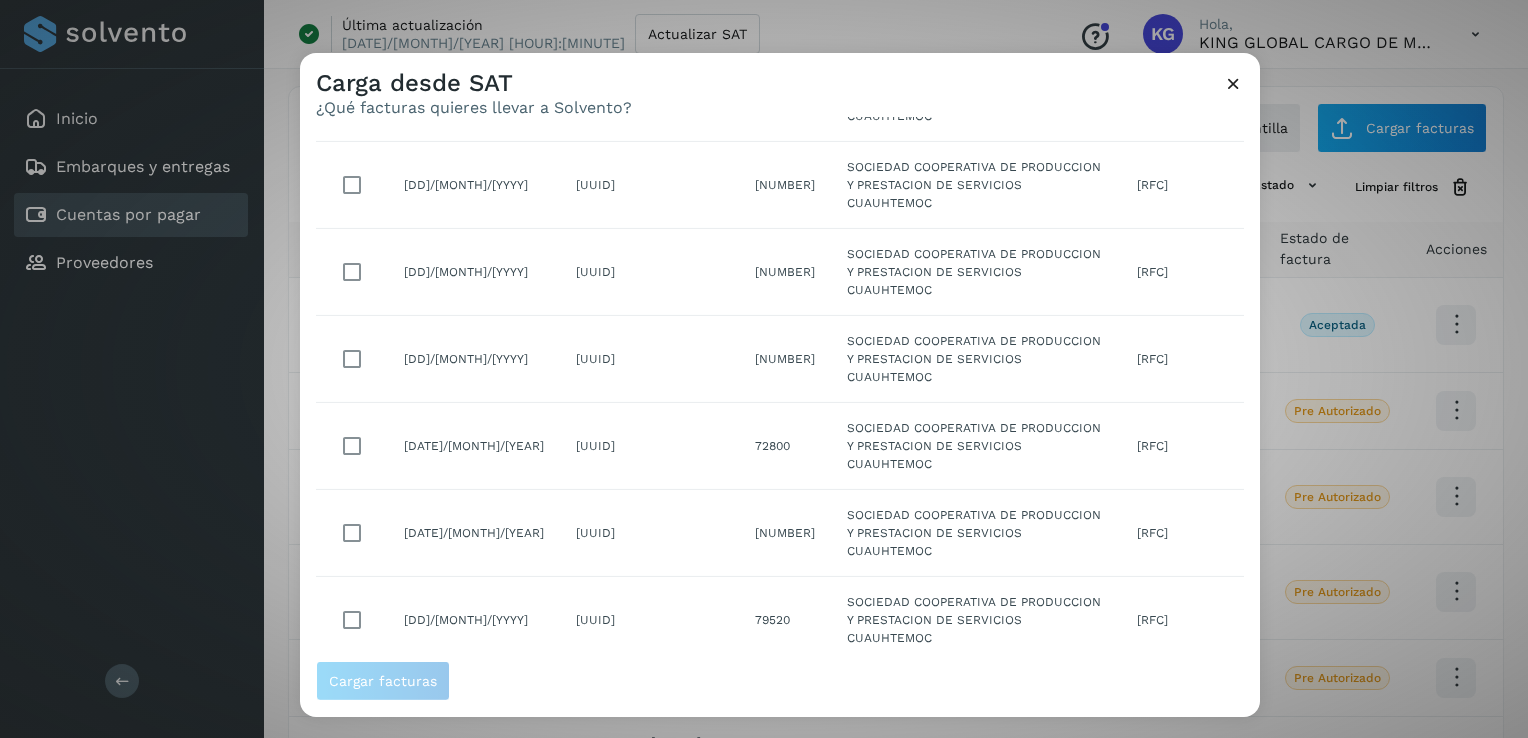 click at bounding box center (1227, 766) 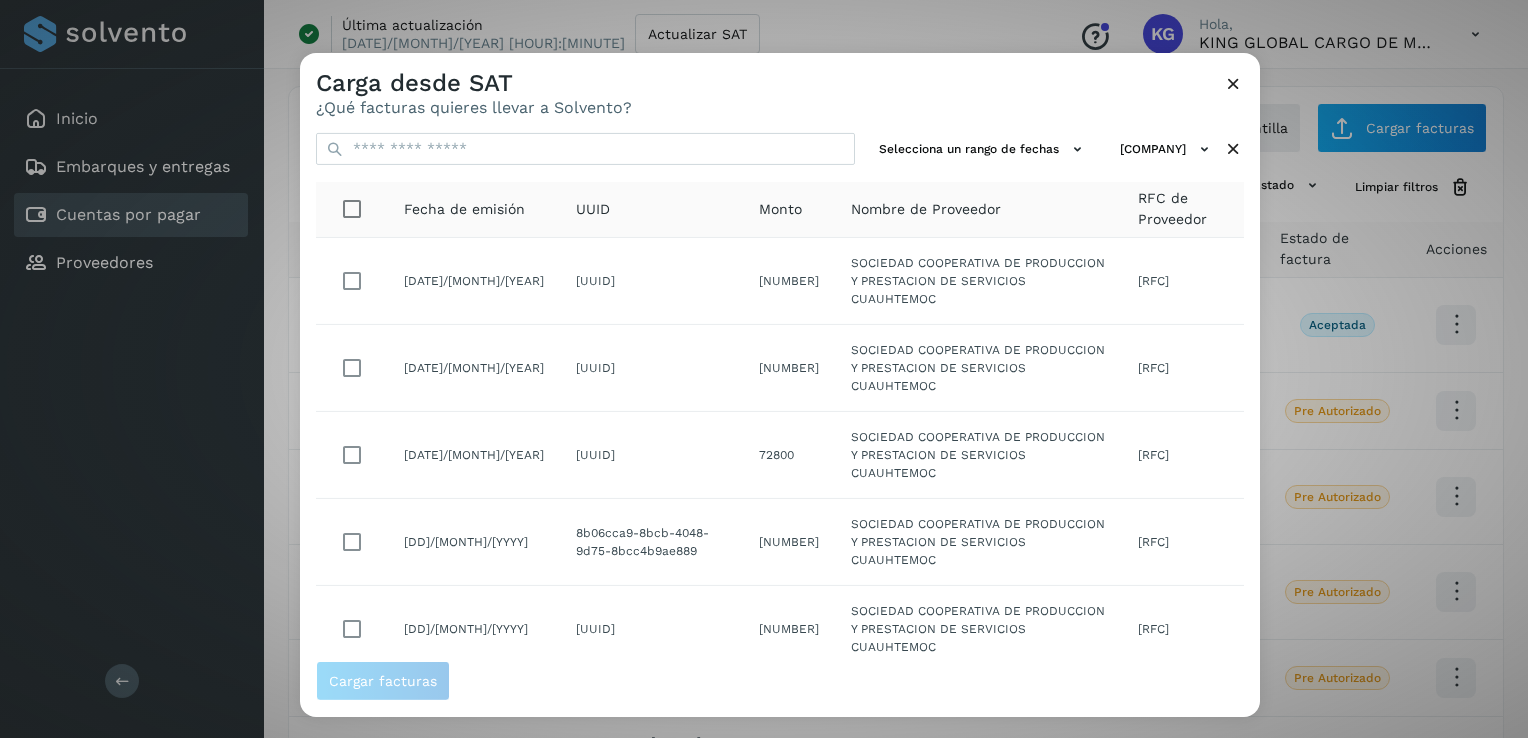 scroll, scrollTop: 357, scrollLeft: 0, axis: vertical 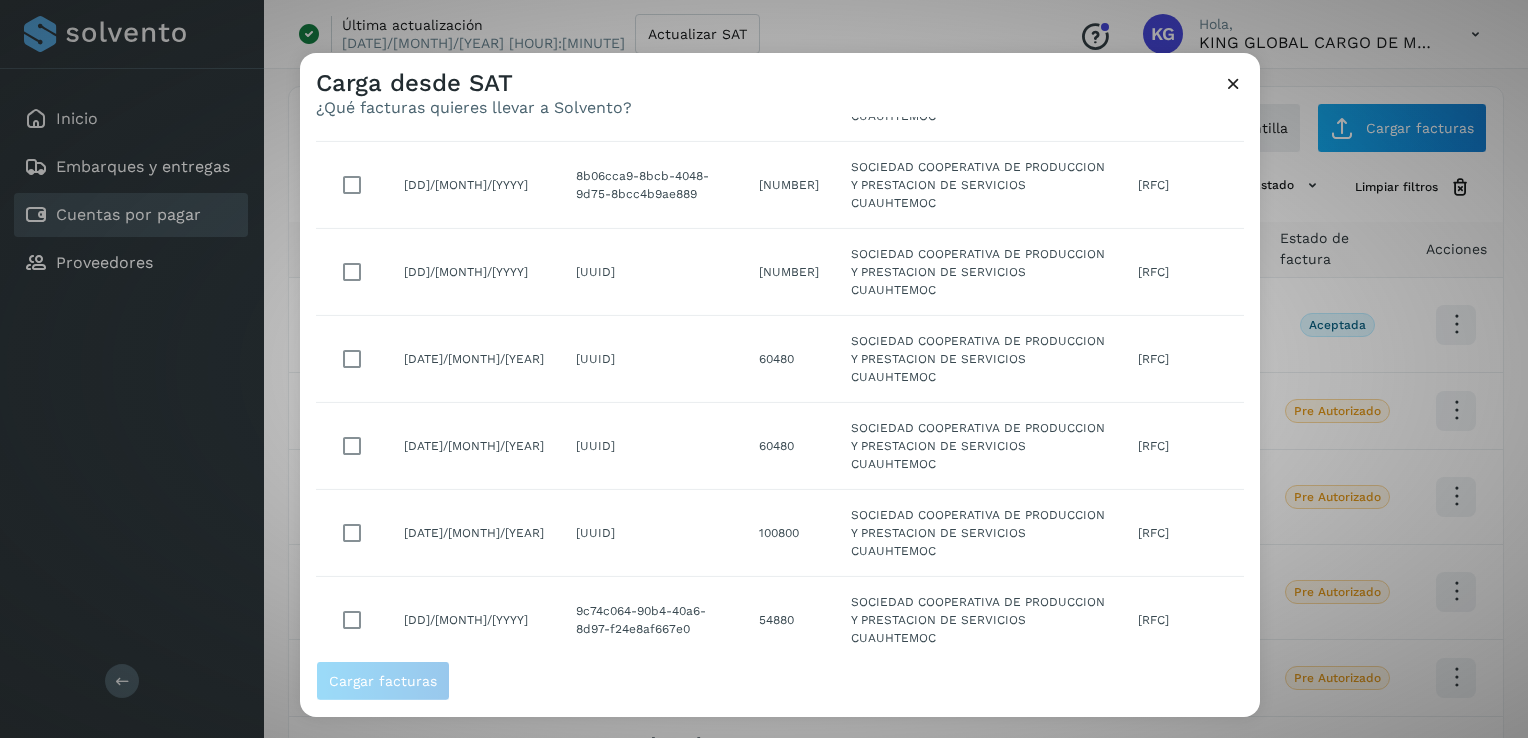 click at bounding box center (1110, 766) 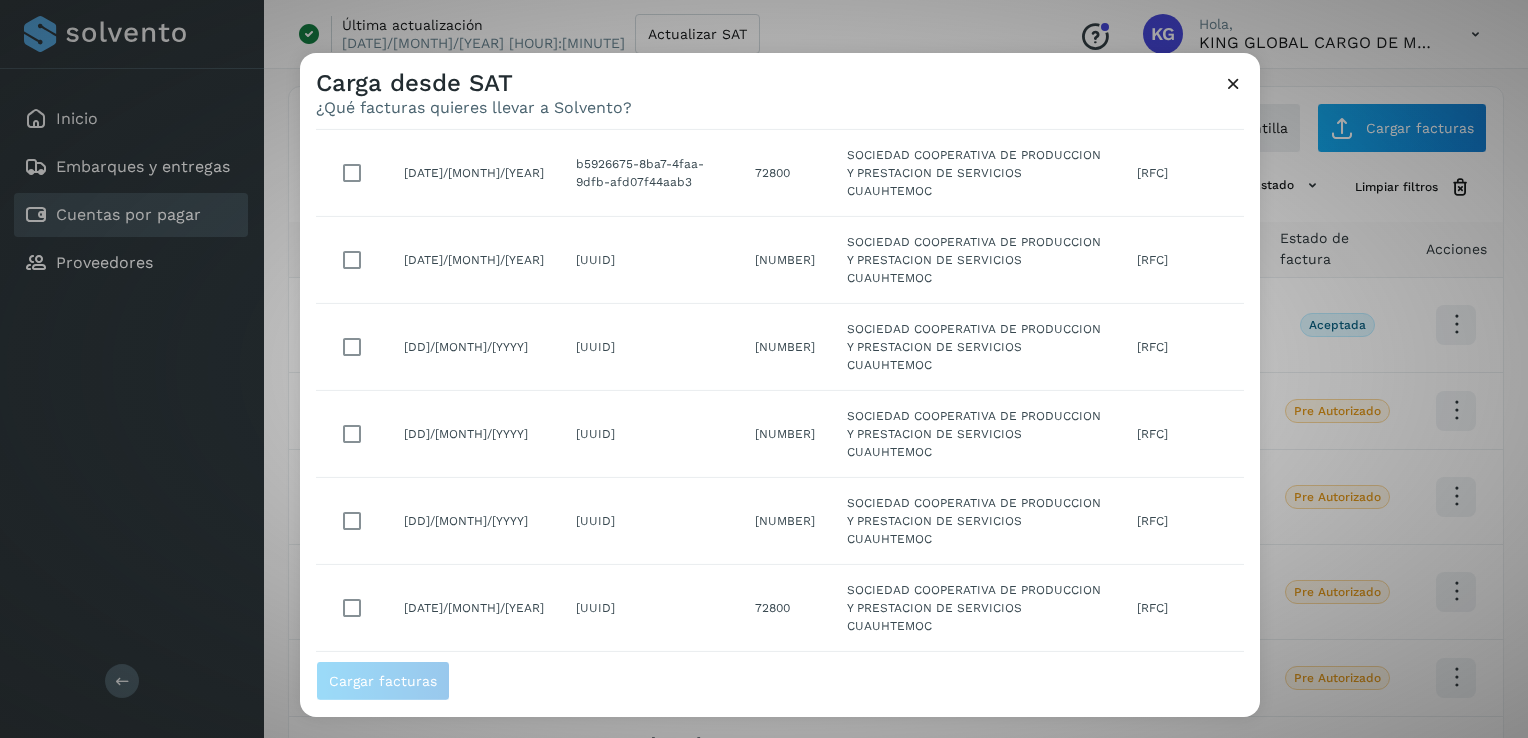 scroll, scrollTop: 357, scrollLeft: 0, axis: vertical 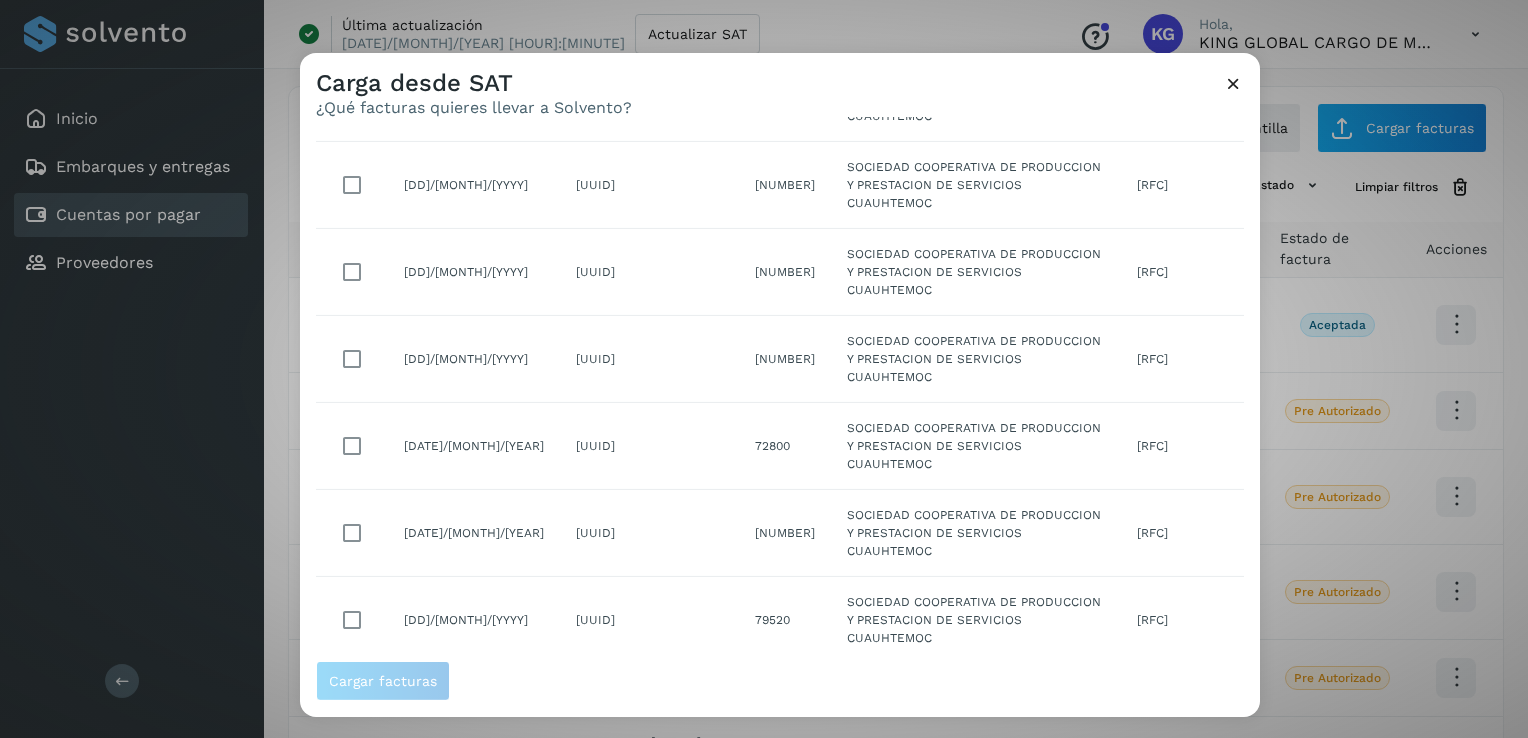 click at bounding box center [1110, 766] 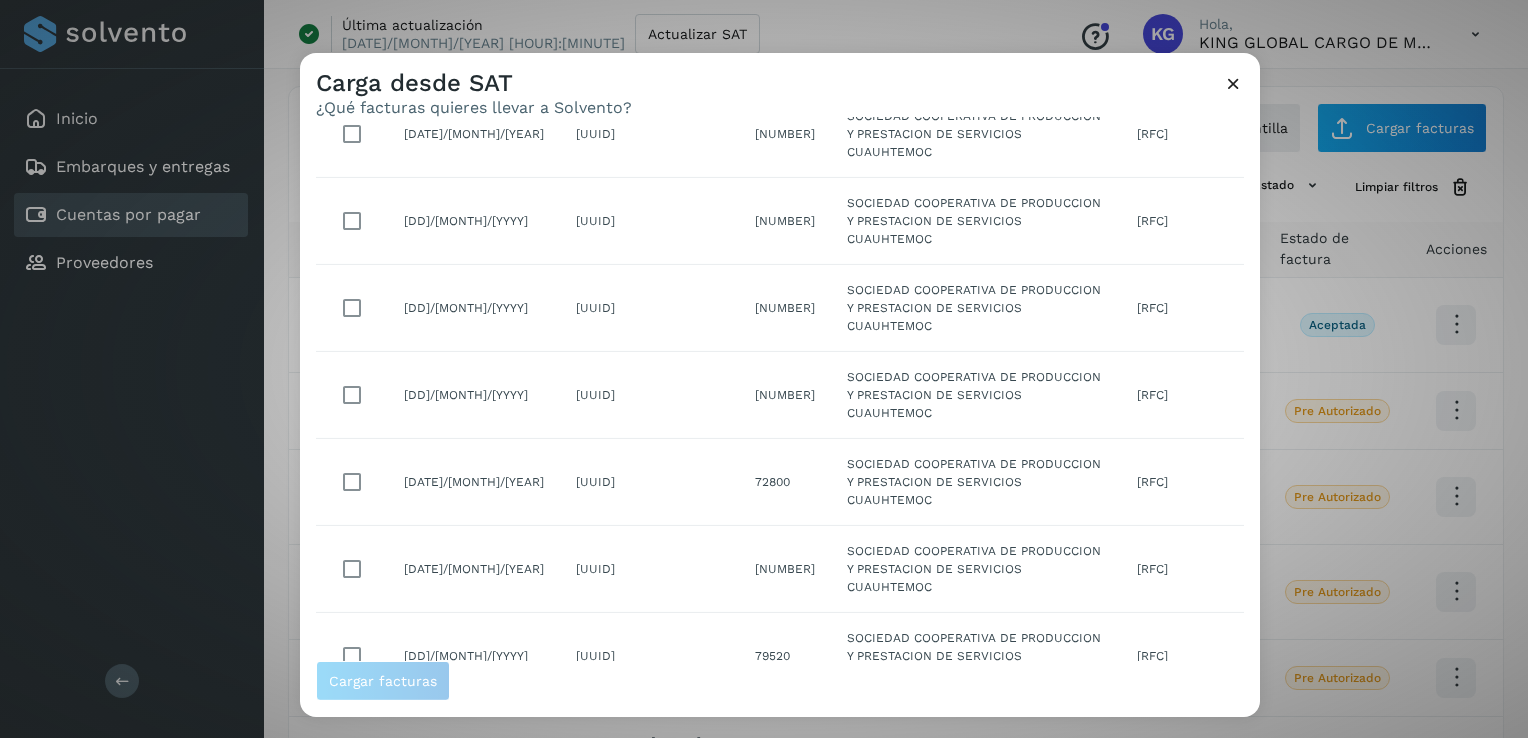 scroll, scrollTop: 357, scrollLeft: 0, axis: vertical 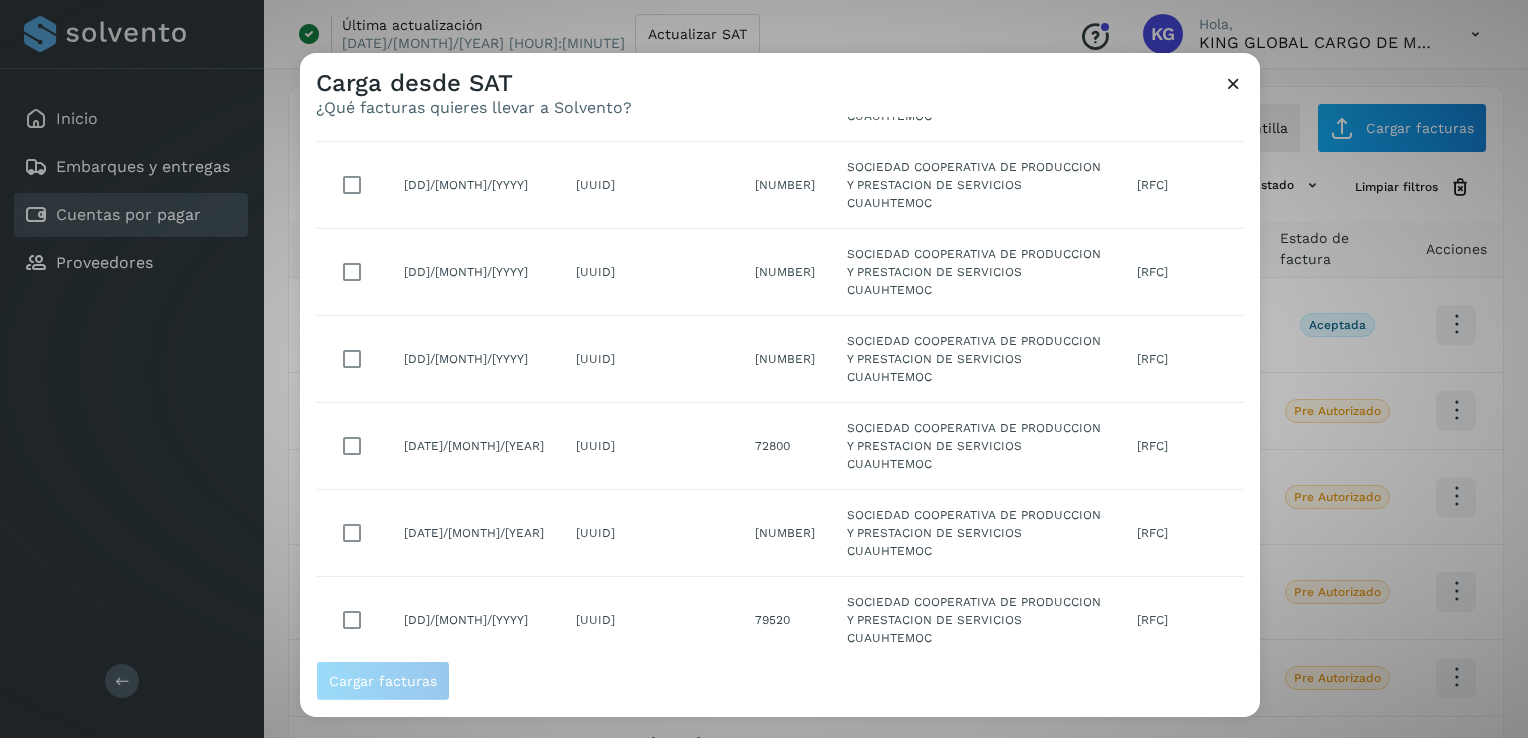 click at bounding box center [1227, 766] 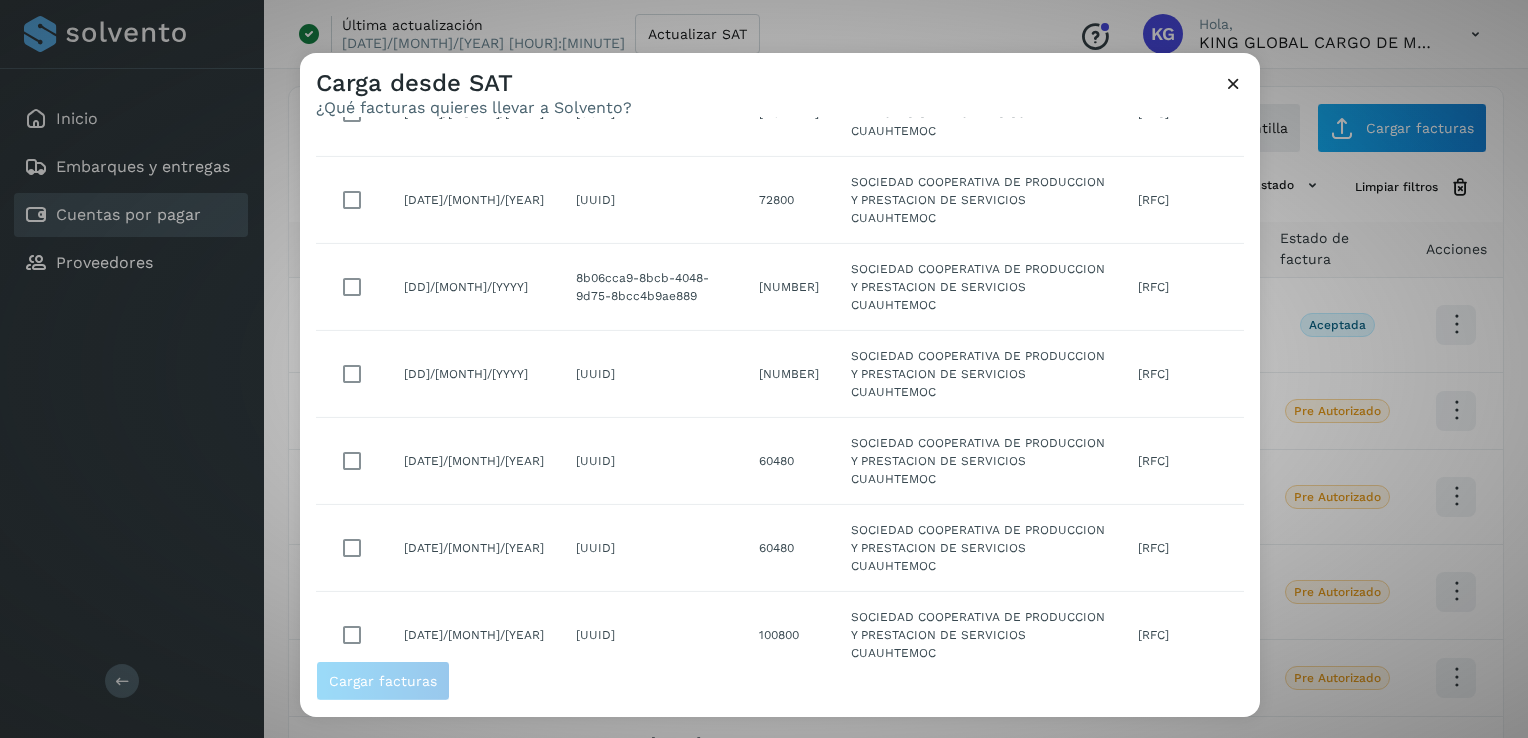 scroll, scrollTop: 357, scrollLeft: 0, axis: vertical 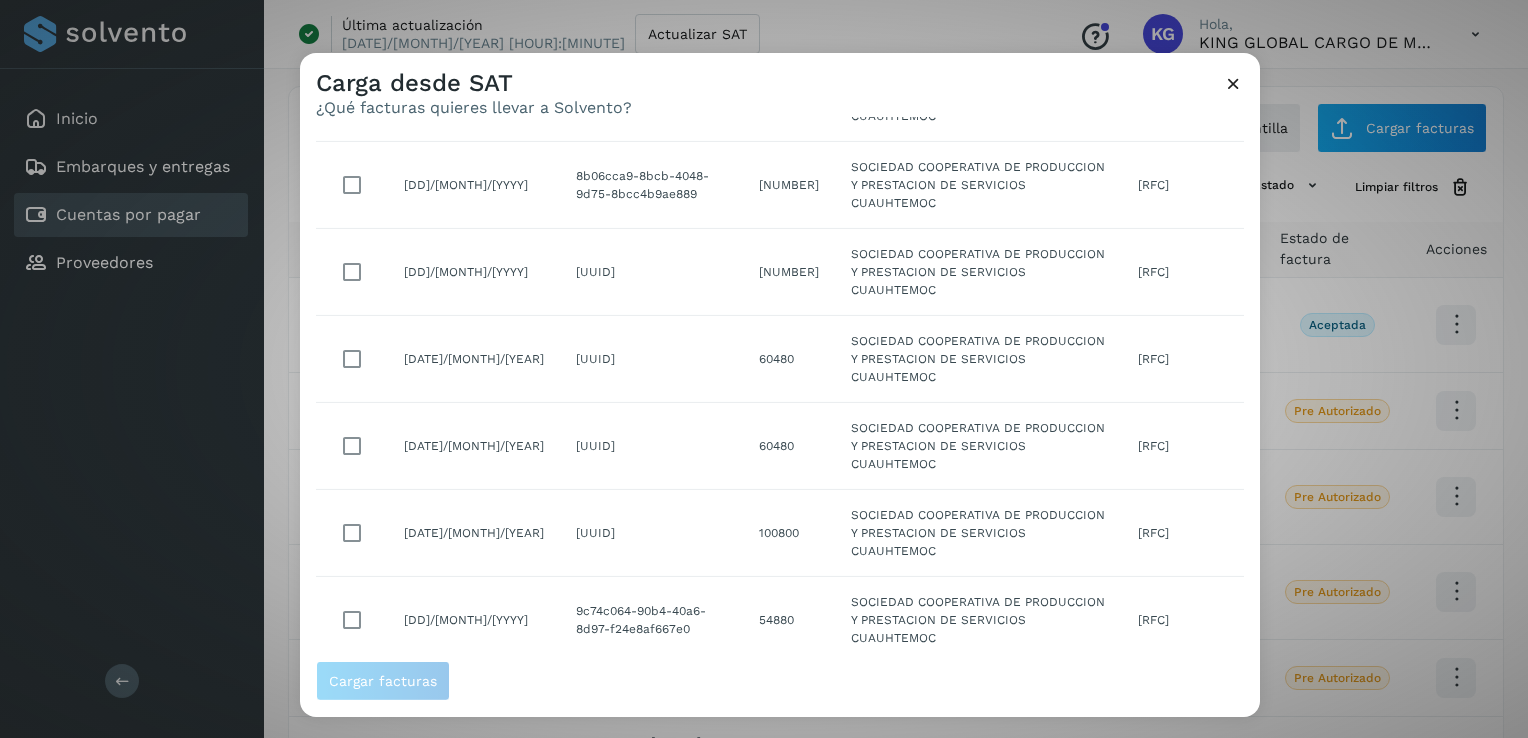 click at bounding box center (1110, 766) 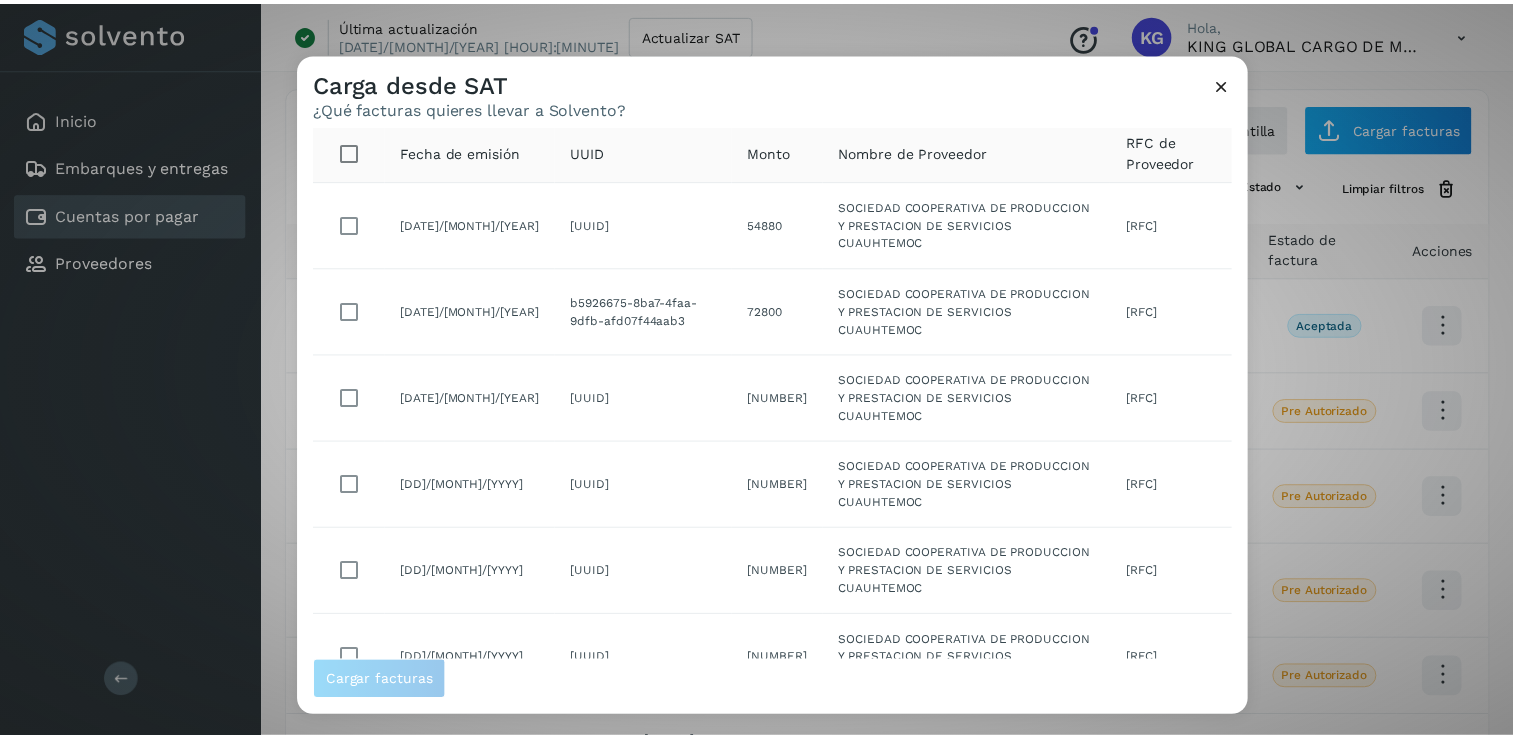 scroll, scrollTop: 0, scrollLeft: 0, axis: both 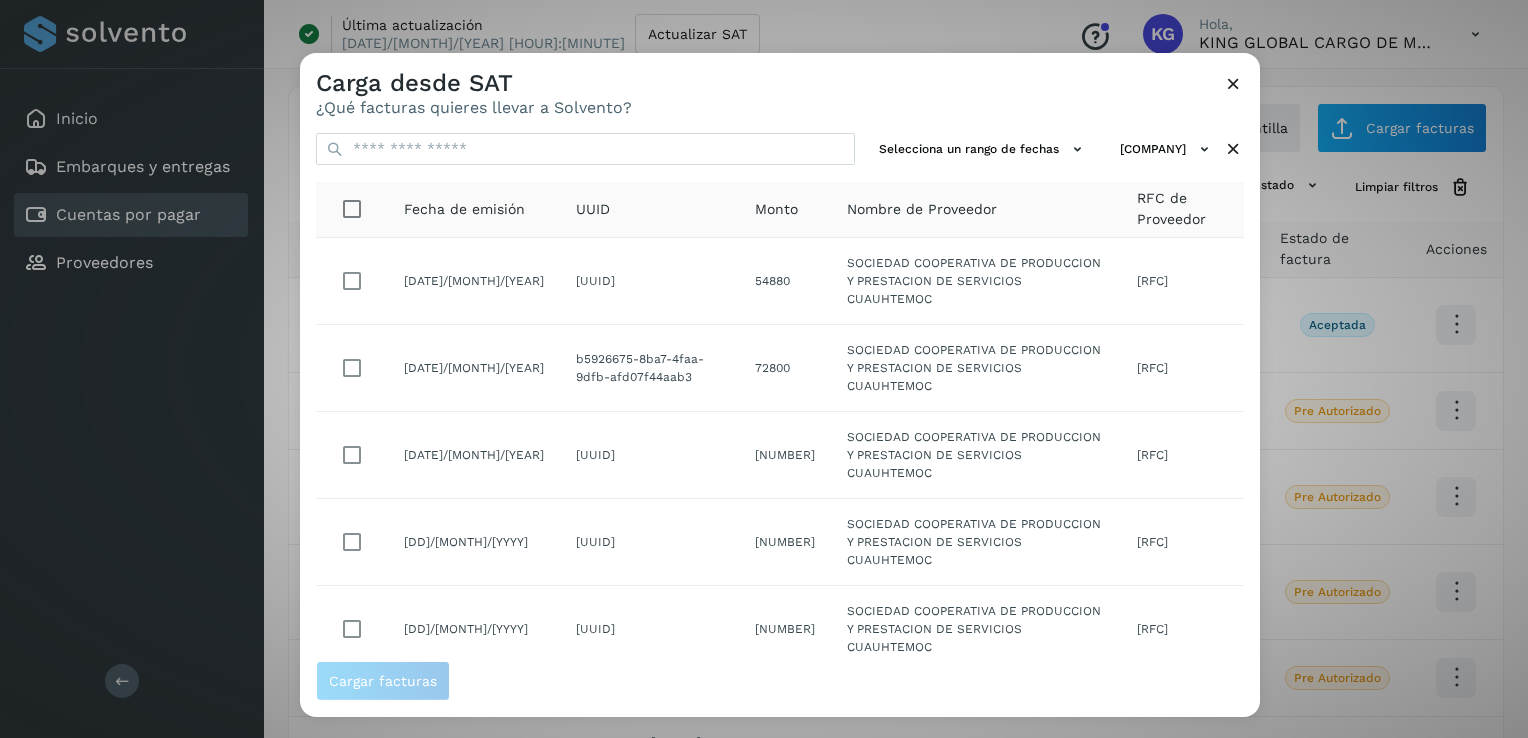 click at bounding box center (1233, 83) 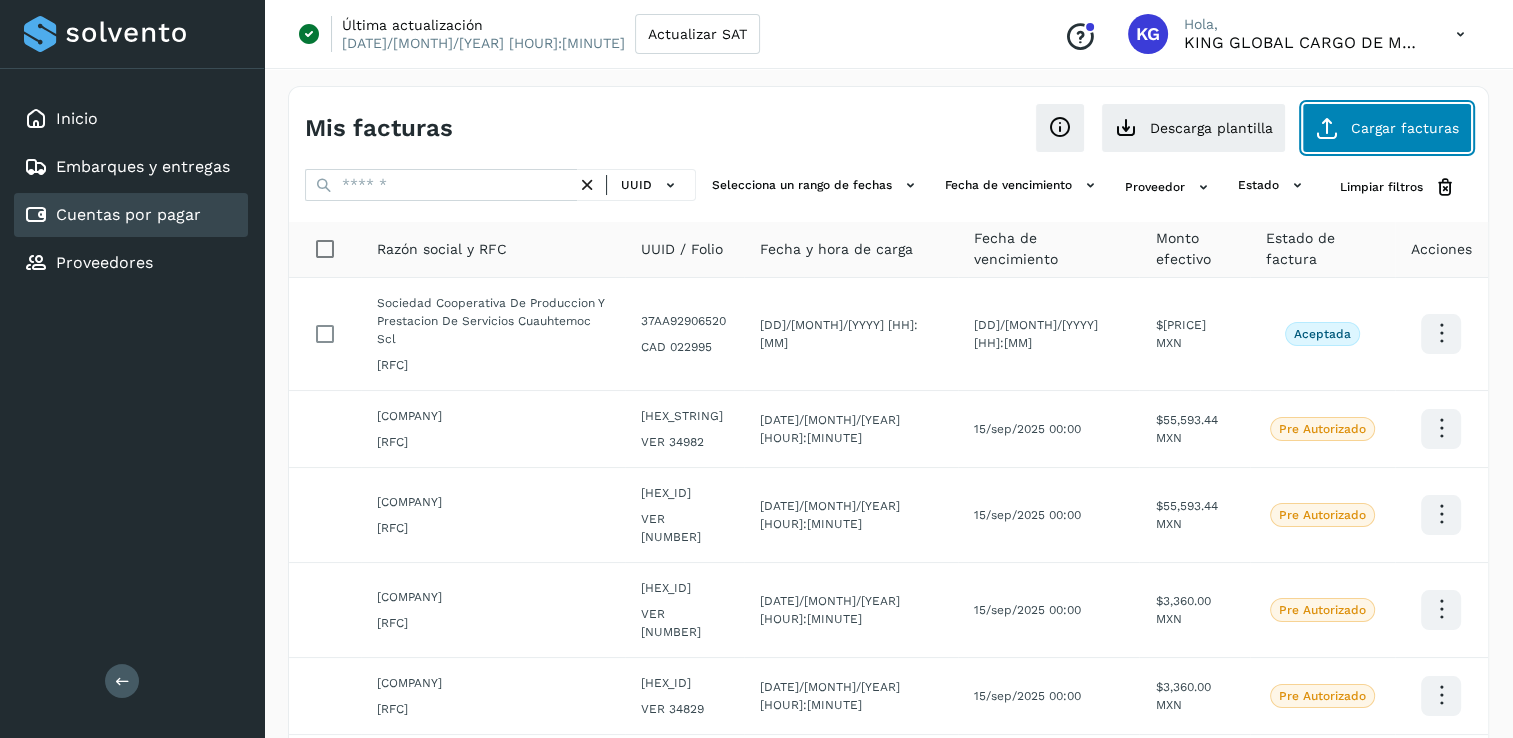 click on "Cargar facturas" 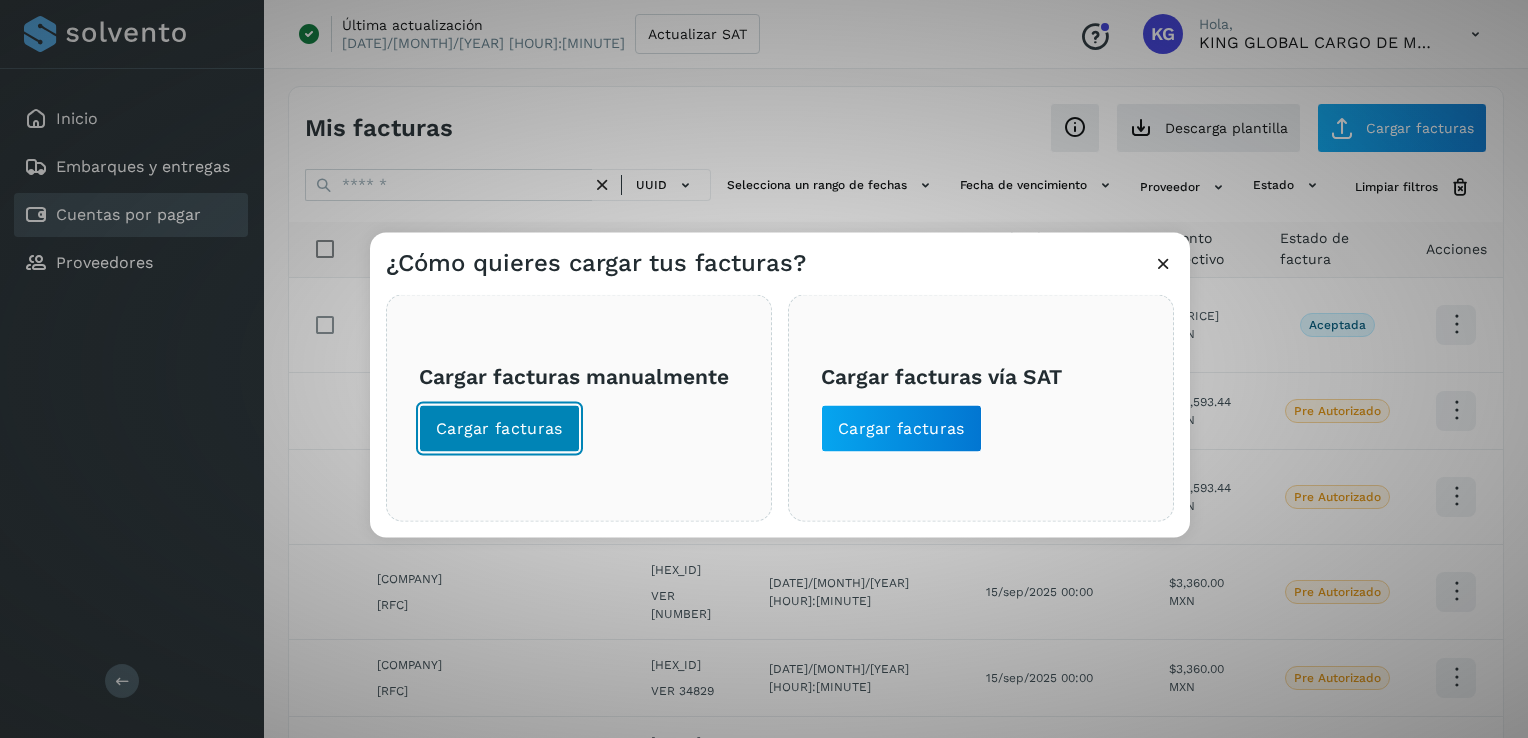 click on "Cargar facturas" 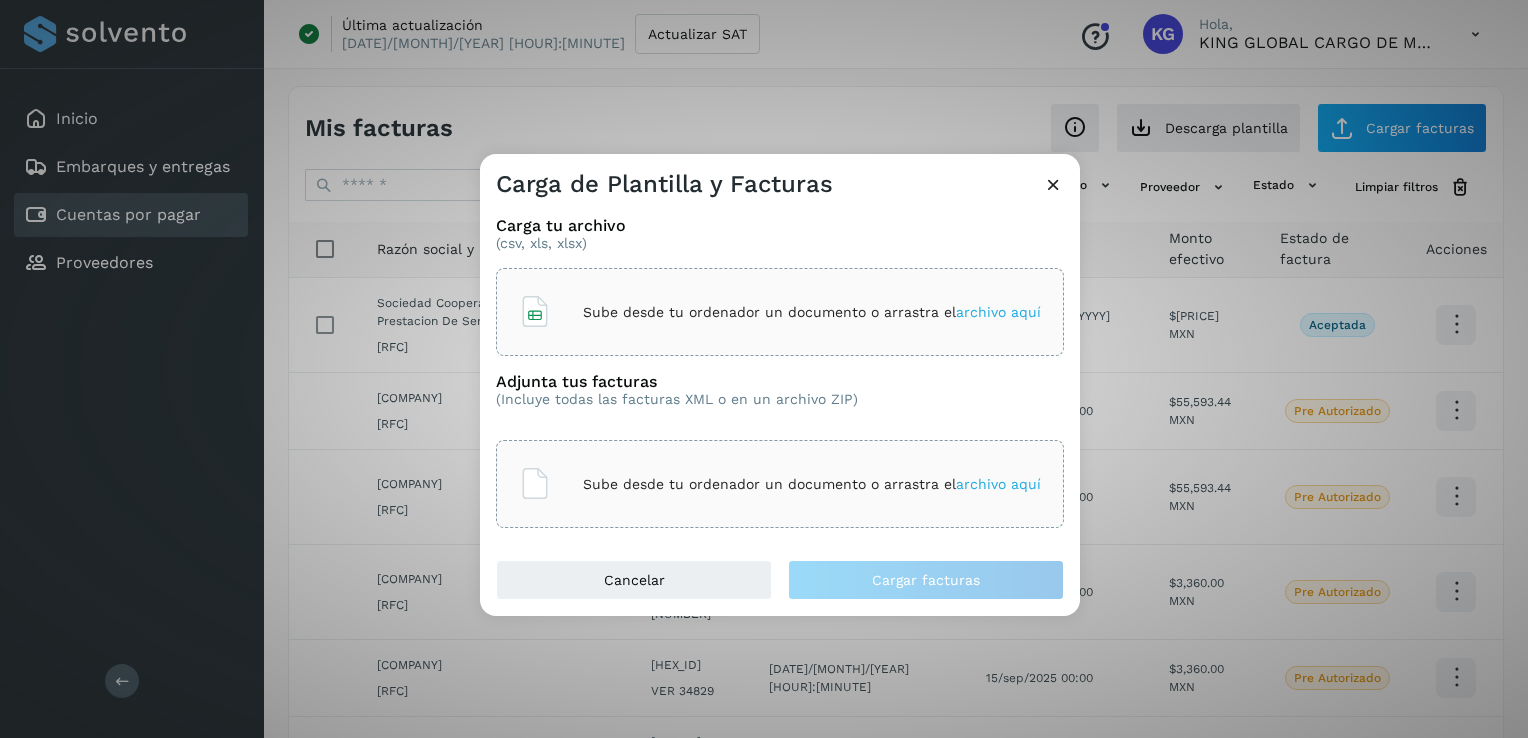click on "Sube desde tu ordenador un documento o arrastra el  archivo aquí" at bounding box center [812, 312] 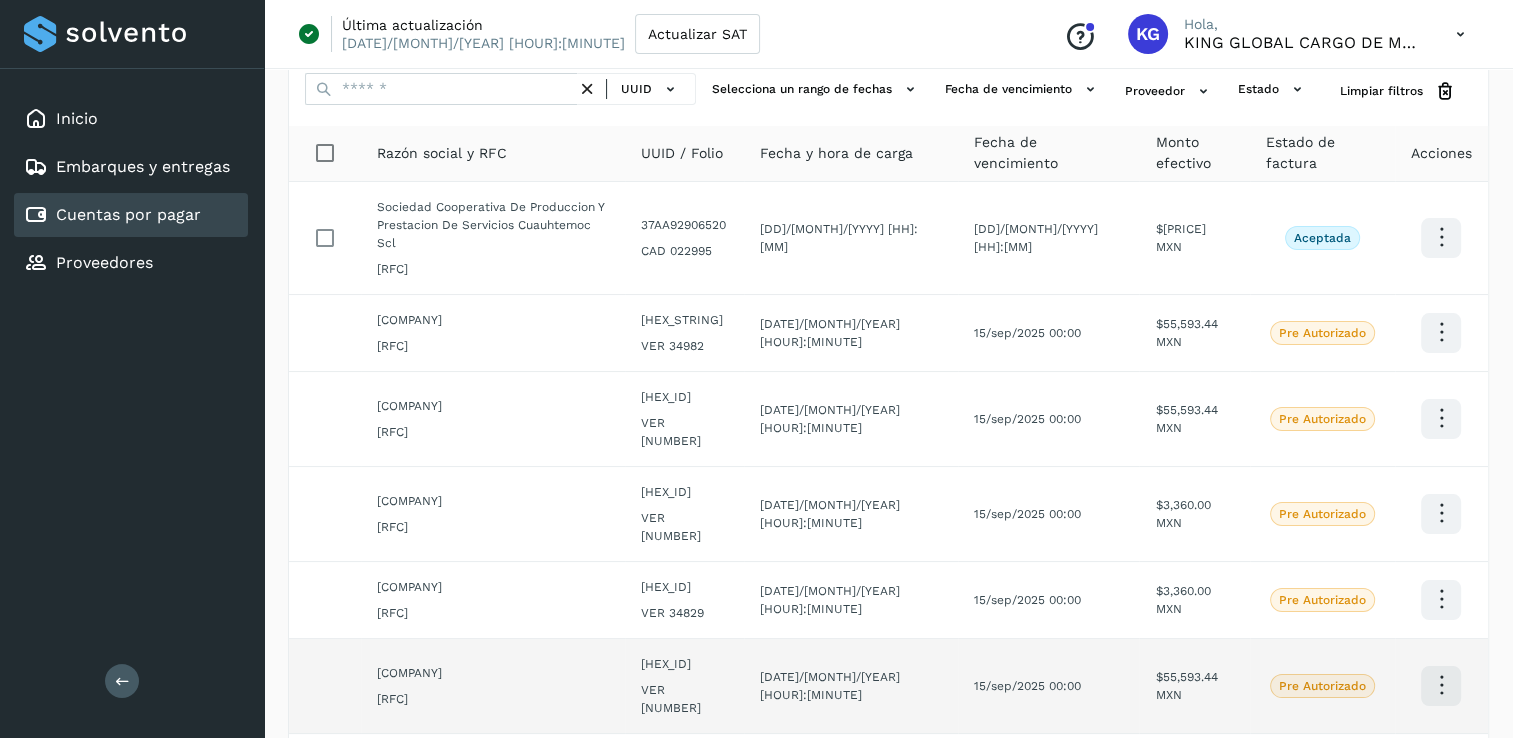 scroll, scrollTop: 0, scrollLeft: 0, axis: both 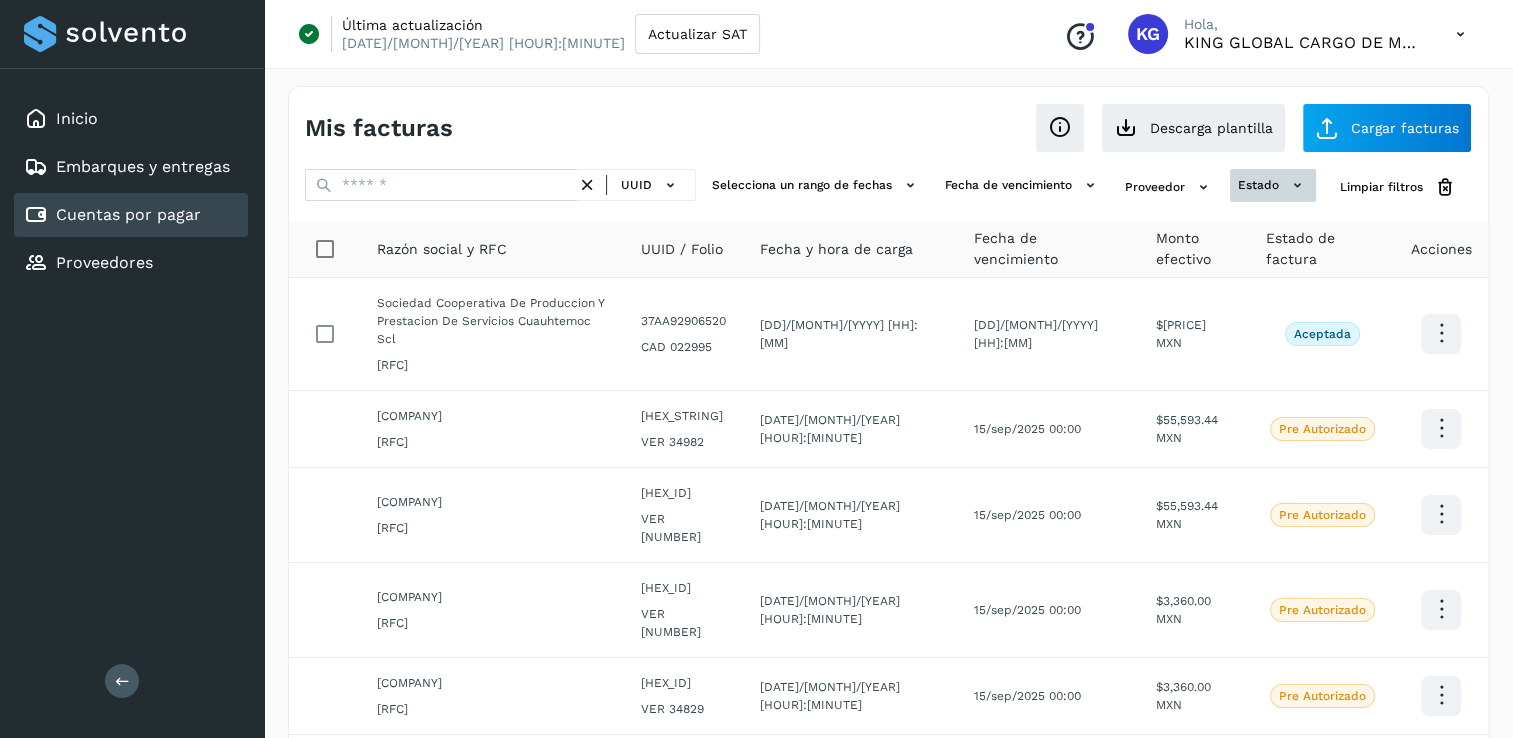 click 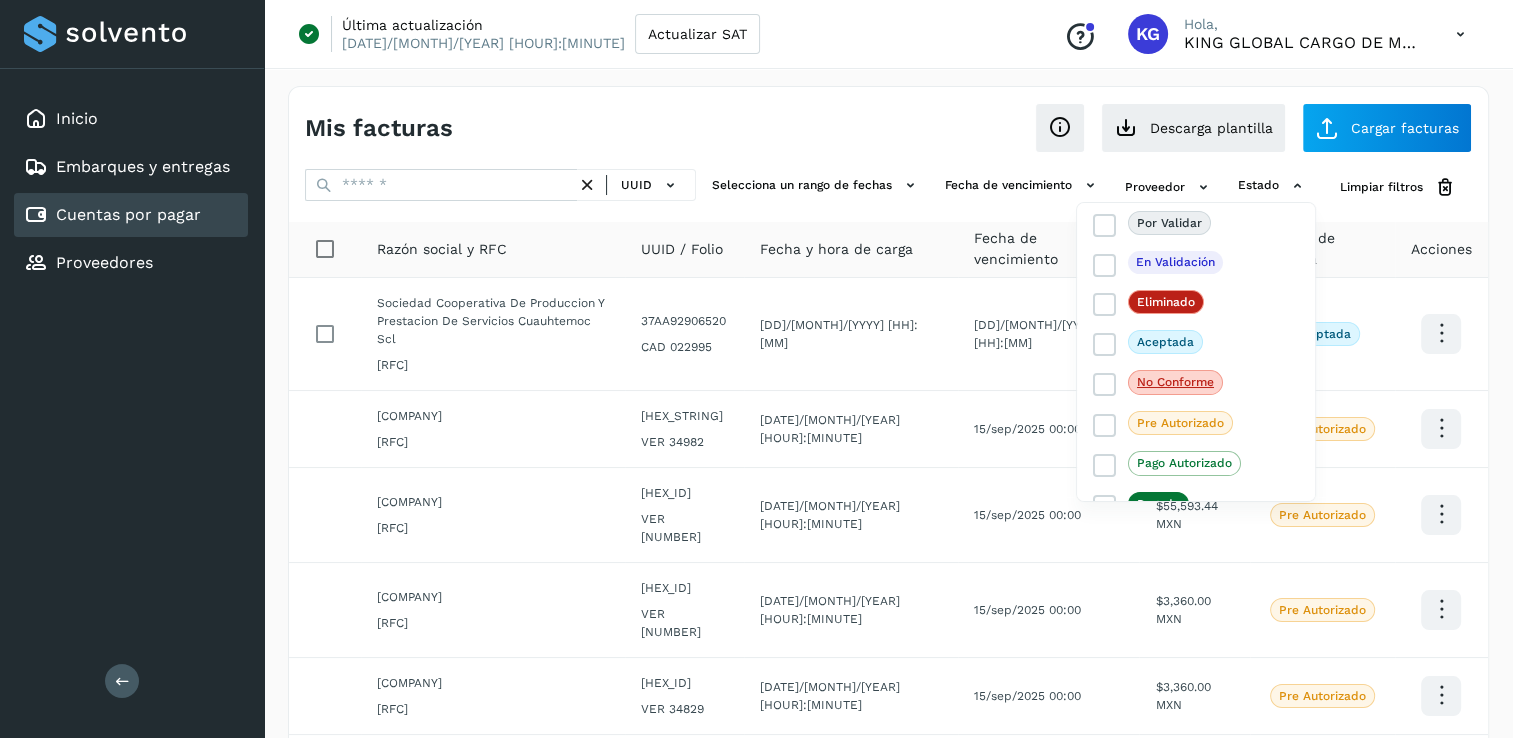 click at bounding box center [756, 369] 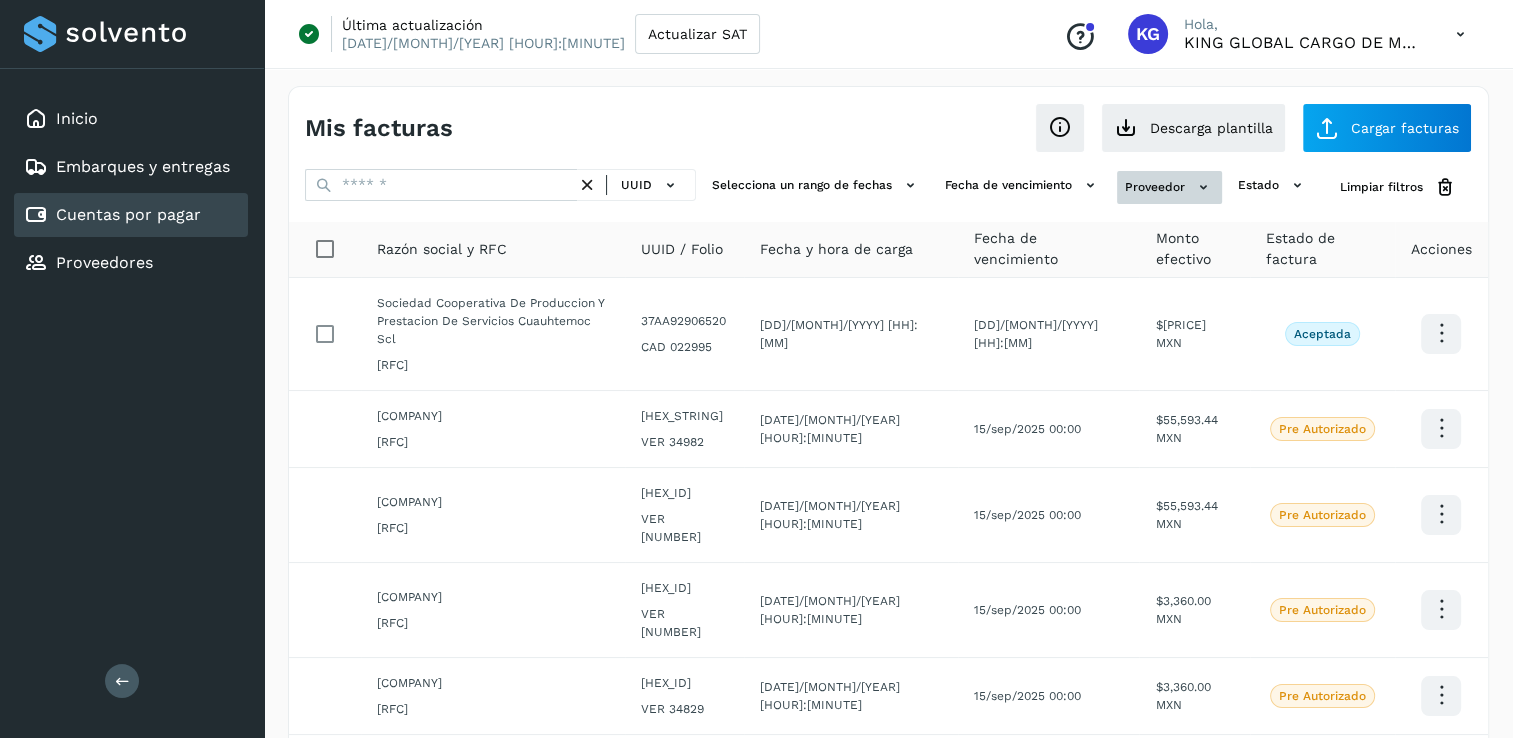 click 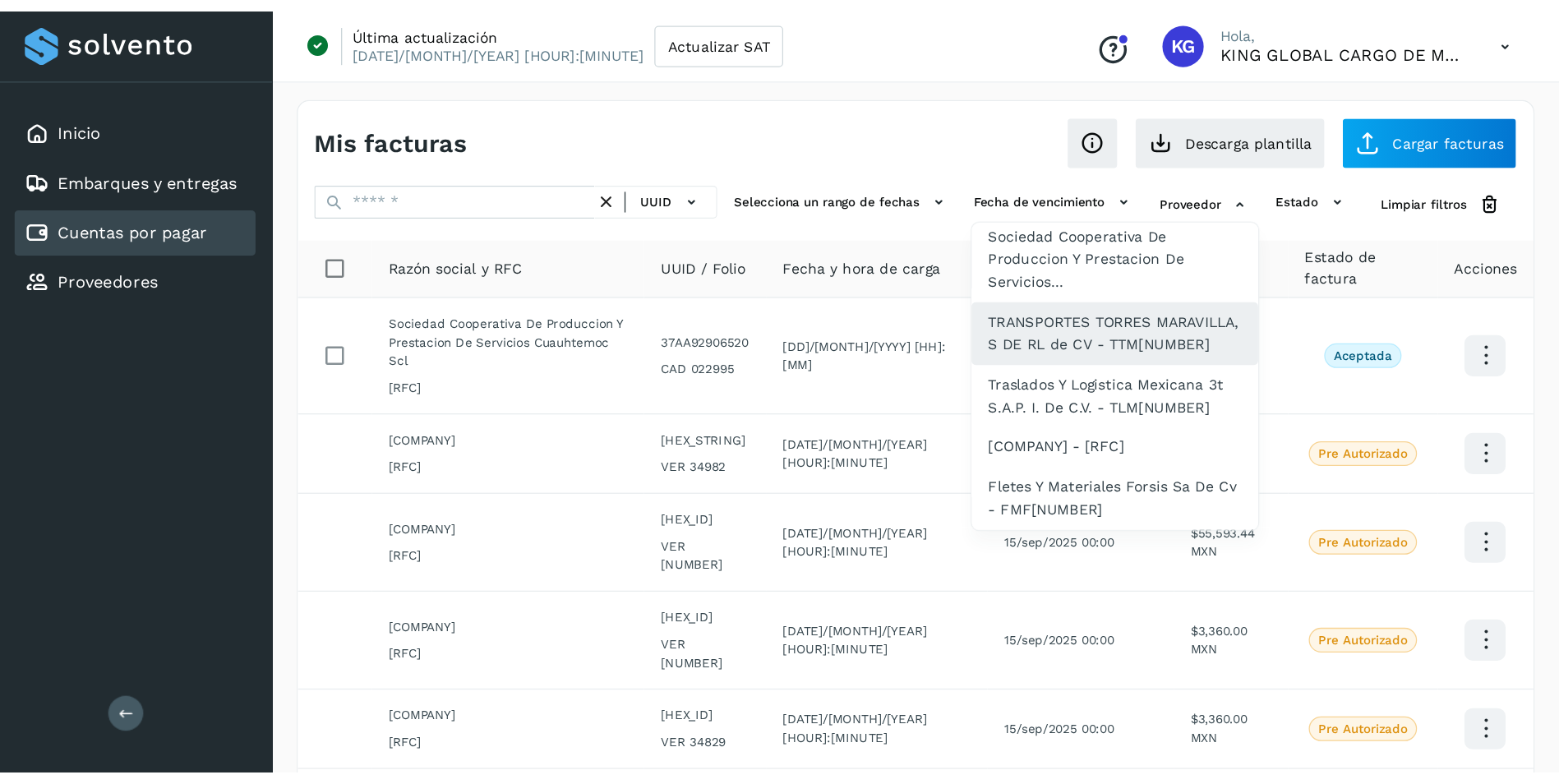 scroll, scrollTop: 409, scrollLeft: 0, axis: vertical 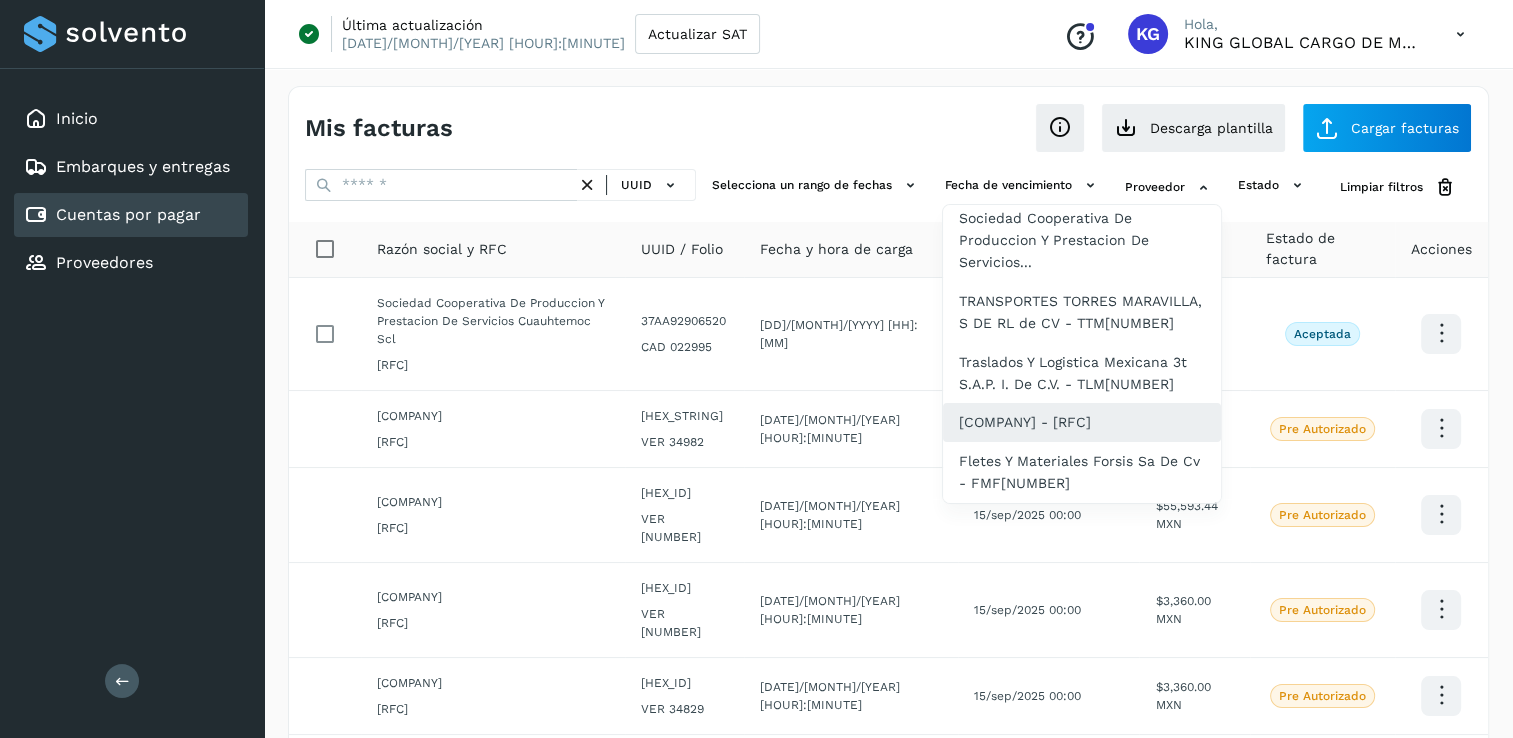 click on "[COMPANY_NAME] - [RFC]" 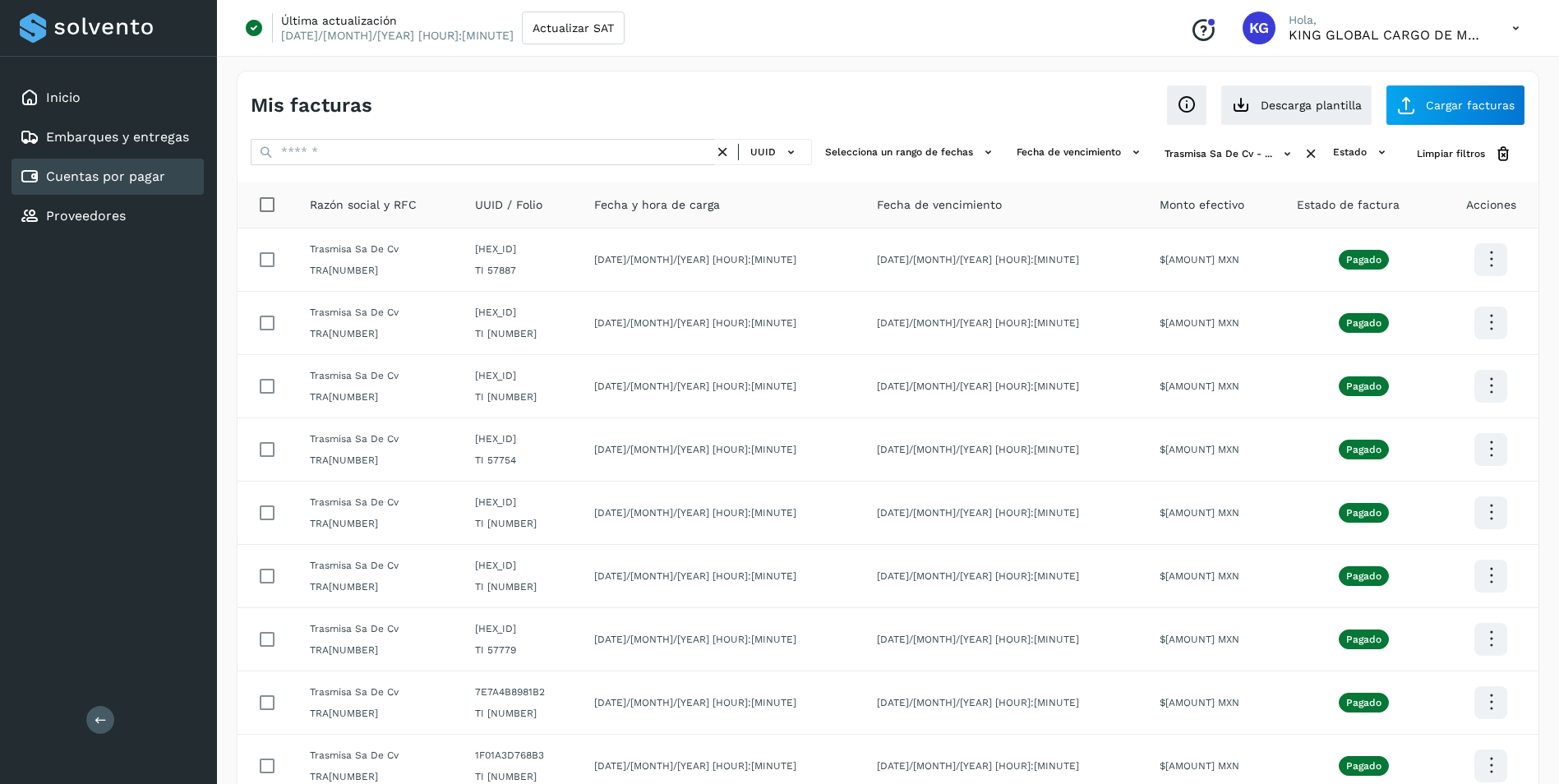 click on "Última actualización 03/jul/2025 11:38 Actualizar SAT
Conoce nuestros beneficios
KG Hola, KING GLOBAL CARGO DE MEXICO" at bounding box center [888, 28] 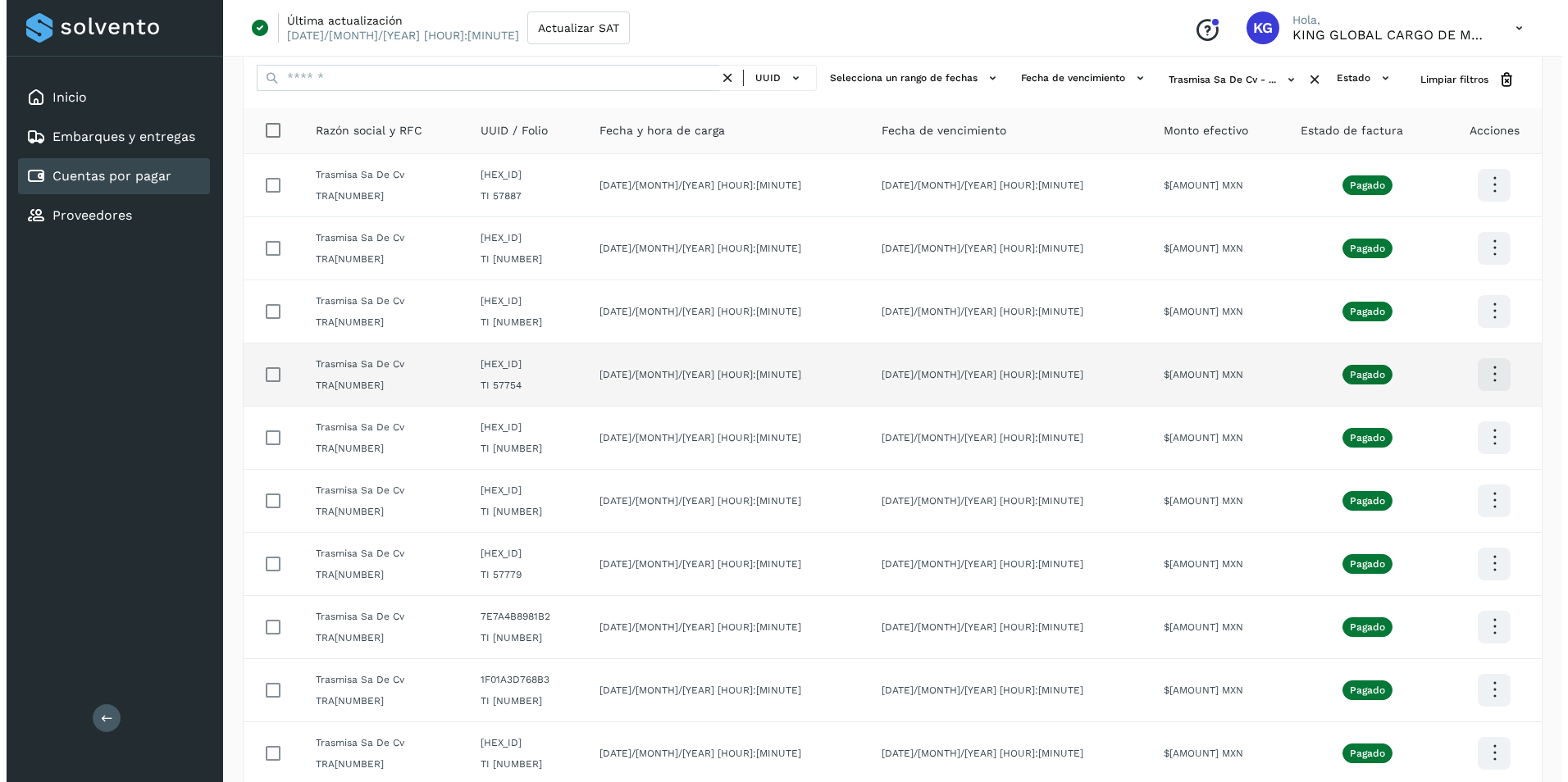 scroll, scrollTop: 0, scrollLeft: 0, axis: both 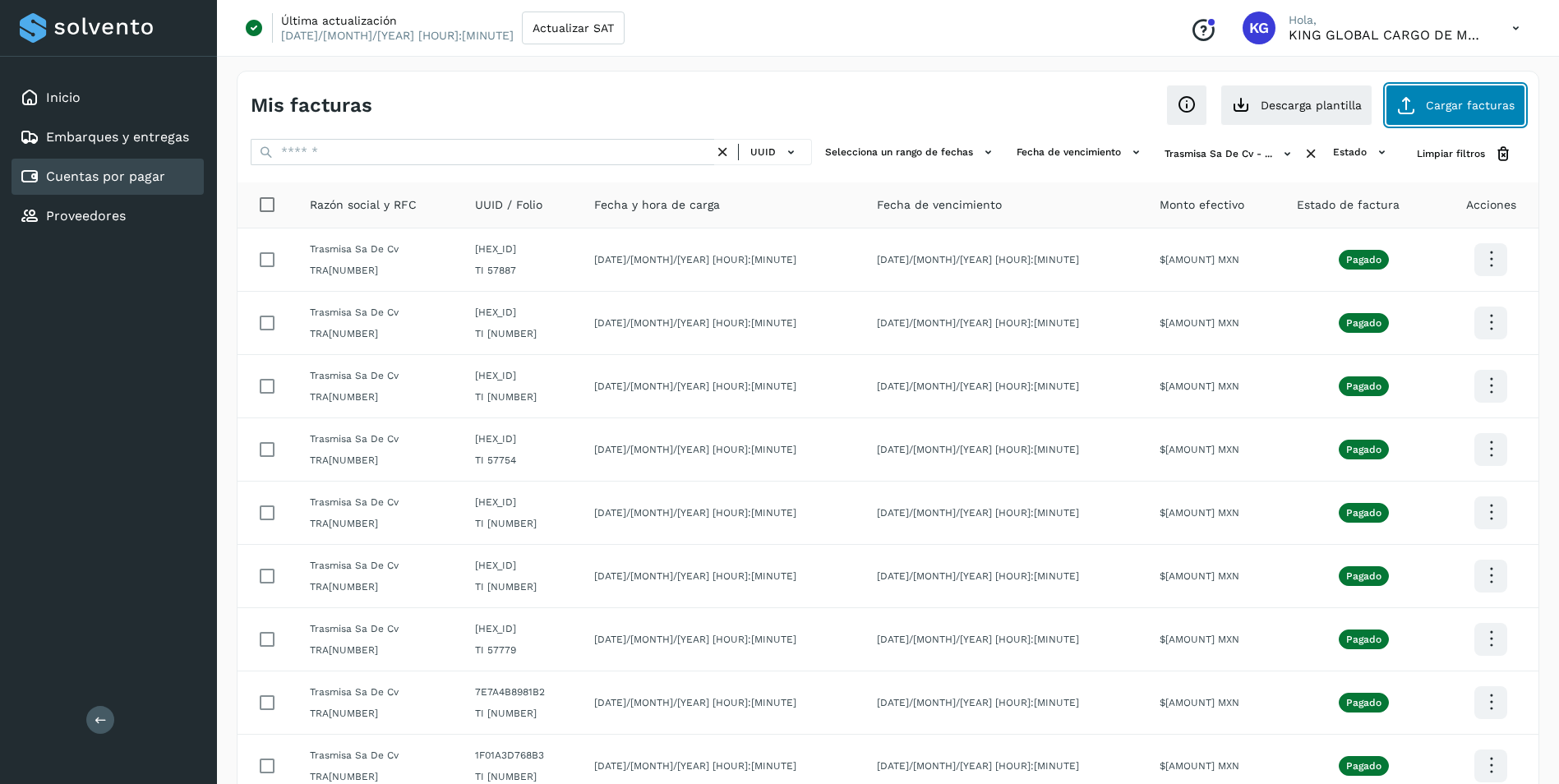 click on "Cargar facturas" 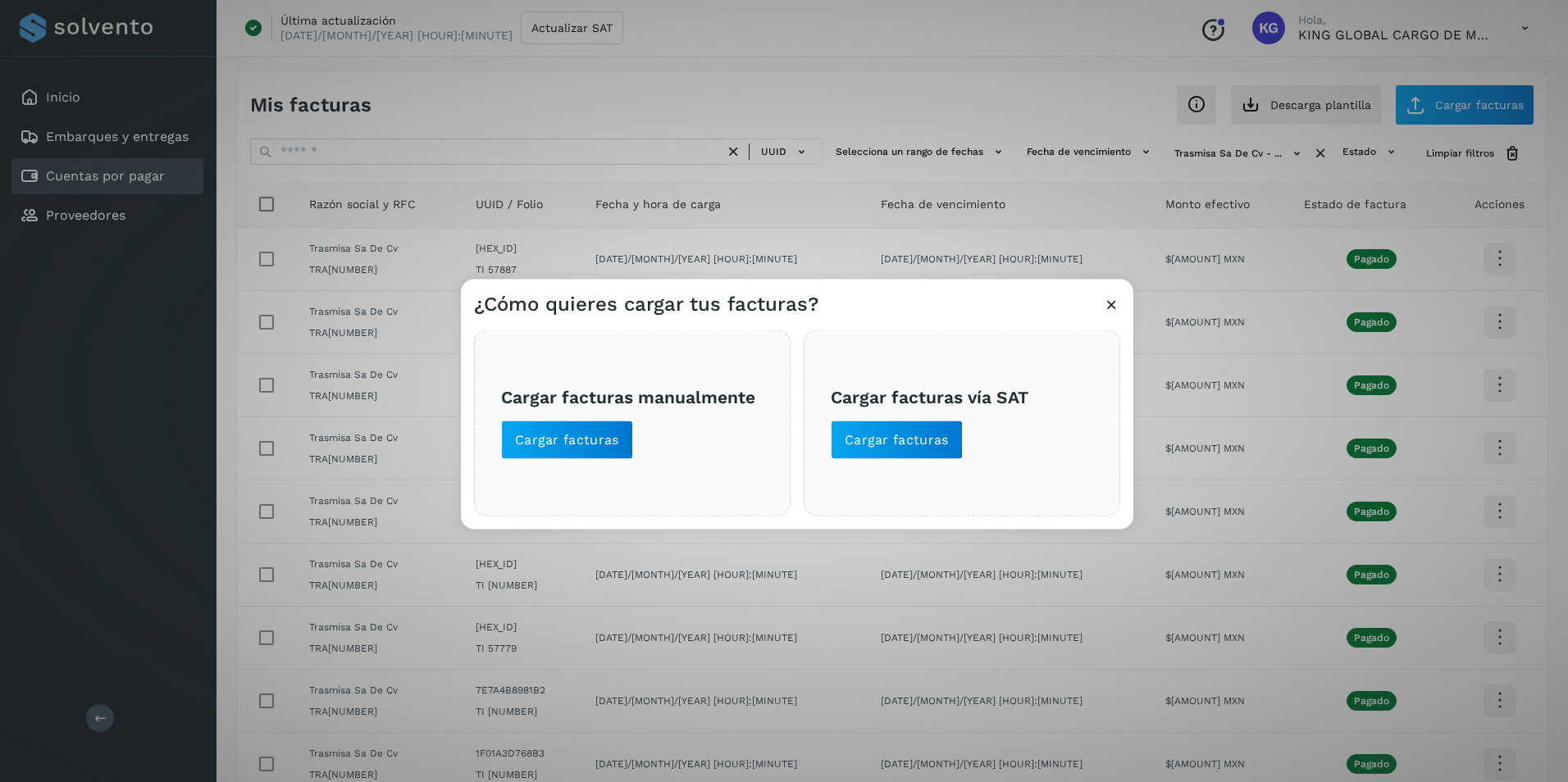 click at bounding box center [1111, 304] 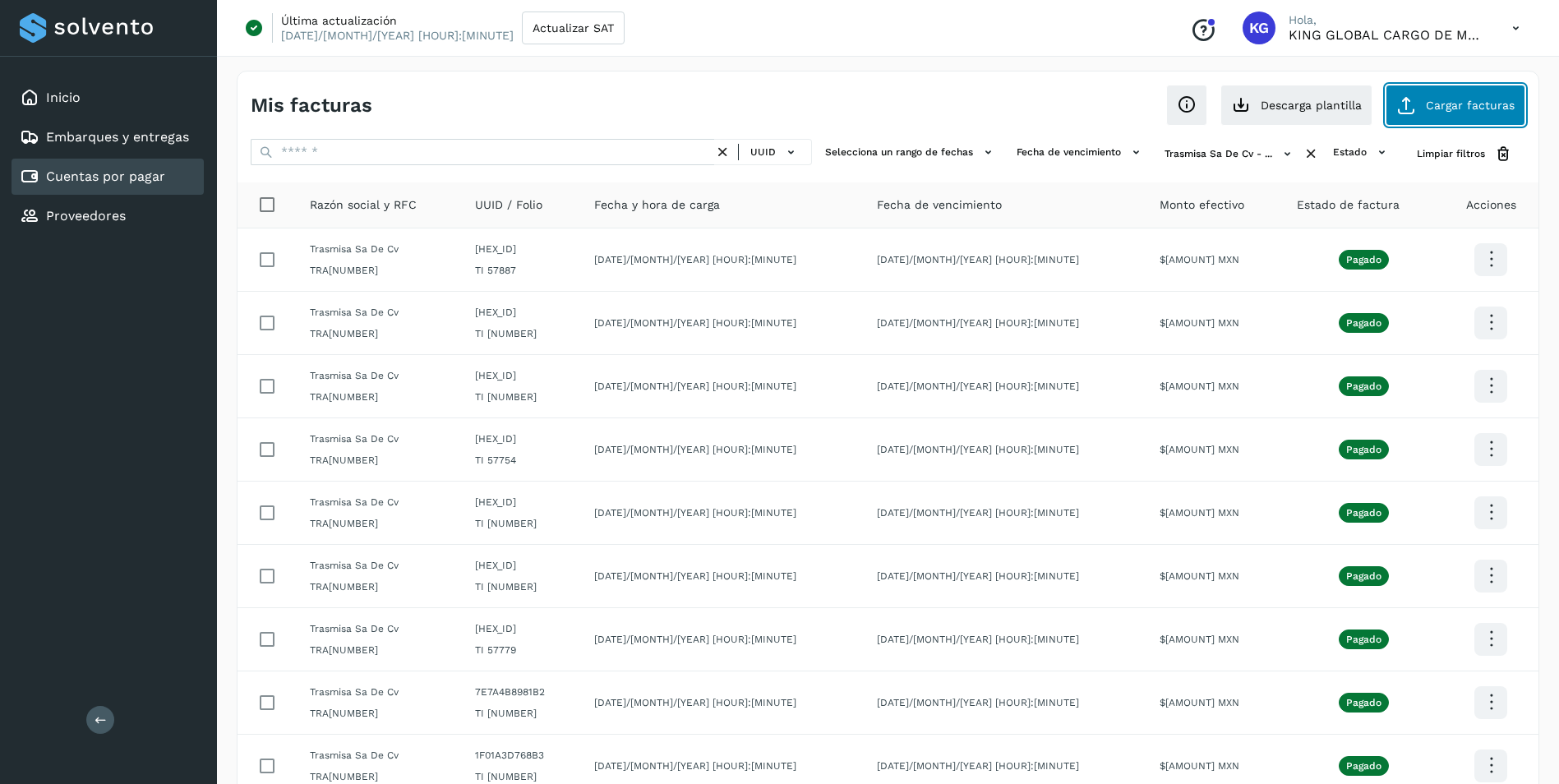 click on "Cargar facturas" 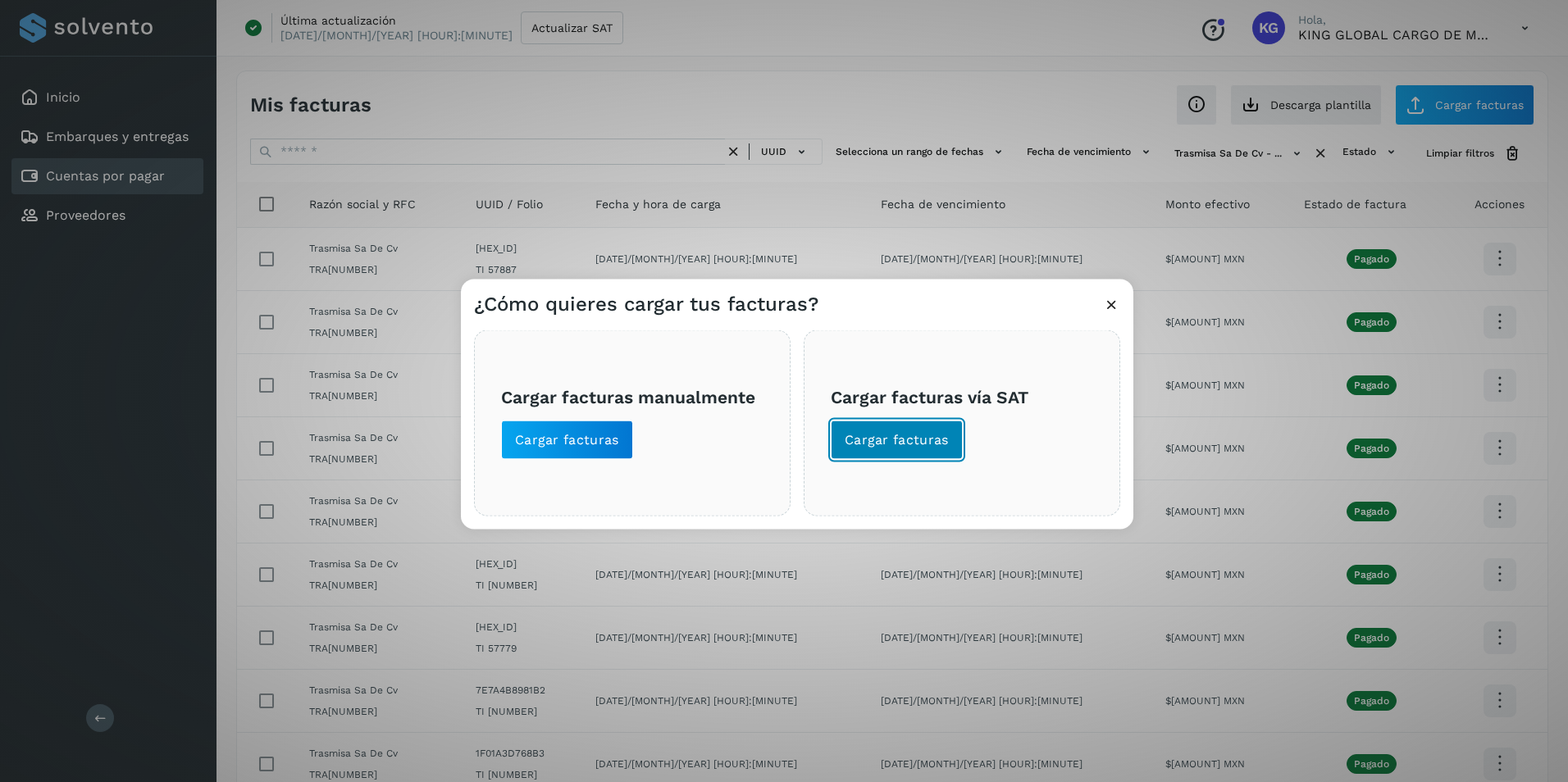 click on "Cargar facturas" 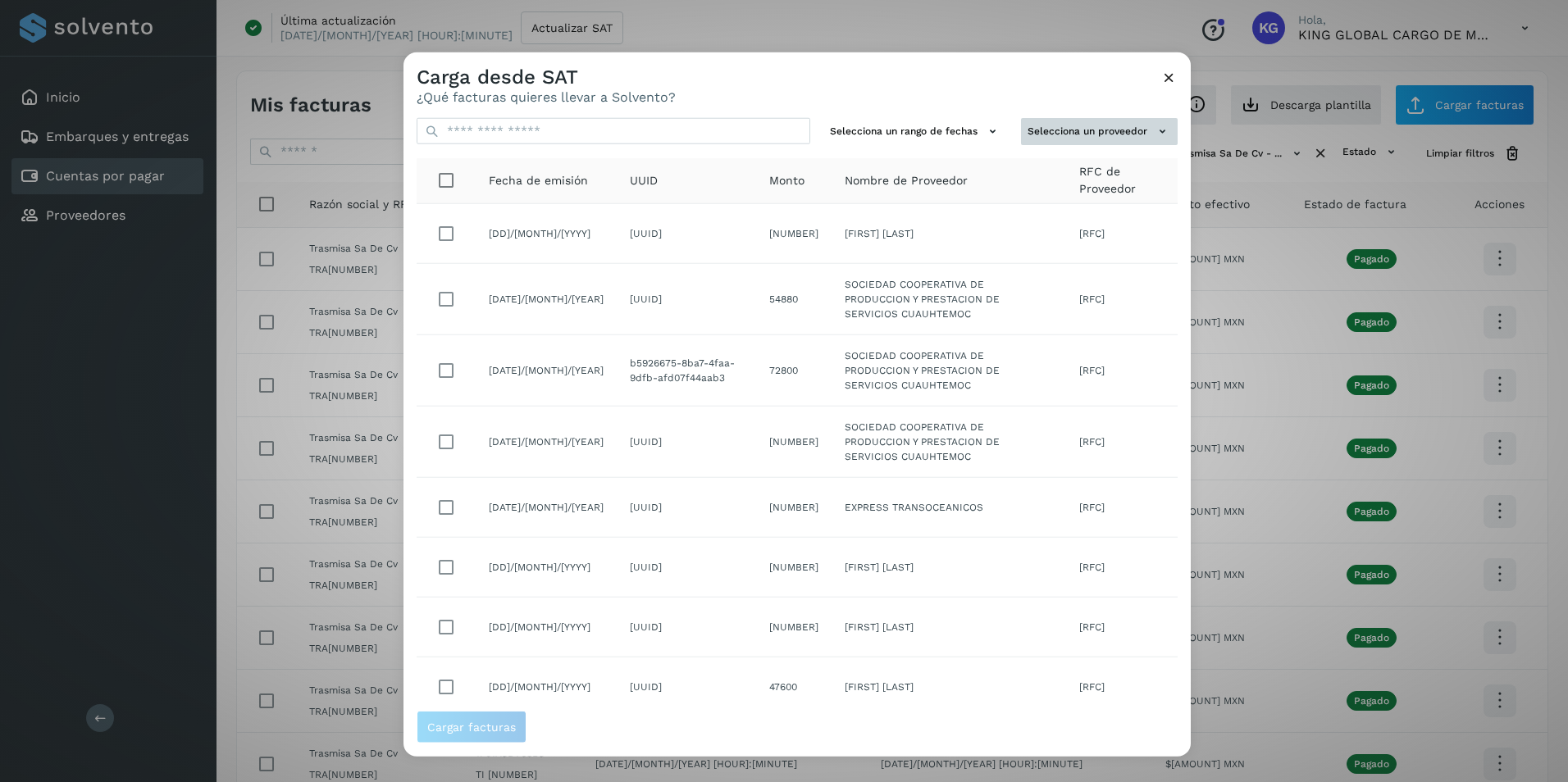 click on "Selecciona un proveedor" at bounding box center [1099, 131] 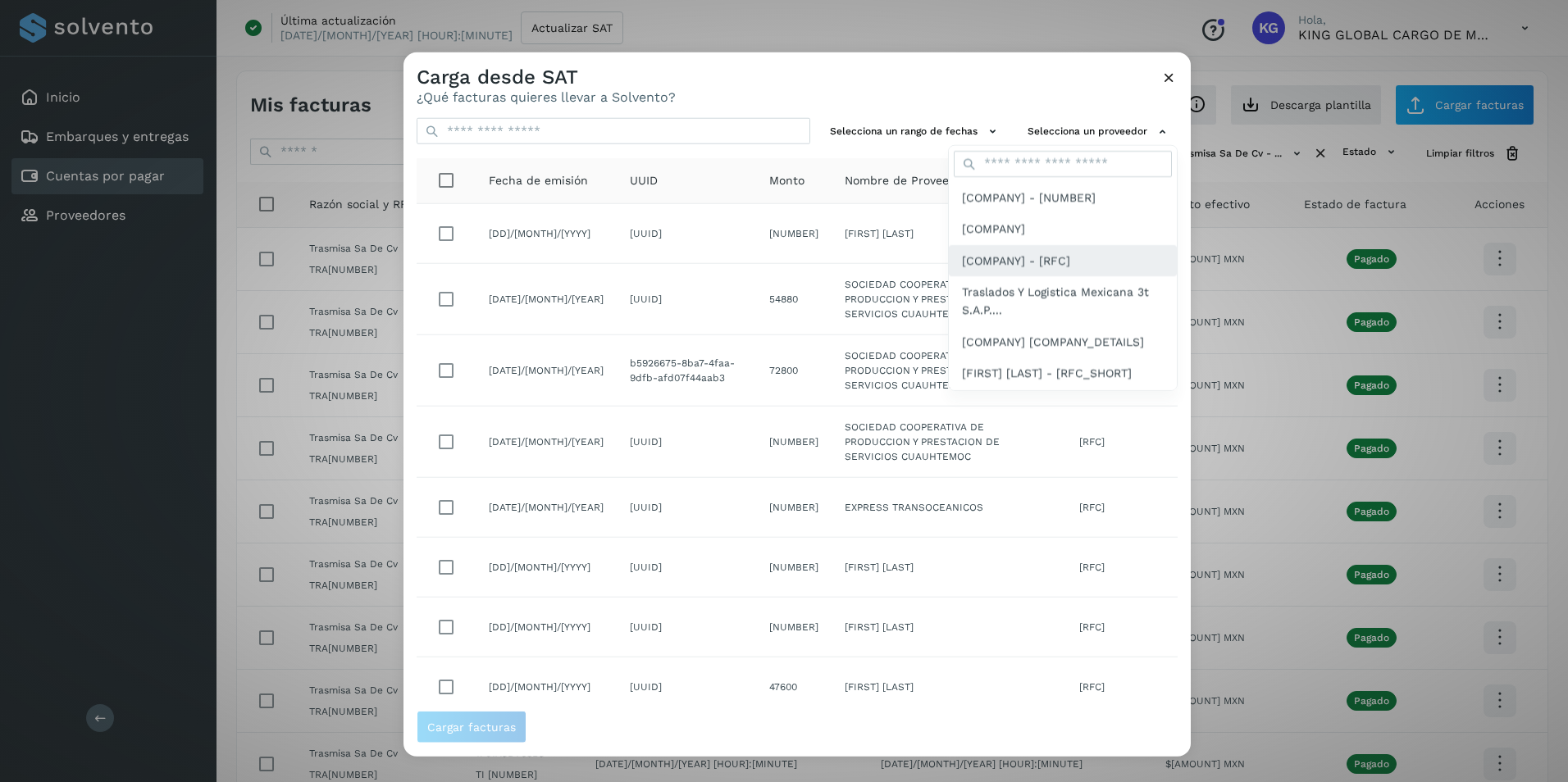 click on "[COMPANY_NAME] - [RFC]" at bounding box center [1016, 260] 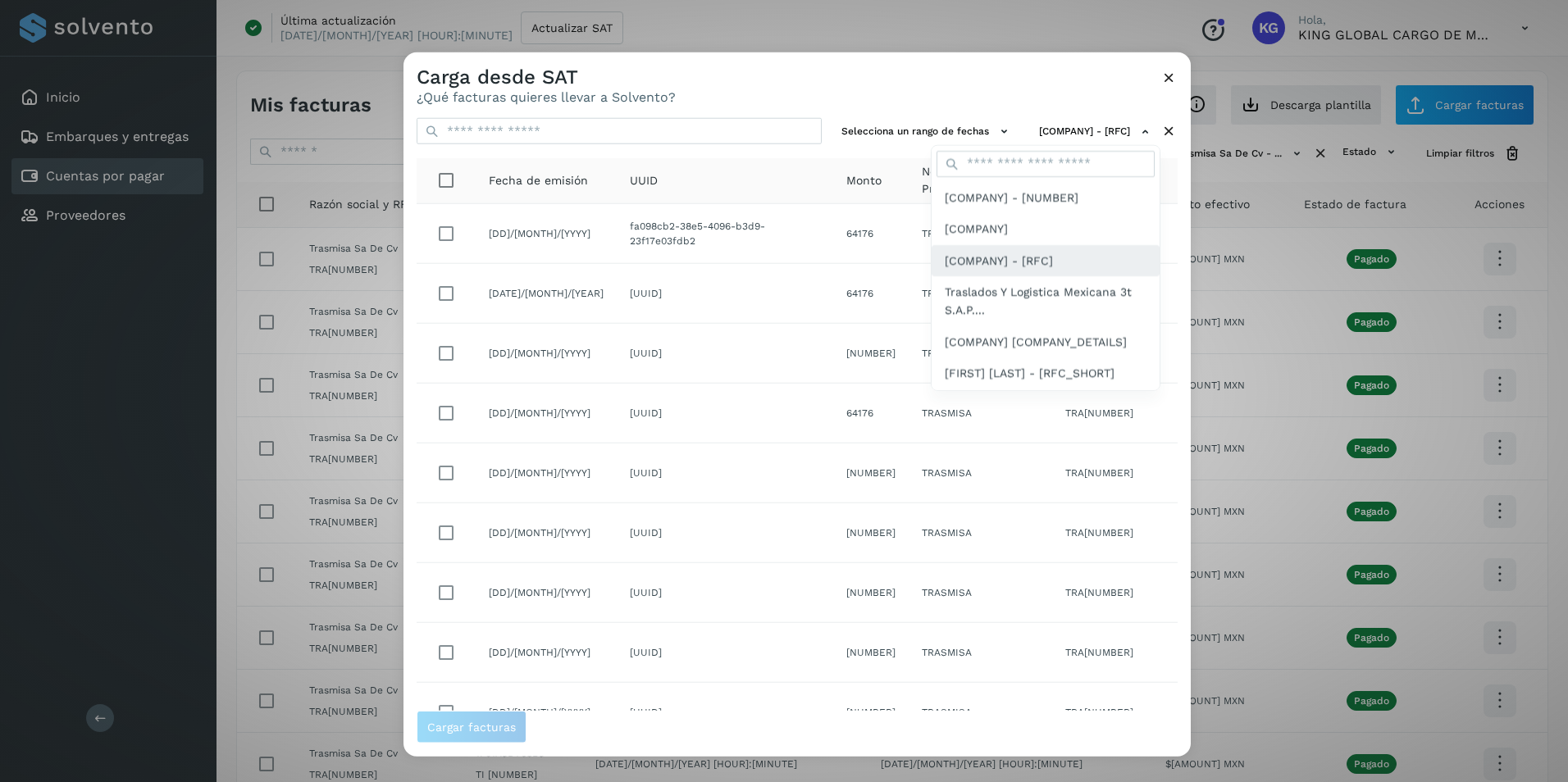 click on "[COMPANY_NAME] - [RFC]" at bounding box center [999, 260] 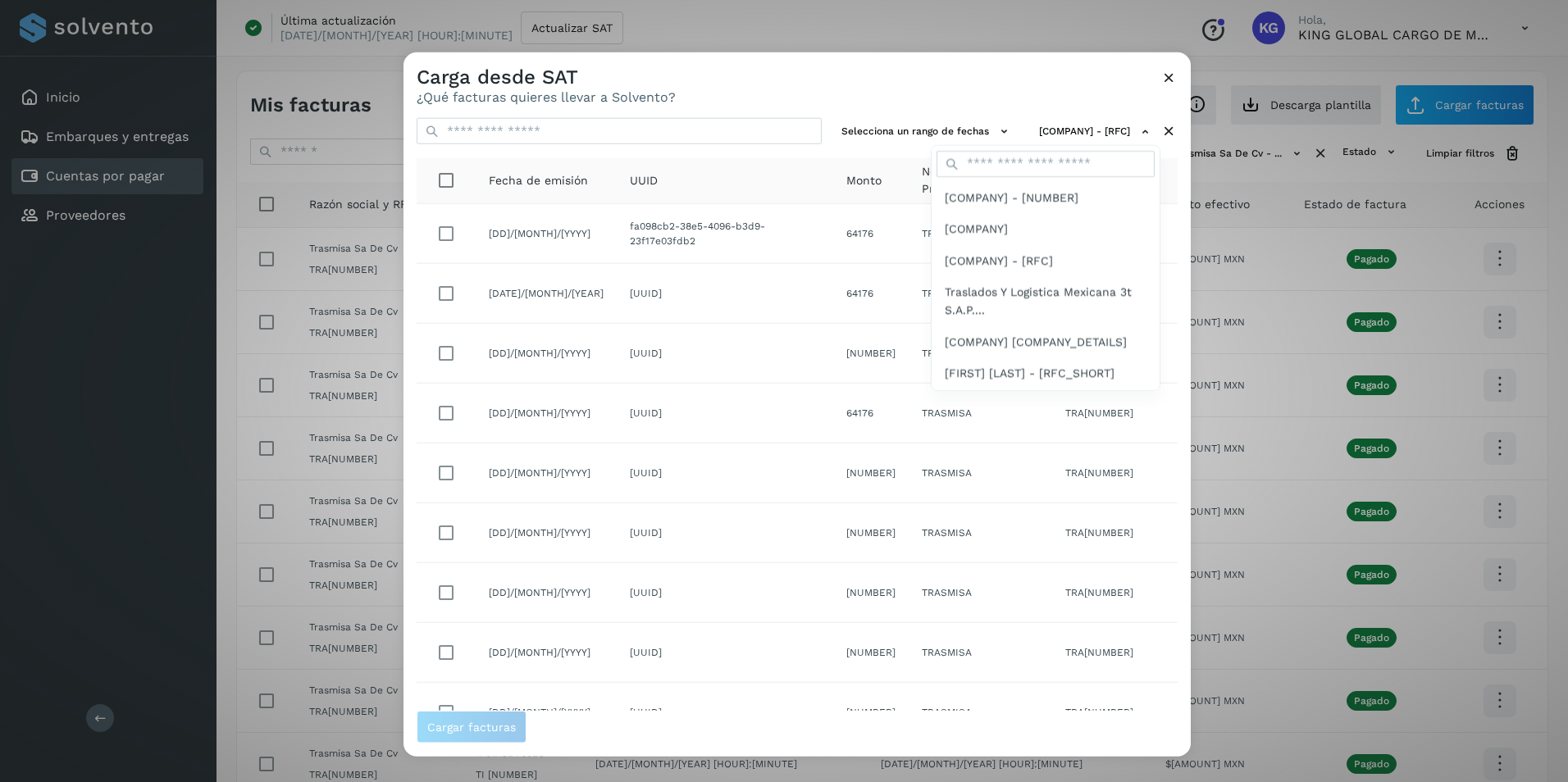 click at bounding box center (1187, 443) 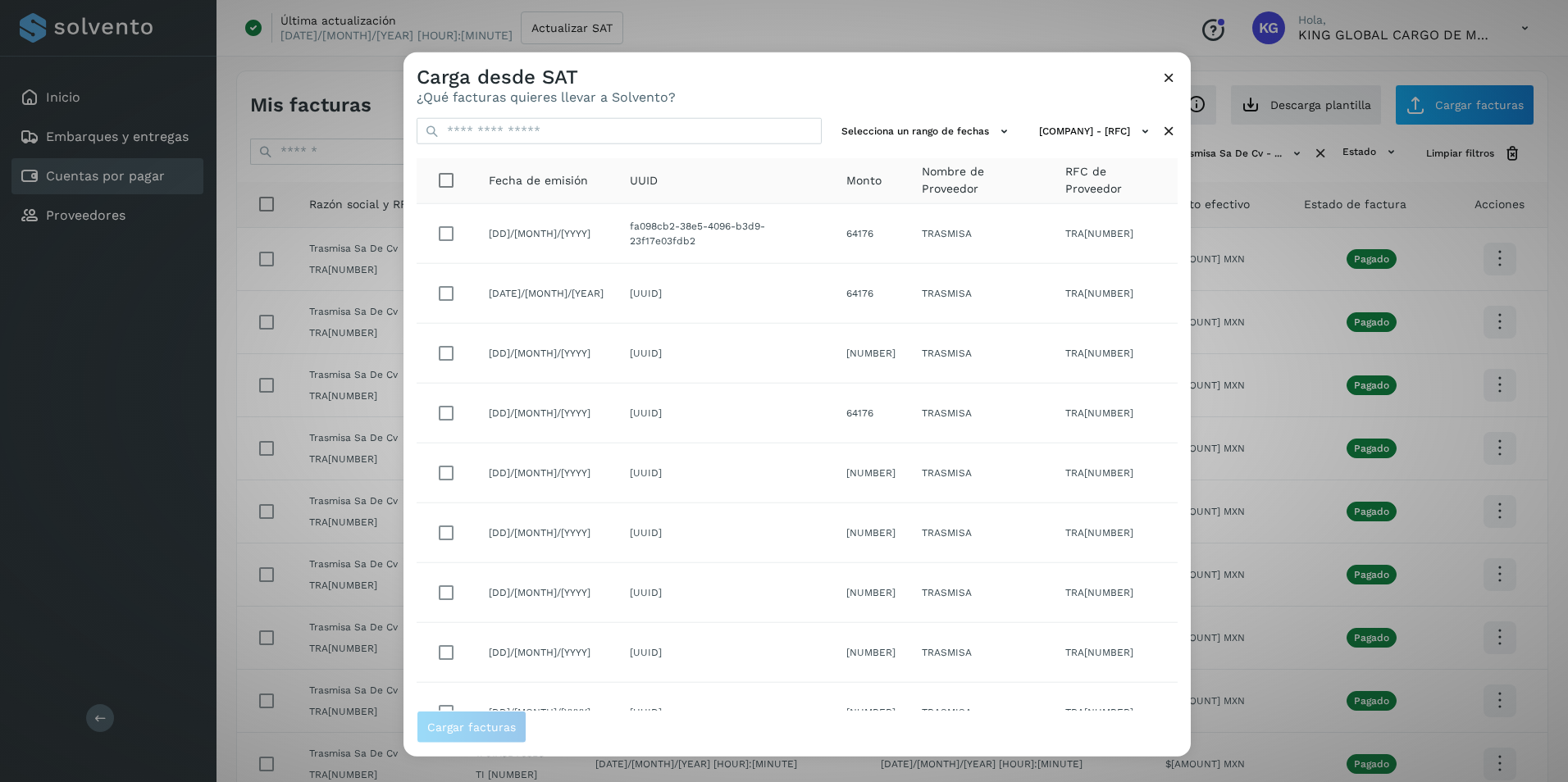 scroll, scrollTop: 136, scrollLeft: 0, axis: vertical 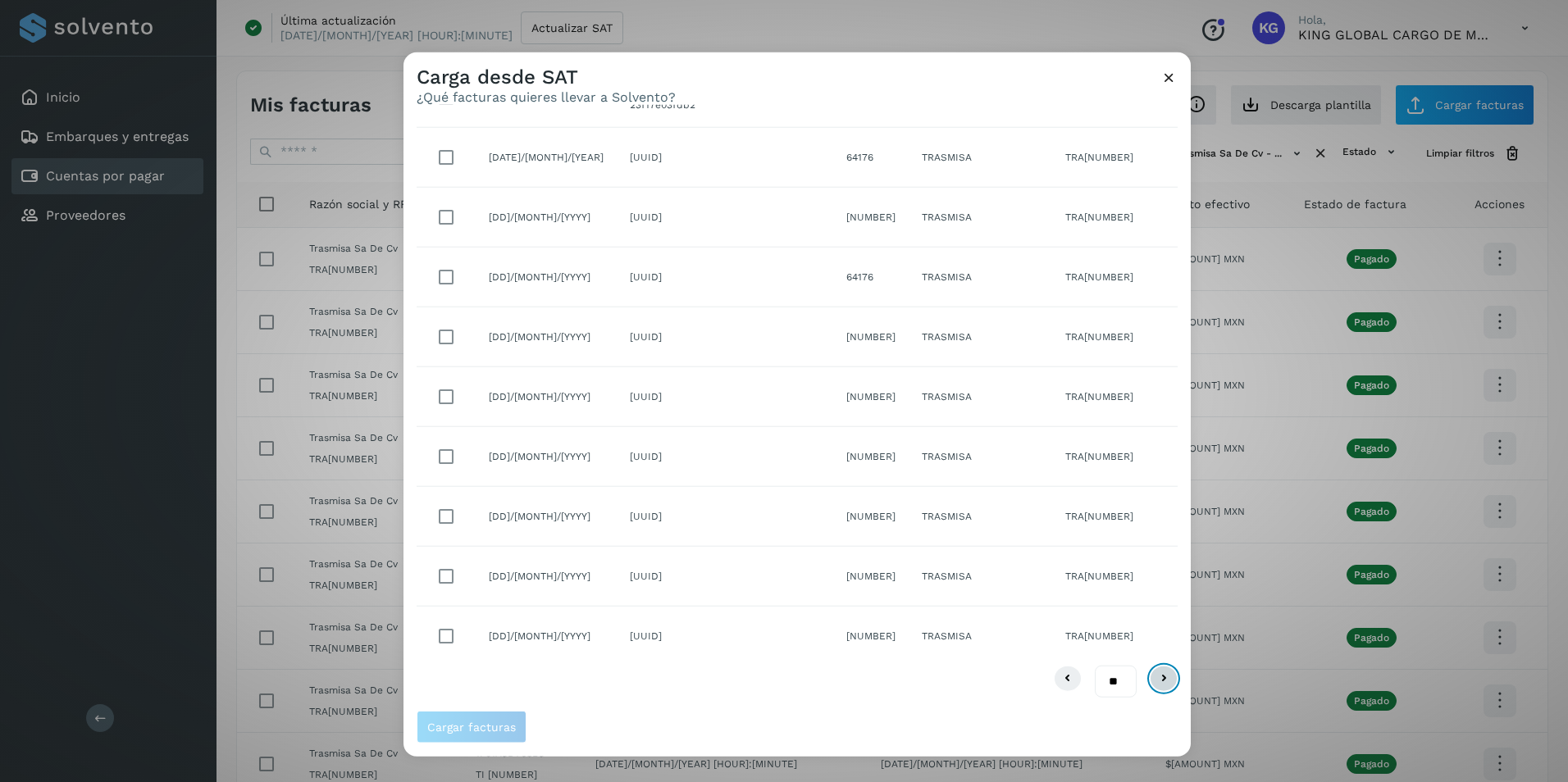 click at bounding box center (1164, 679) 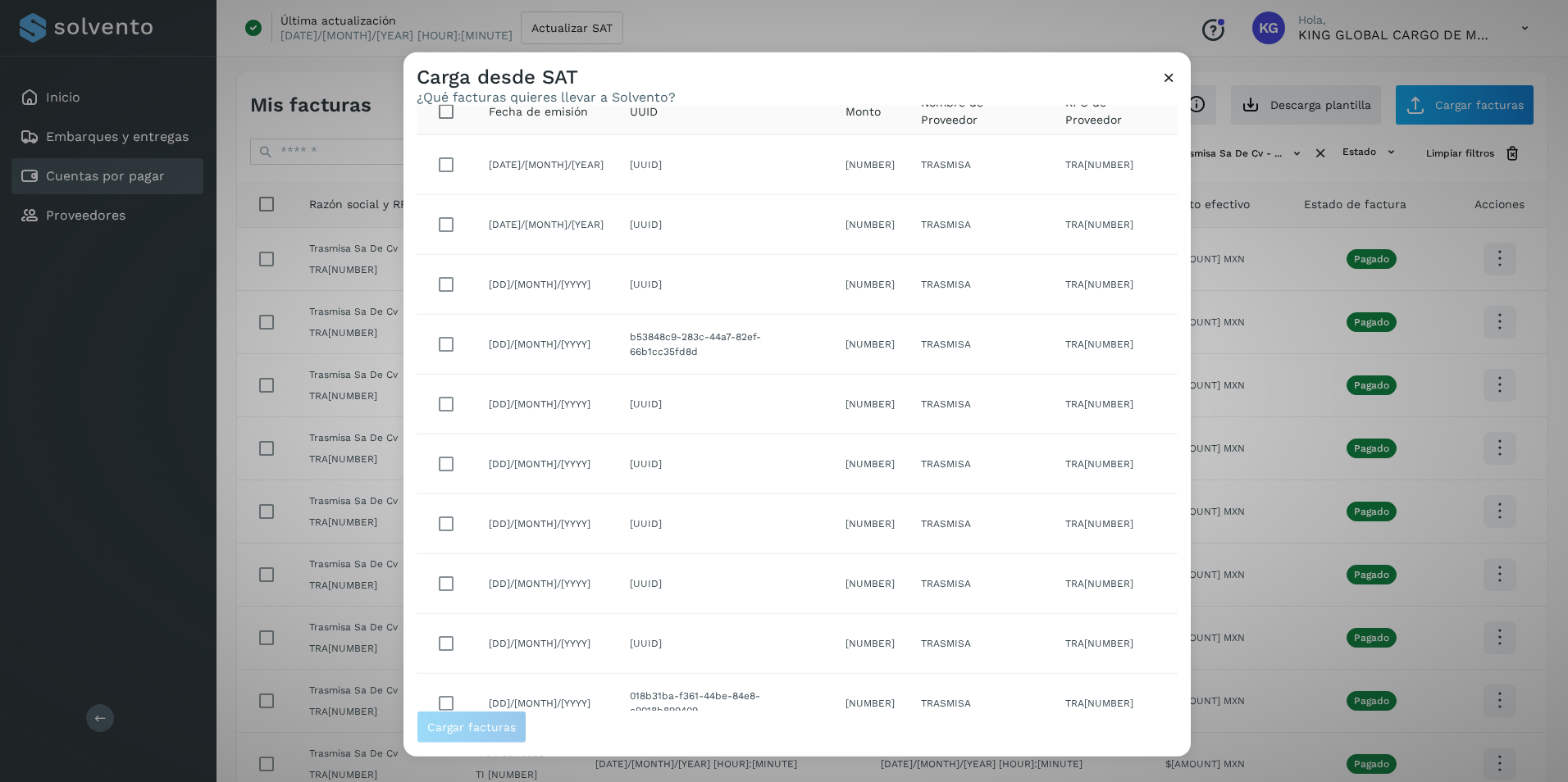 scroll, scrollTop: 136, scrollLeft: 0, axis: vertical 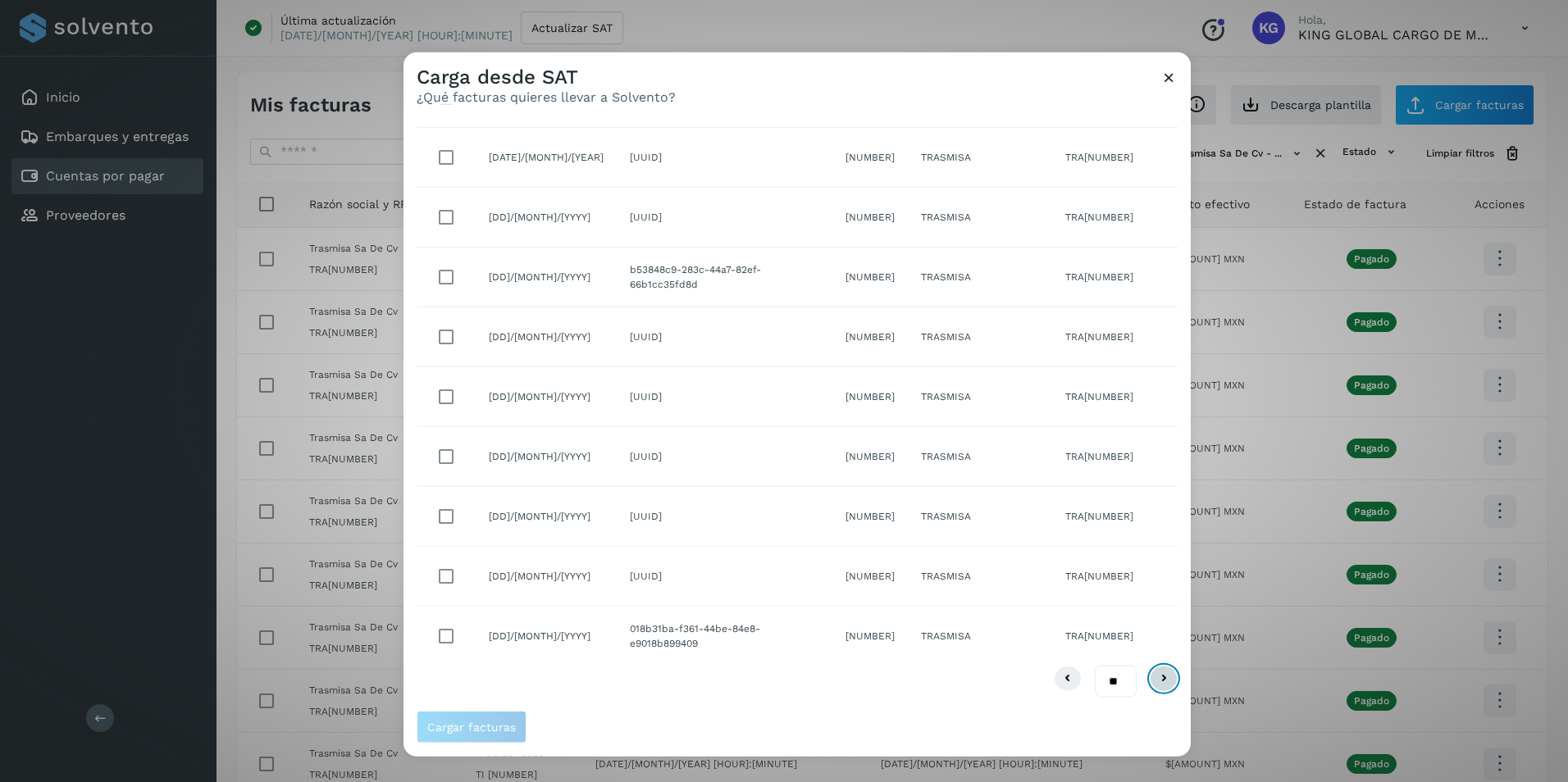 click at bounding box center [1164, 679] 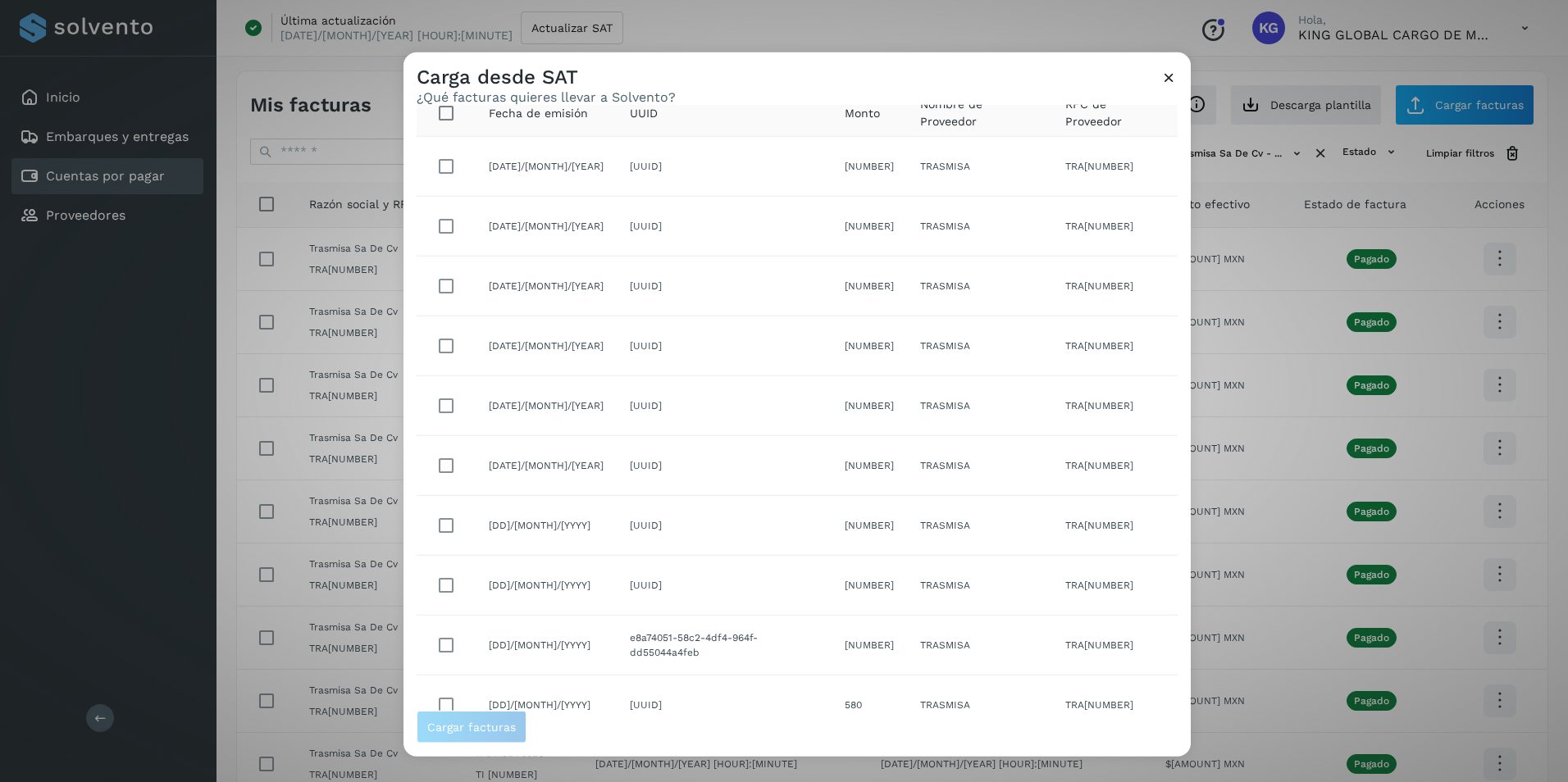 scroll, scrollTop: 136, scrollLeft: 0, axis: vertical 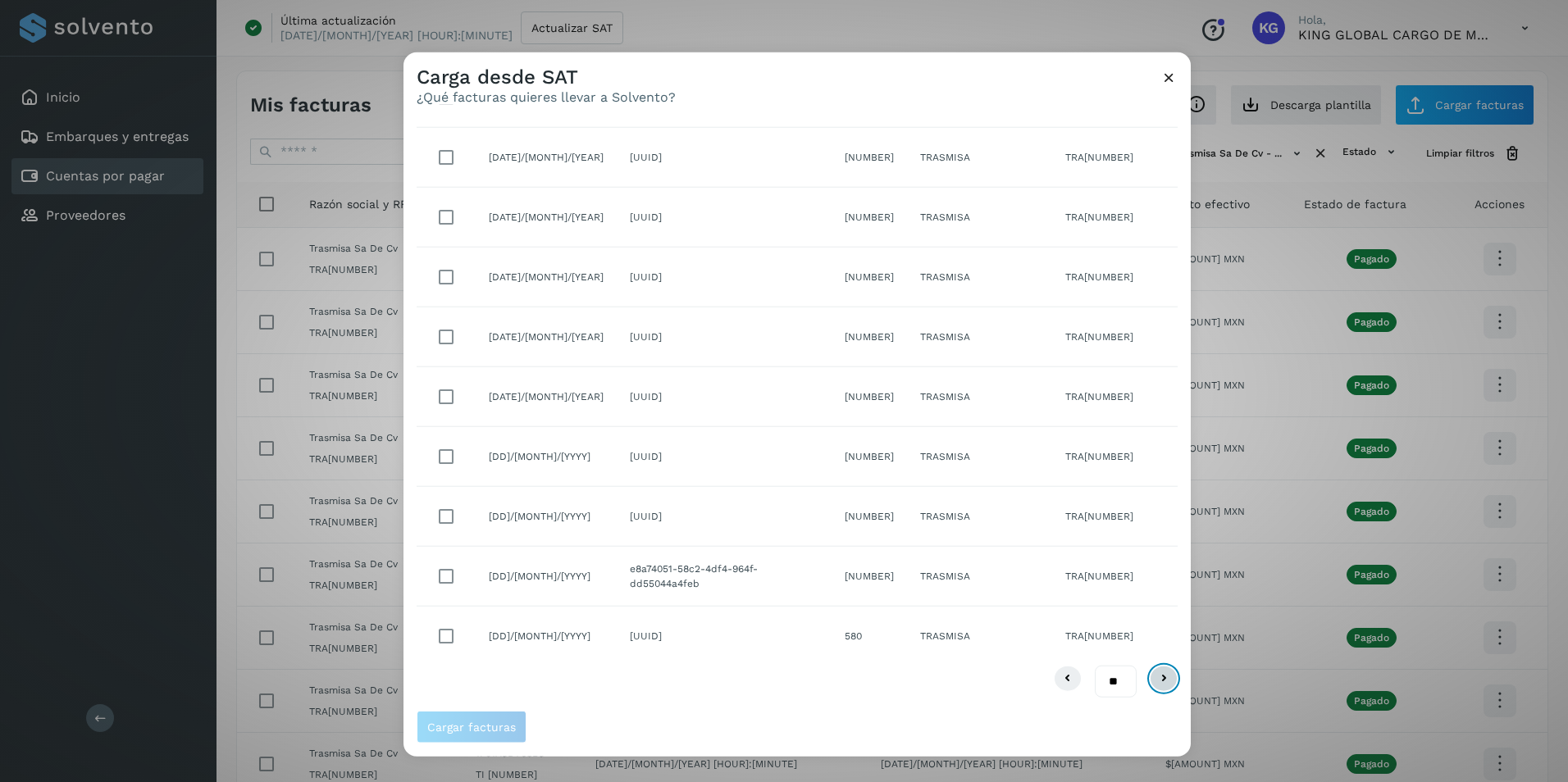 click at bounding box center [1164, 679] 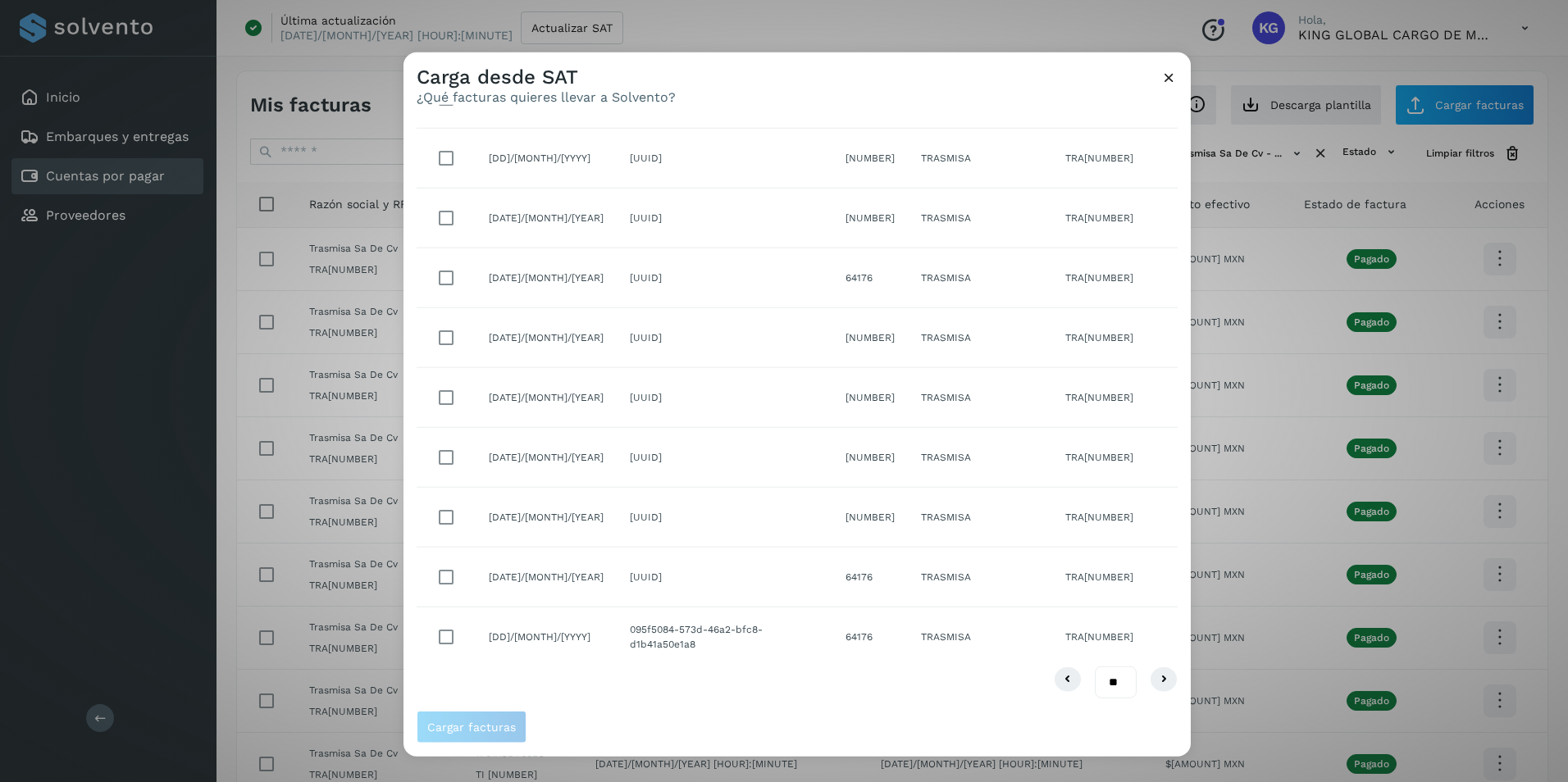 scroll, scrollTop: 136, scrollLeft: 0, axis: vertical 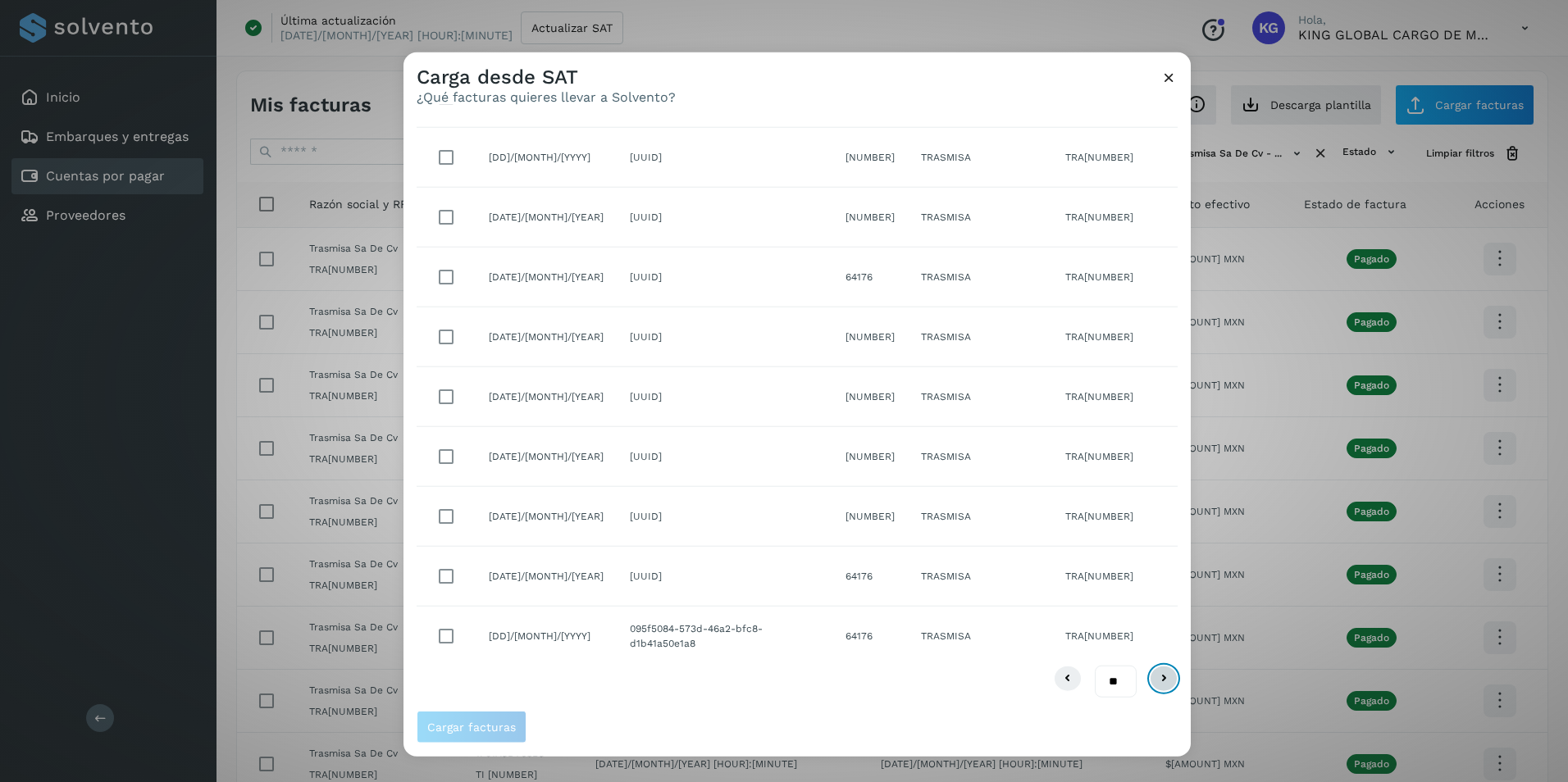 click at bounding box center (1164, 679) 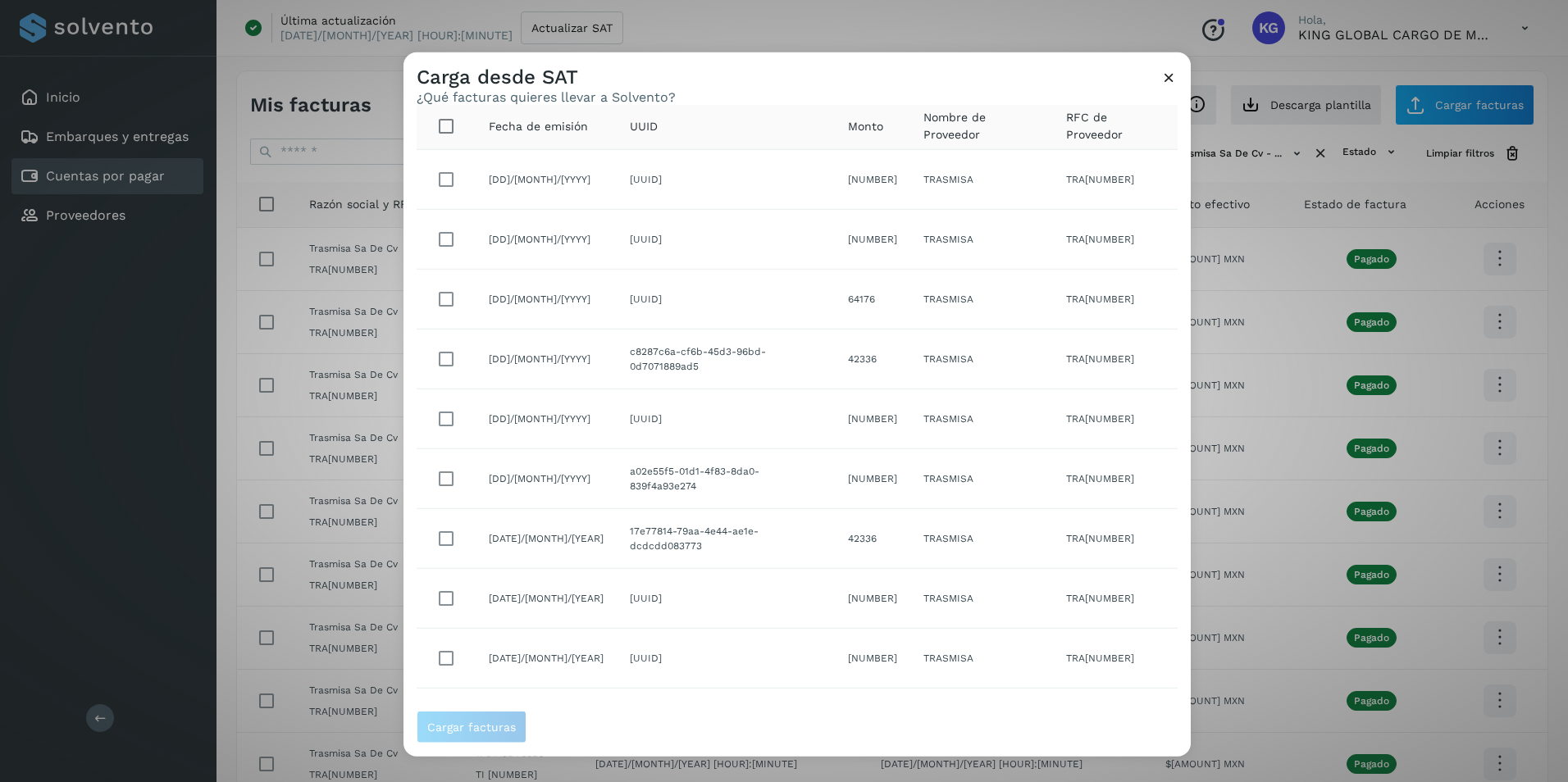 scroll, scrollTop: 136, scrollLeft: 0, axis: vertical 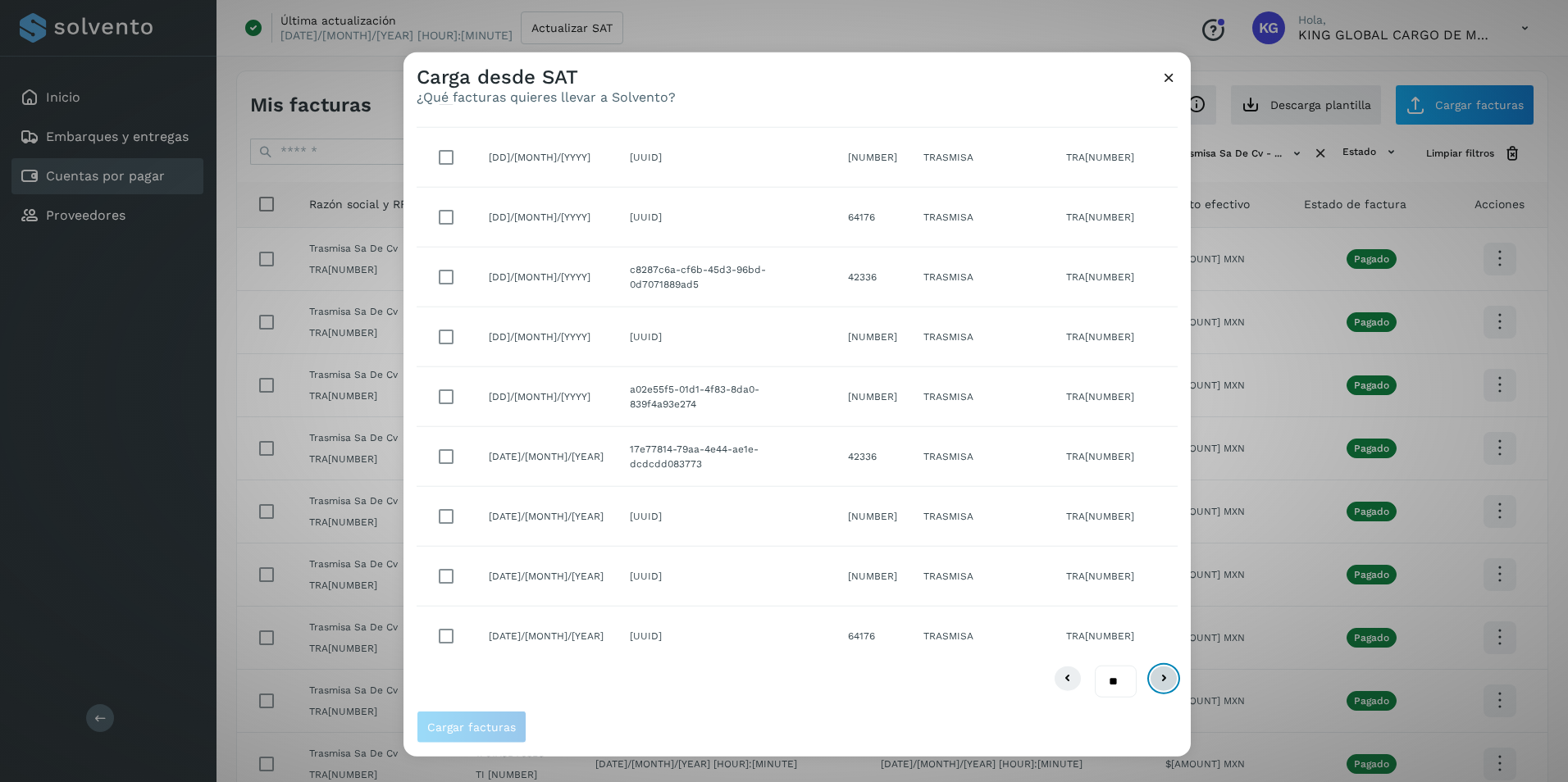click at bounding box center [1164, 679] 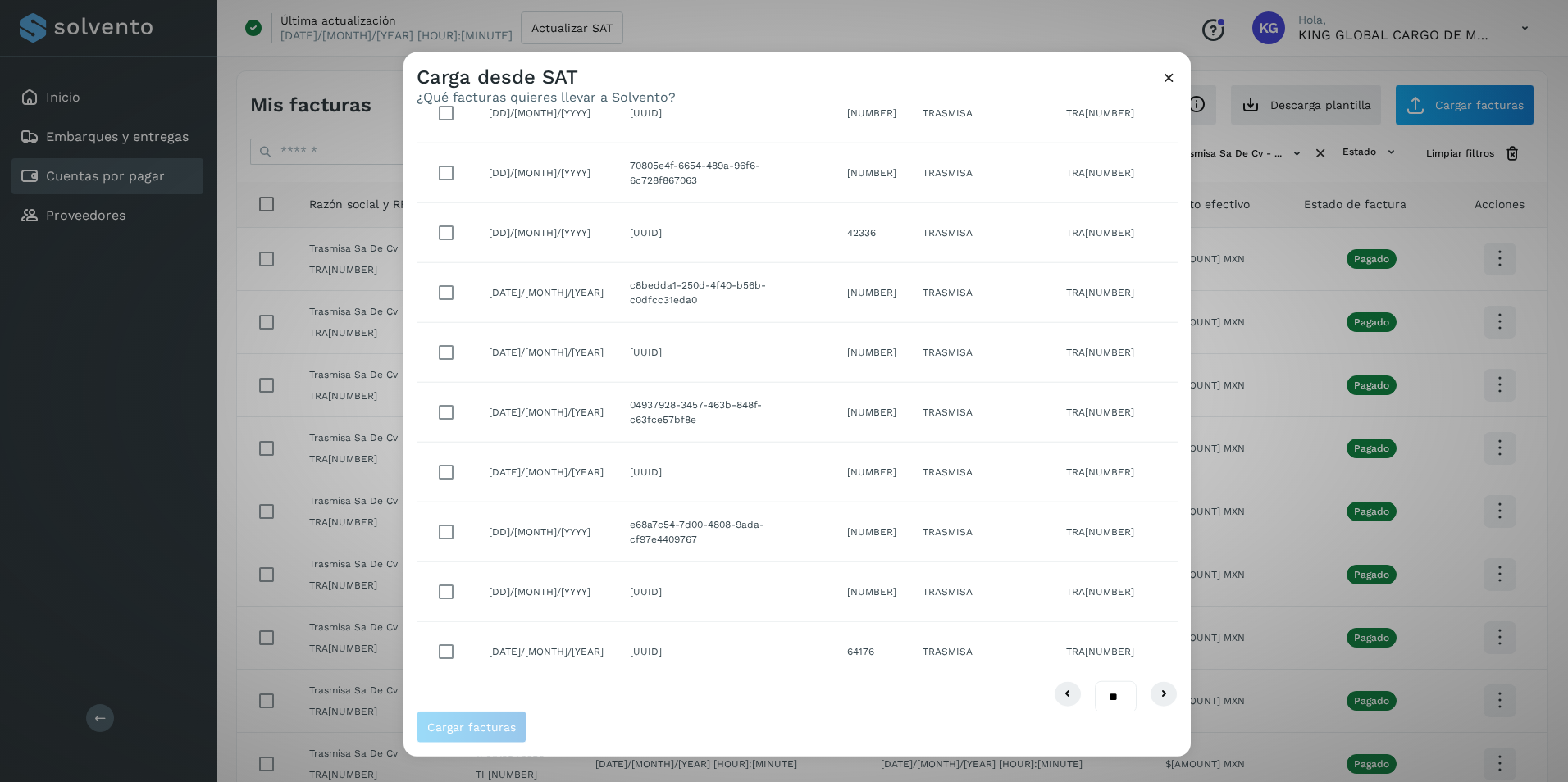 scroll, scrollTop: 136, scrollLeft: 0, axis: vertical 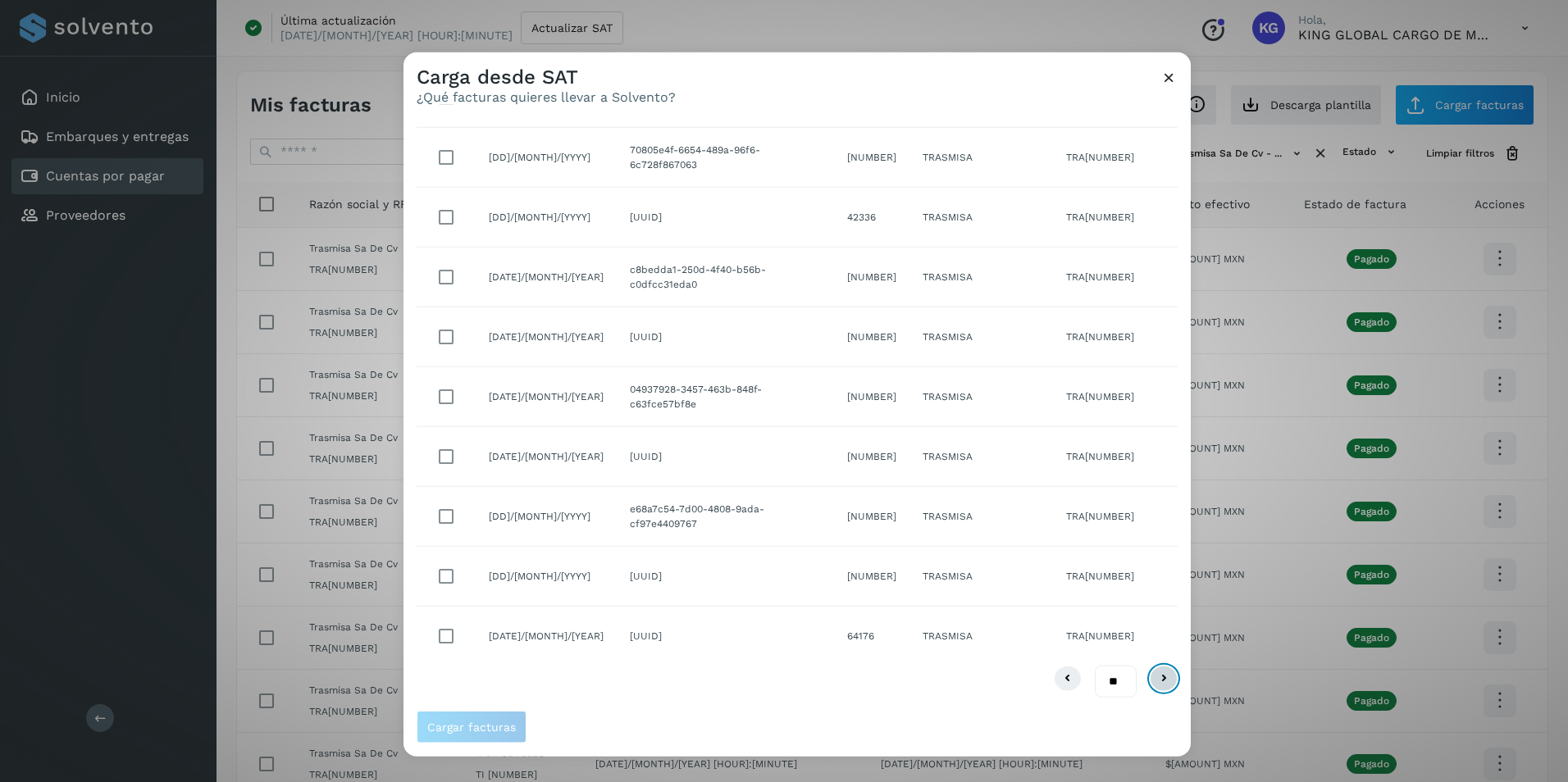 click at bounding box center (1164, 679) 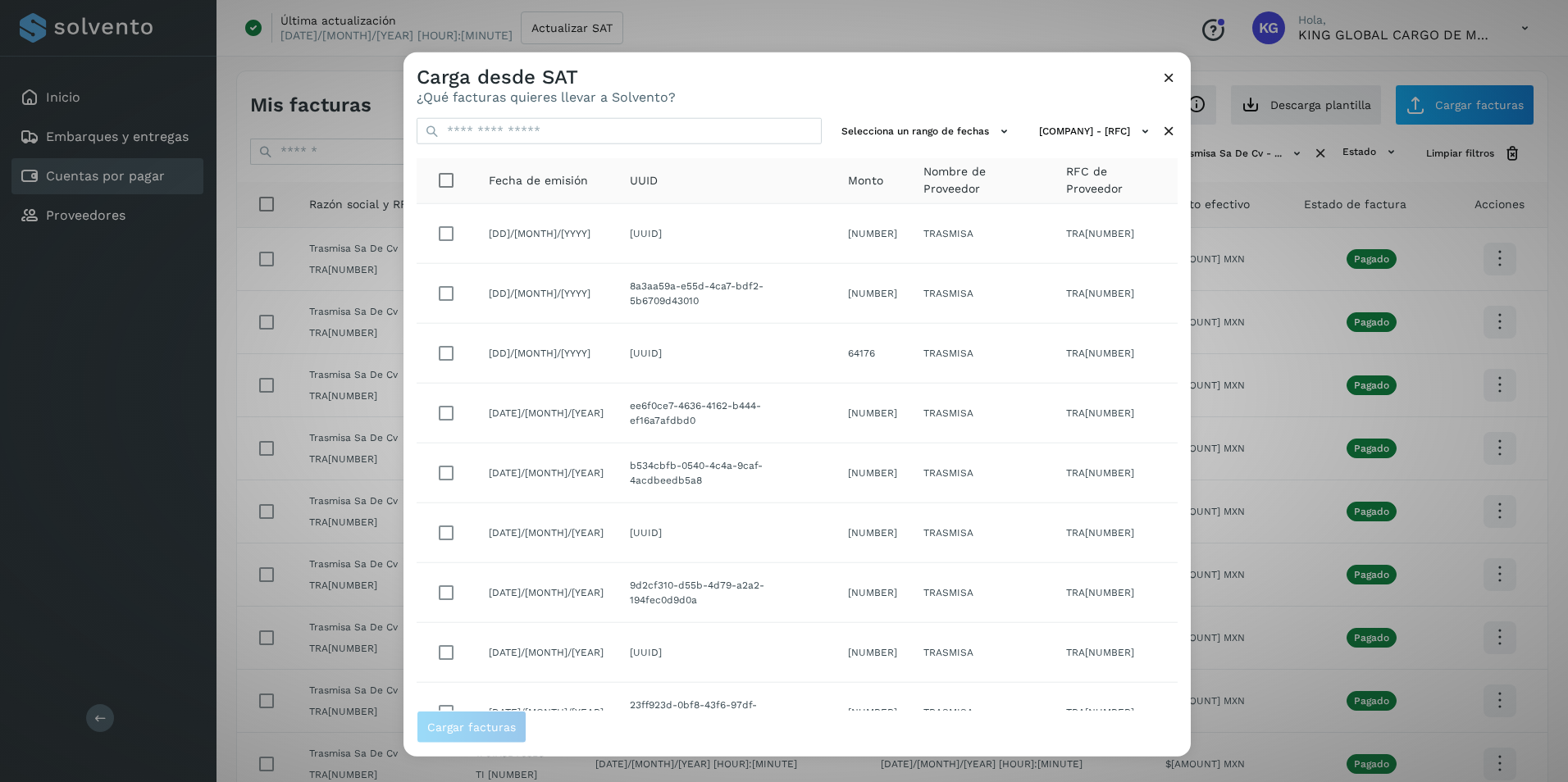 scroll, scrollTop: 136, scrollLeft: 0, axis: vertical 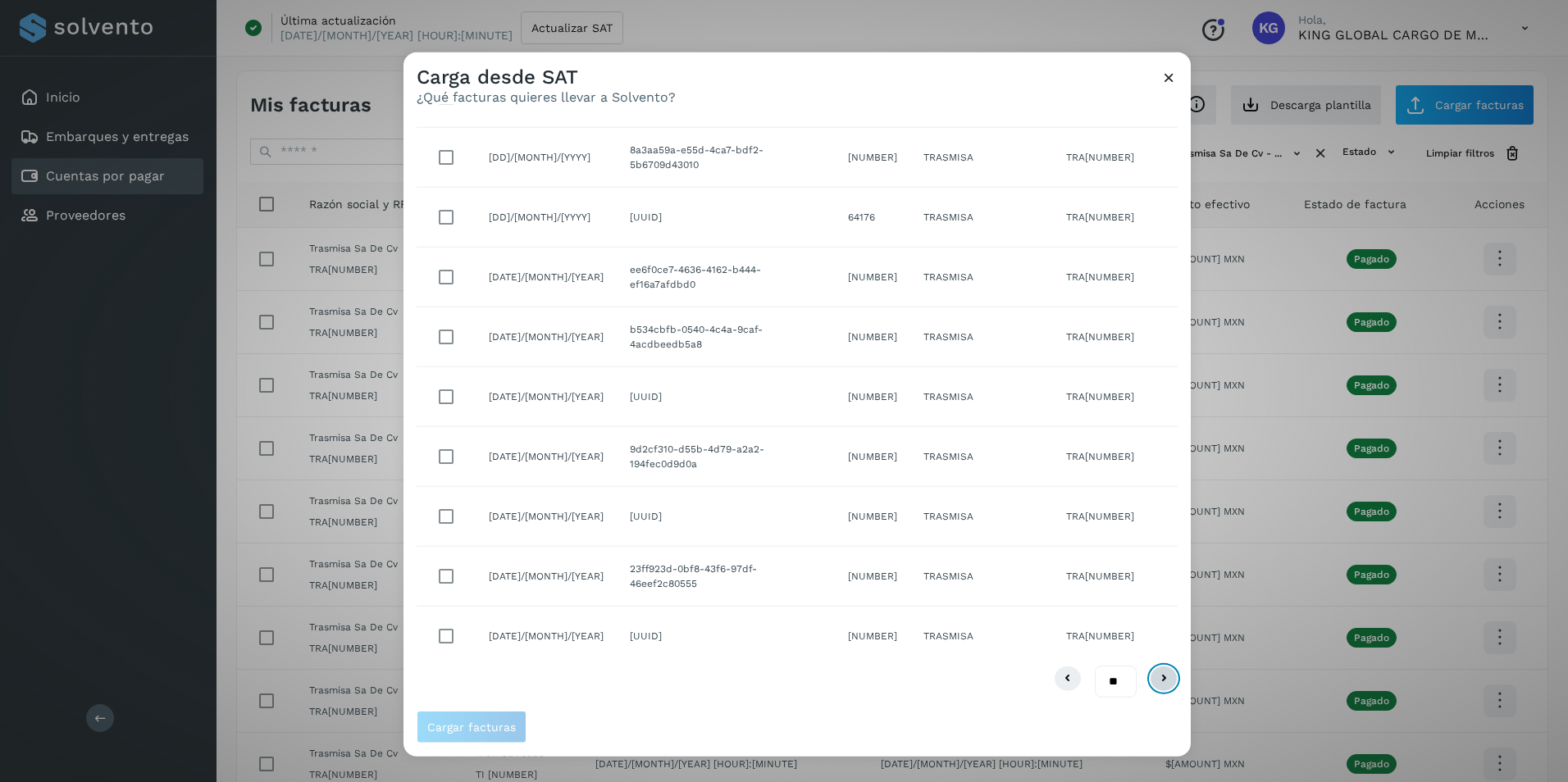 click at bounding box center (1164, 679) 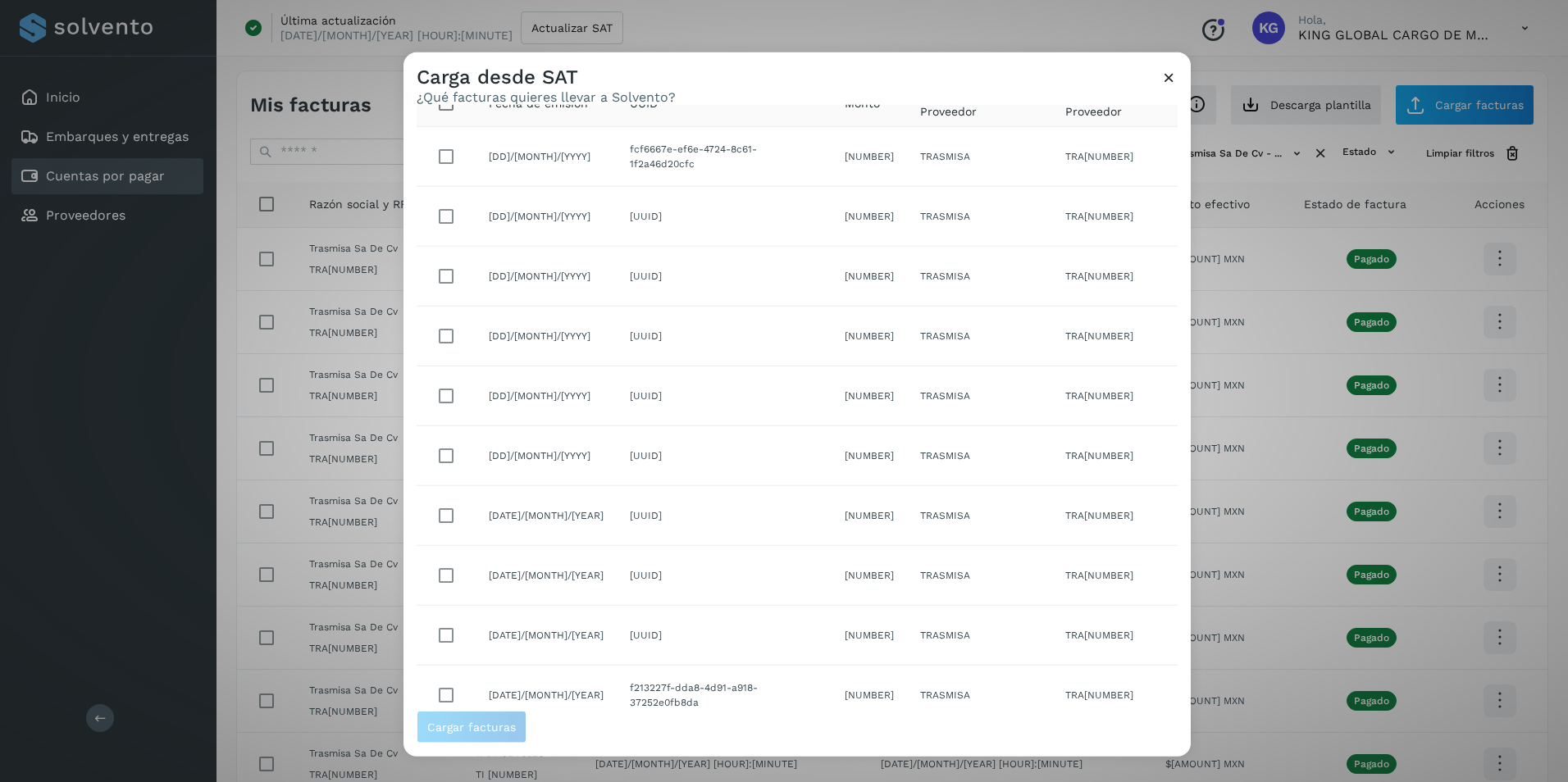 scroll, scrollTop: 136, scrollLeft: 0, axis: vertical 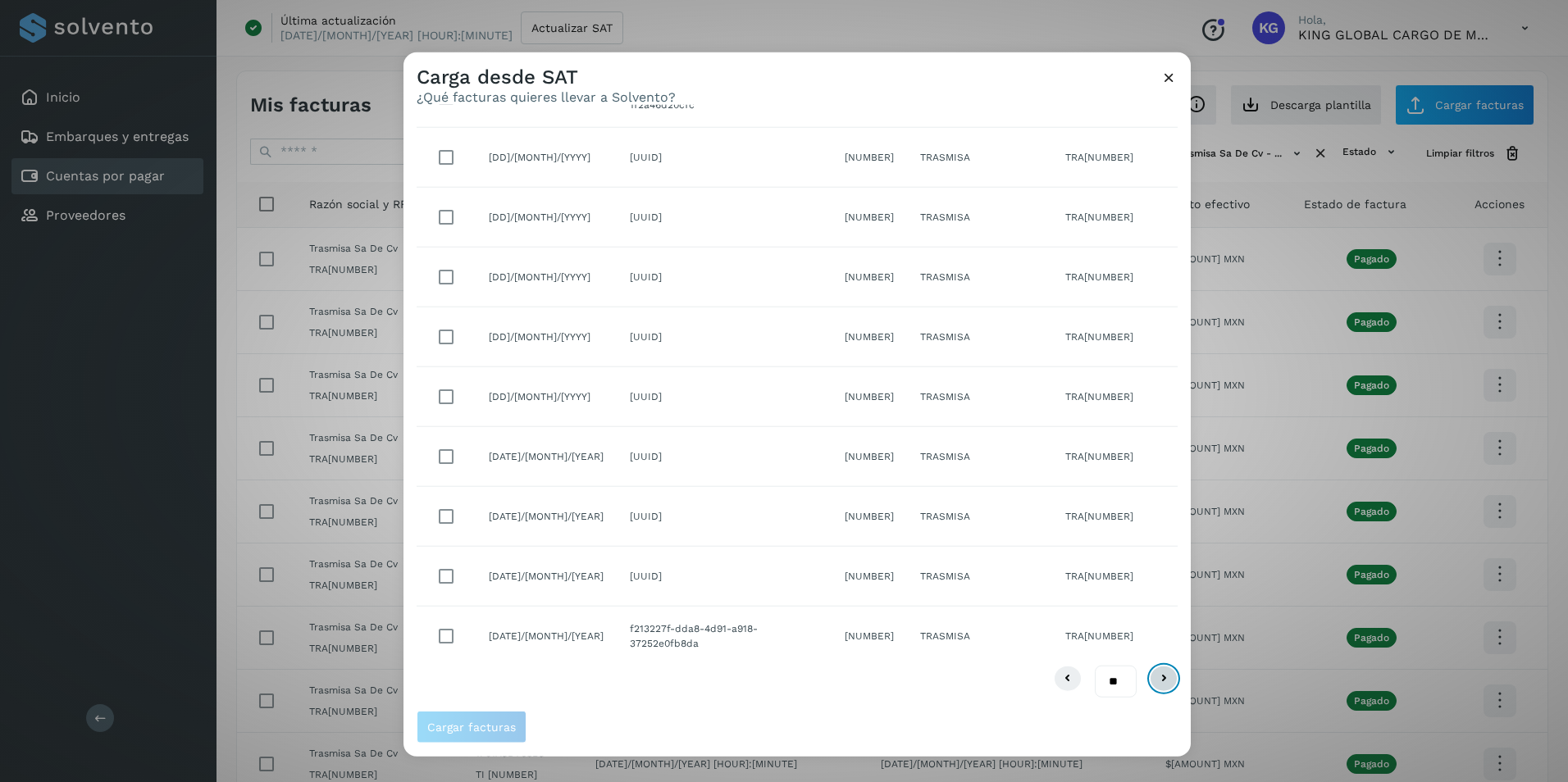 click at bounding box center [1164, 679] 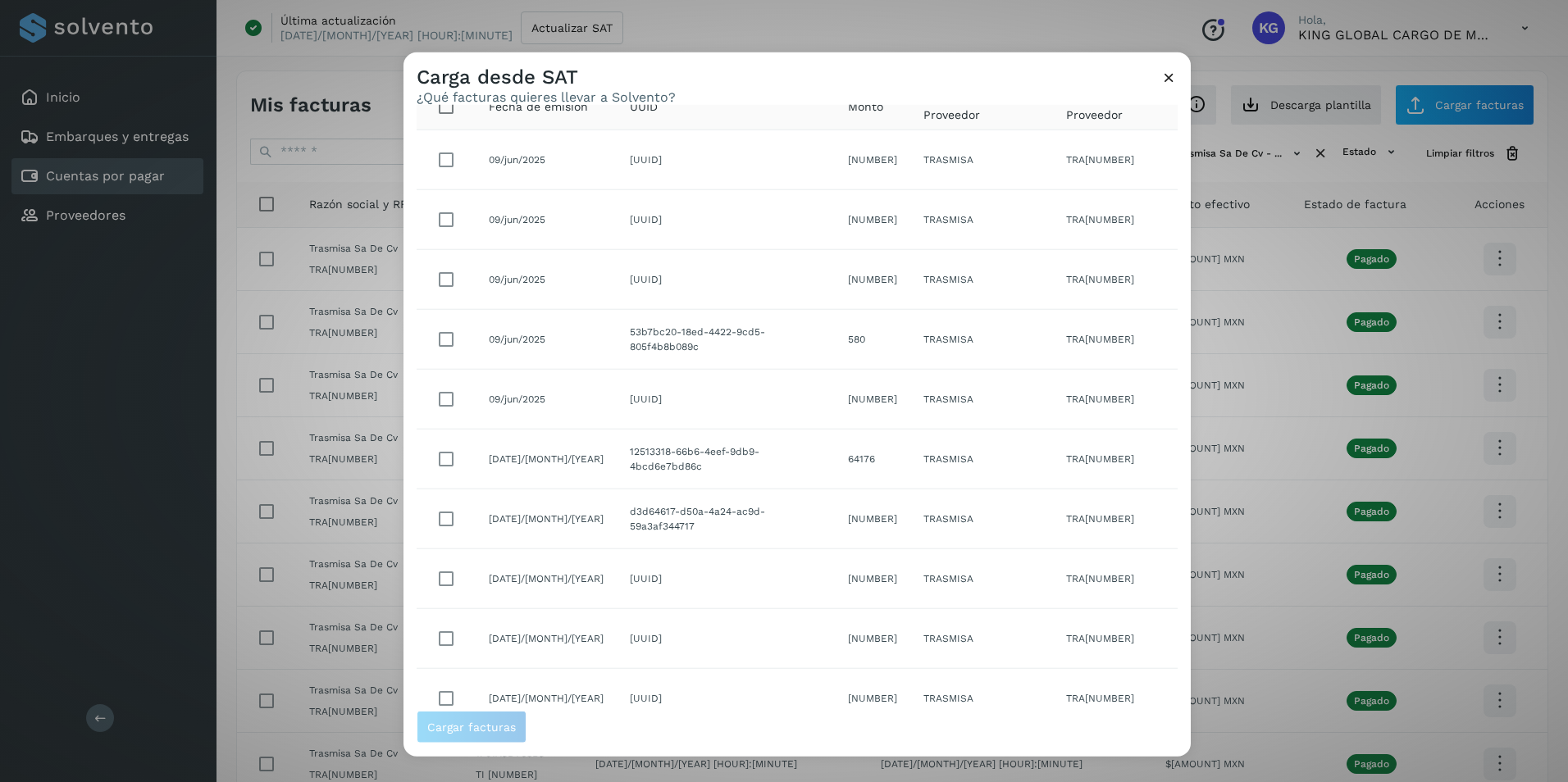 scroll, scrollTop: 0, scrollLeft: 0, axis: both 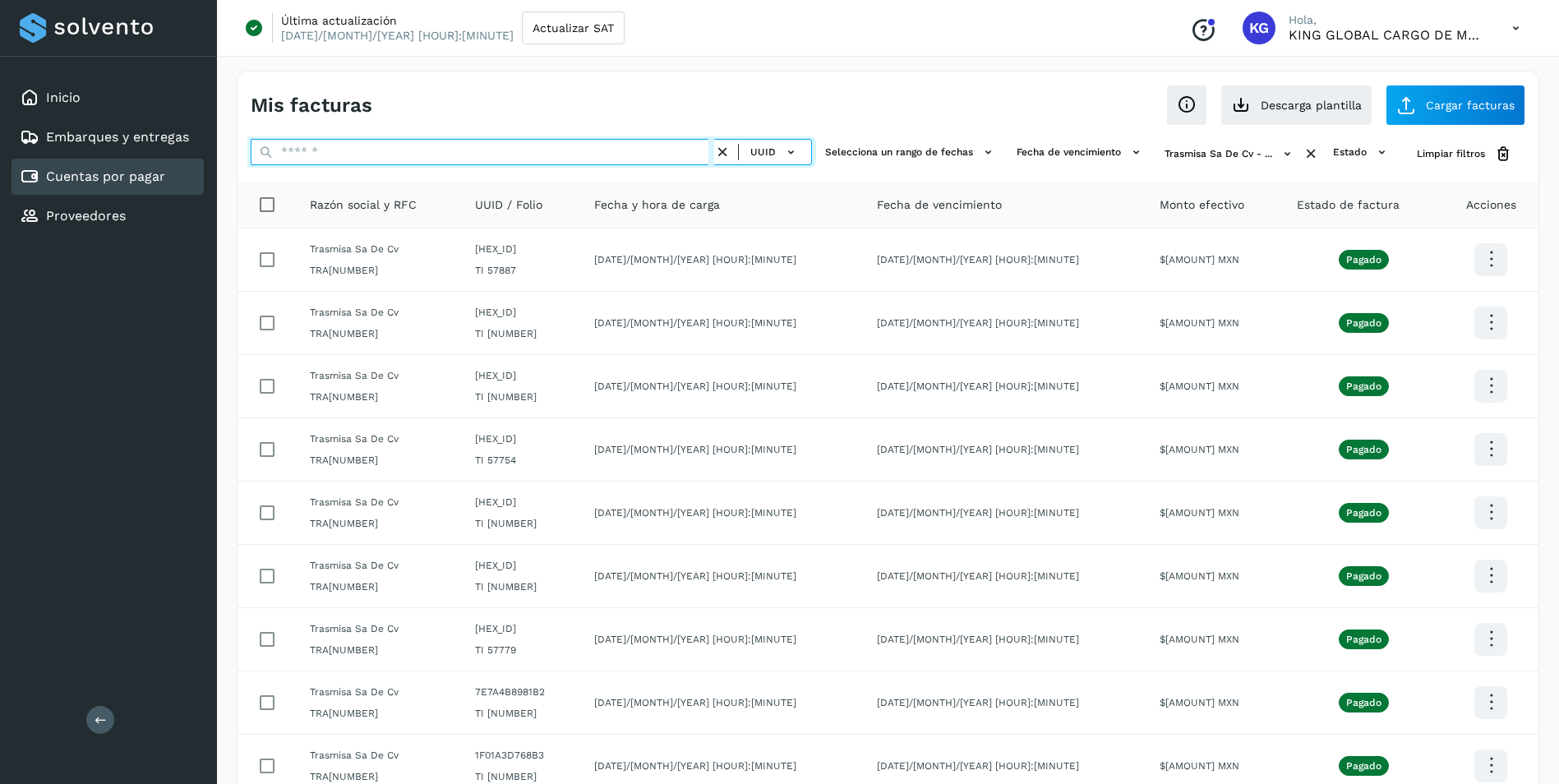 click at bounding box center [482, 152] 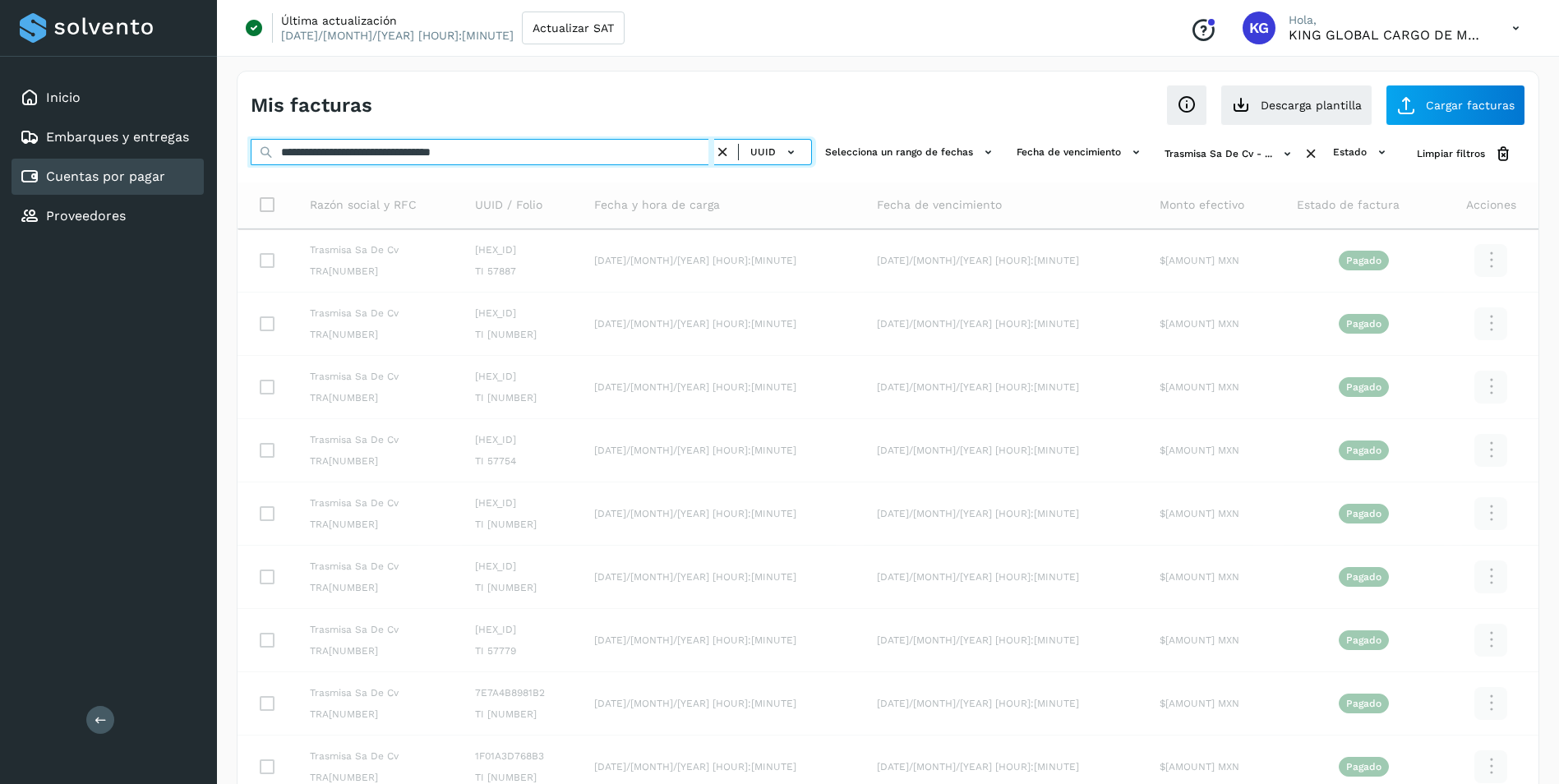 type on "**********" 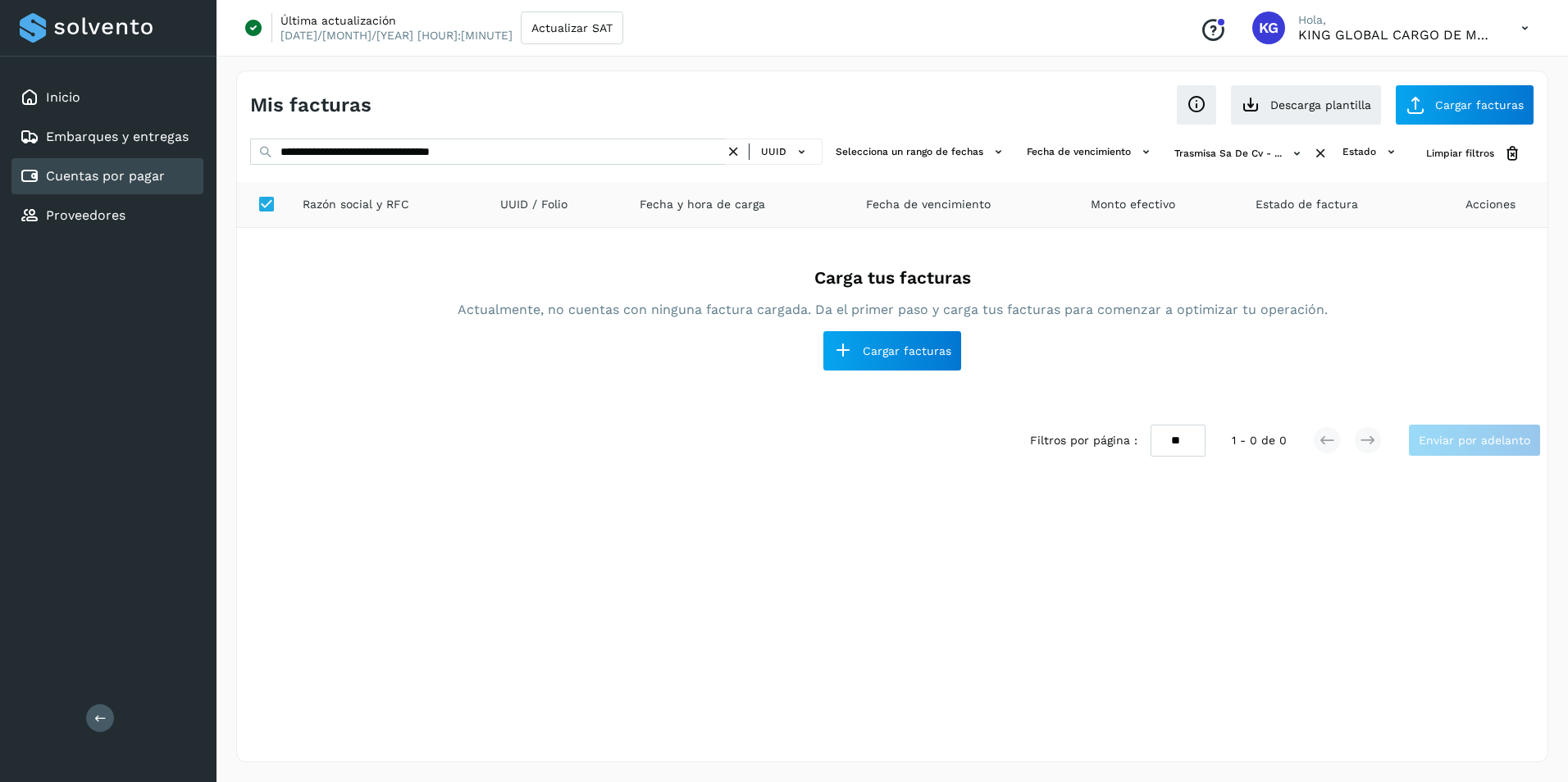 click on "Cuentas por pagar" at bounding box center [105, 175] 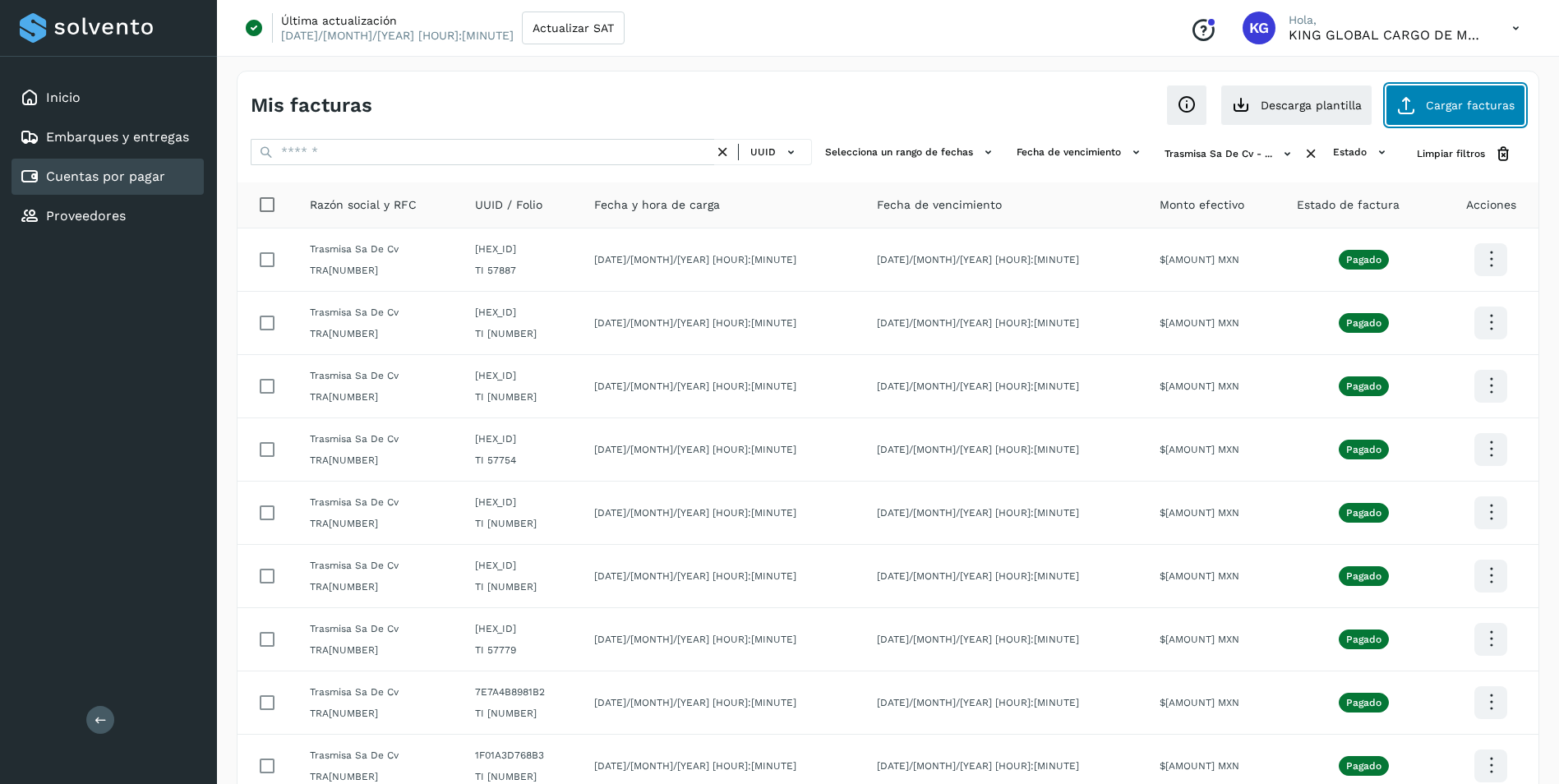 click on "Cargar facturas" 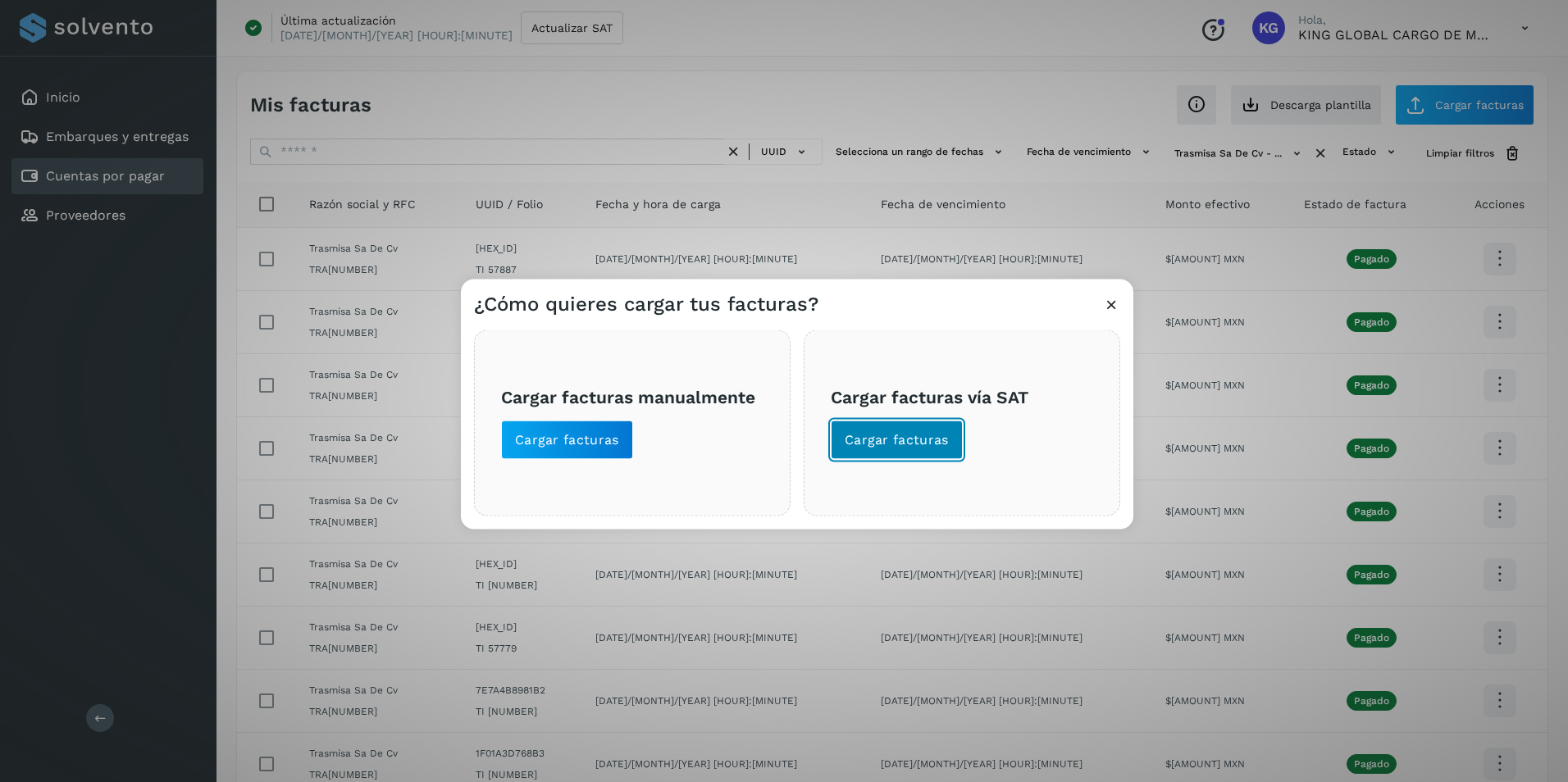 click on "Cargar facturas" 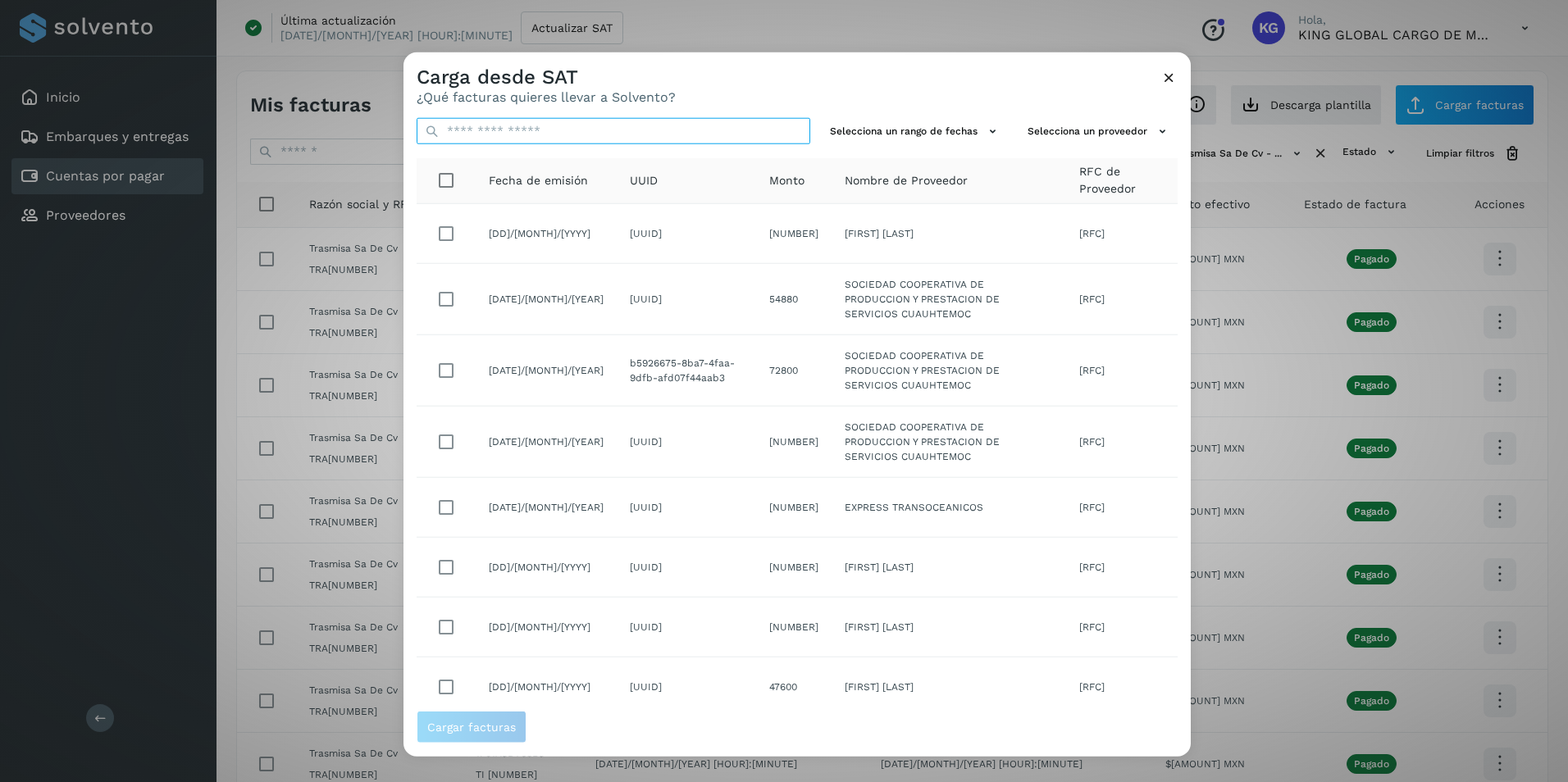 click at bounding box center (613, 131) 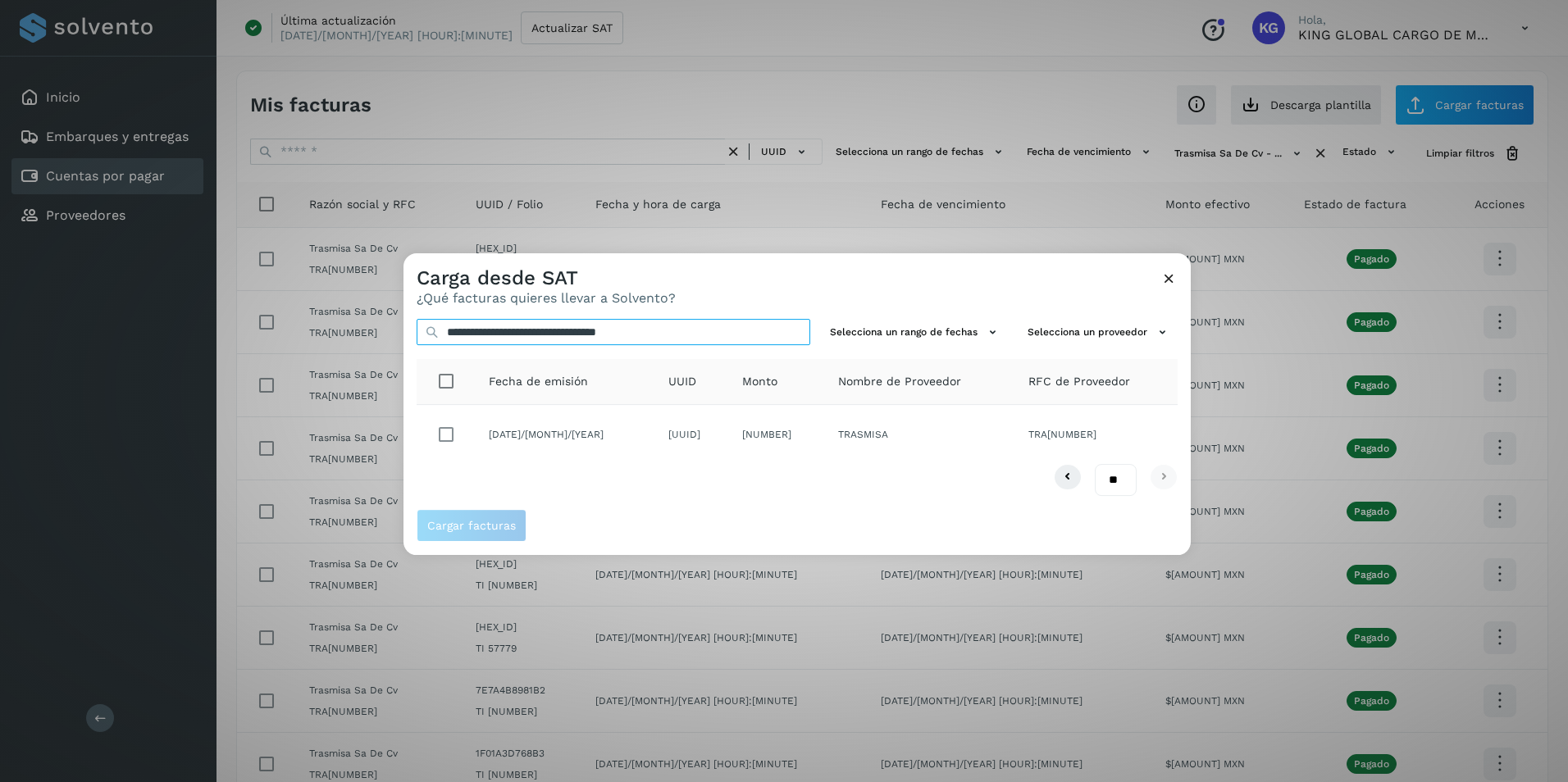 type on "**********" 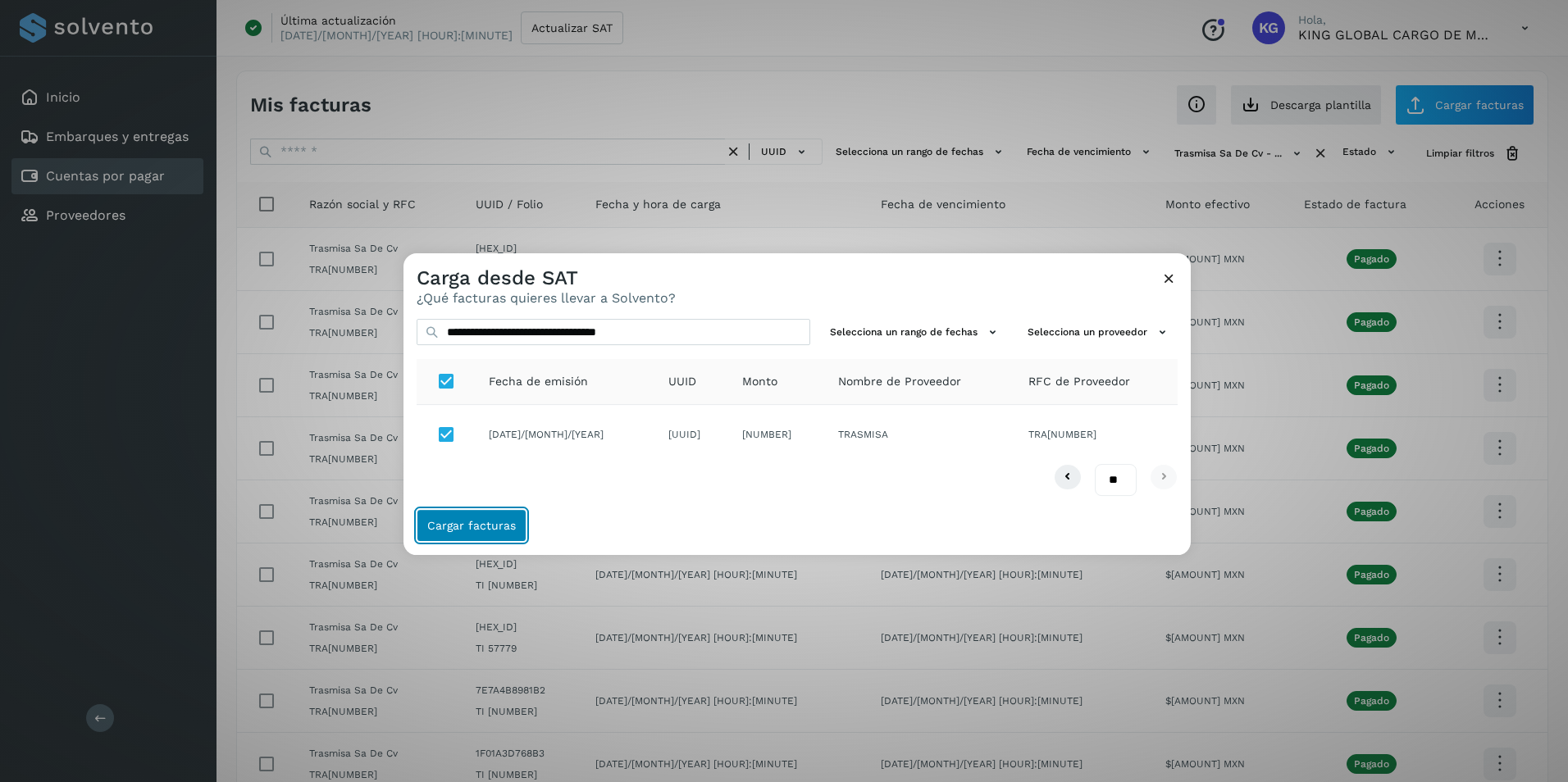 click on "Cargar facturas" 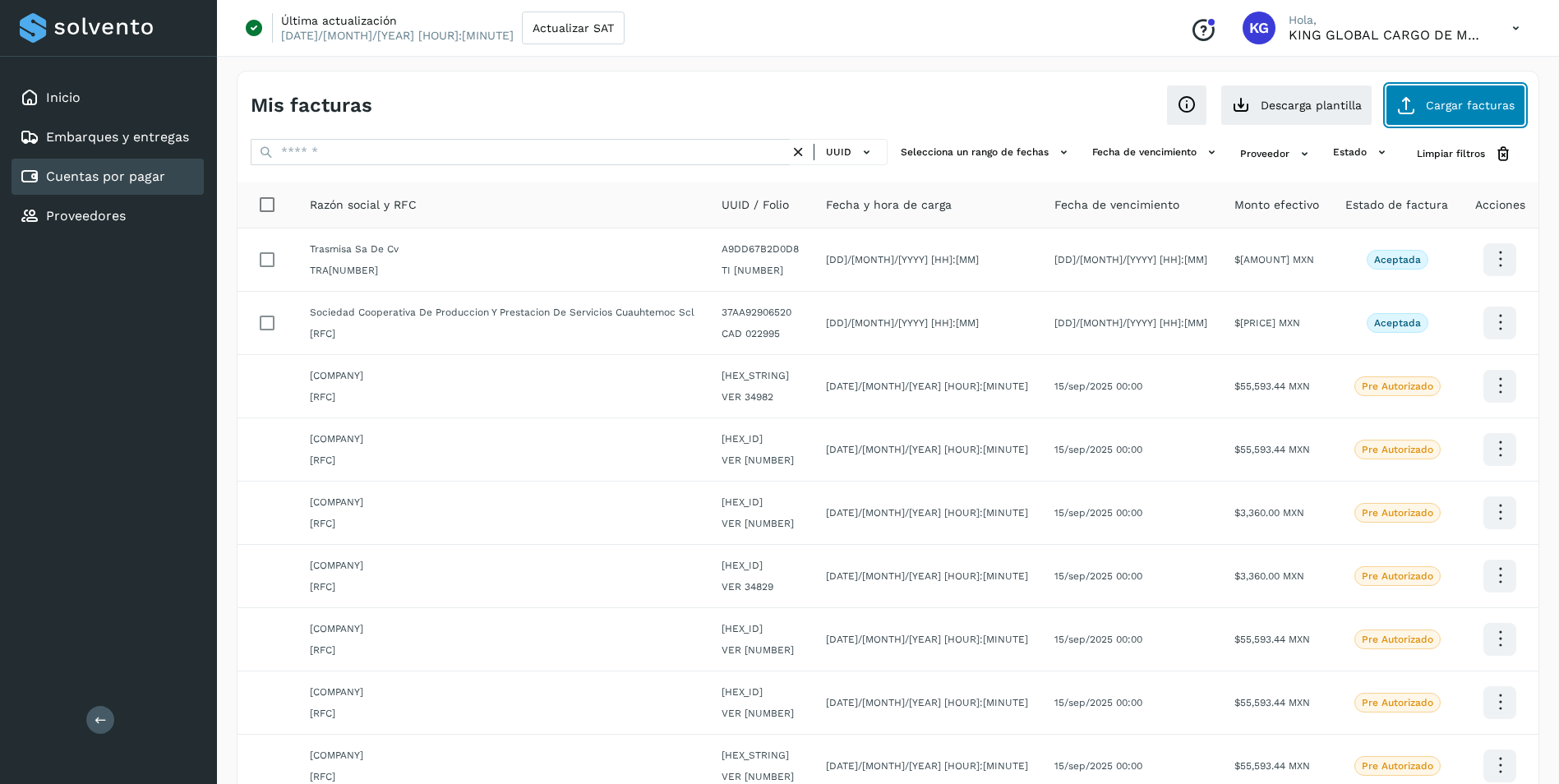 click on "Cargar facturas" 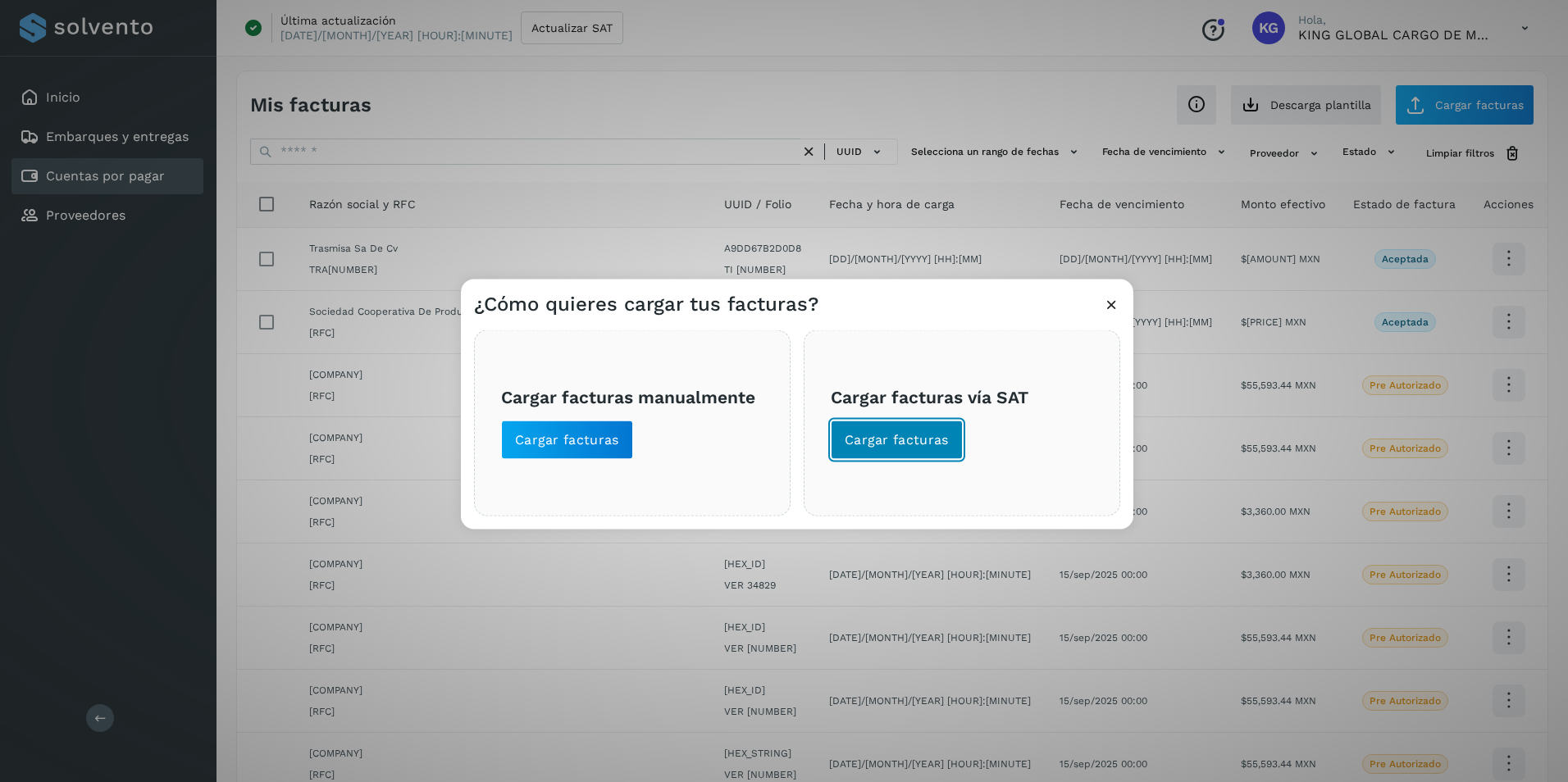 click on "Cargar facturas" 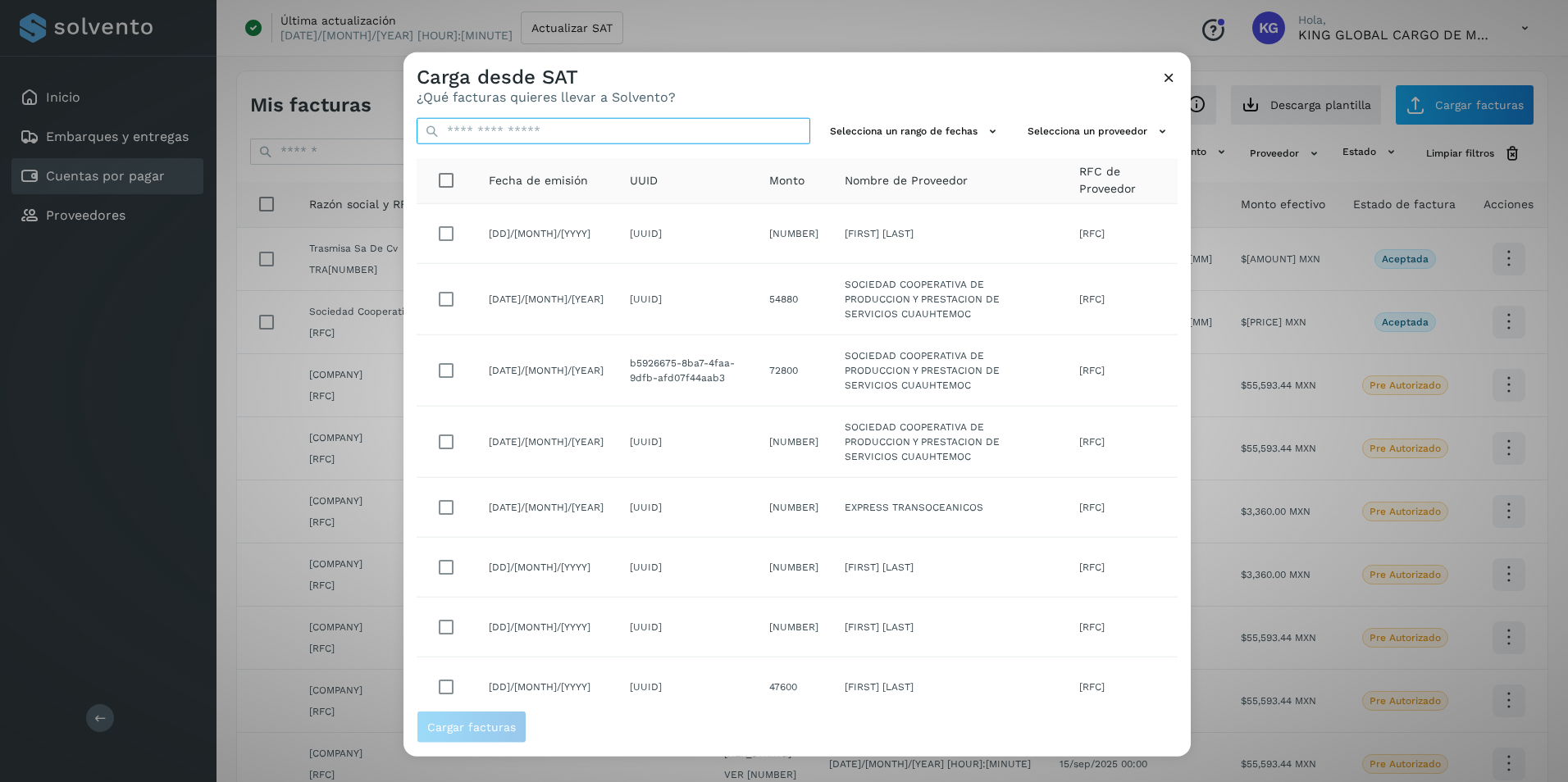 click at bounding box center [613, 131] 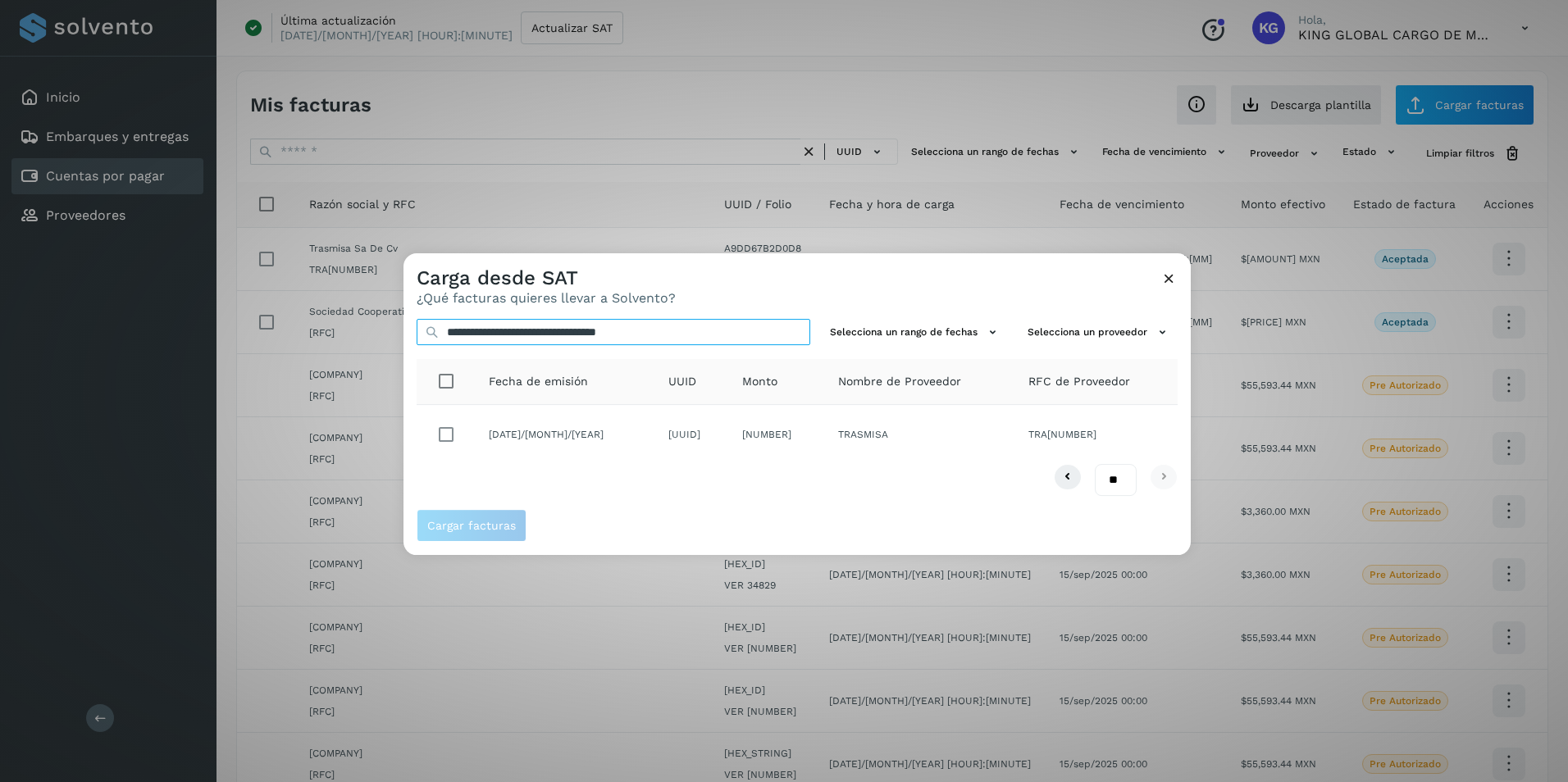 type on "**********" 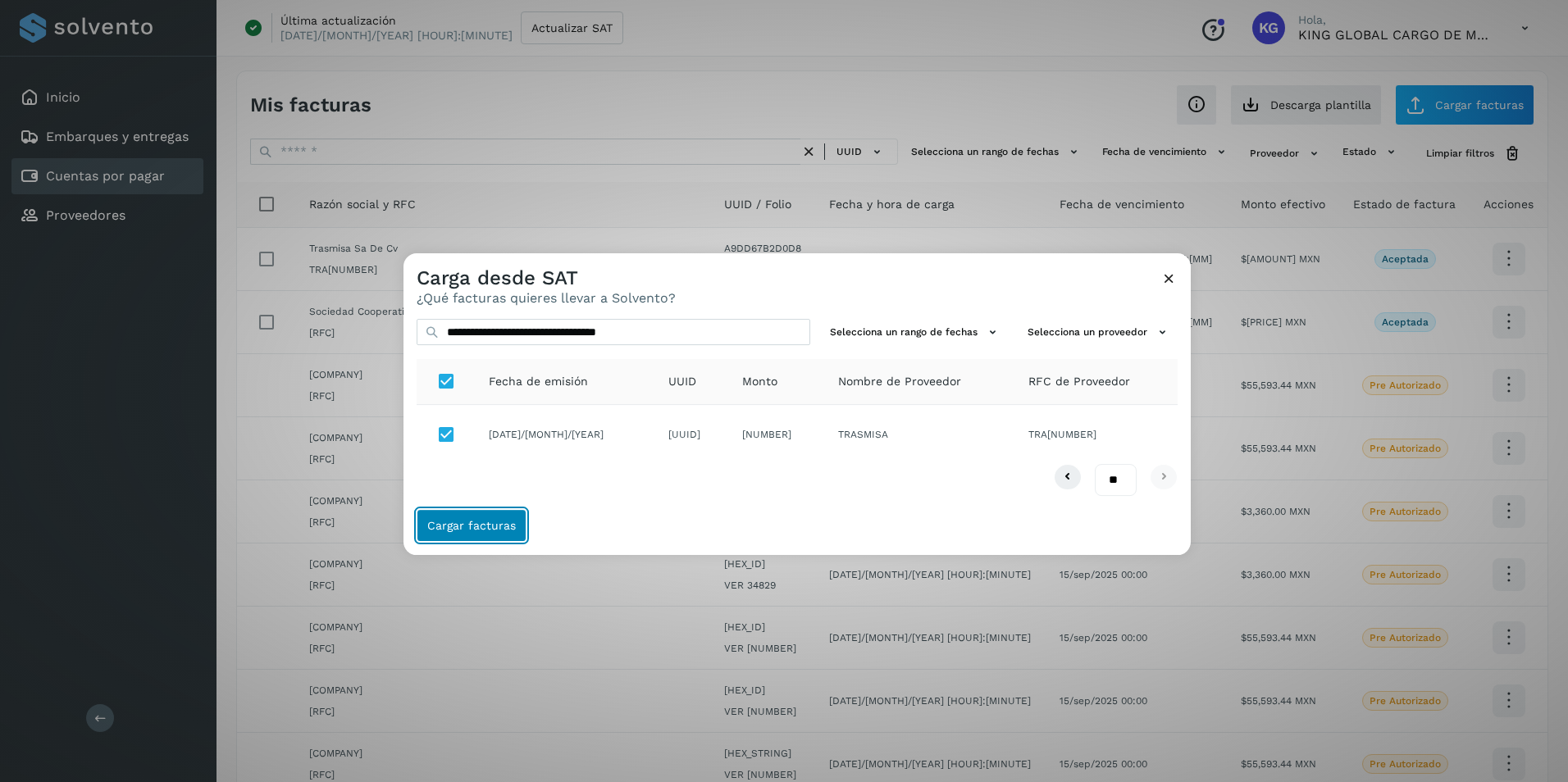 click on "Cargar facturas" 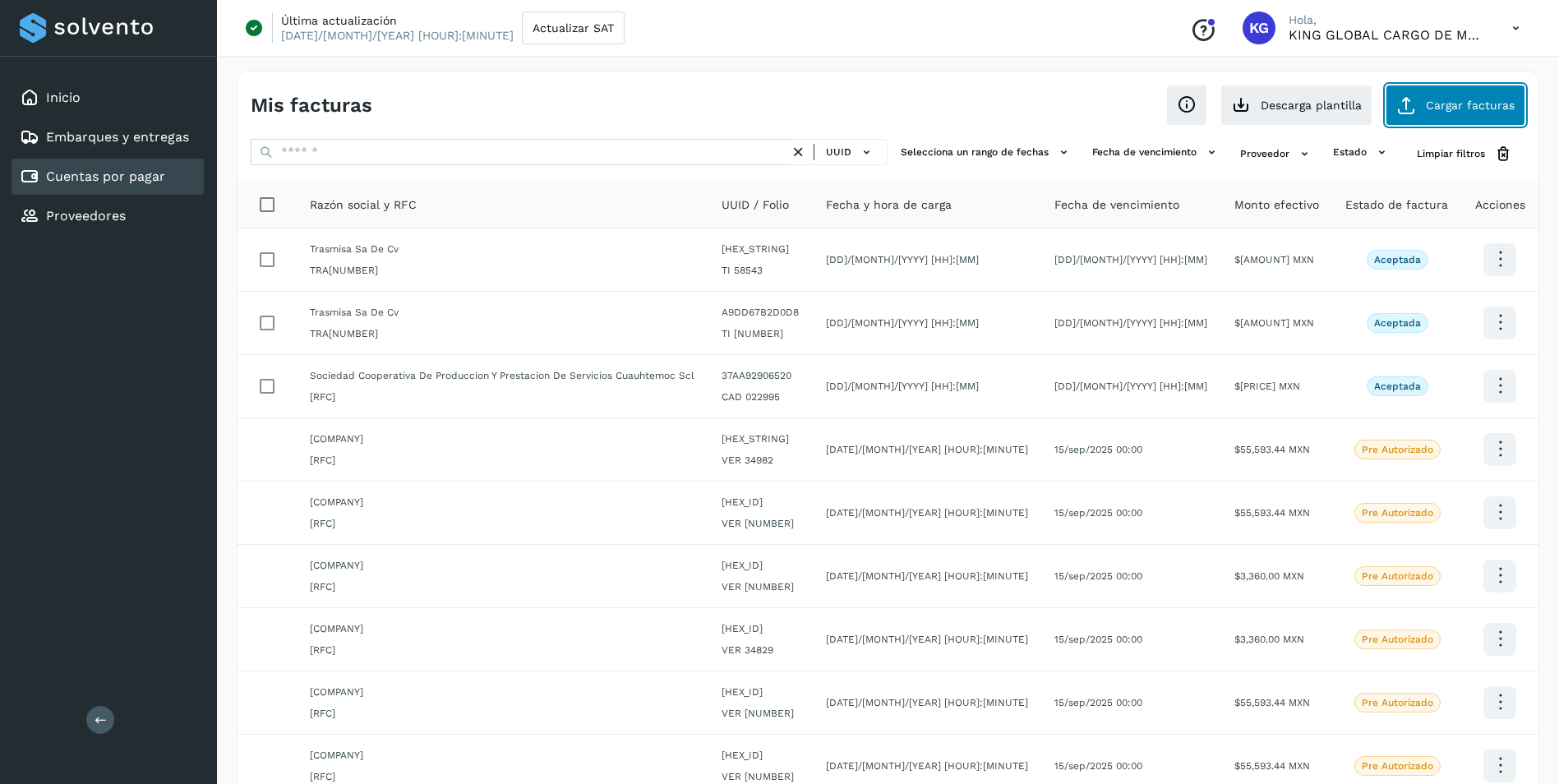 click on "Cargar facturas" 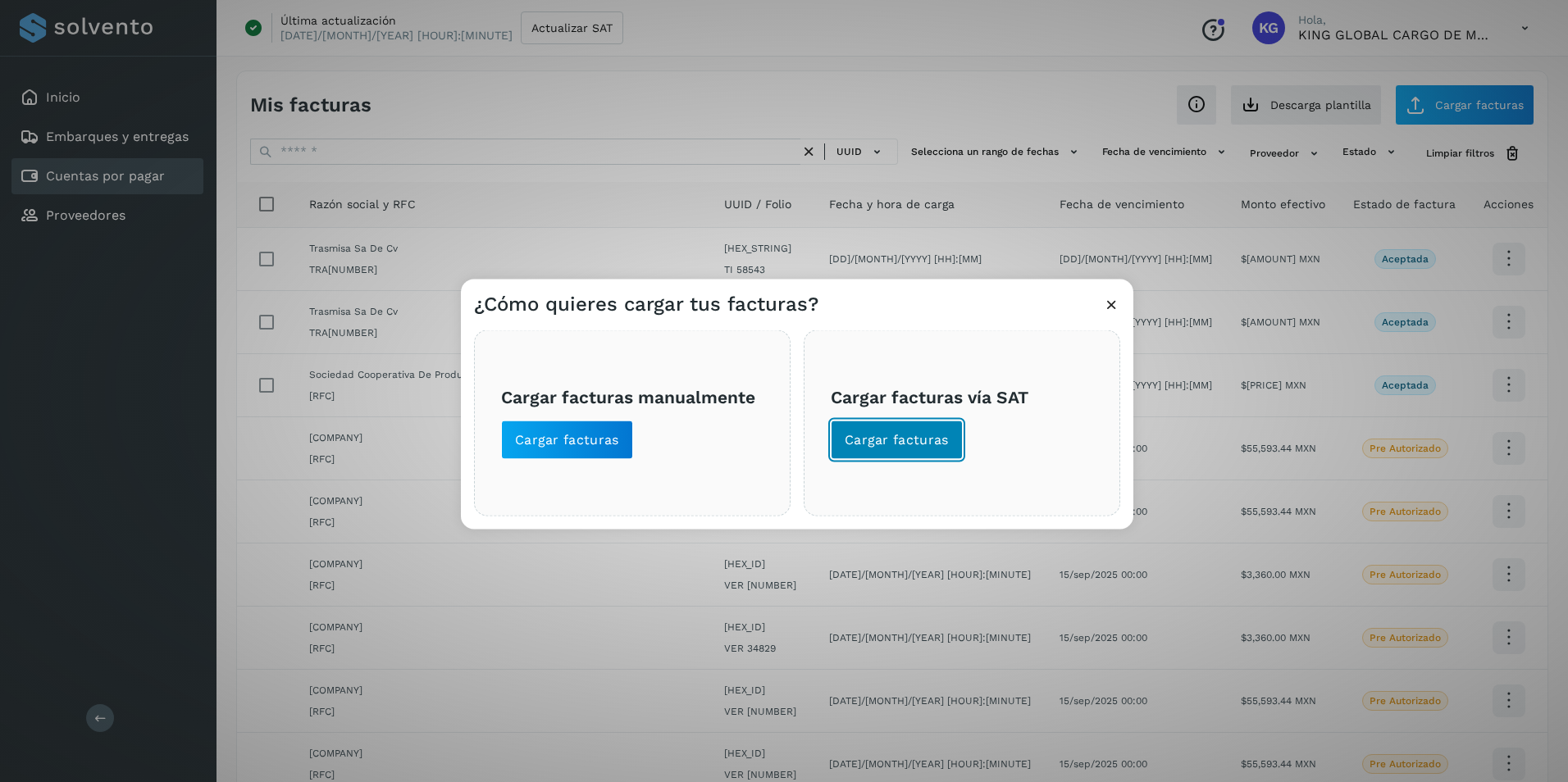 click on "Cargar facturas" 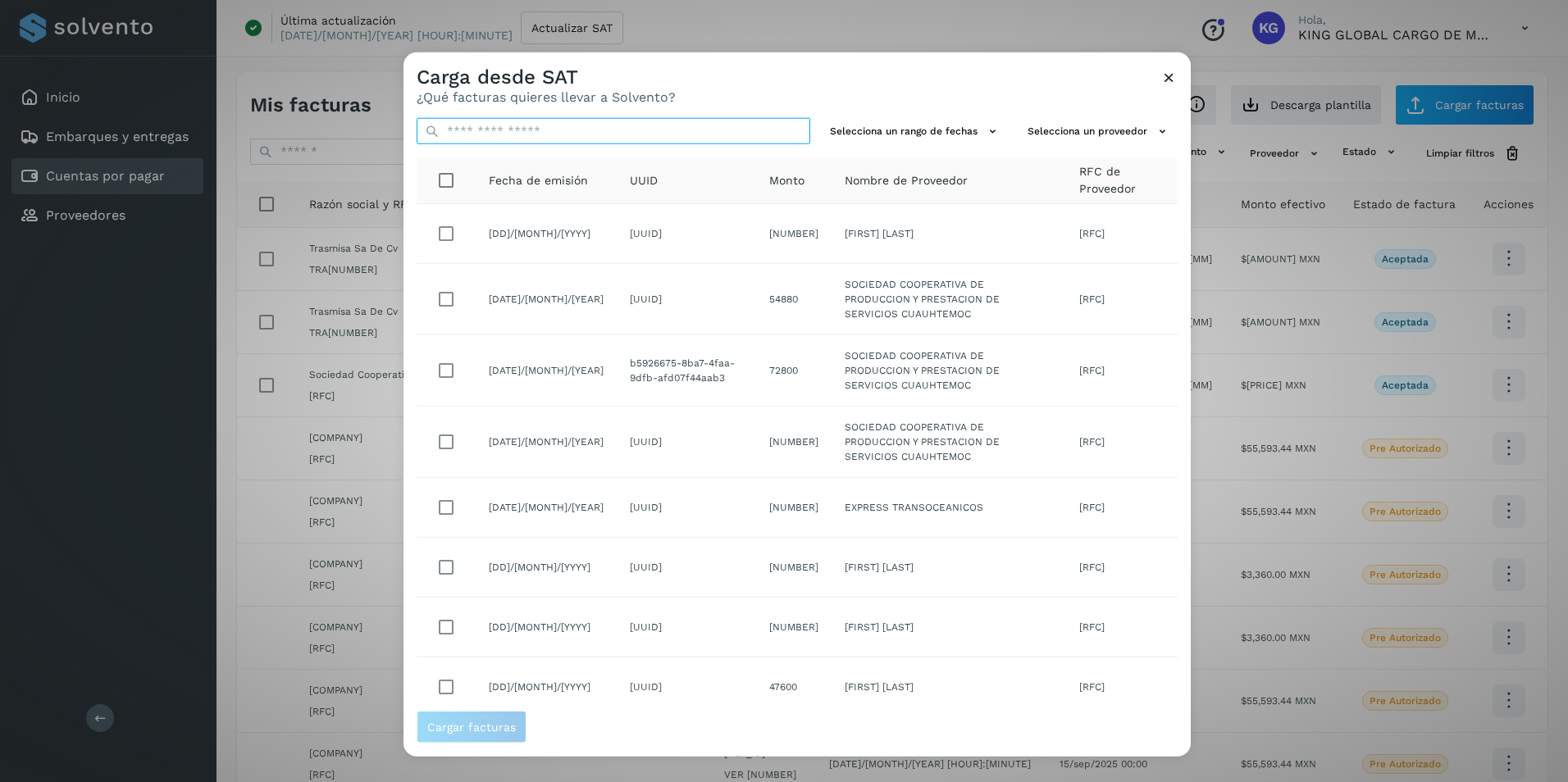 click at bounding box center [613, 131] 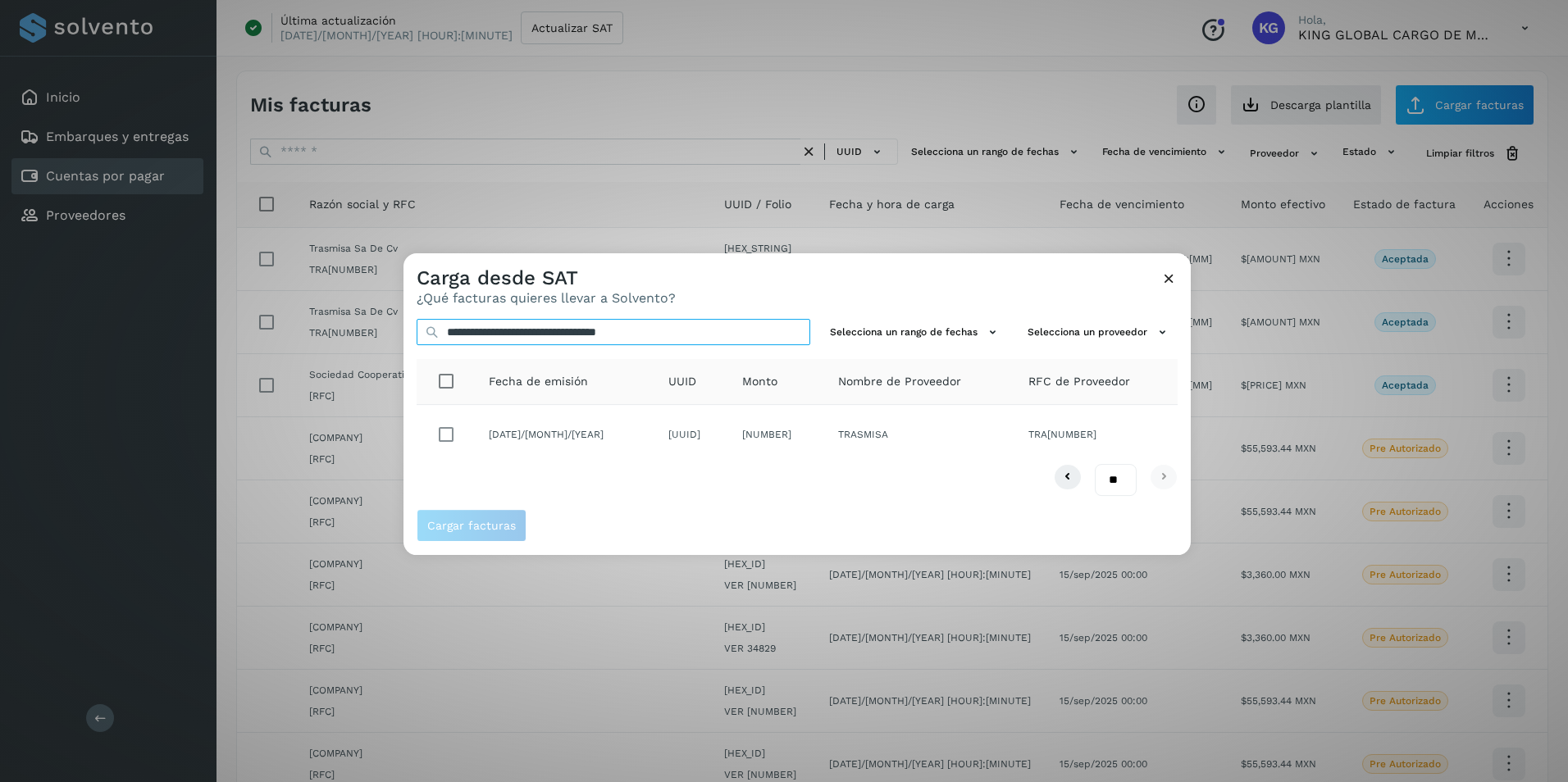 type on "**********" 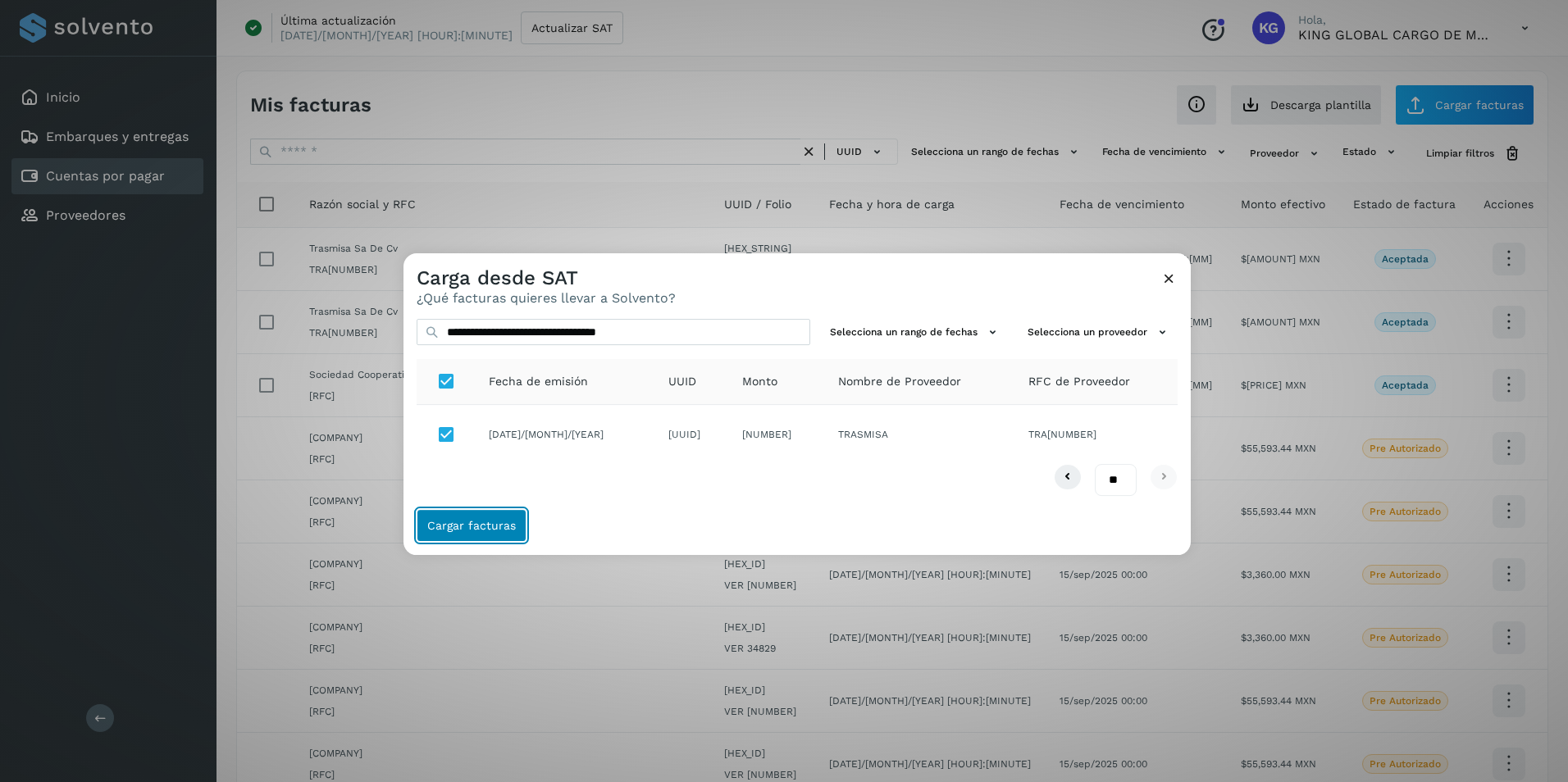 click on "Cargar facturas" 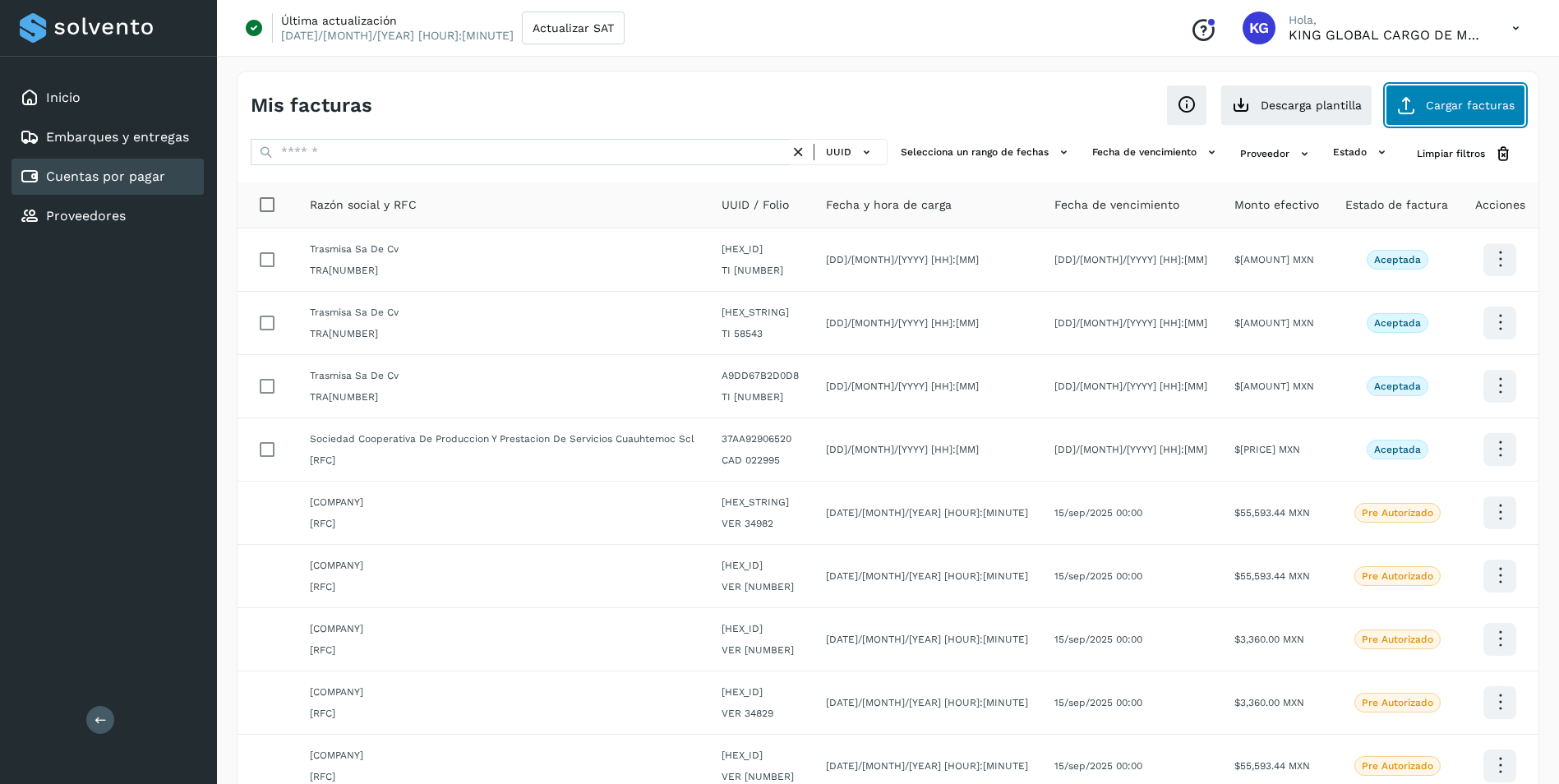 click on "Cargar facturas" 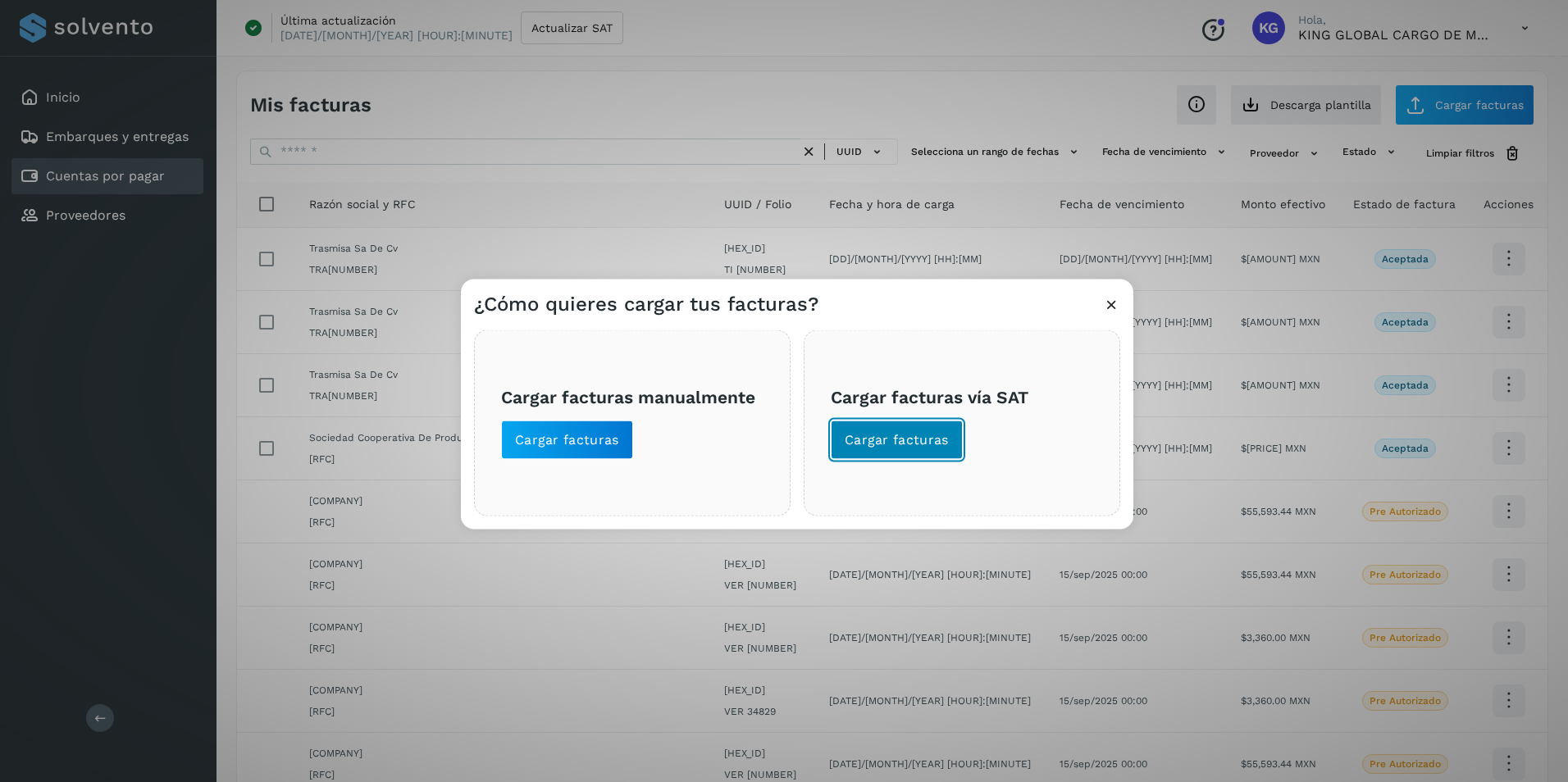 click on "Cargar facturas" 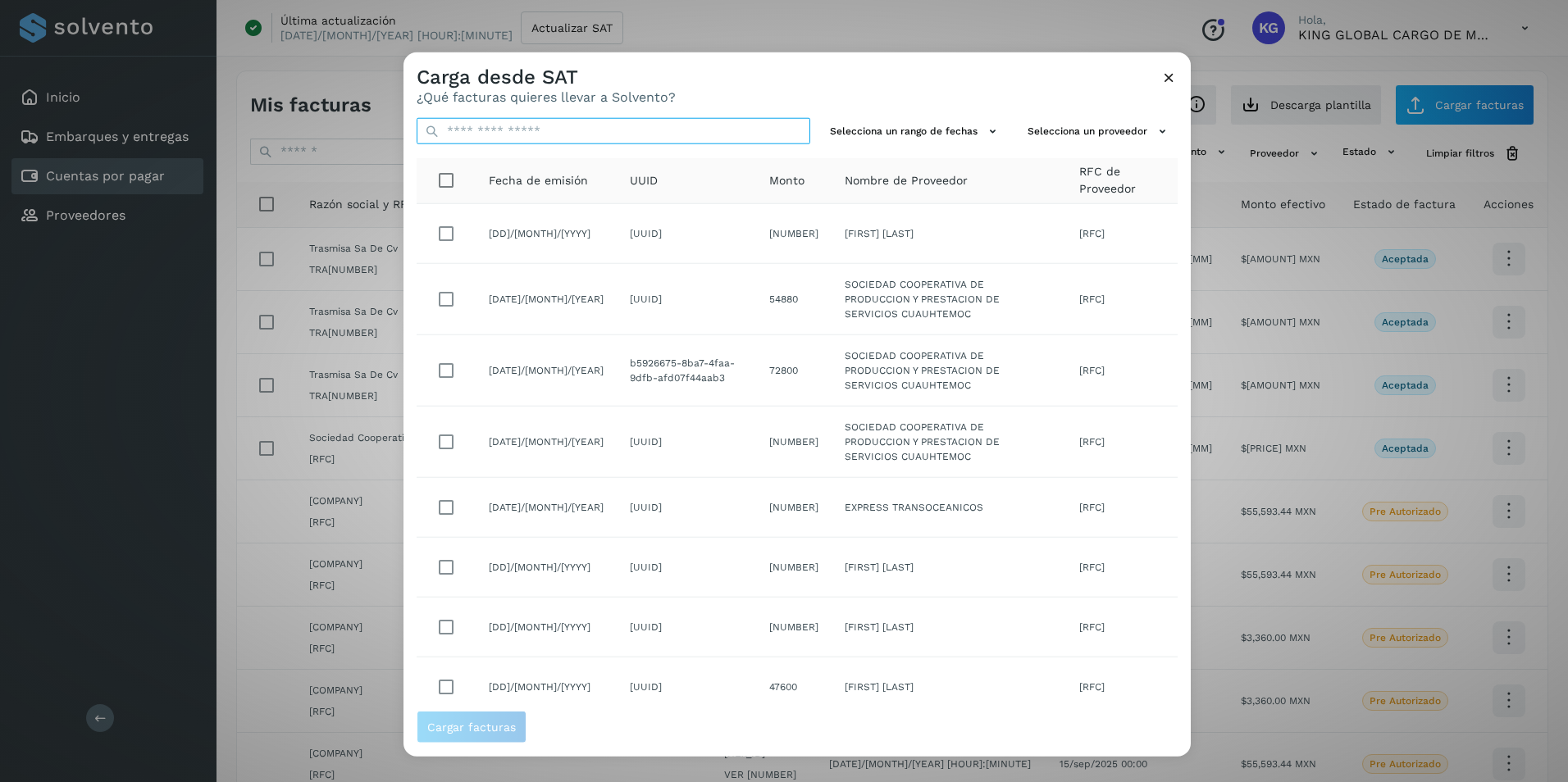 click at bounding box center [613, 131] 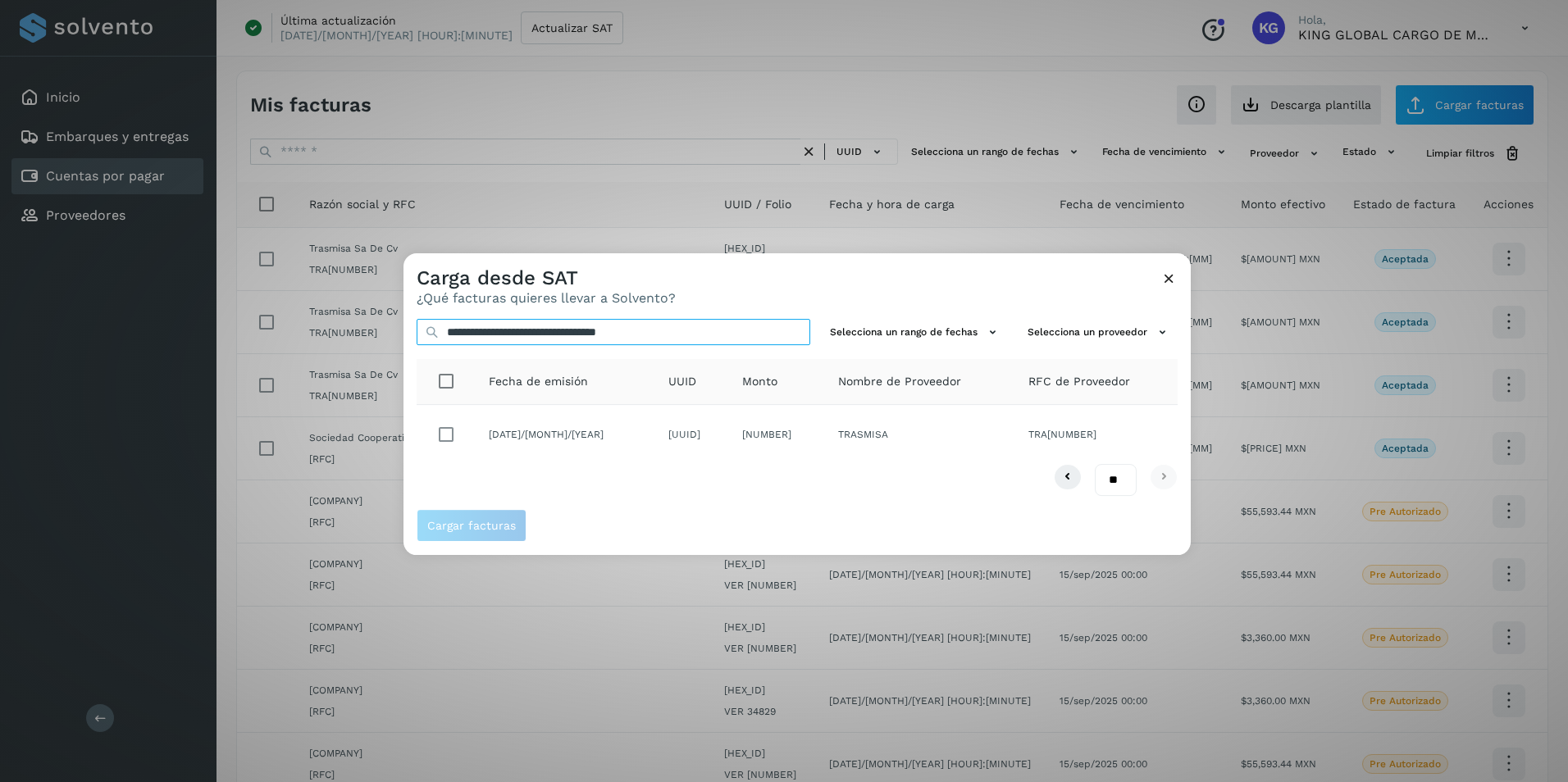type on "**********" 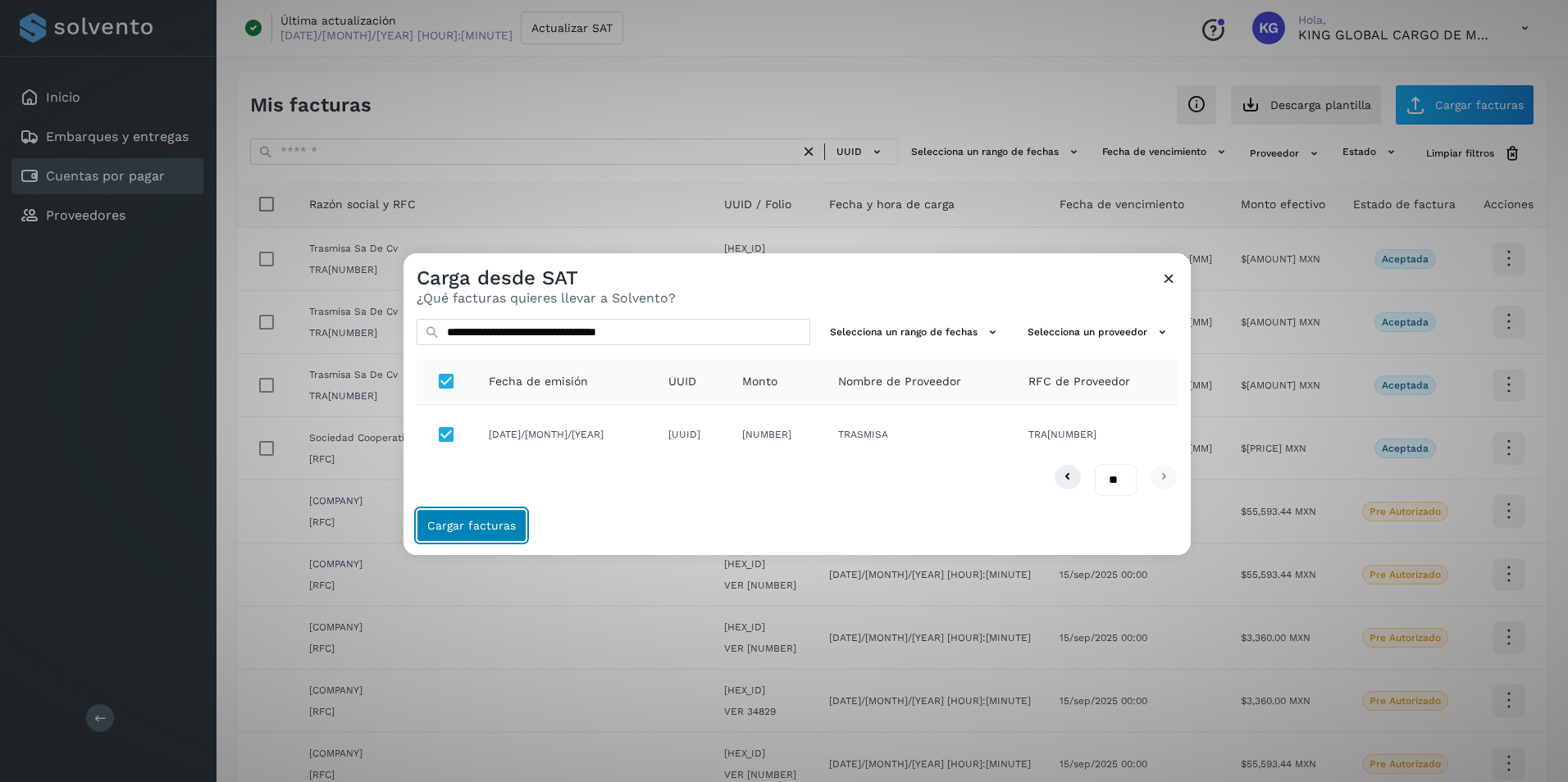 click on "Cargar facturas" 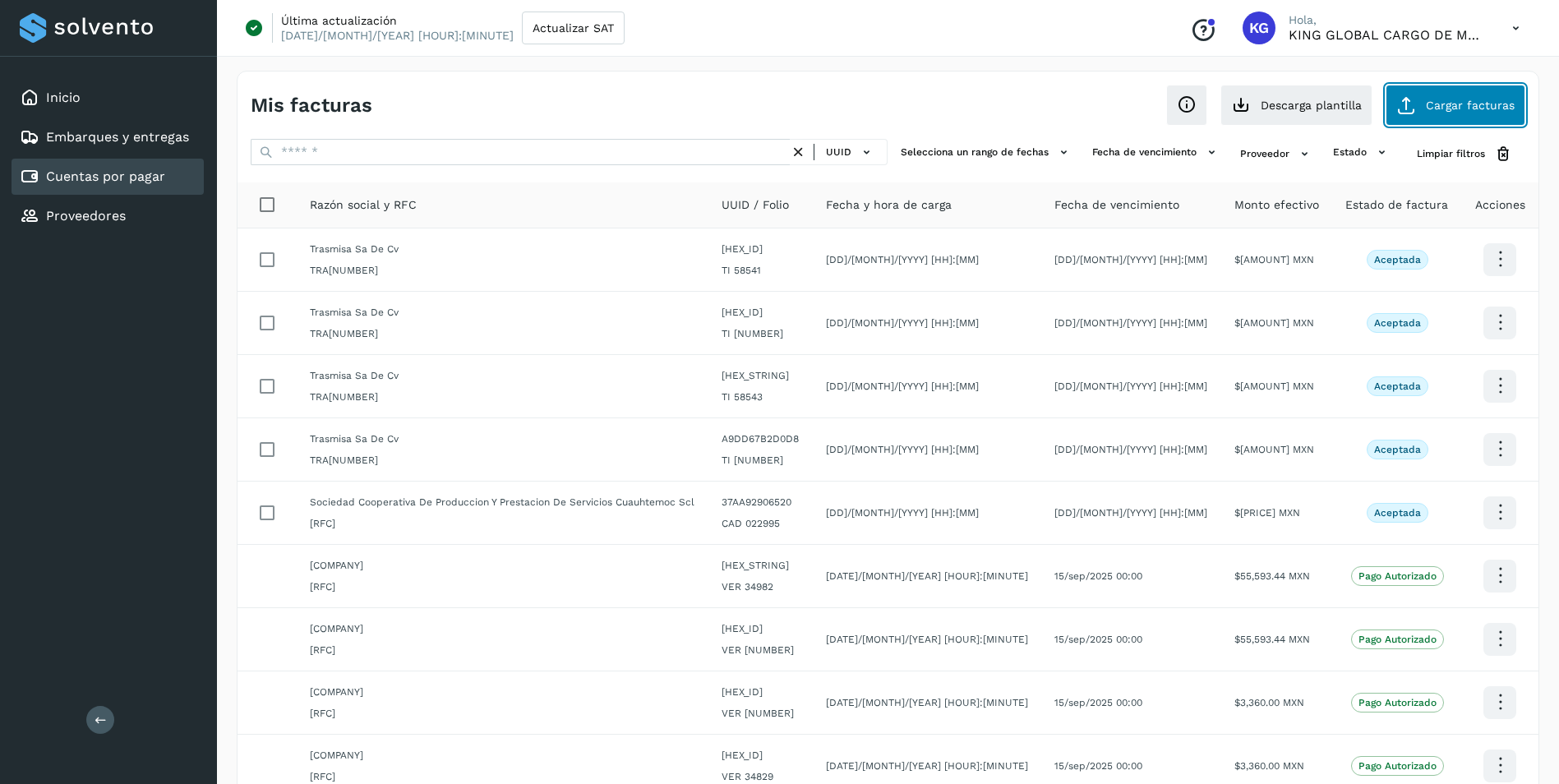 click on "Cargar facturas" 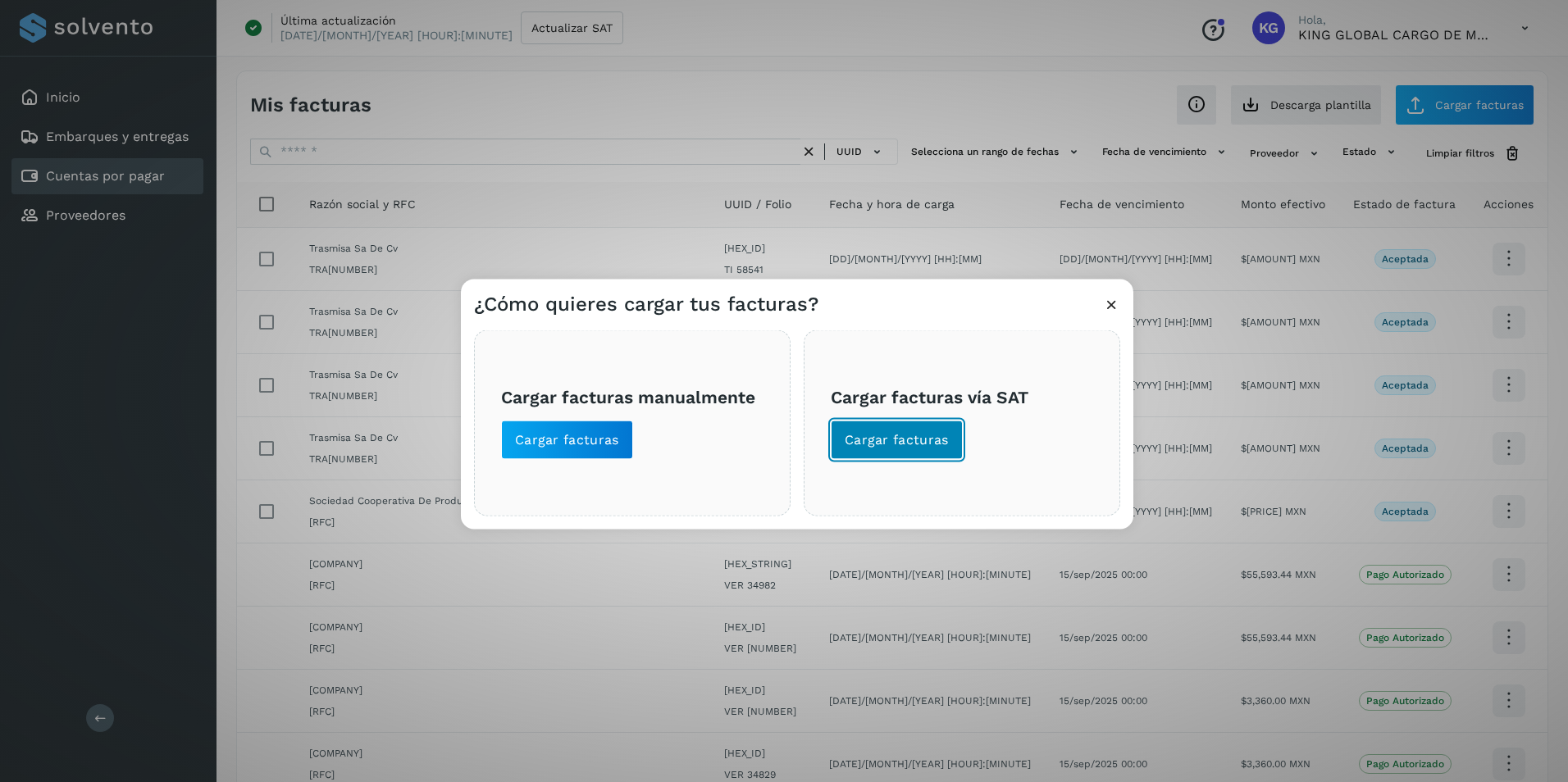 click on "Cargar facturas" at bounding box center (896, 440) 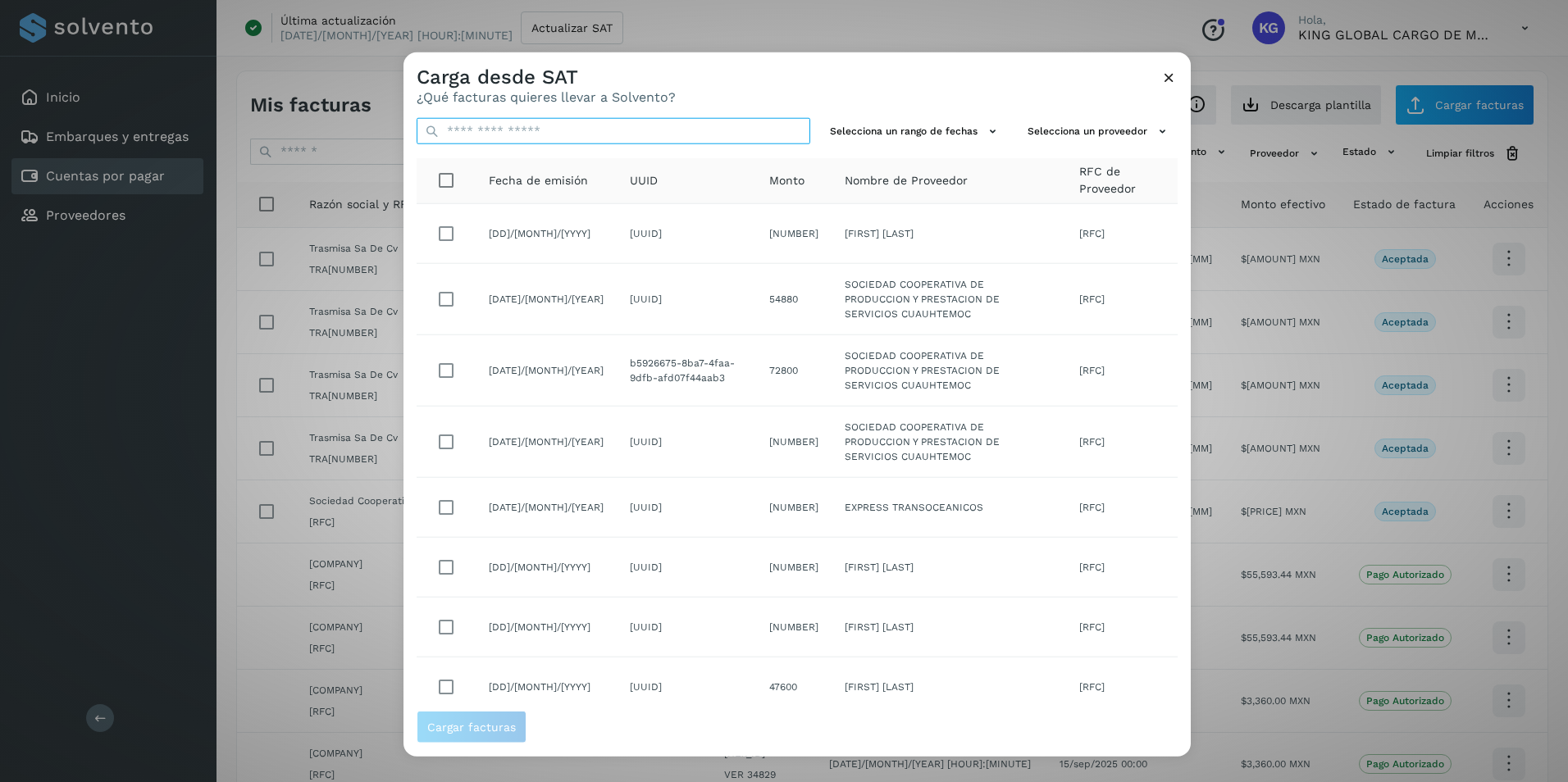 click at bounding box center (613, 131) 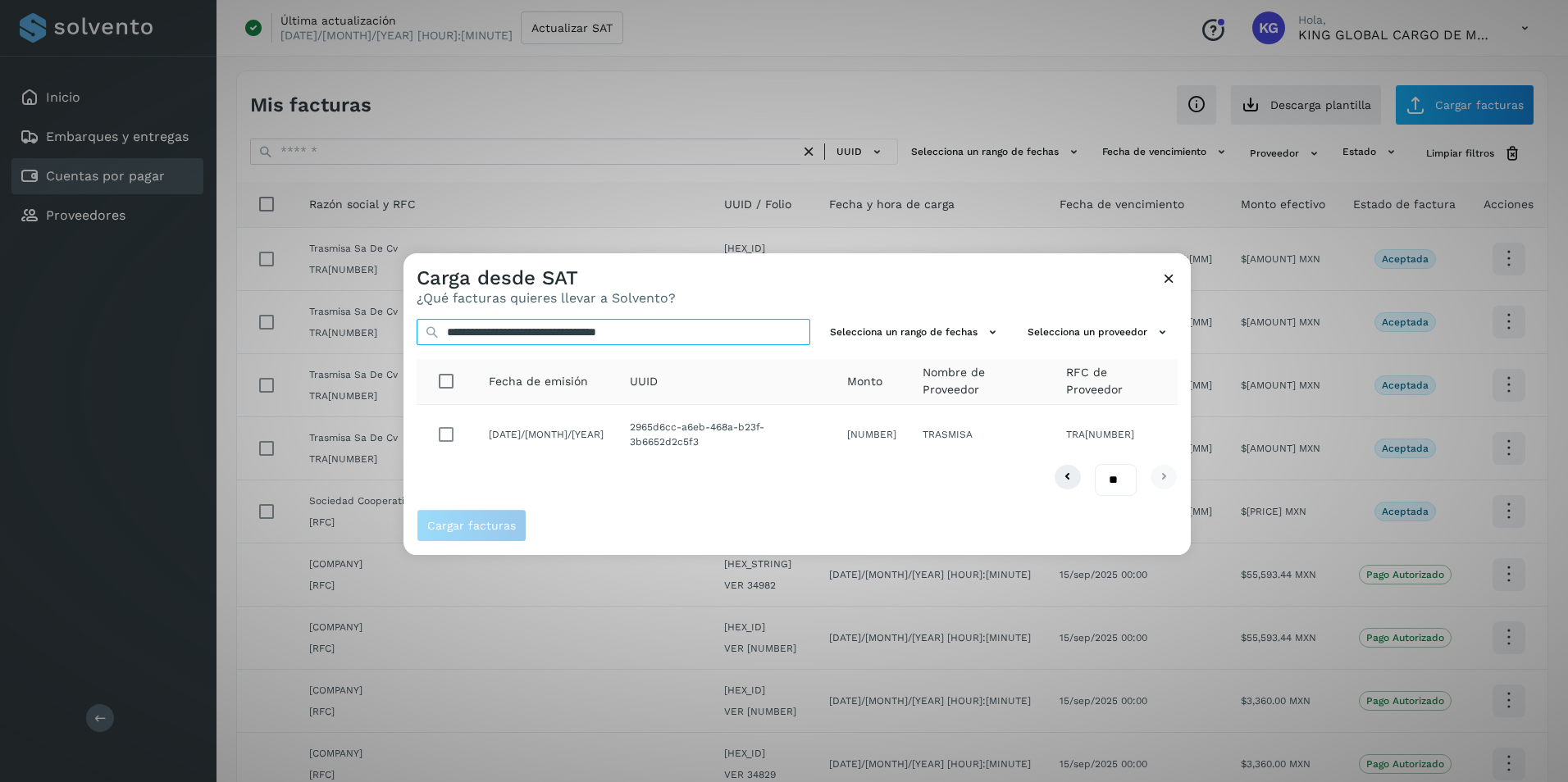 type on "**********" 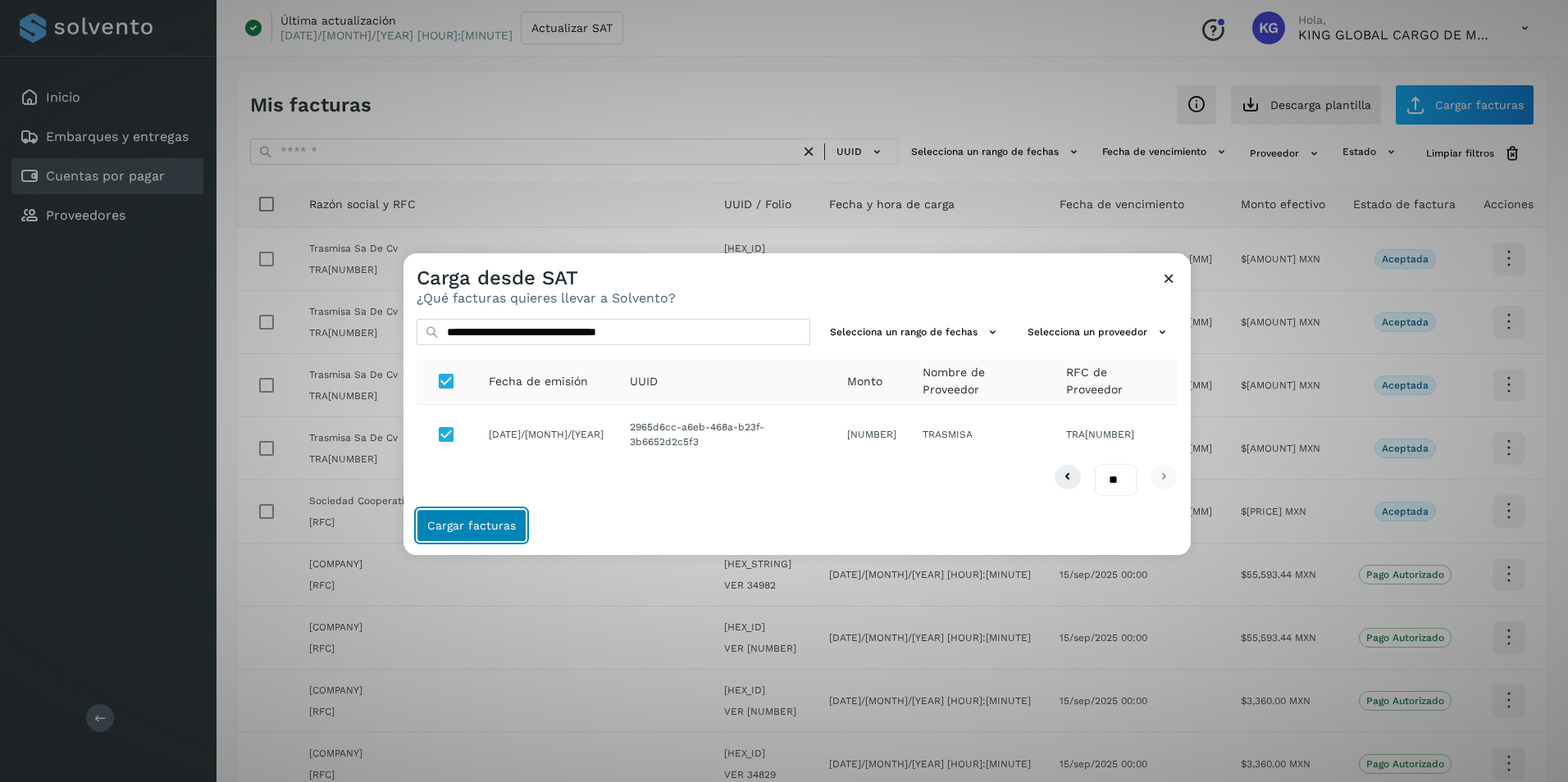 click on "Cargar facturas" 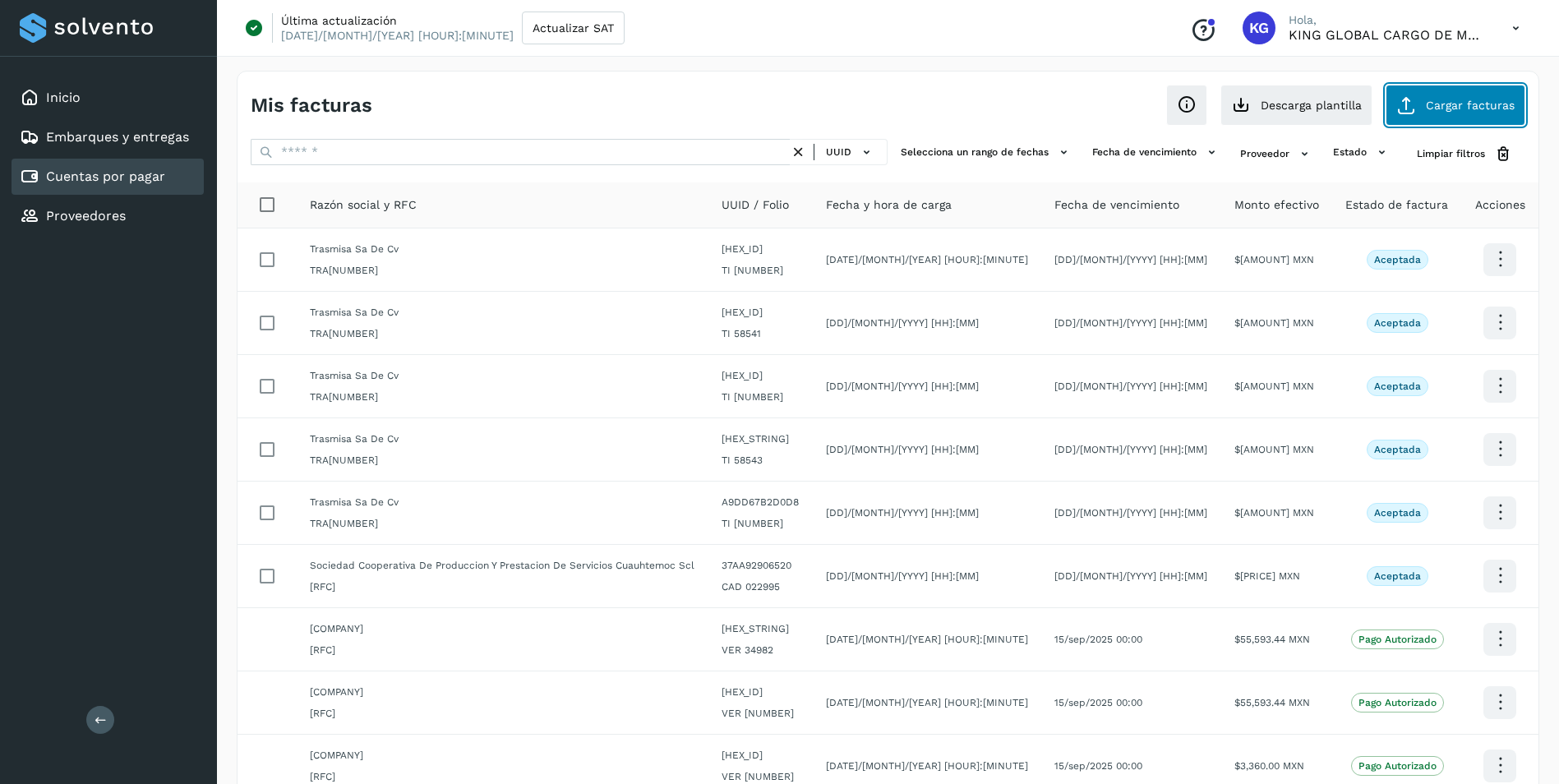 click on "Cargar facturas" 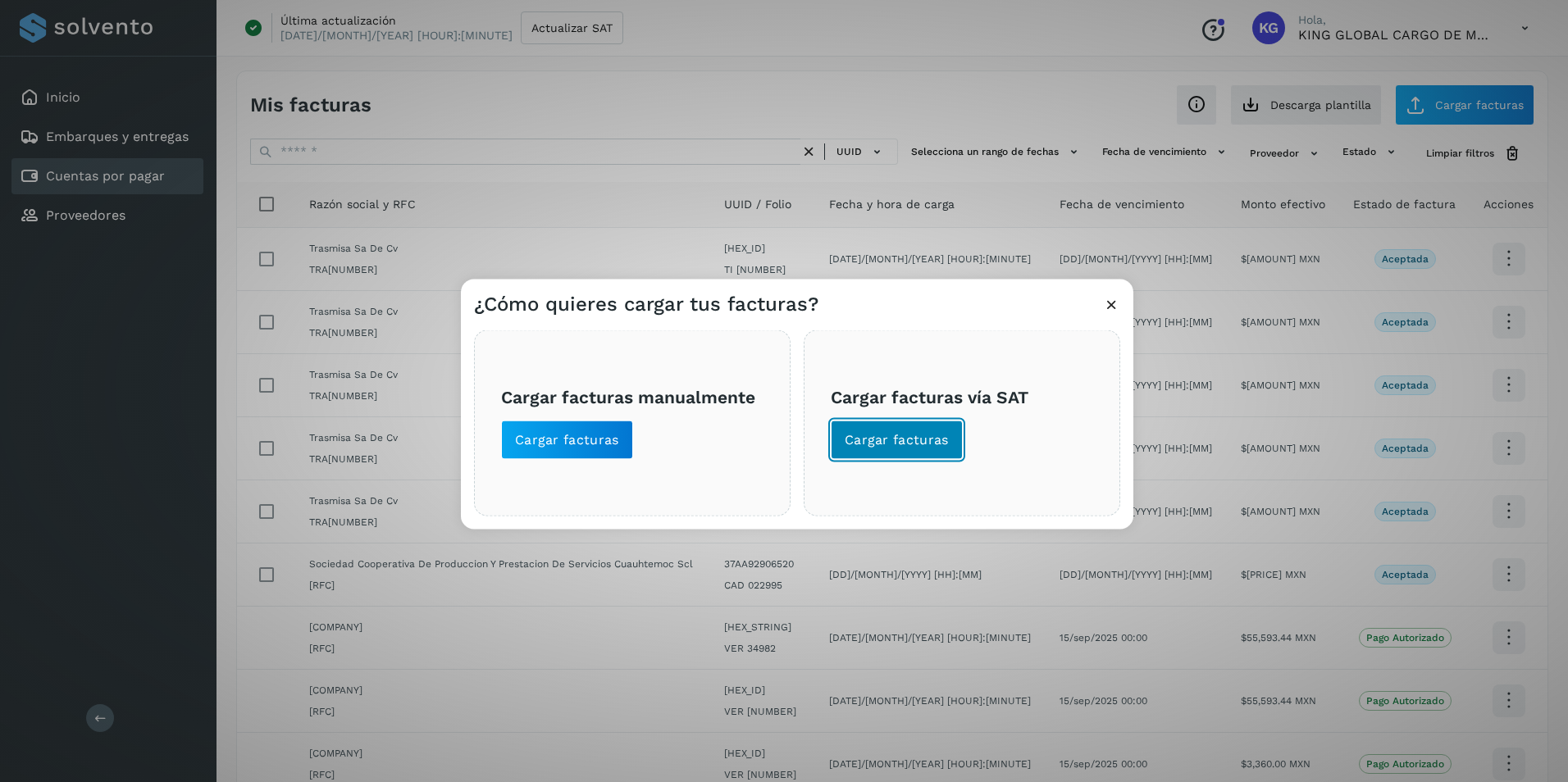 click on "Cargar facturas" 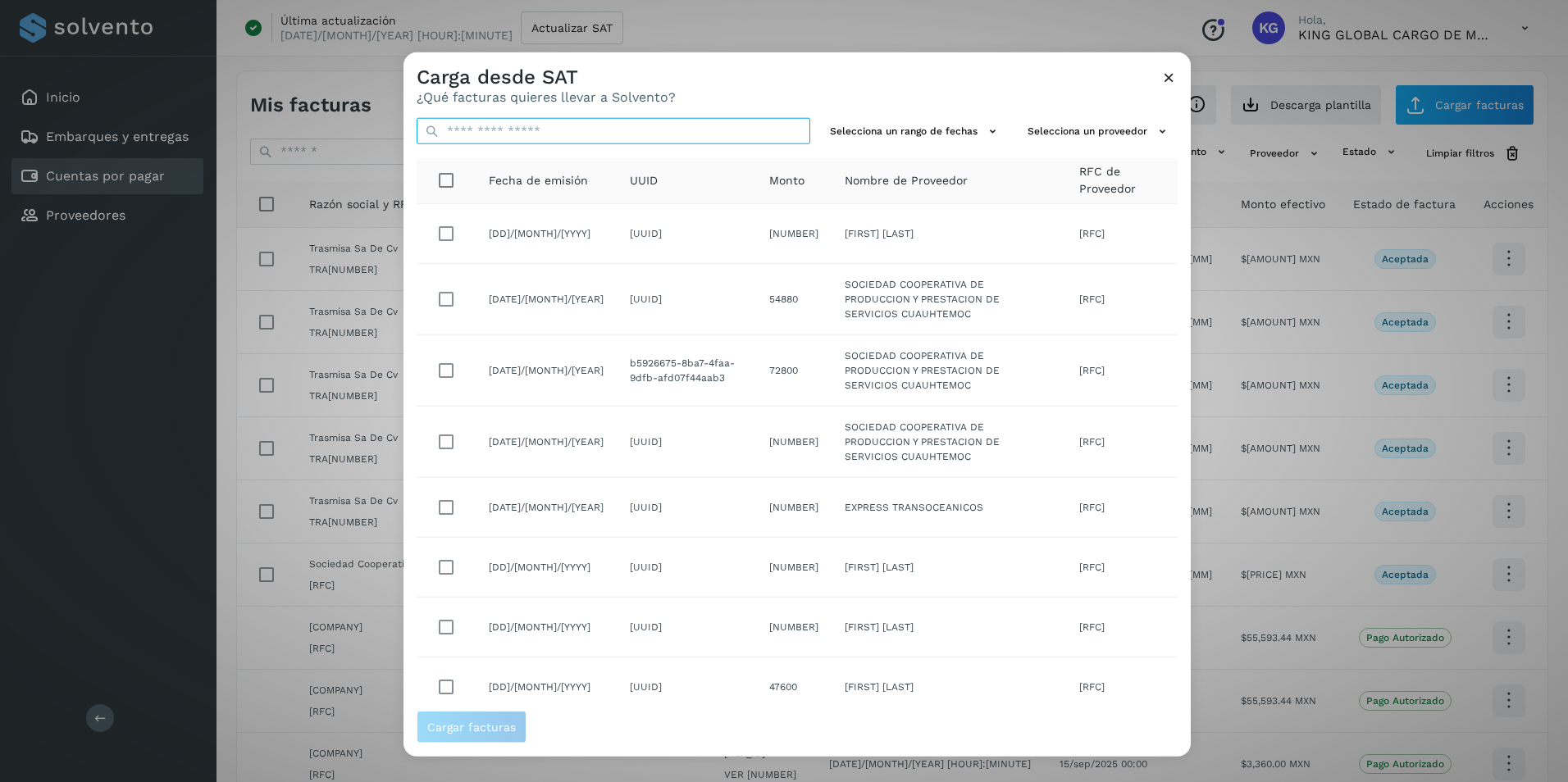 click at bounding box center [613, 131] 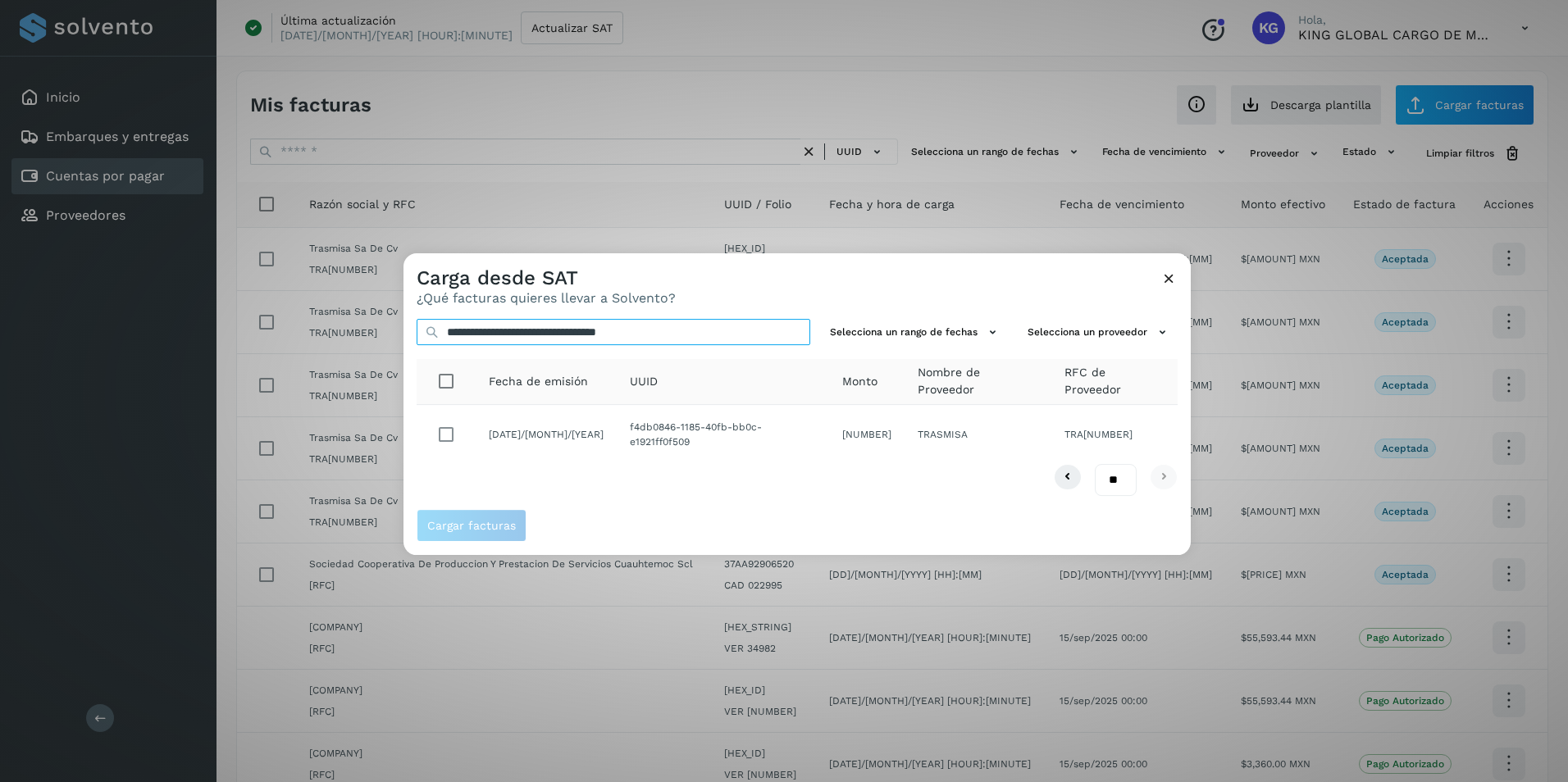 type on "**********" 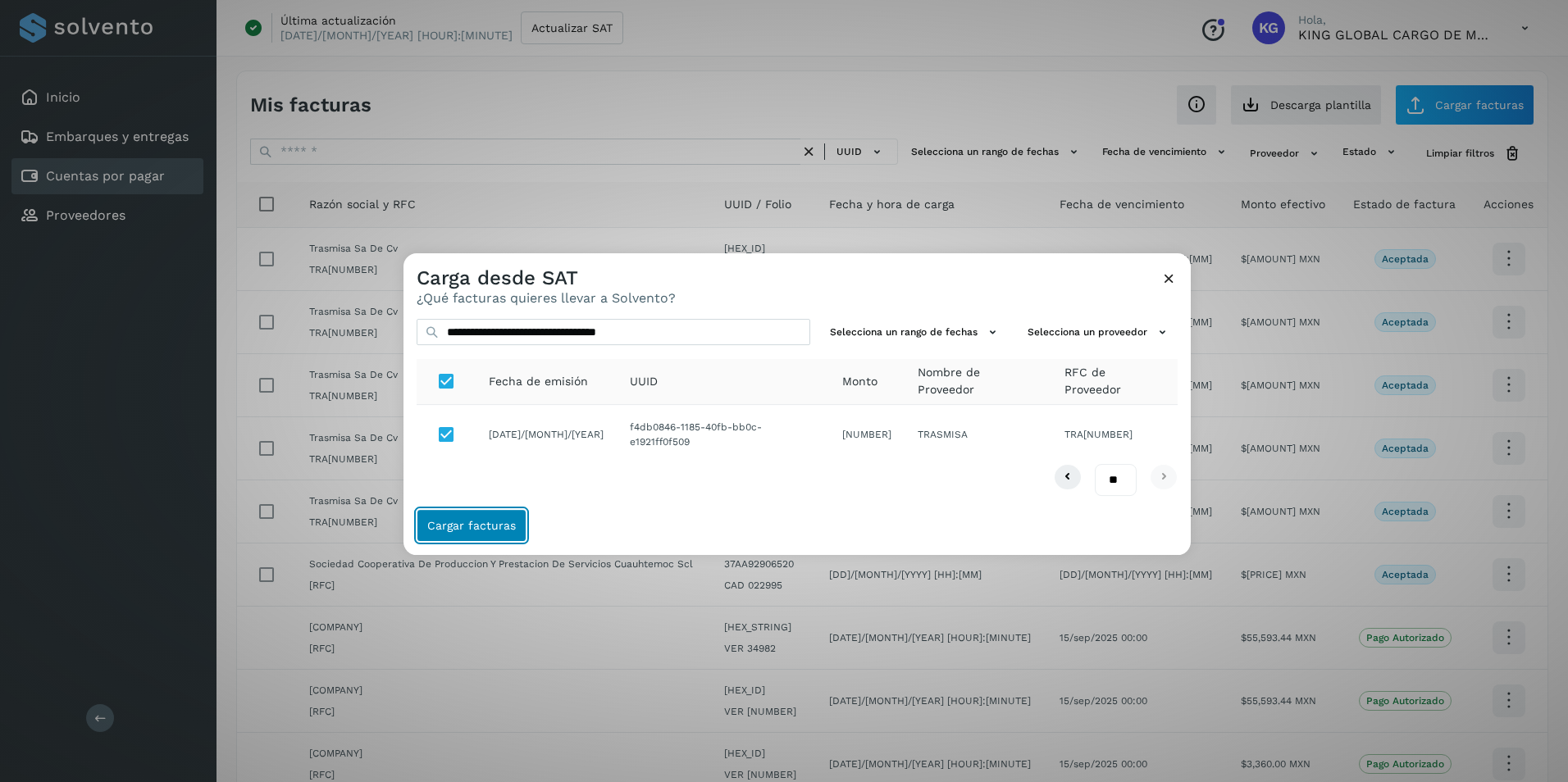 click on "Cargar facturas" 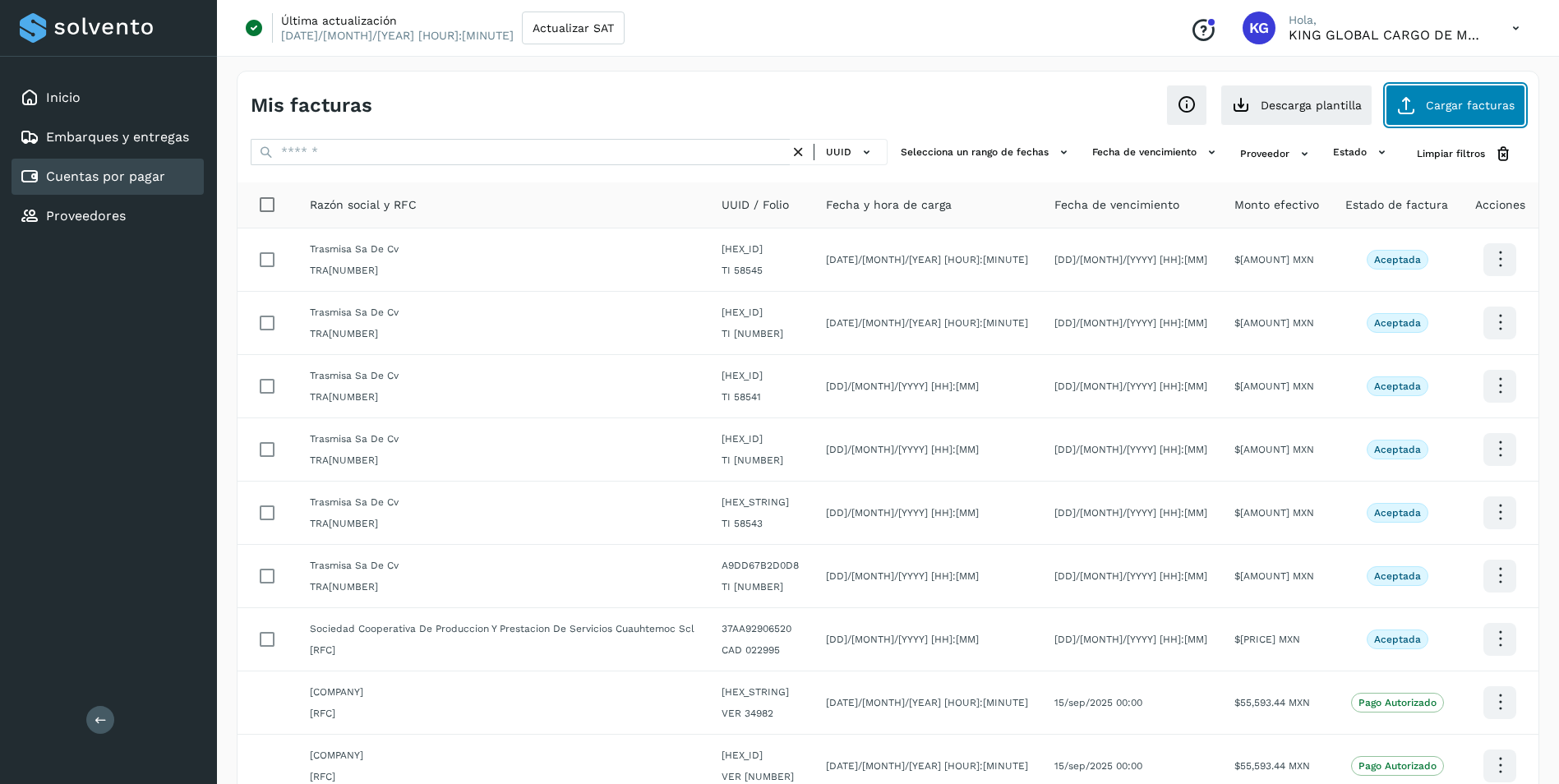 click on "Cargar facturas" 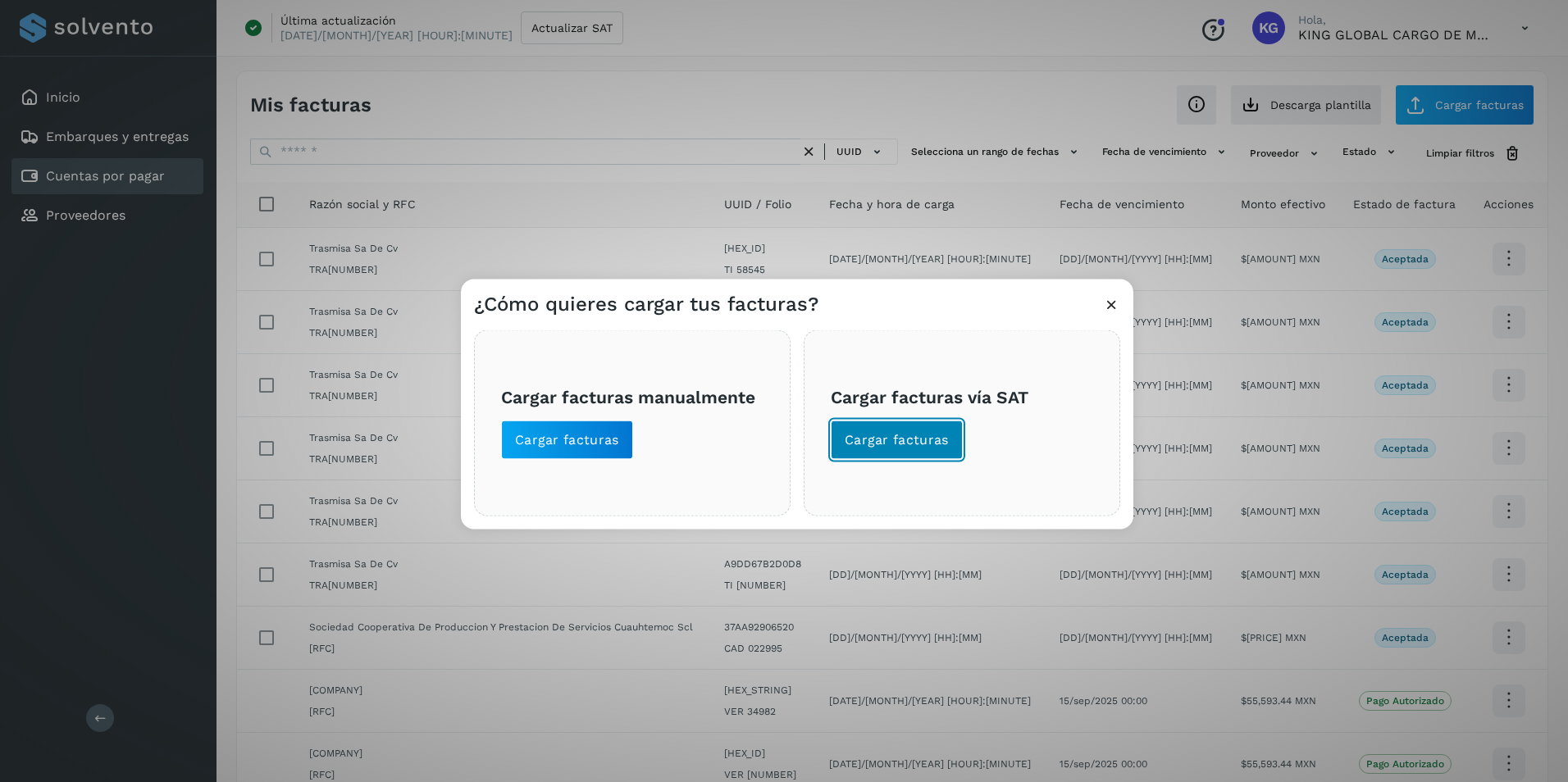 click on "Cargar facturas" 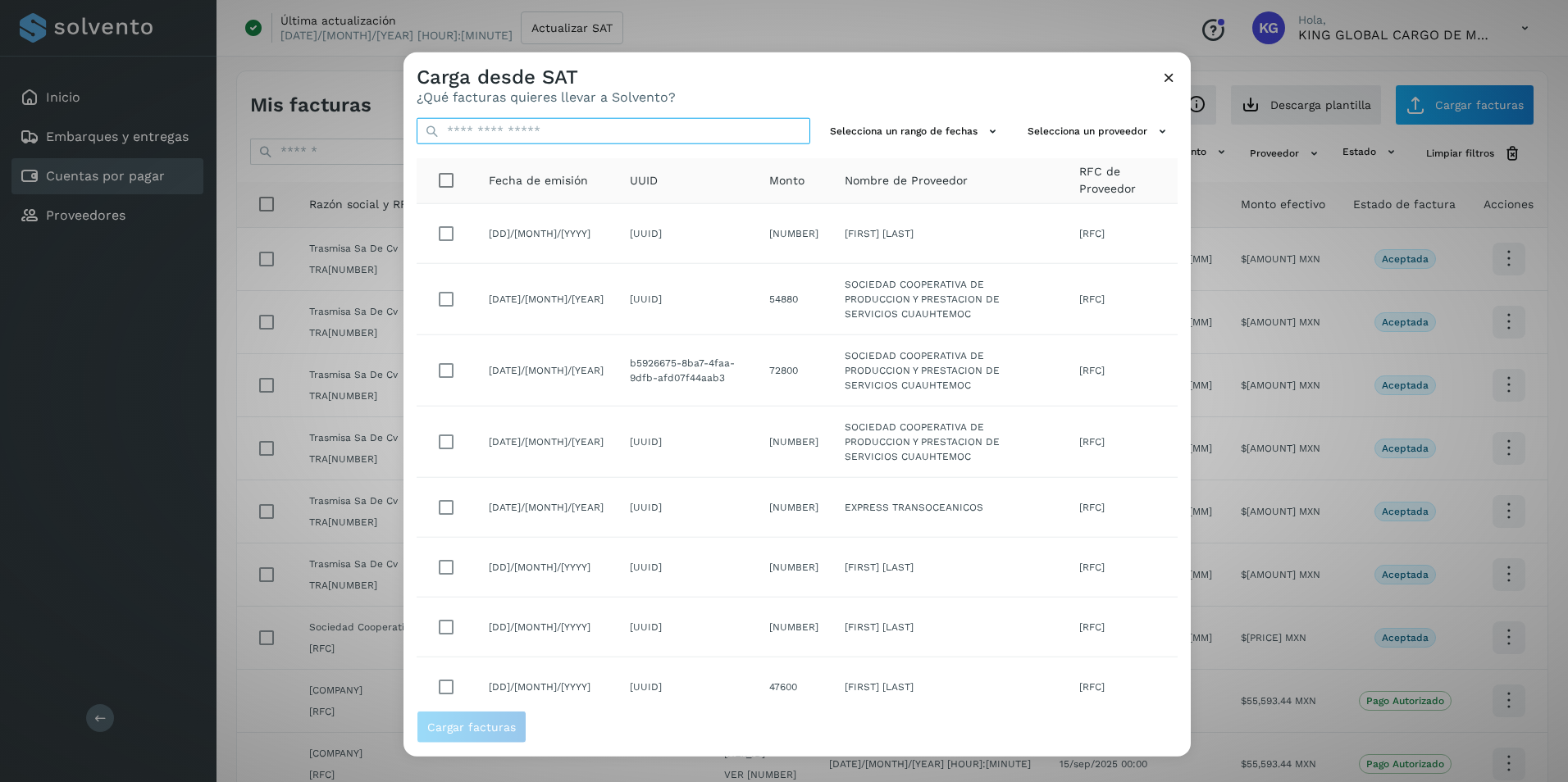 click at bounding box center (613, 131) 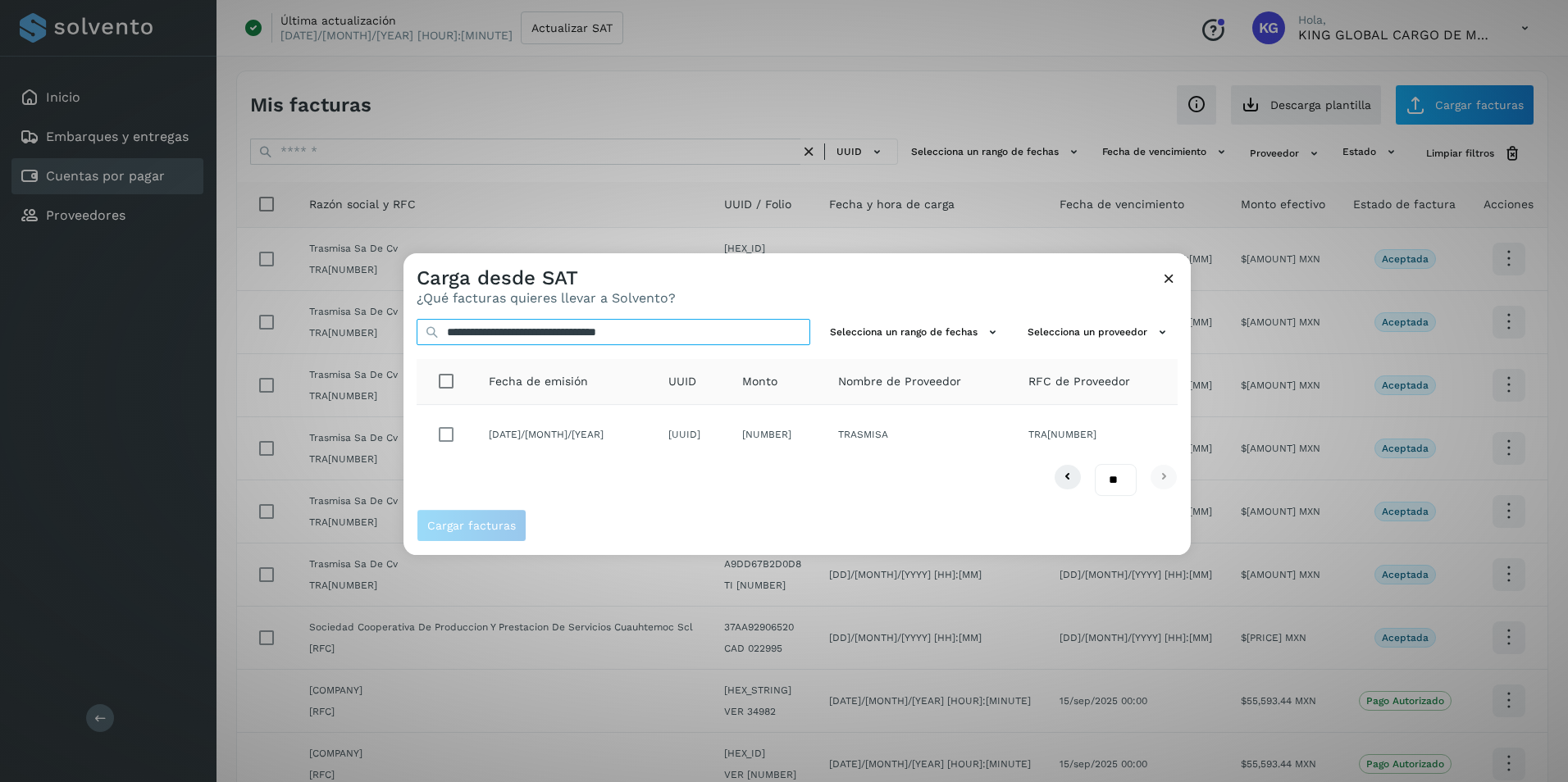 type on "**********" 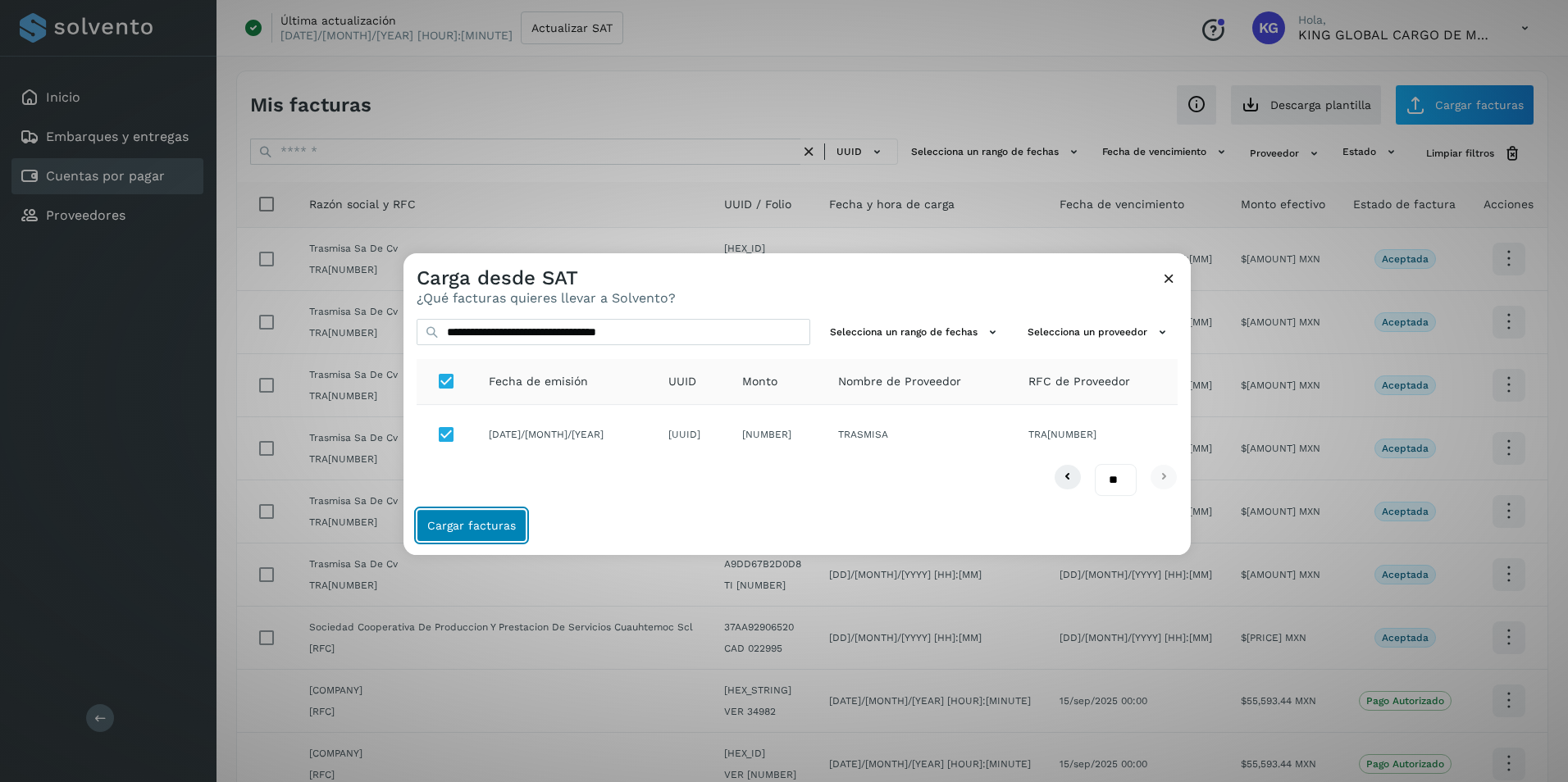 click on "Cargar facturas" 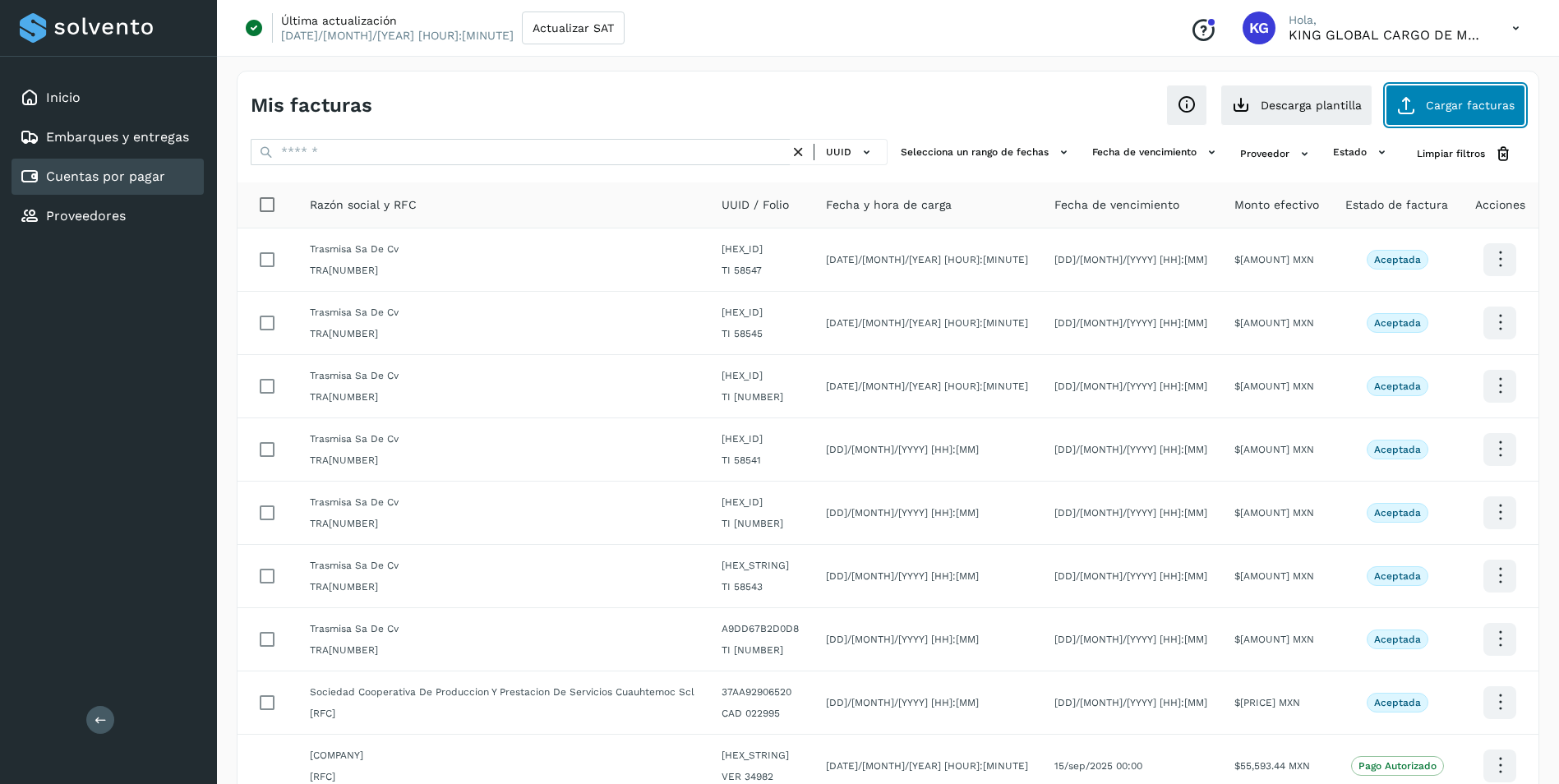 click on "Cargar facturas" 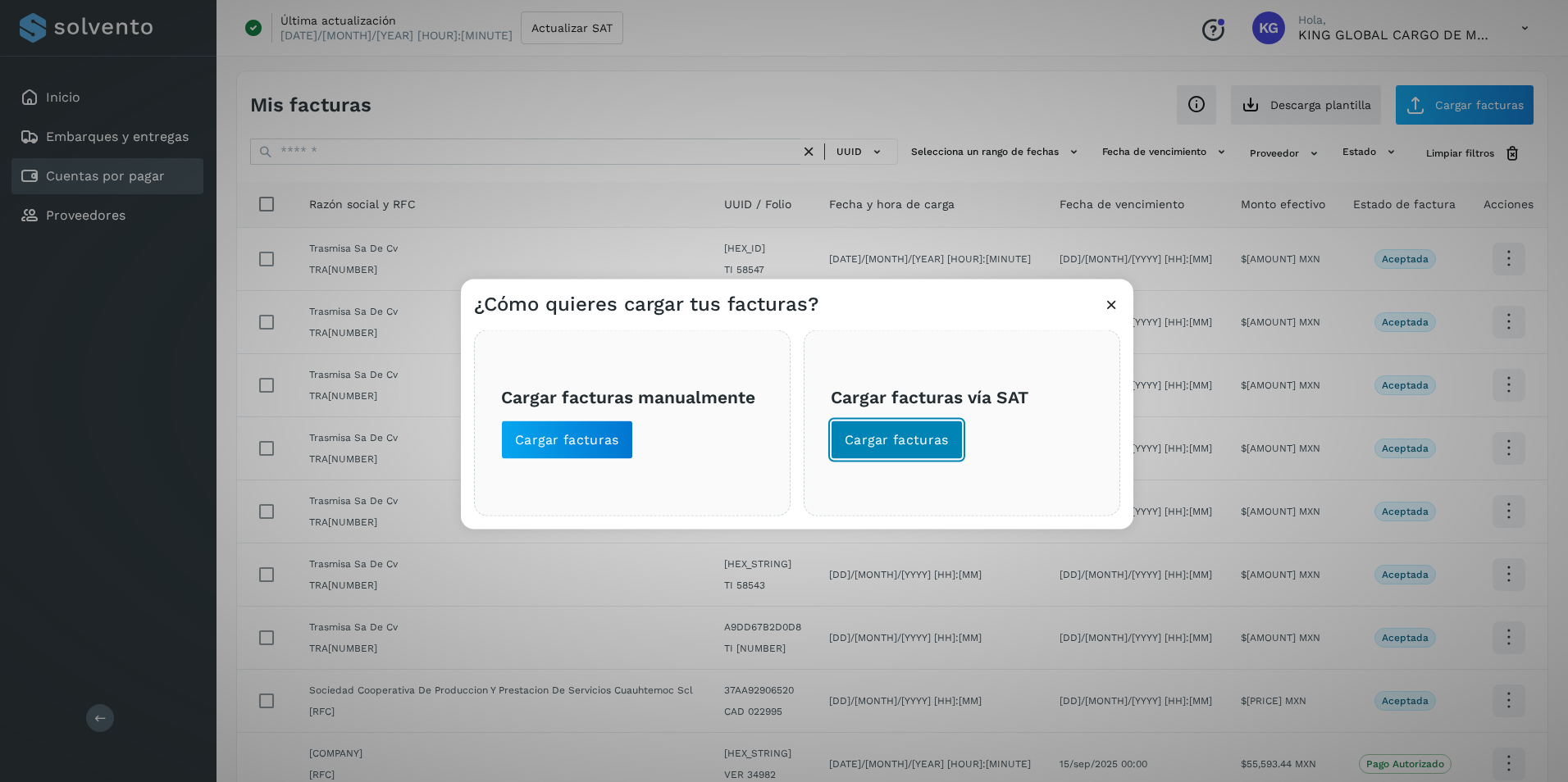 click on "Cargar facturas" at bounding box center (896, 440) 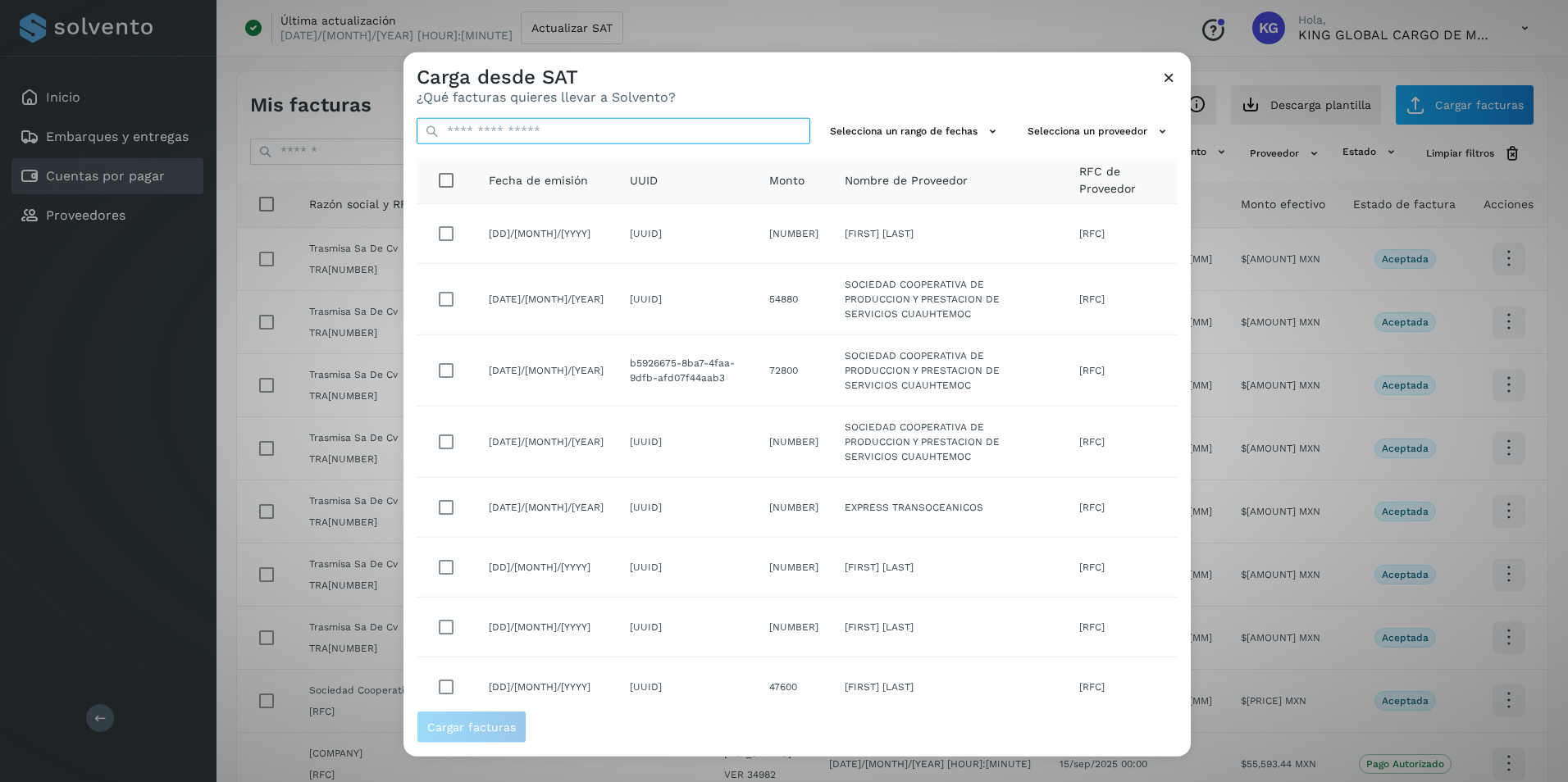 click at bounding box center [613, 131] 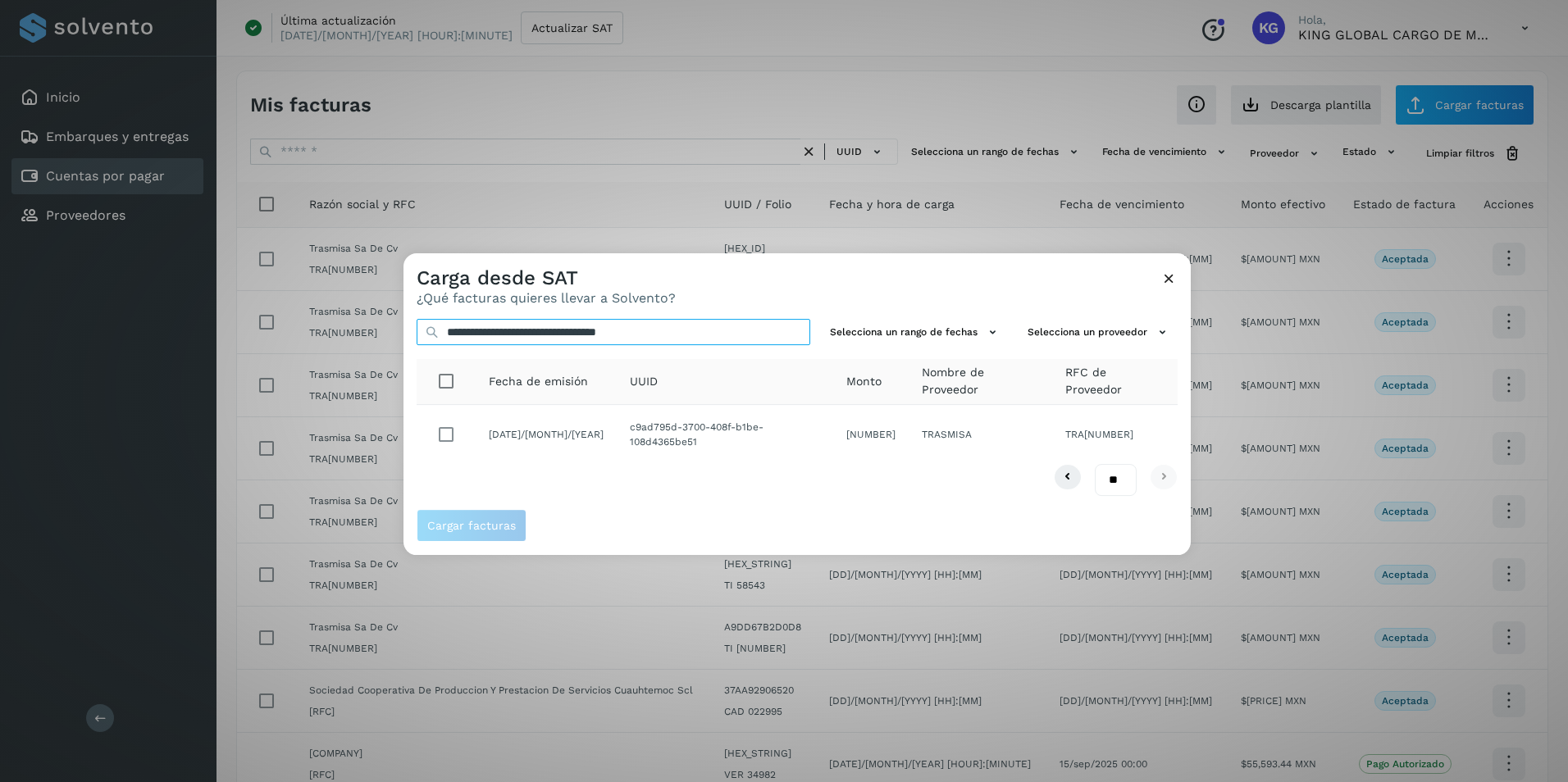 type on "**********" 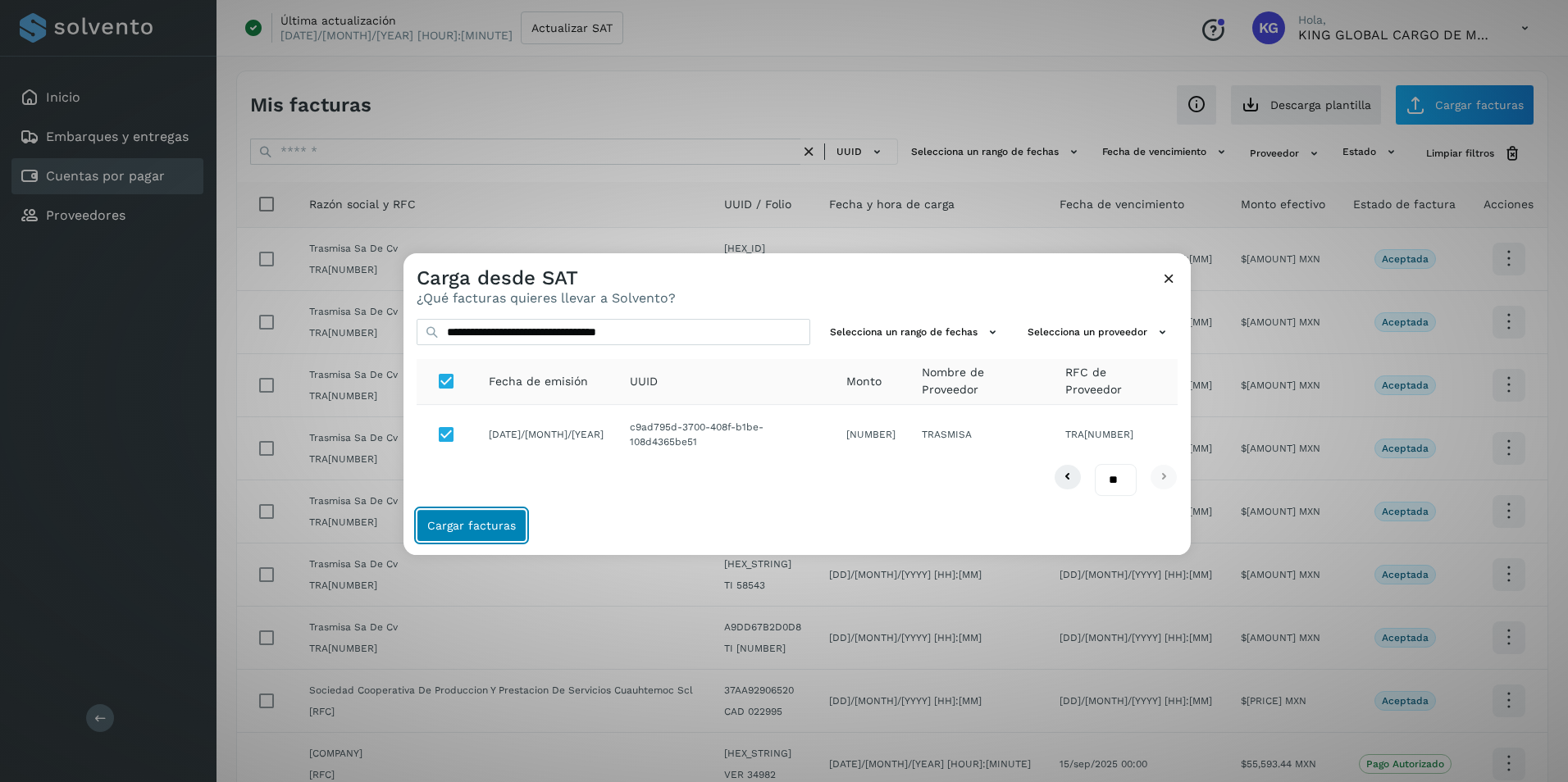 click on "Cargar facturas" 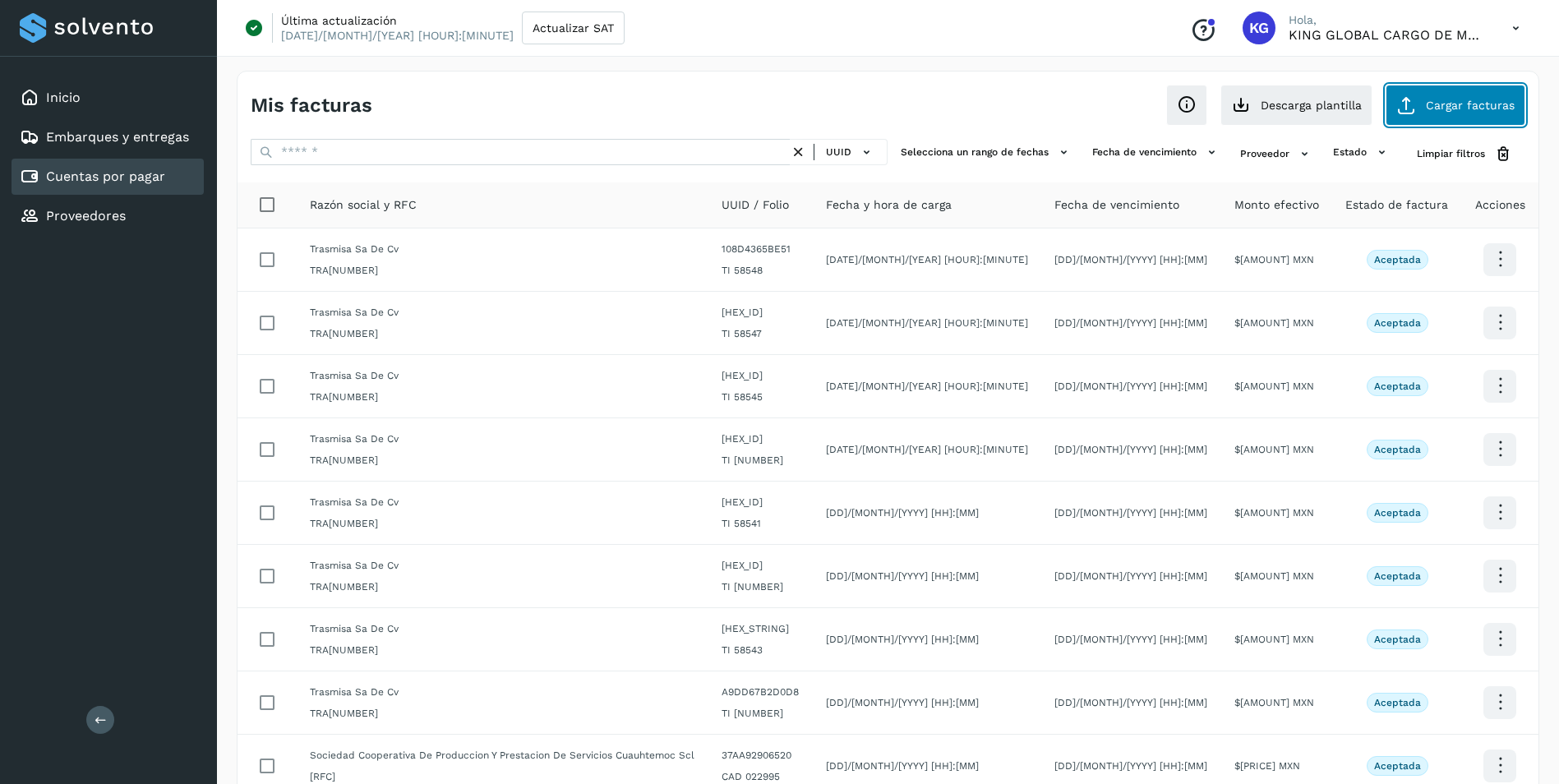 click on "Cargar facturas" 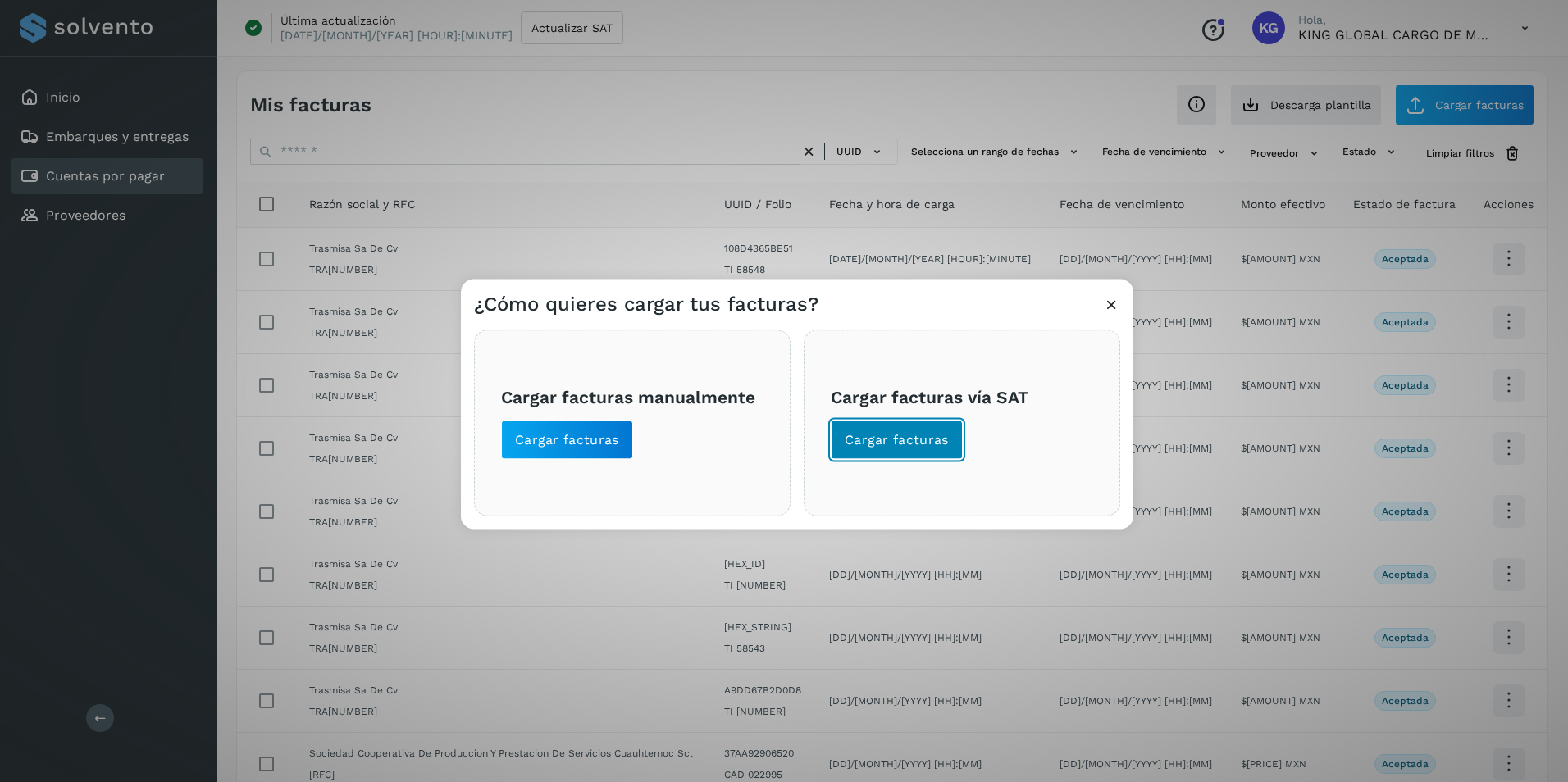 click on "Cargar facturas" 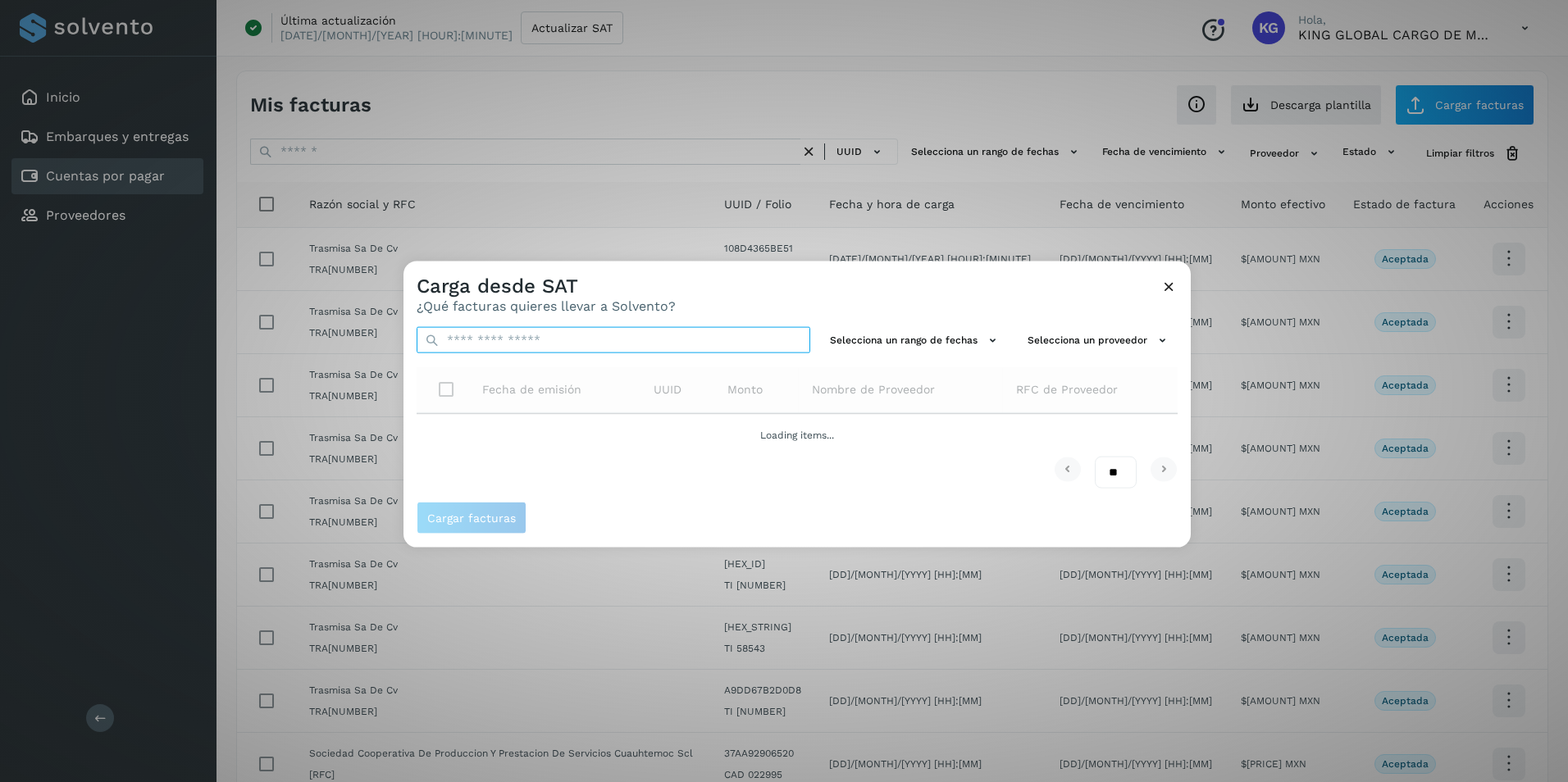 click at bounding box center [613, 340] 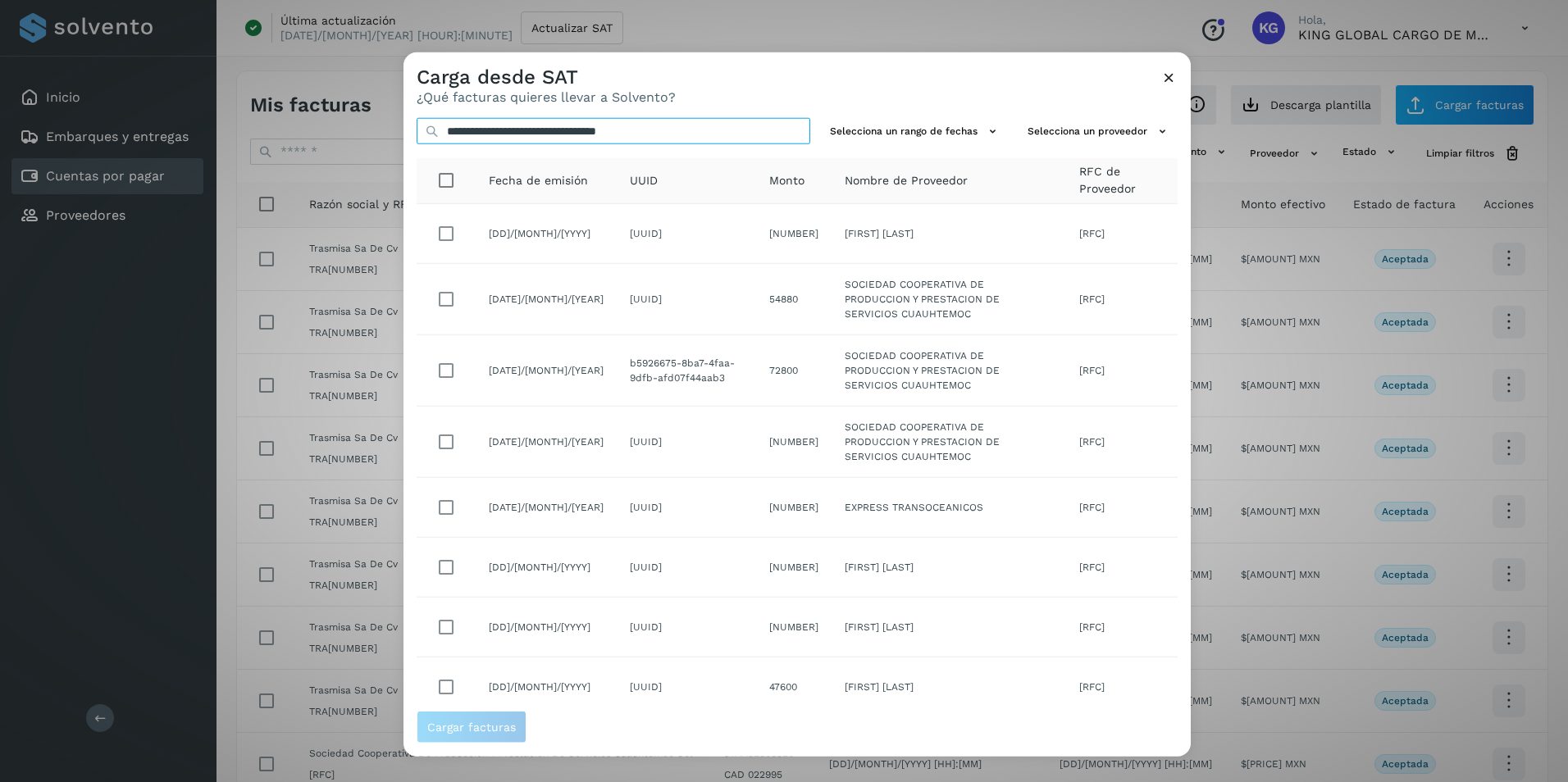 type on "**********" 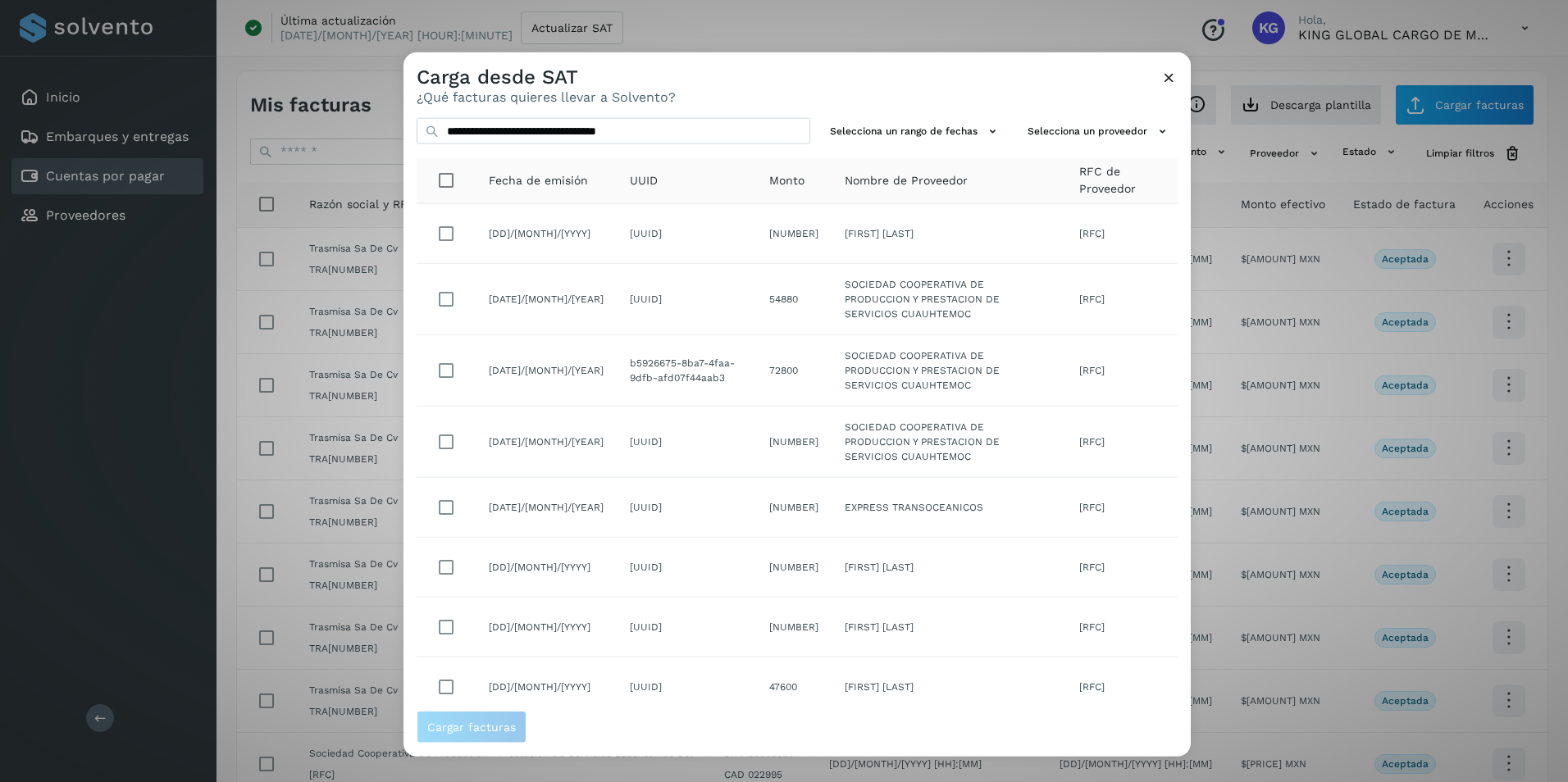 click at bounding box center (1169, 77) 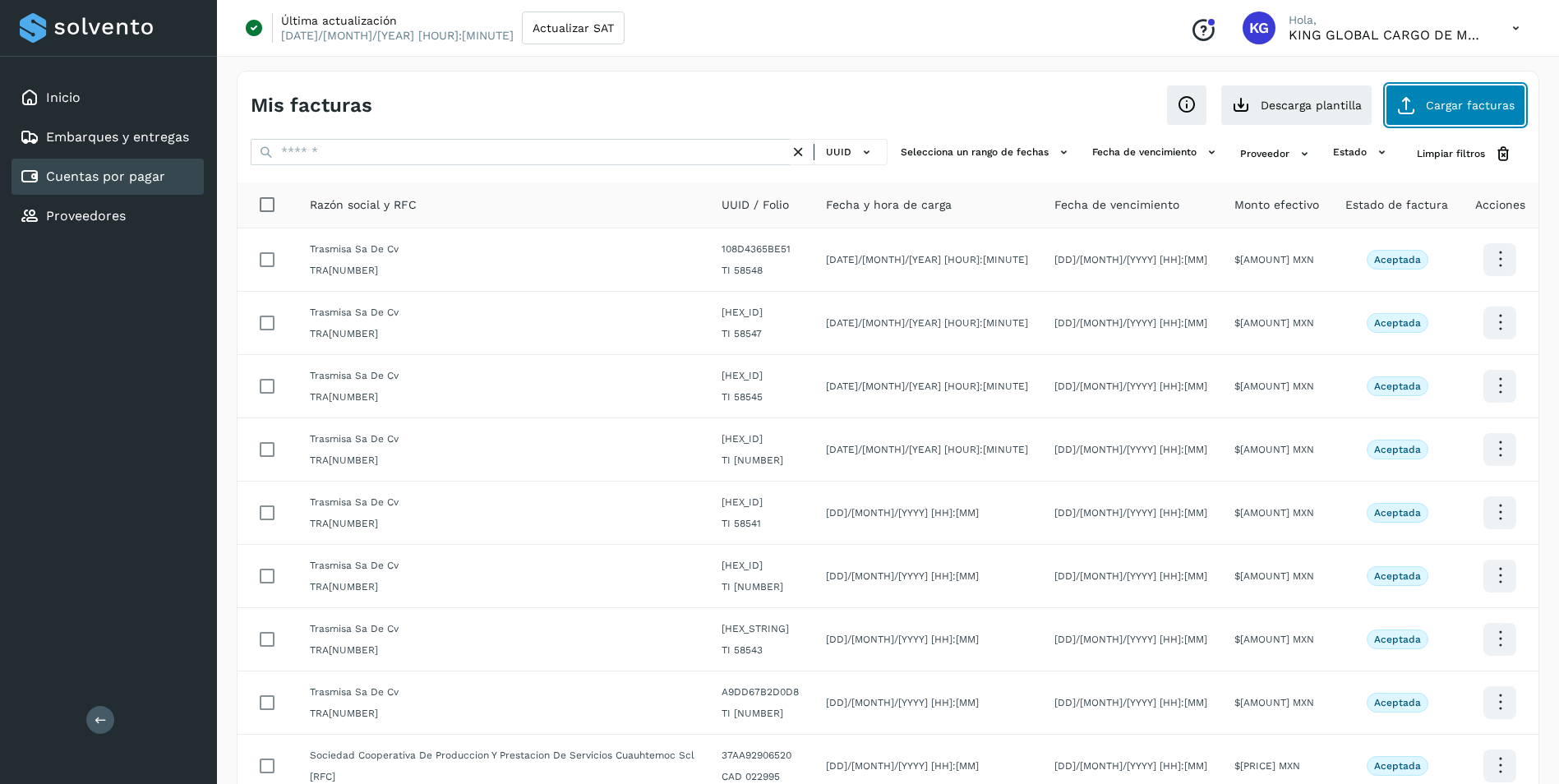 click on "Cargar facturas" 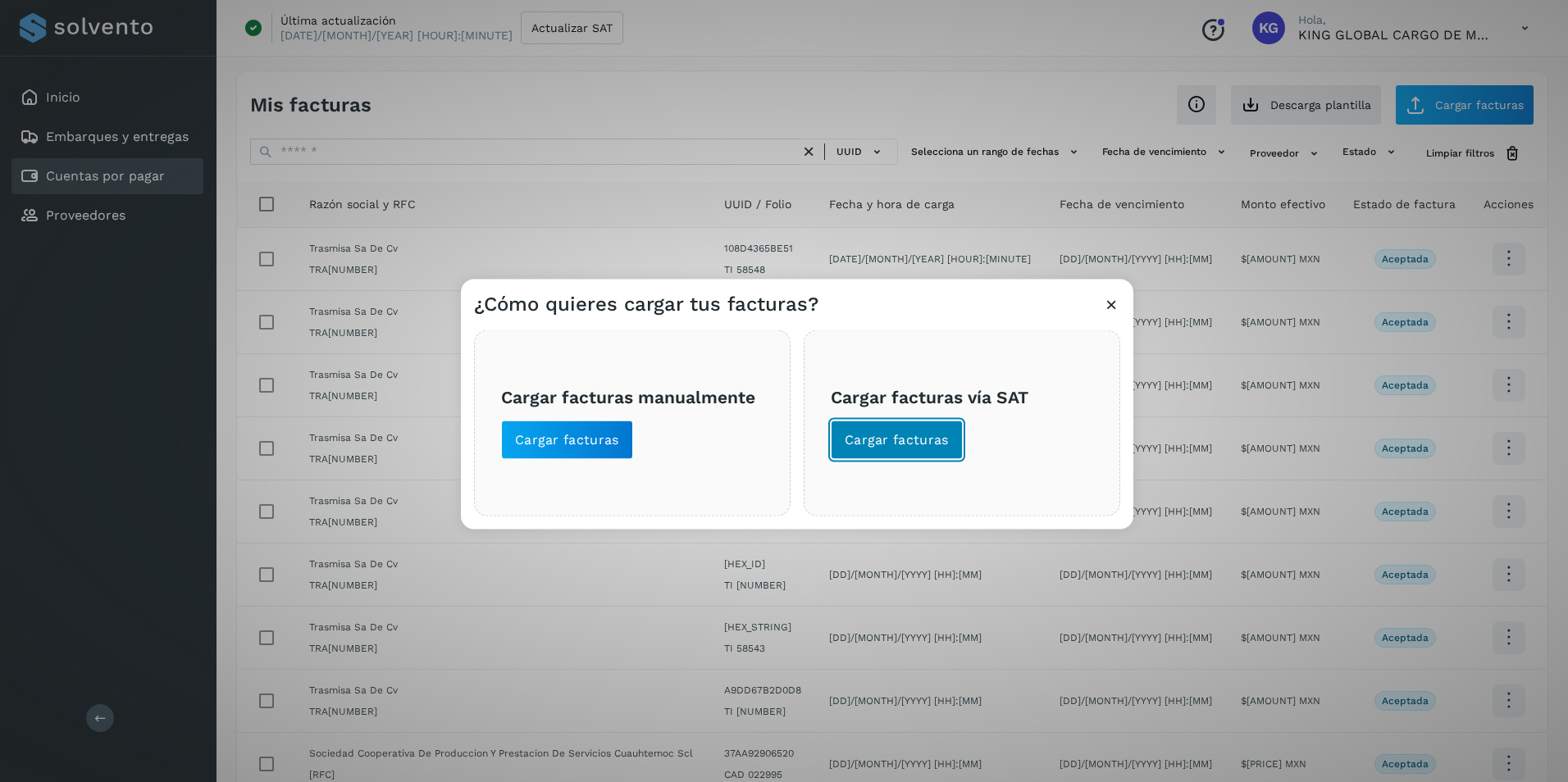 click on "Cargar facturas" at bounding box center (896, 440) 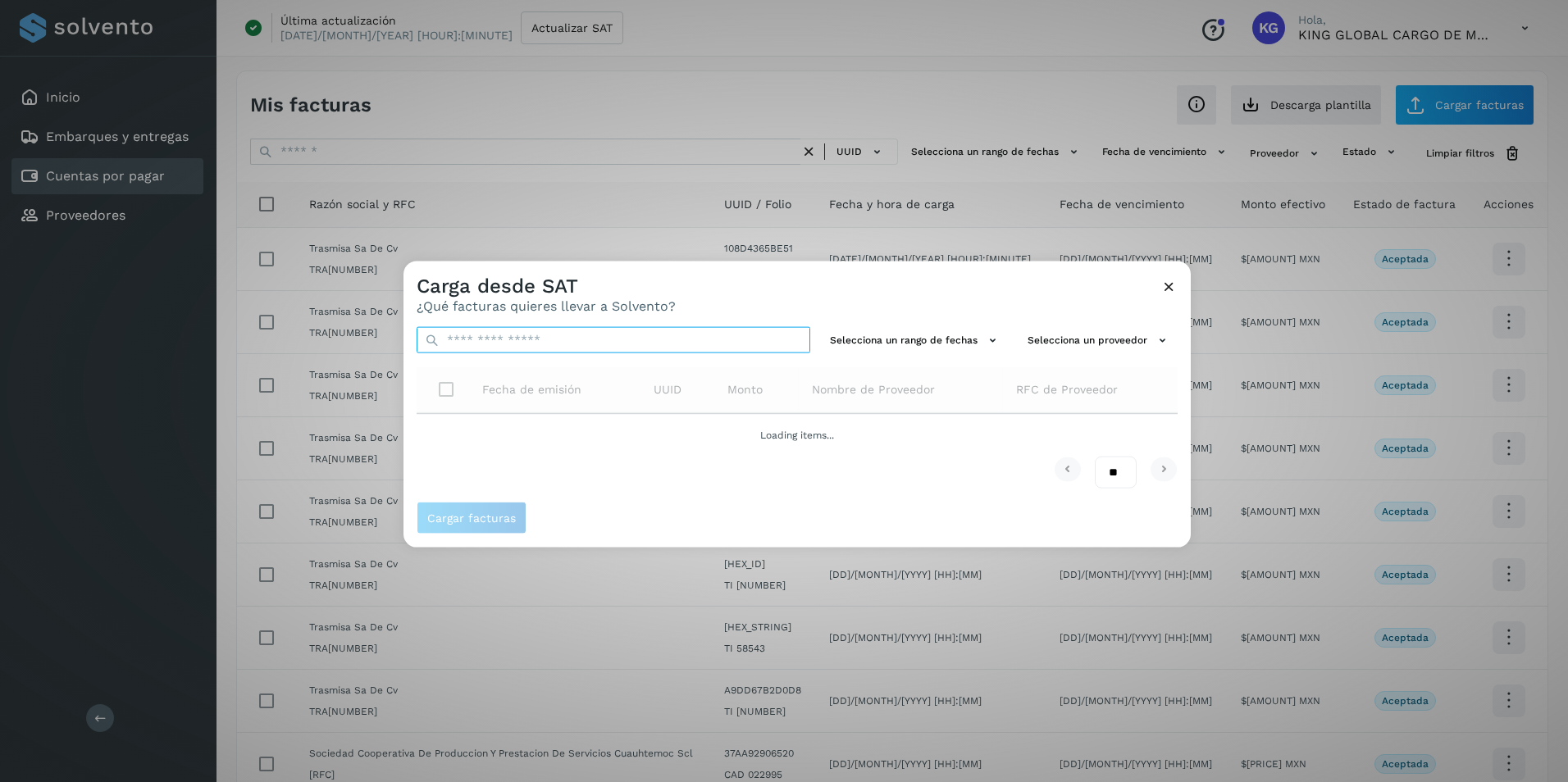 click at bounding box center [613, 340] 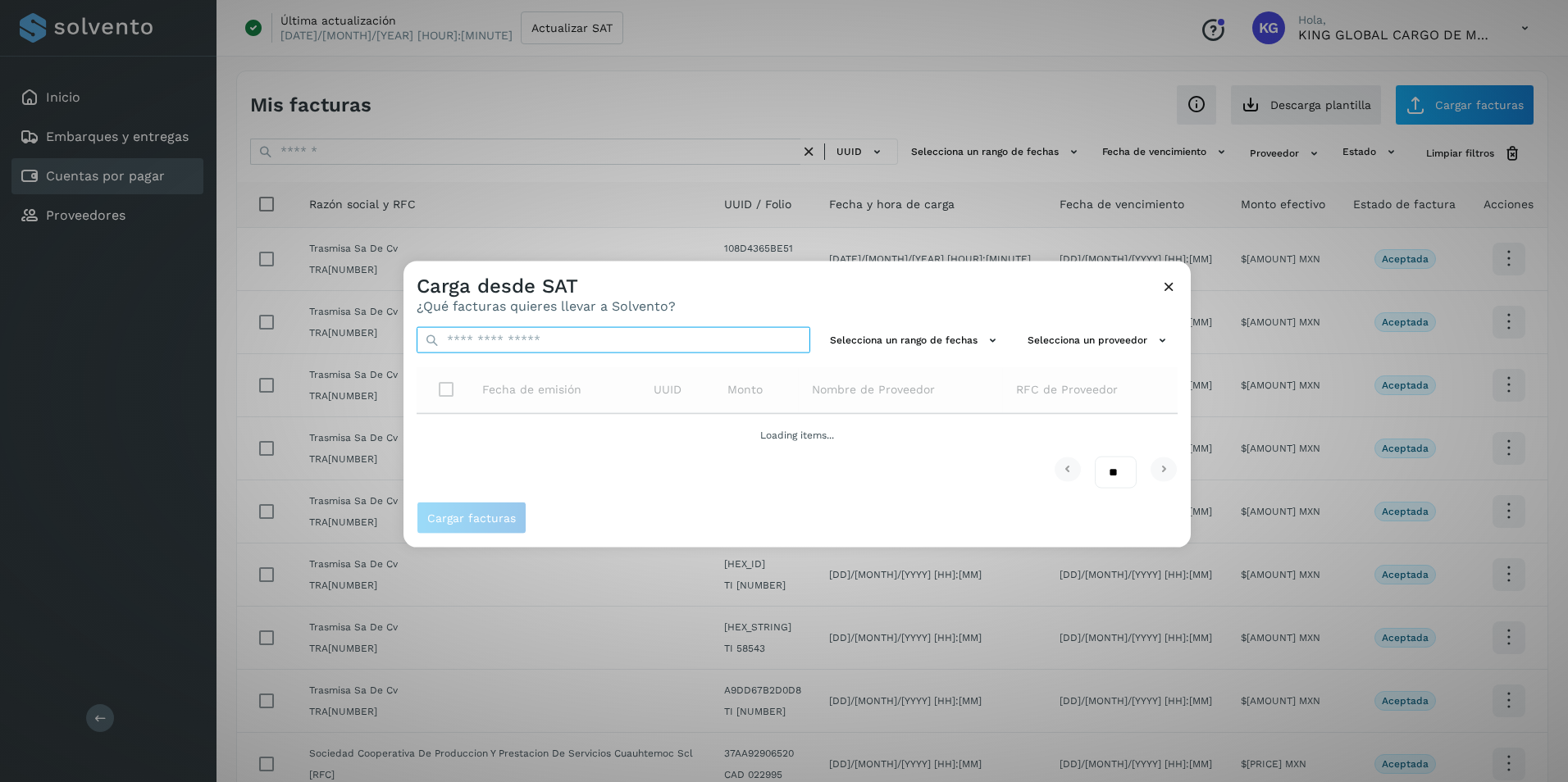 paste on "**********" 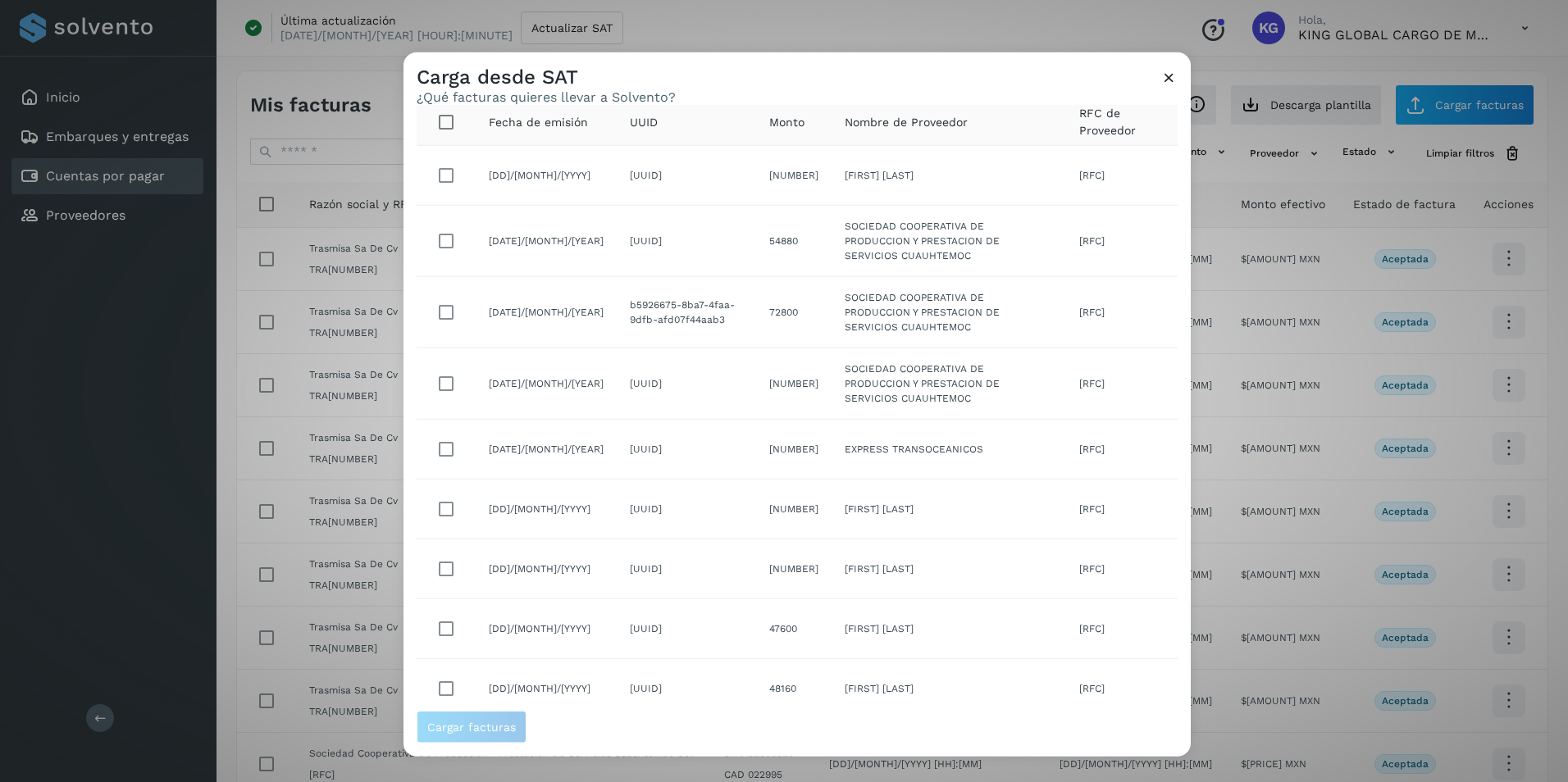 scroll, scrollTop: 136, scrollLeft: 0, axis: vertical 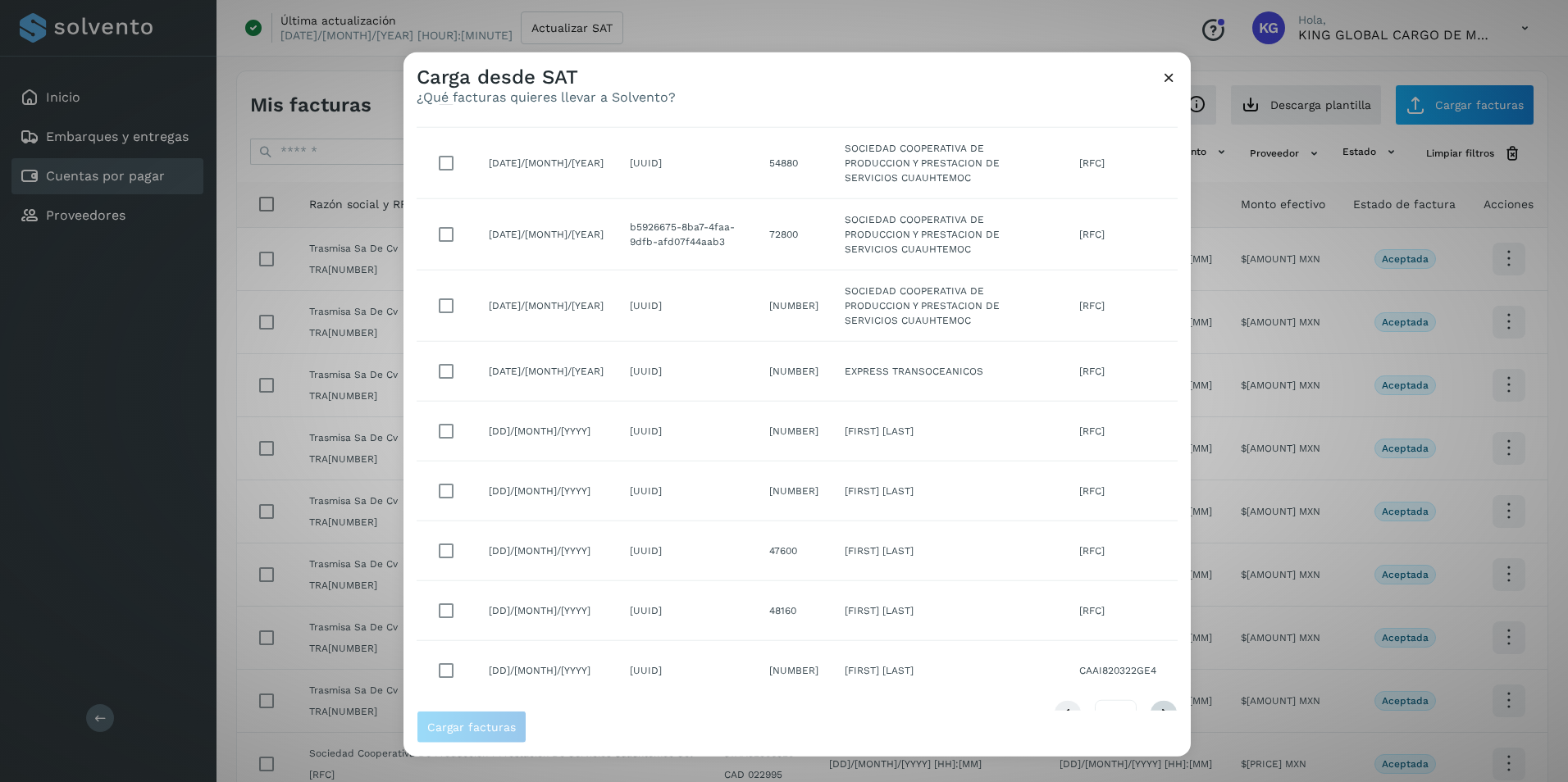 type on "**********" 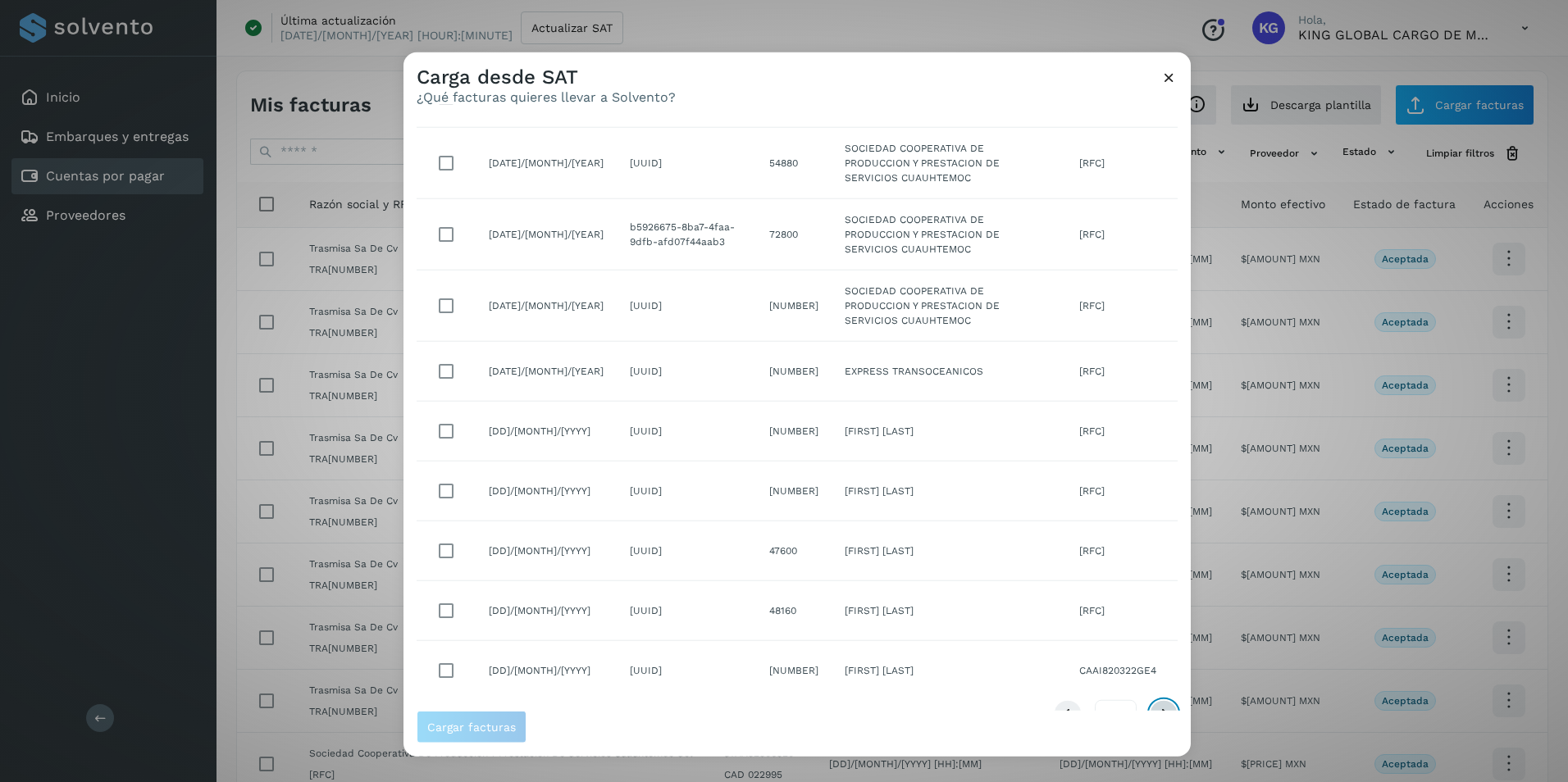 click at bounding box center (1164, 713) 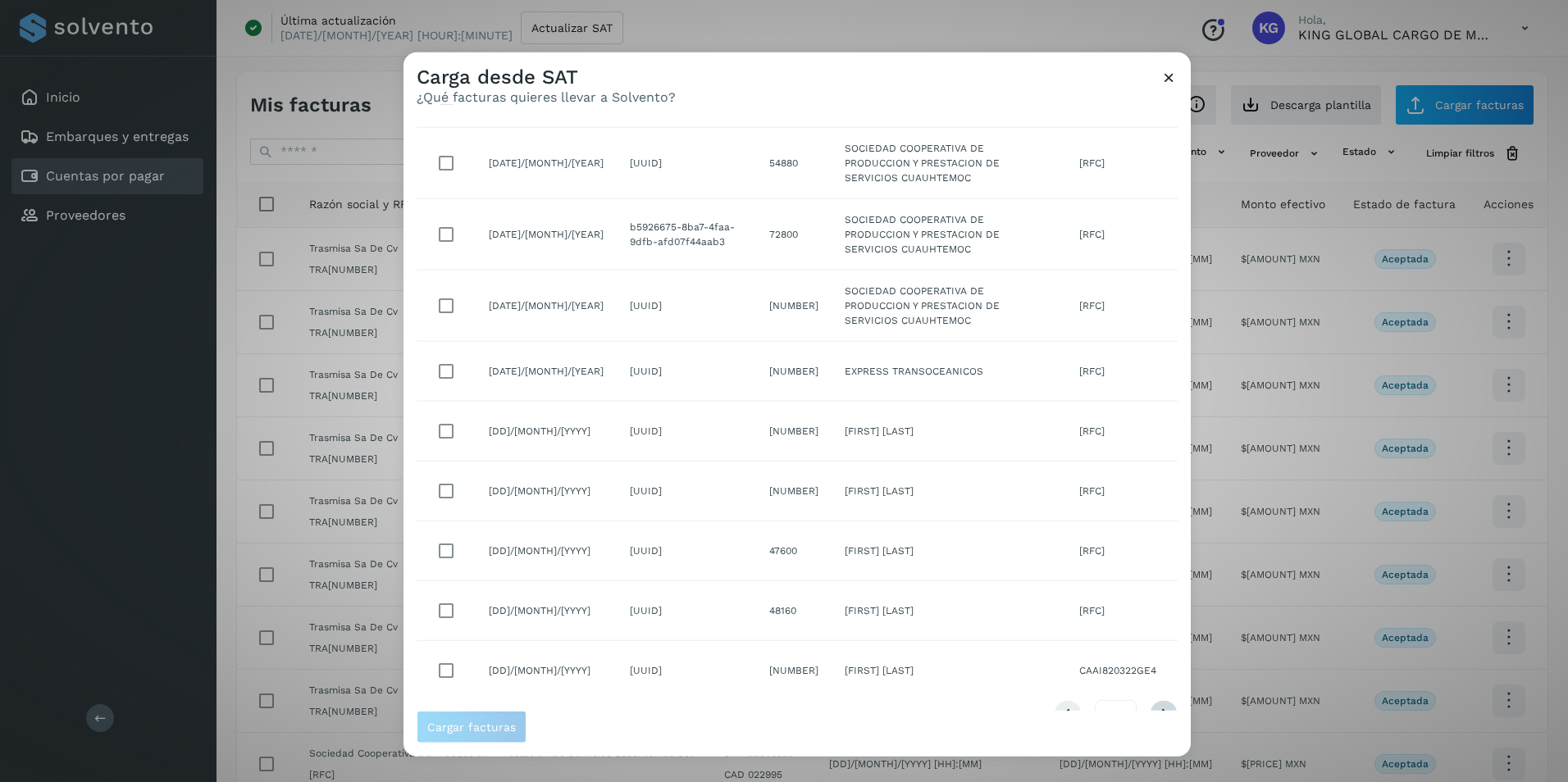 scroll, scrollTop: 0, scrollLeft: 0, axis: both 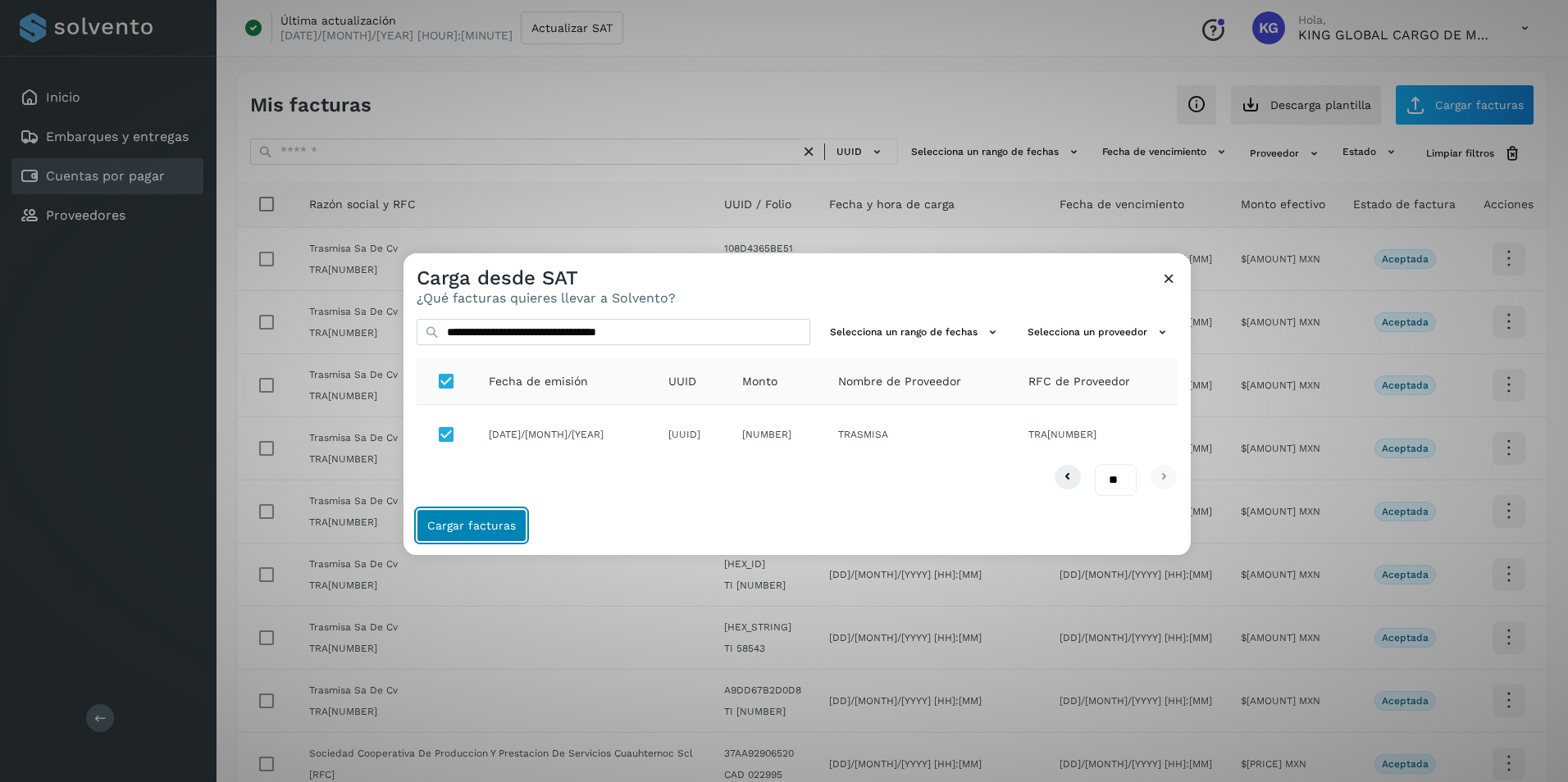 click on "Cargar facturas" 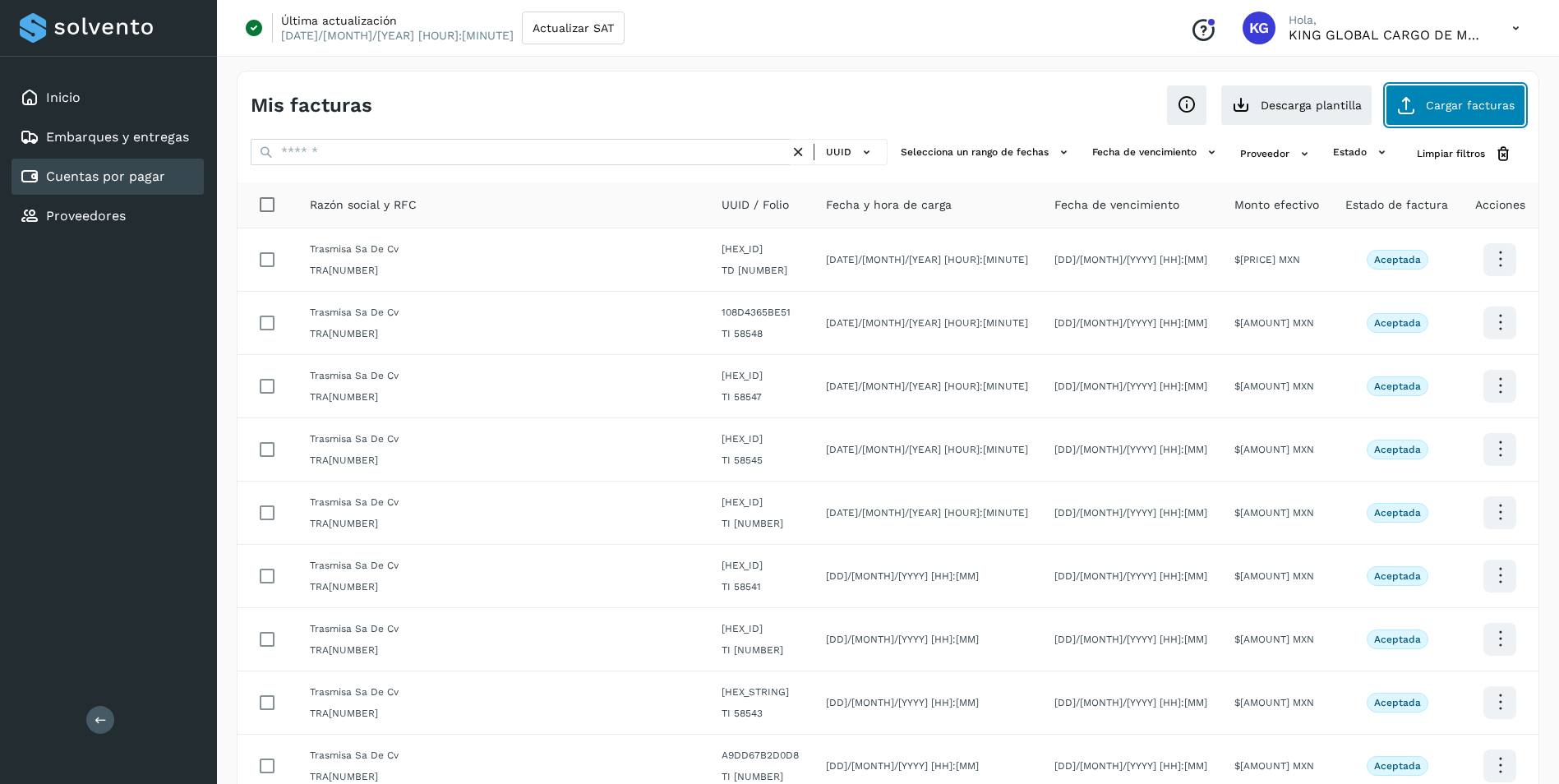 click on "Cargar facturas" 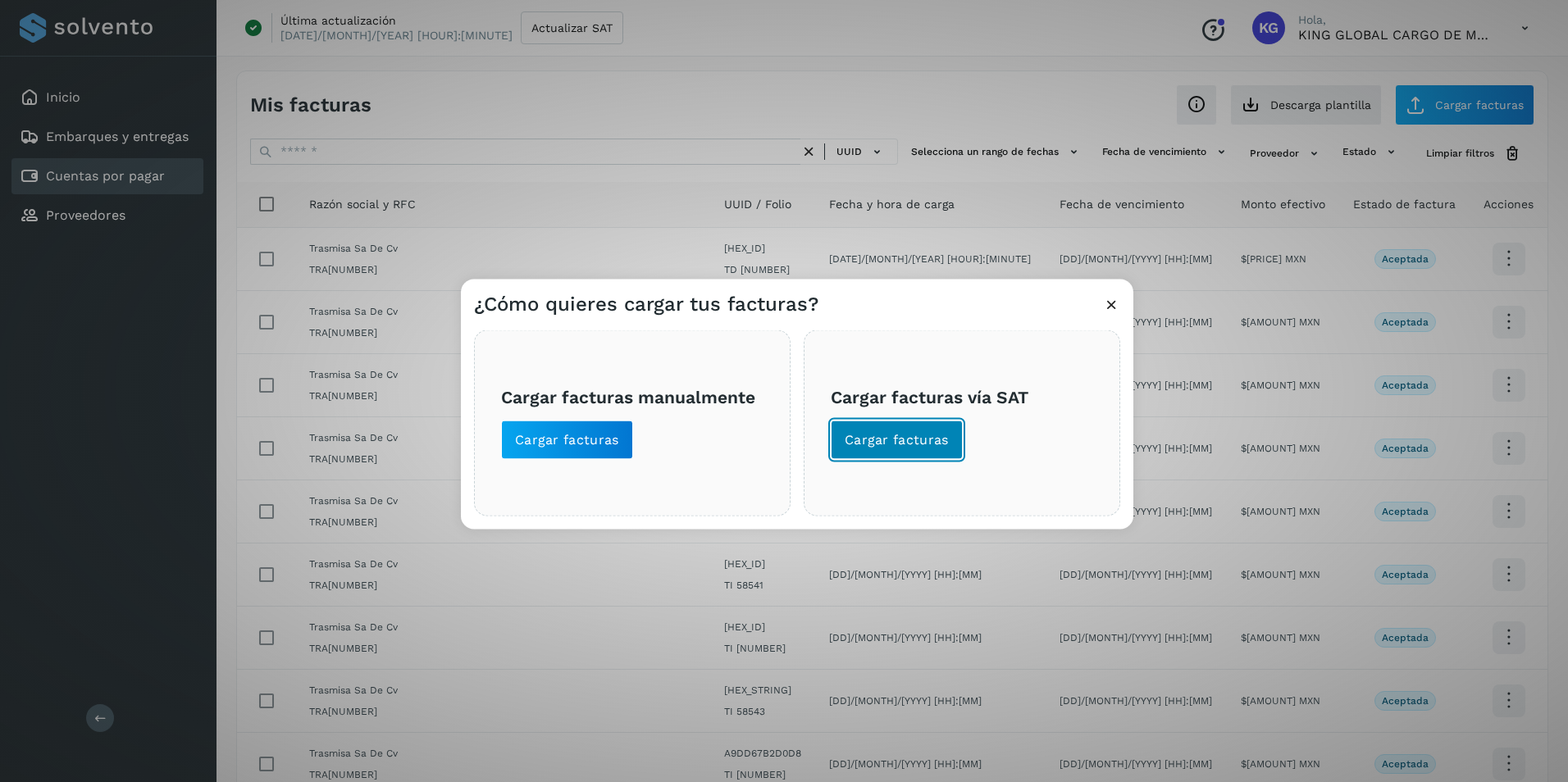 click on "Cargar facturas" 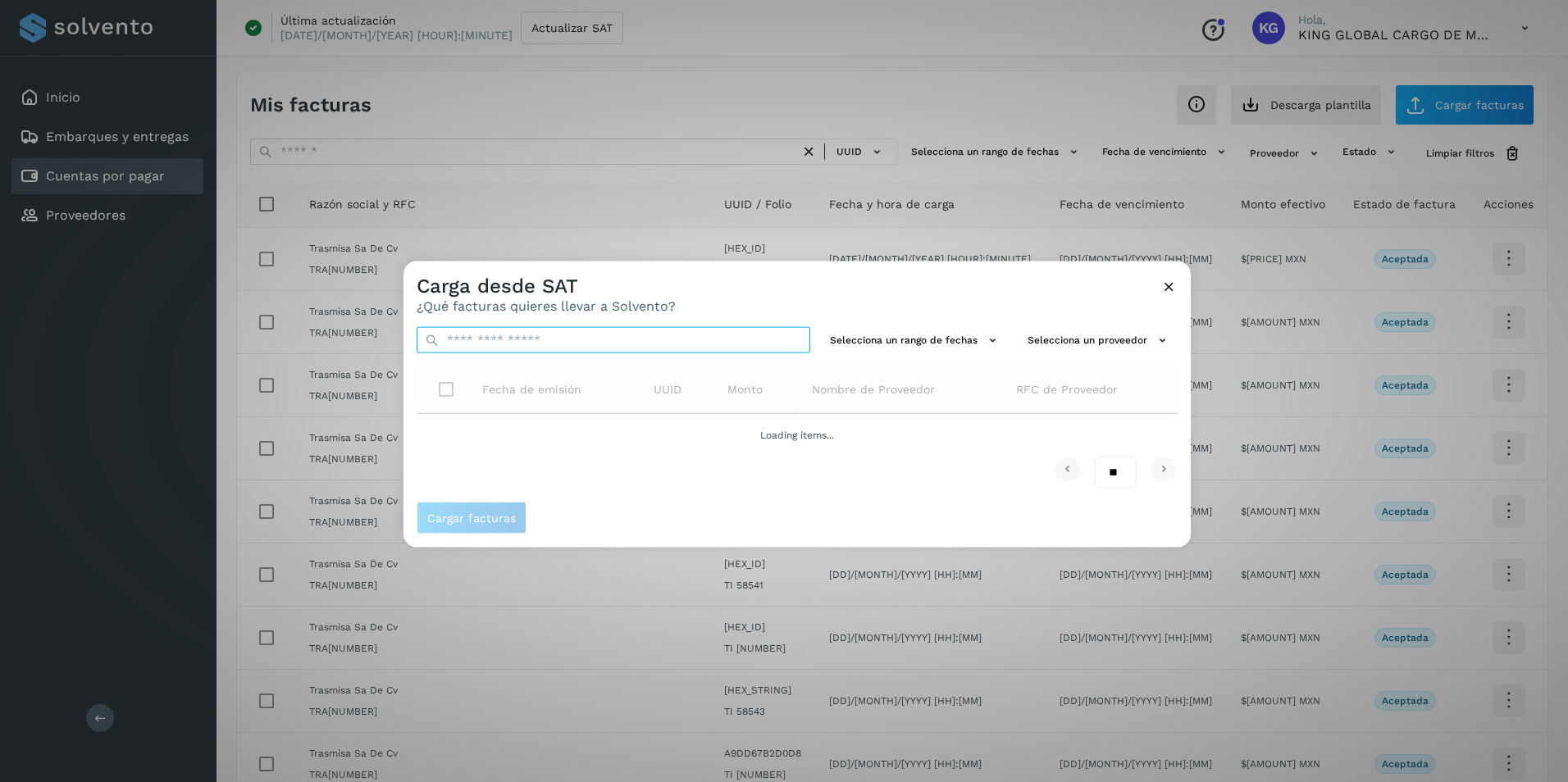 click at bounding box center [613, 340] 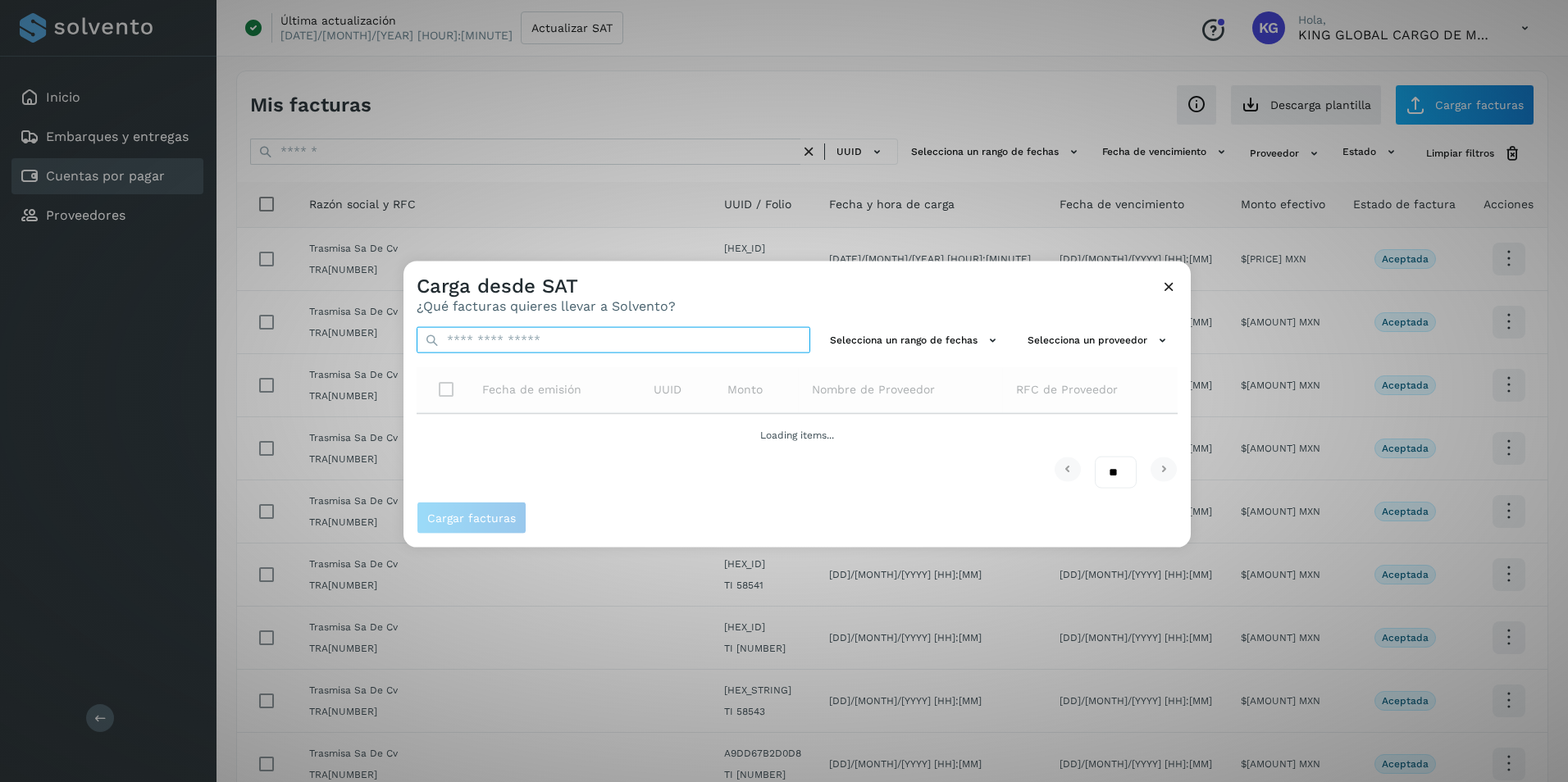 paste on "**********" 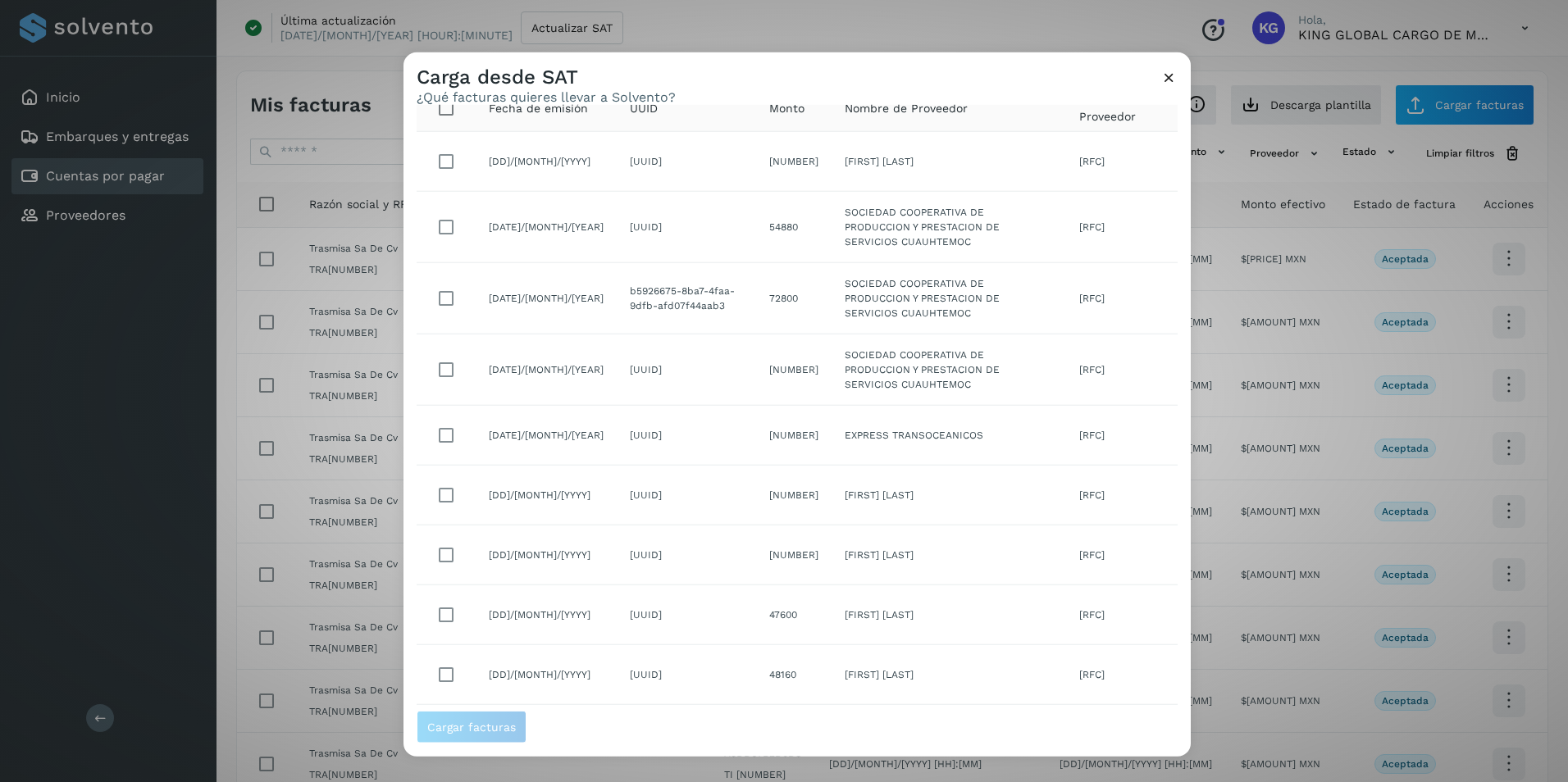 scroll, scrollTop: 136, scrollLeft: 0, axis: vertical 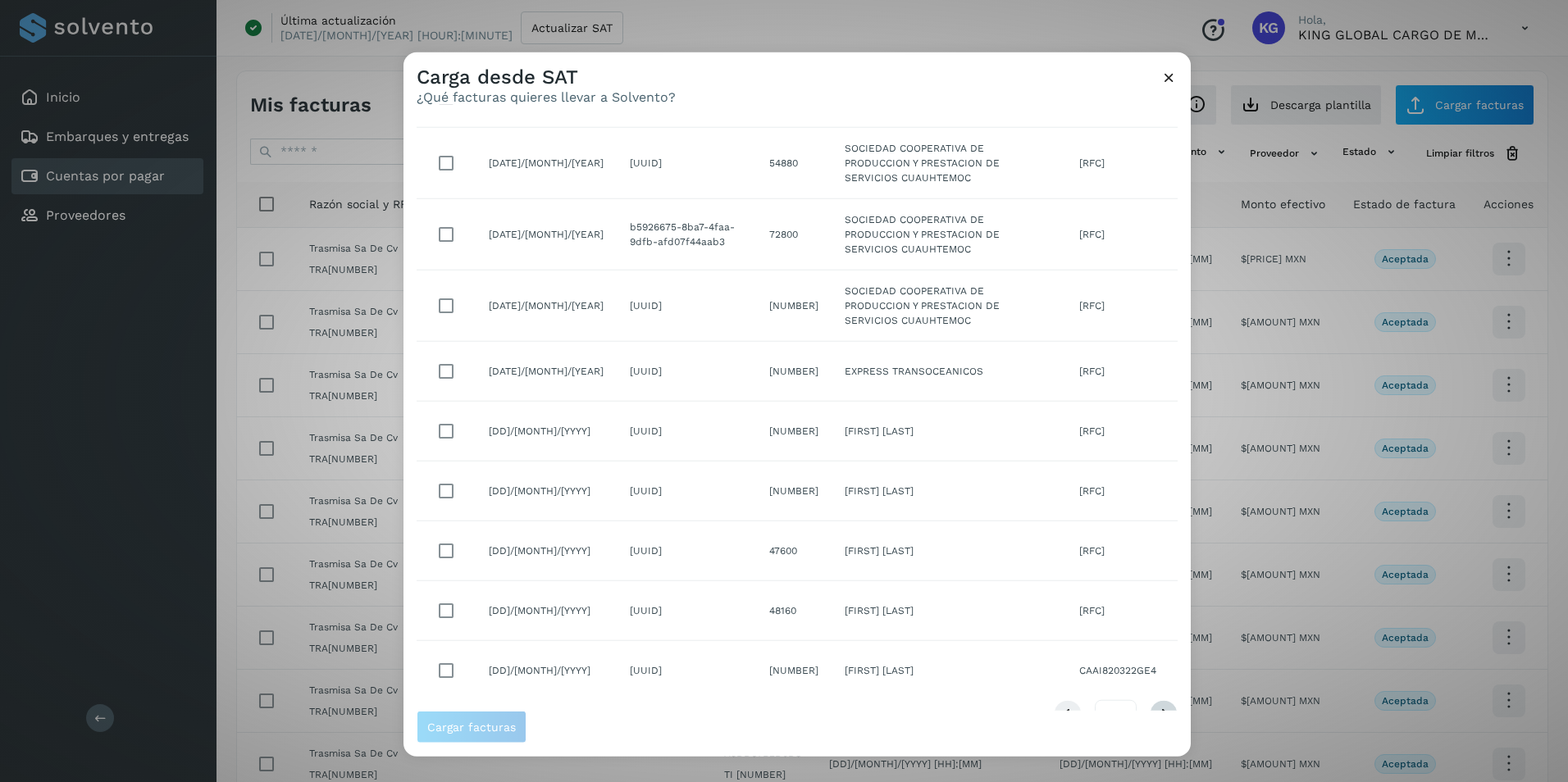 type on "**********" 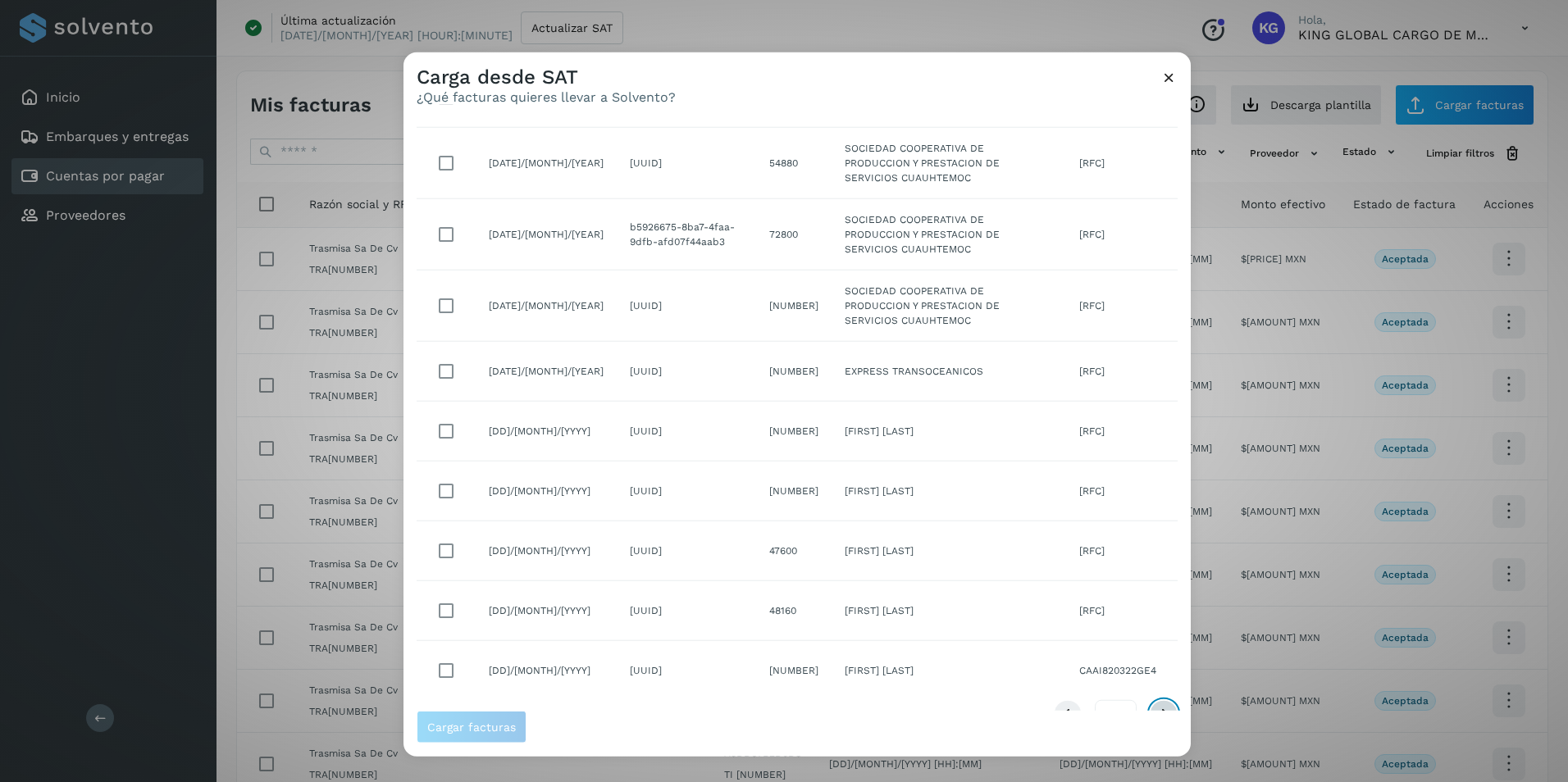 click at bounding box center [1164, 713] 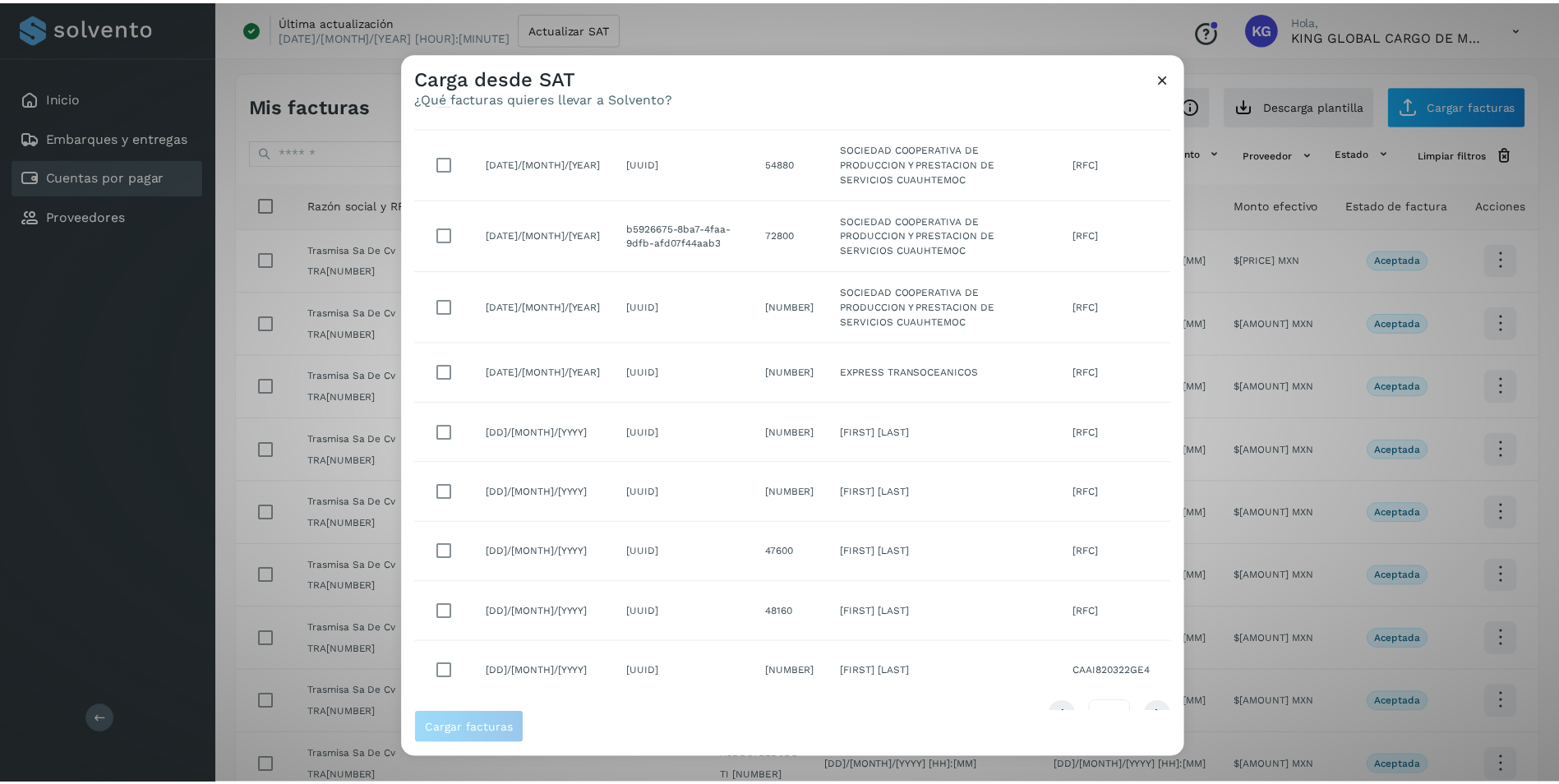 scroll, scrollTop: 0, scrollLeft: 0, axis: both 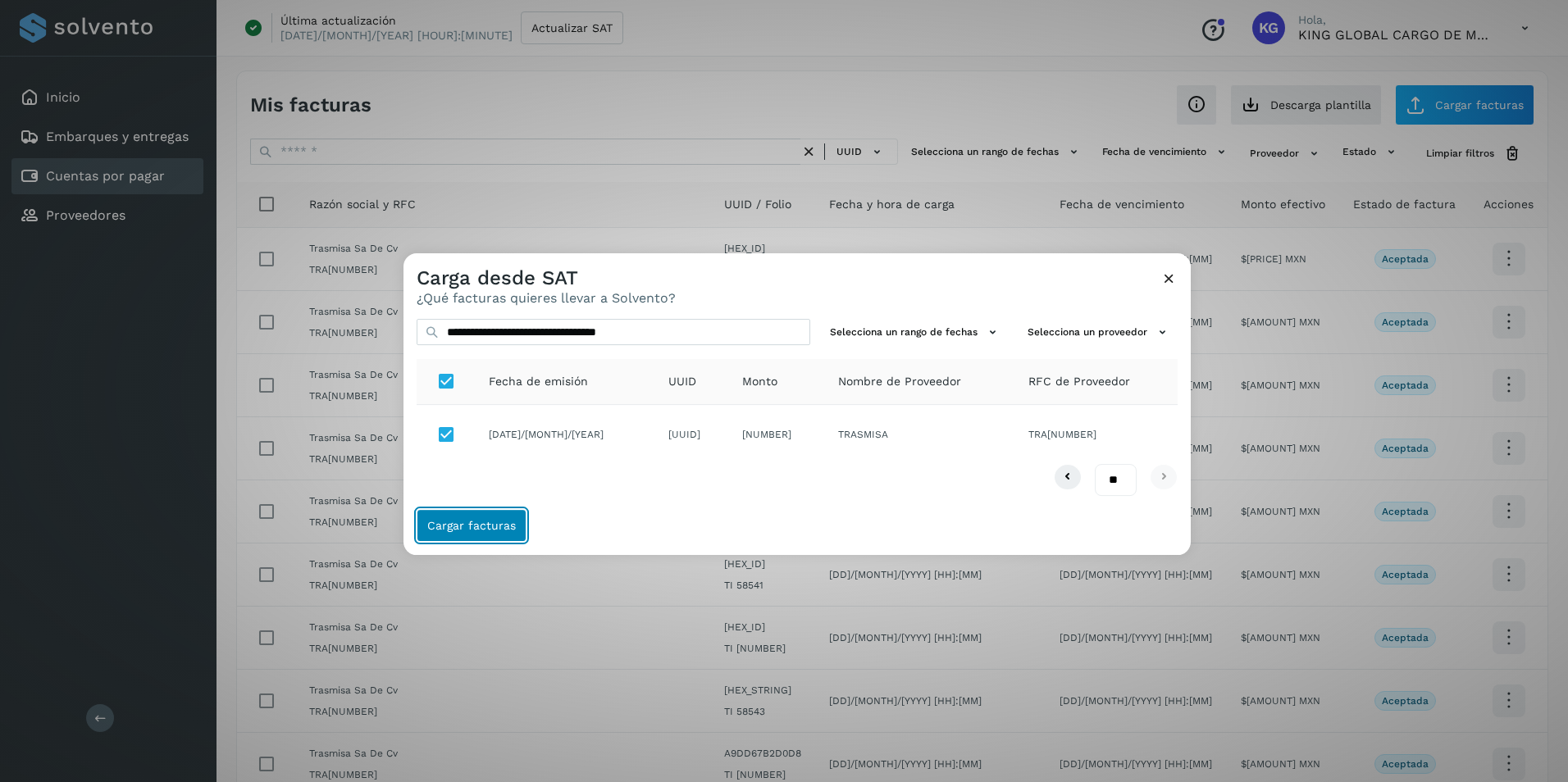click on "Cargar facturas" 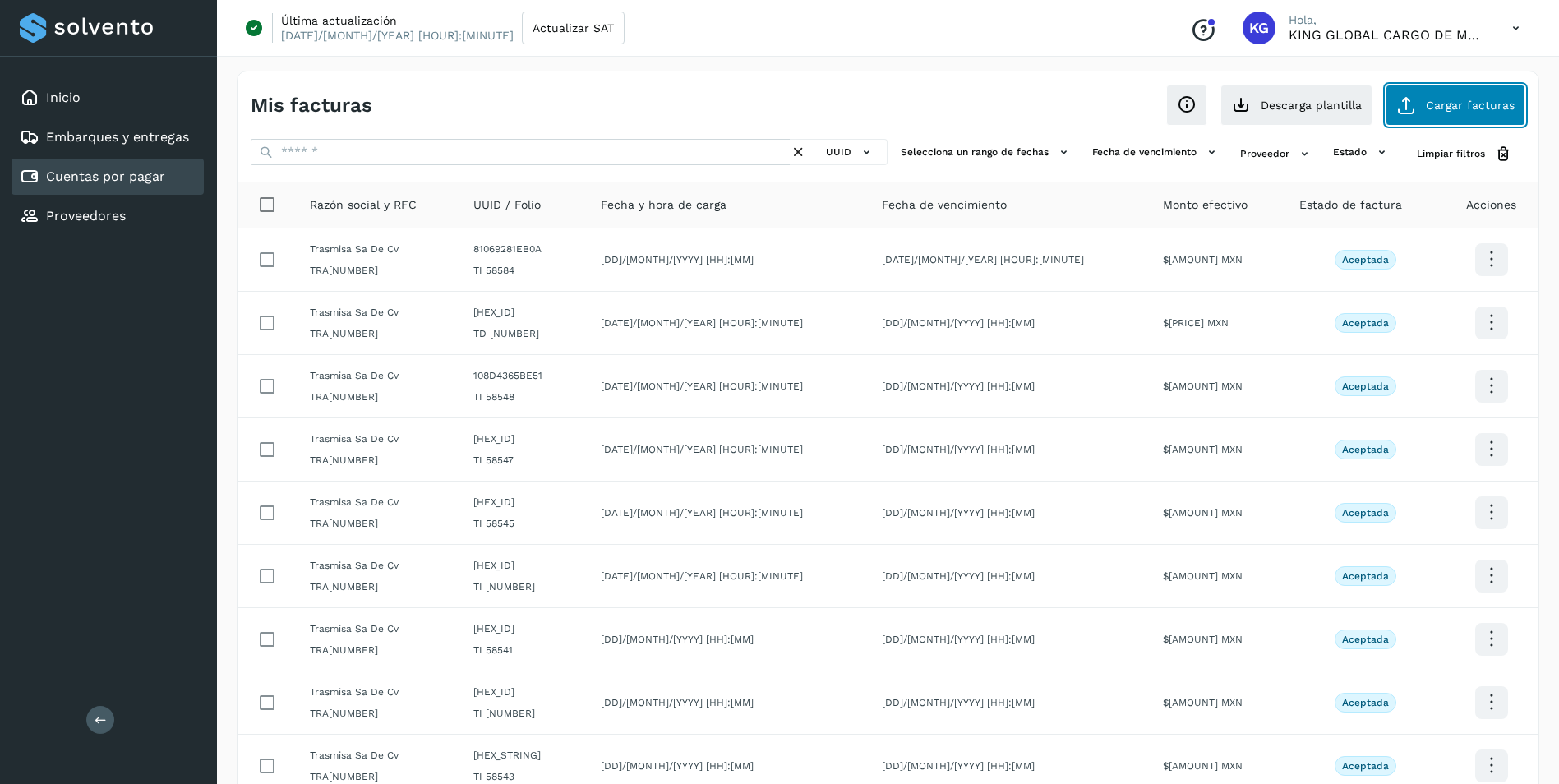 click on "Cargar facturas" 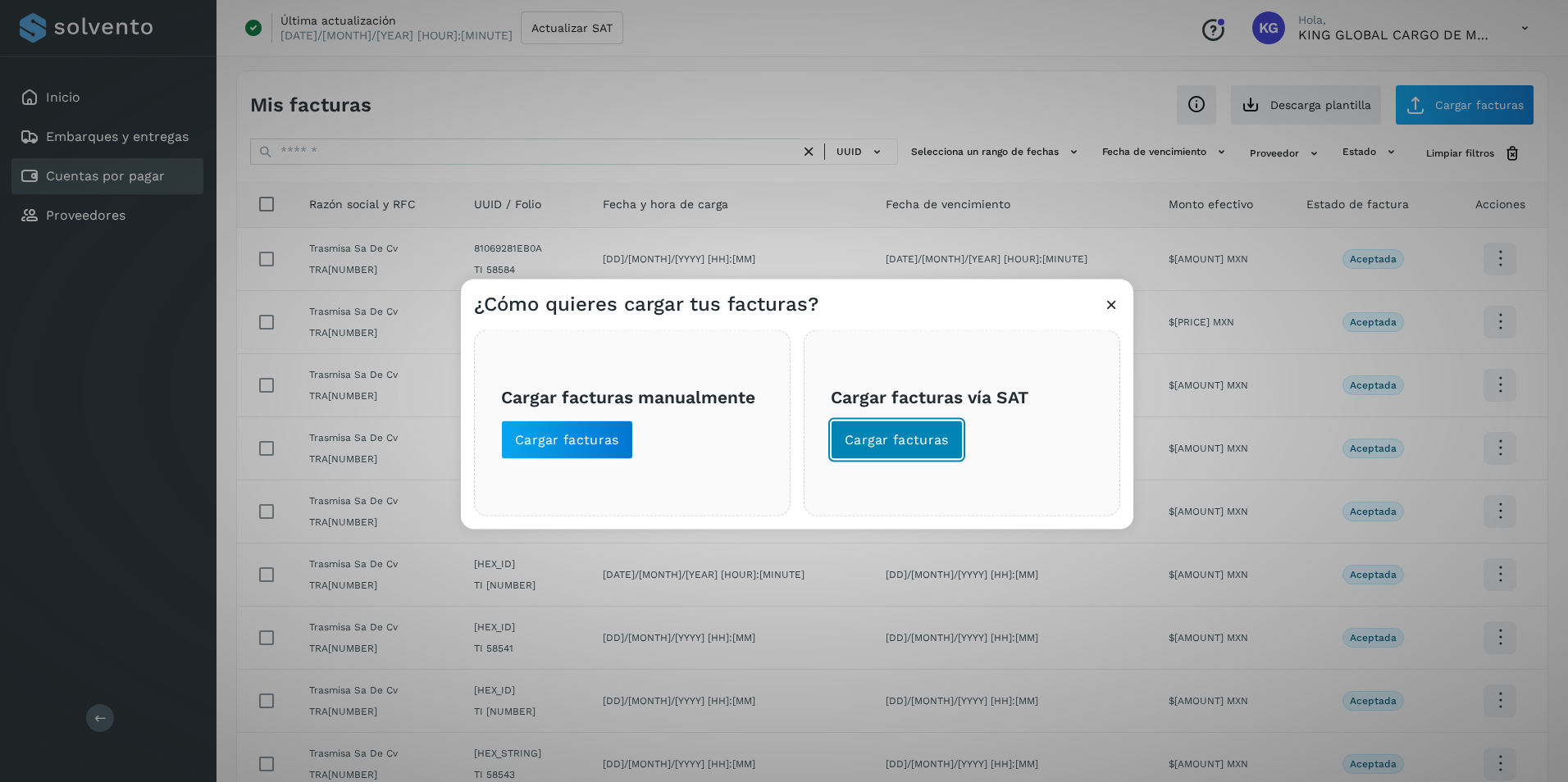click on "Cargar facturas" 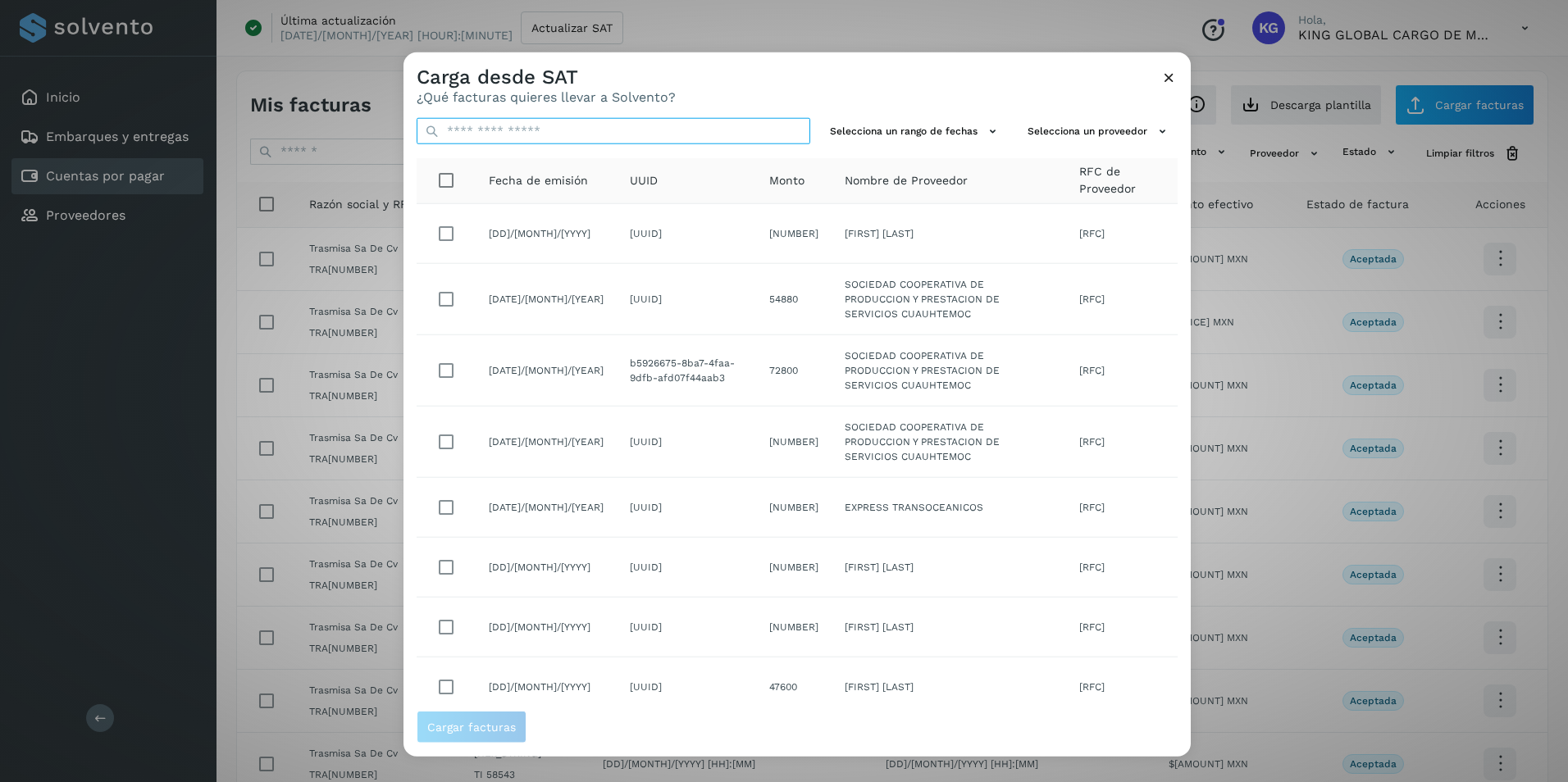 click at bounding box center (613, 131) 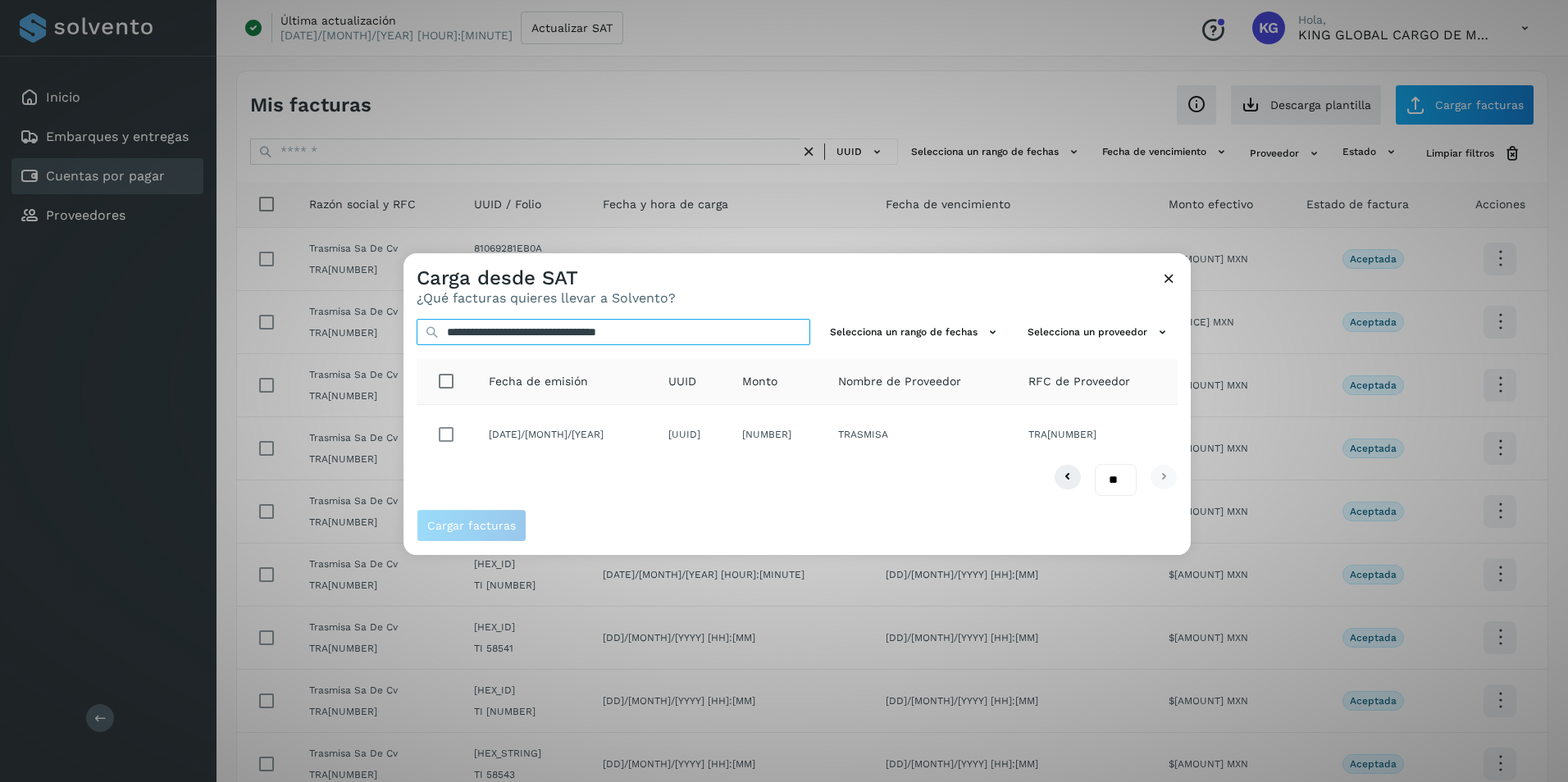 type on "**********" 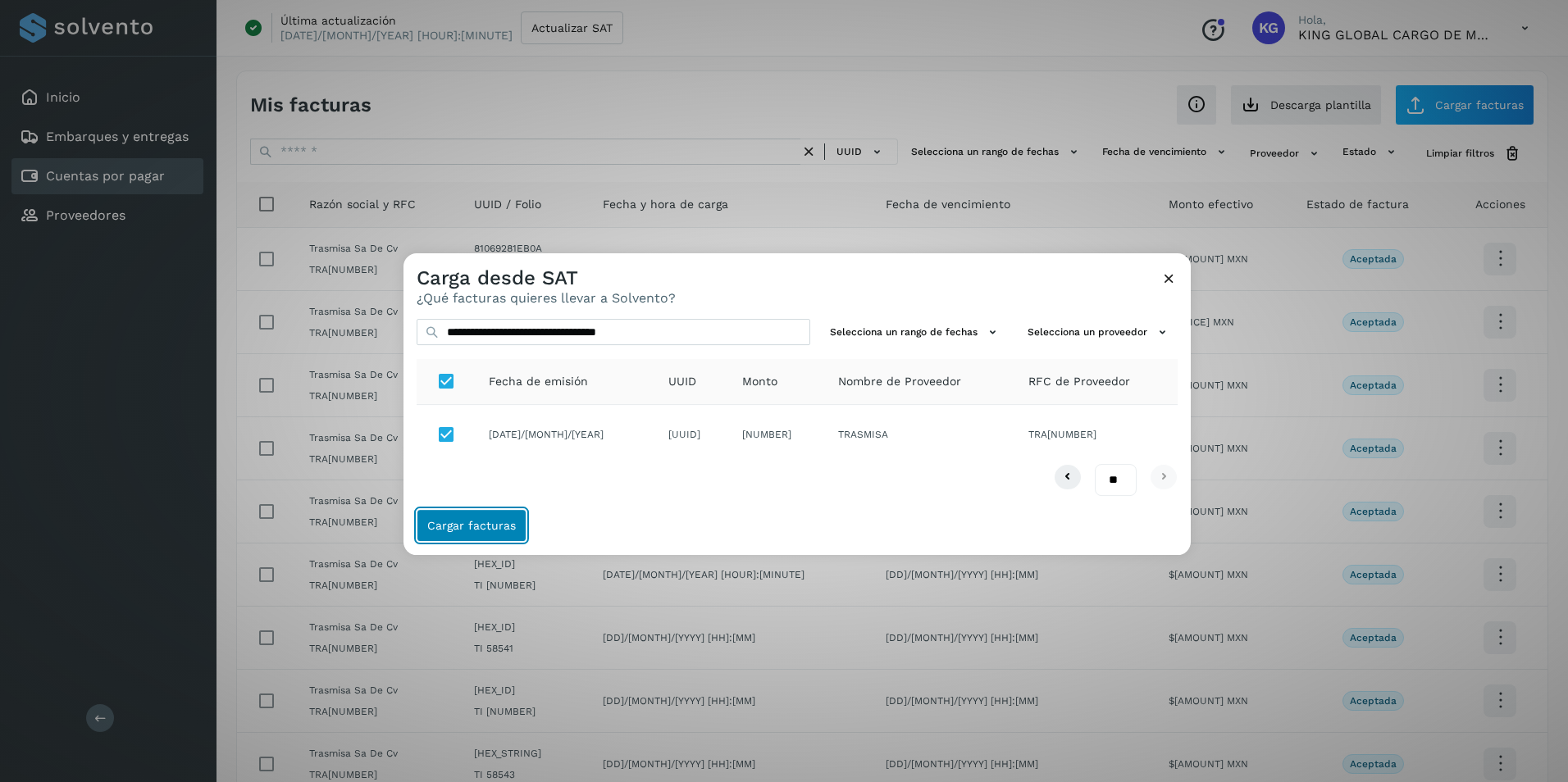 click on "Cargar facturas" at bounding box center (472, 525) 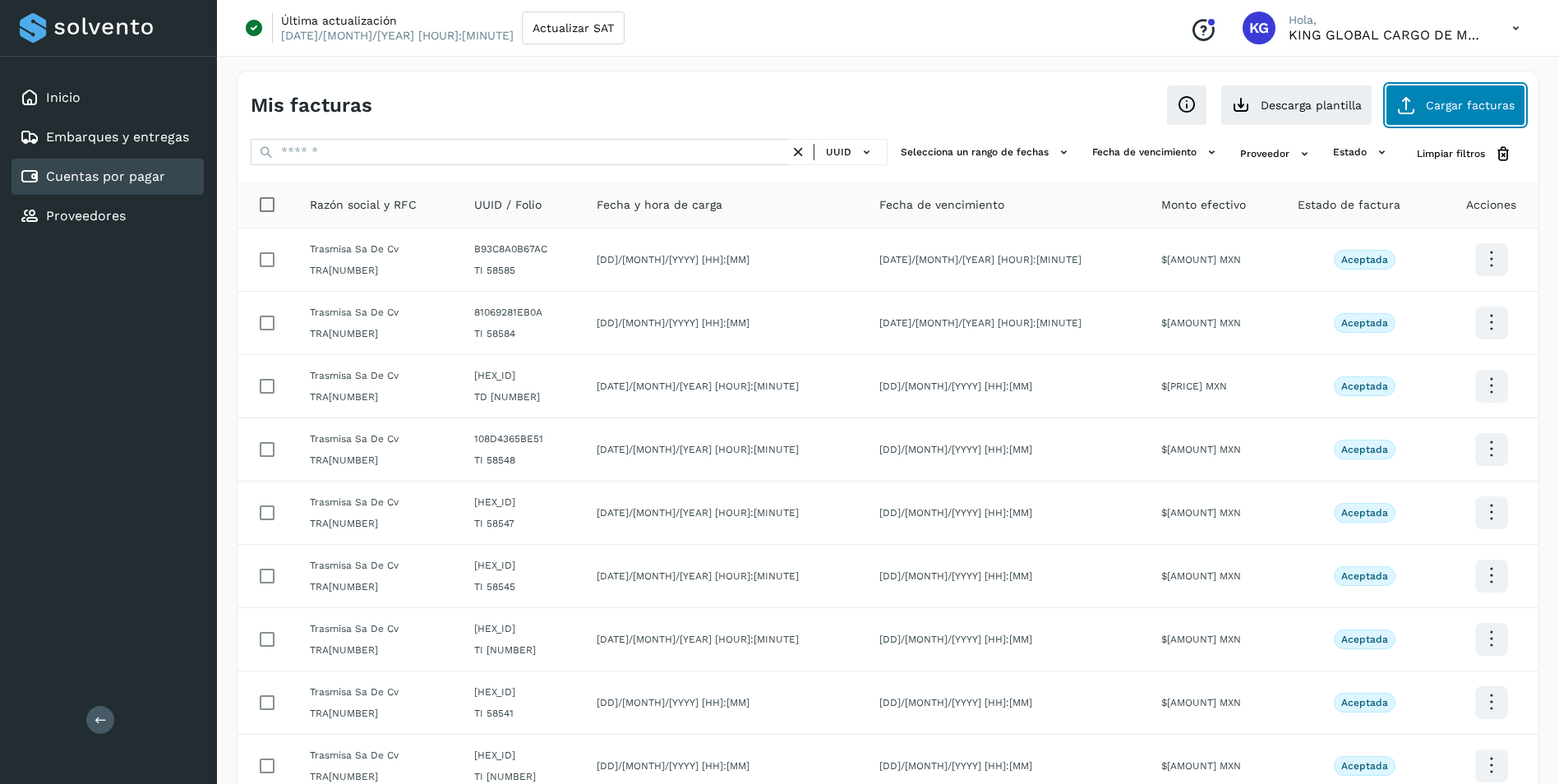 click on "Cargar facturas" 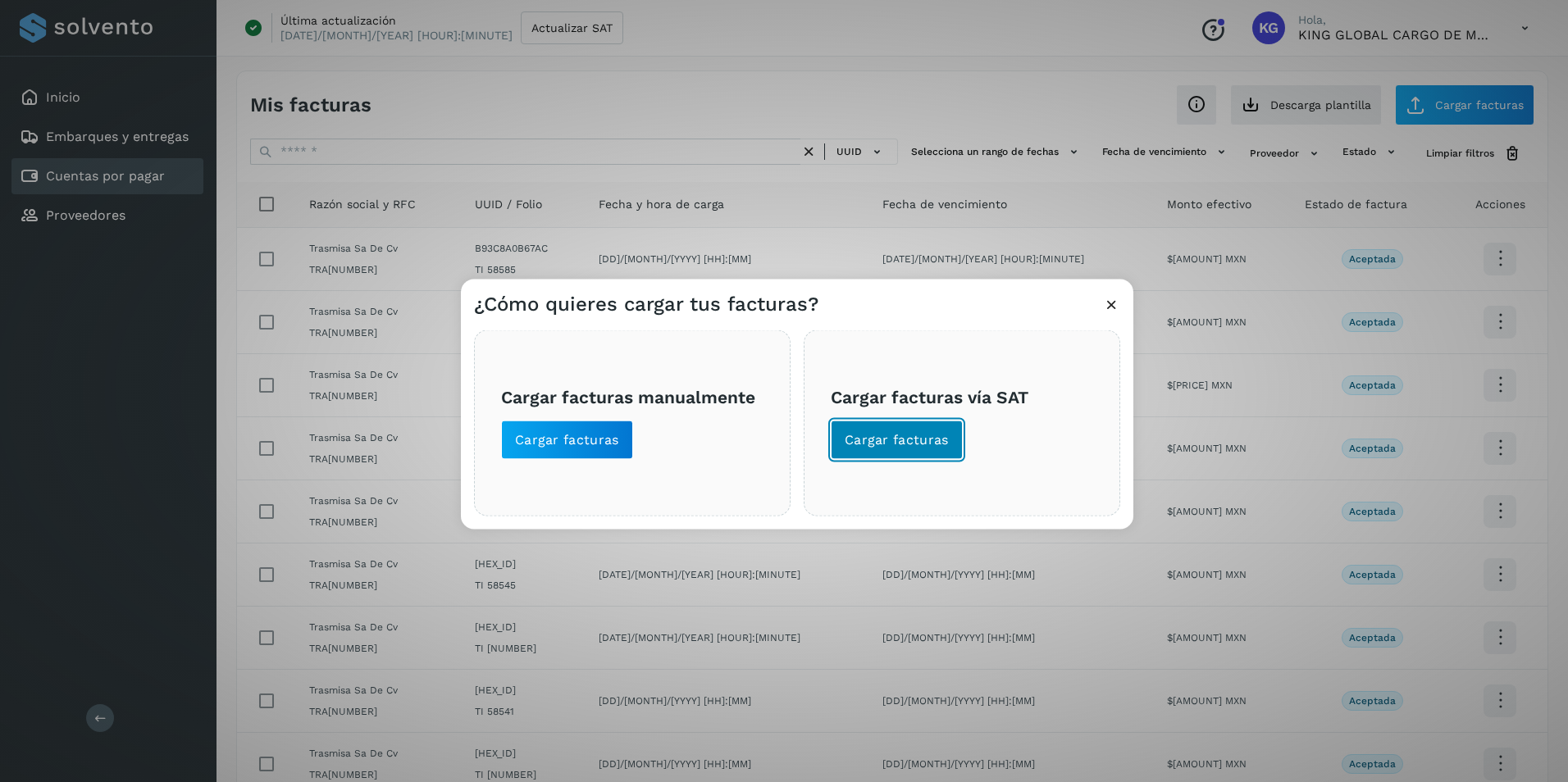 click on "Cargar facturas" 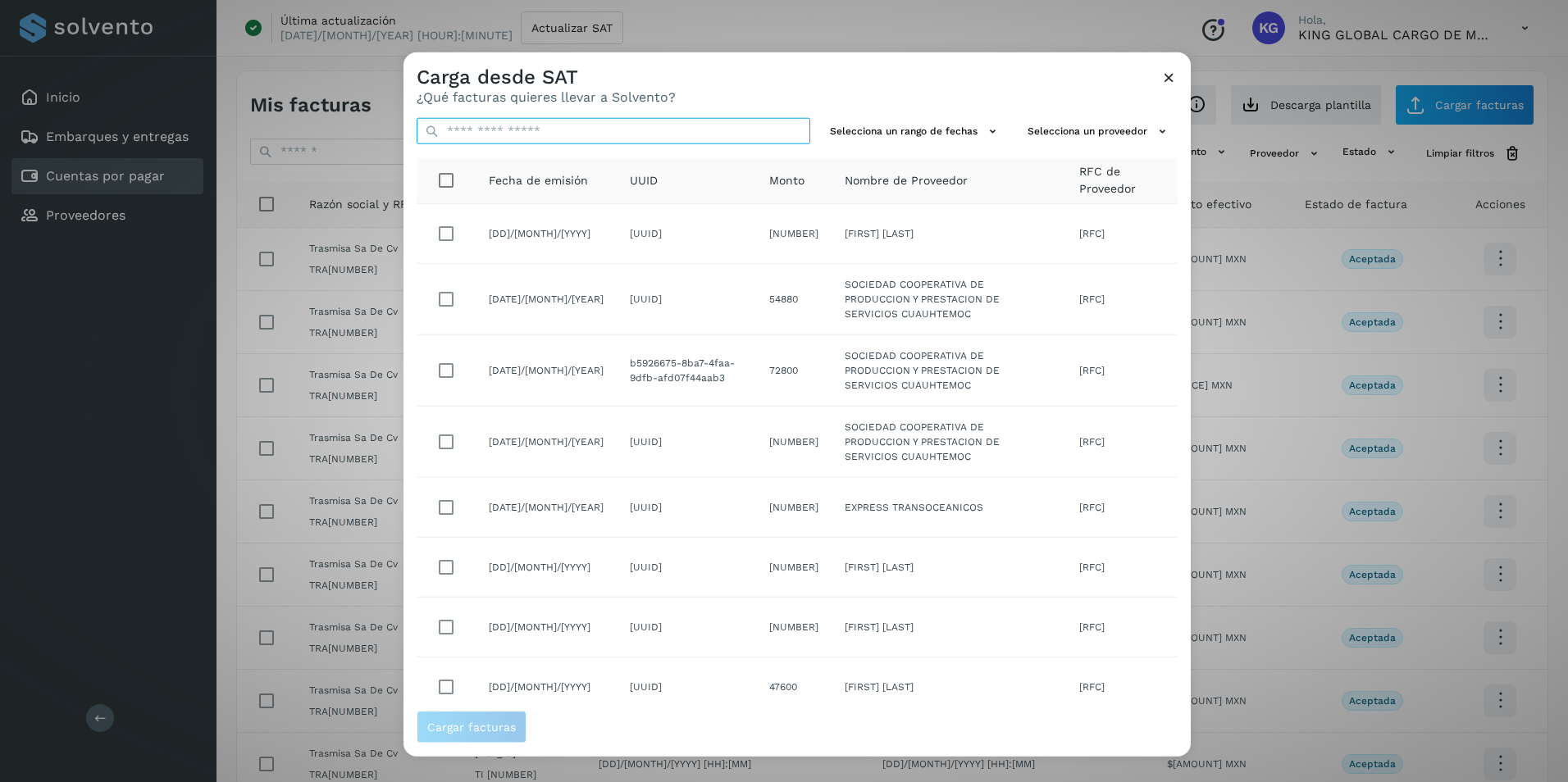 click at bounding box center (613, 131) 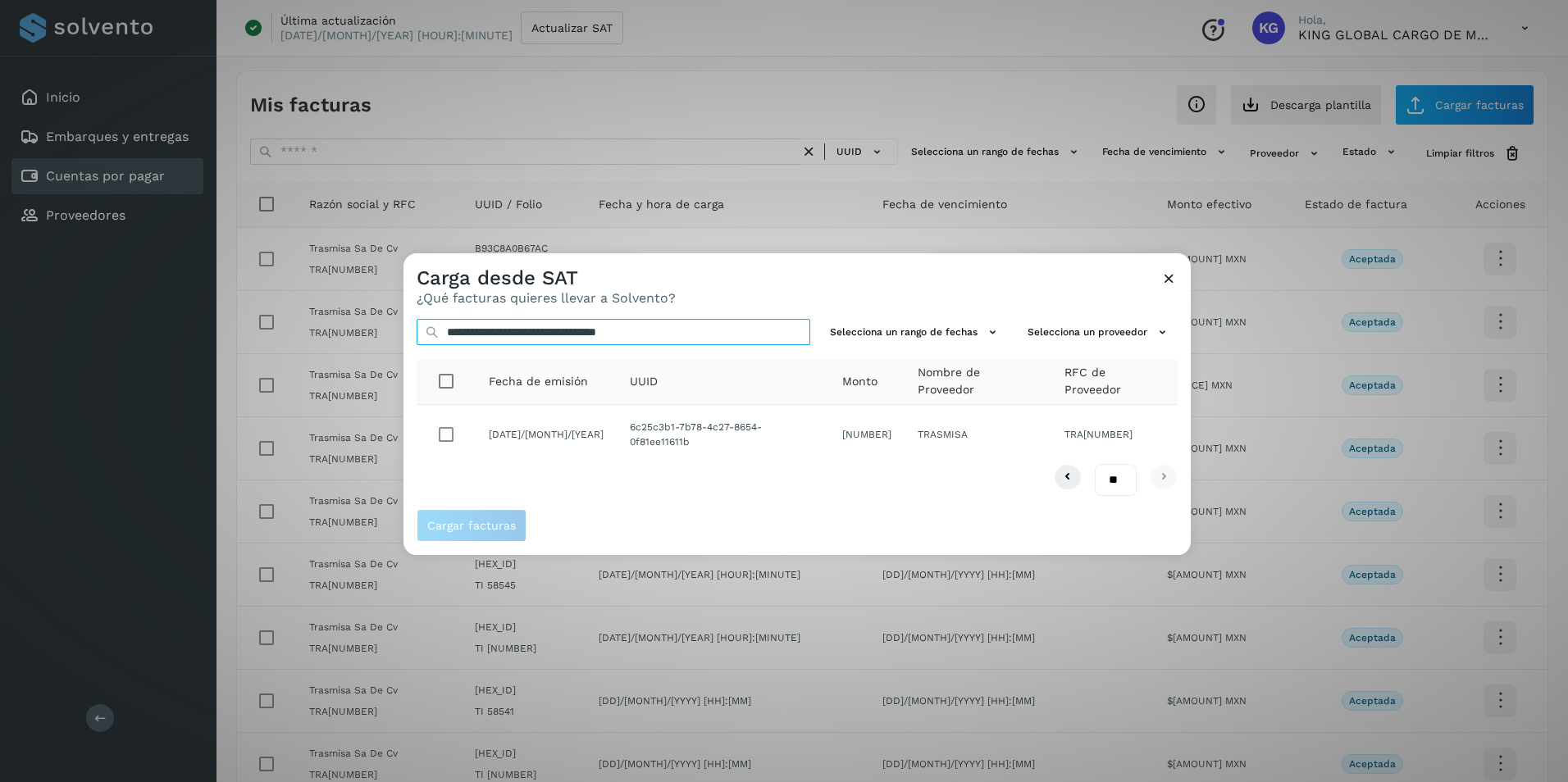 type on "**********" 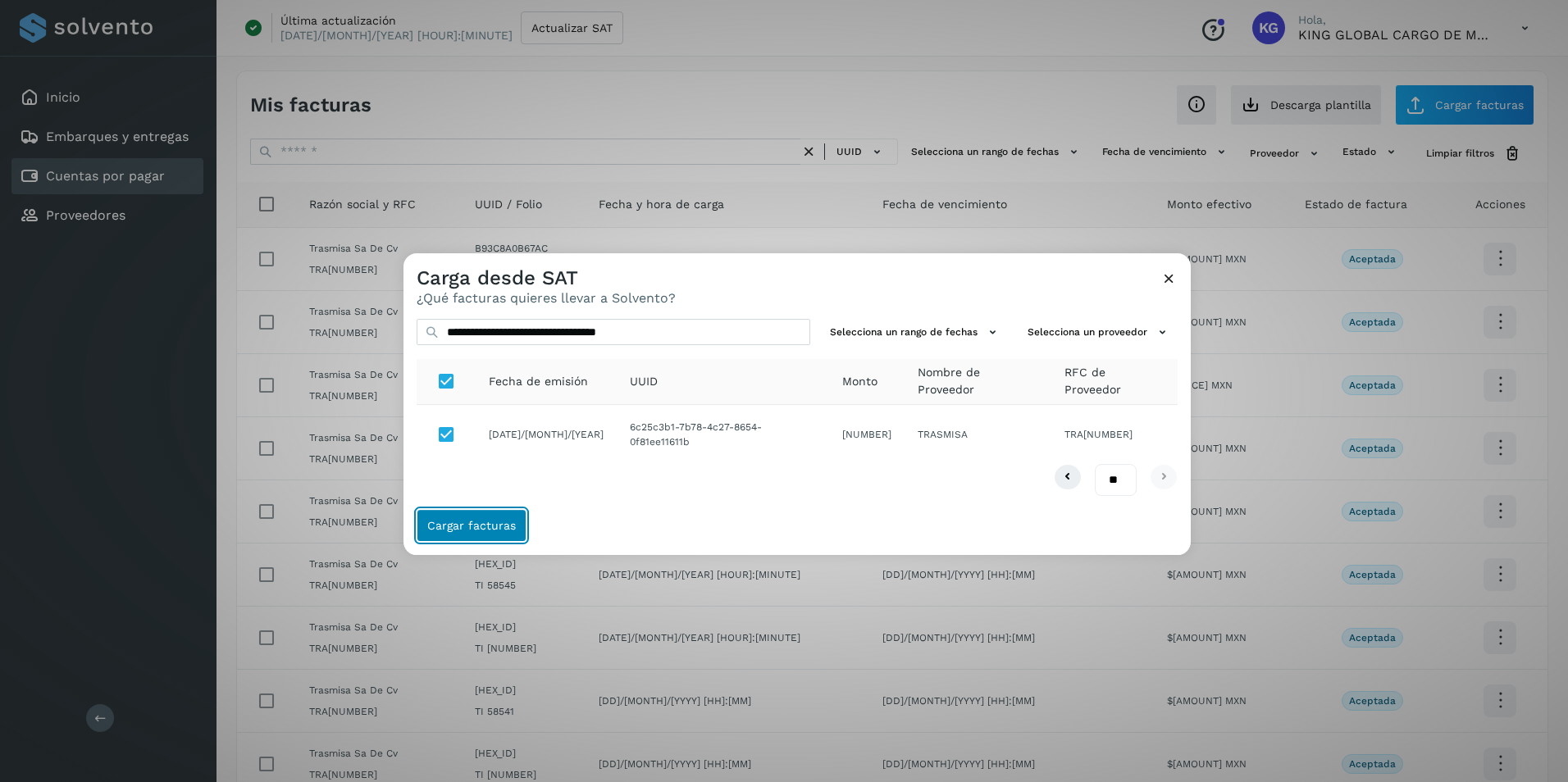 click on "Cargar facturas" 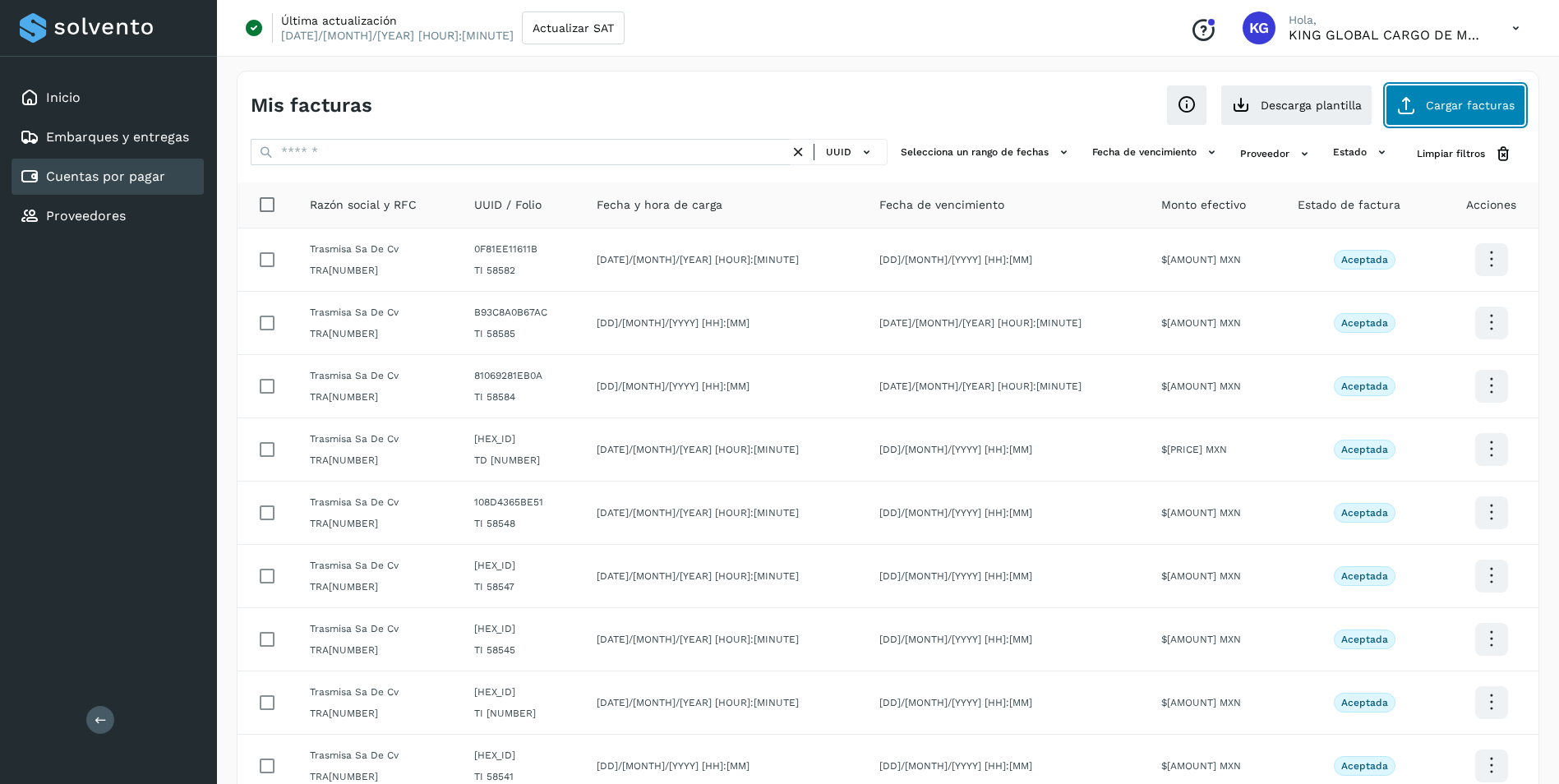 click on "Cargar facturas" 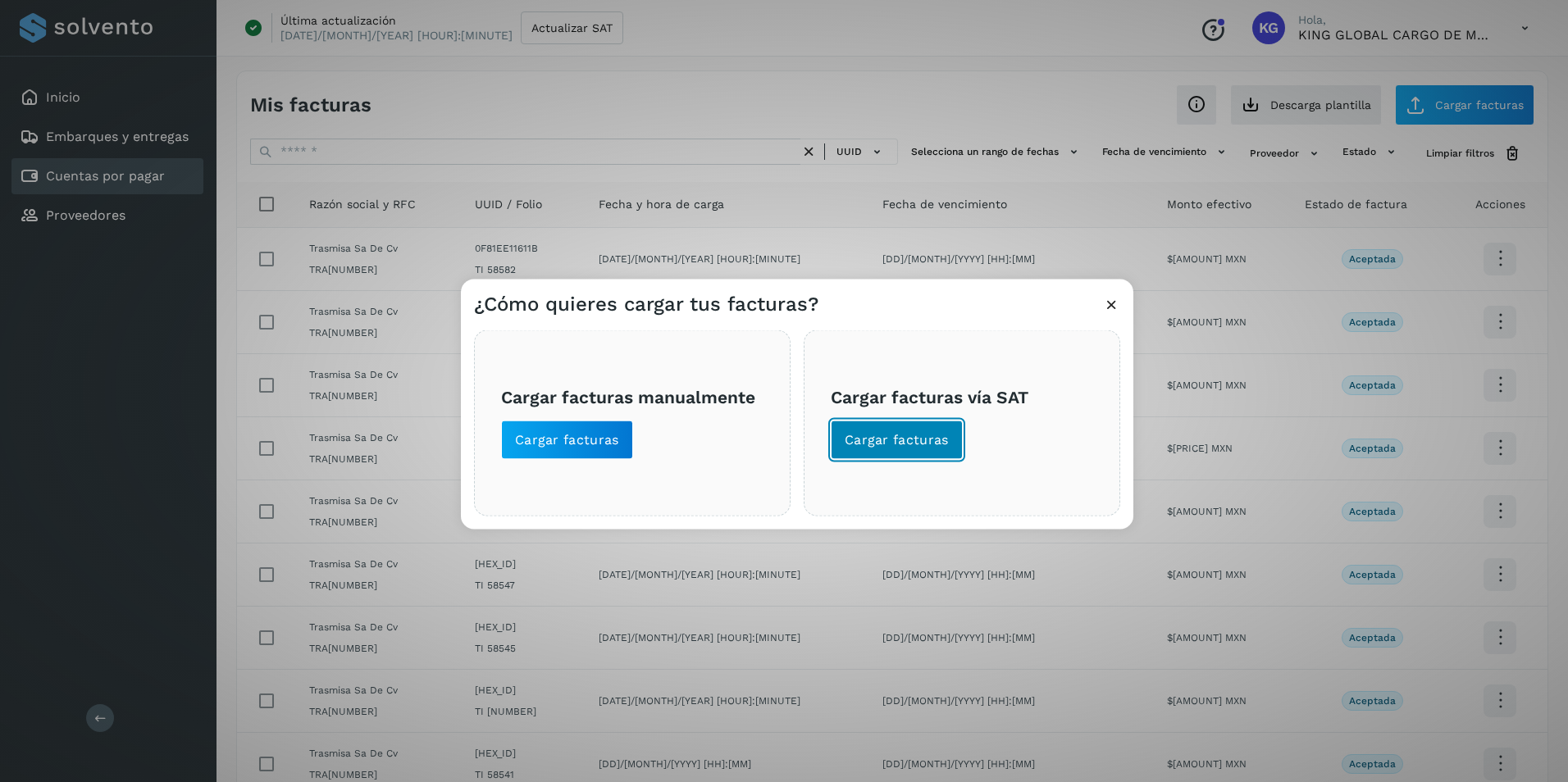 click on "Cargar facturas" 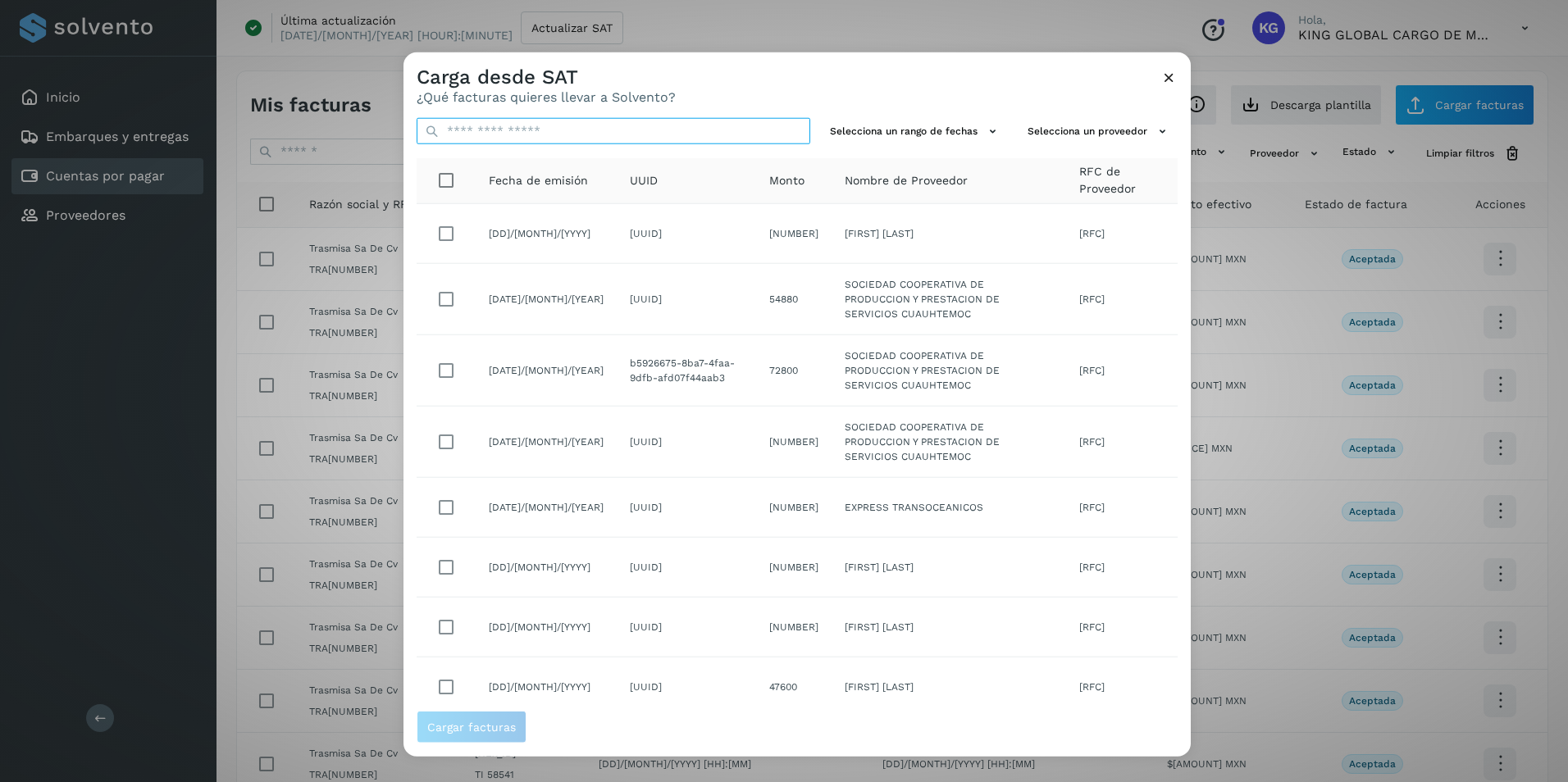click at bounding box center [613, 131] 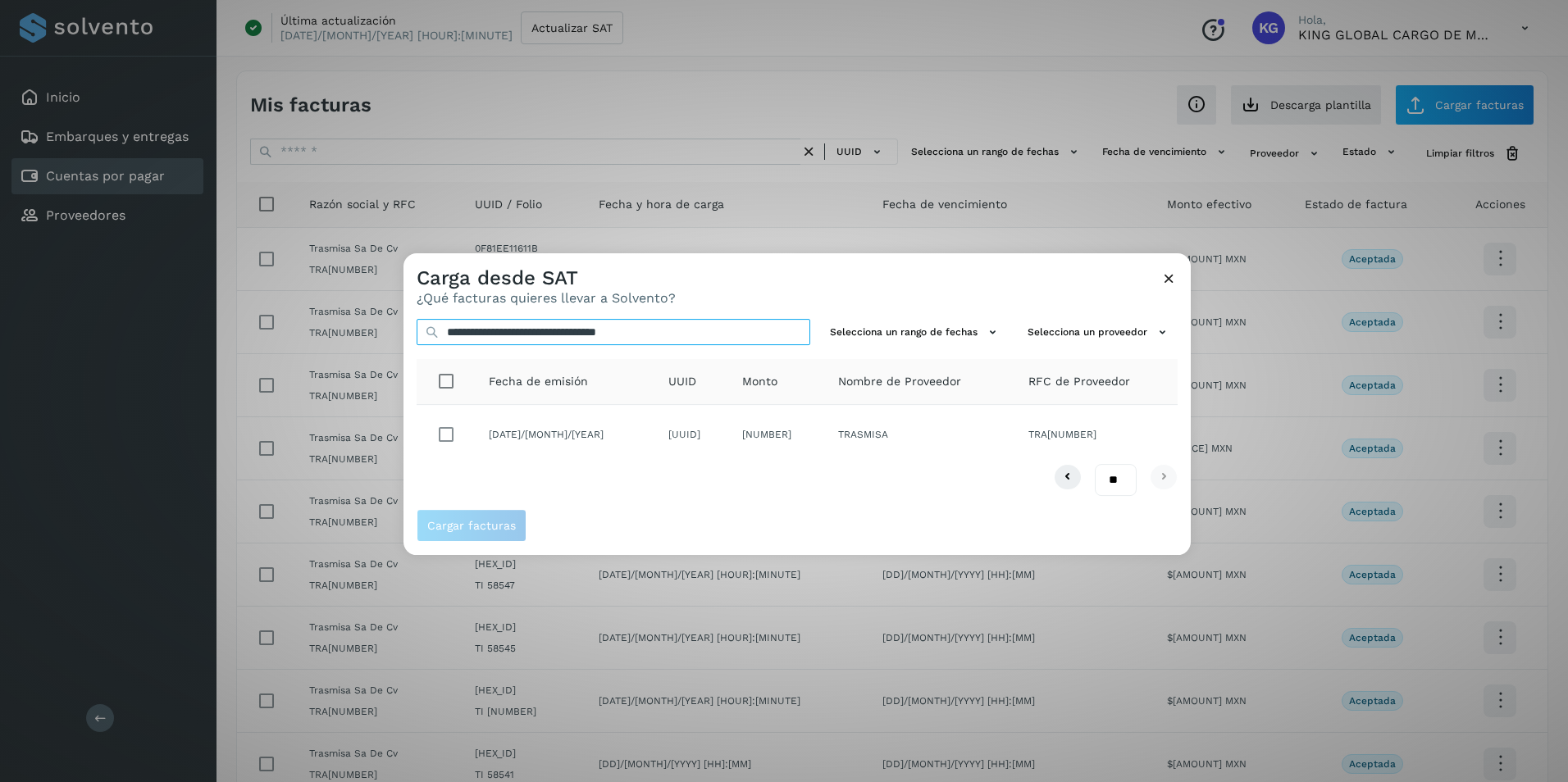 type on "**********" 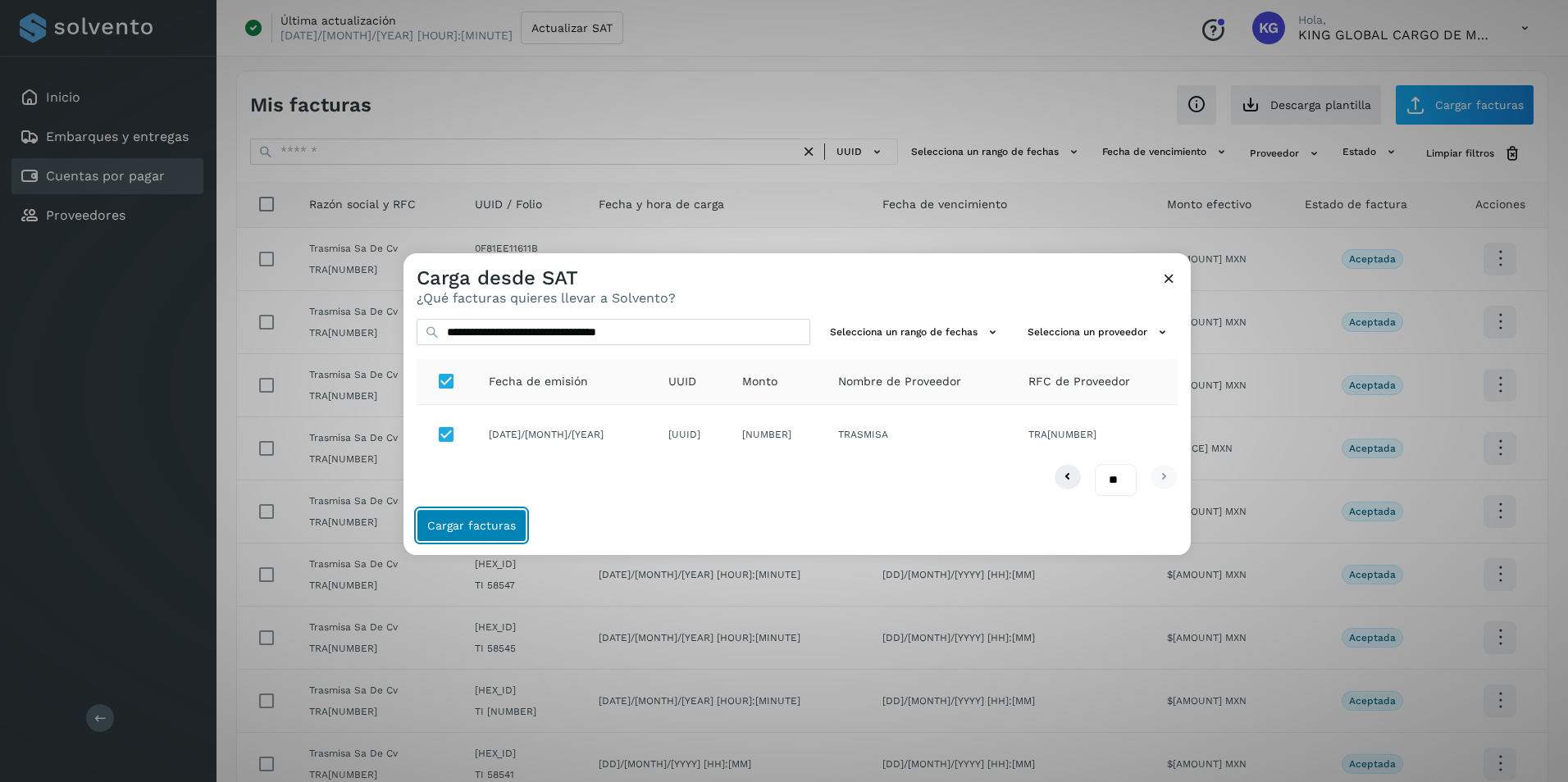 click on "Cargar facturas" 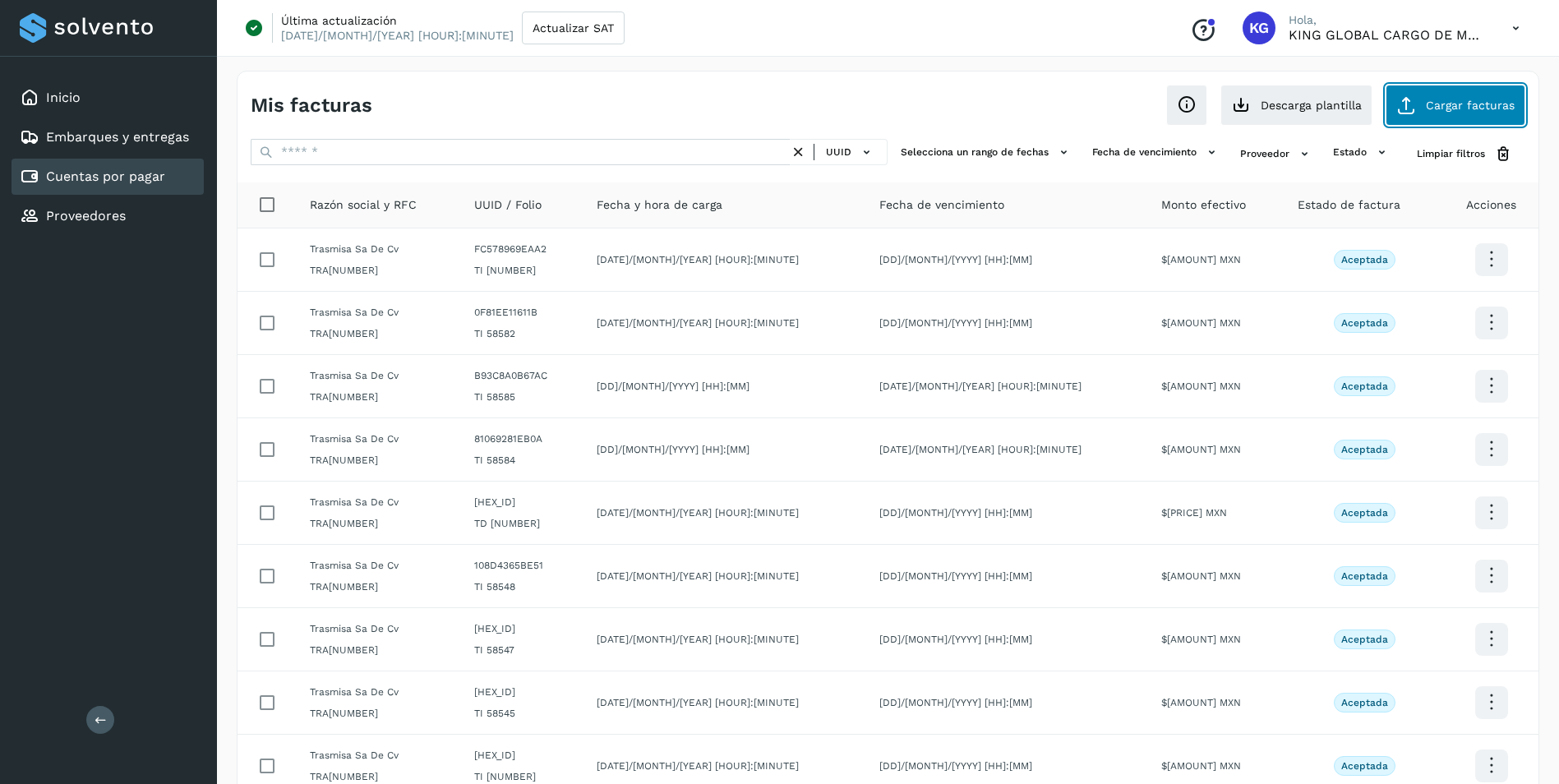 click on "Cargar facturas" 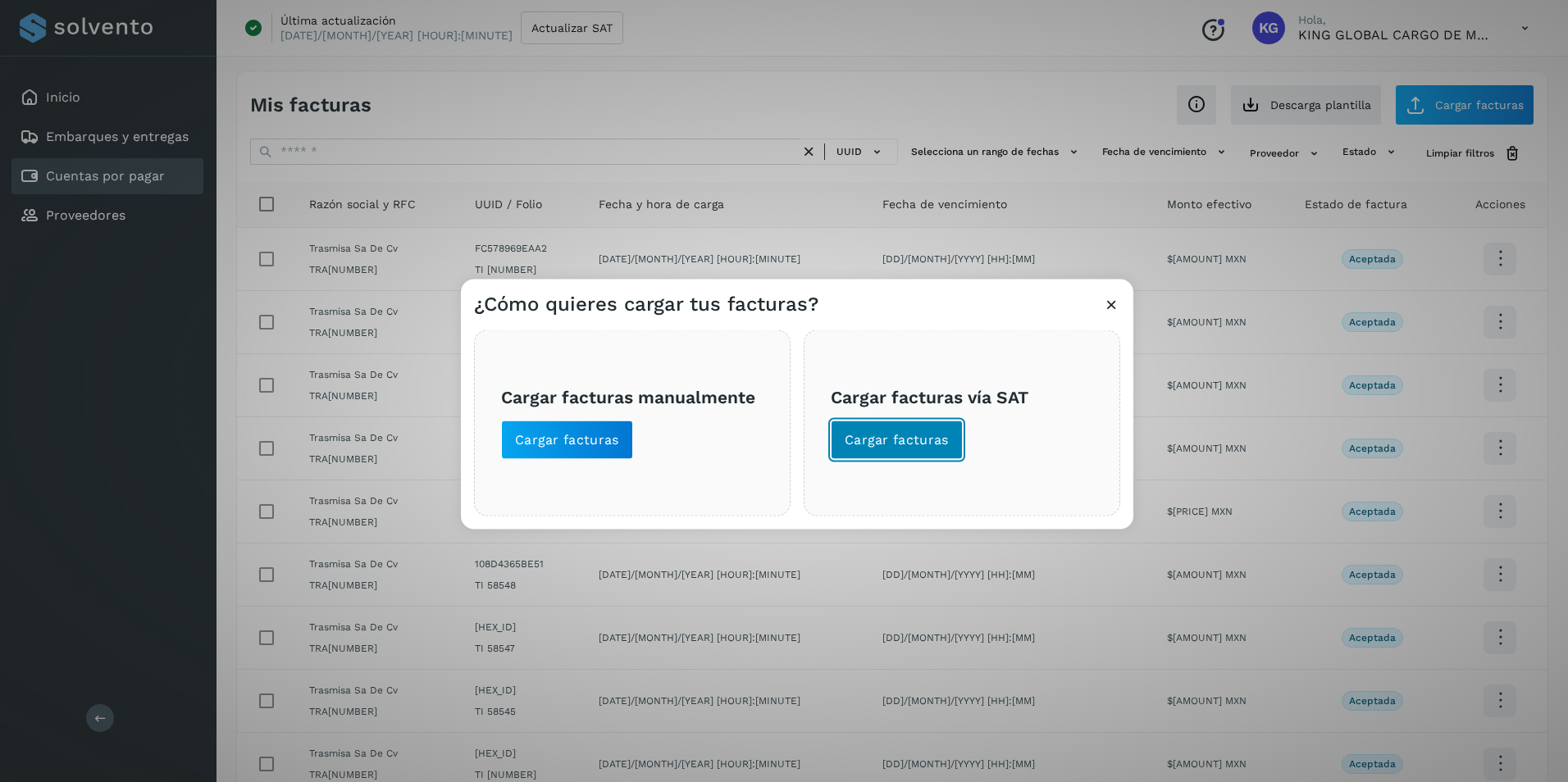 click on "Cargar facturas" at bounding box center [896, 440] 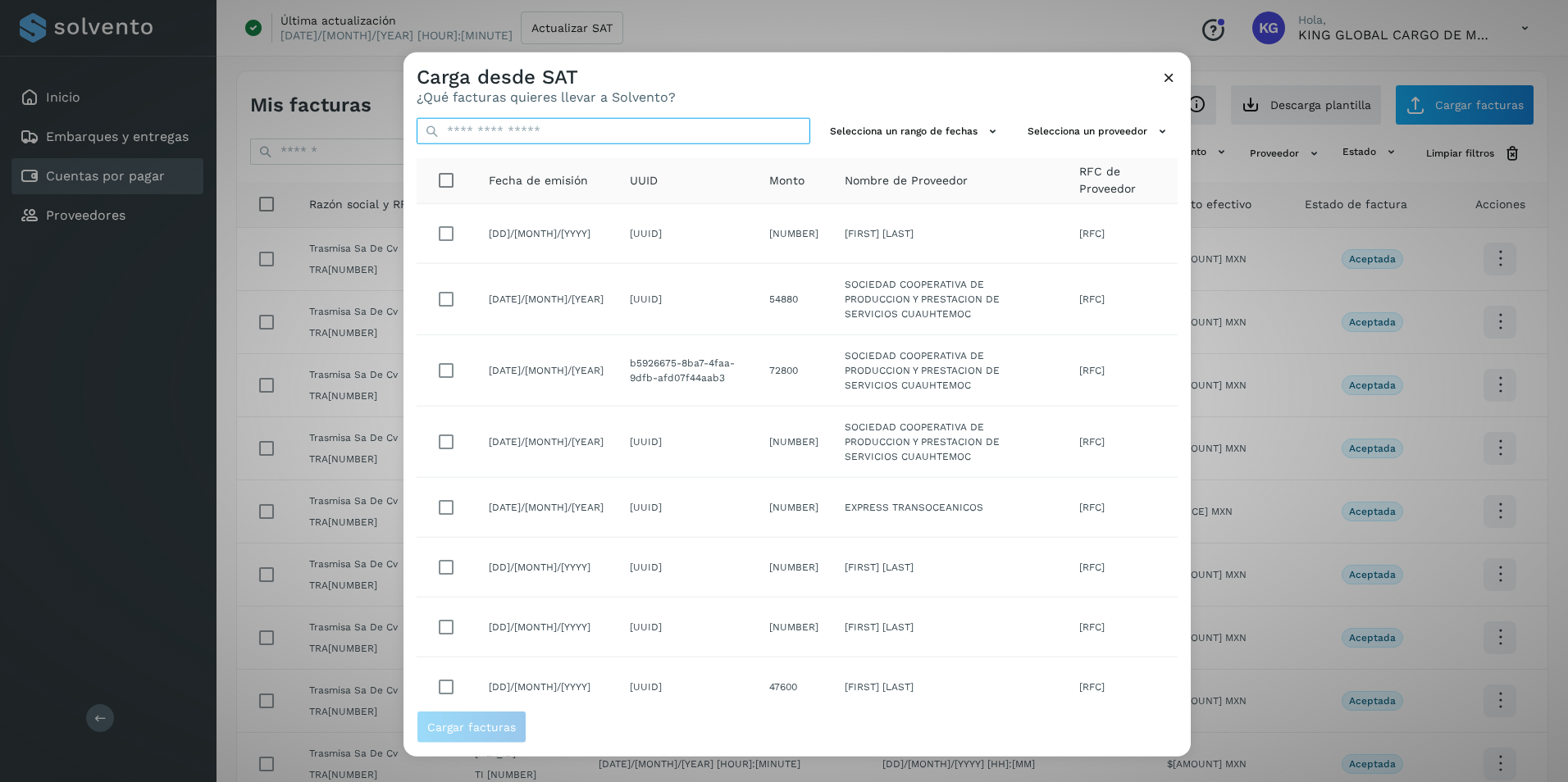 click at bounding box center (613, 131) 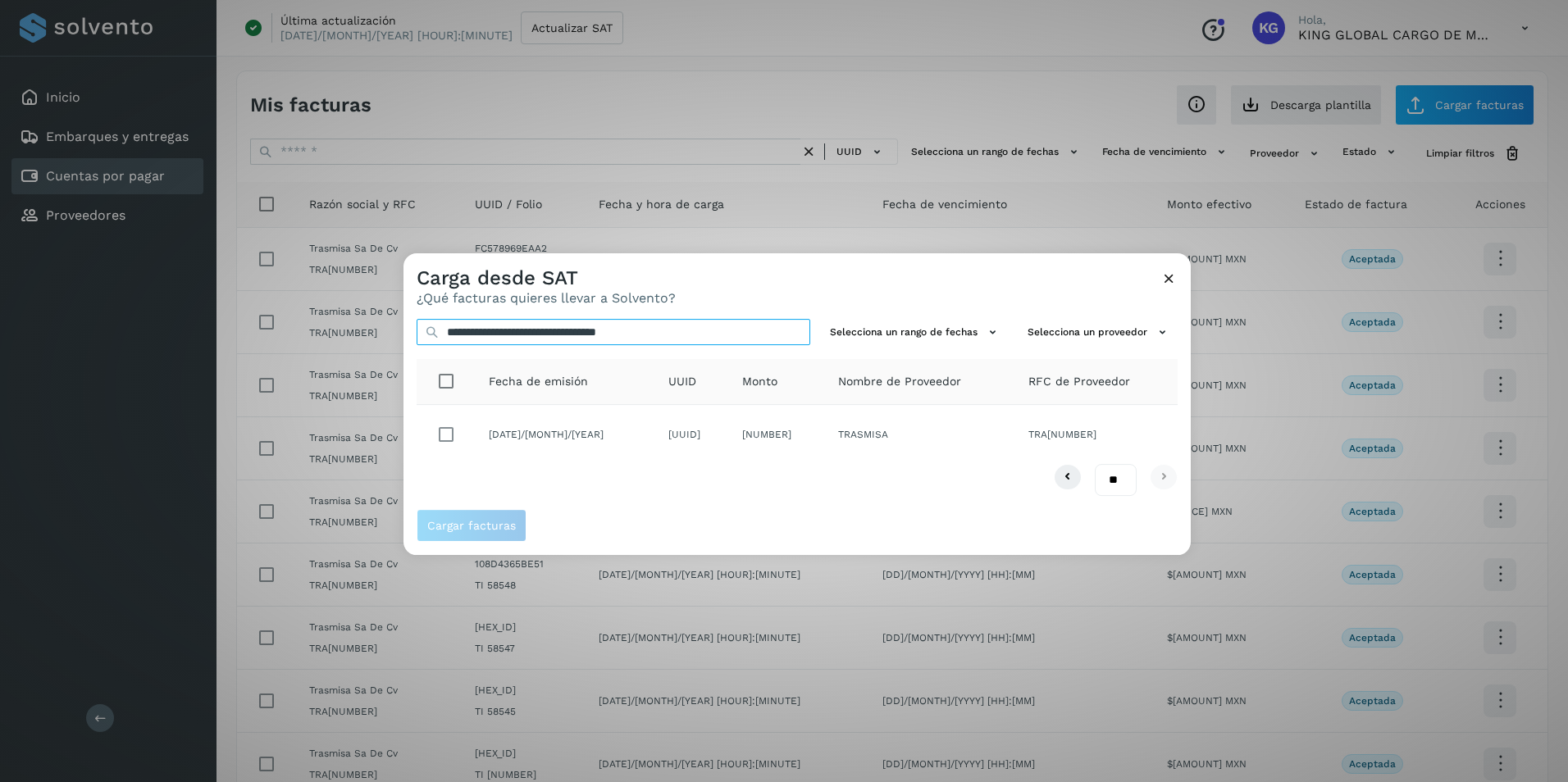 type on "**********" 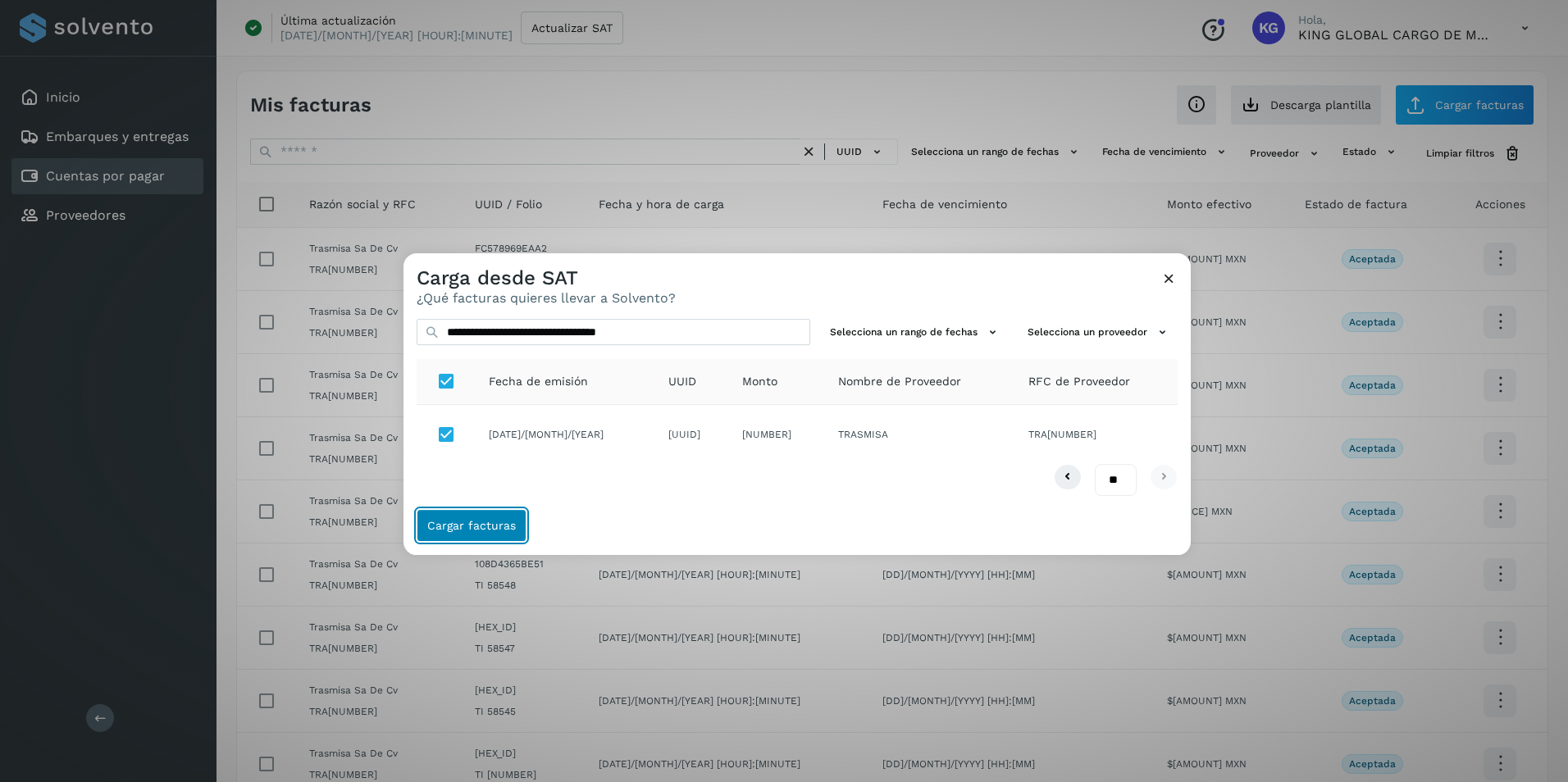 click on "Cargar facturas" 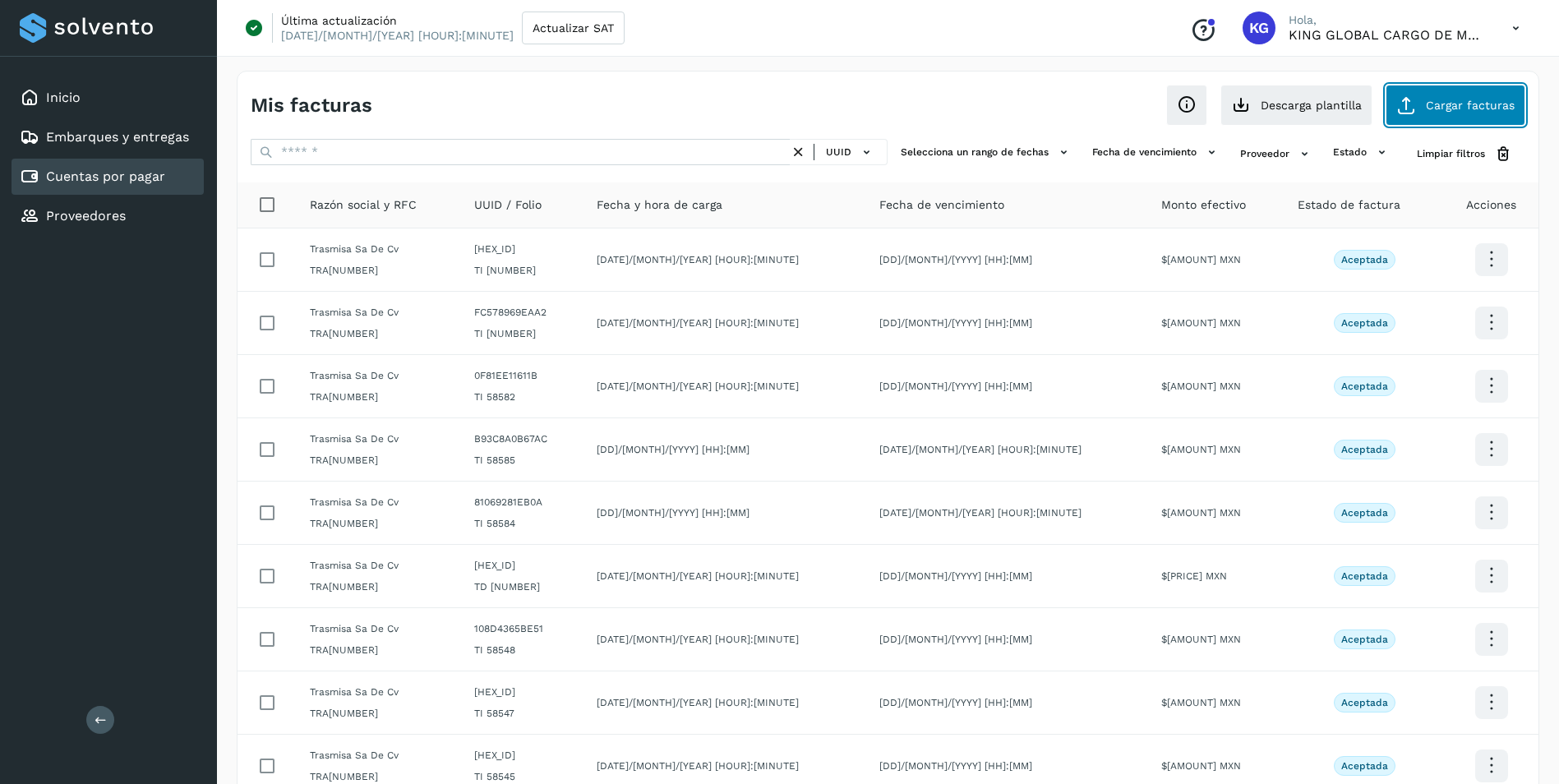 click on "Cargar facturas" 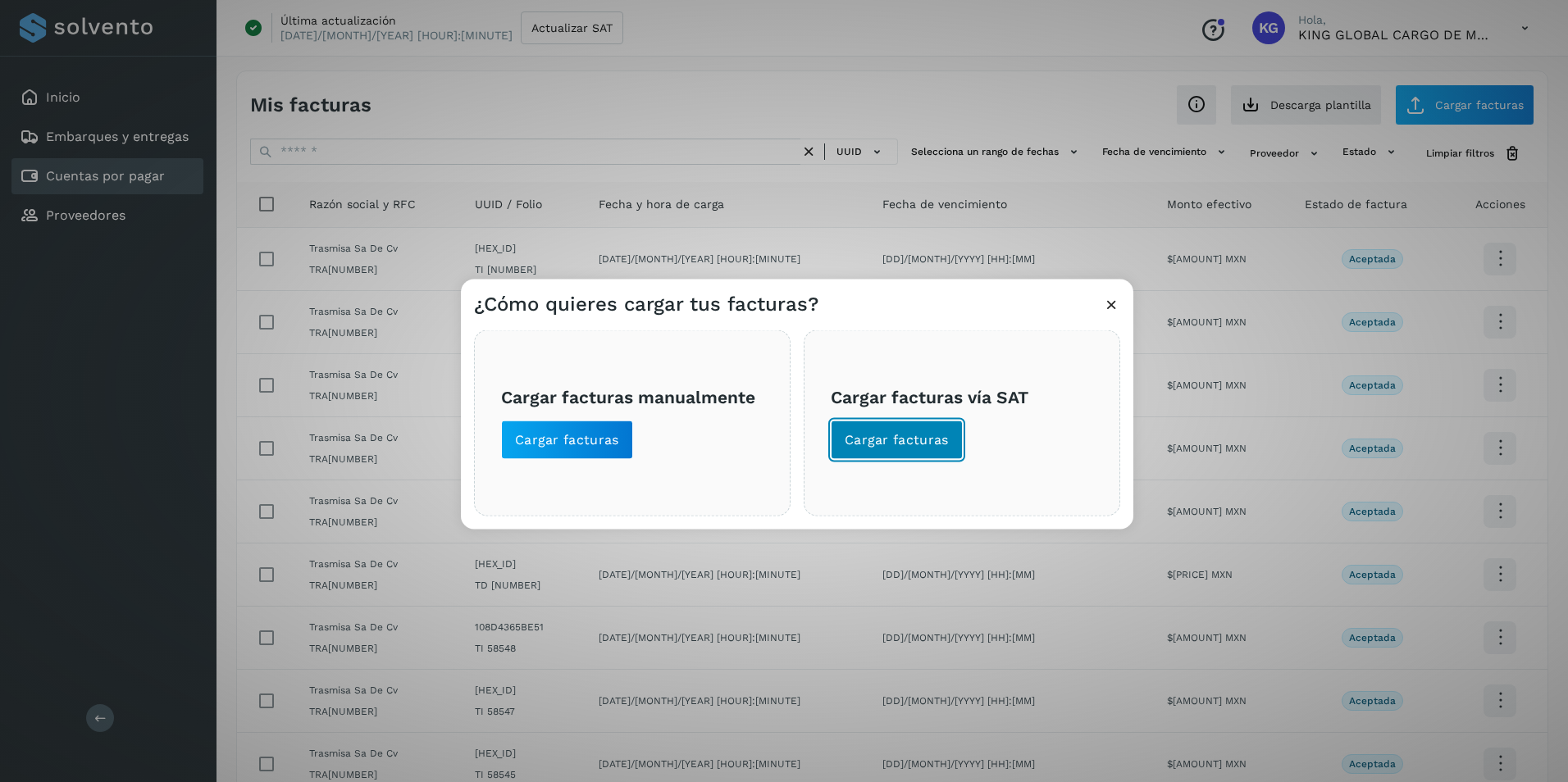 click on "Cargar facturas" 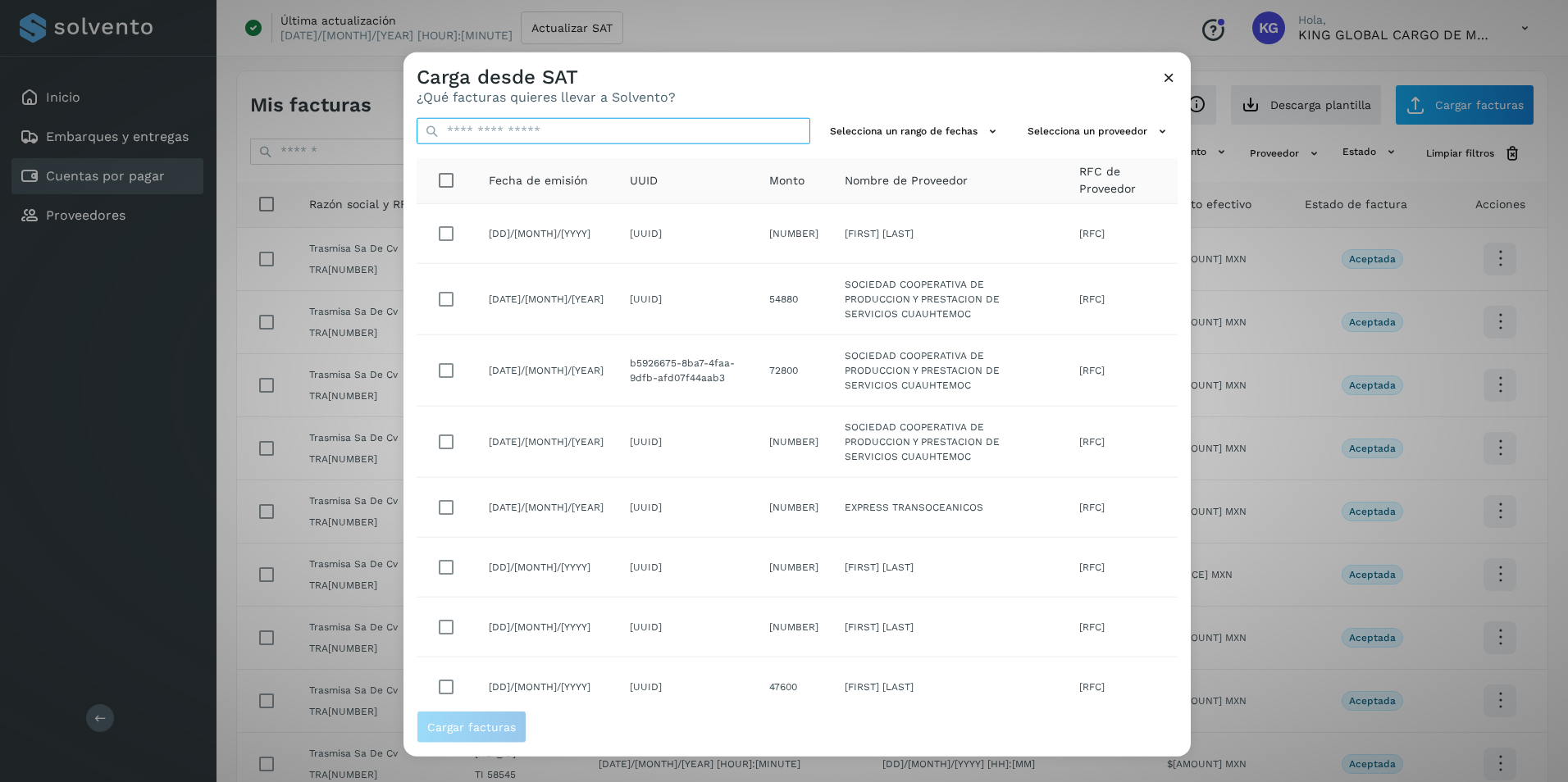 click at bounding box center (613, 131) 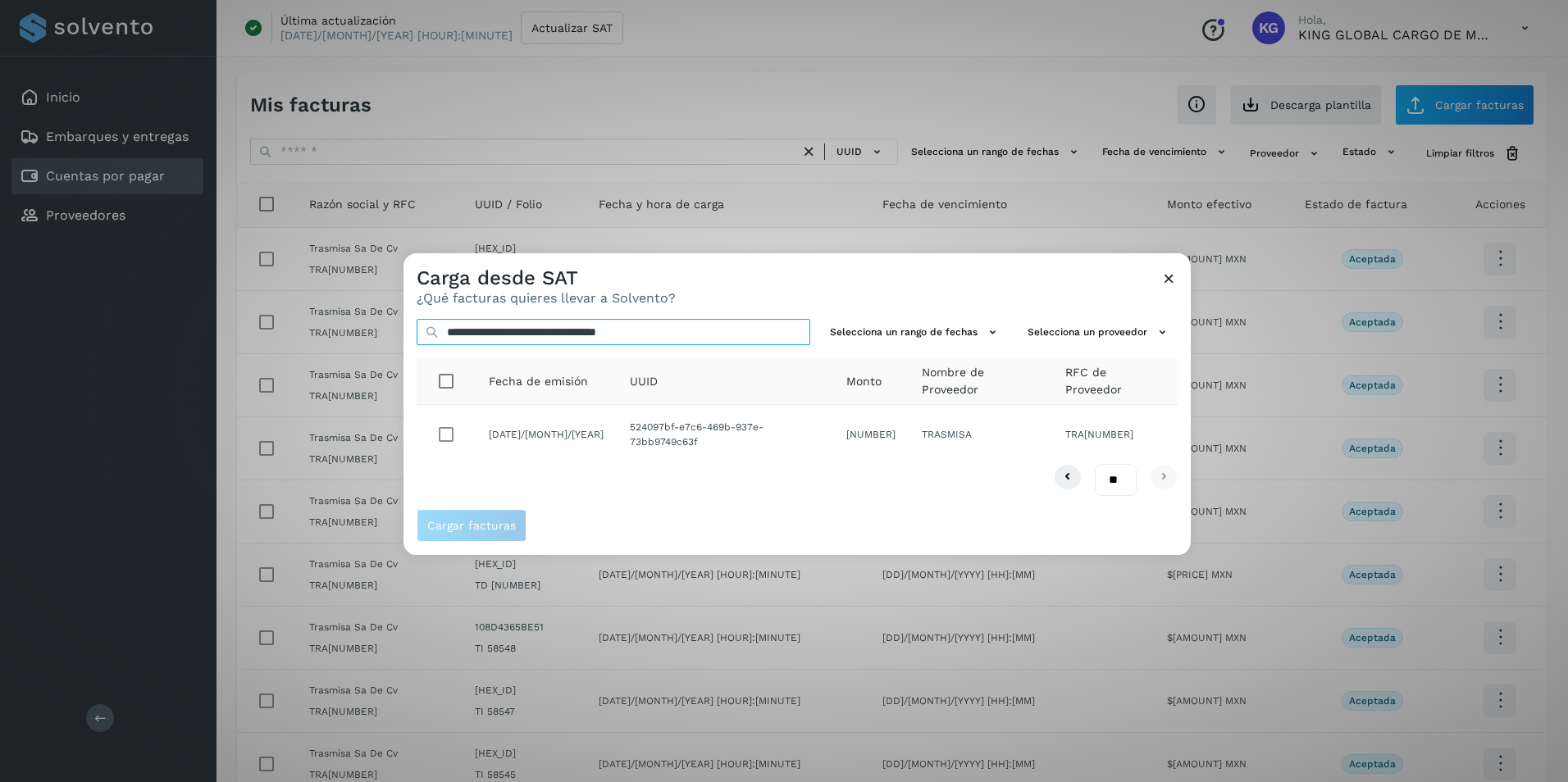 type on "**********" 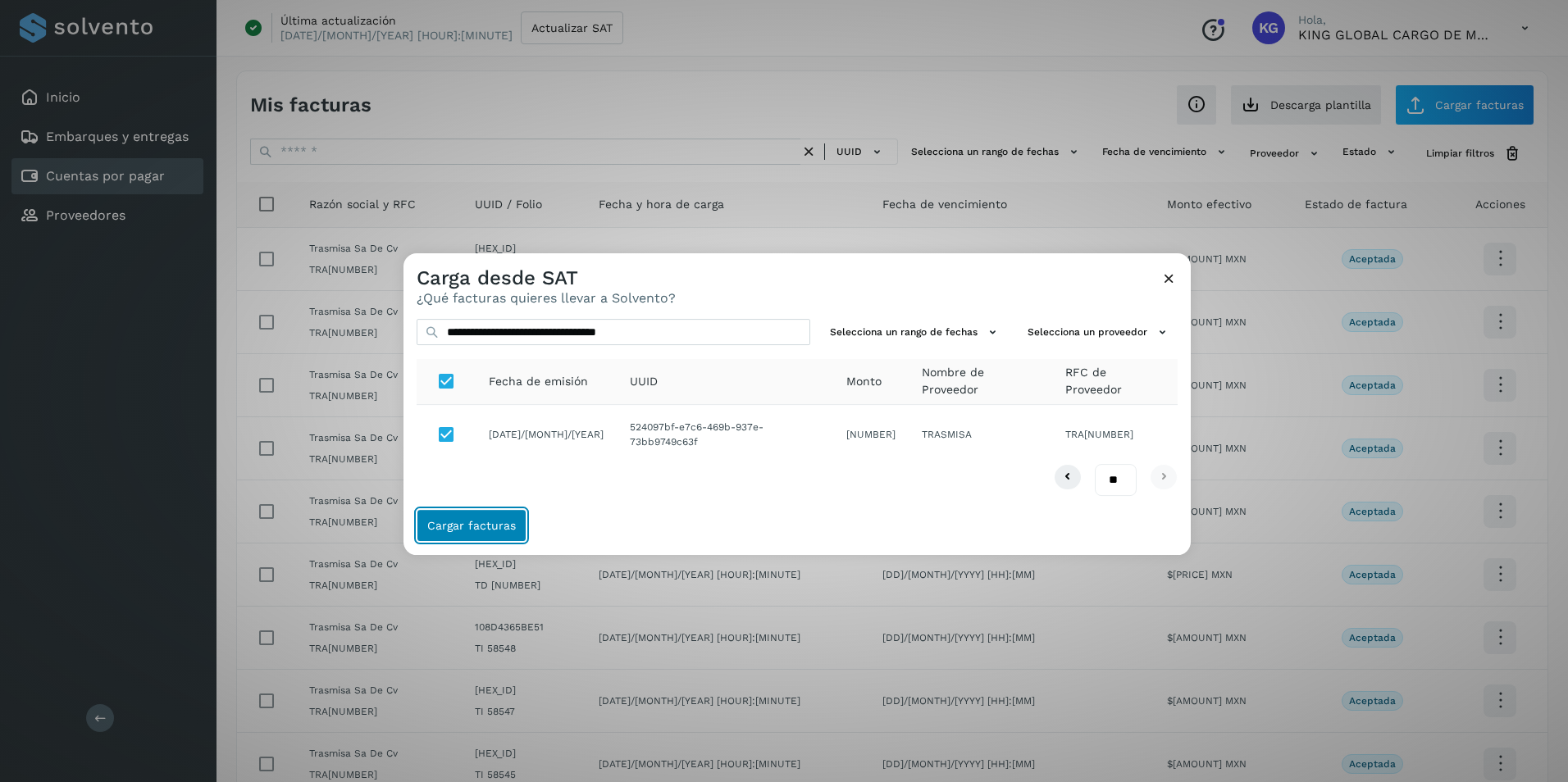 click on "Cargar facturas" 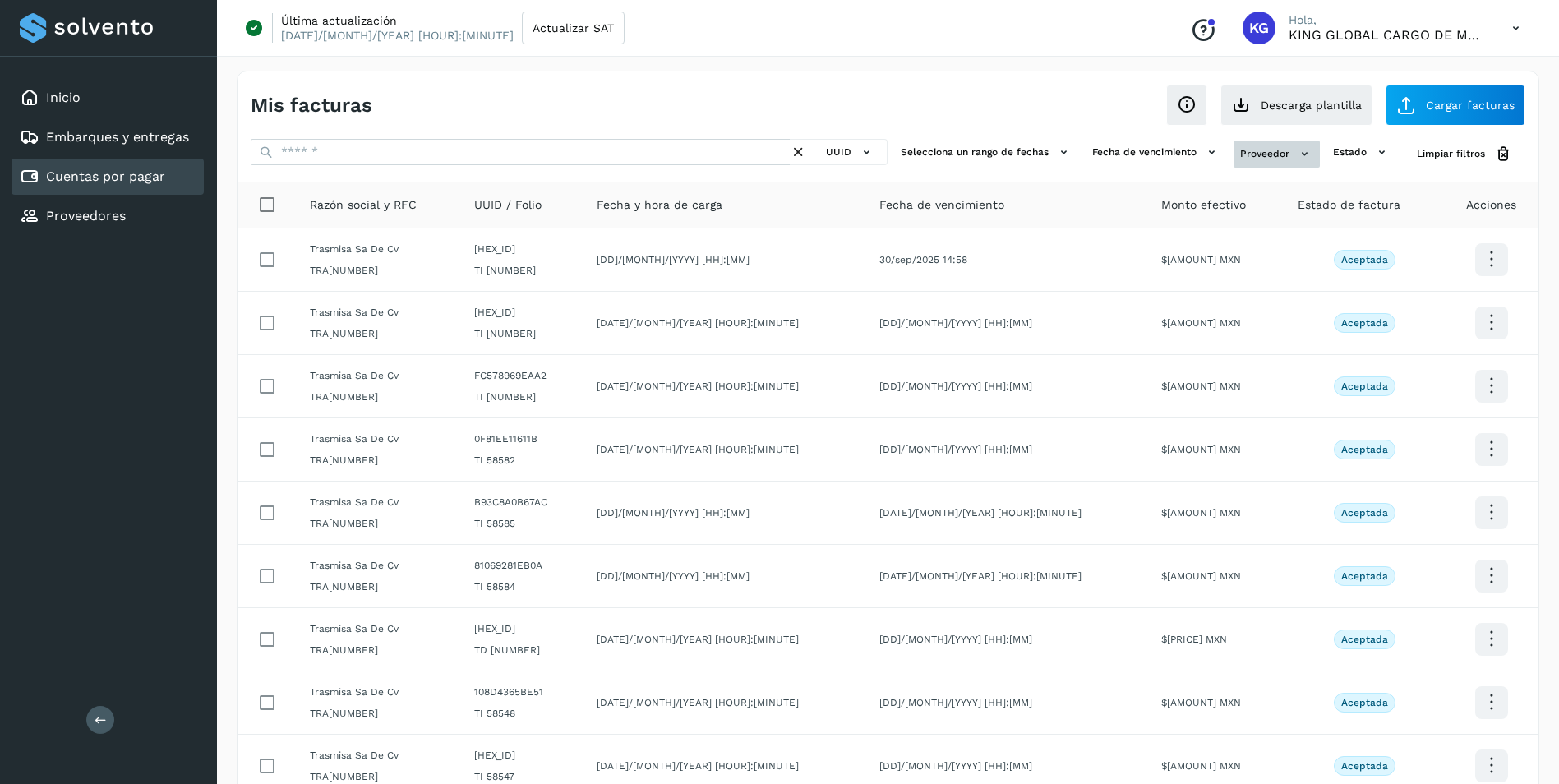 click 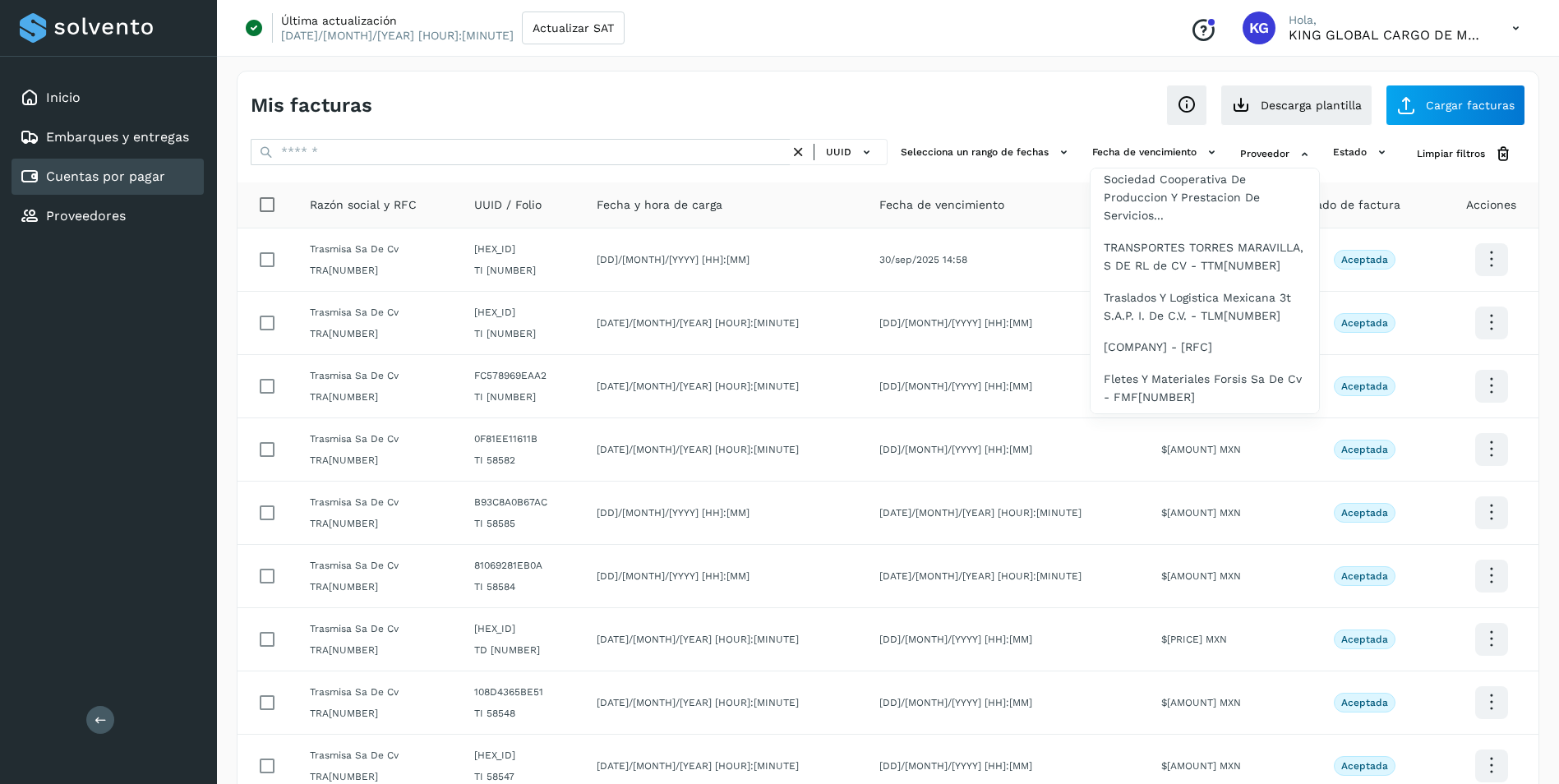 scroll, scrollTop: 409, scrollLeft: 0, axis: vertical 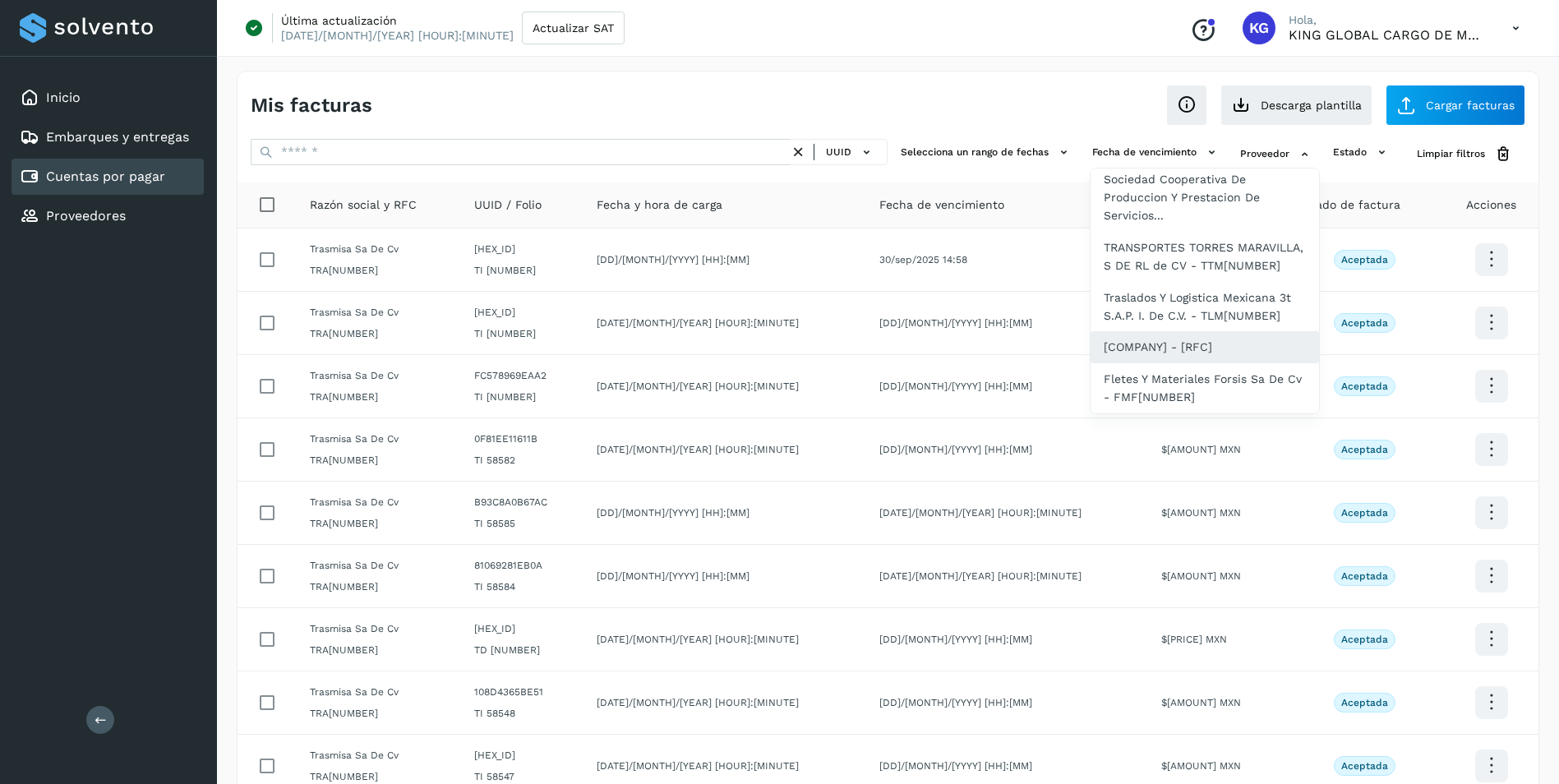 click on "[COMPANY_NAME] - [RFC]" 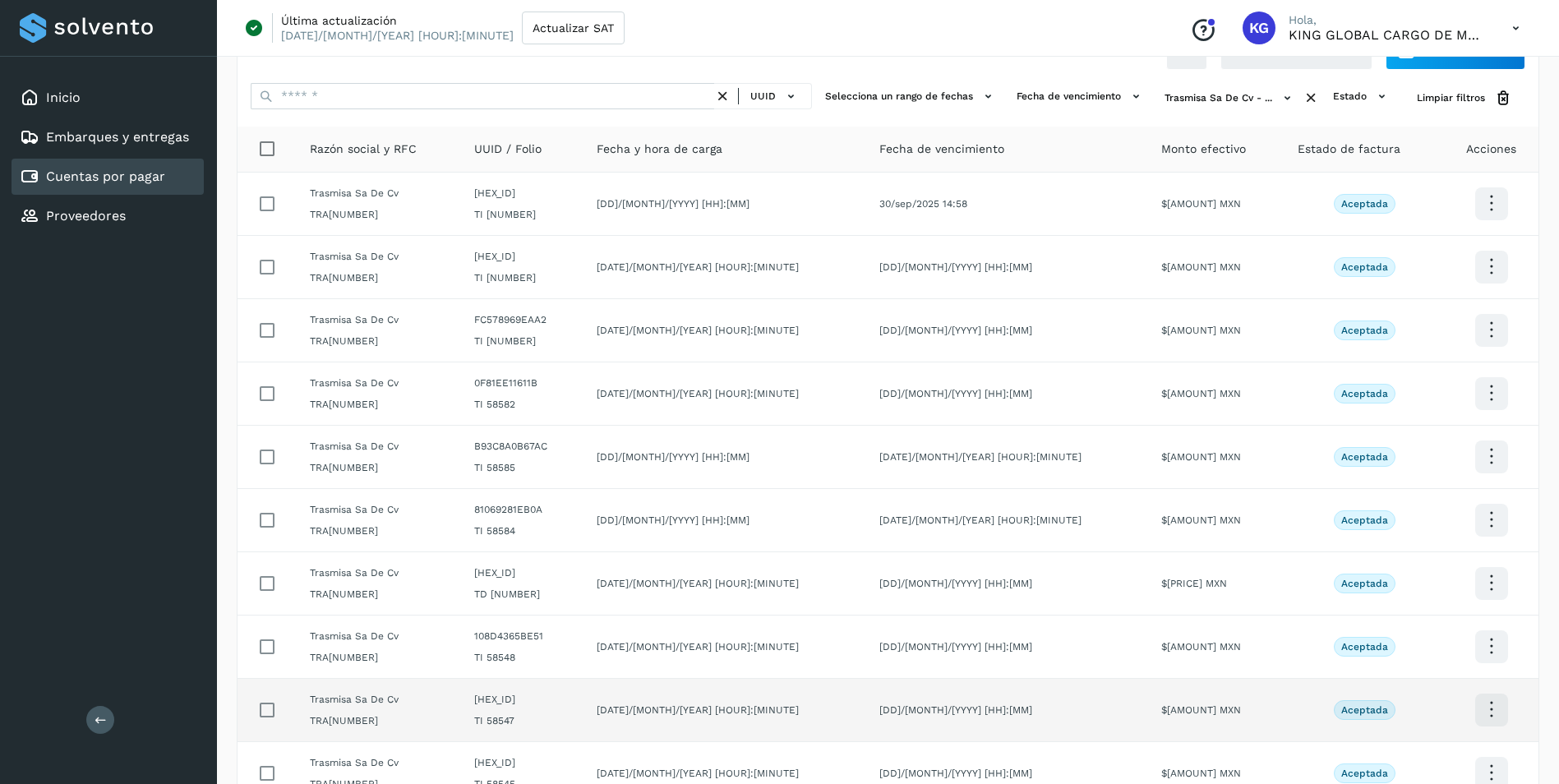 scroll, scrollTop: 156, scrollLeft: 0, axis: vertical 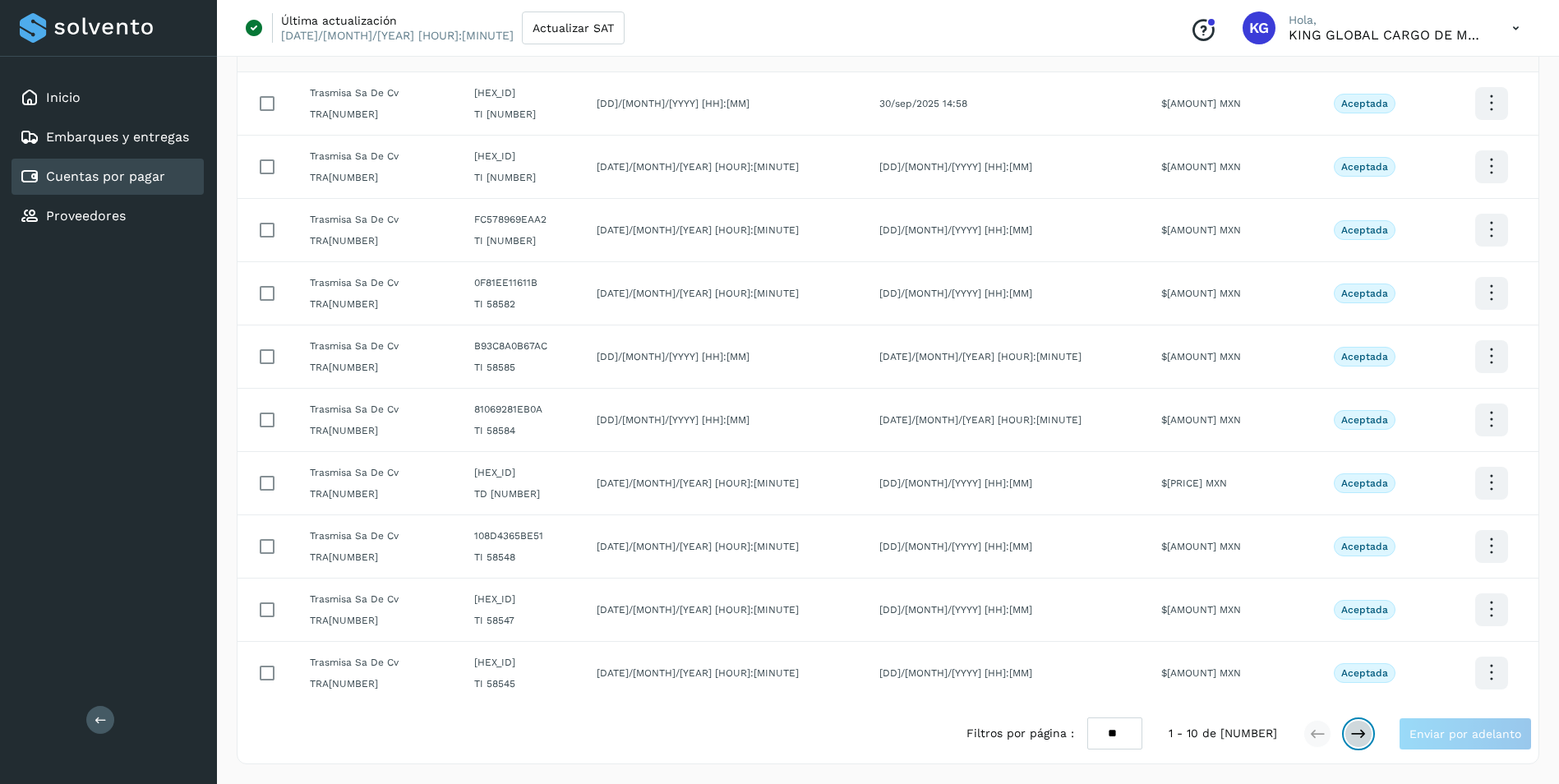 click at bounding box center [1358, 734] 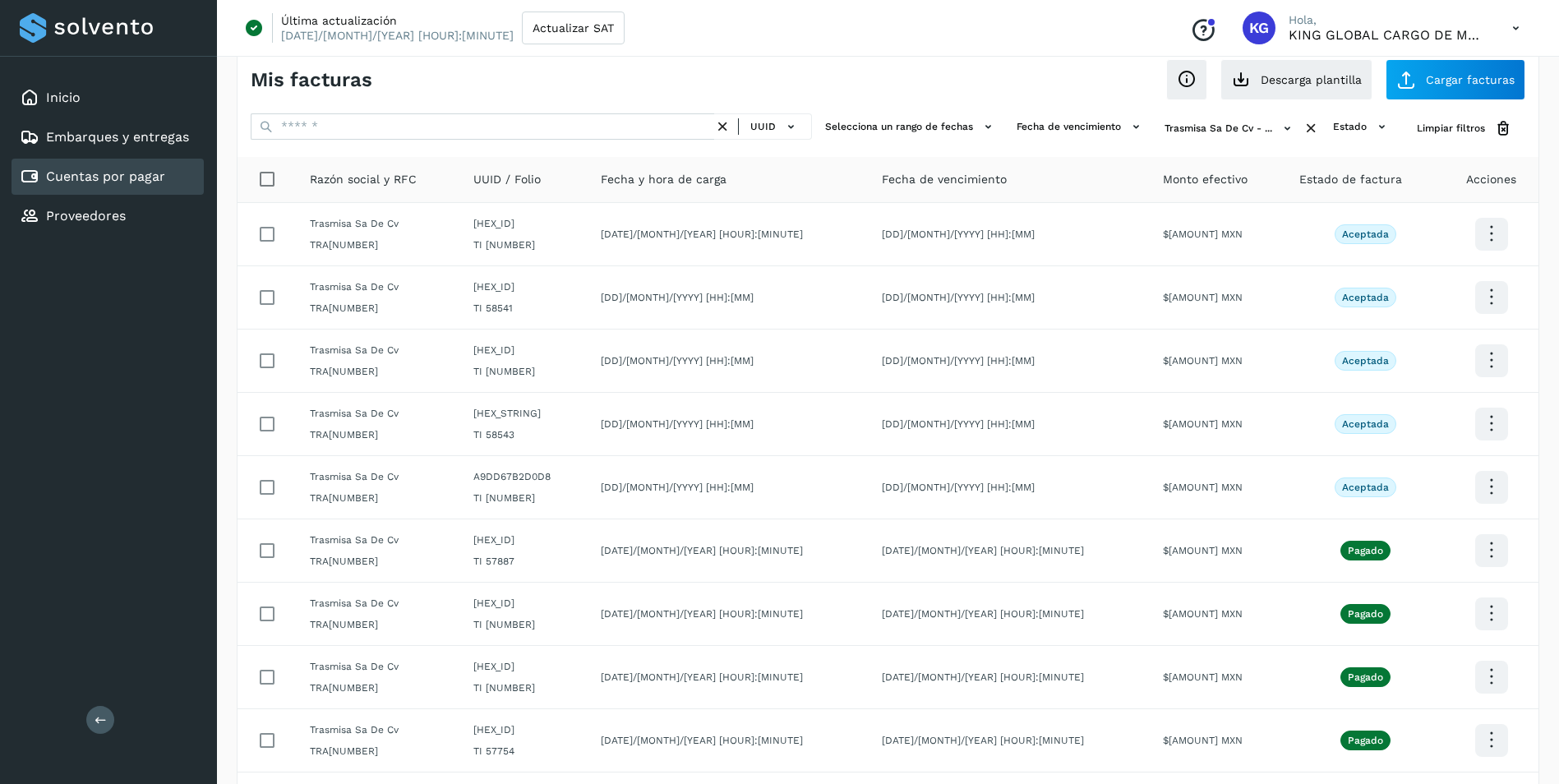 scroll, scrollTop: 0, scrollLeft: 0, axis: both 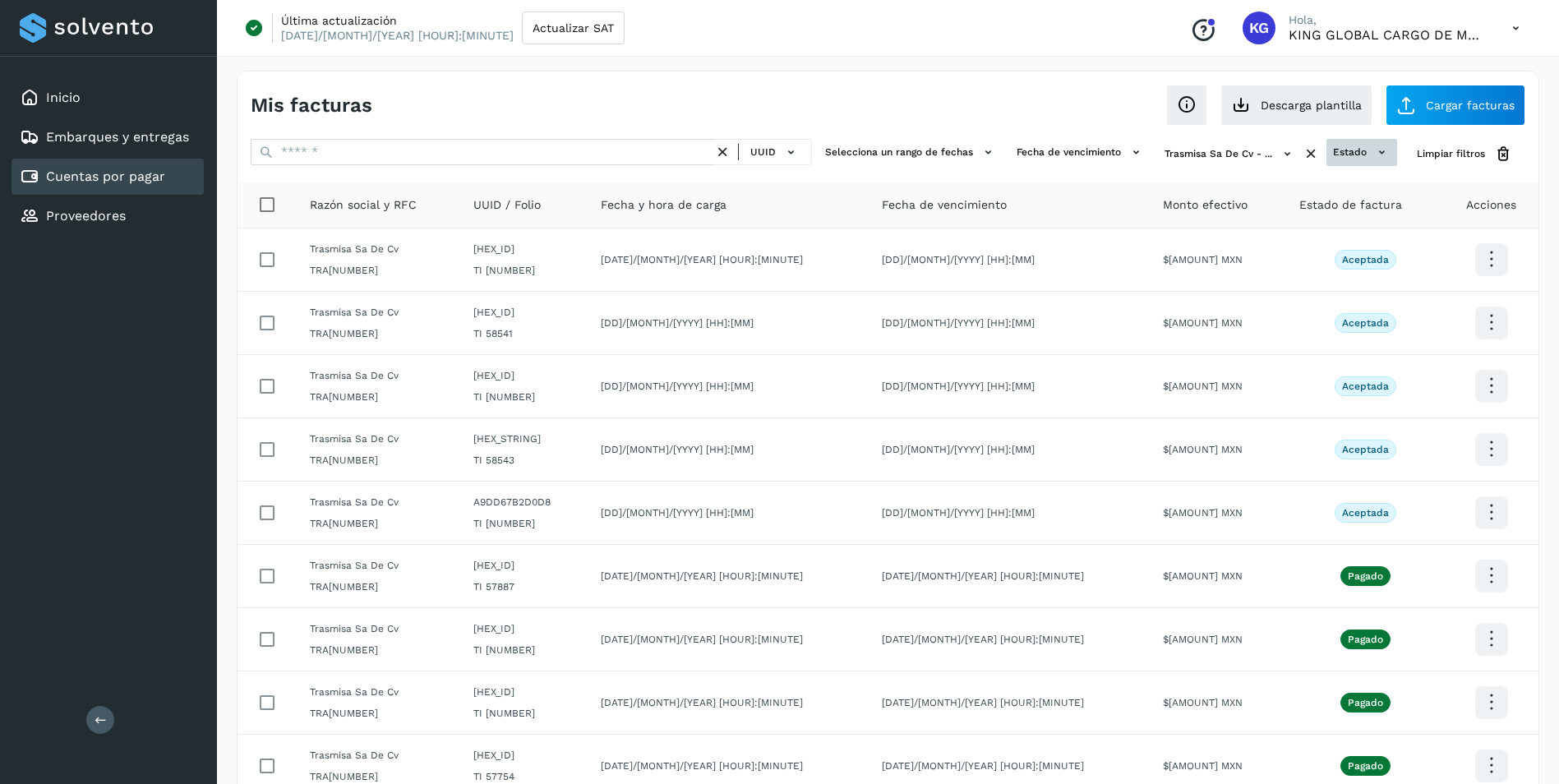 click 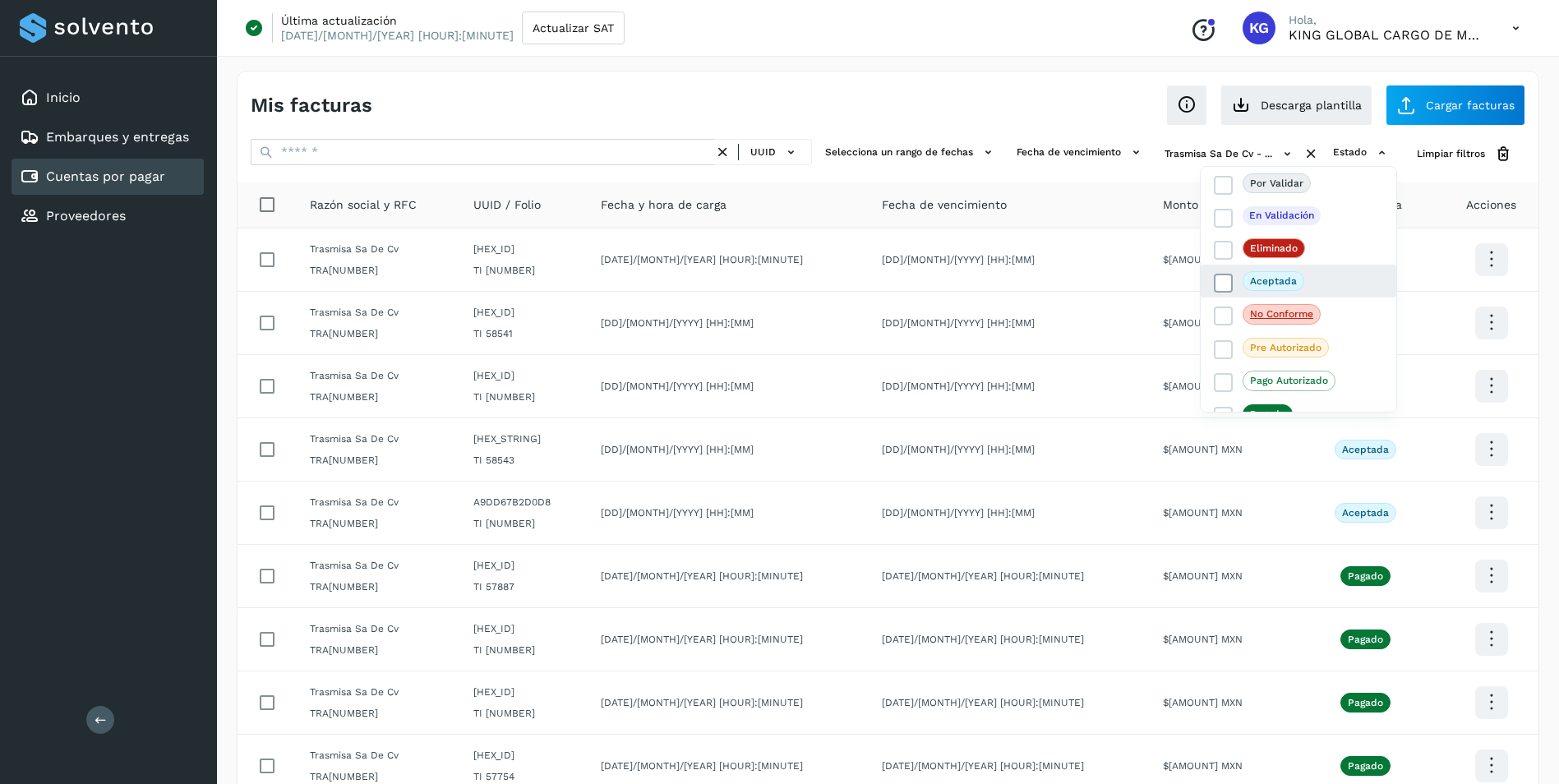 click at bounding box center [1224, 284] 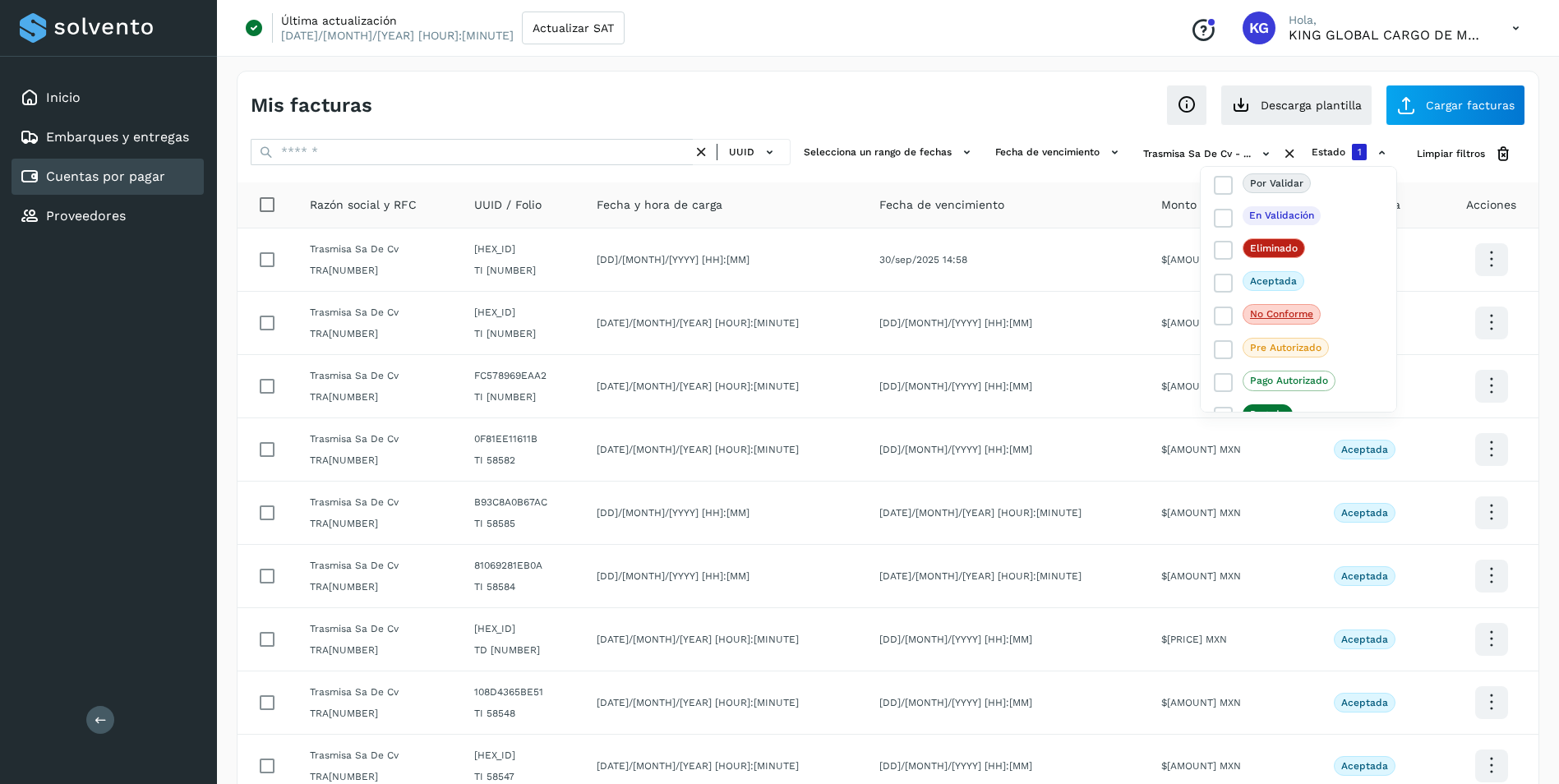 click at bounding box center (779, 392) 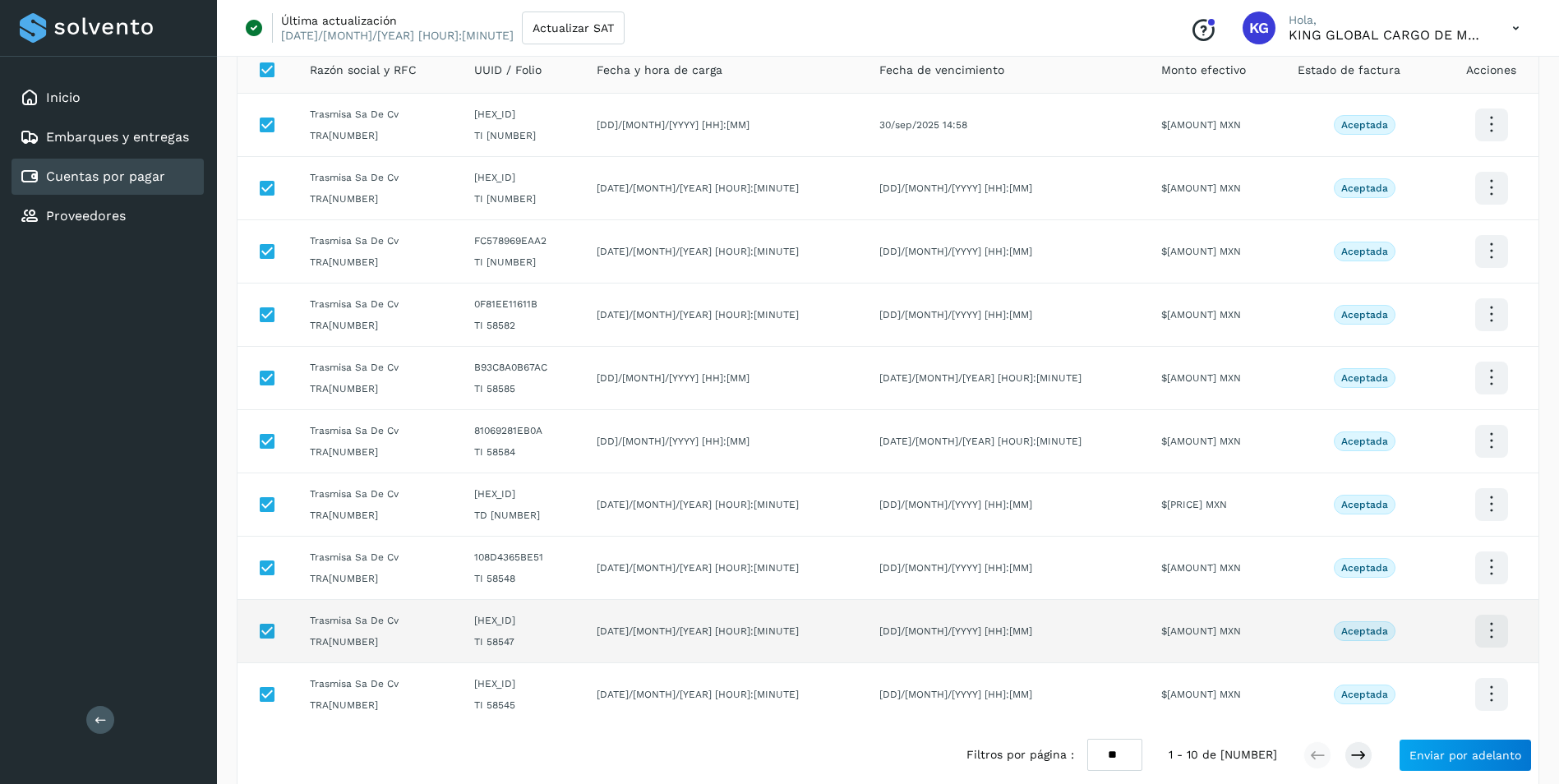 scroll, scrollTop: 224, scrollLeft: 0, axis: vertical 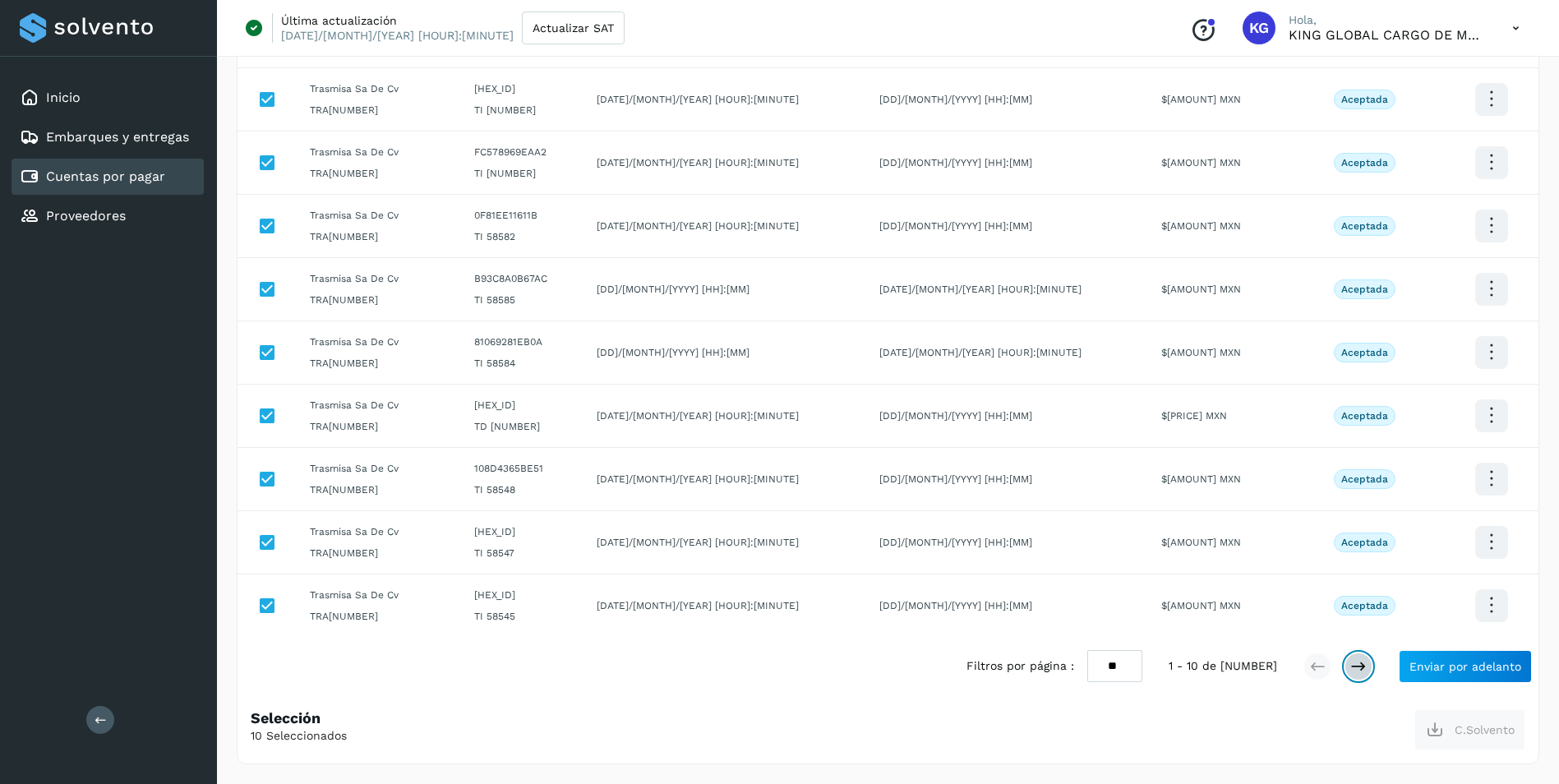 click at bounding box center [1358, 666] 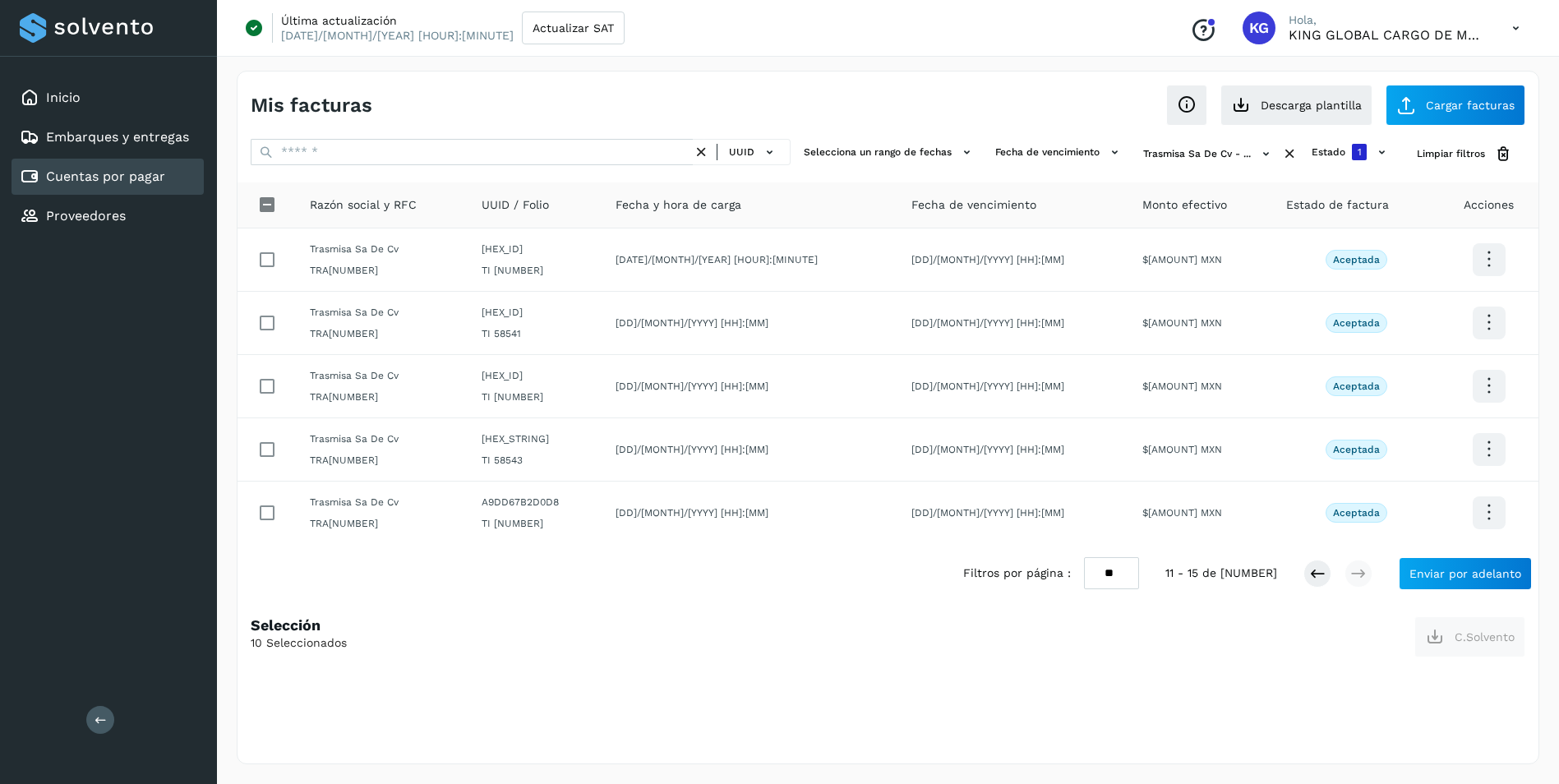 scroll, scrollTop: 0, scrollLeft: 0, axis: both 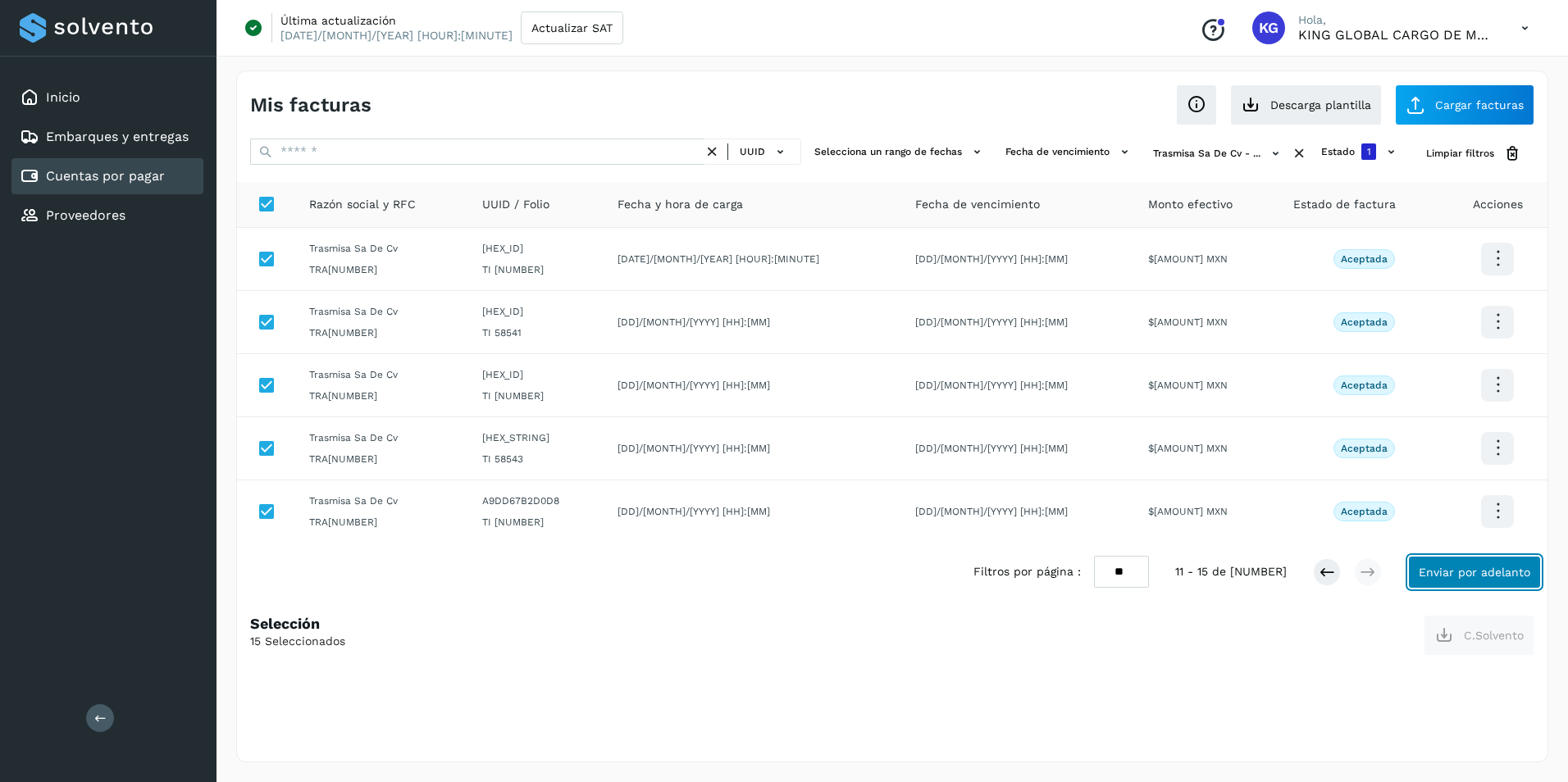click on "Enviar por adelanto" 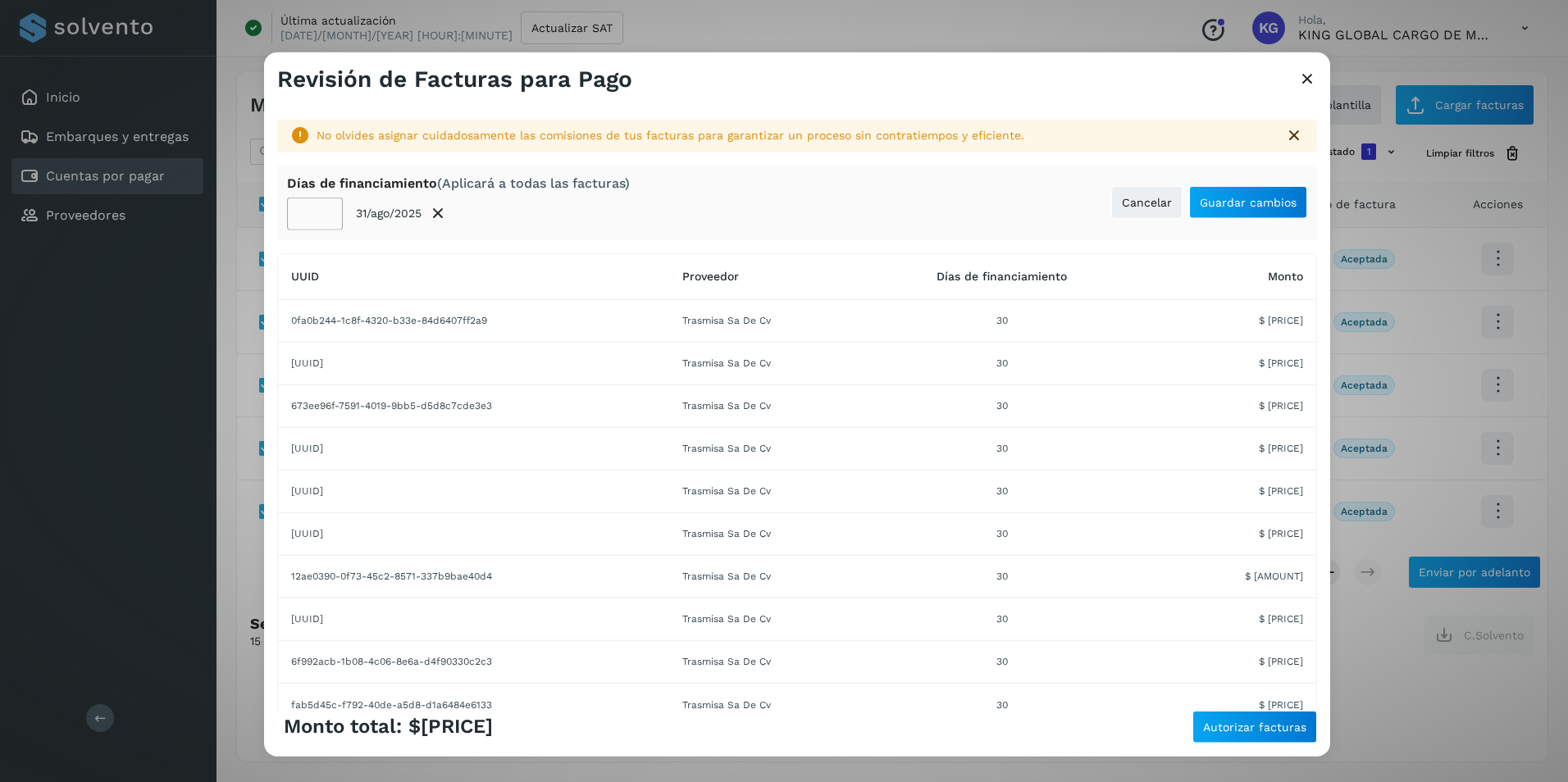 click on "**" 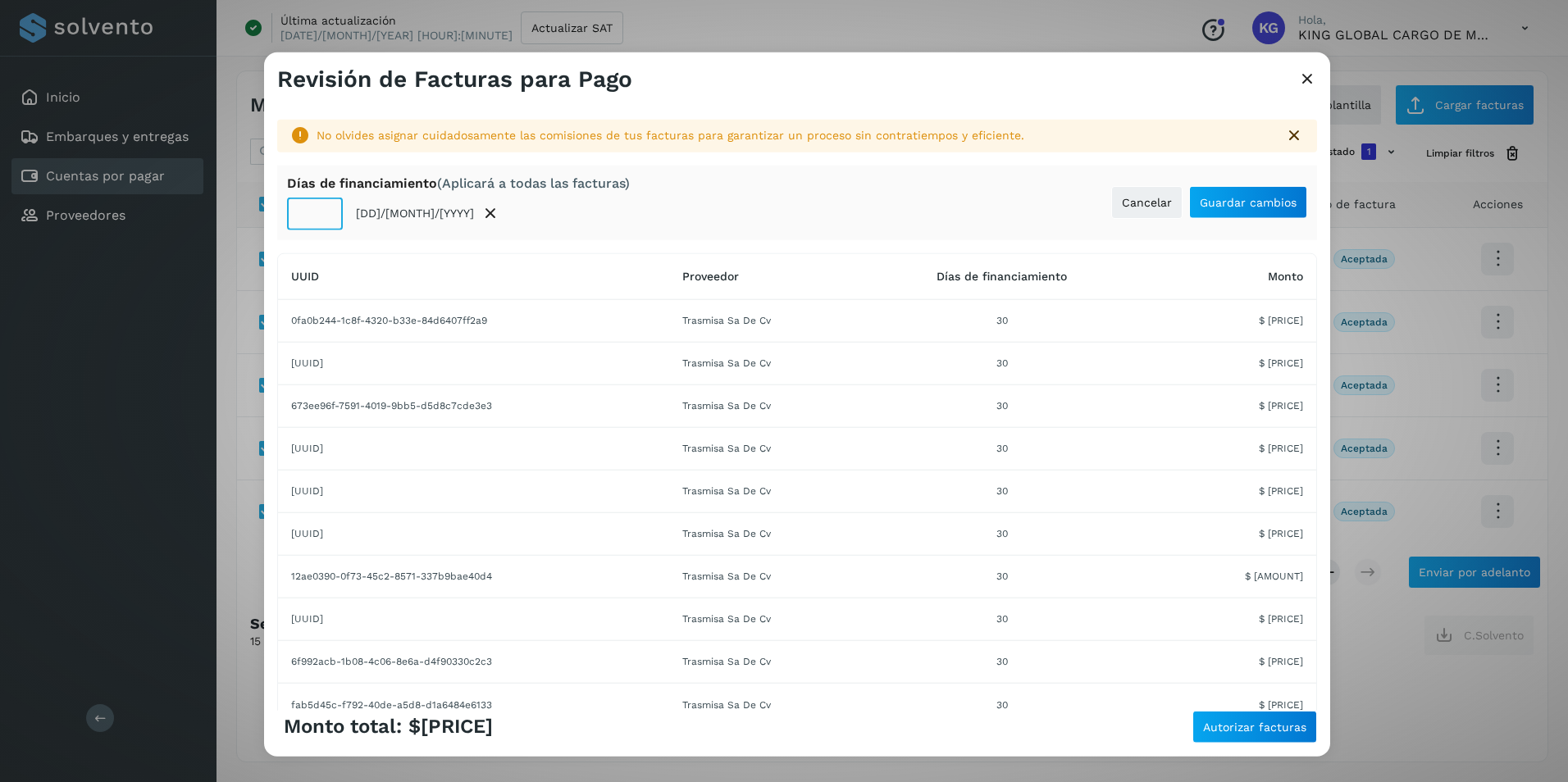 drag, startPoint x: 317, startPoint y: 213, endPoint x: 284, endPoint y: 213, distance: 33 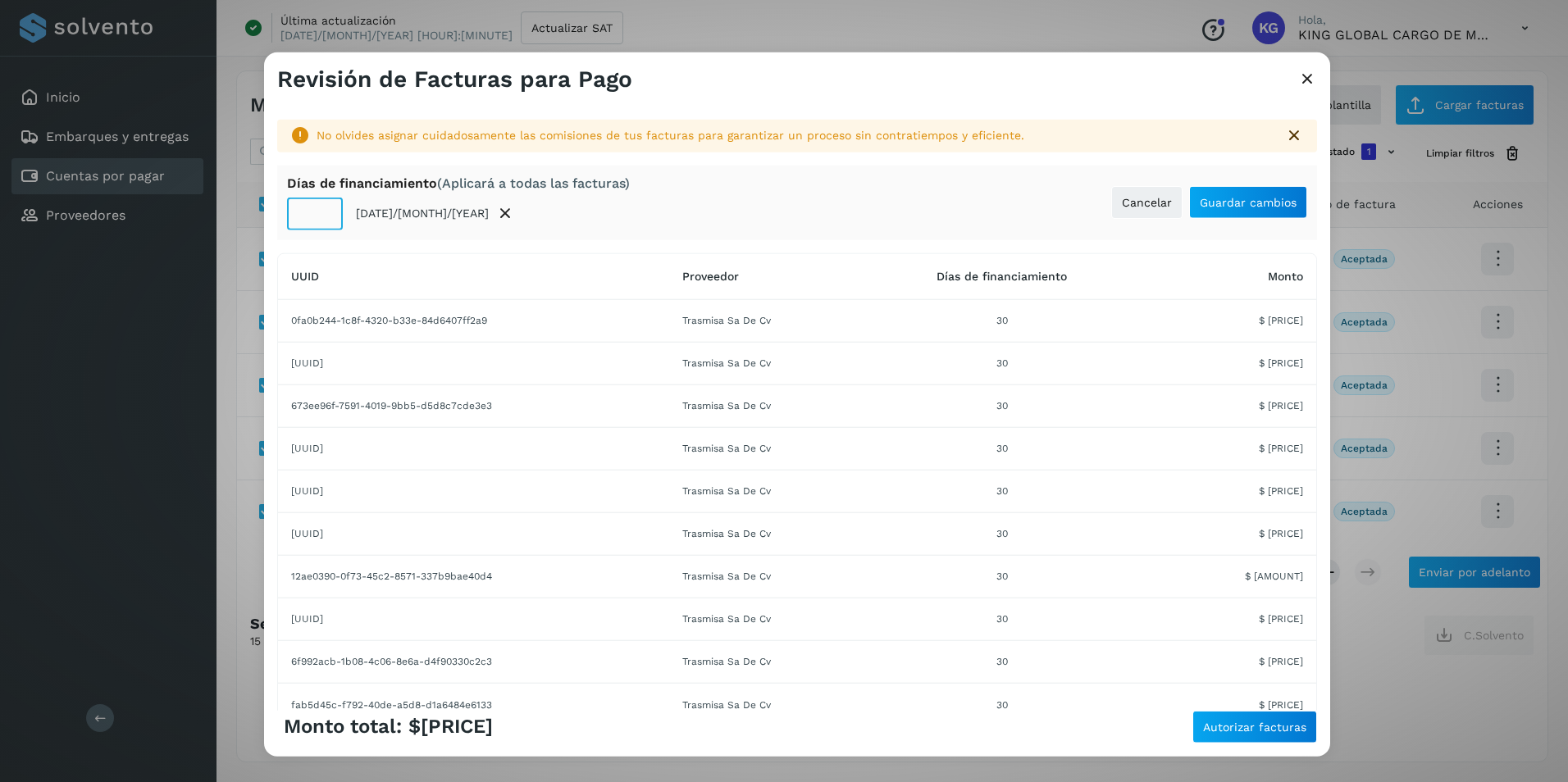 click on "**" 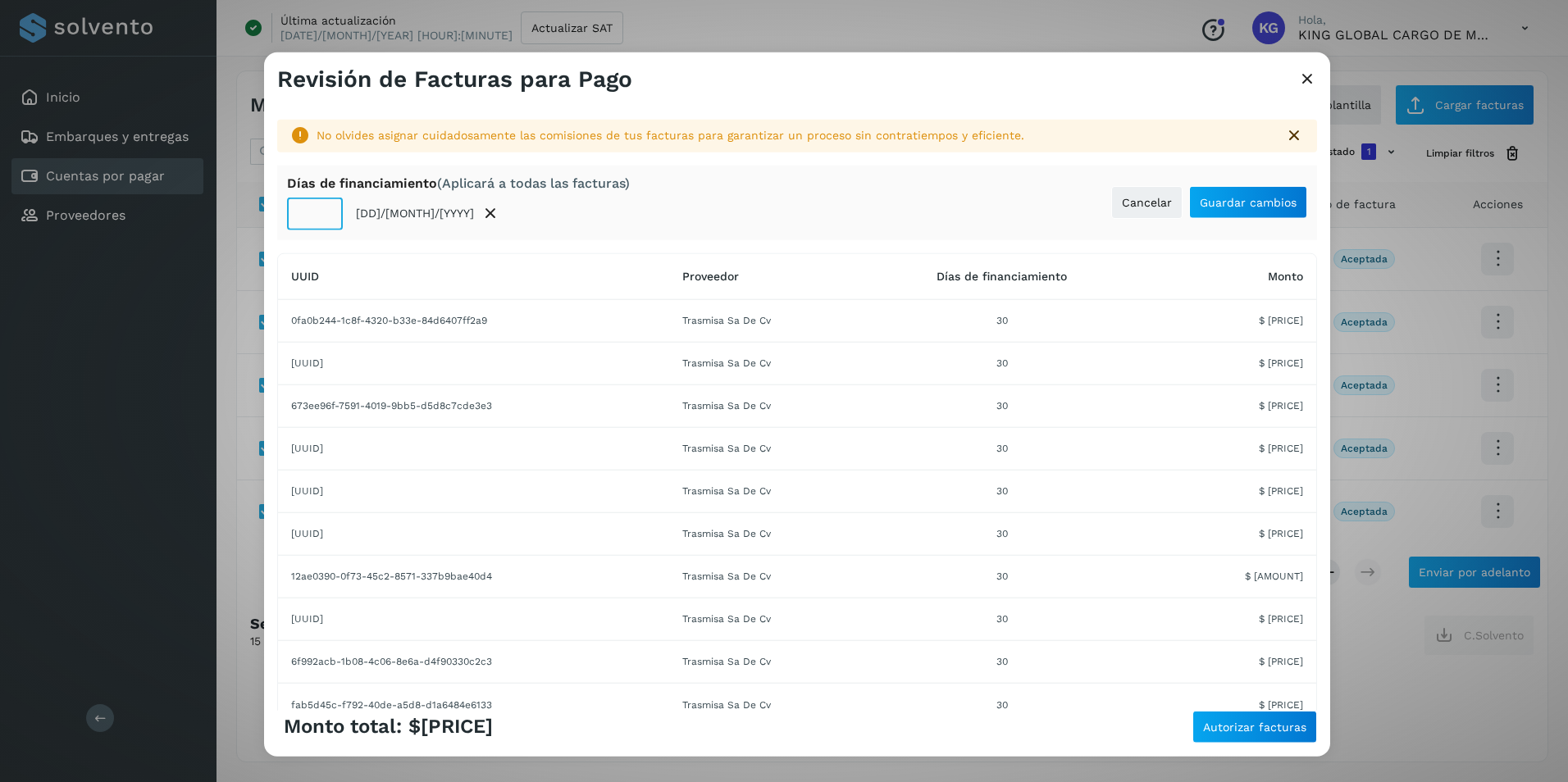 click on "**" 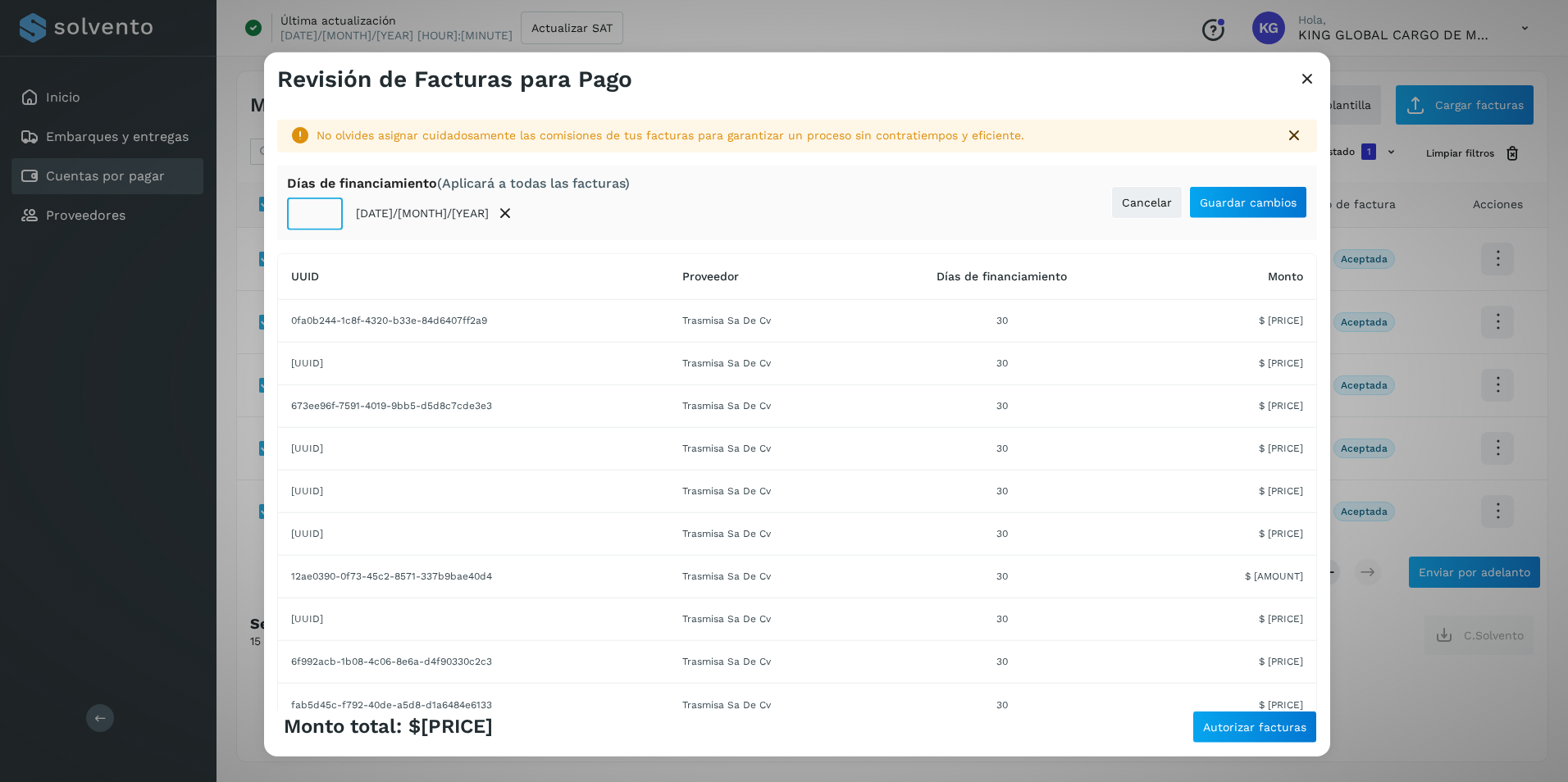 click on "**" 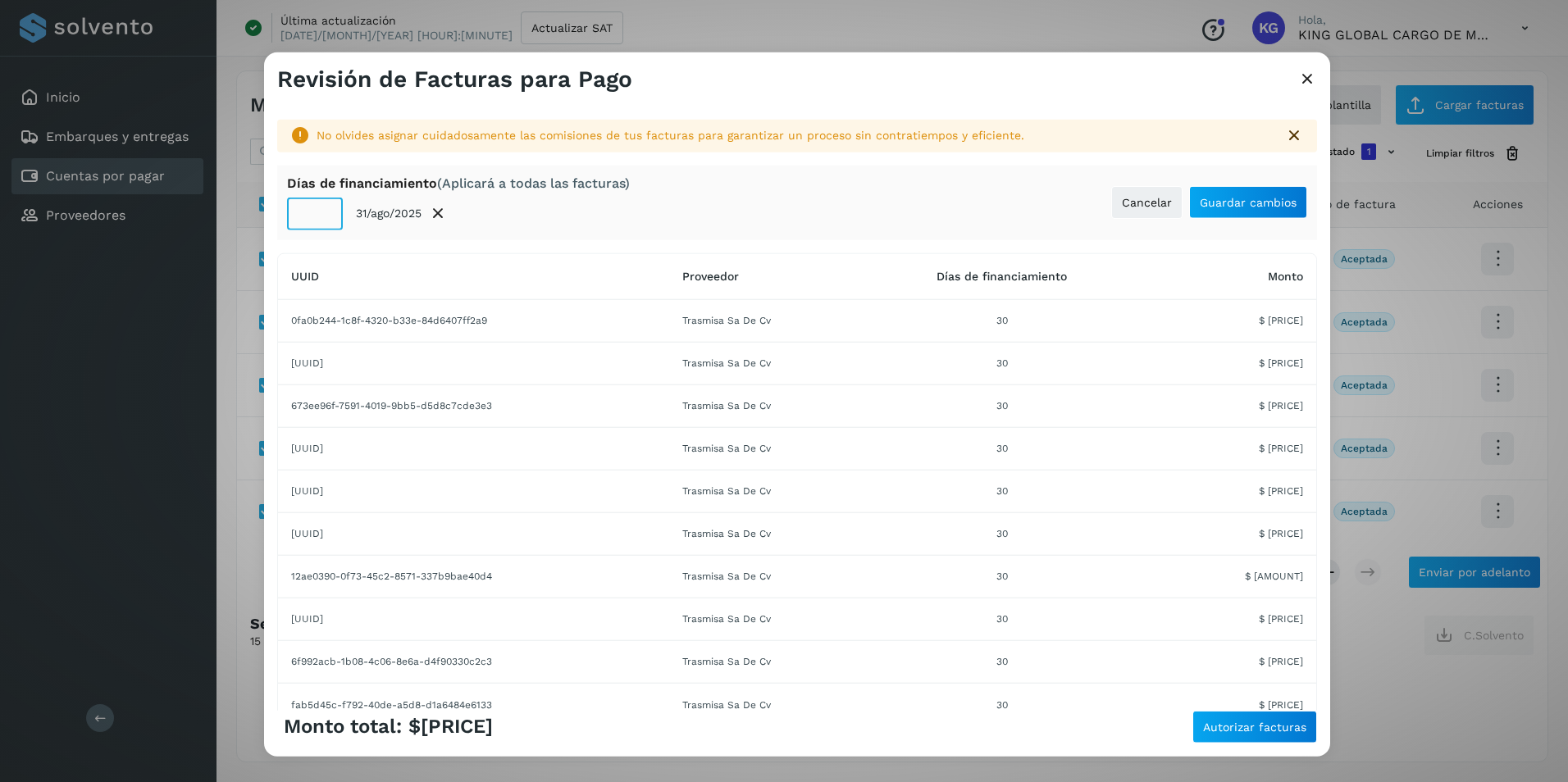 click on "**" 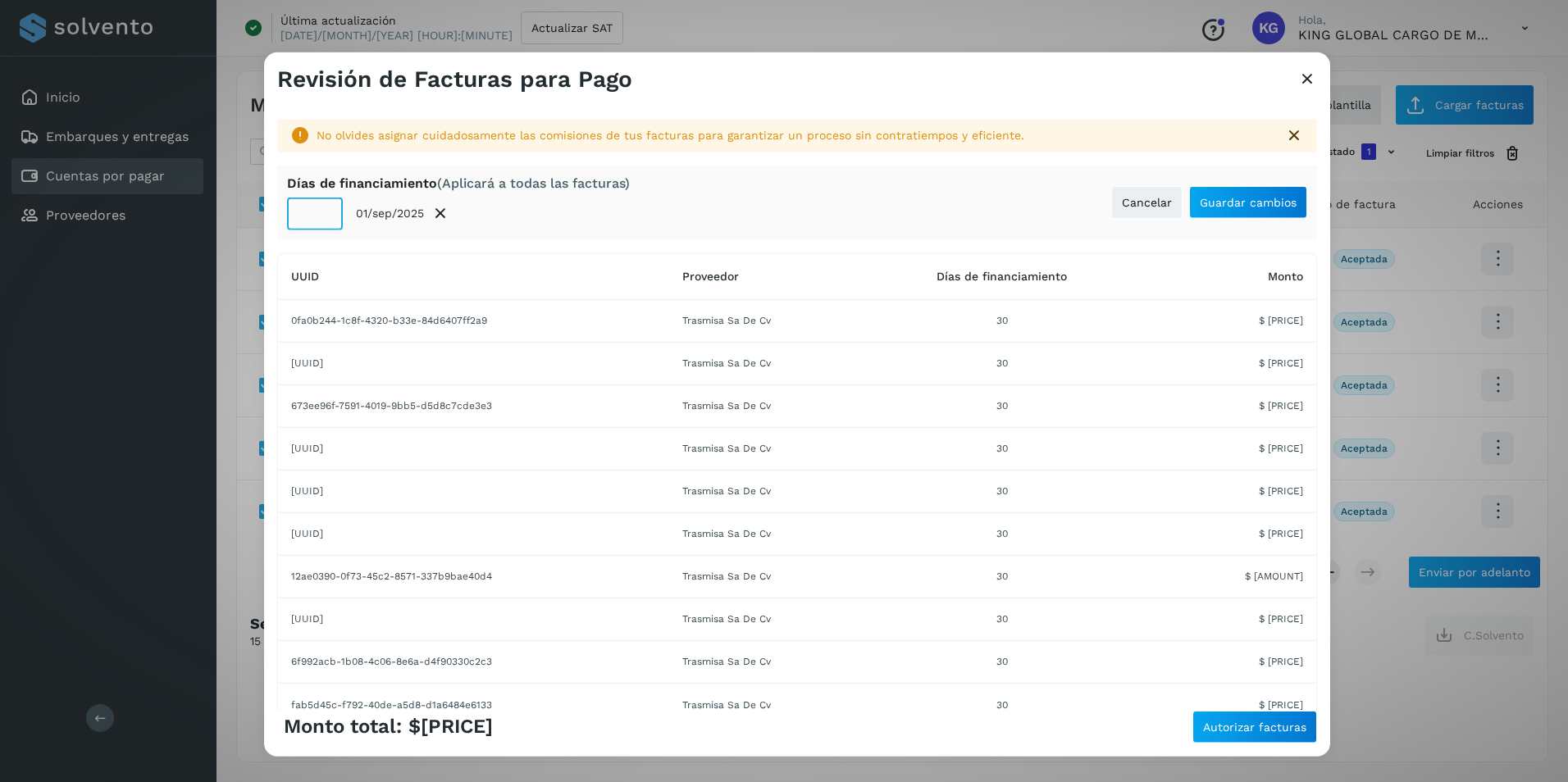 click on "**" 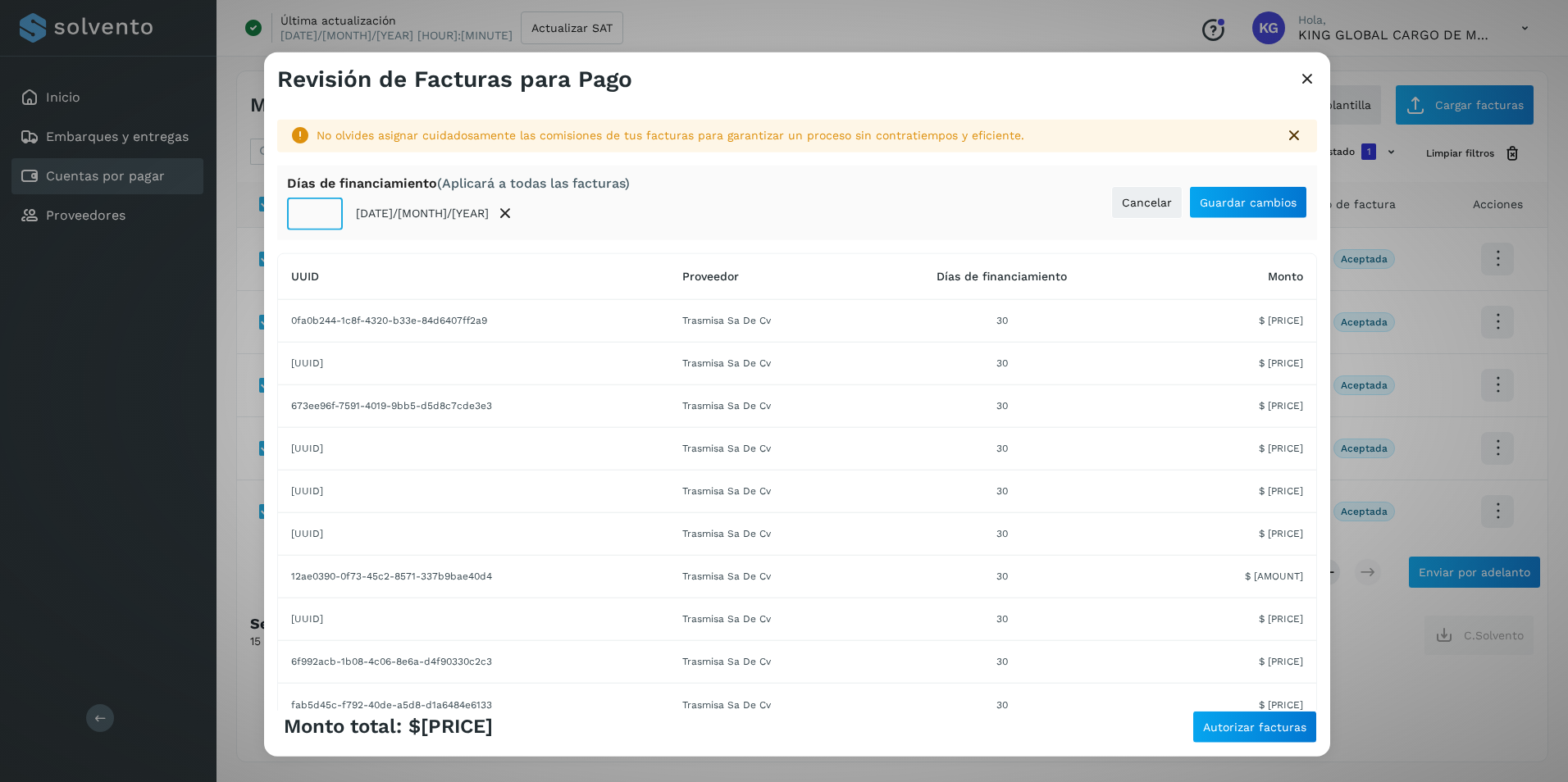 click on "**" 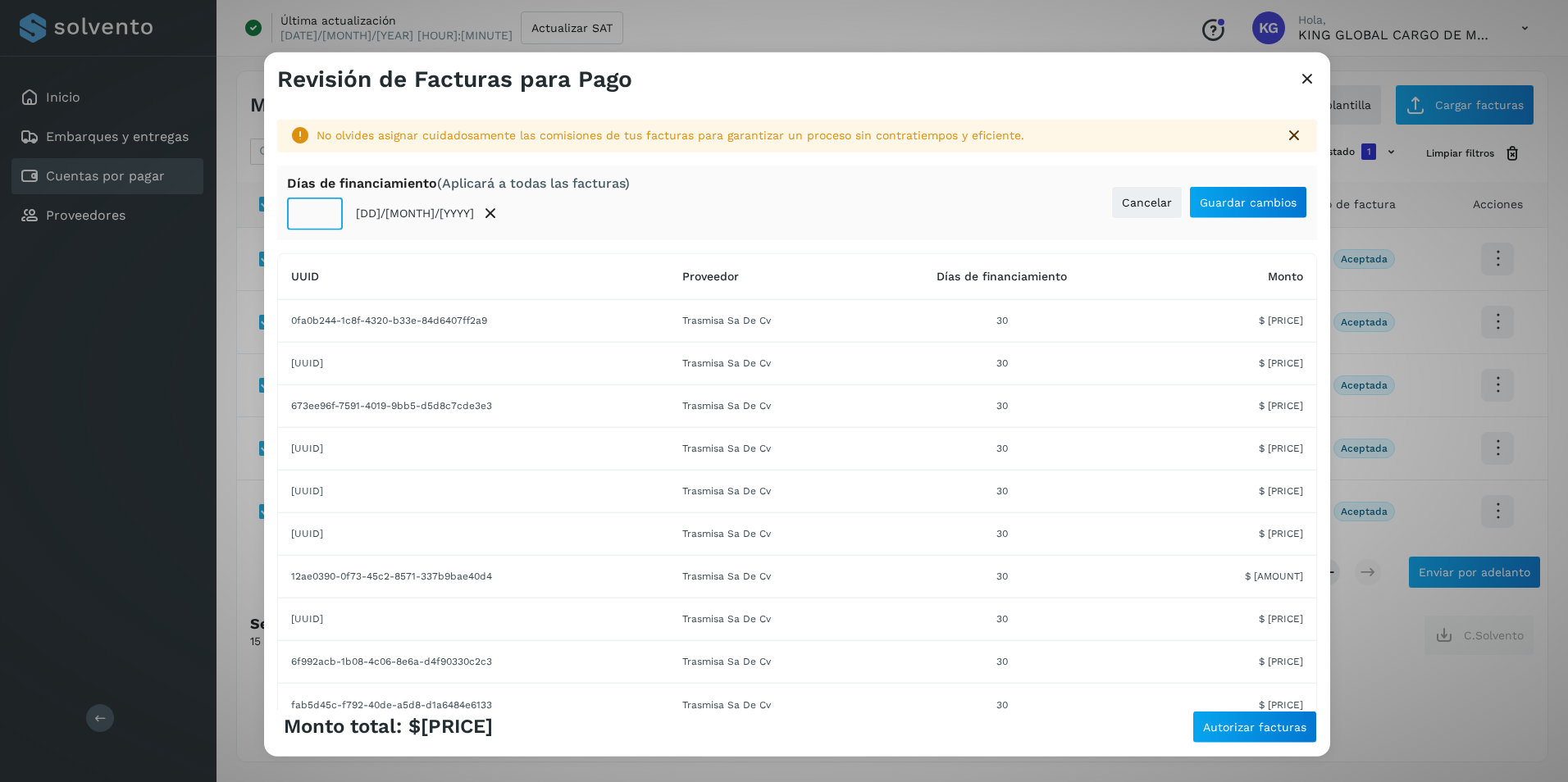 click on "**" 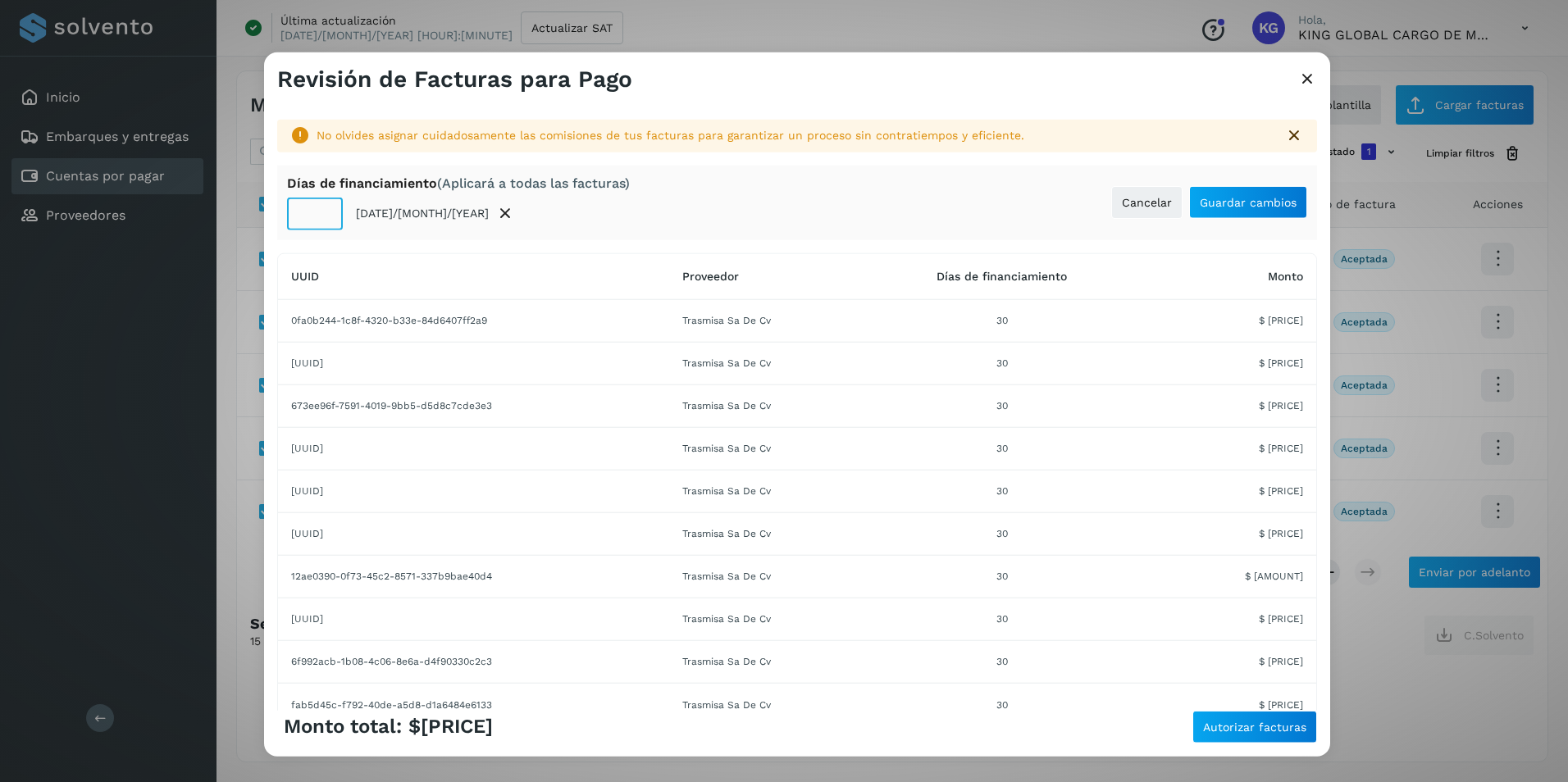 click on "**" 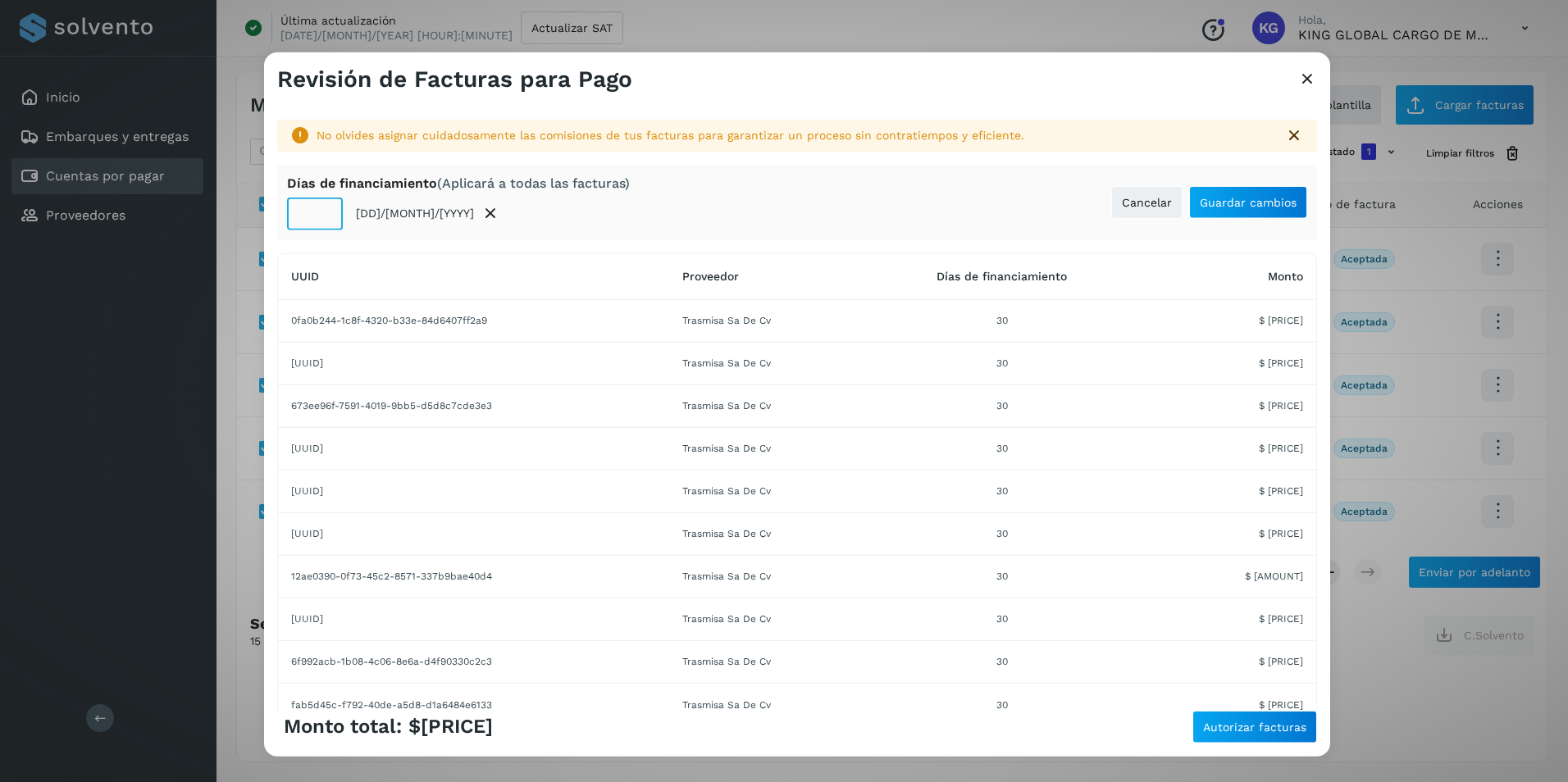 click on "**" 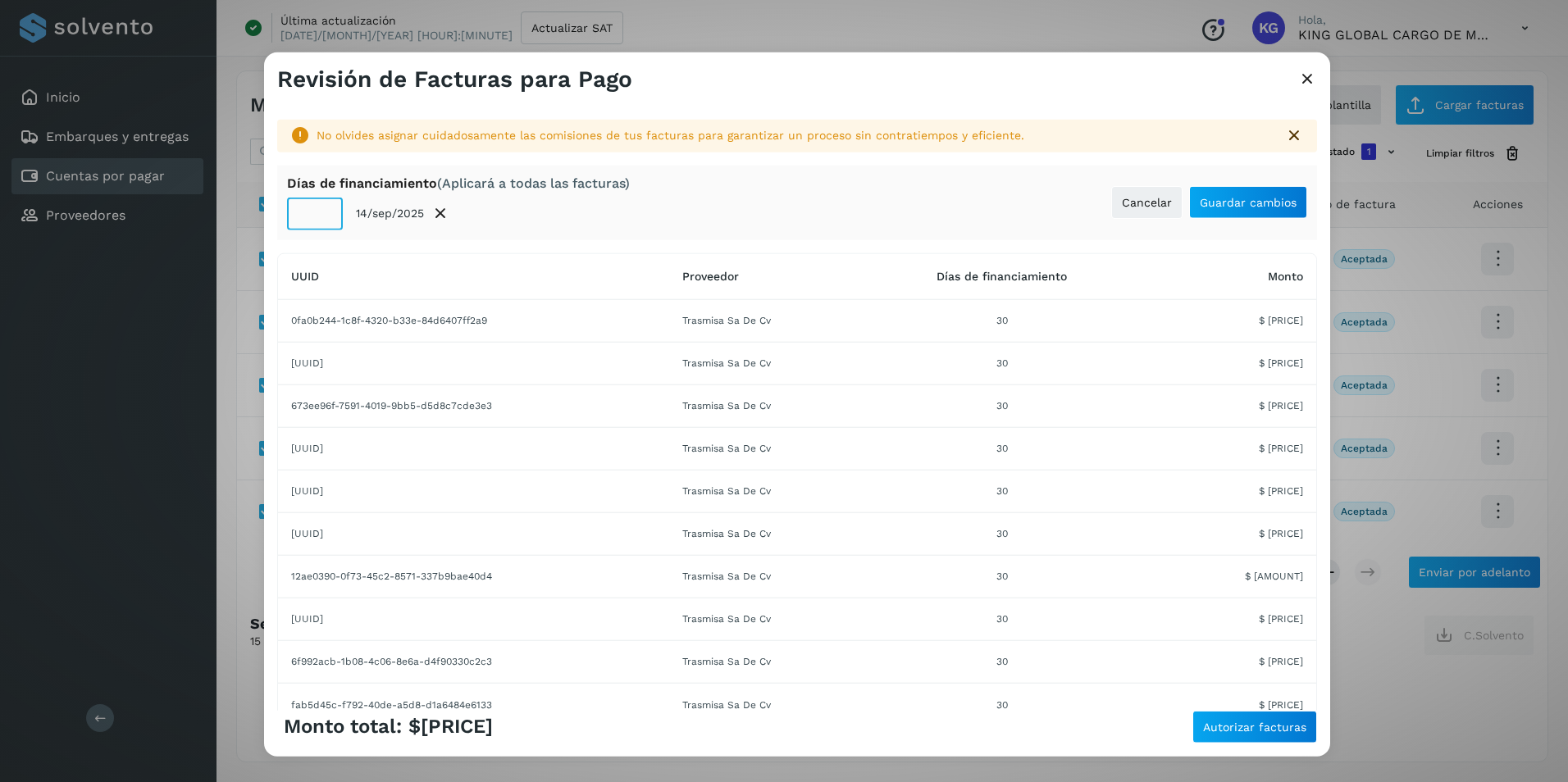 type on "**" 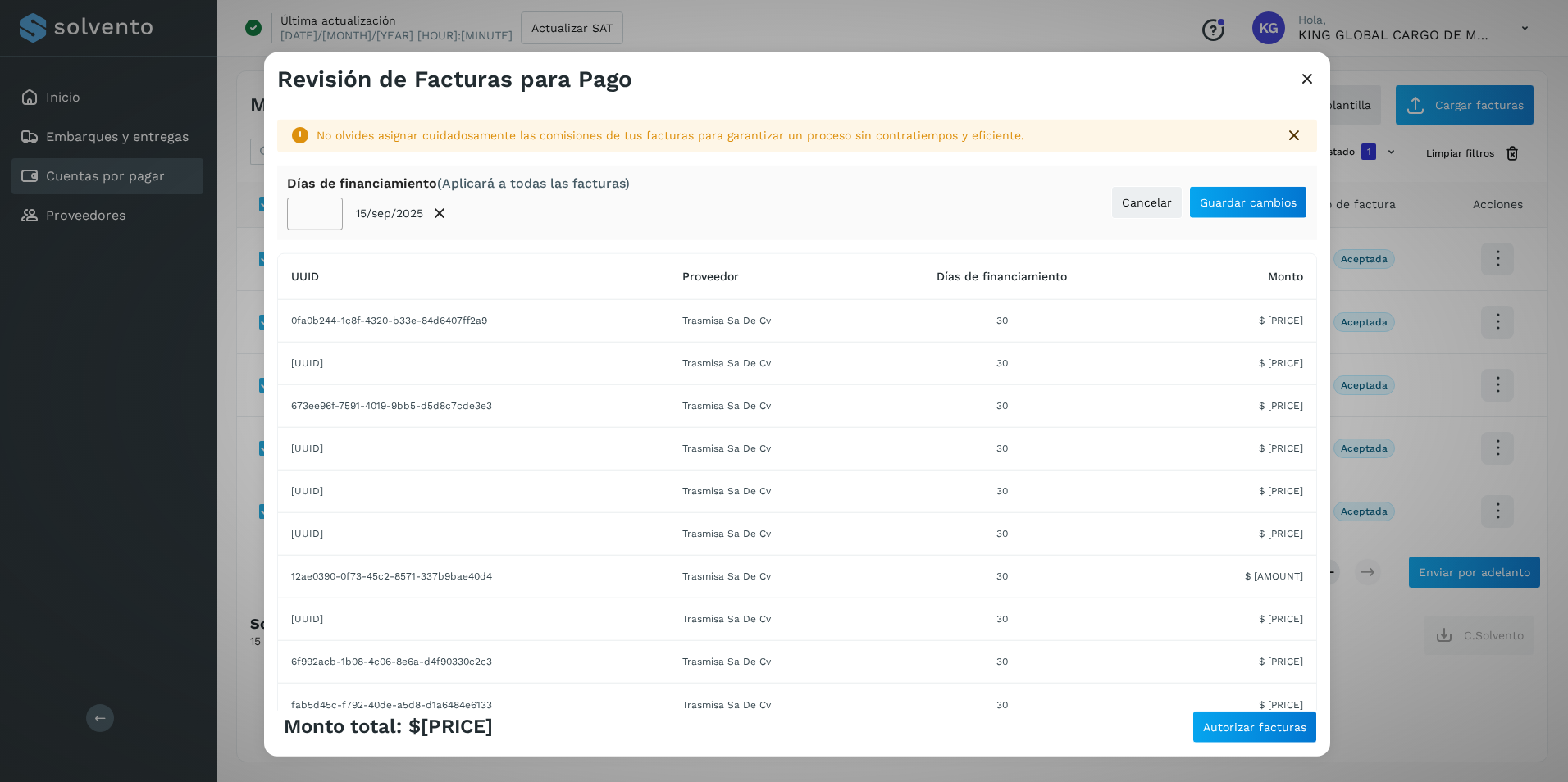 click at bounding box center (1307, 80) 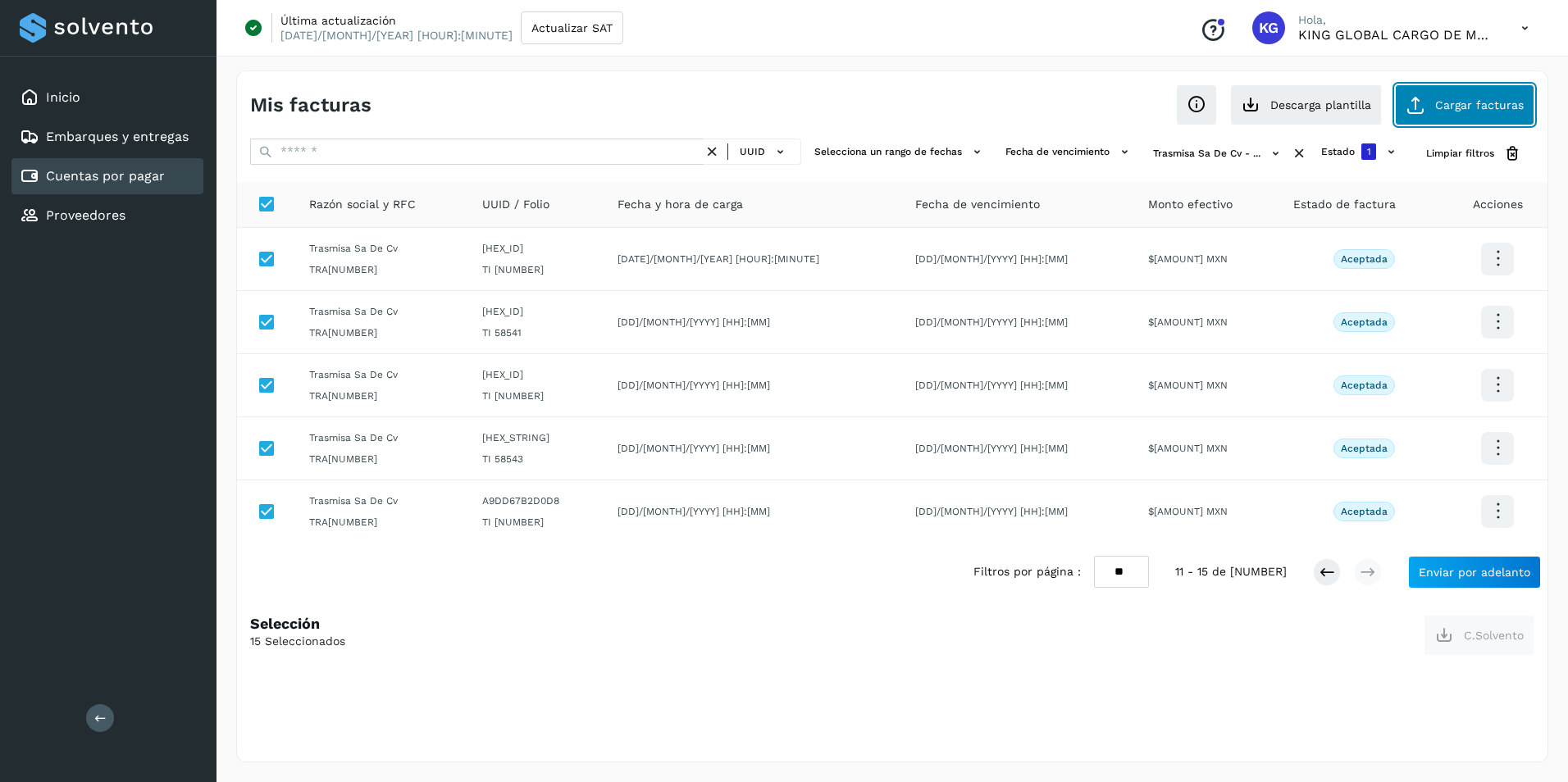 click on "Cargar facturas" 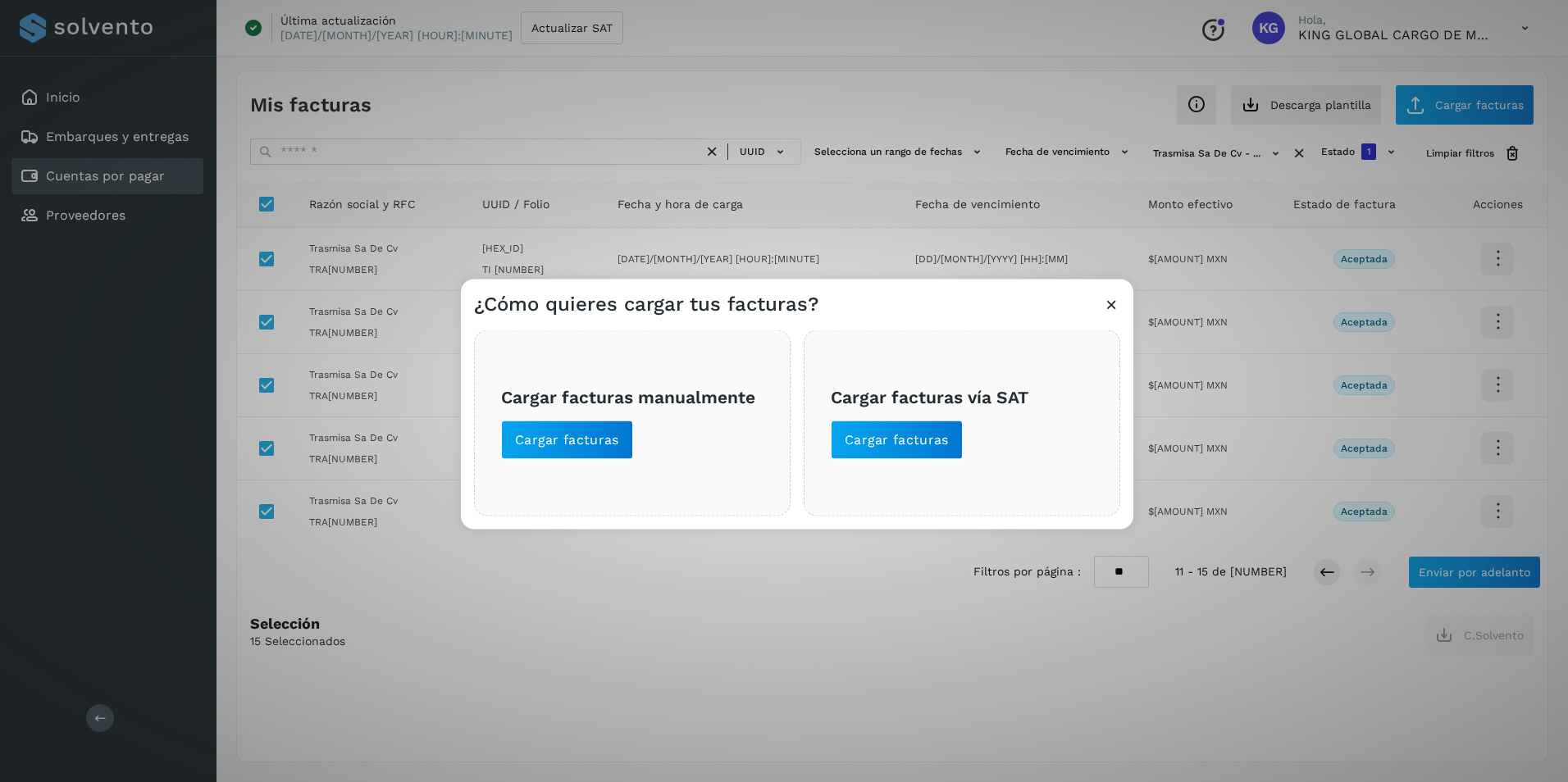 click at bounding box center [1111, 304] 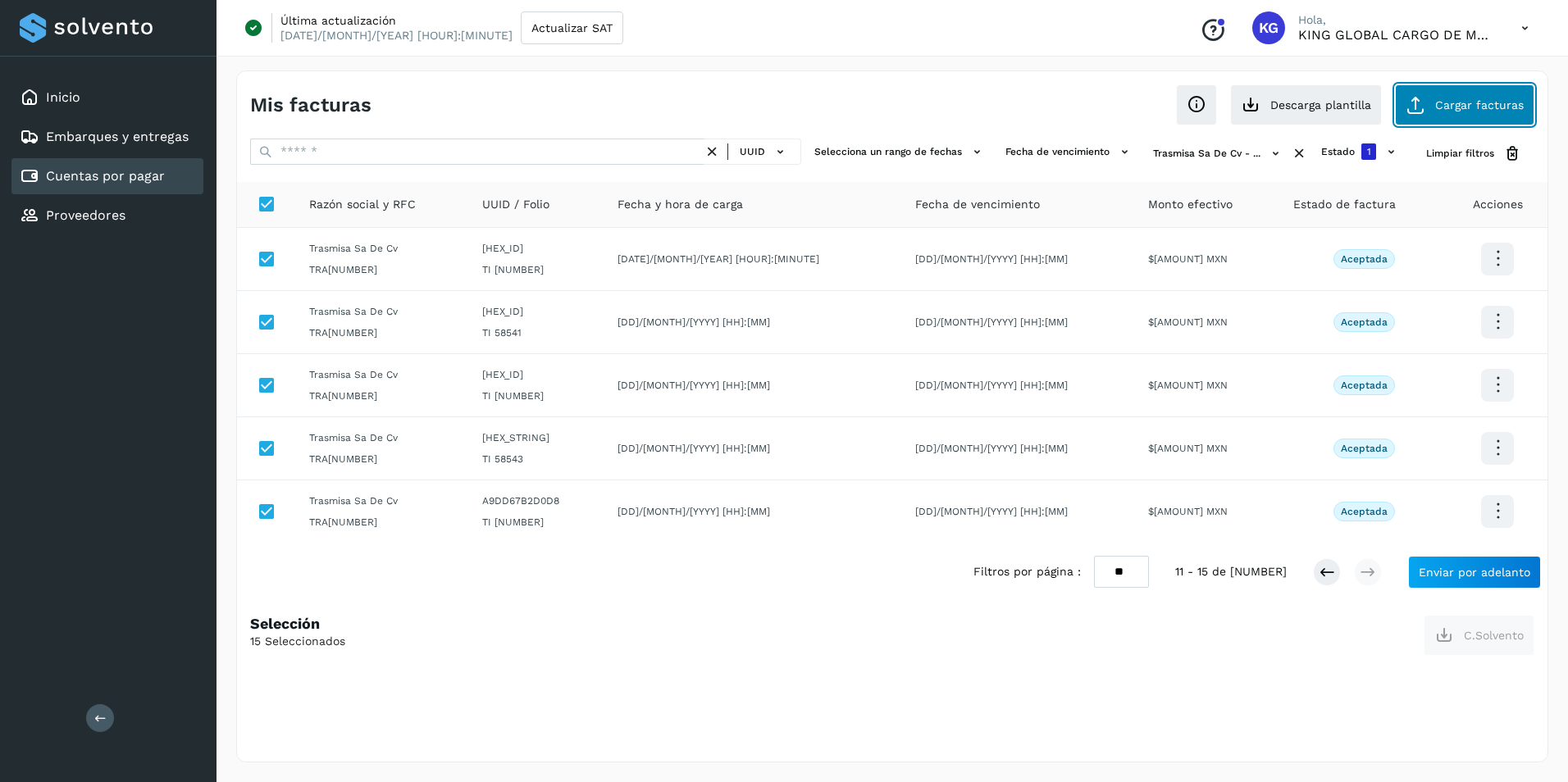 click on "Cargar facturas" 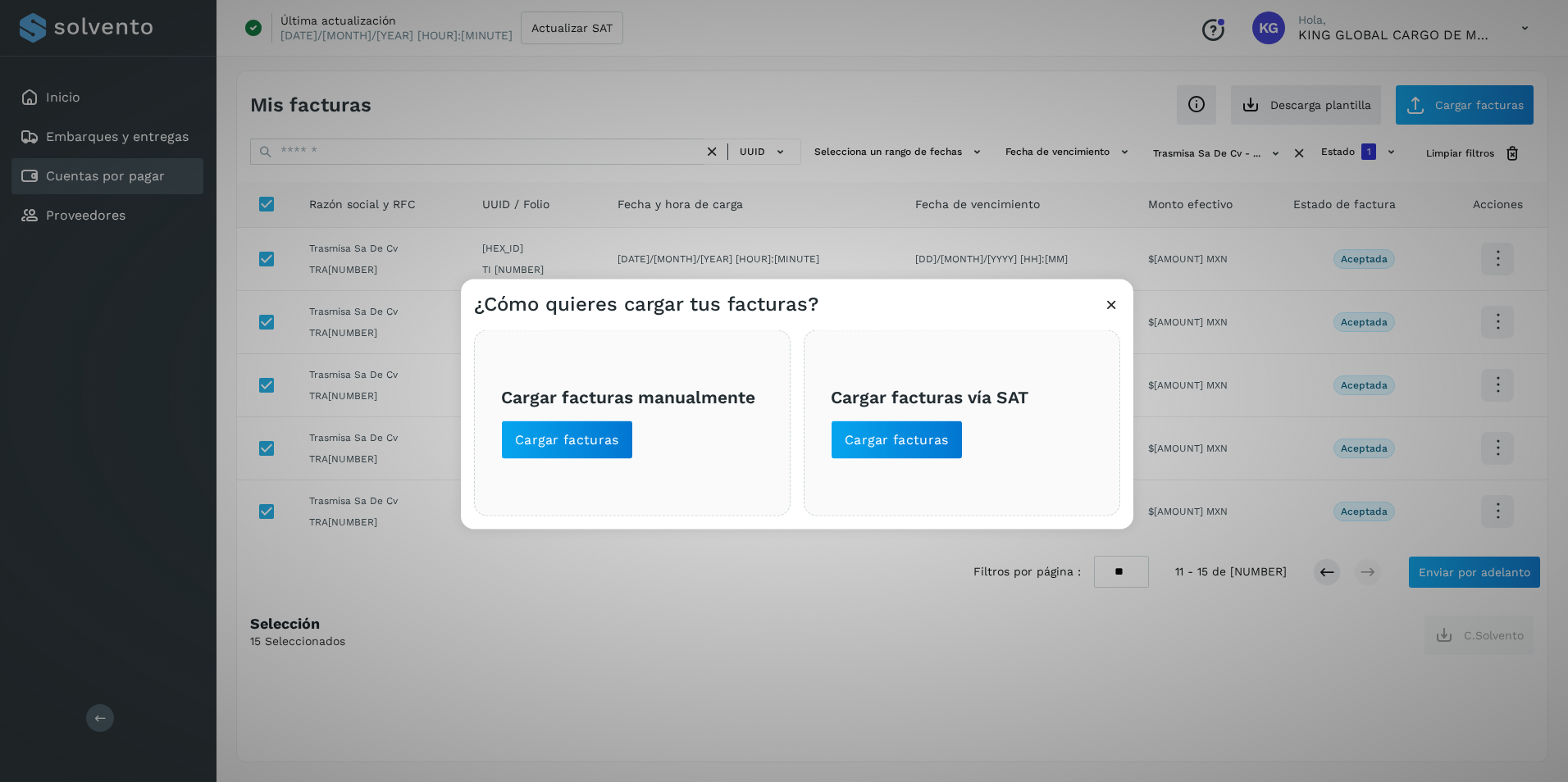 click at bounding box center (1111, 304) 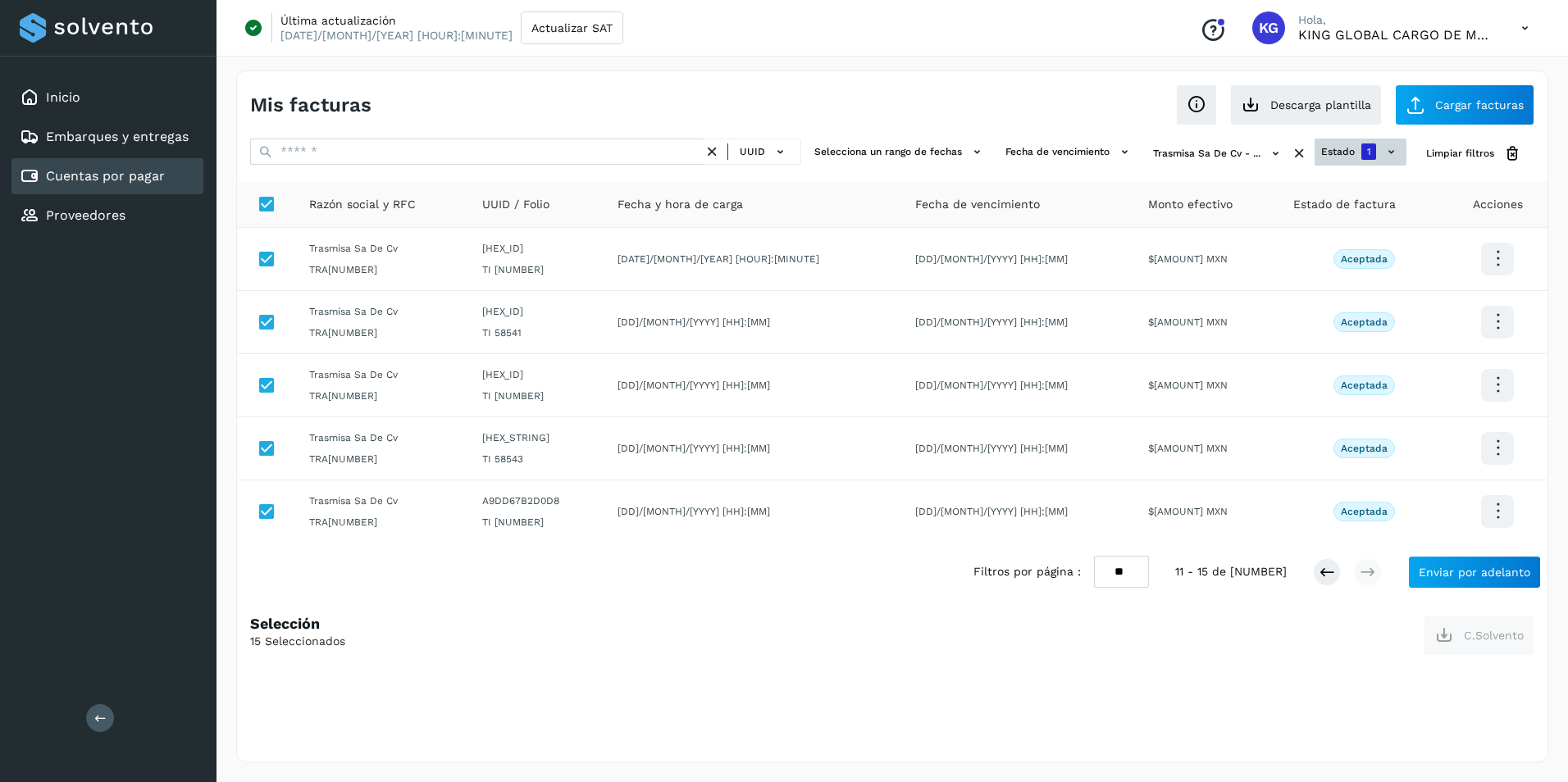 click 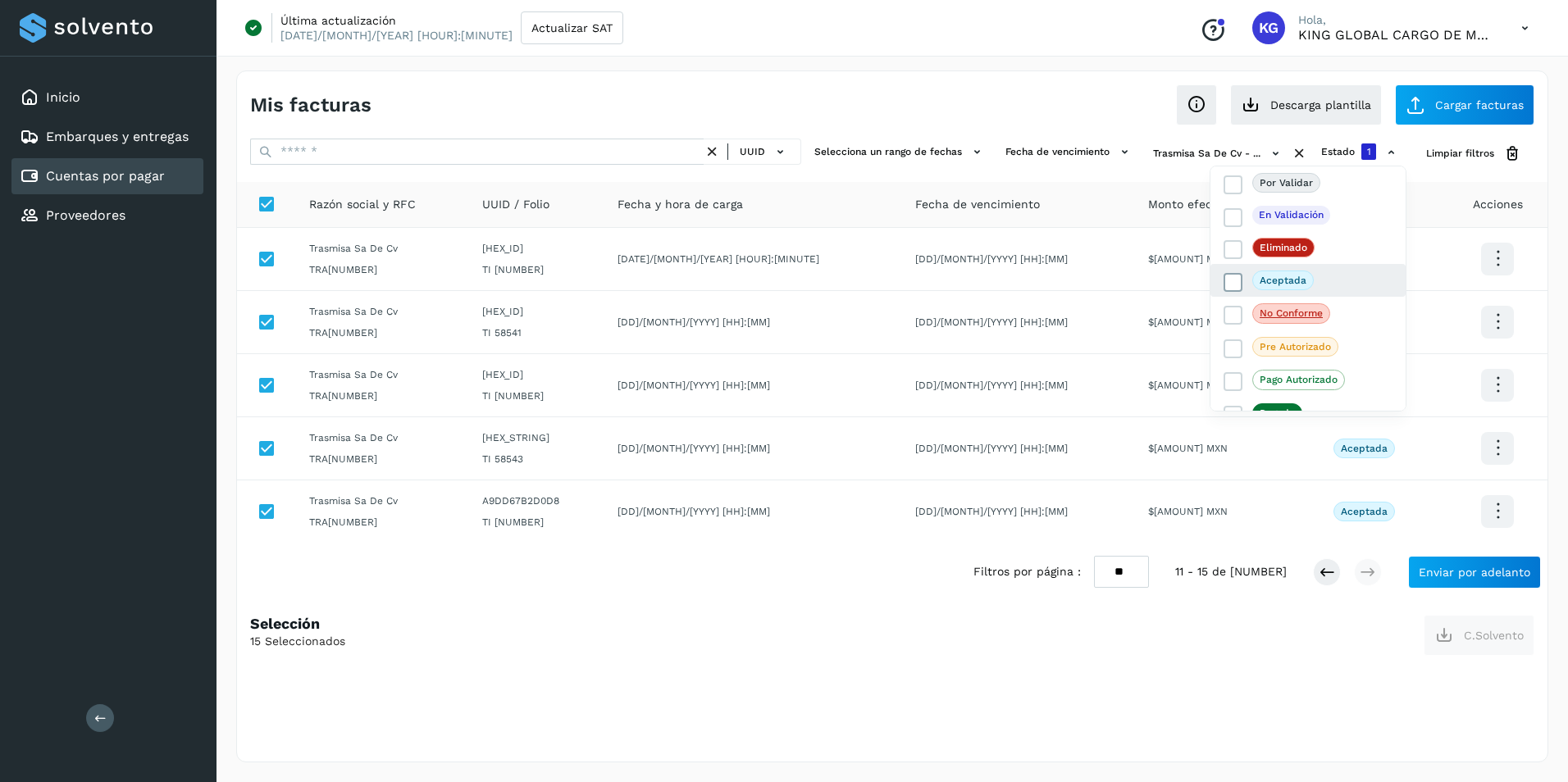 click at bounding box center (1233, 283) 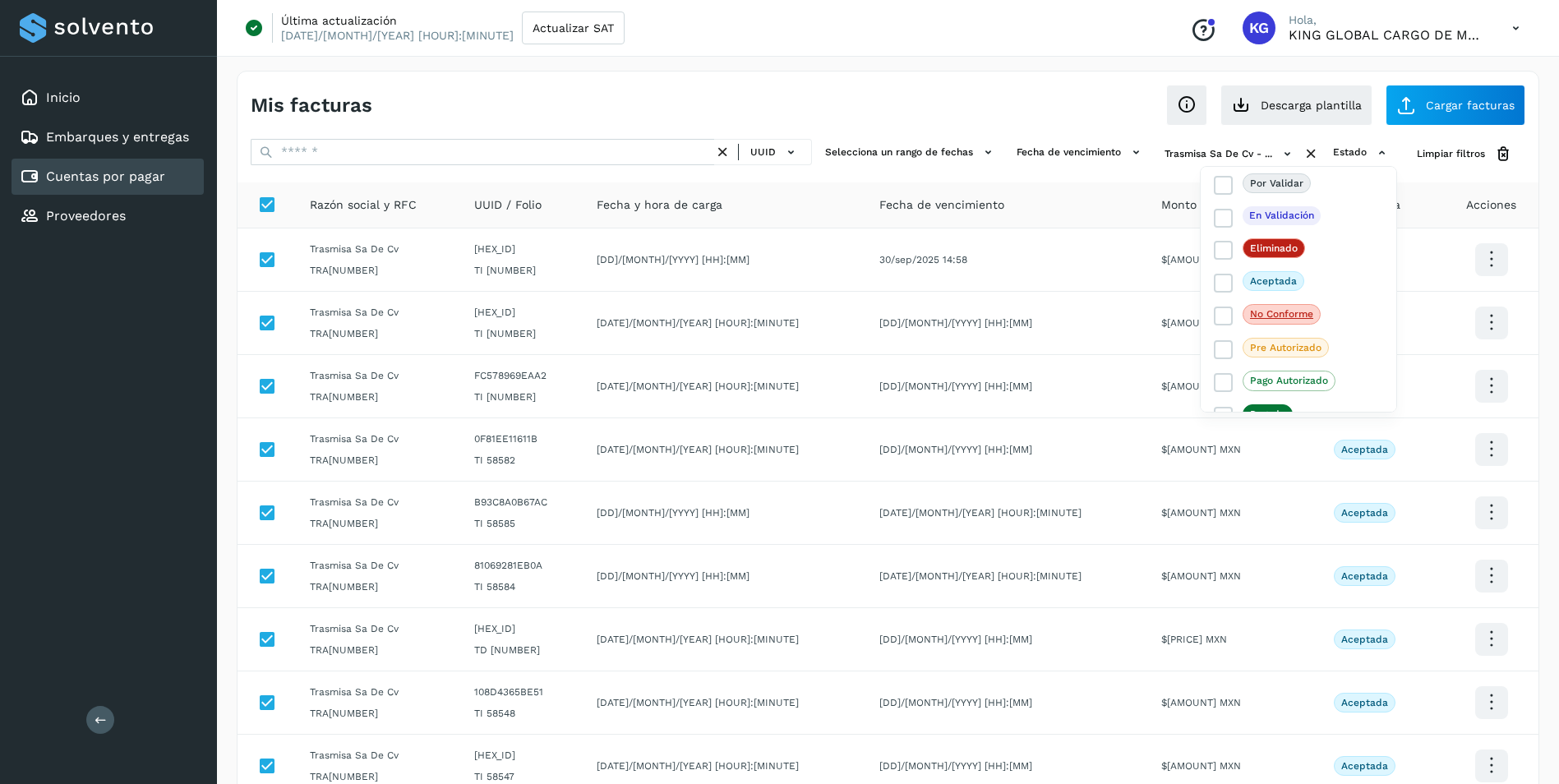 click at bounding box center [779, 392] 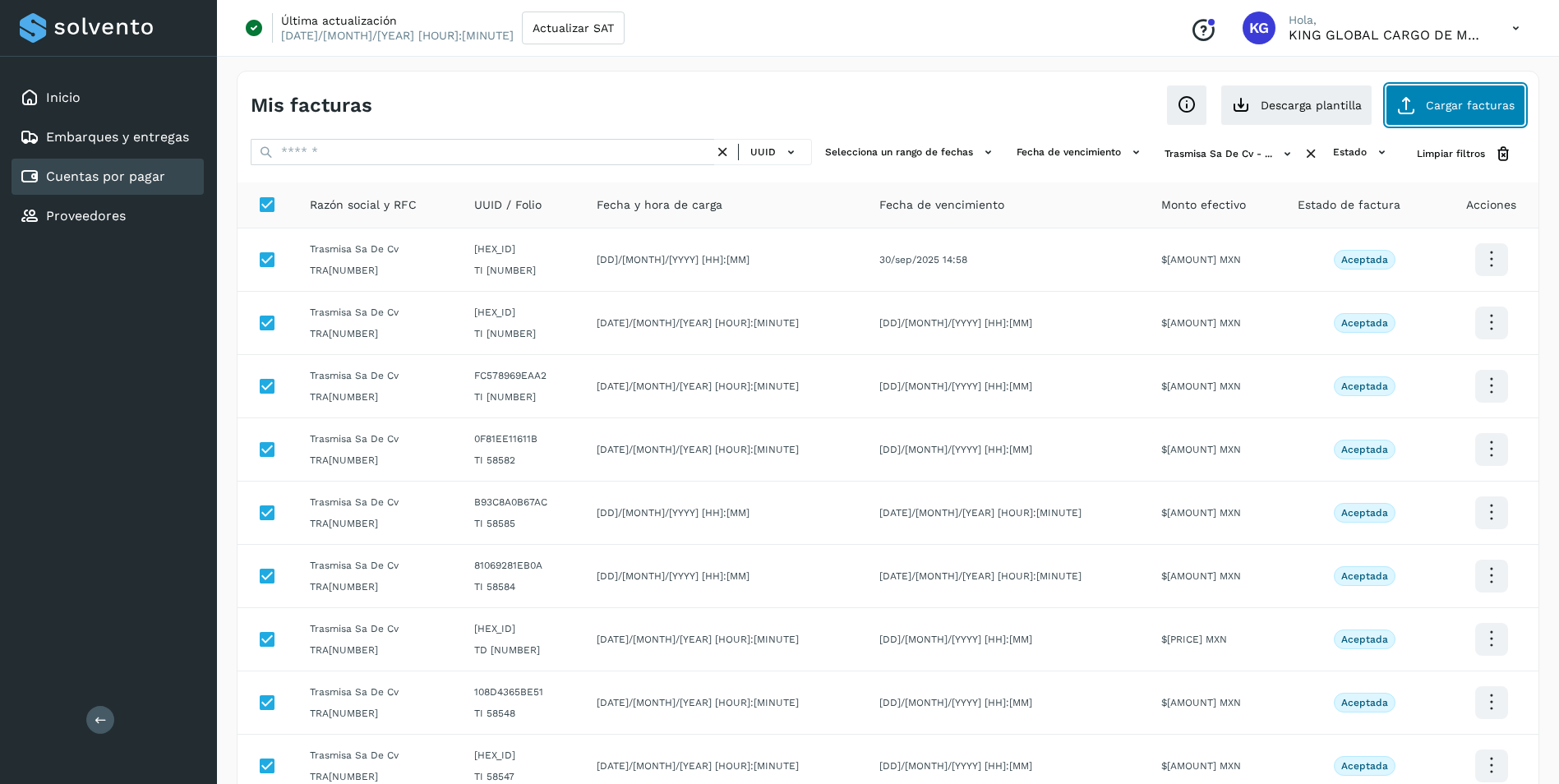 click on "Cargar facturas" 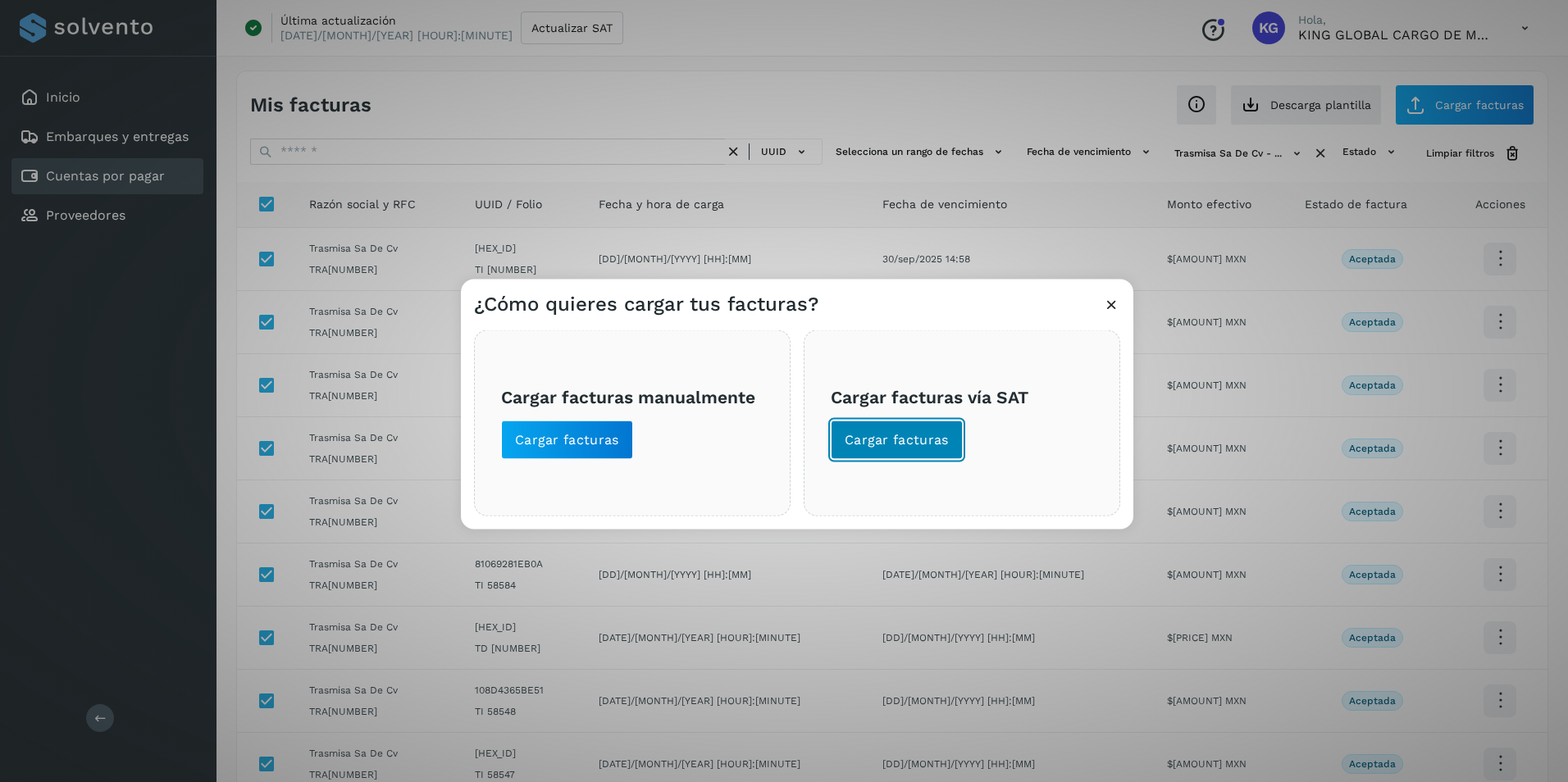 click on "Cargar facturas" 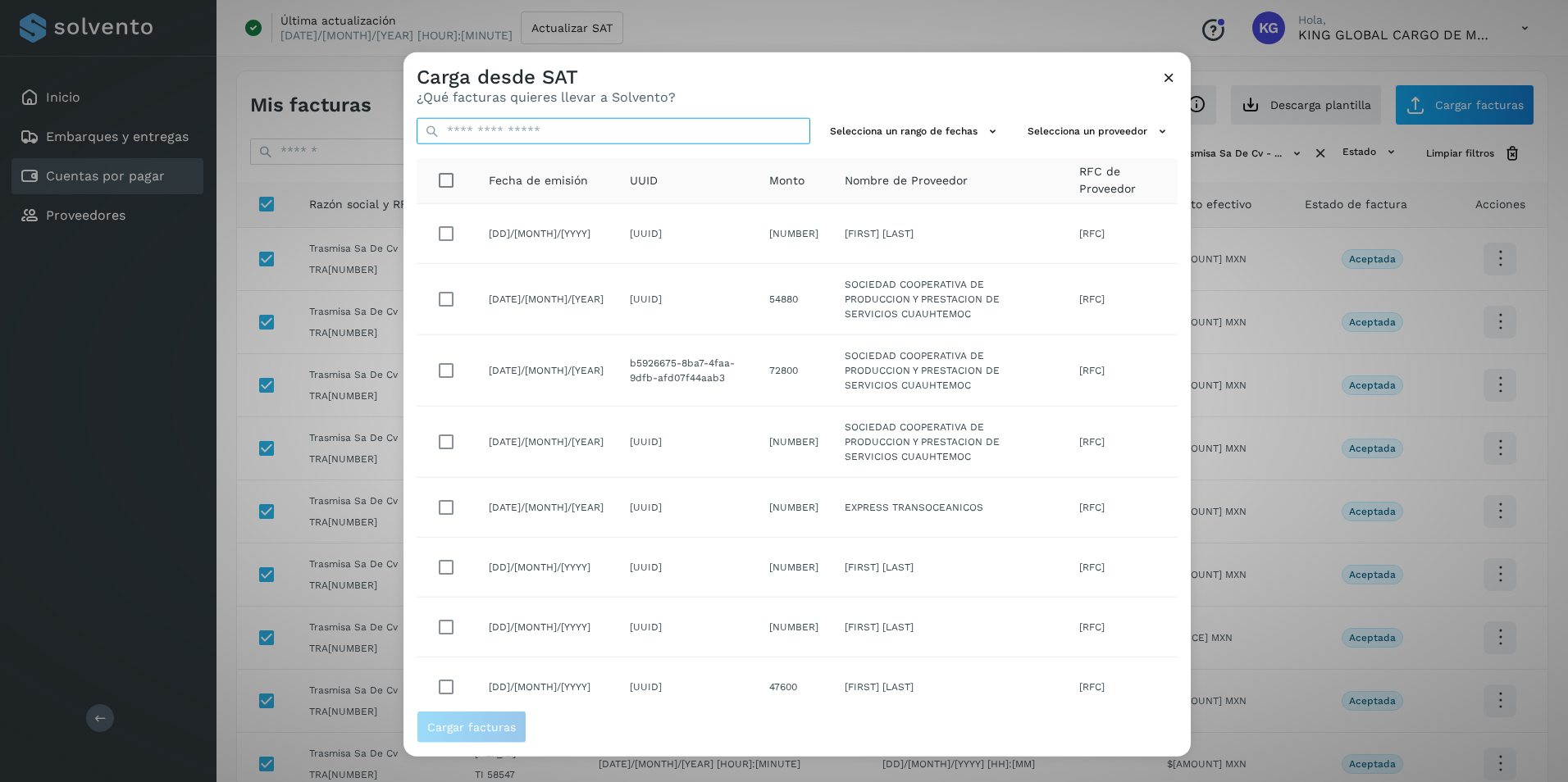 click at bounding box center [613, 131] 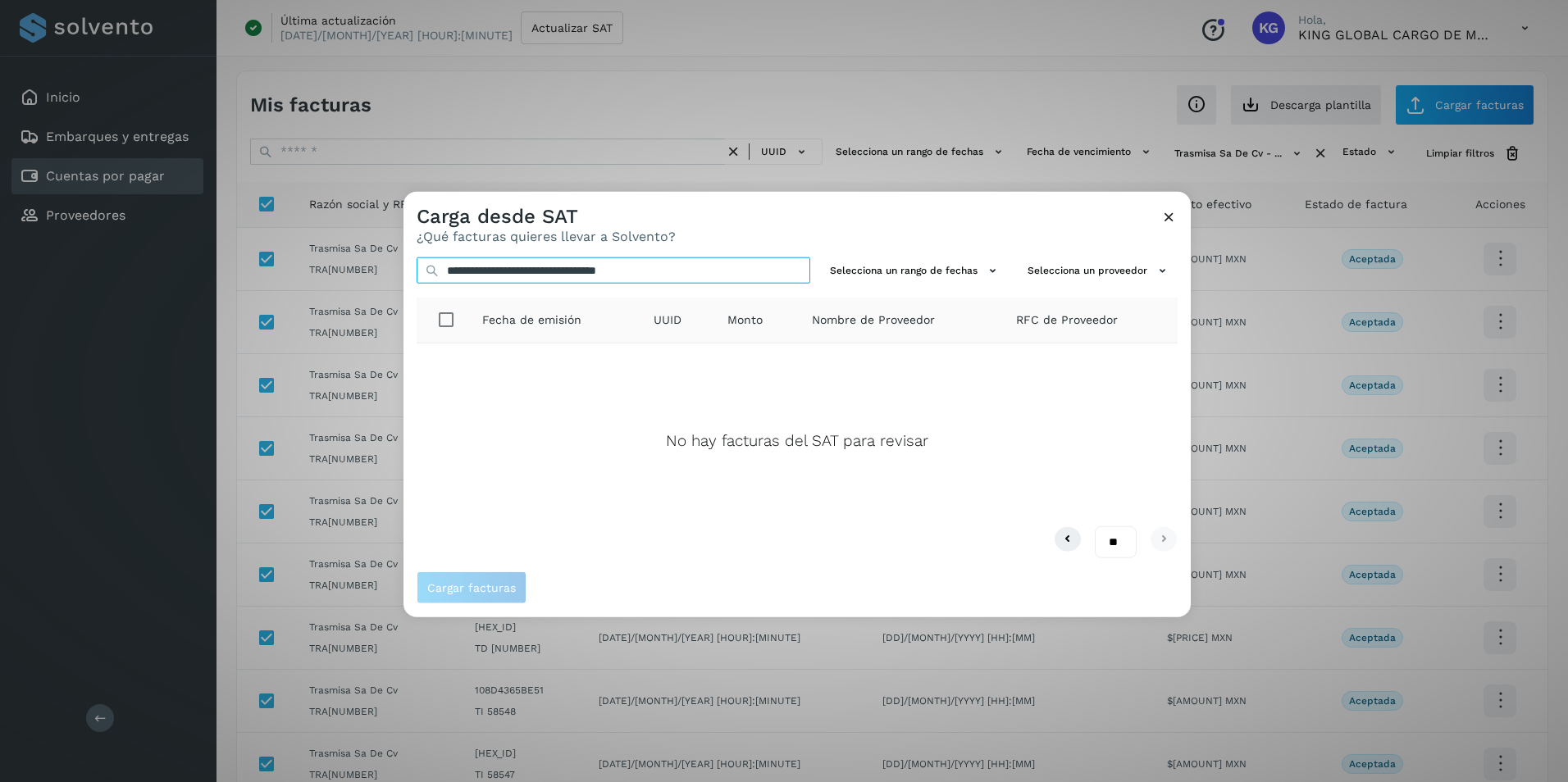click on "**********" at bounding box center (613, 271) 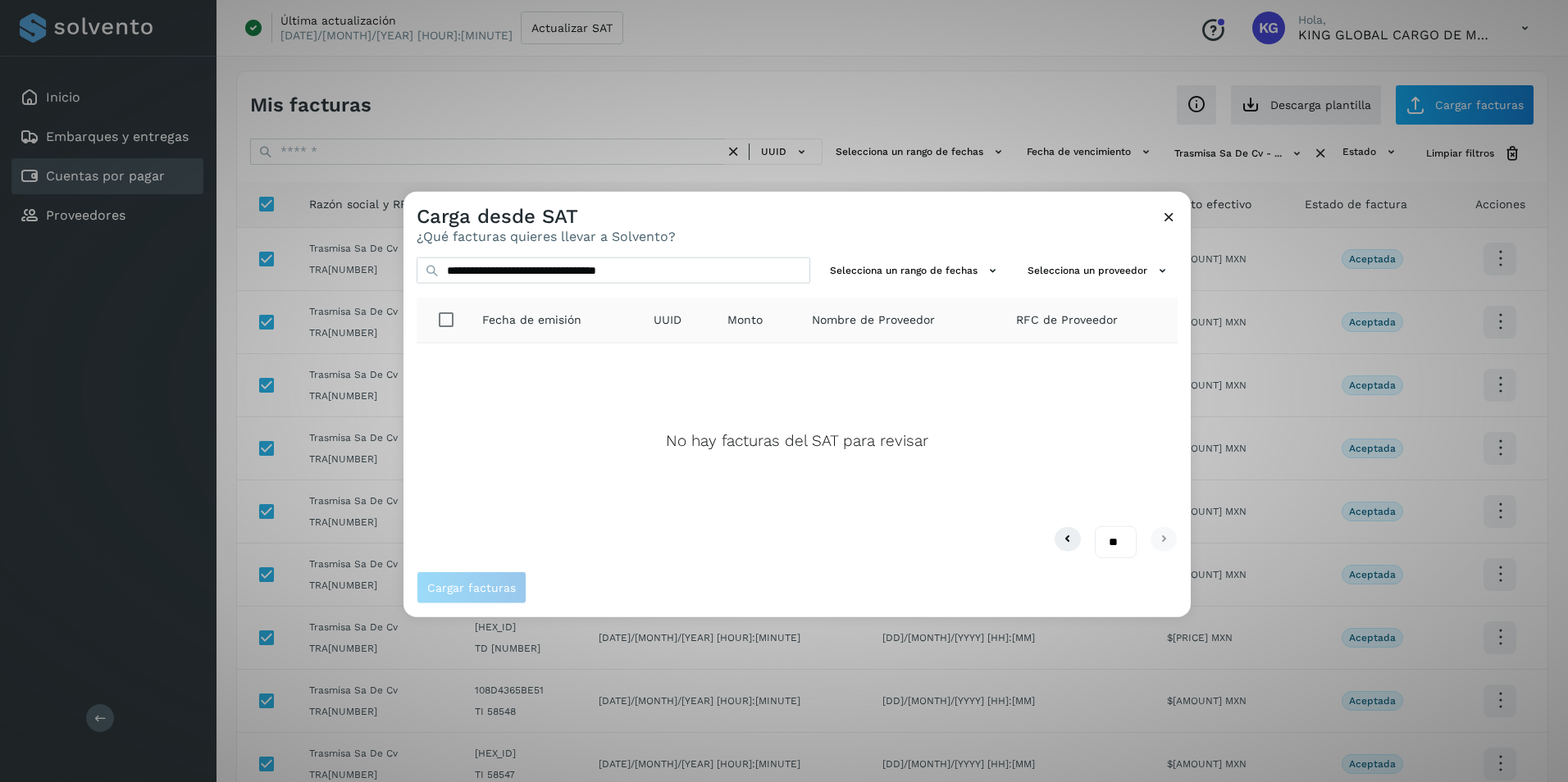 click at bounding box center (1169, 216) 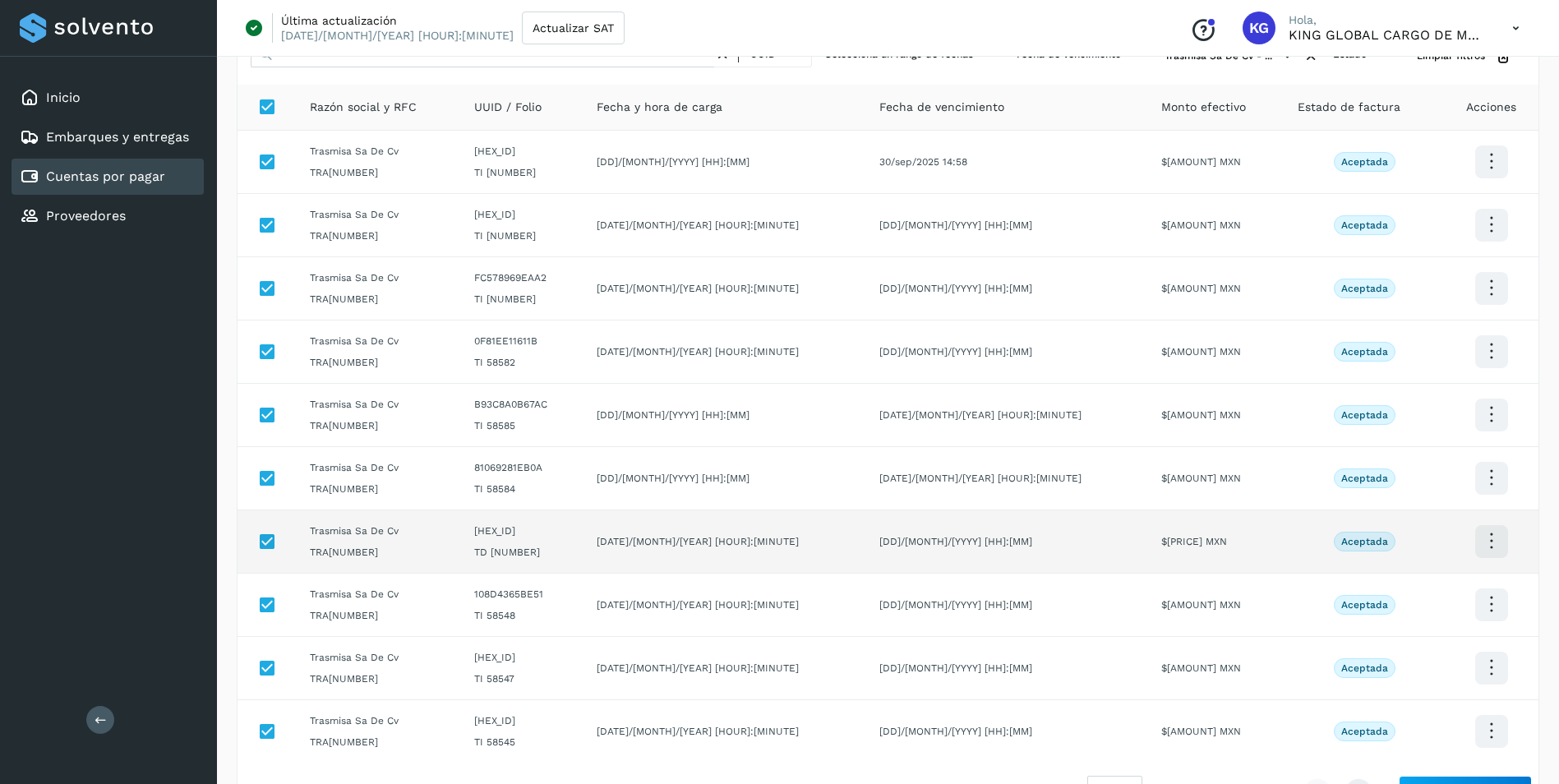 scroll, scrollTop: 0, scrollLeft: 0, axis: both 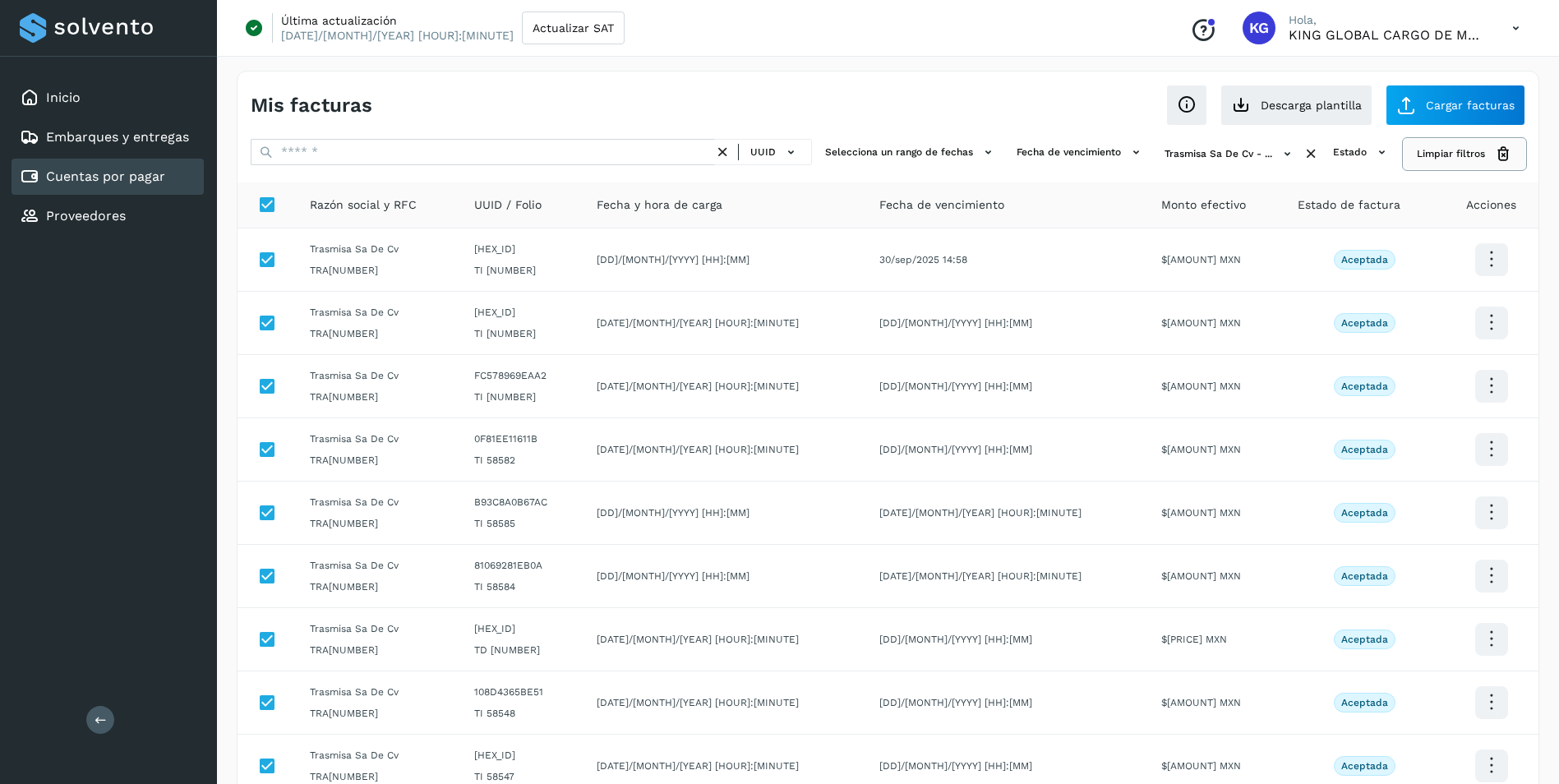 click on "Limpiar filtros" 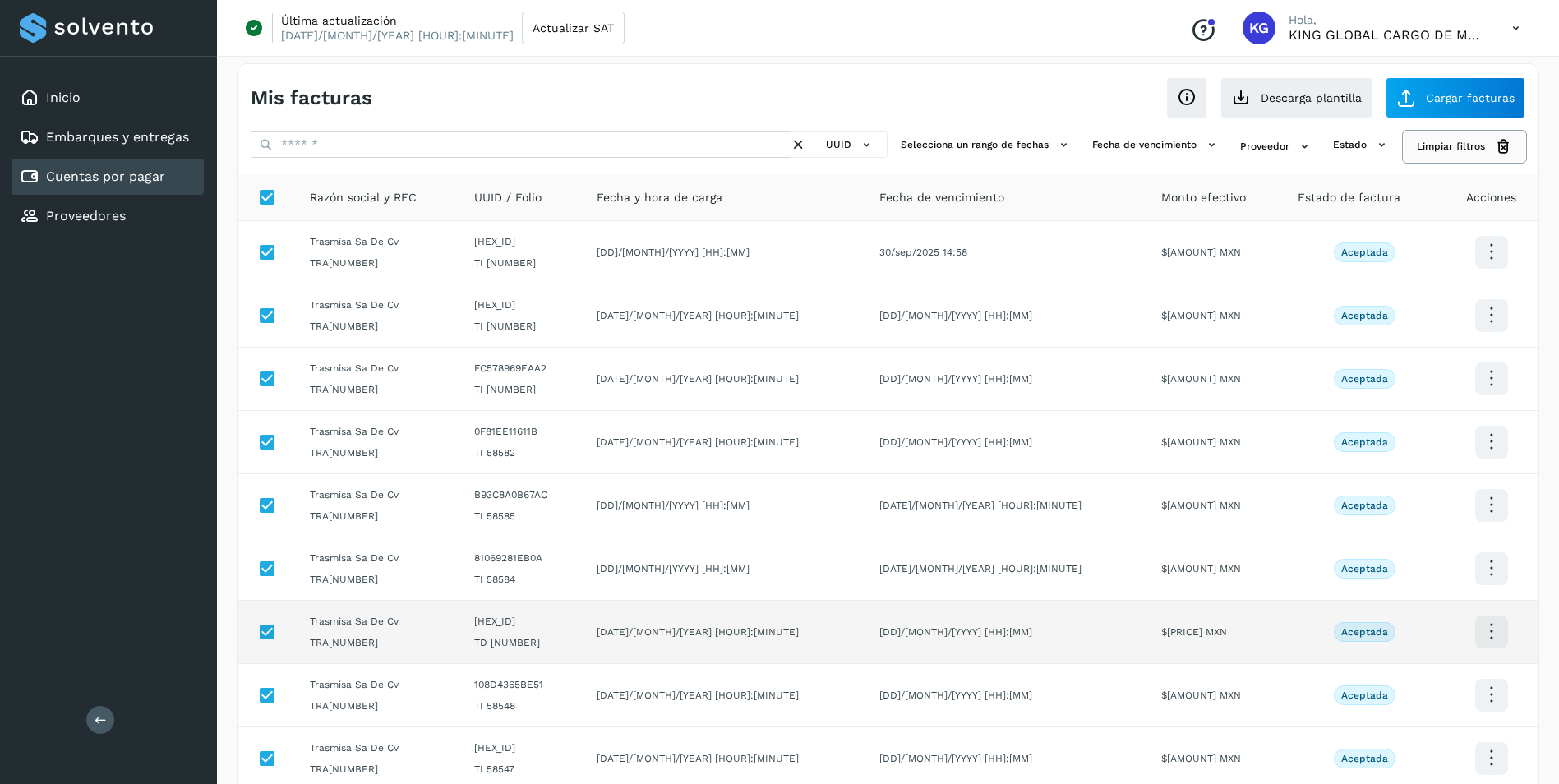scroll, scrollTop: 0, scrollLeft: 0, axis: both 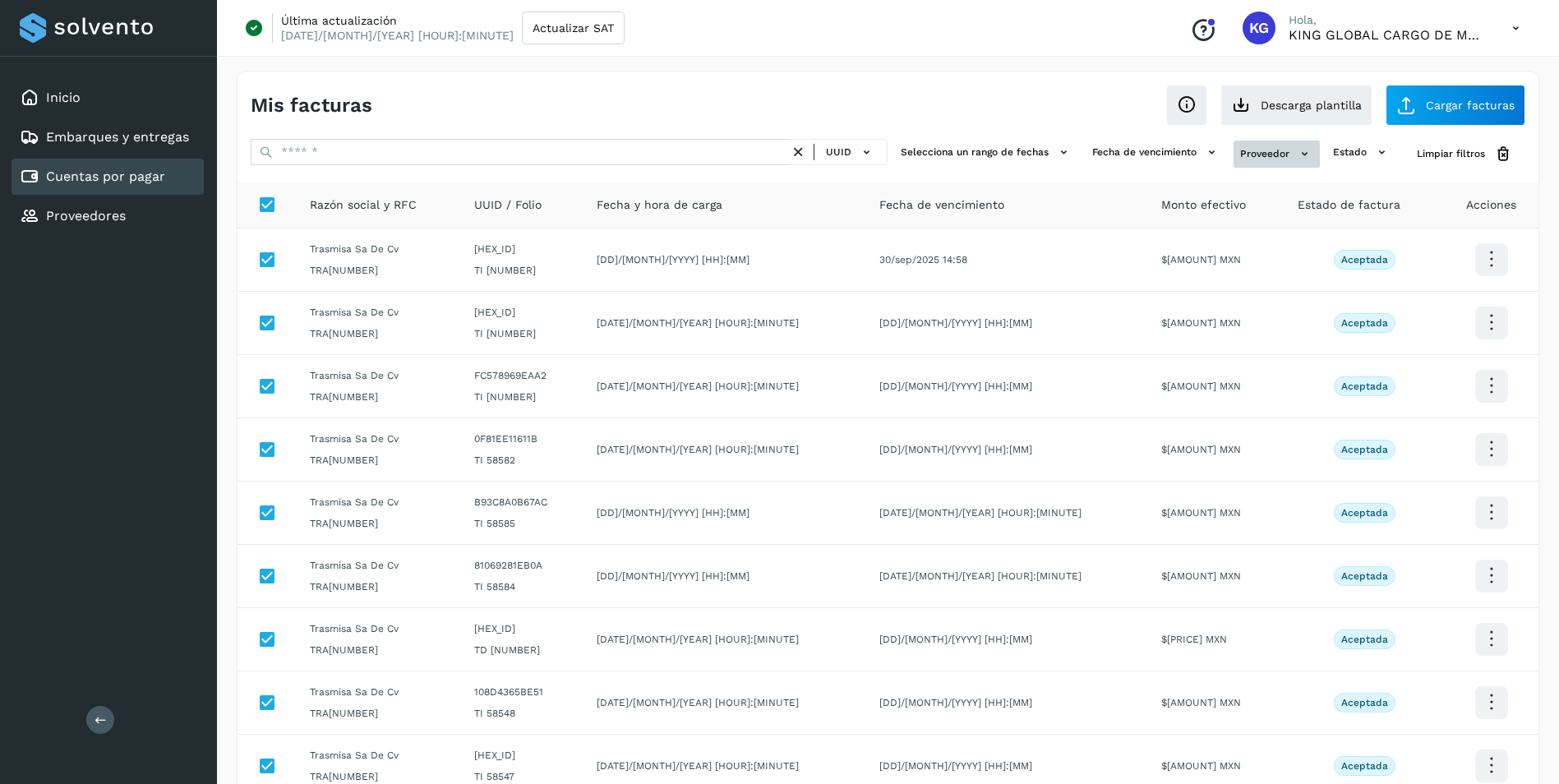 click 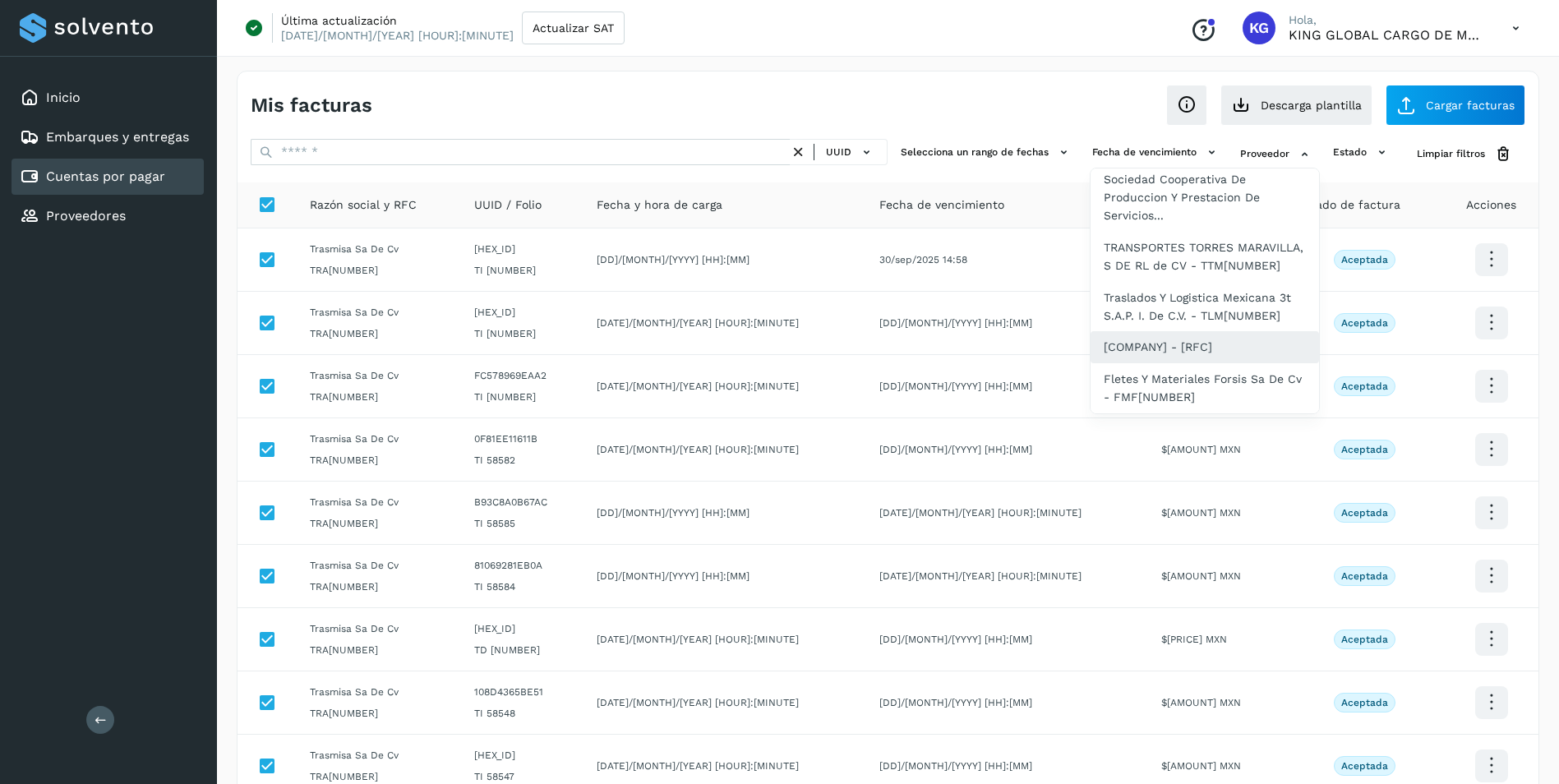 scroll, scrollTop: 409, scrollLeft: 0, axis: vertical 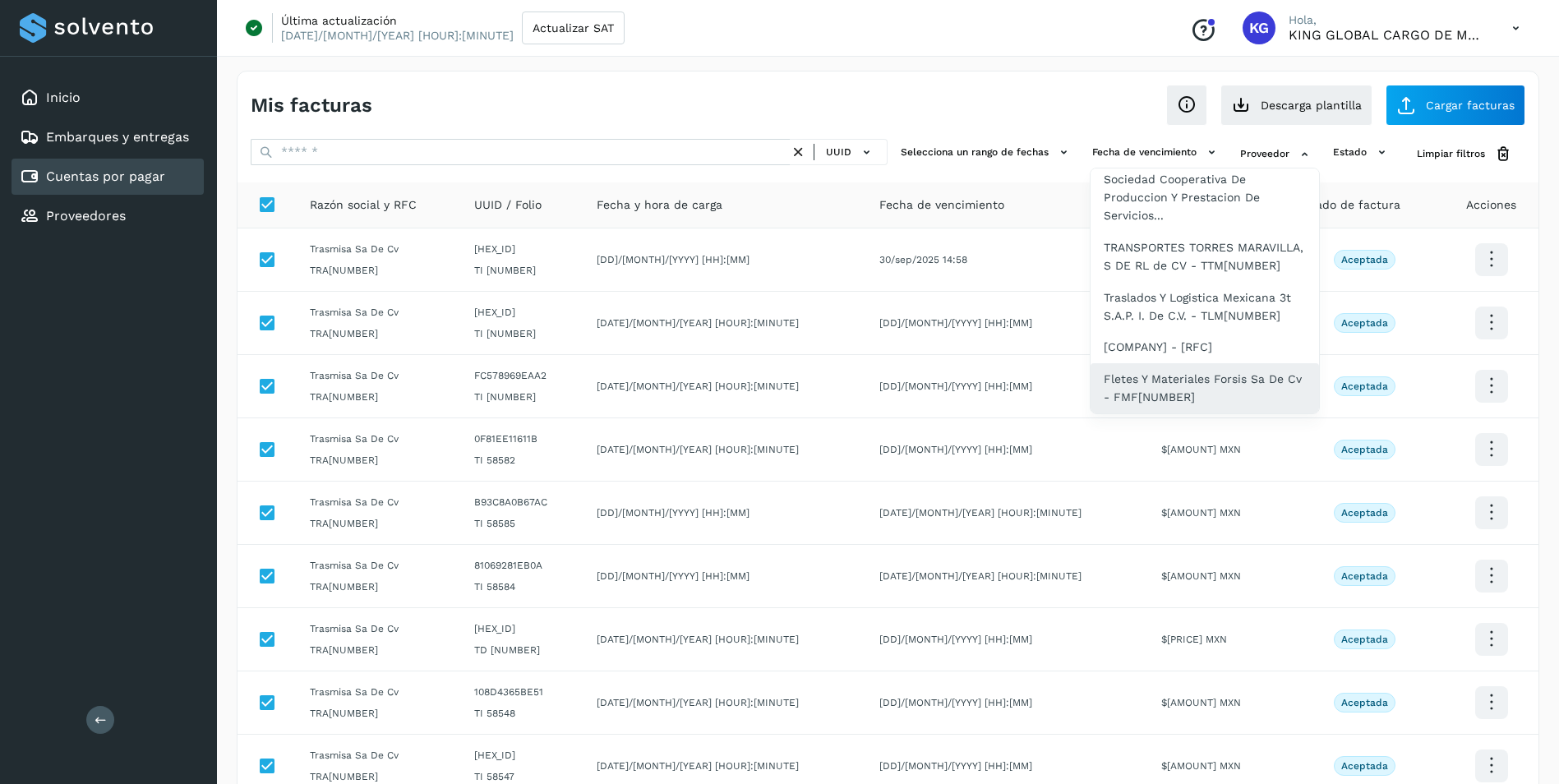 click on "[COMPANY_NAME] - [RFC]" 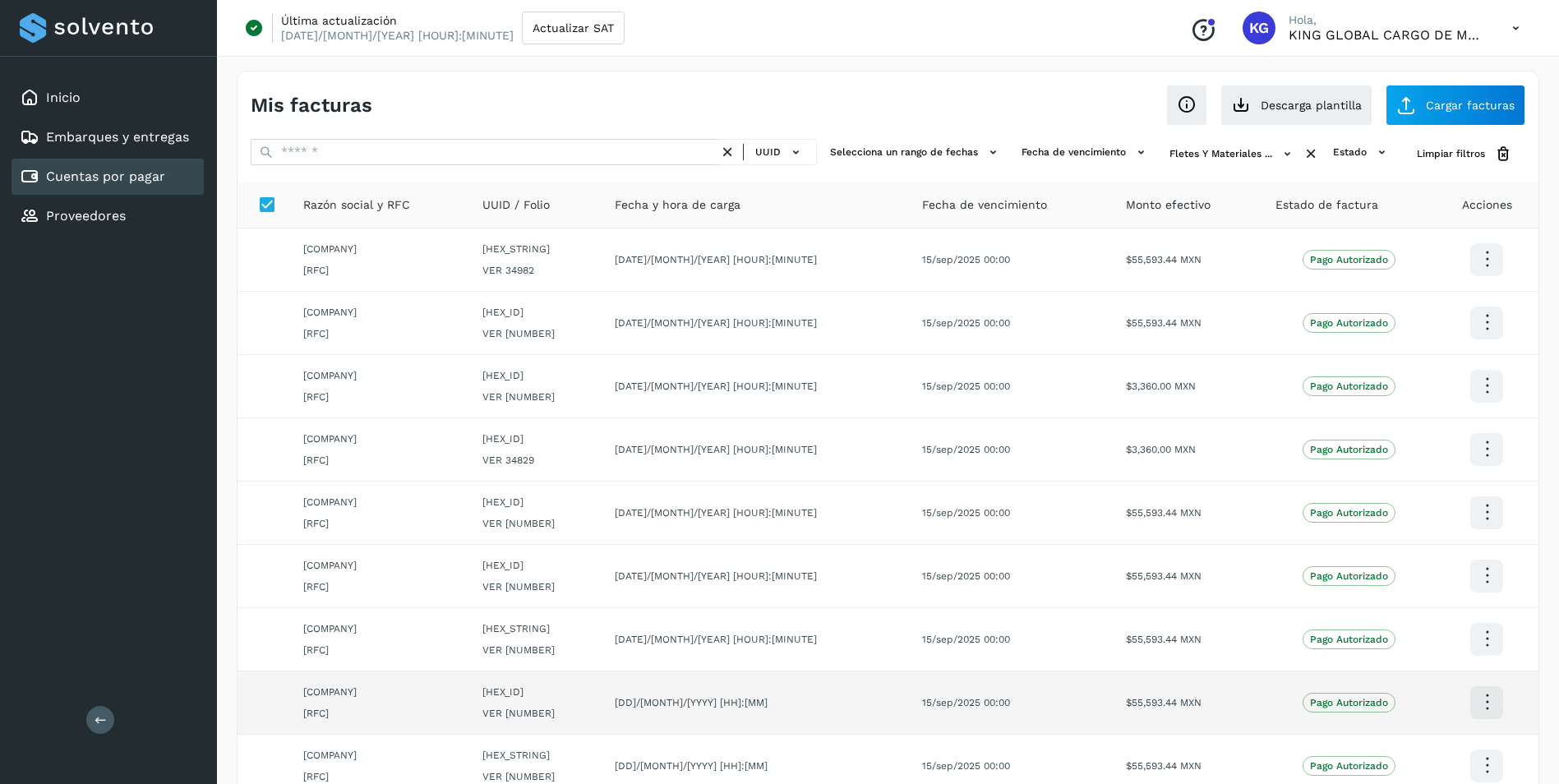 scroll, scrollTop: 224, scrollLeft: 0, axis: vertical 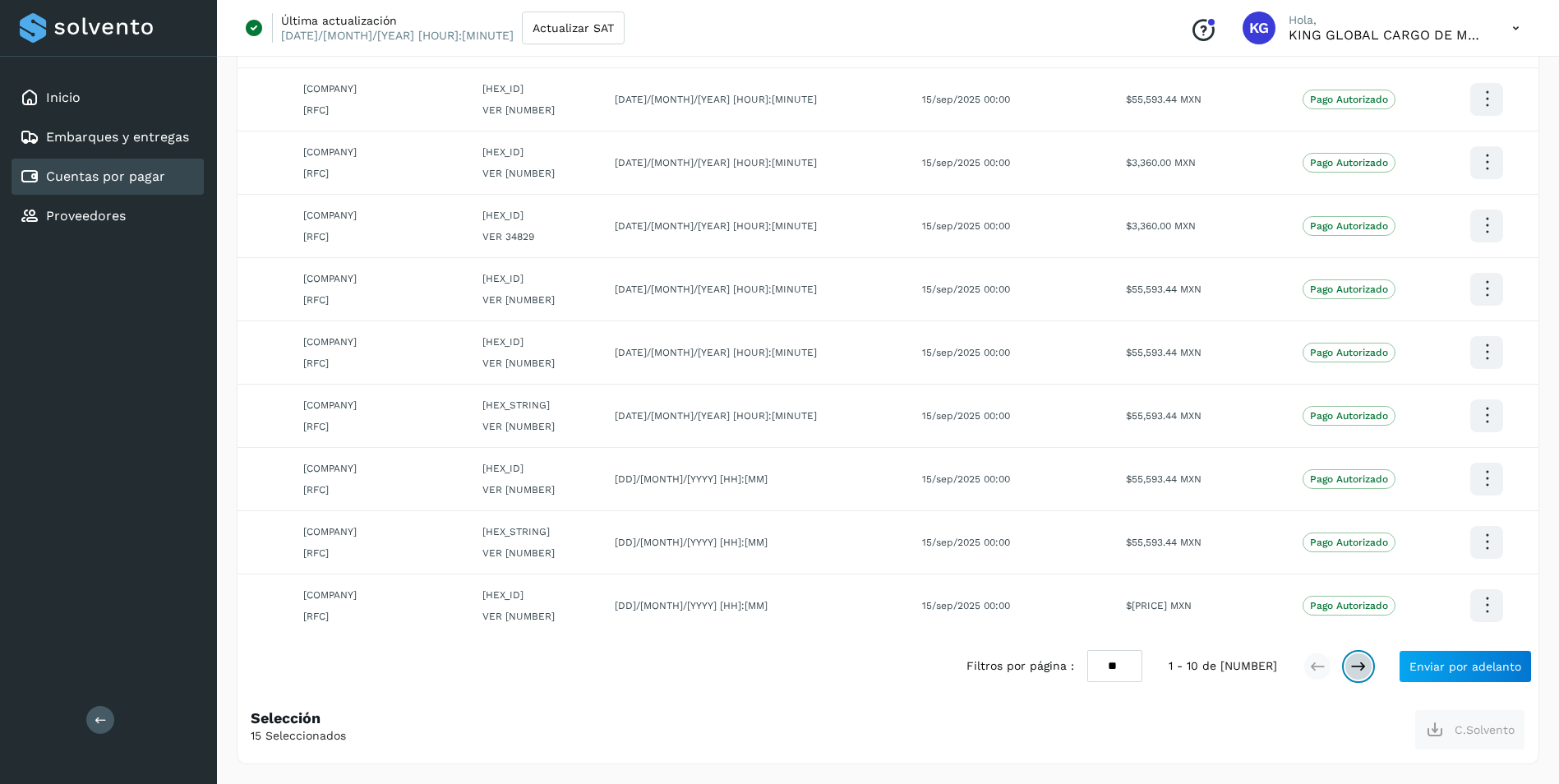 click at bounding box center (1358, 666) 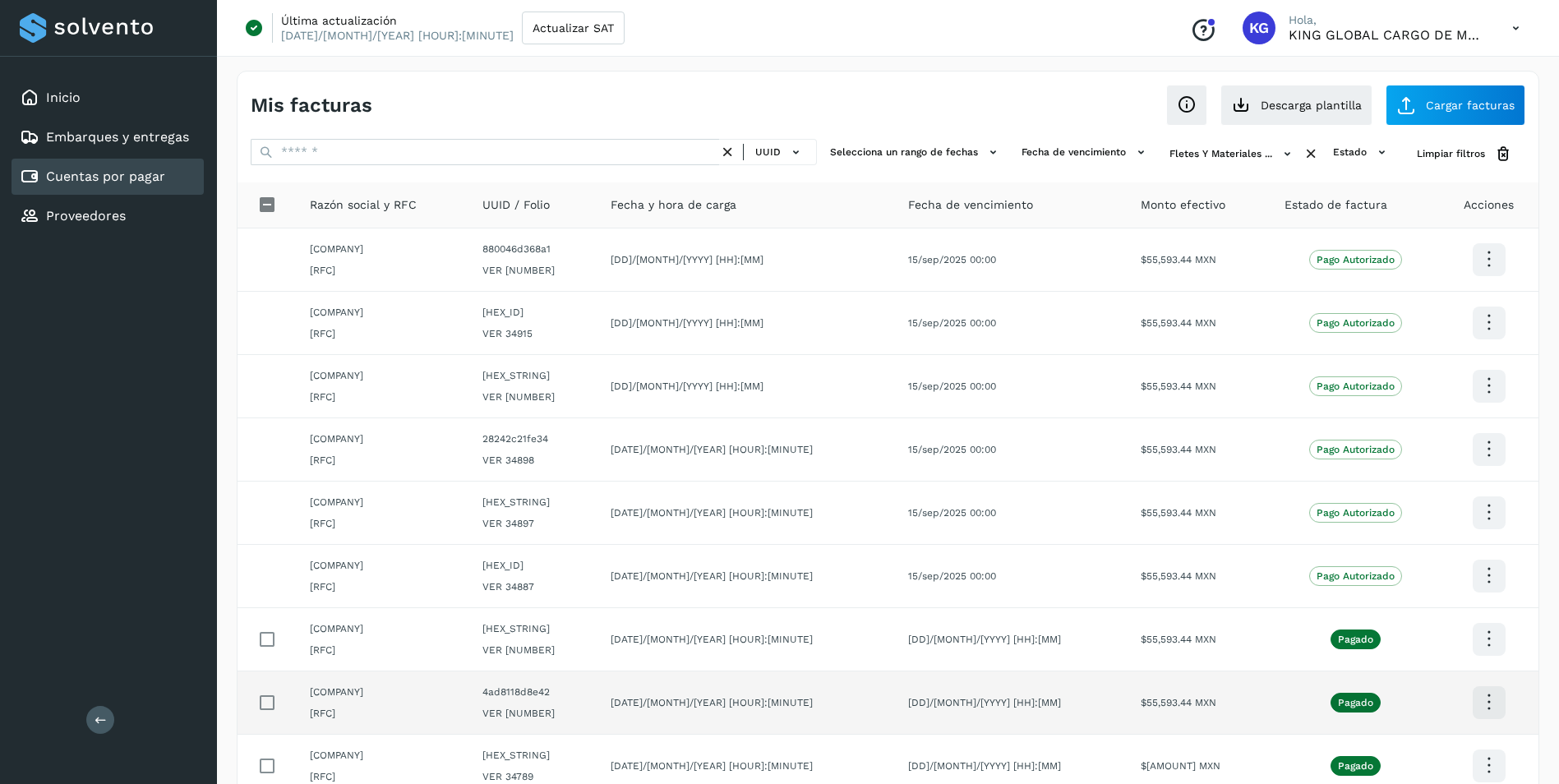 scroll, scrollTop: 224, scrollLeft: 0, axis: vertical 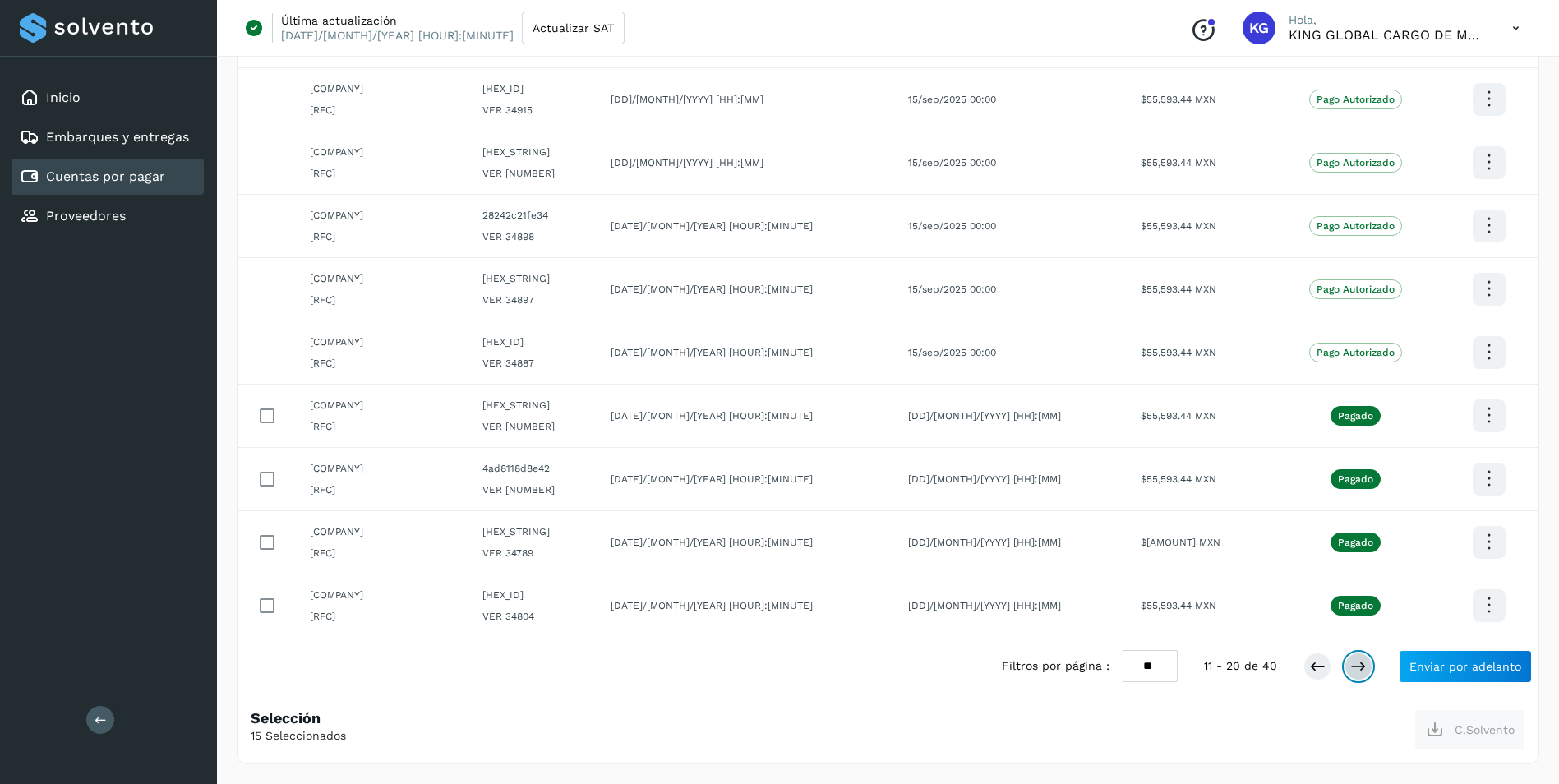 click at bounding box center [1358, 666] 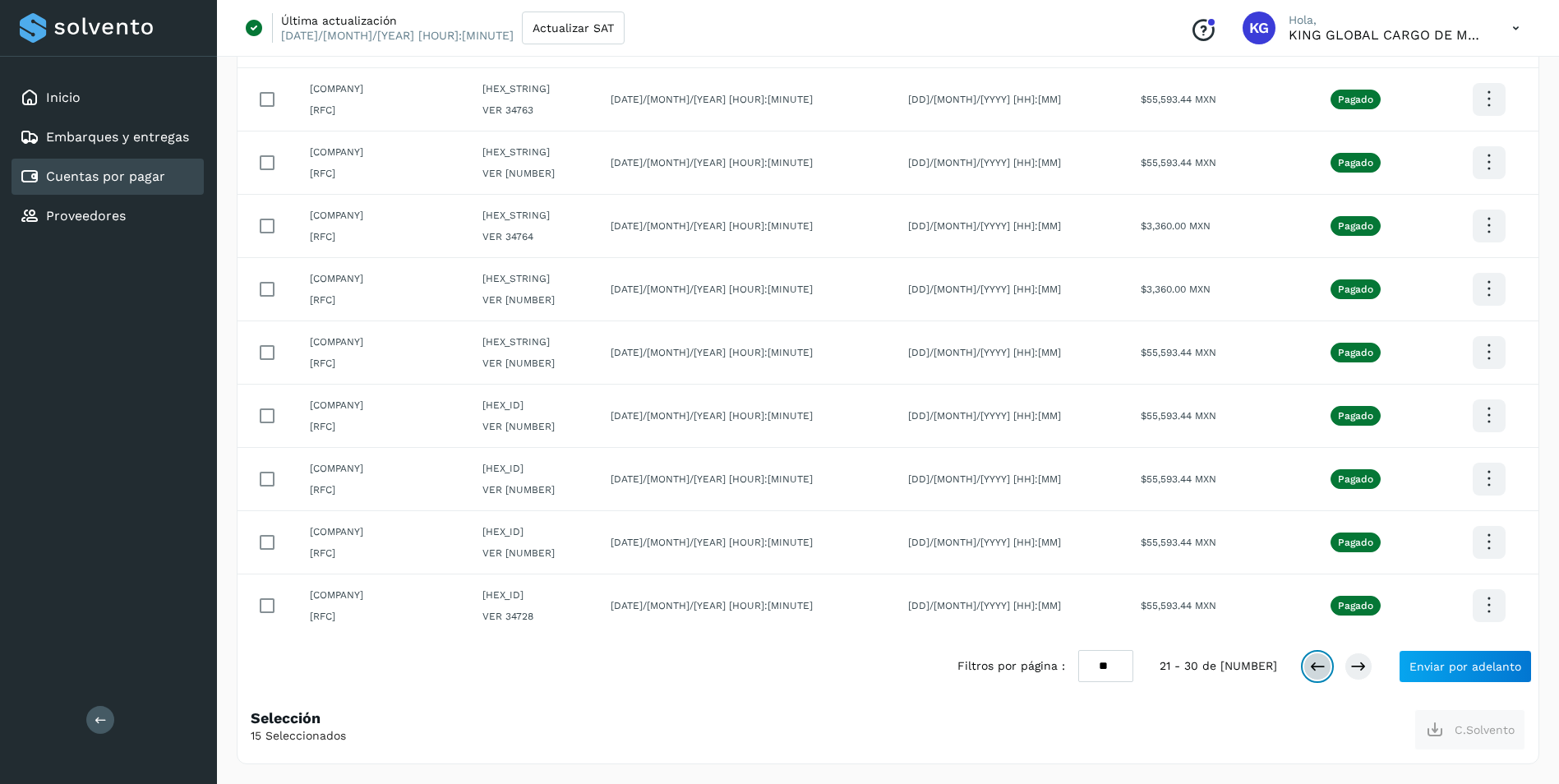 click at bounding box center [1317, 666] 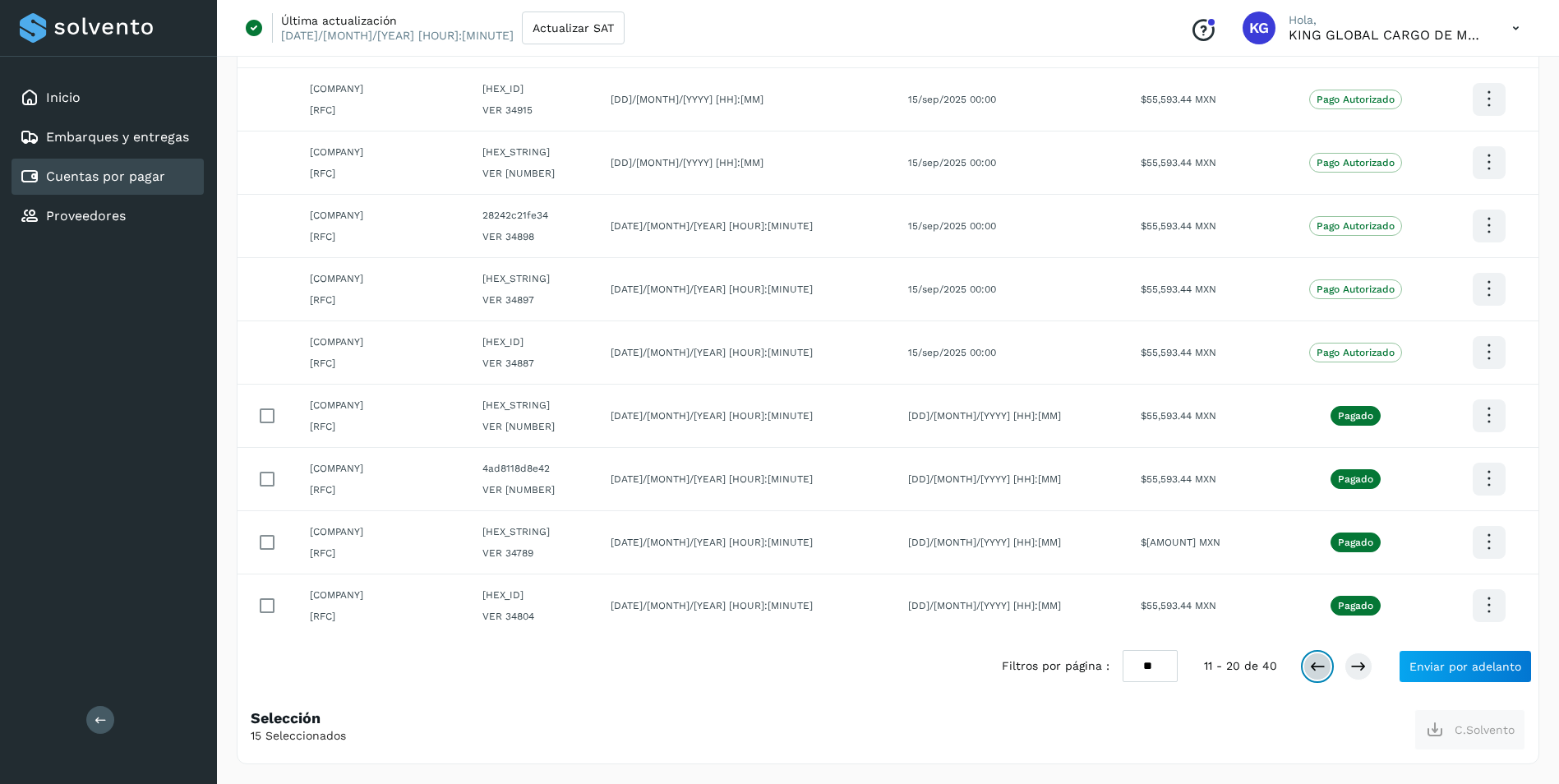 click at bounding box center [1317, 666] 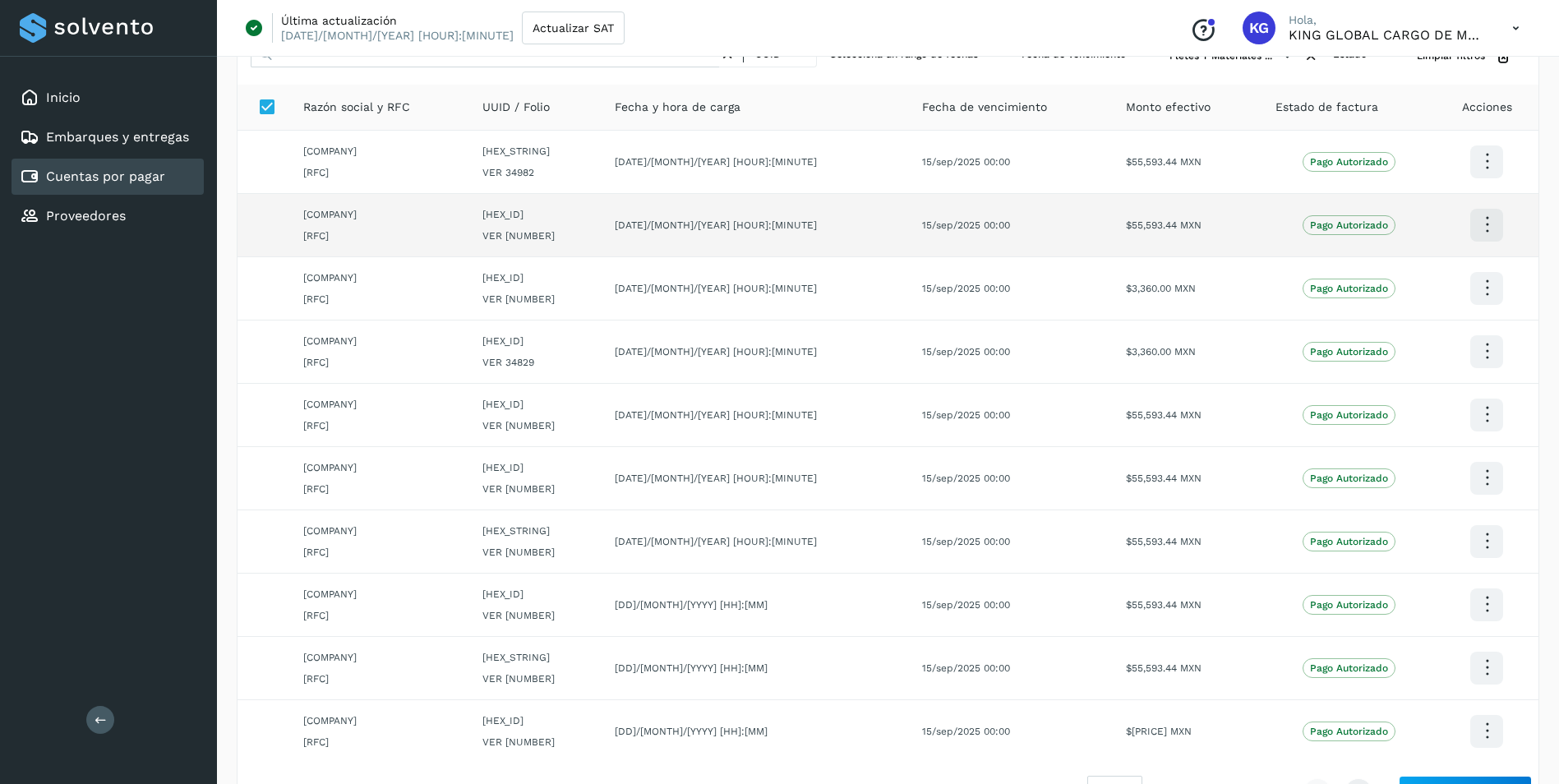 scroll, scrollTop: 0, scrollLeft: 0, axis: both 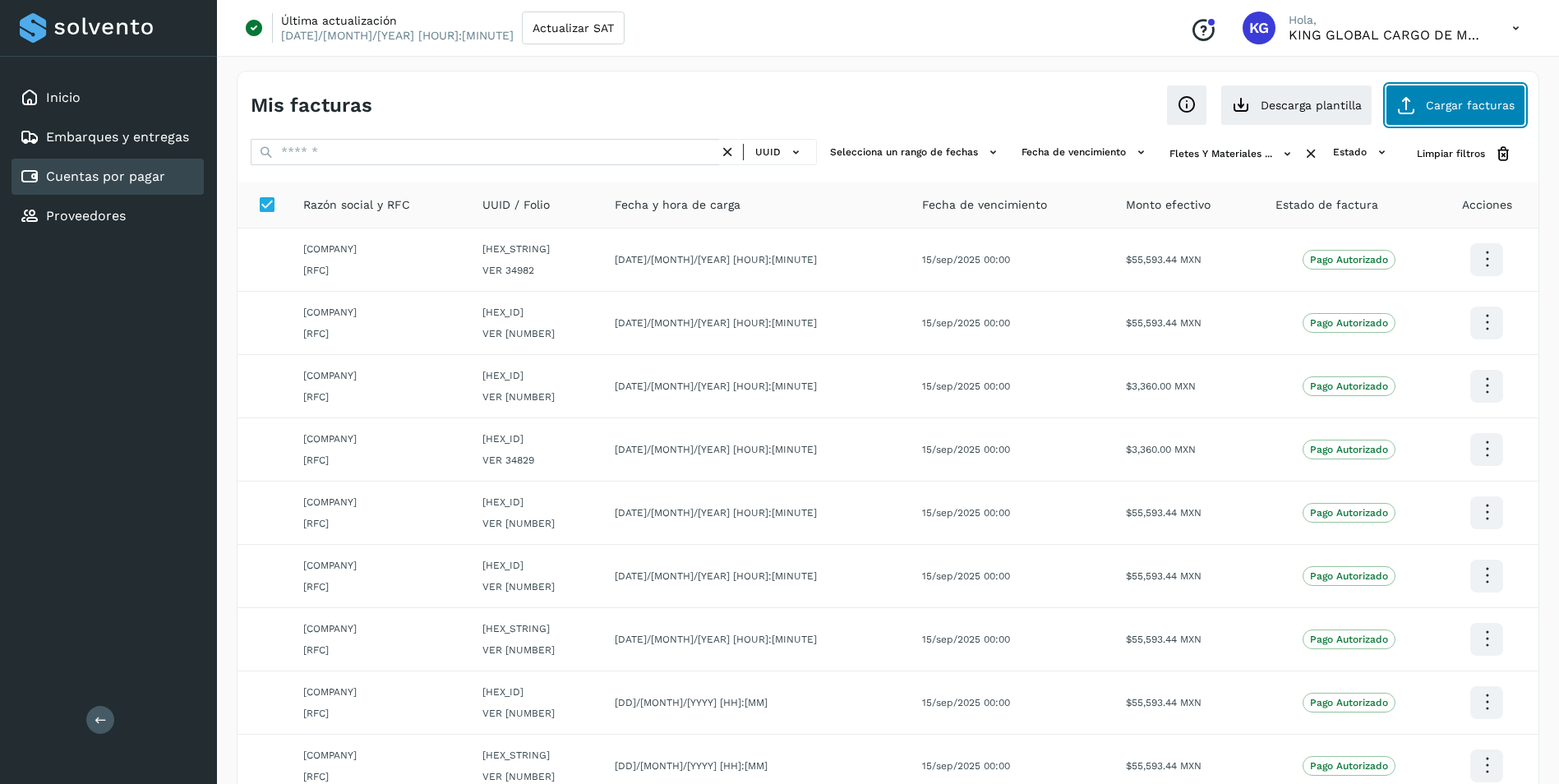 click on "Cargar facturas" 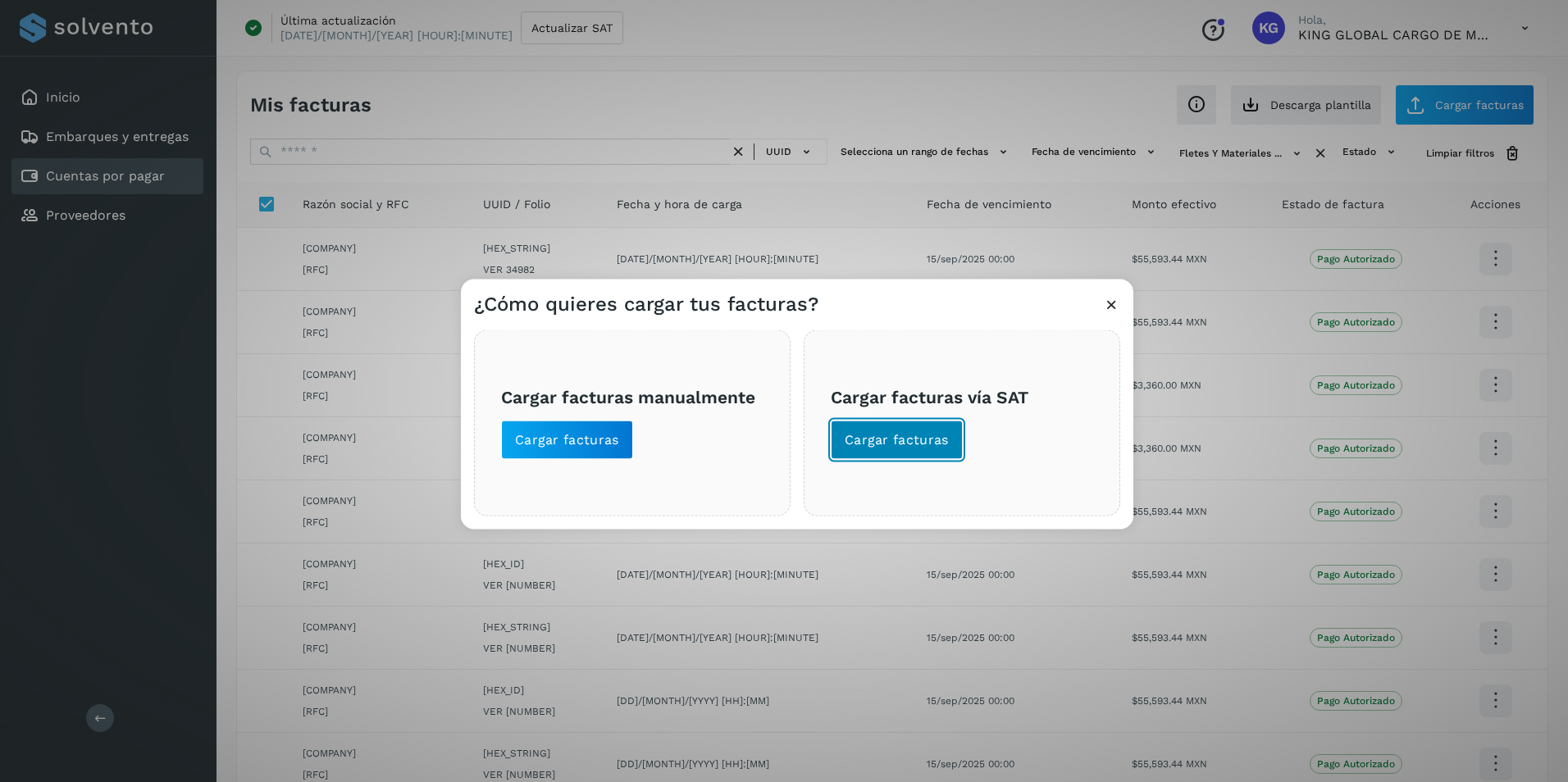 click on "Cargar facturas" at bounding box center [896, 440] 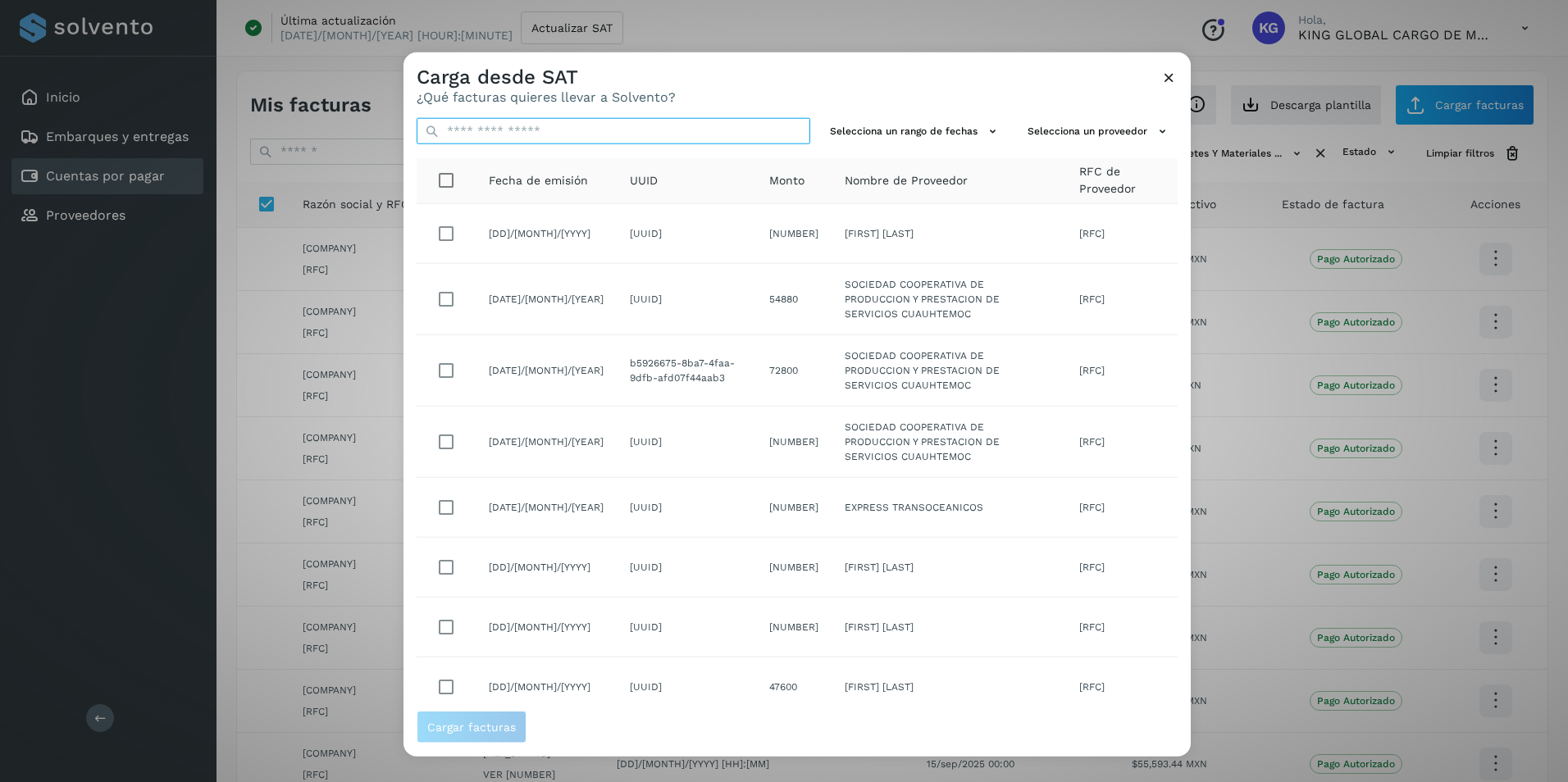 click at bounding box center (613, 131) 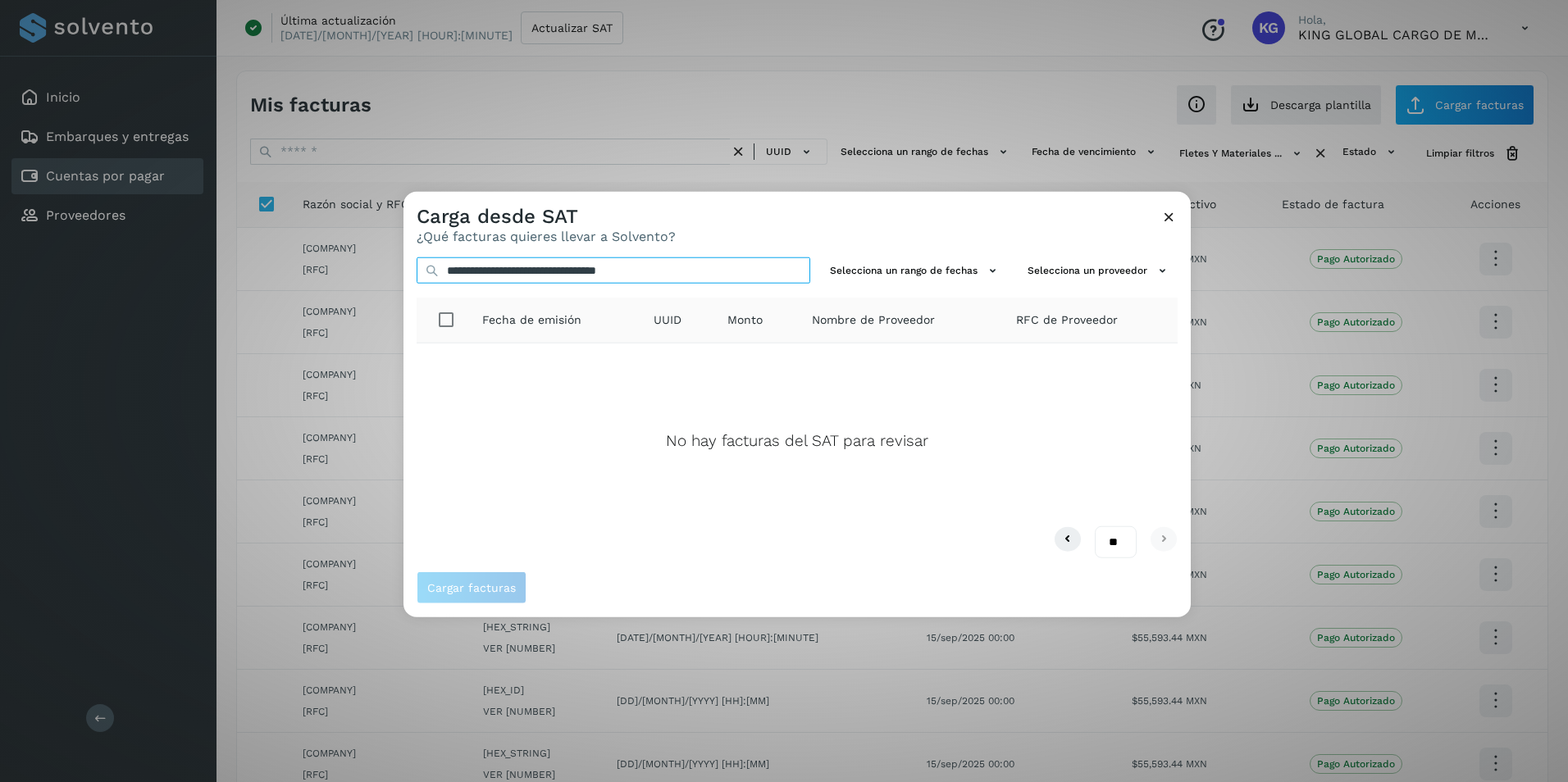 drag, startPoint x: 694, startPoint y: 264, endPoint x: 408, endPoint y: 260, distance: 286.02797 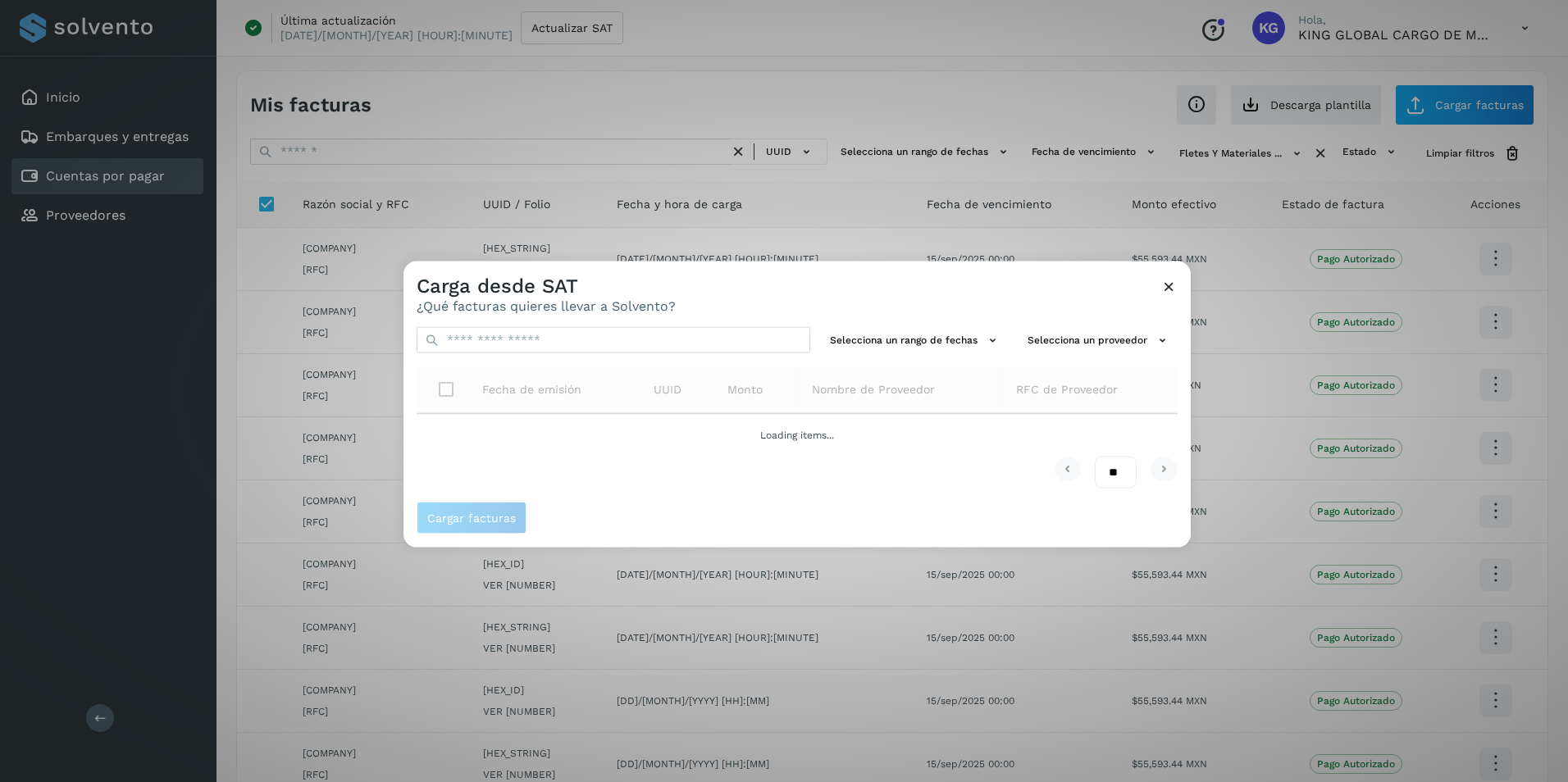 click at bounding box center (1169, 286) 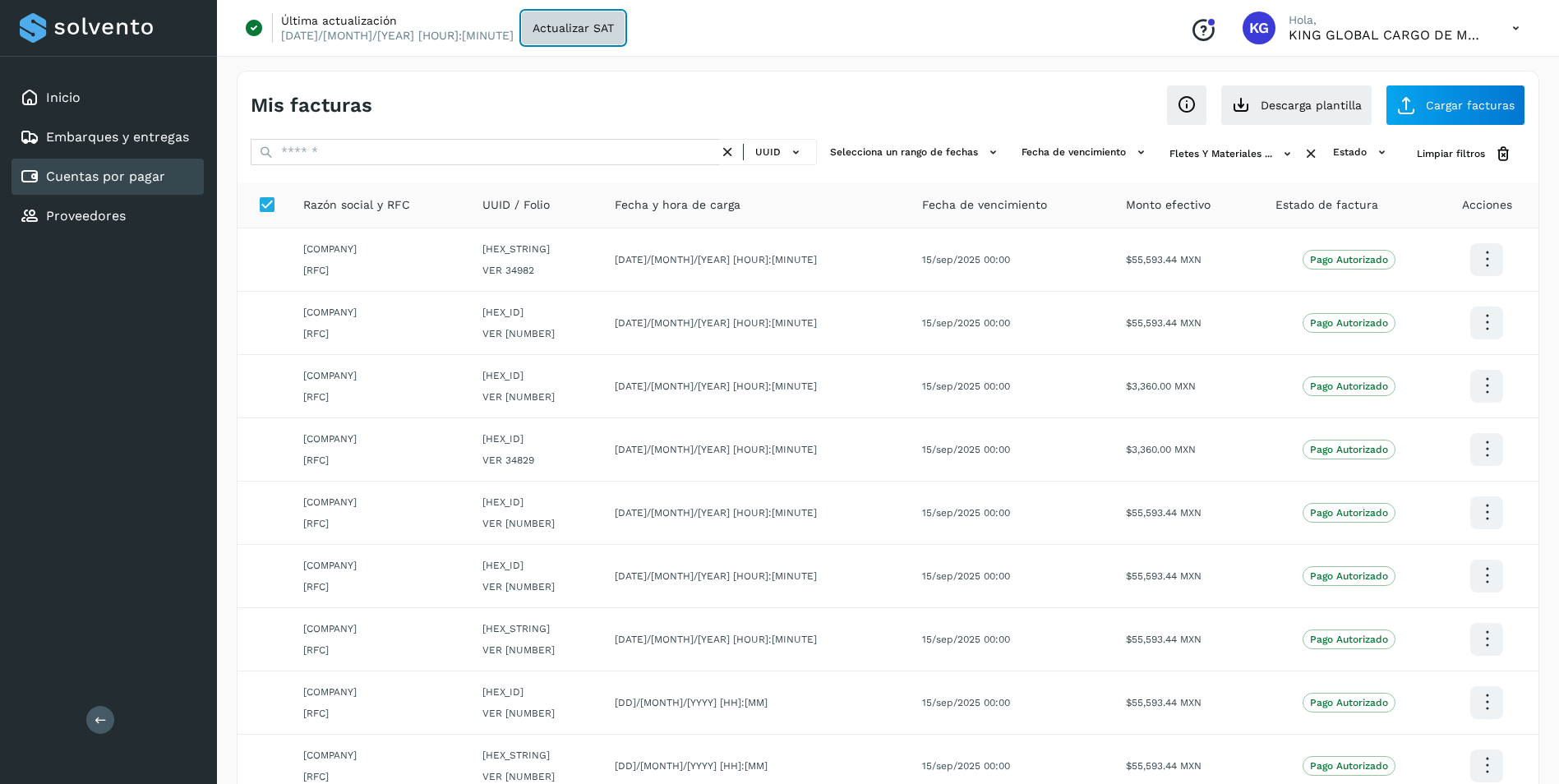 click on "Actualizar SAT" 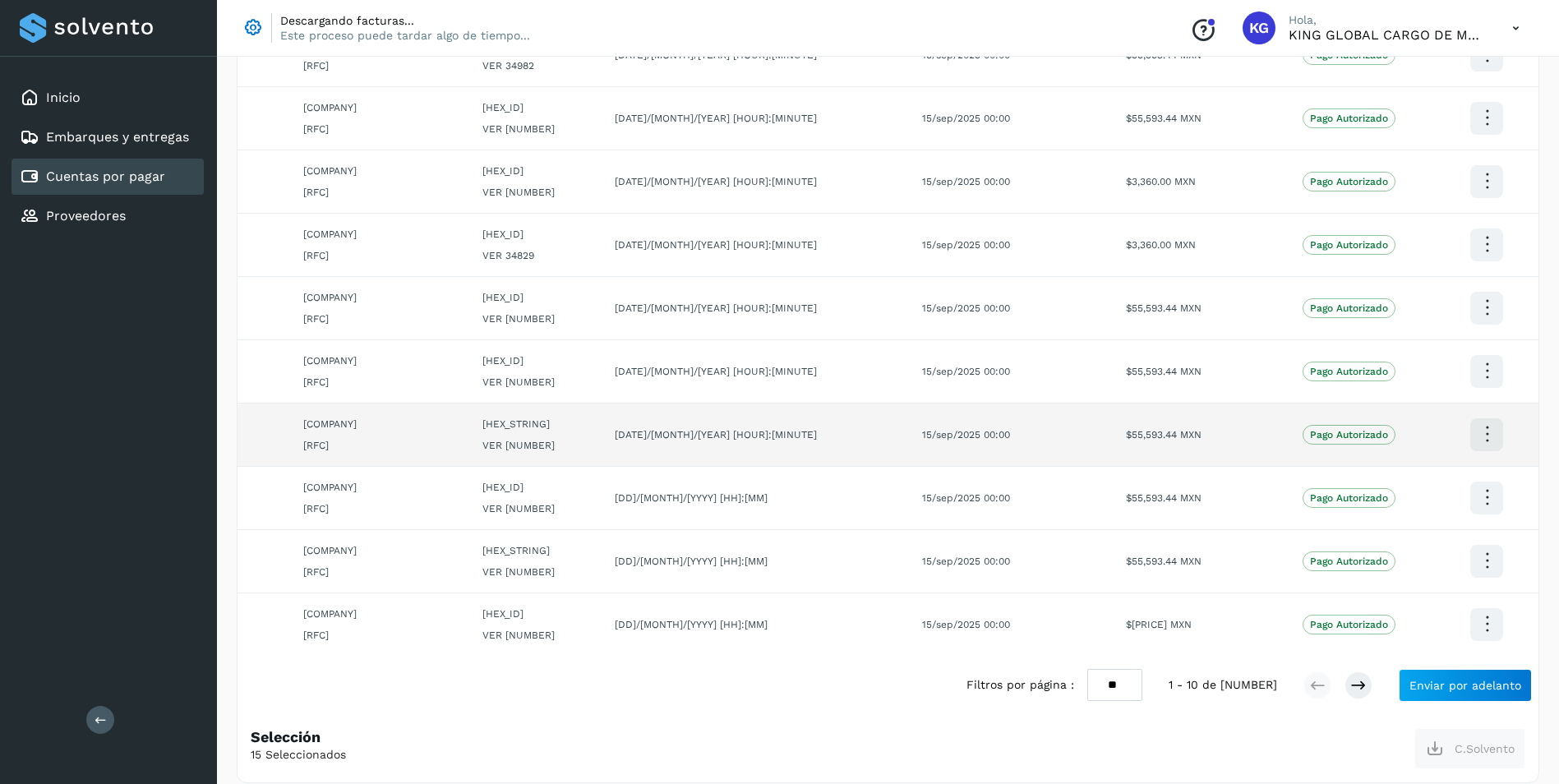 scroll, scrollTop: 0, scrollLeft: 0, axis: both 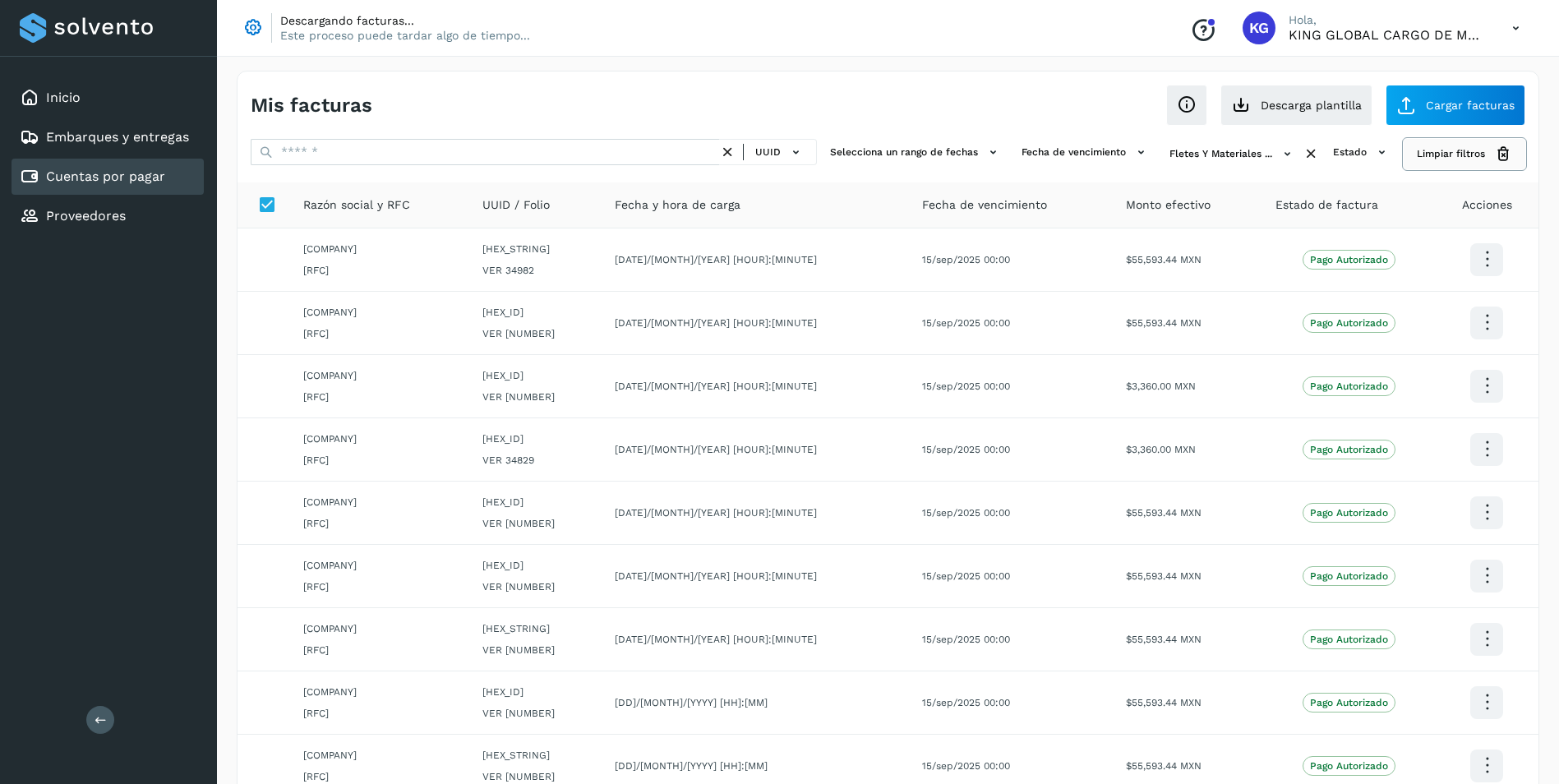 click on "Limpiar filtros" 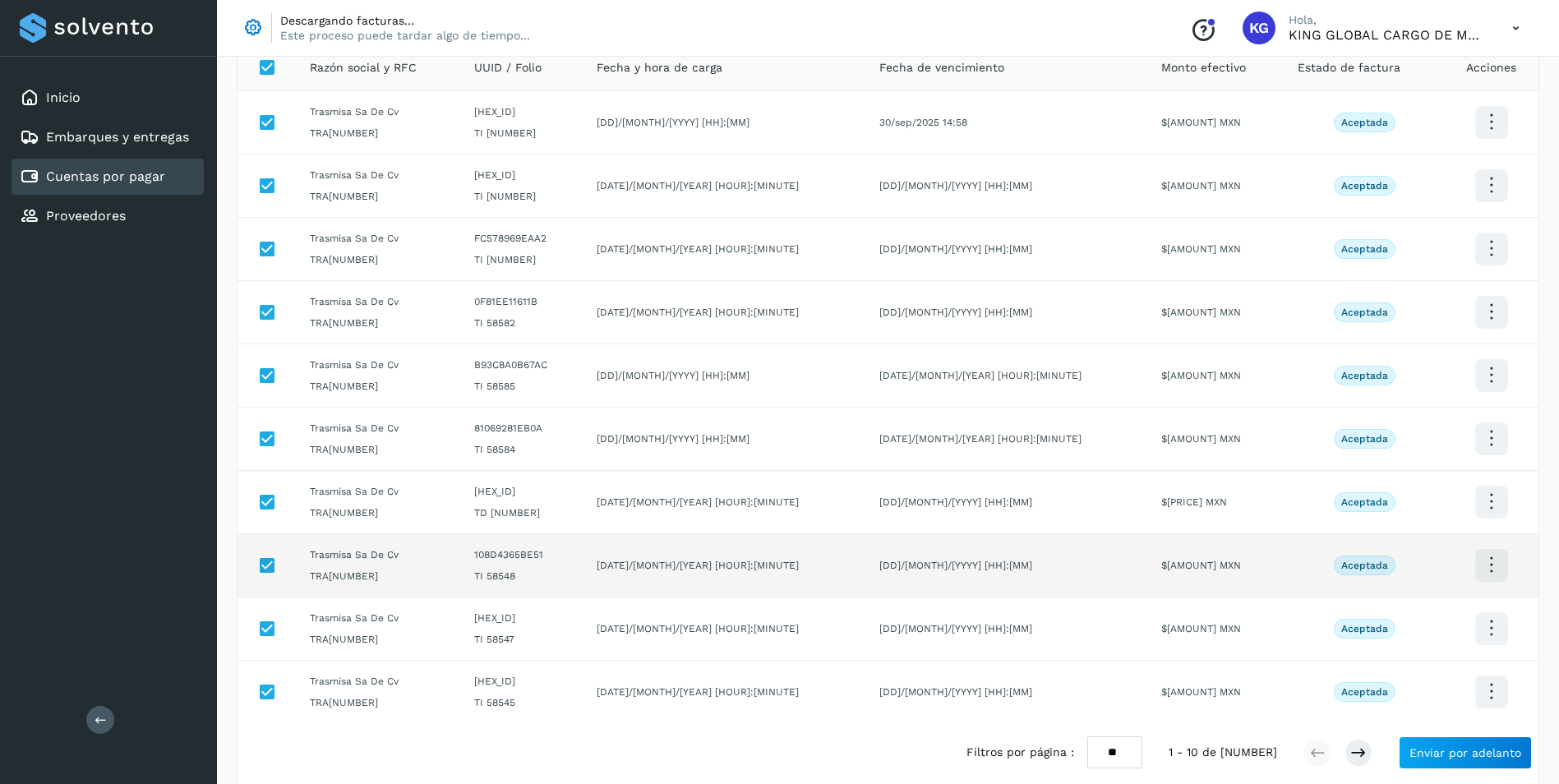 scroll, scrollTop: 224, scrollLeft: 0, axis: vertical 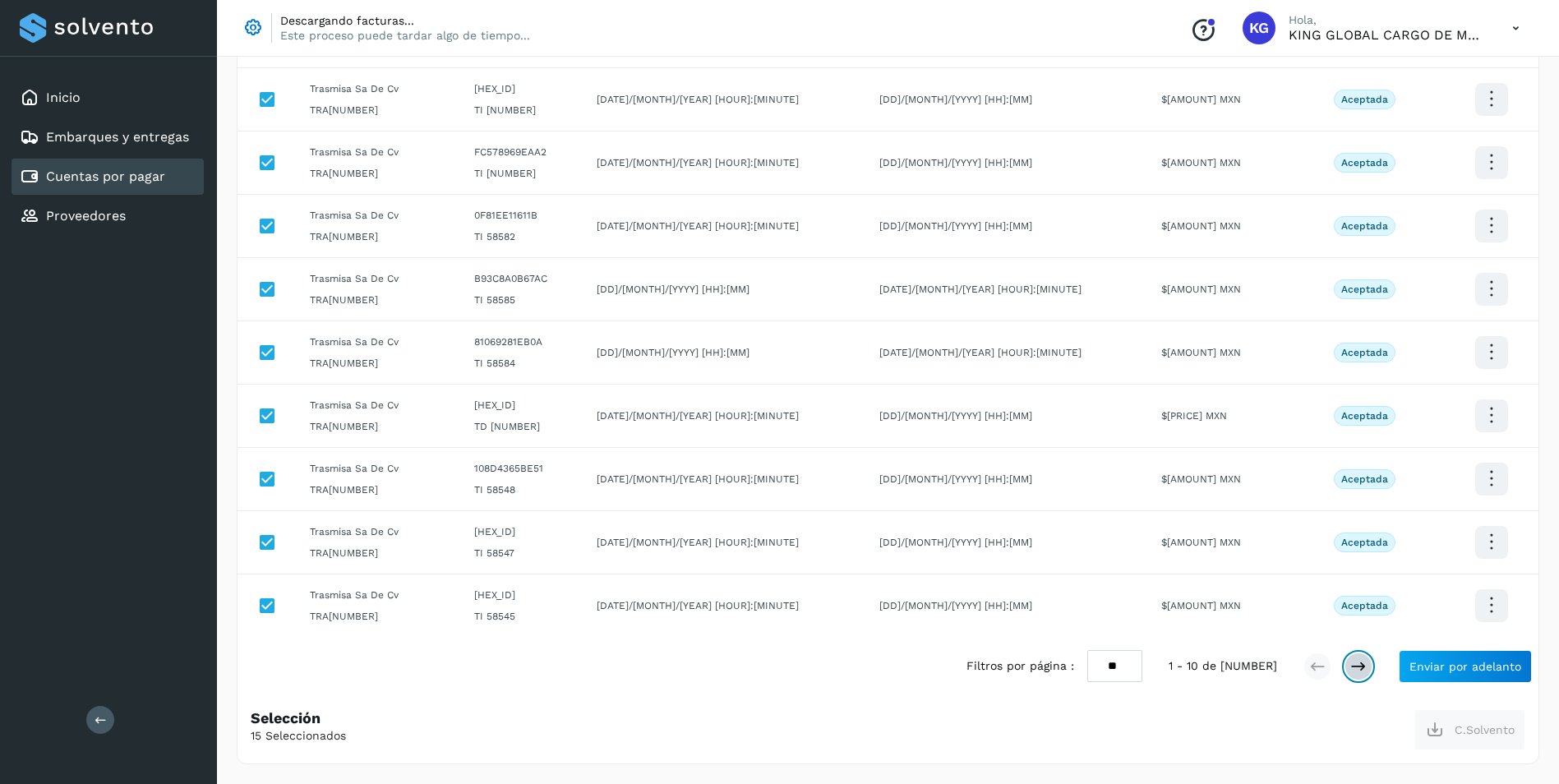 click at bounding box center [1358, 666] 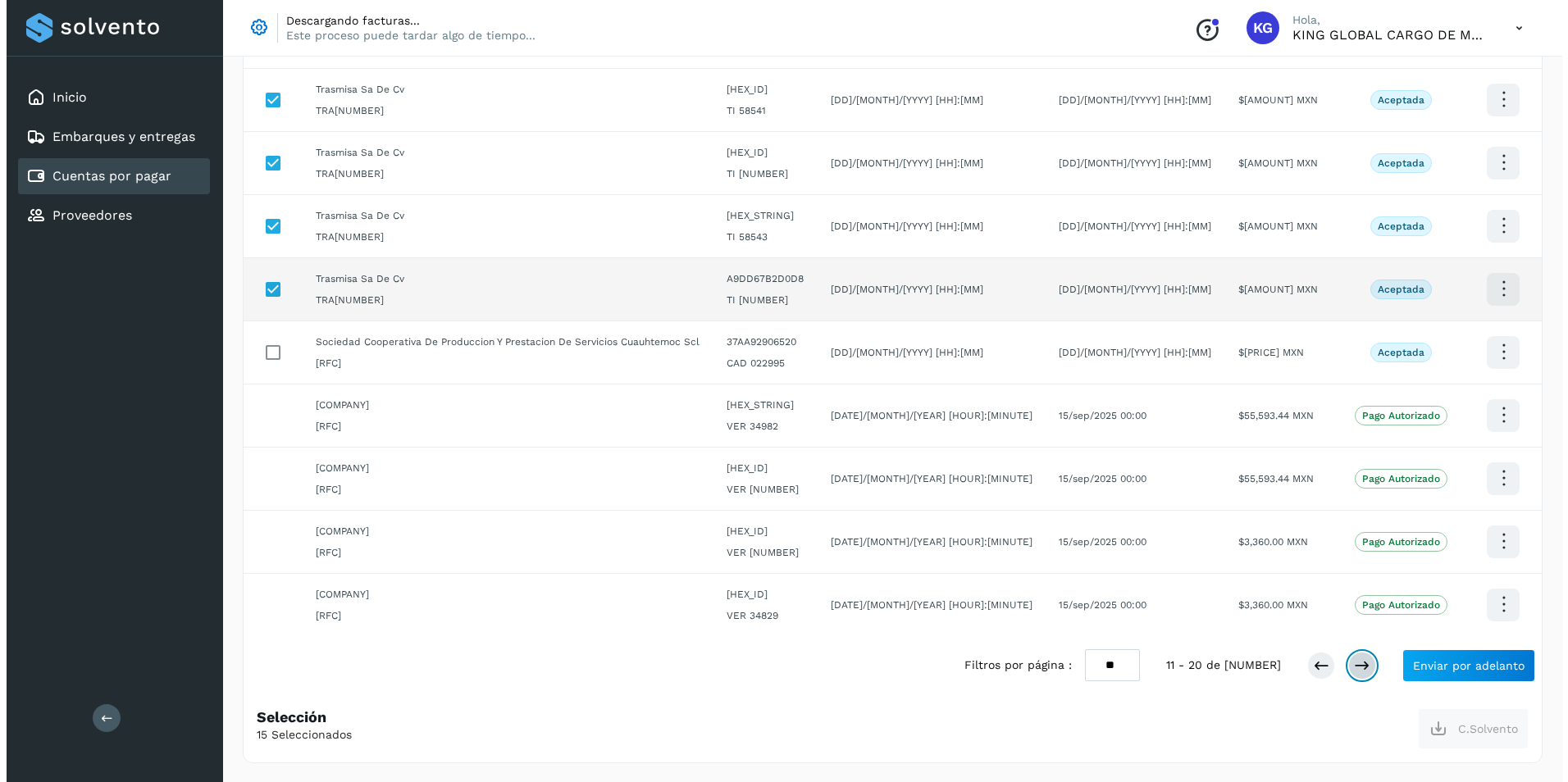 scroll, scrollTop: 223, scrollLeft: 0, axis: vertical 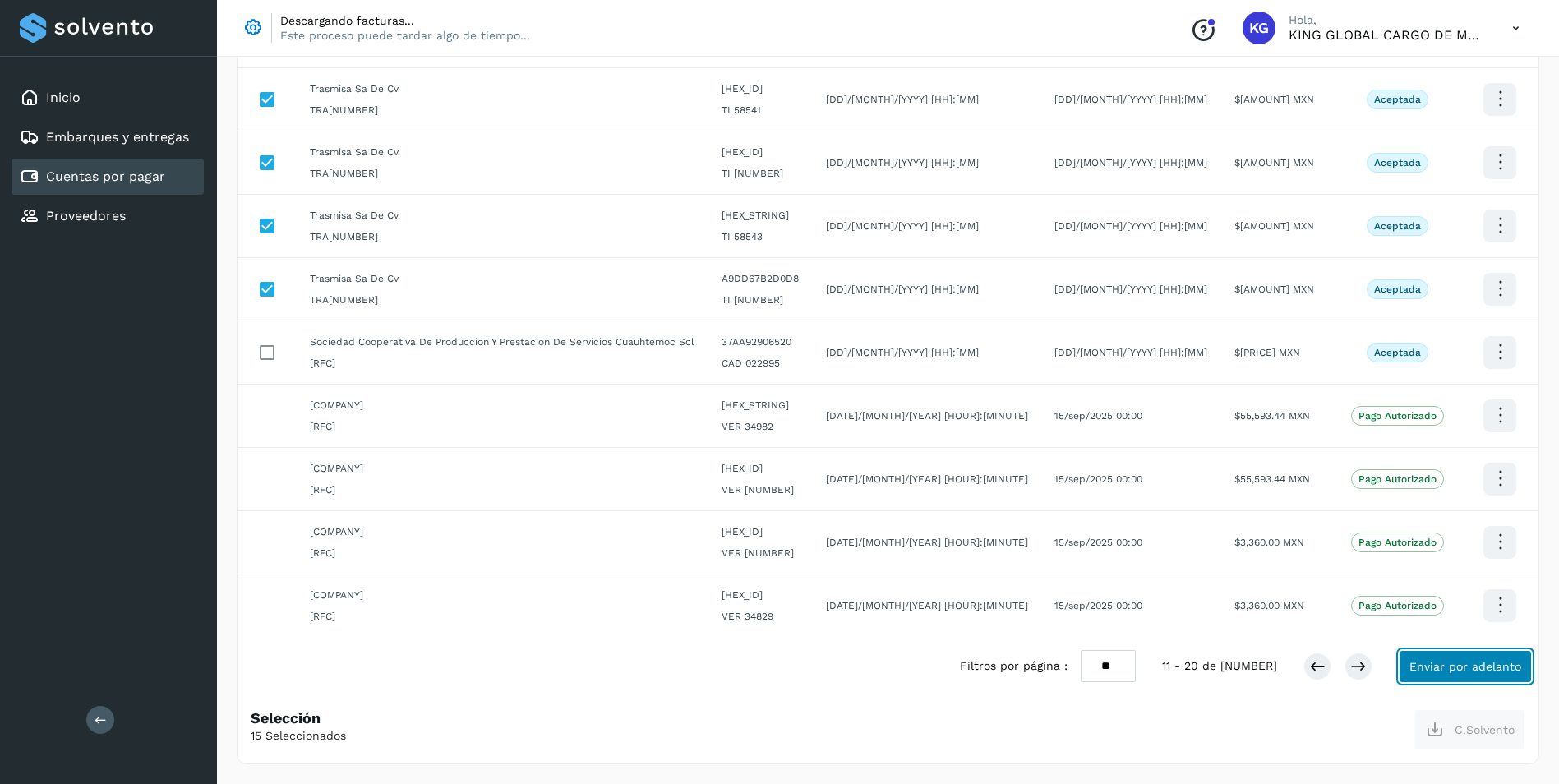 click on "Enviar por adelanto" 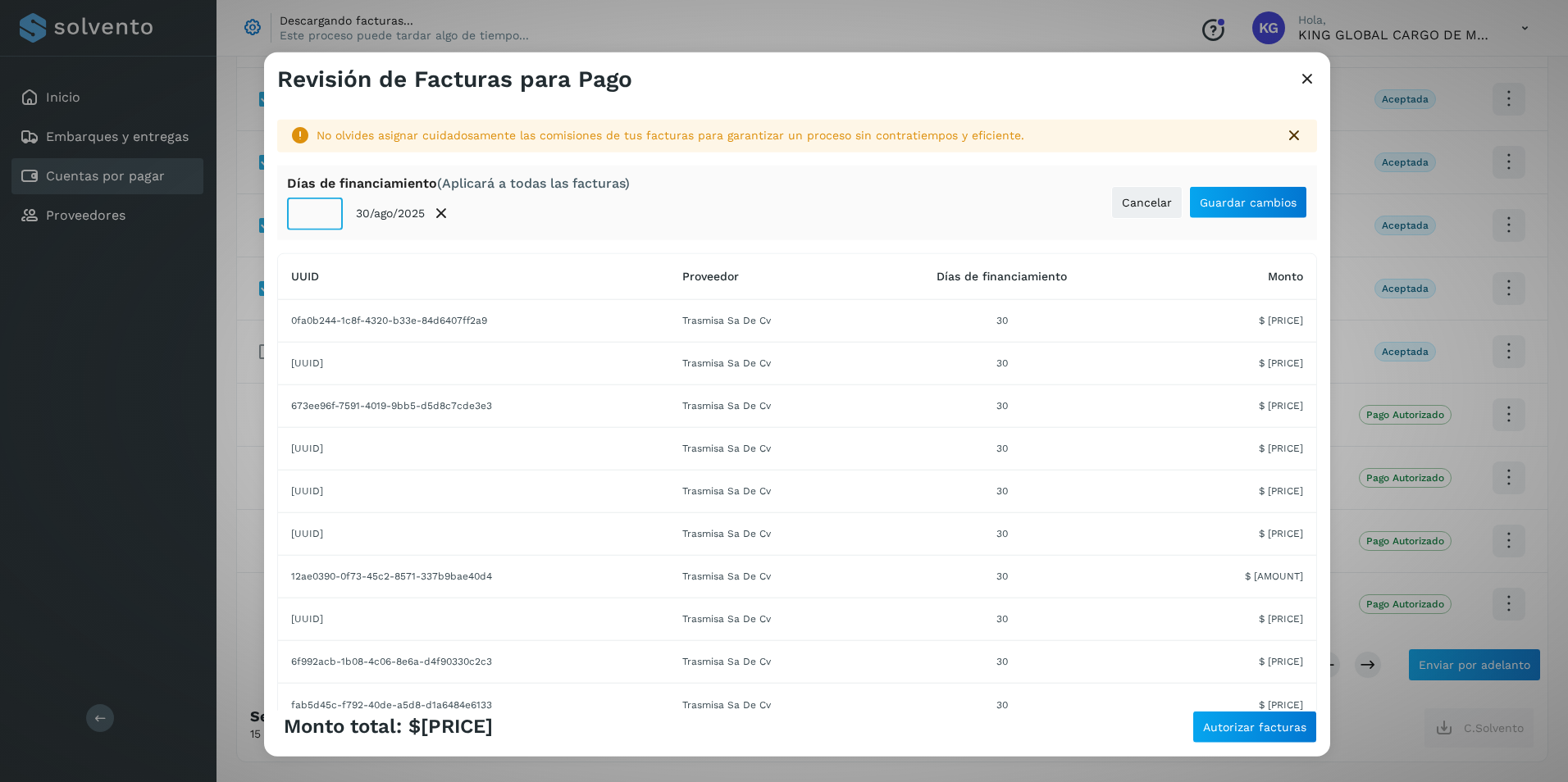 drag, startPoint x: 325, startPoint y: 216, endPoint x: 267, endPoint y: 209, distance: 58.42089 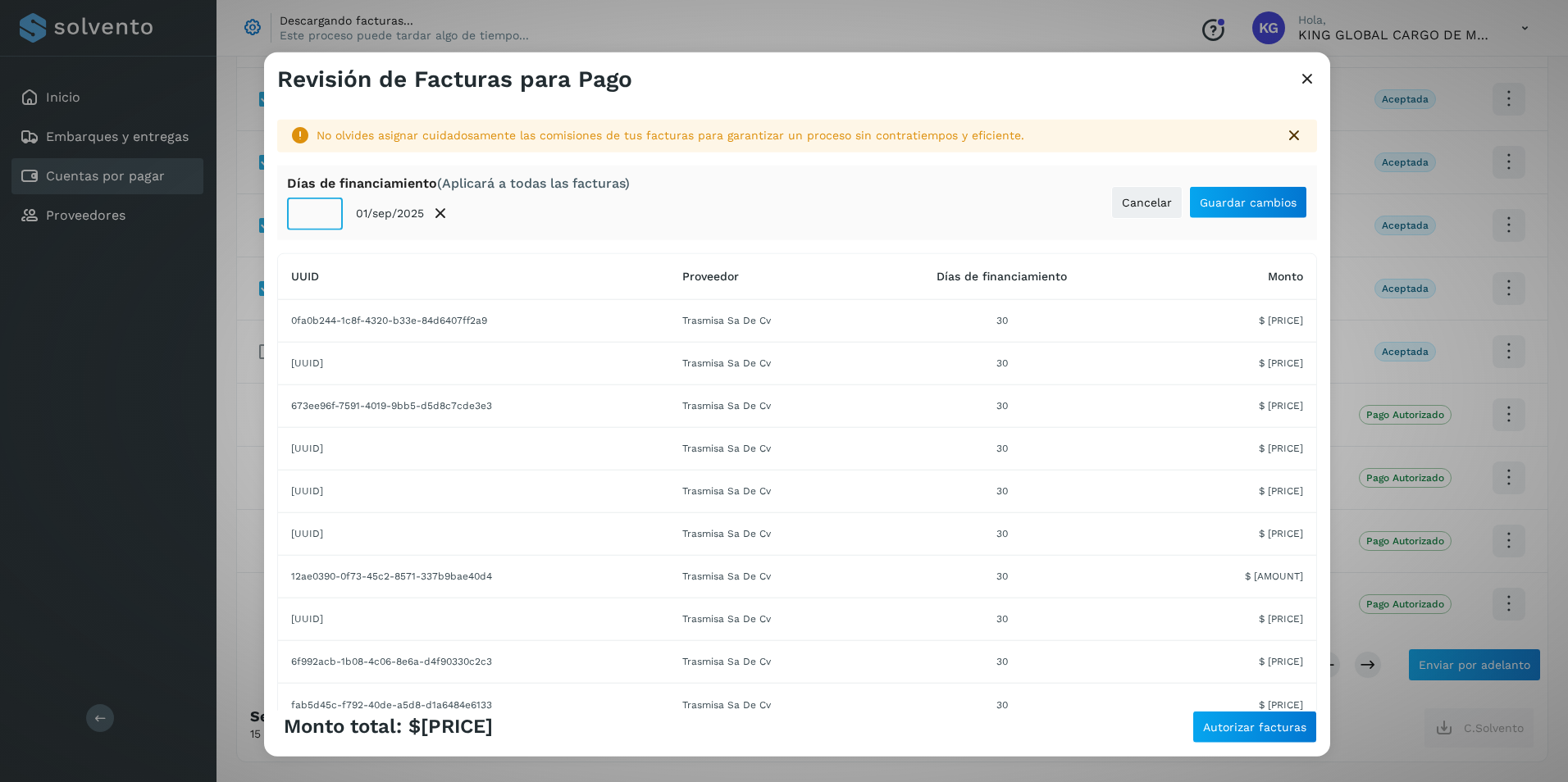 drag, startPoint x: 314, startPoint y: 213, endPoint x: 298, endPoint y: 213, distance: 16 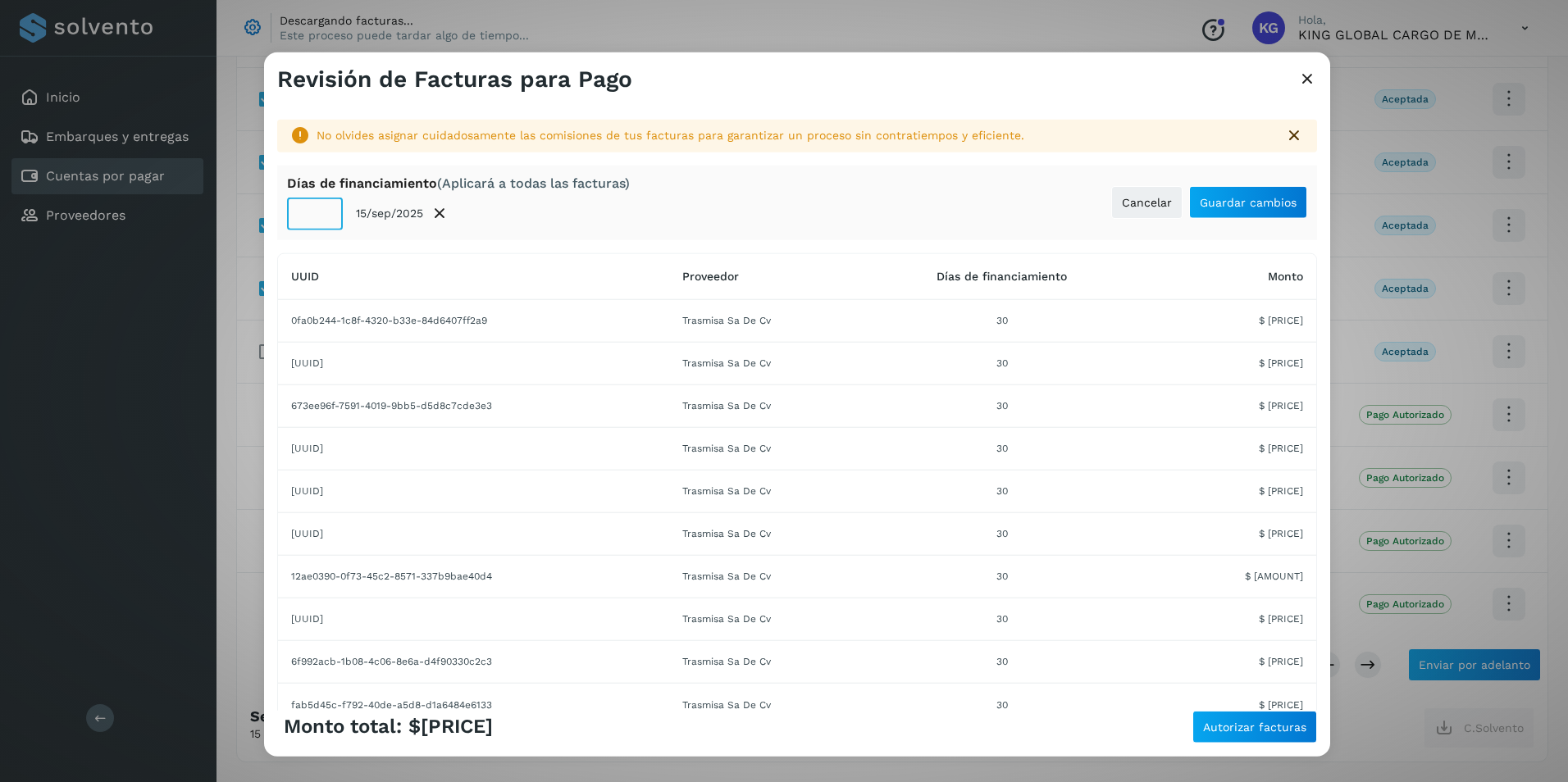 type on "**" 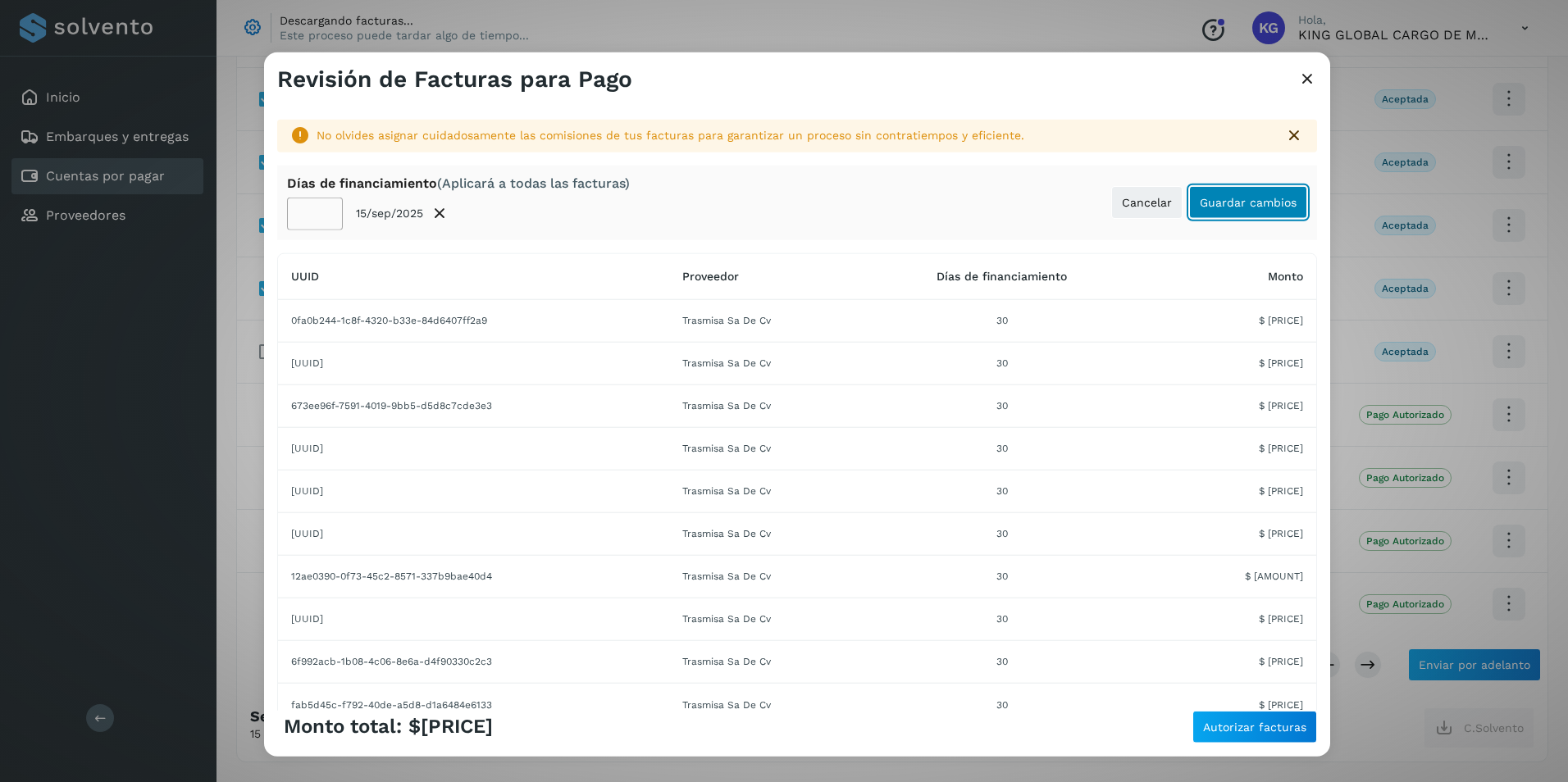 click on "Guardar cambios" 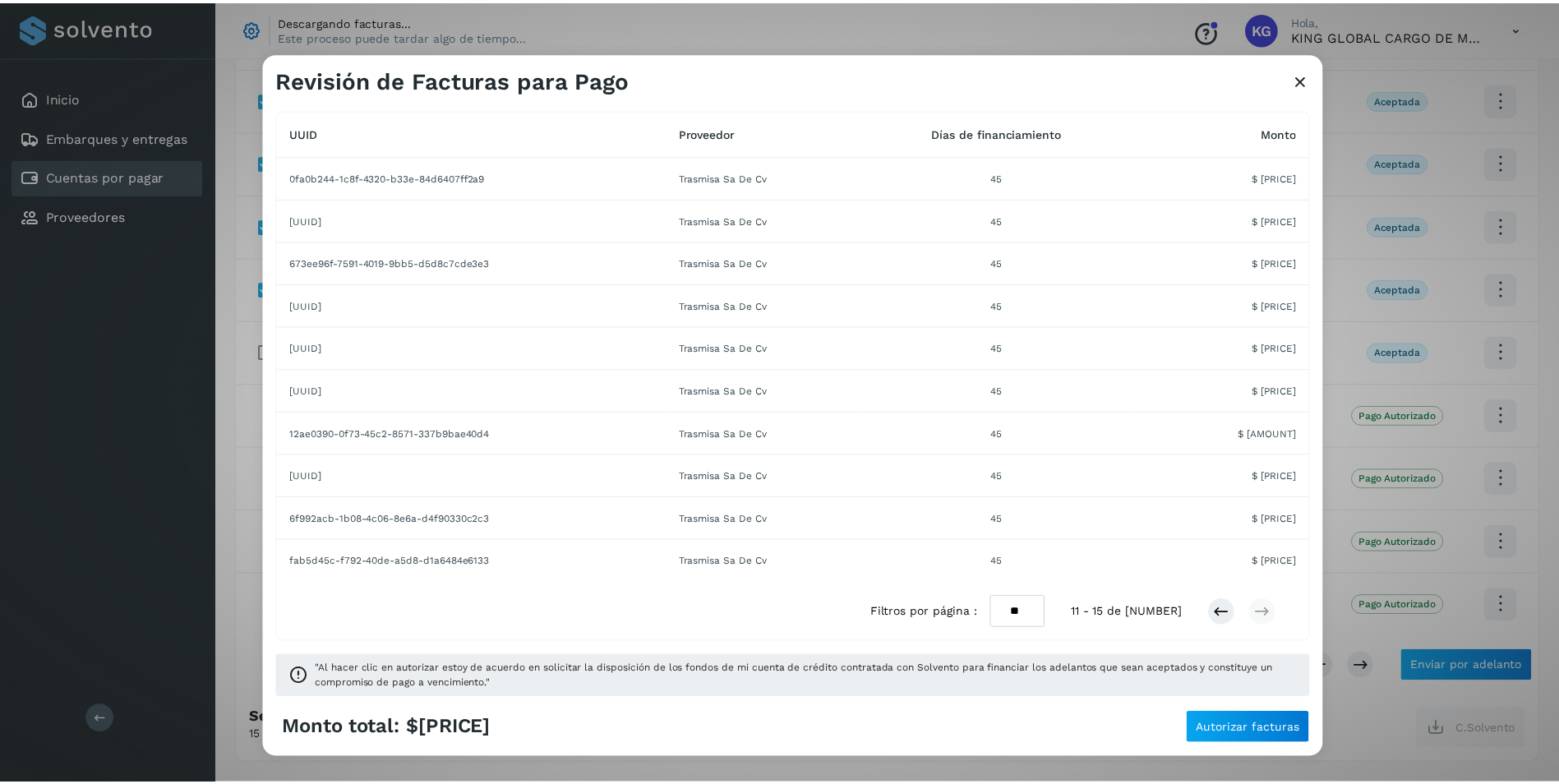 scroll, scrollTop: 133, scrollLeft: 0, axis: vertical 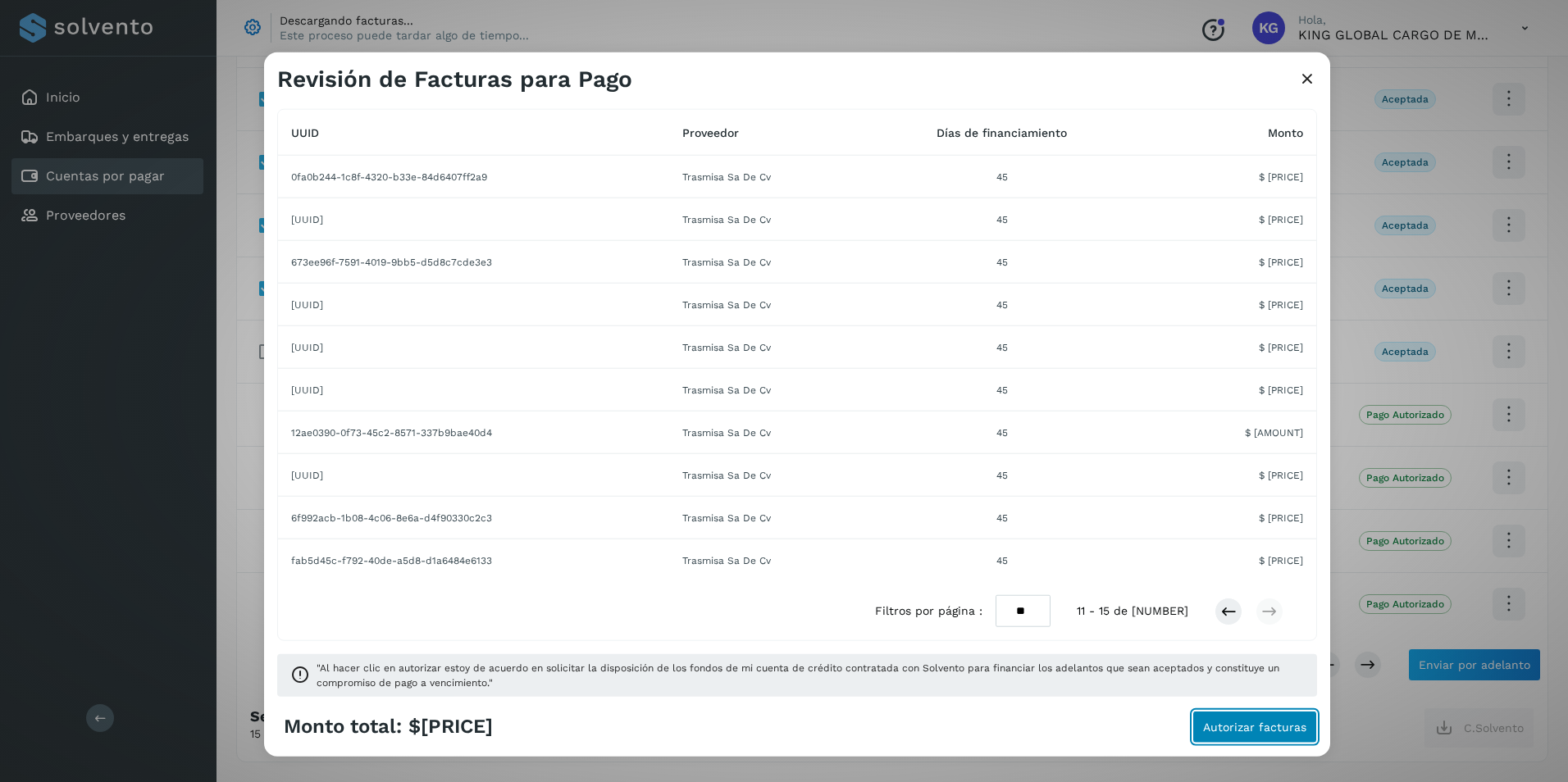 click on "Autorizar facturas" 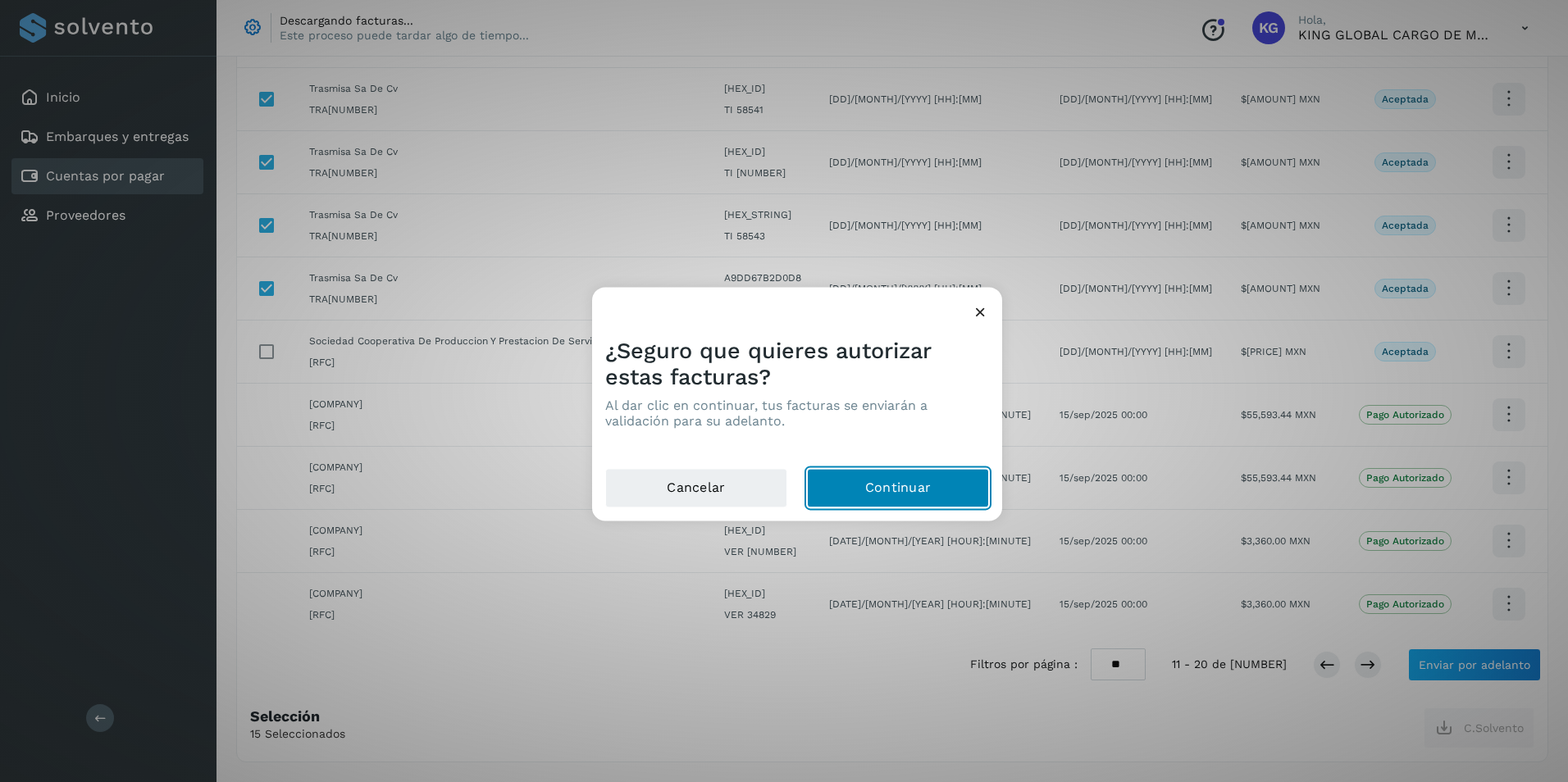 click on "Continuar" 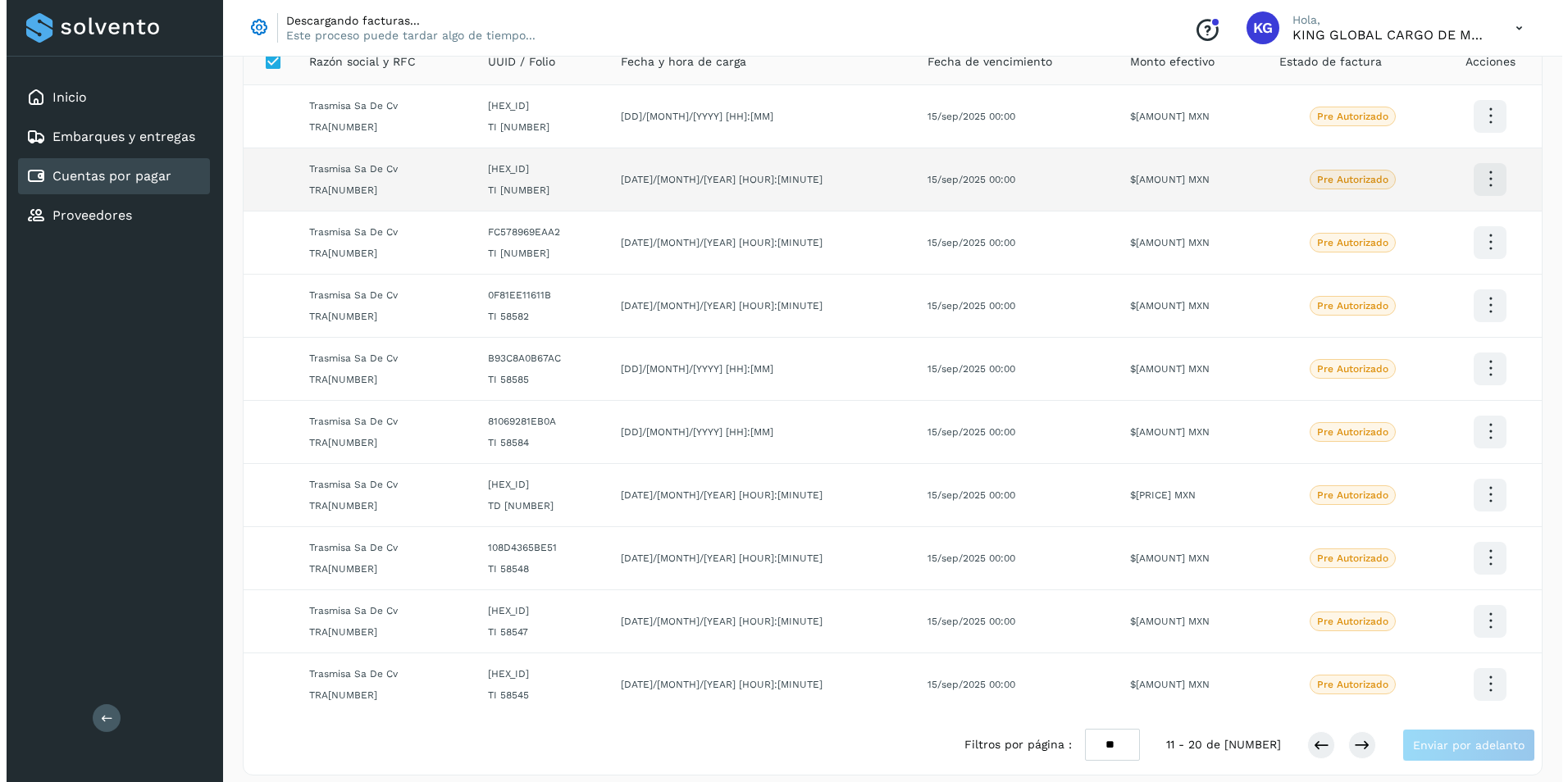 scroll, scrollTop: 0, scrollLeft: 0, axis: both 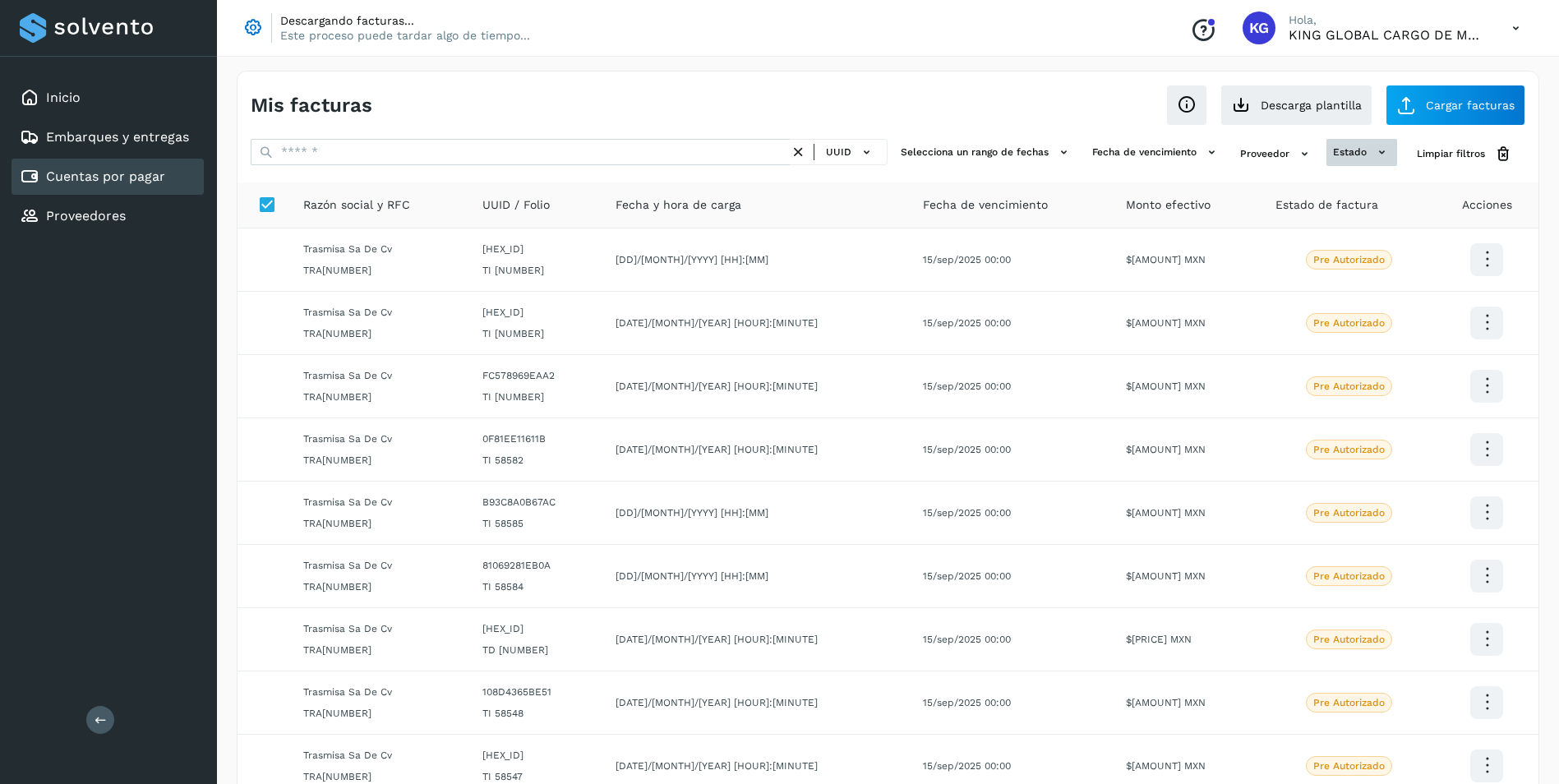 click on "estado" at bounding box center (1362, 152) 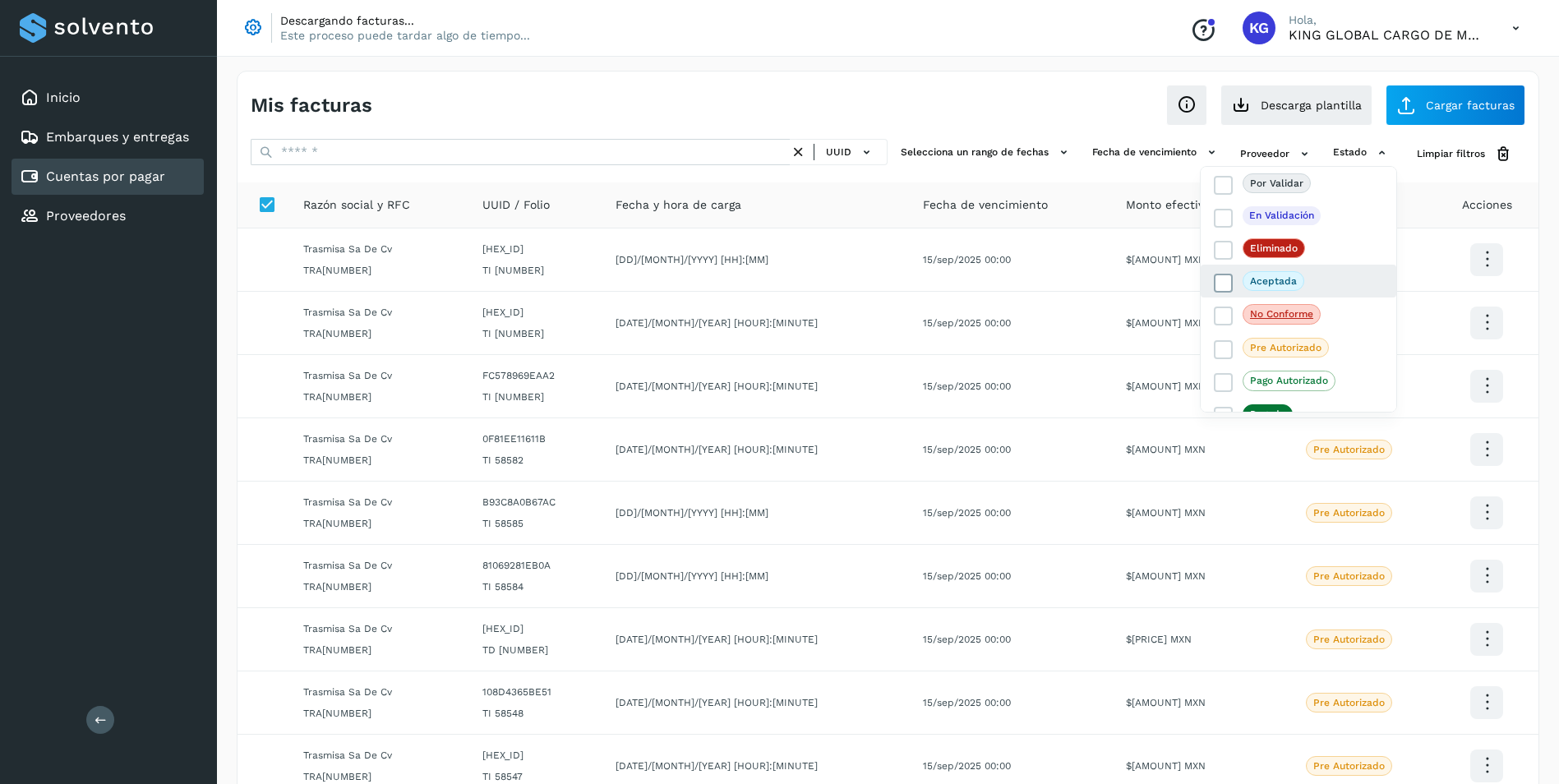 click at bounding box center (1224, 284) 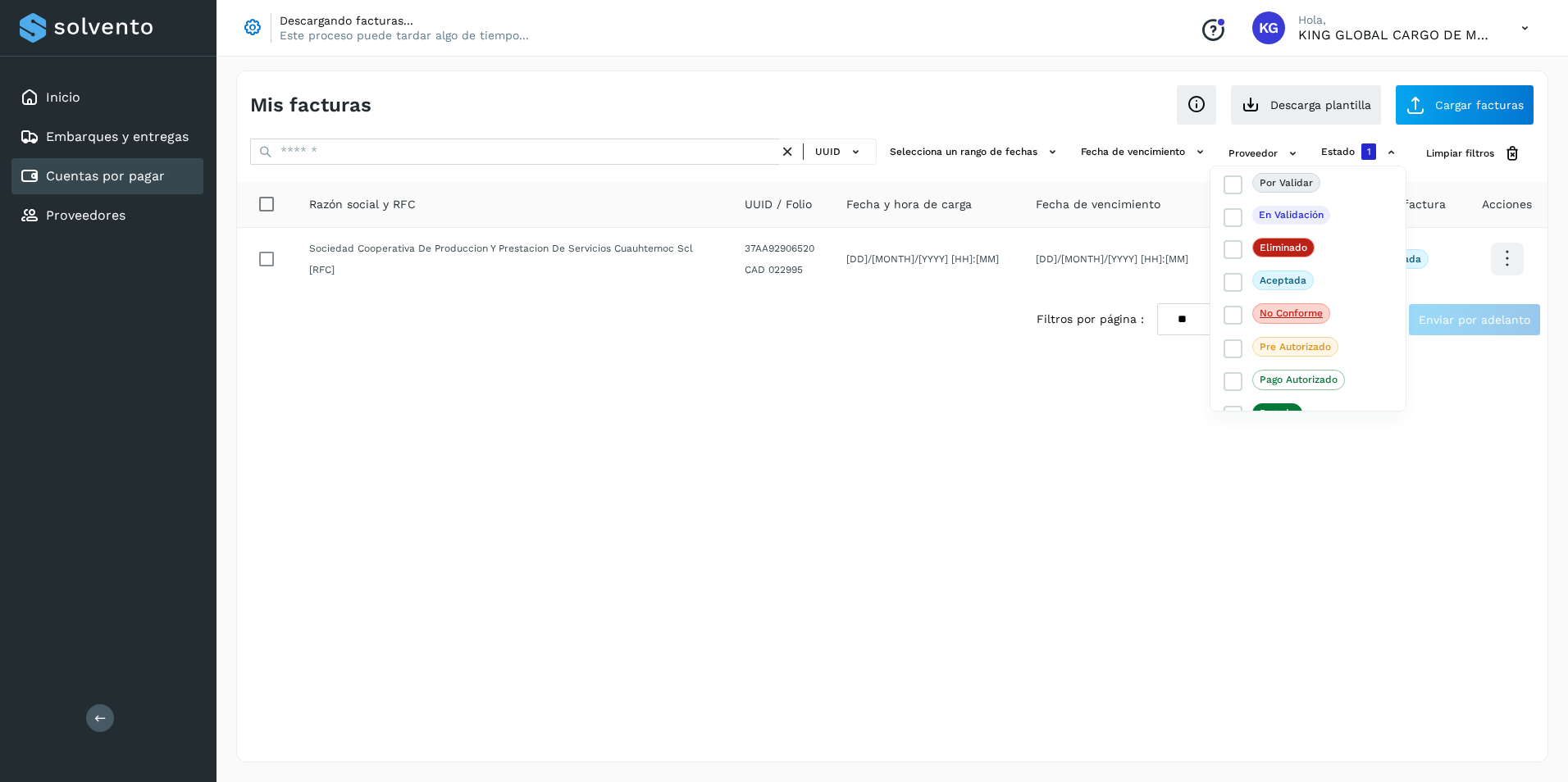 click at bounding box center (784, 391) 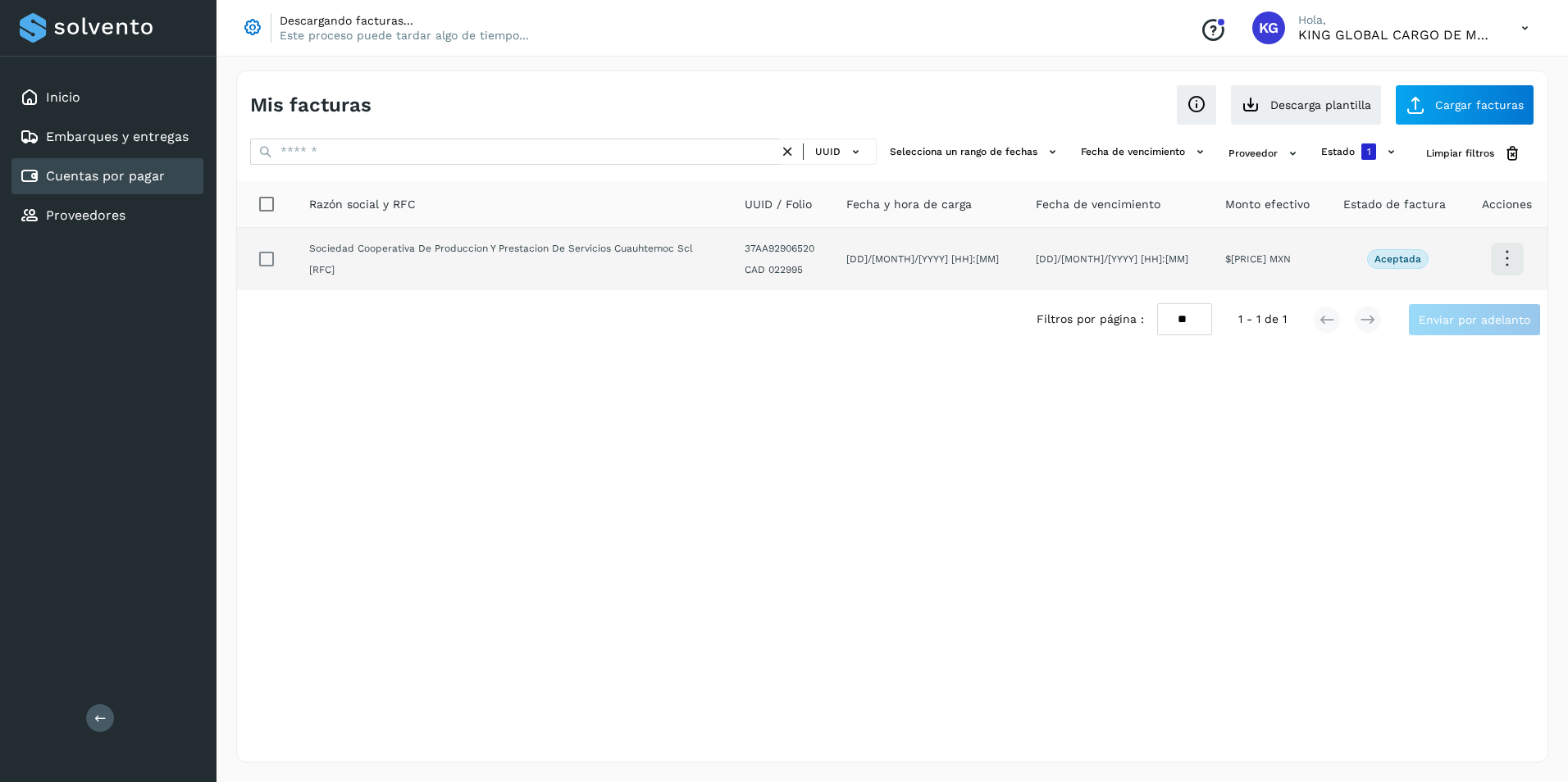 click at bounding box center (1506, 258) 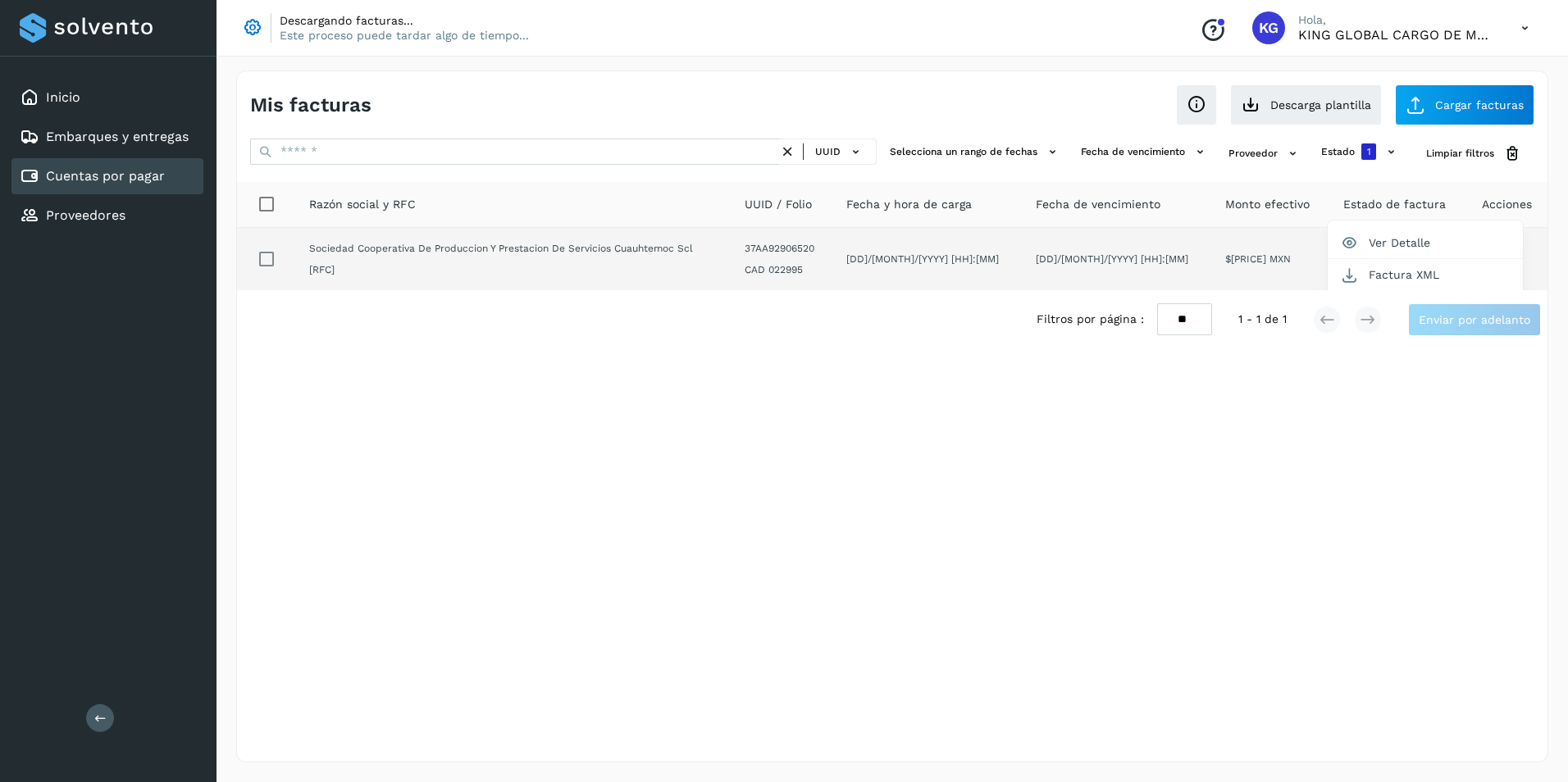 click at bounding box center (784, 391) 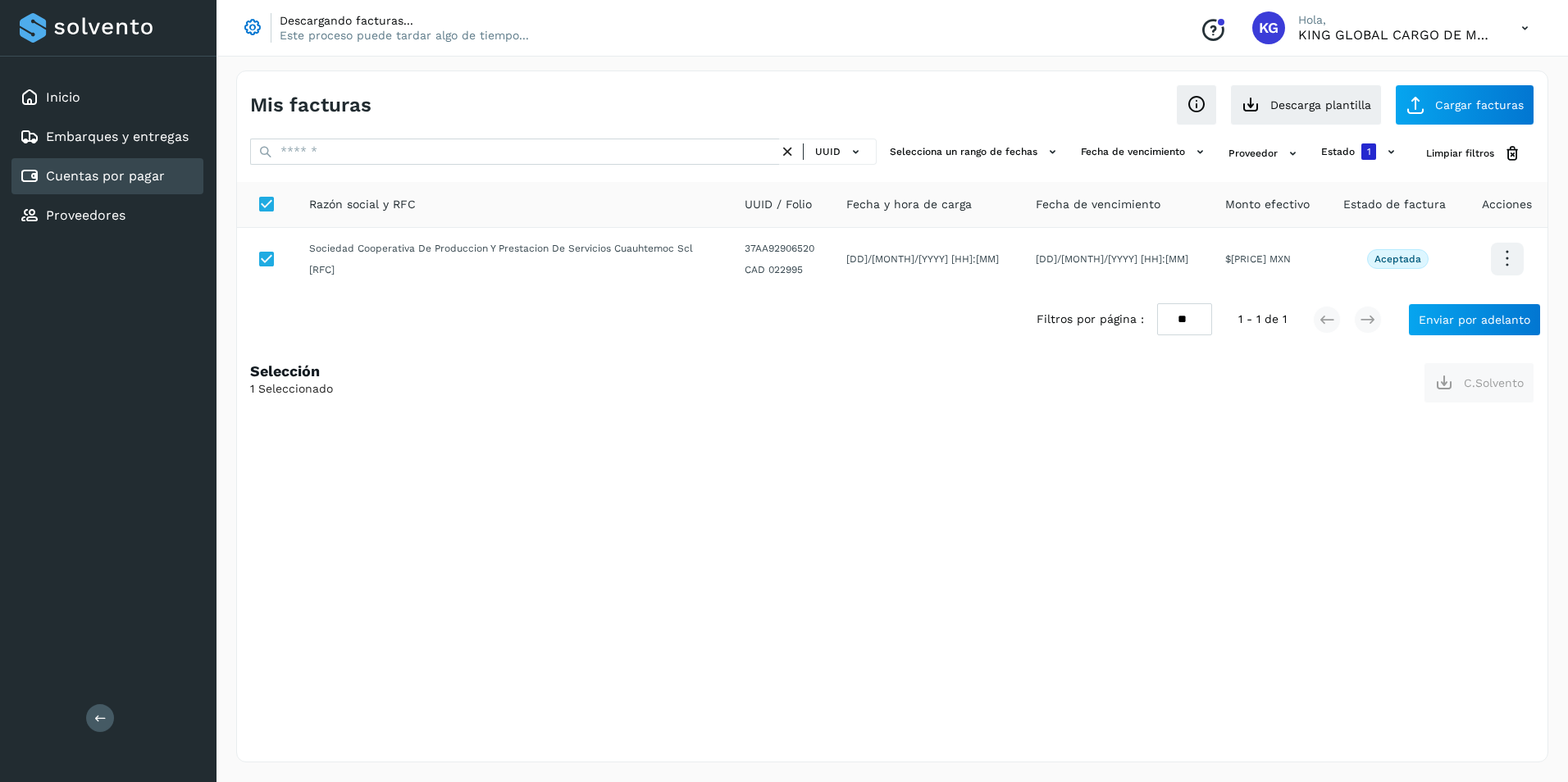 click at bounding box center (1506, 258) 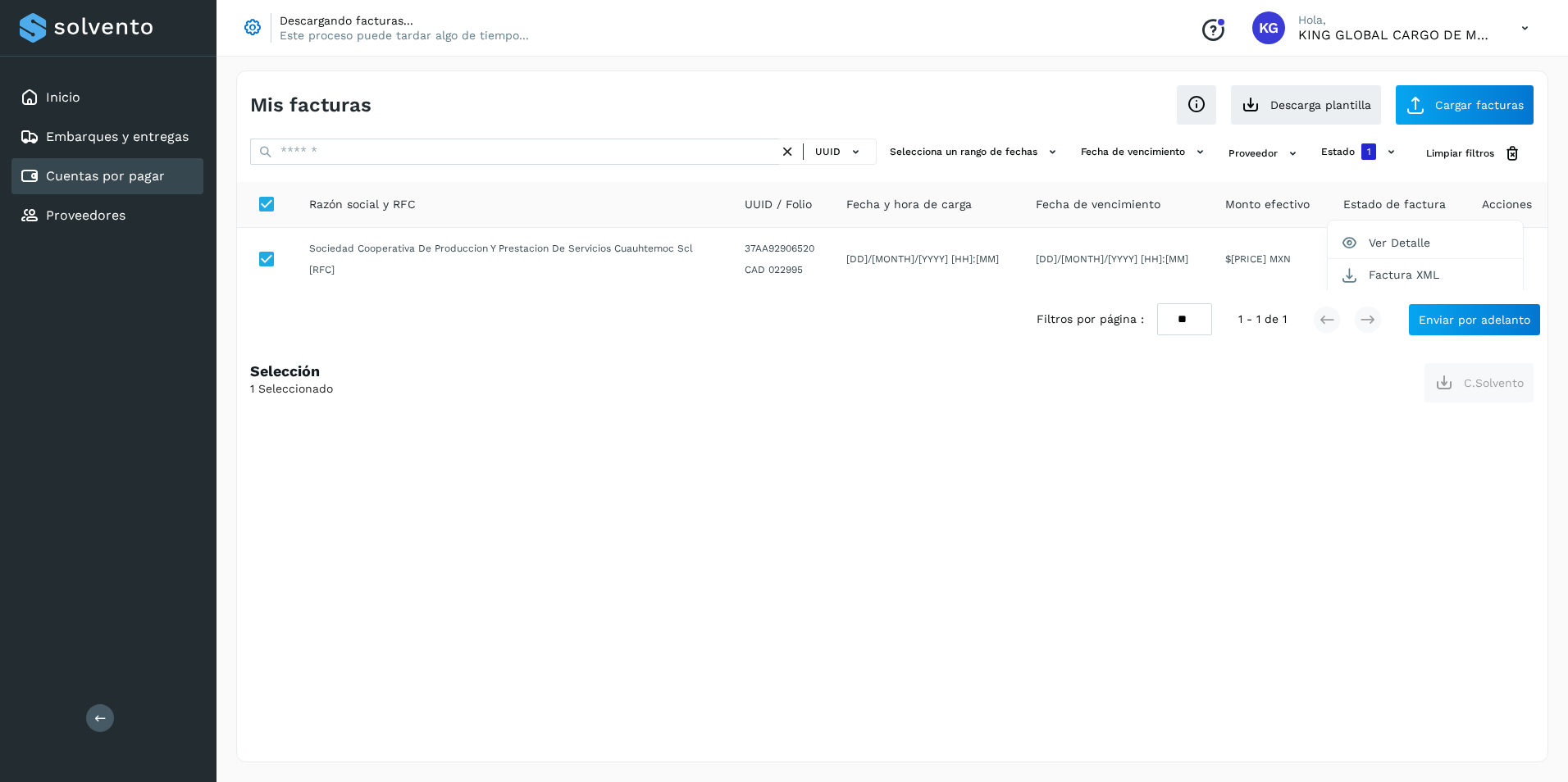 click at bounding box center [784, 391] 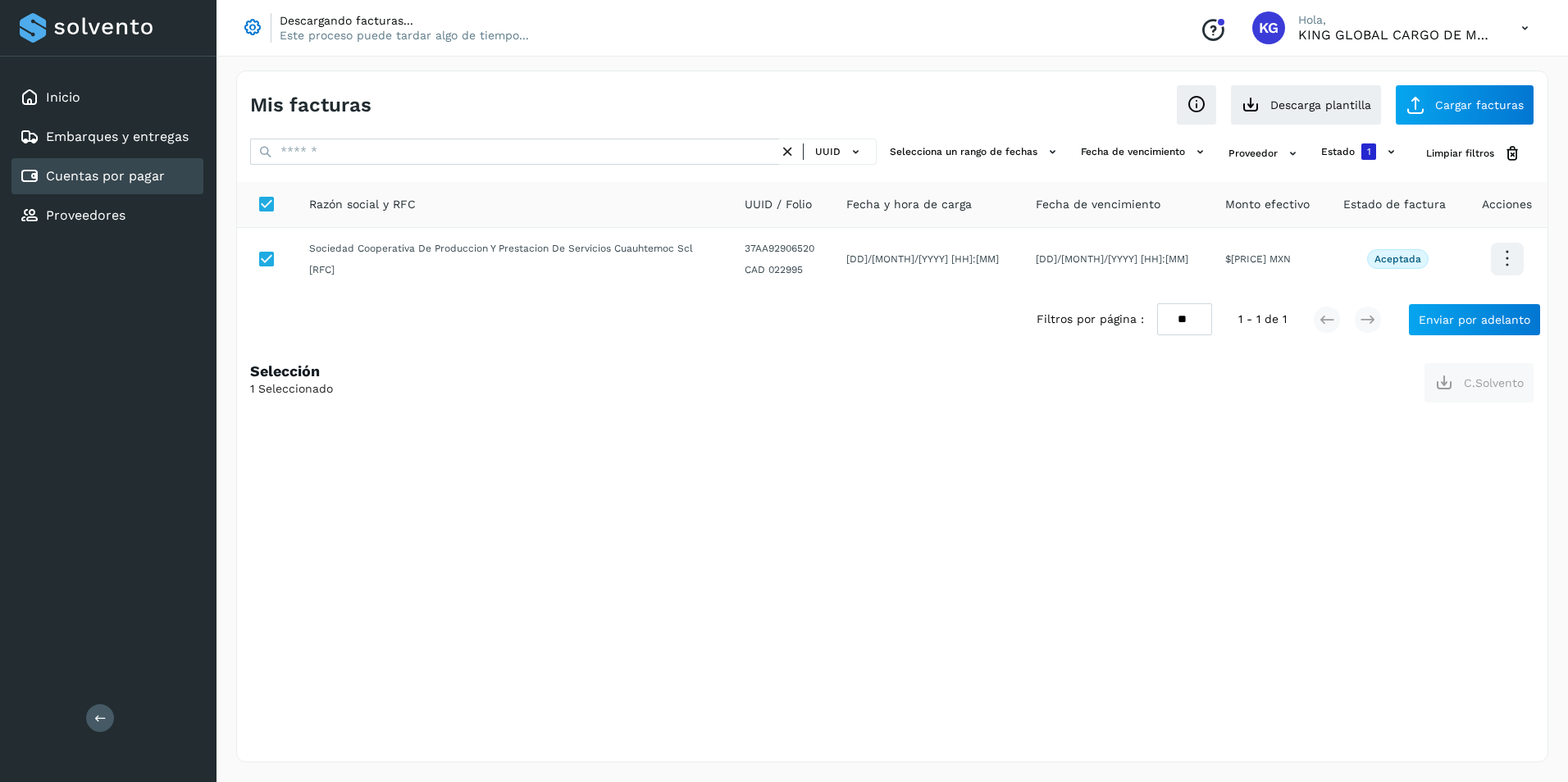 click on "Selección 1 Seleccionado C.Solvento" at bounding box center (892, 383) 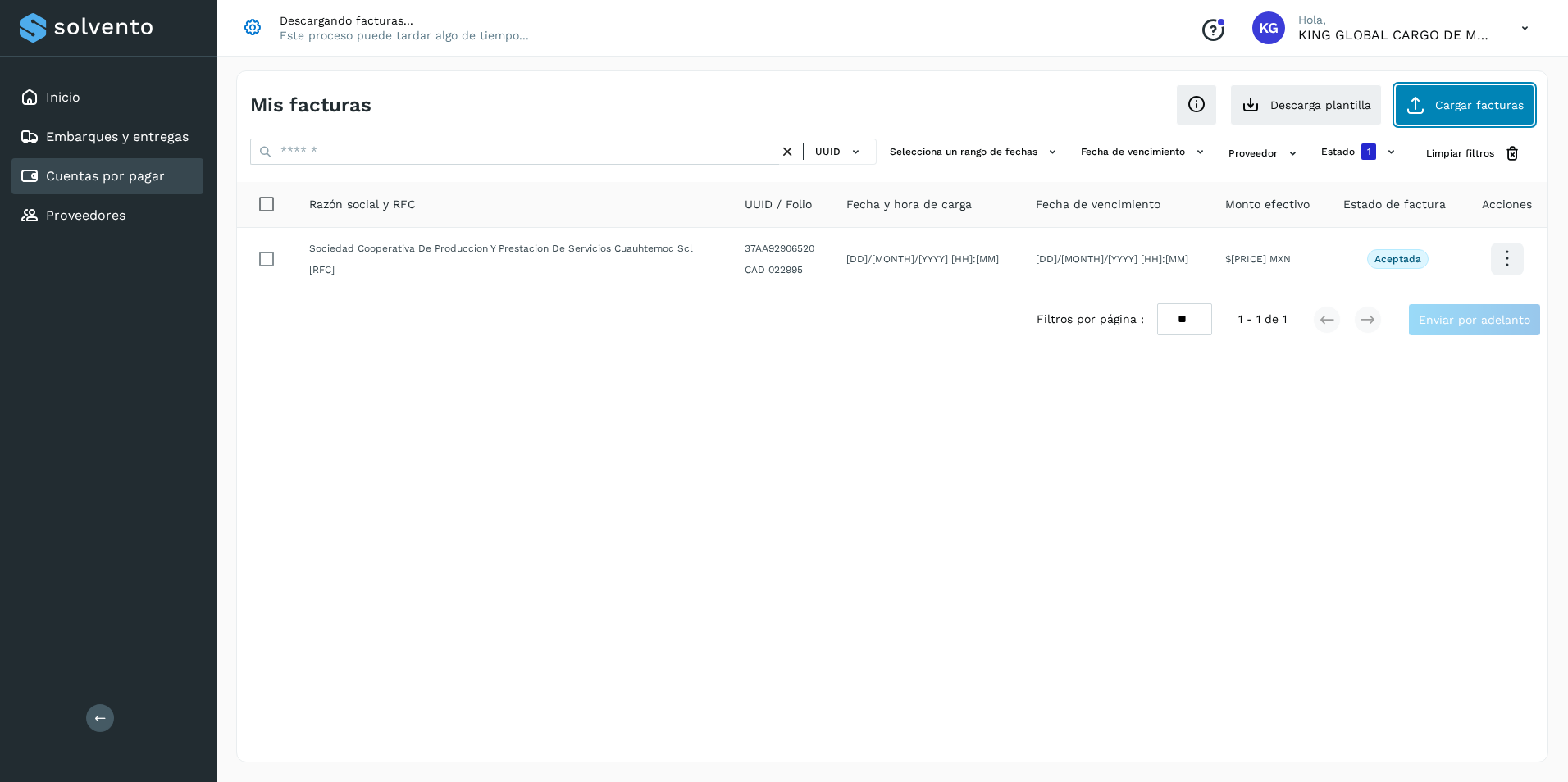 click on "Cargar facturas" 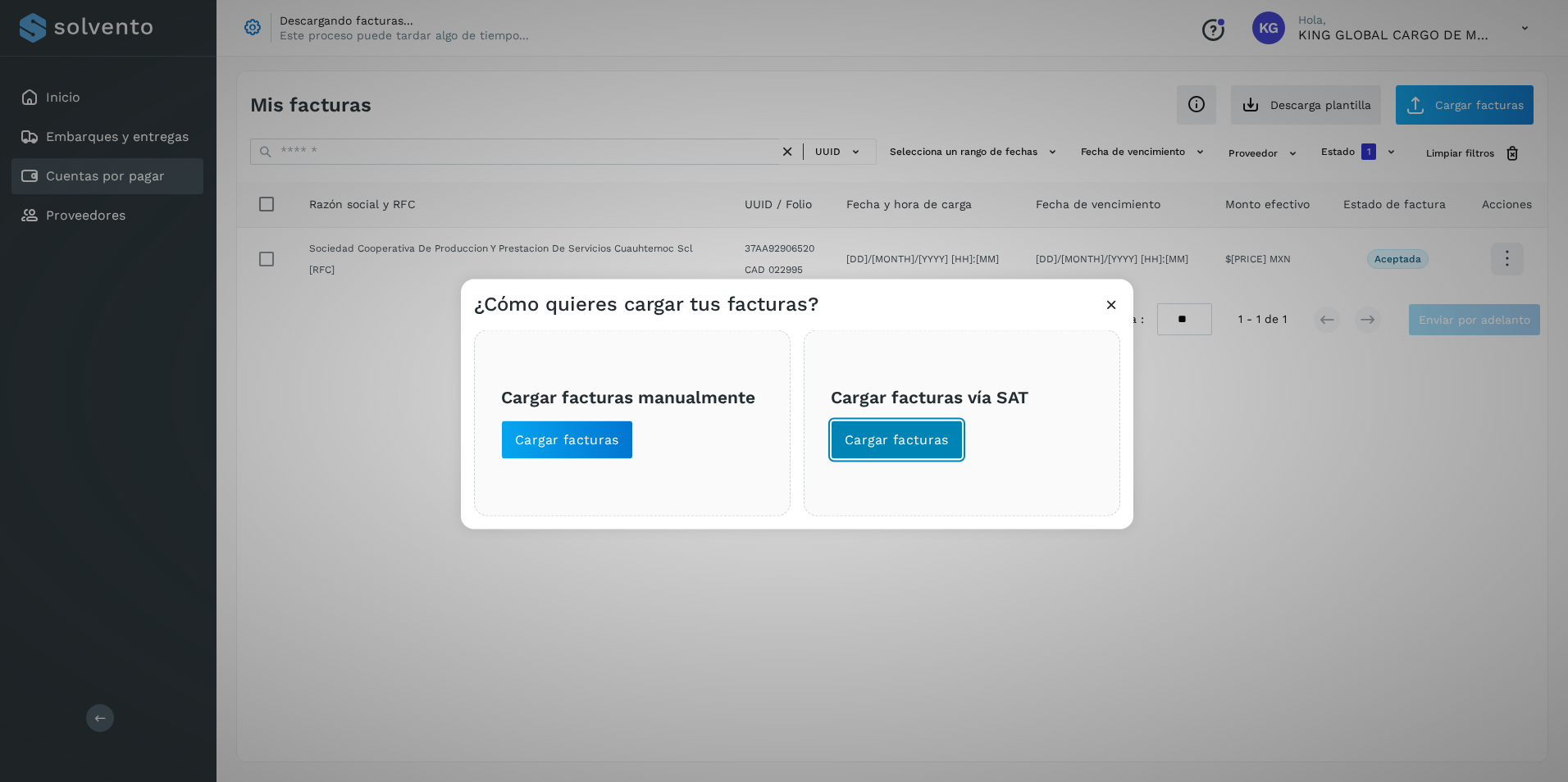 click on "Cargar facturas" 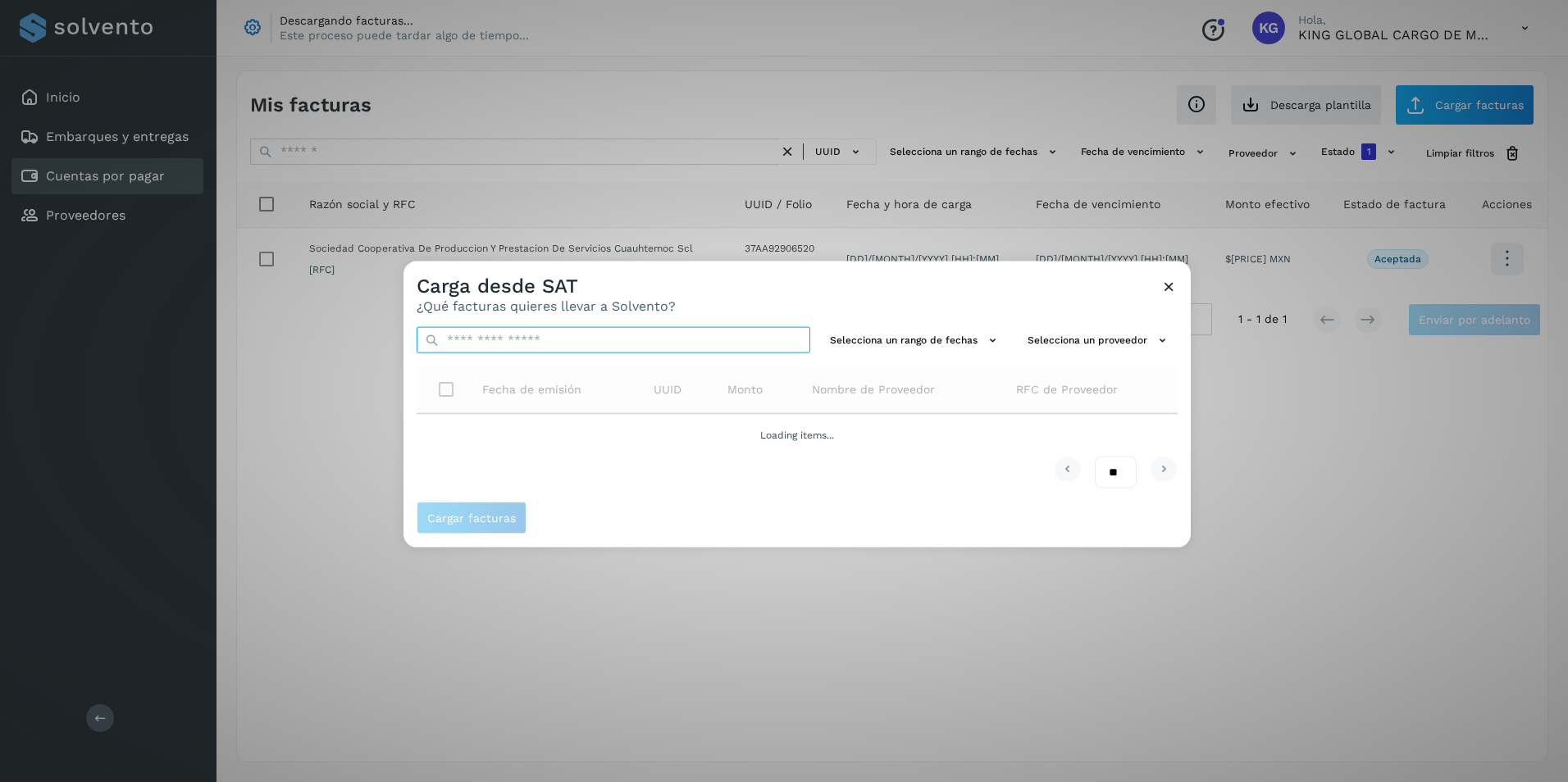 click at bounding box center (613, 340) 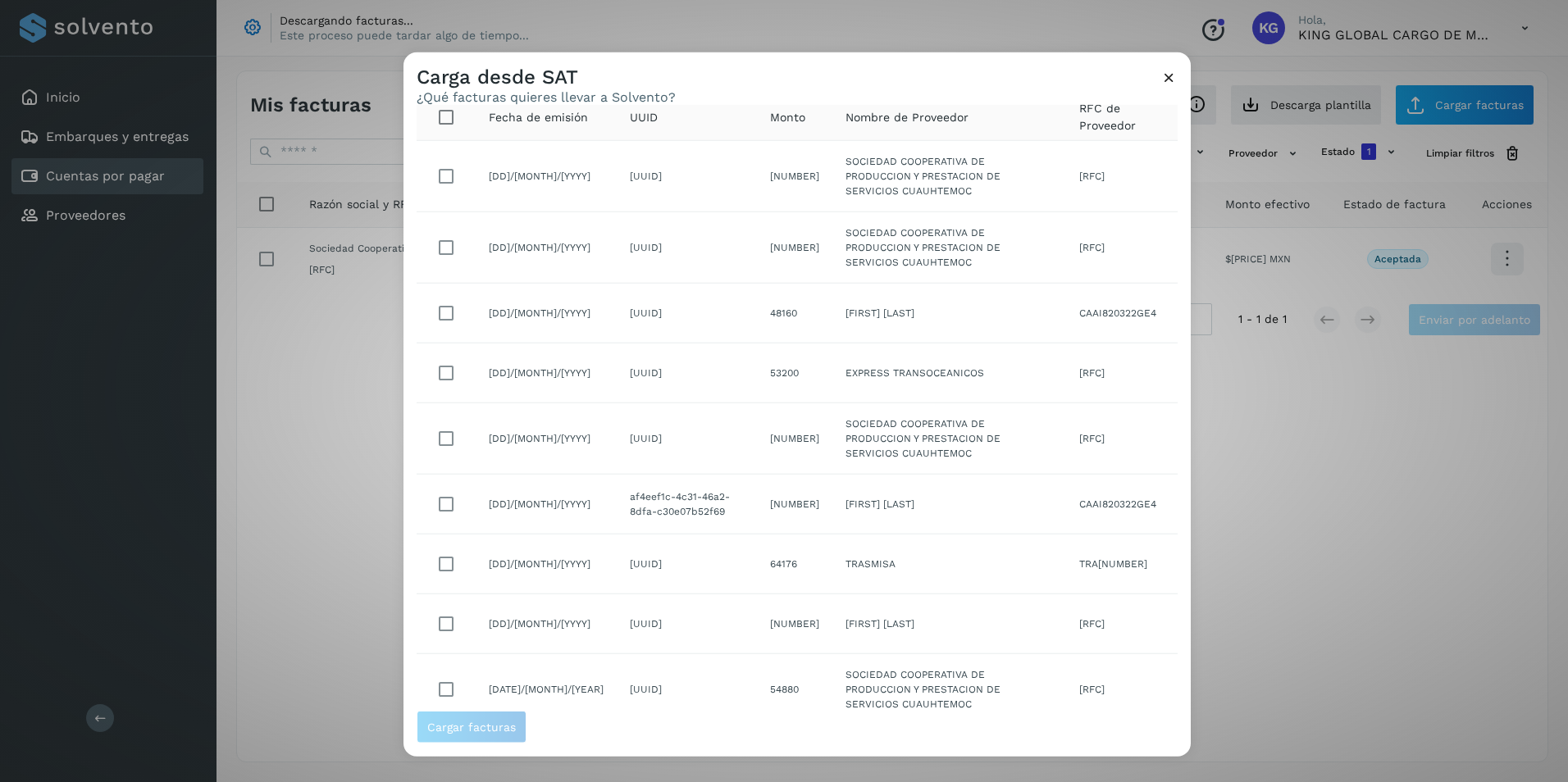 scroll, scrollTop: 136, scrollLeft: 0, axis: vertical 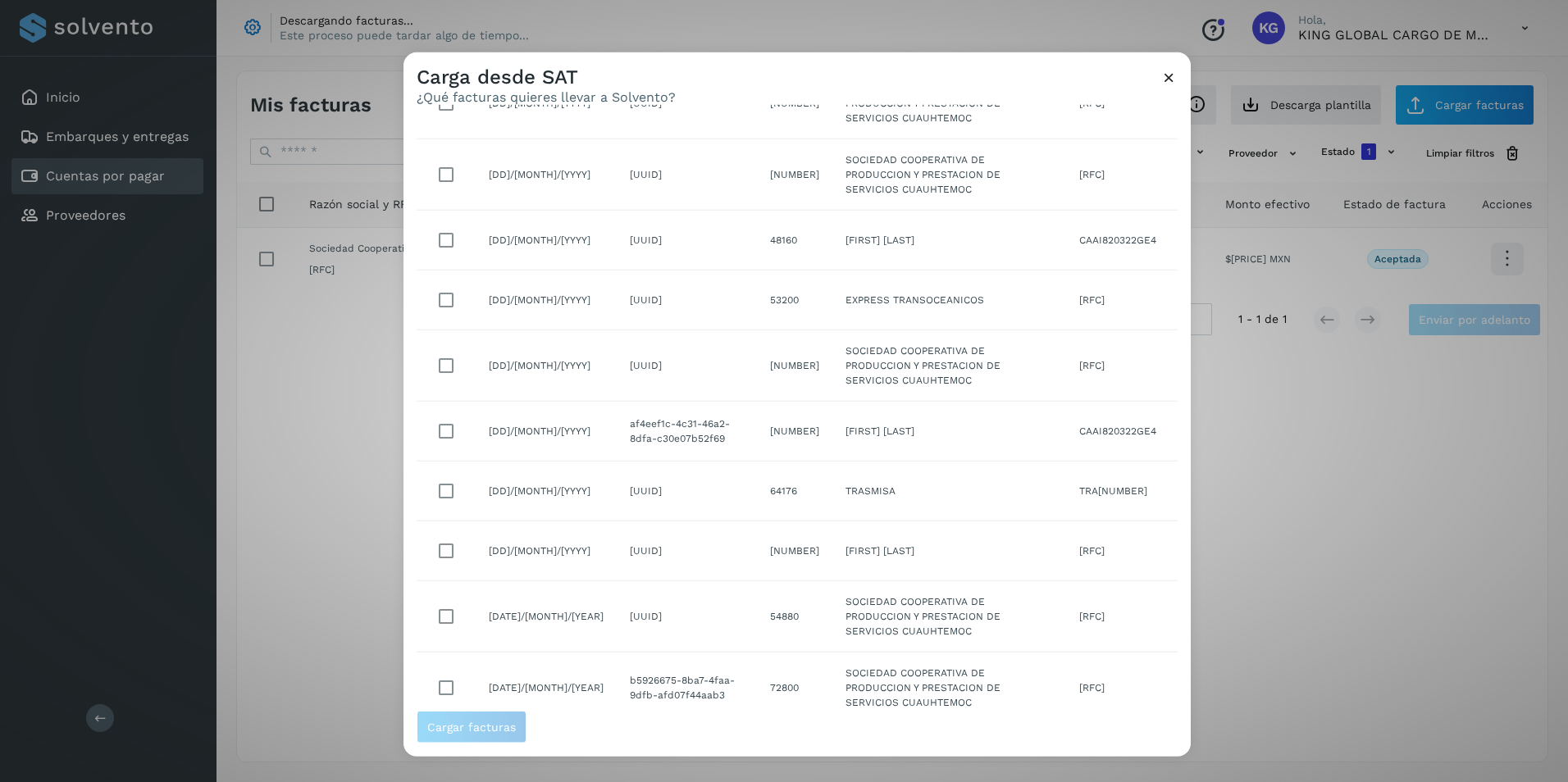 type on "**********" 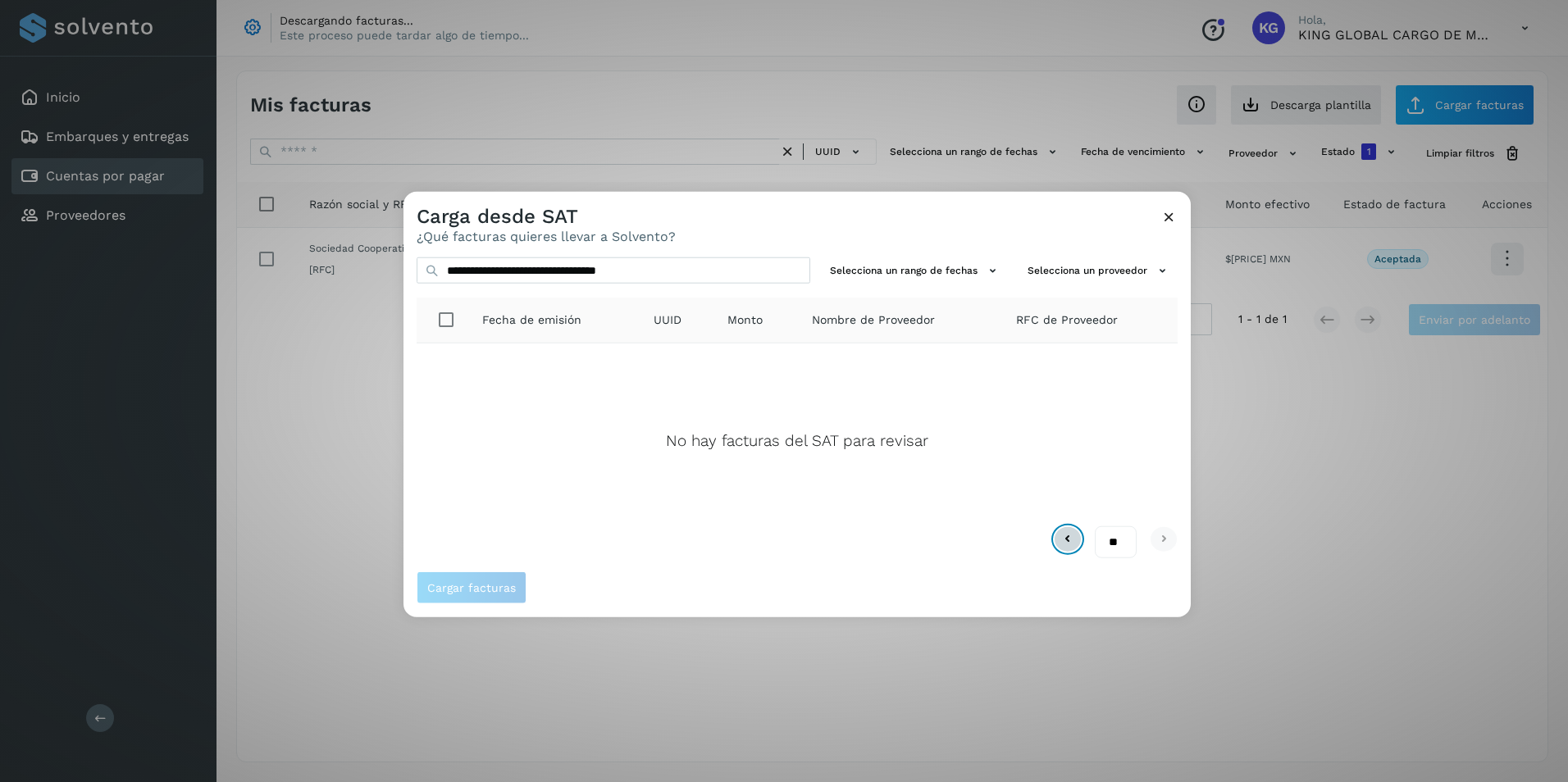 click at bounding box center [1068, 539] 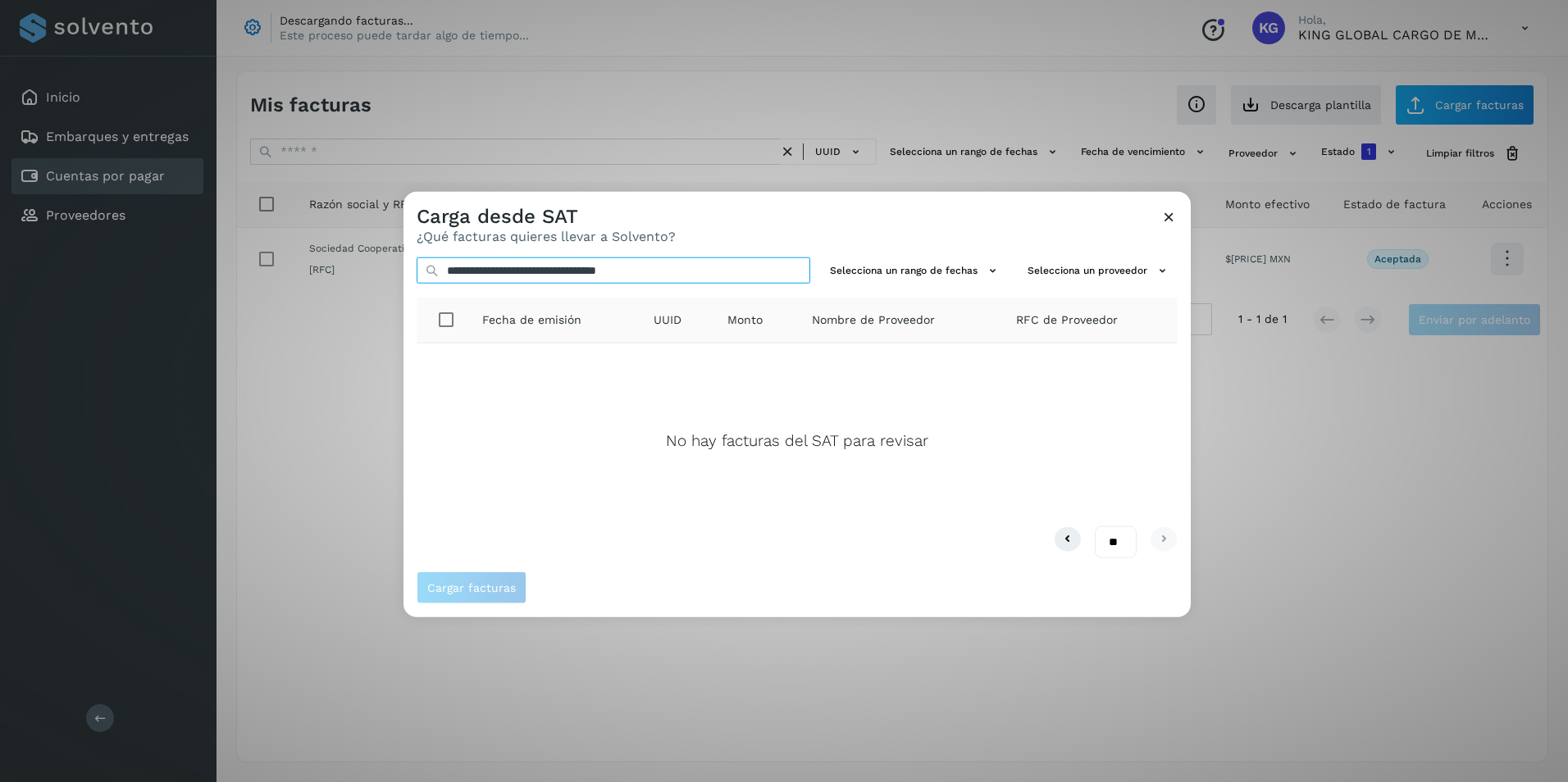 click on "**********" at bounding box center (613, 271) 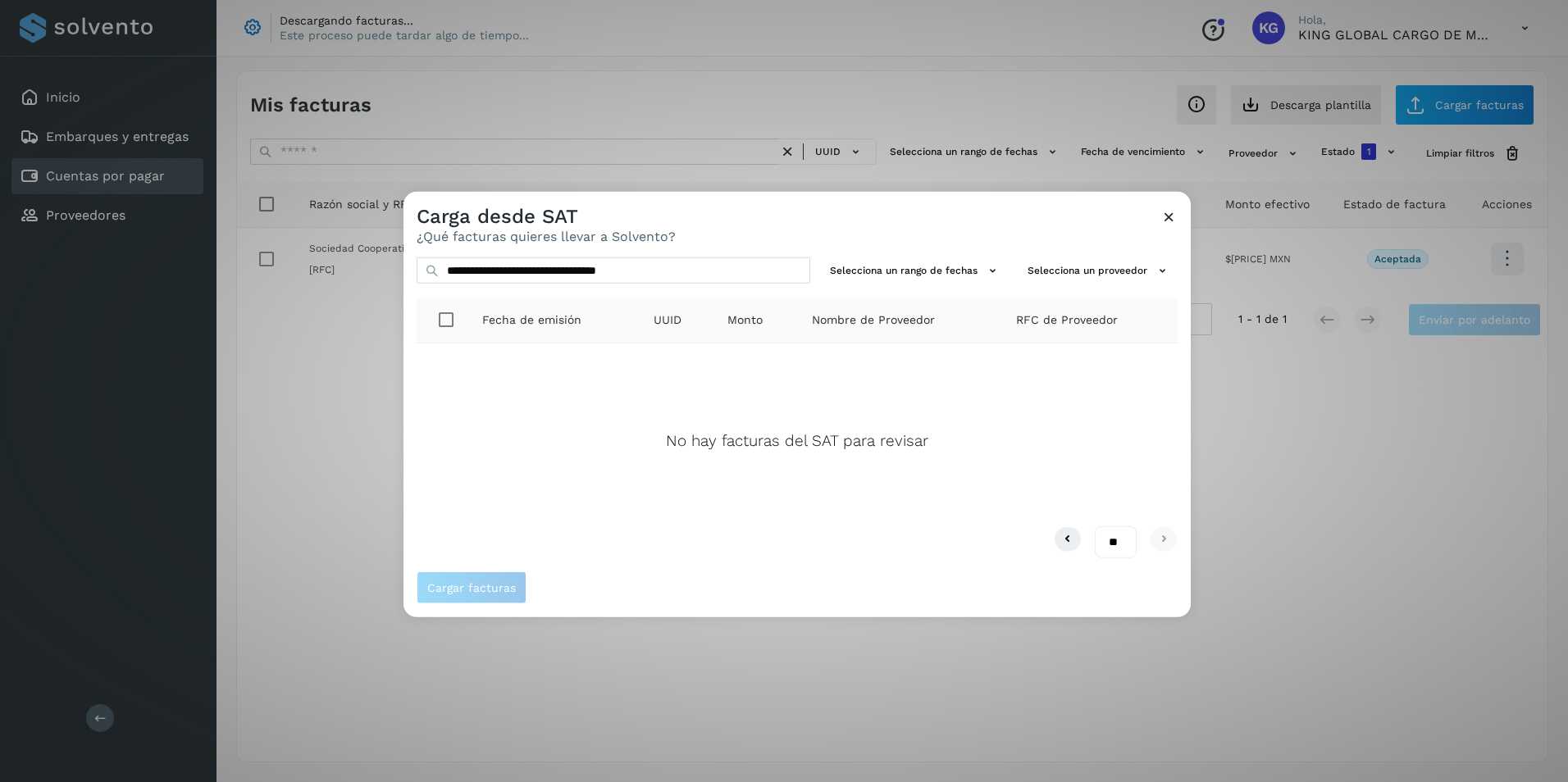 click at bounding box center [1169, 216] 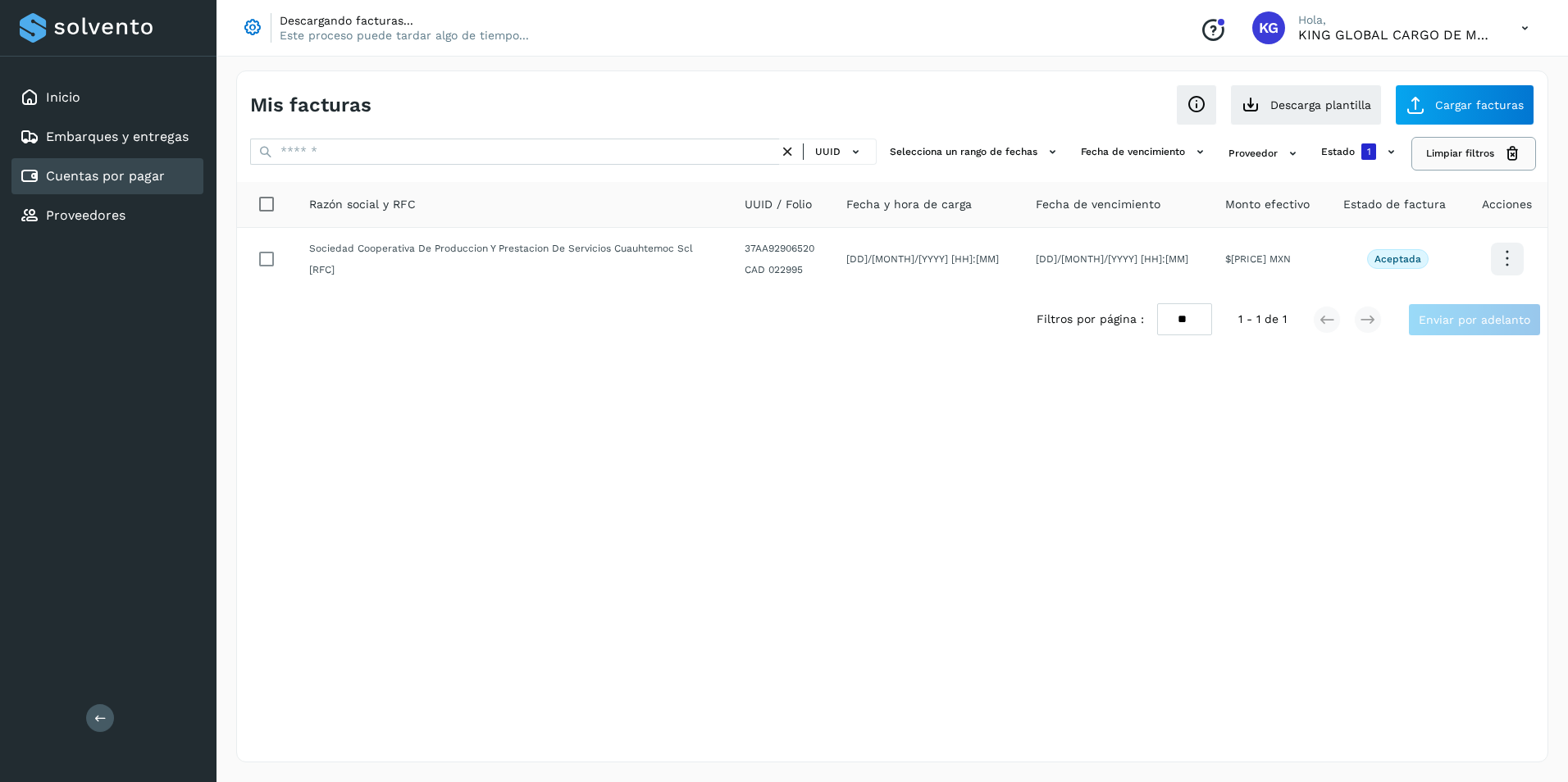 click 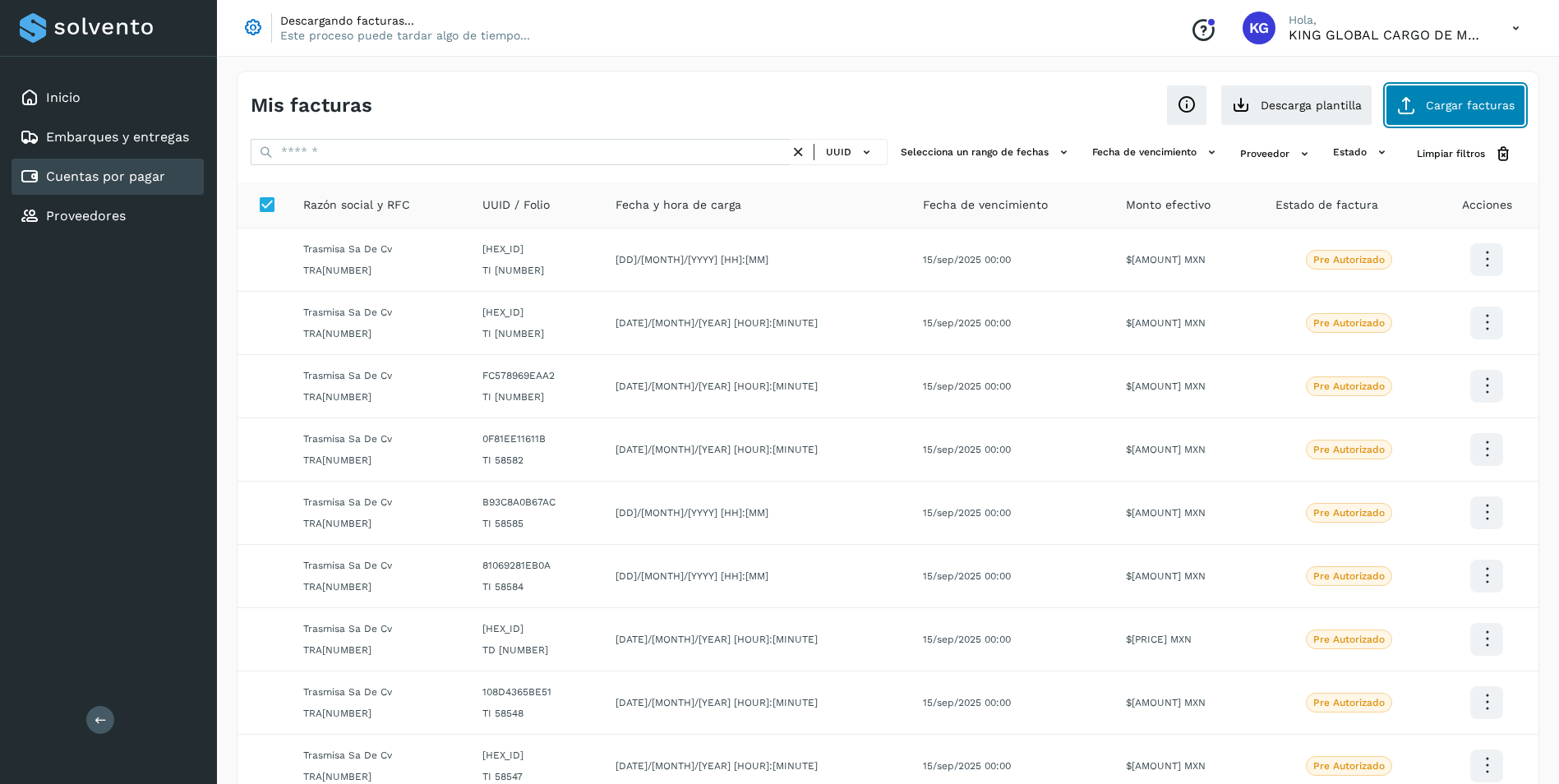 click on "Cargar facturas" 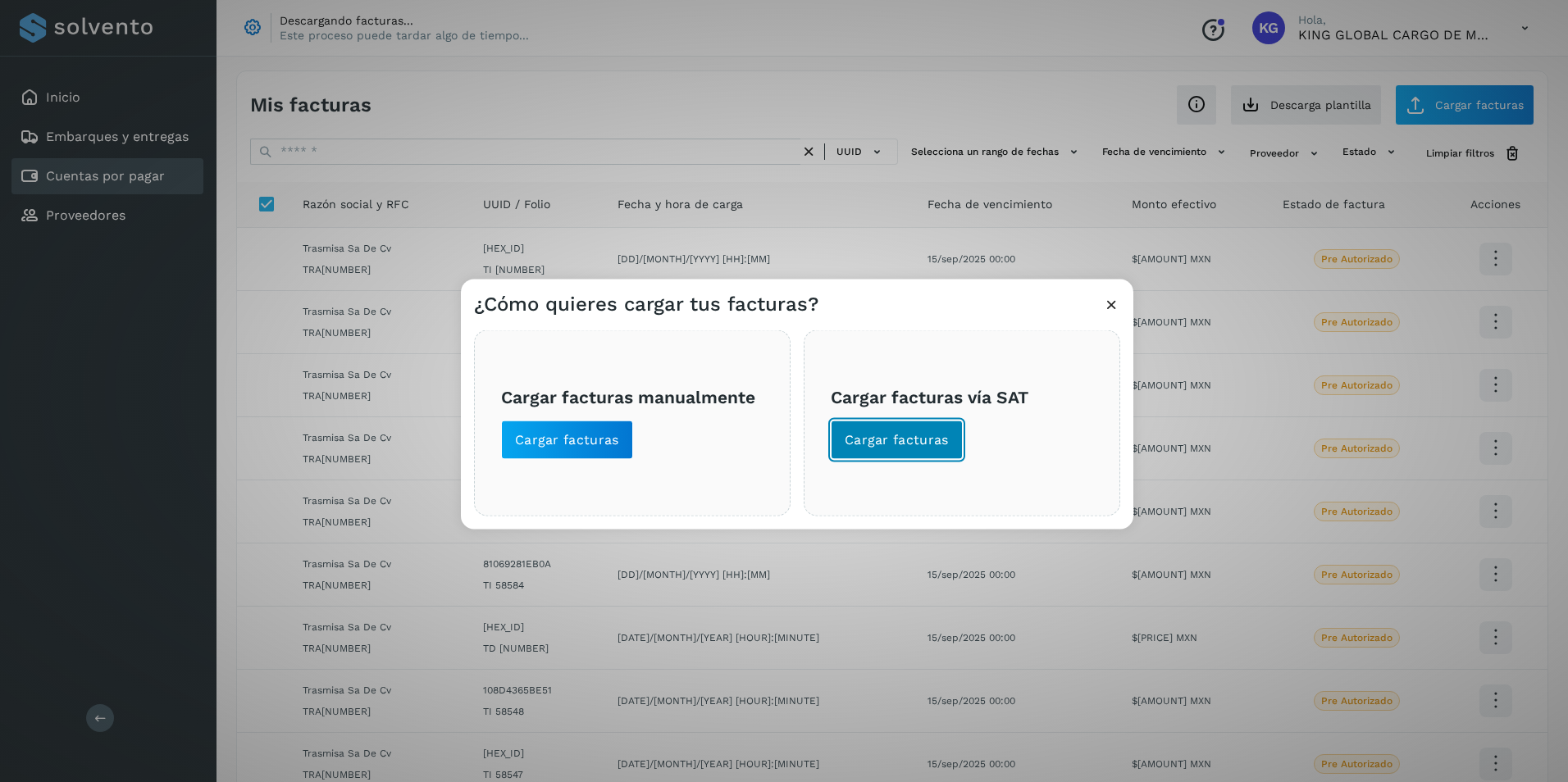 click on "Cargar facturas" 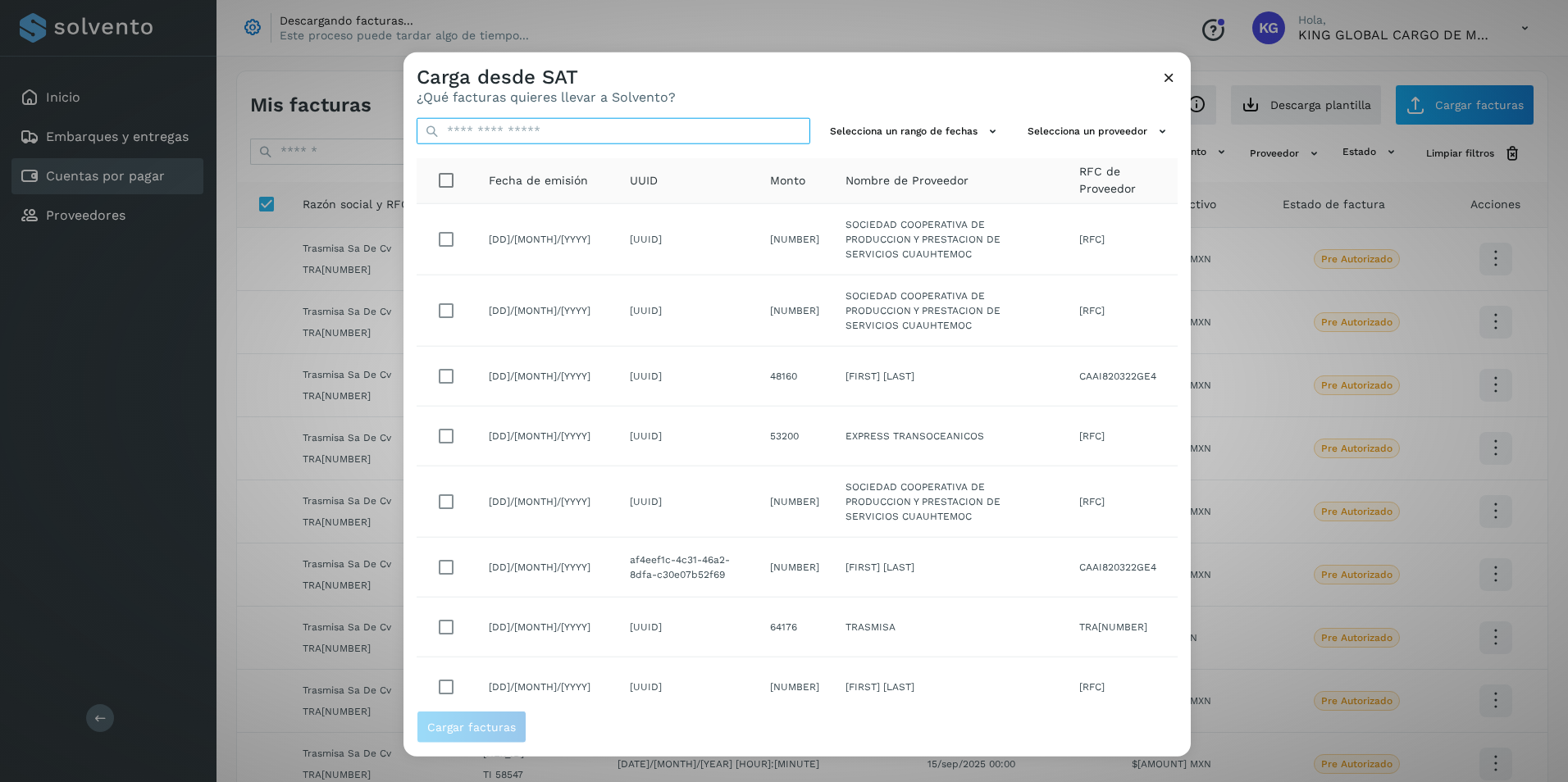 click at bounding box center [613, 131] 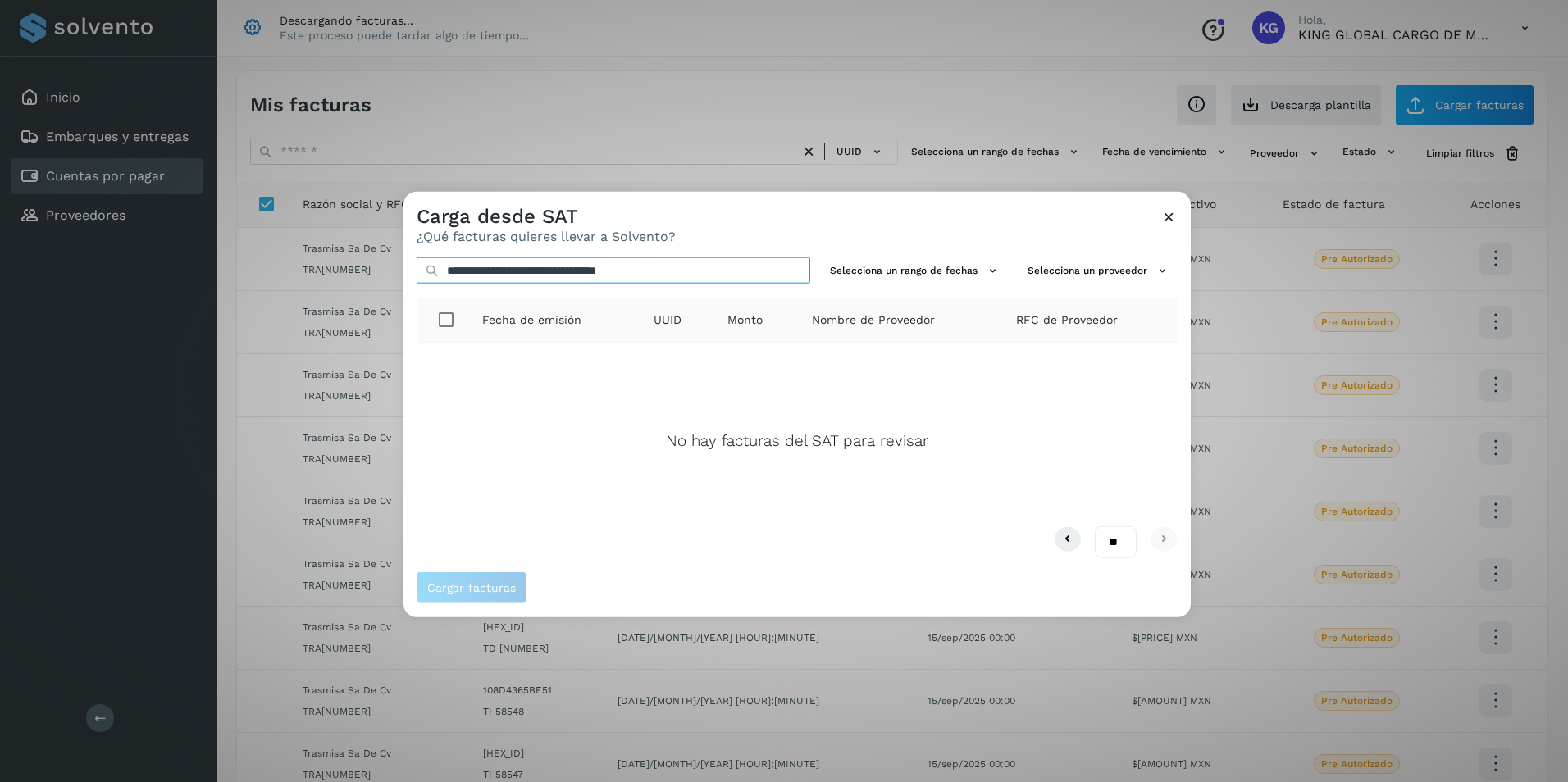 click on "**********" at bounding box center (613, 271) 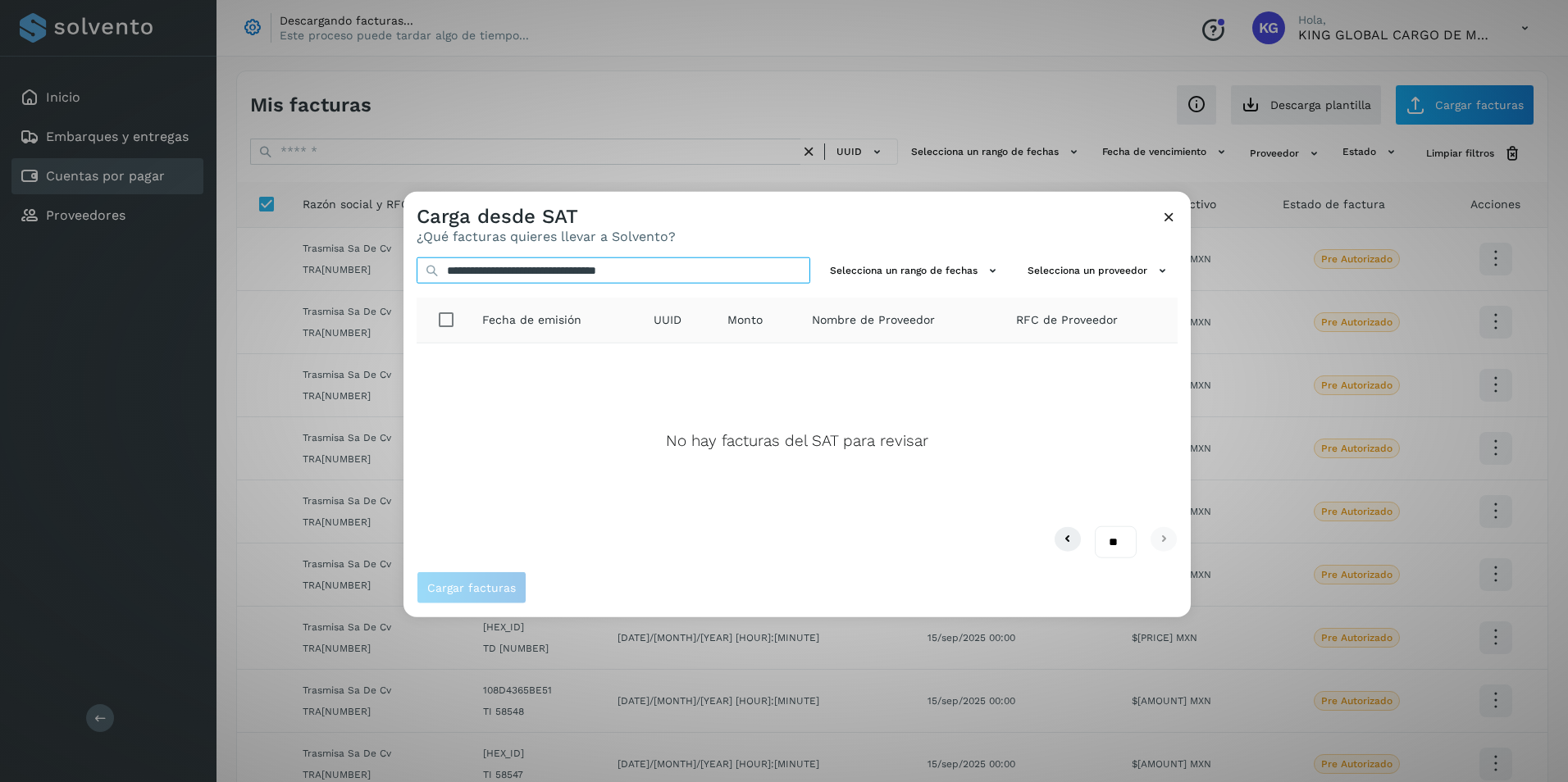 click on "**********" at bounding box center [613, 271] 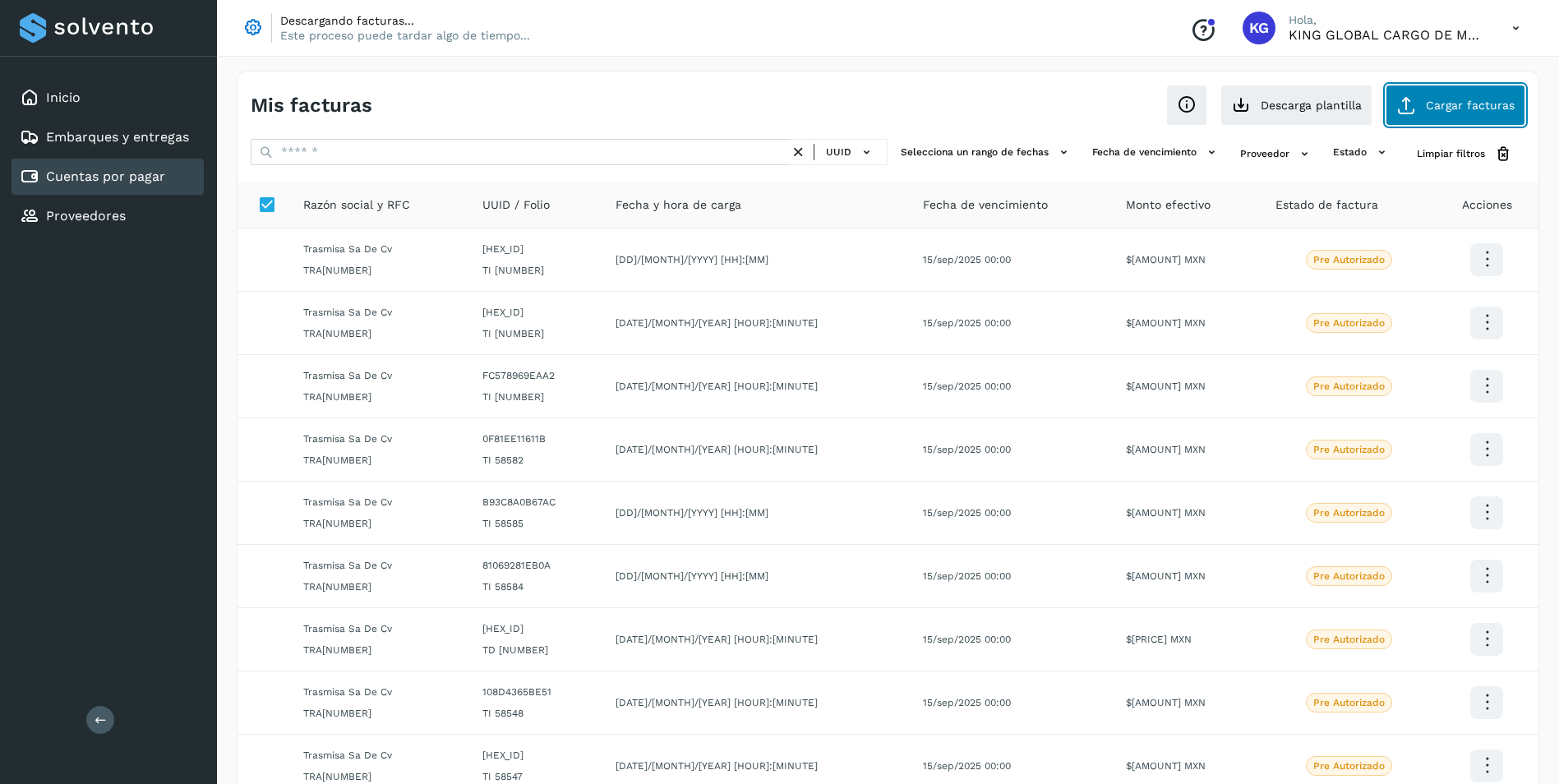 click on "Cargar facturas" 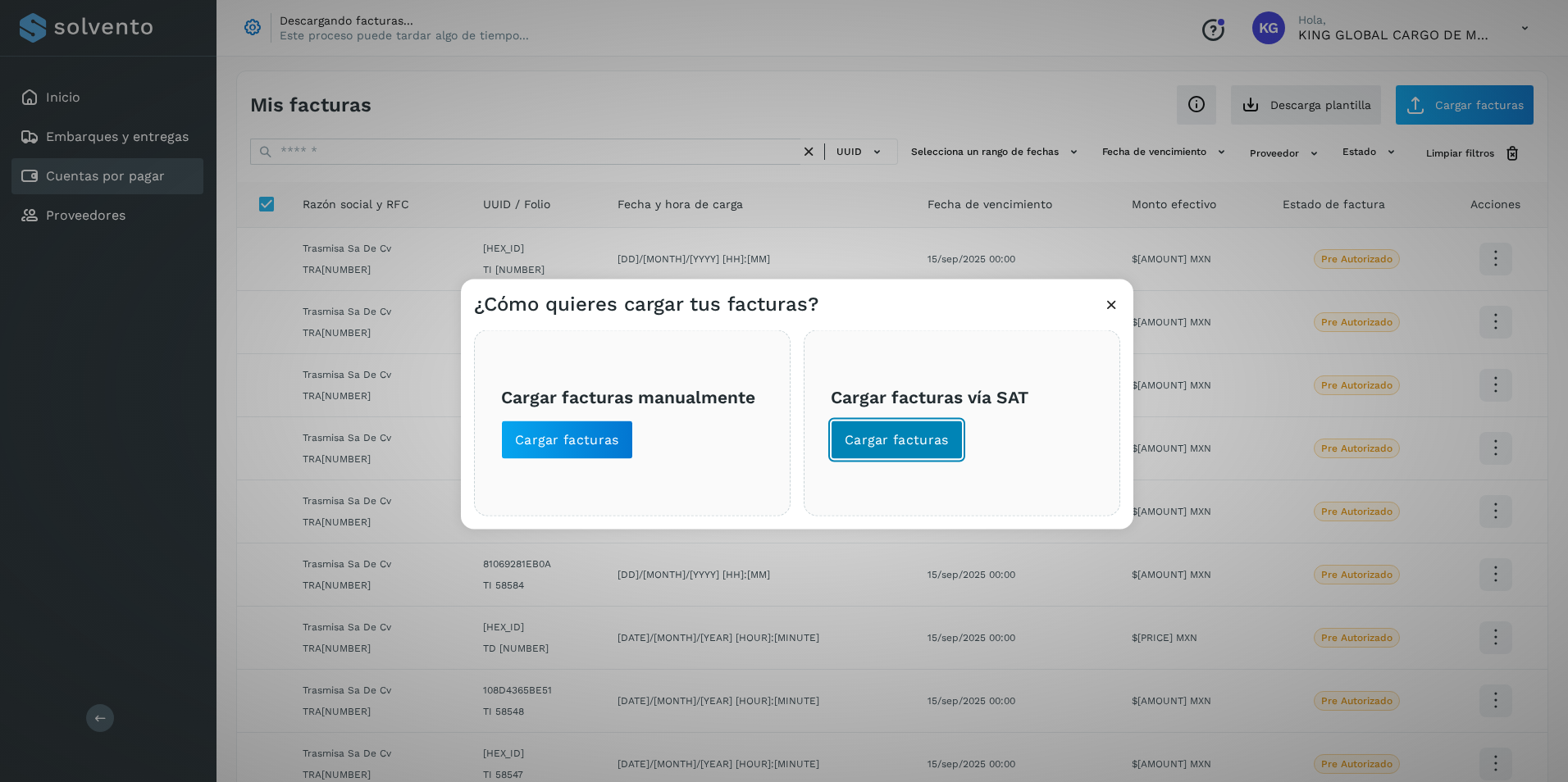 click on "Cargar facturas" 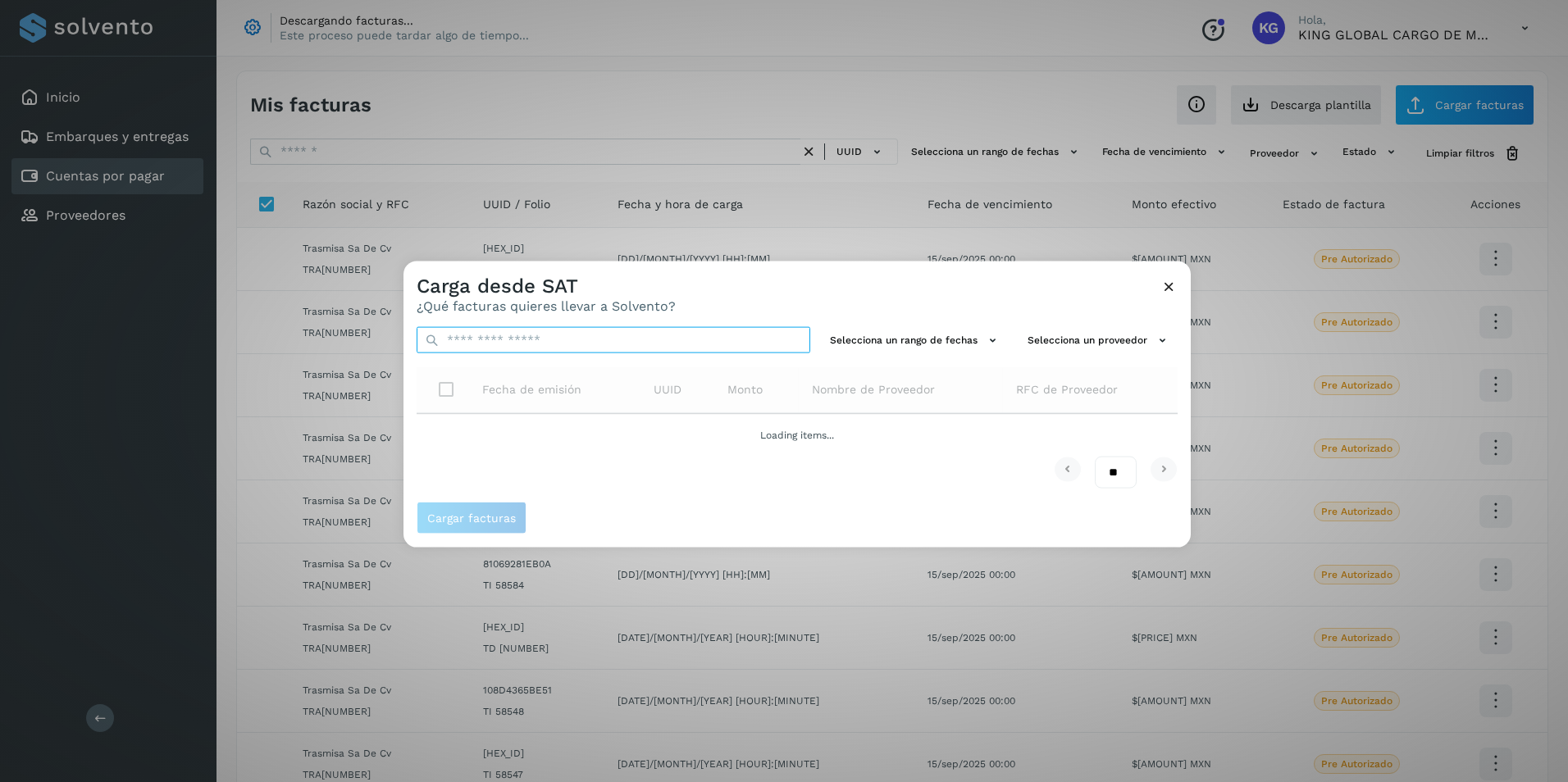 click at bounding box center [613, 340] 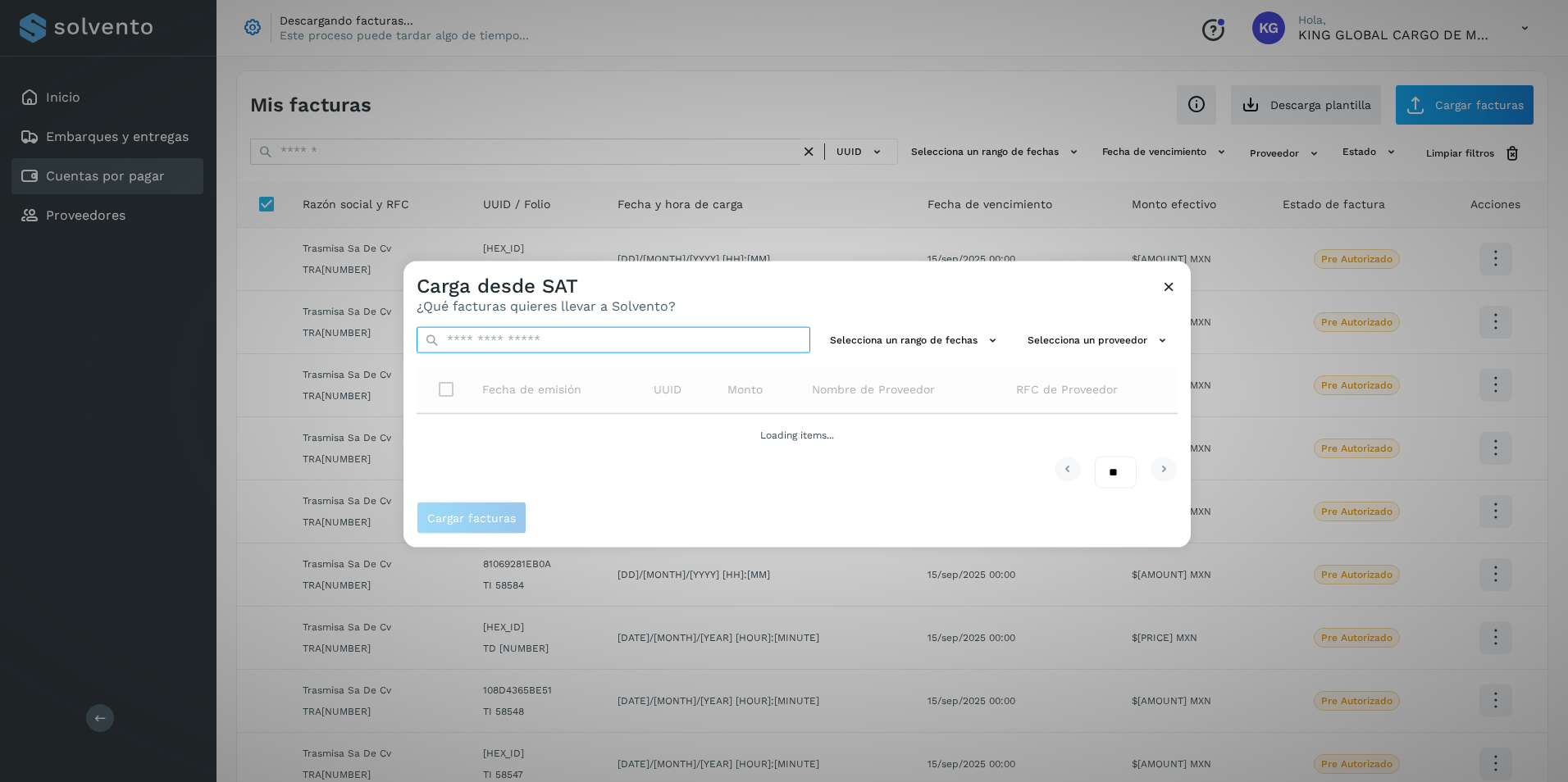 paste on "**********" 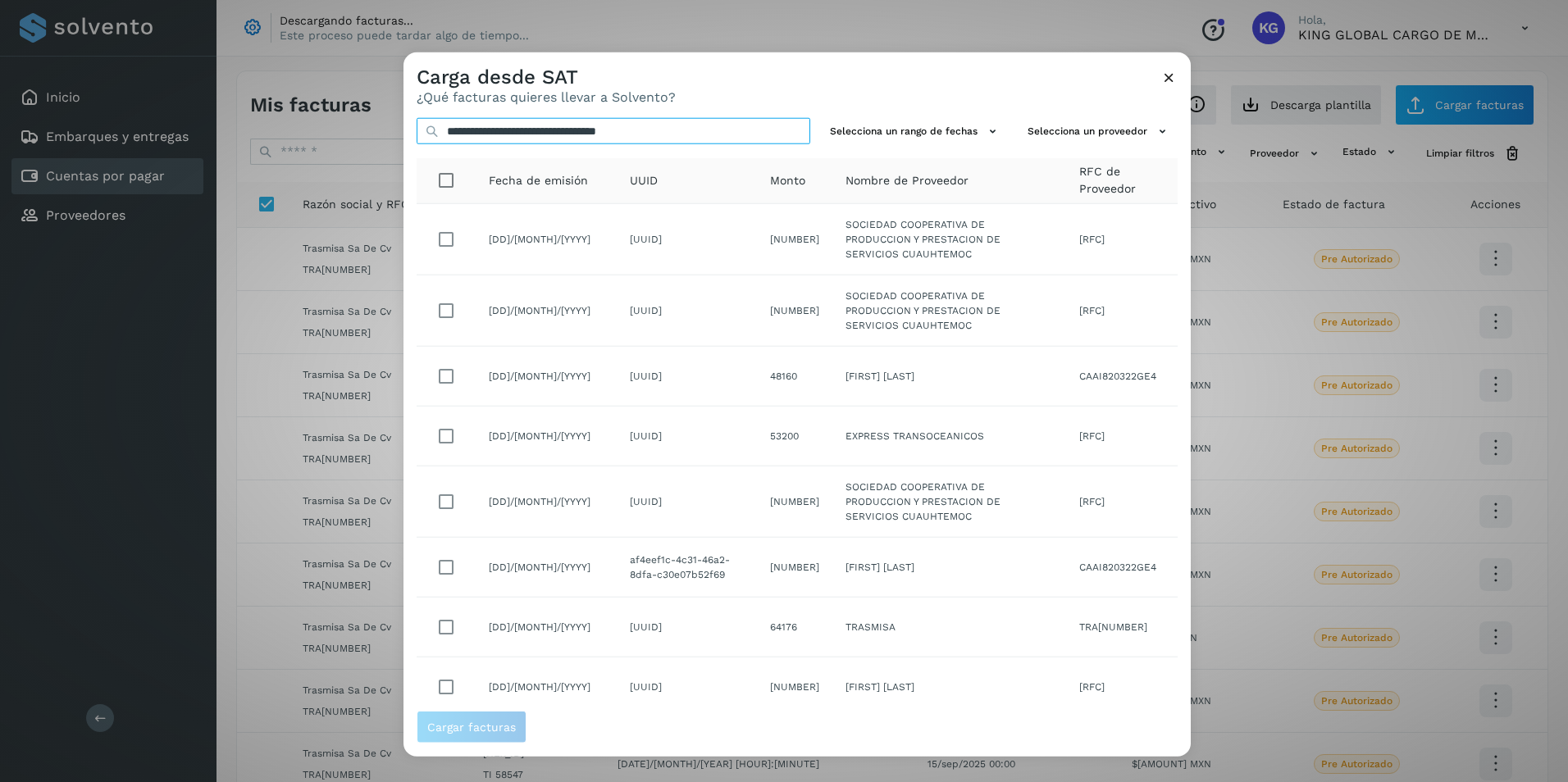 type on "**********" 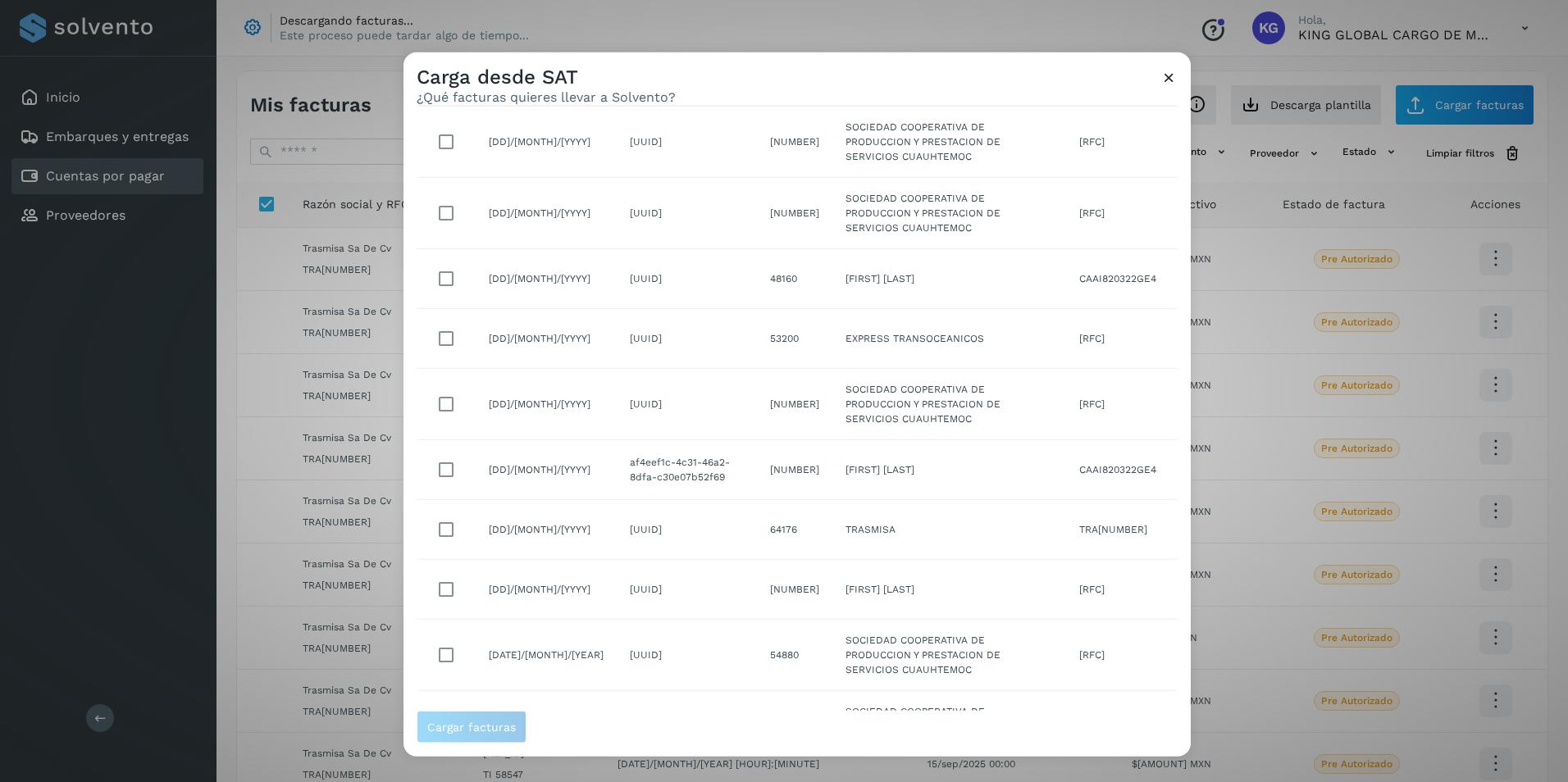scroll, scrollTop: 136, scrollLeft: 0, axis: vertical 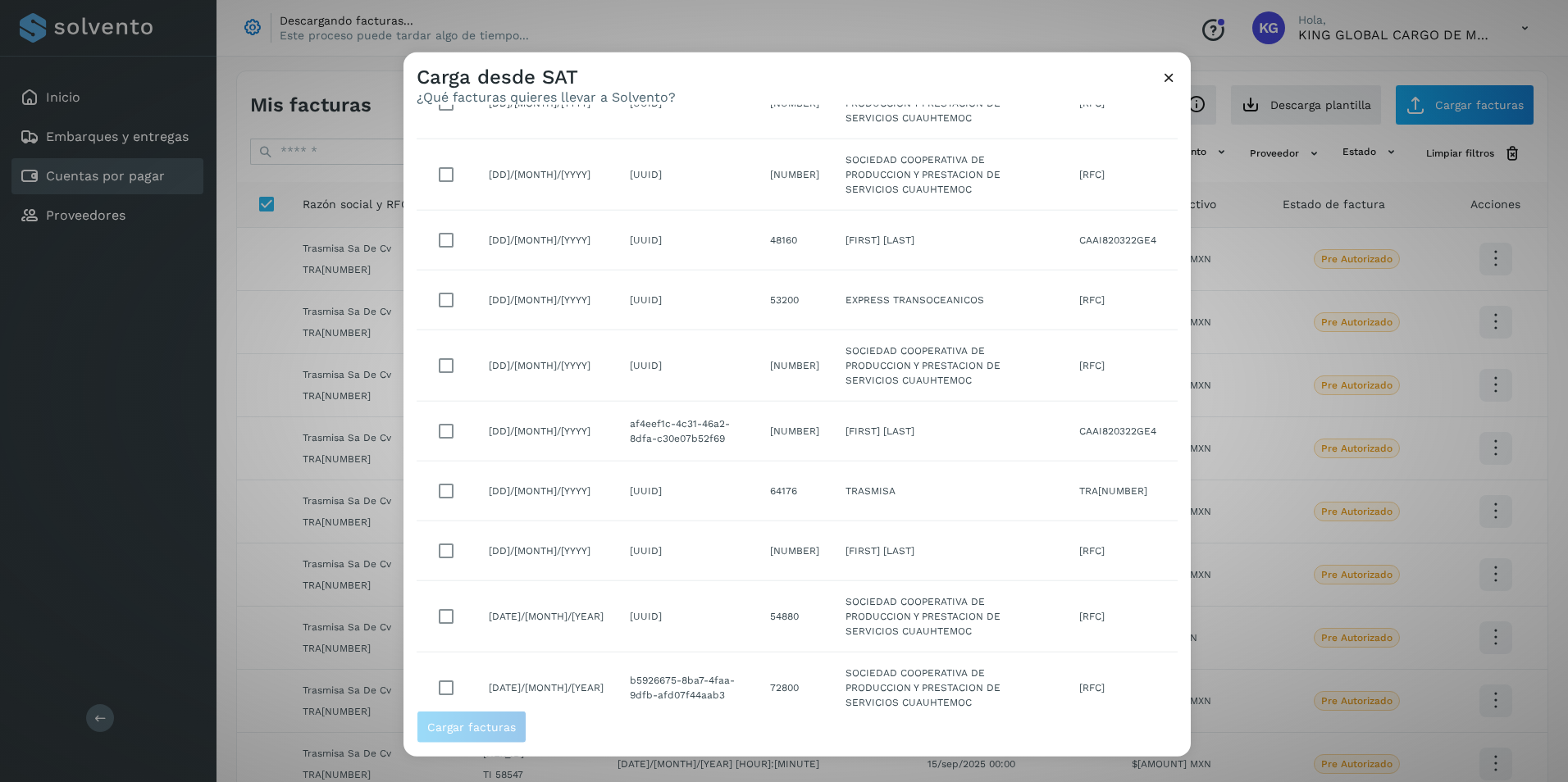 click at bounding box center (1164, 736) 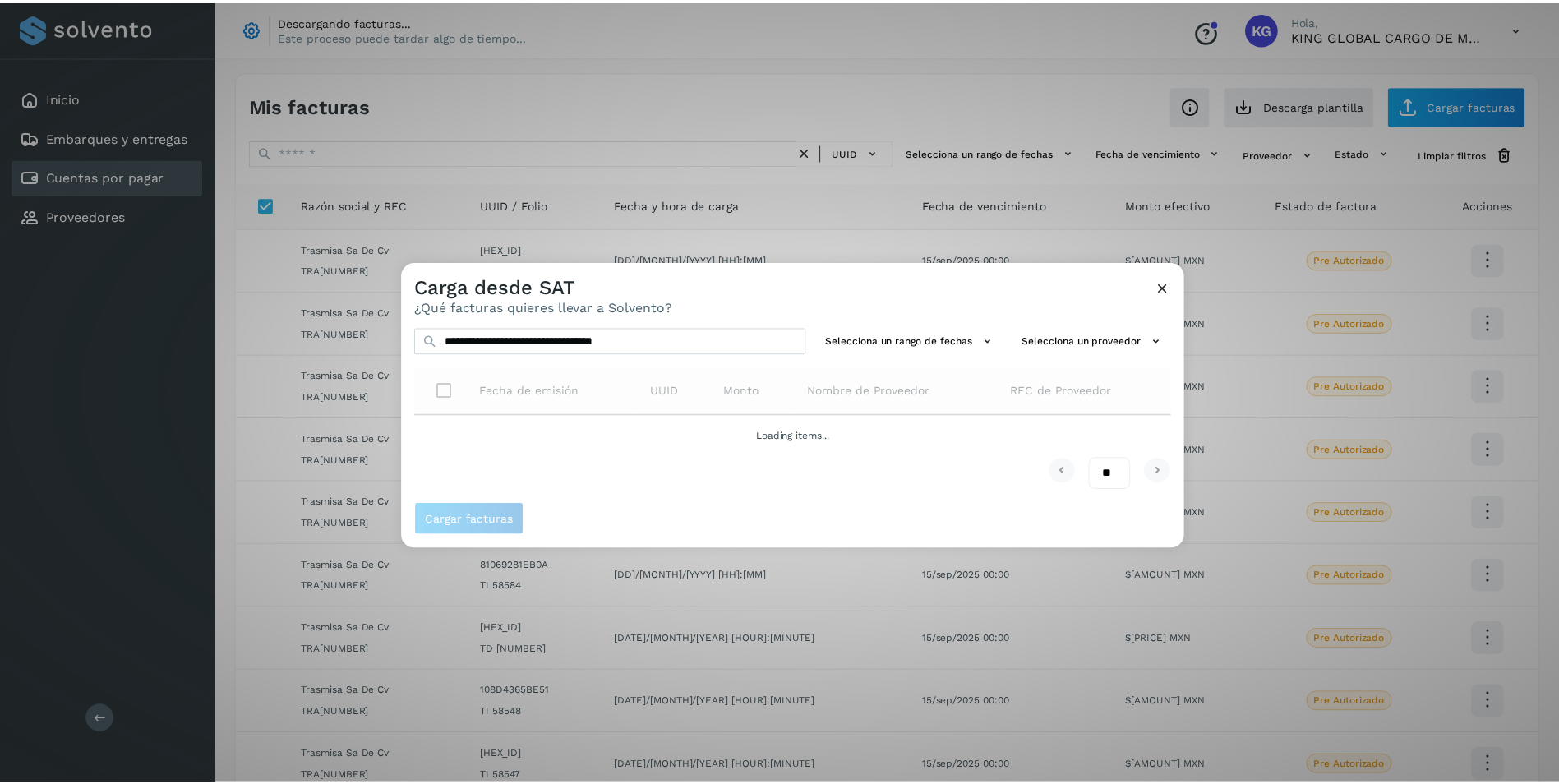 scroll, scrollTop: 0, scrollLeft: 0, axis: both 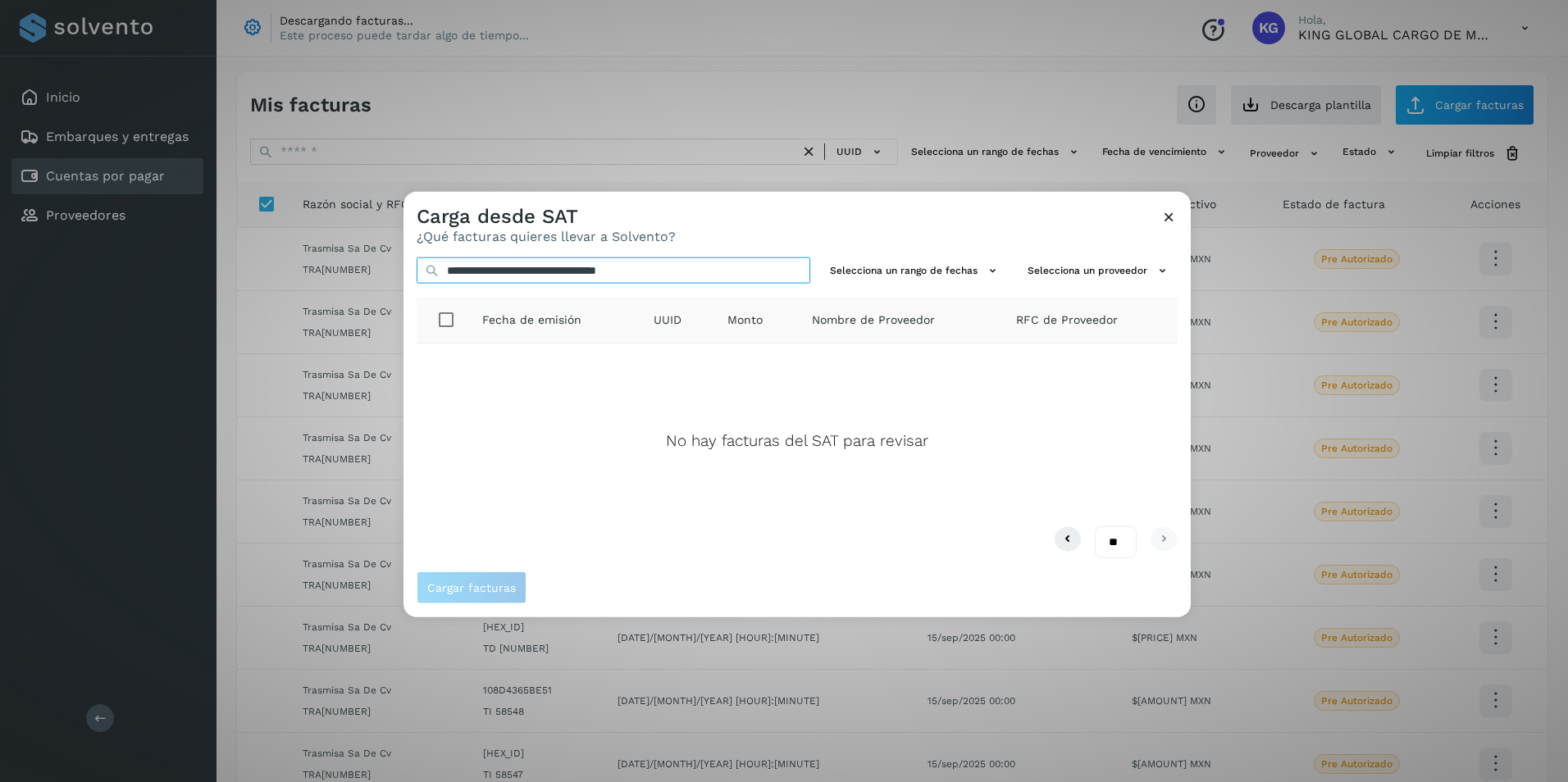 click on "**********" at bounding box center (613, 271) 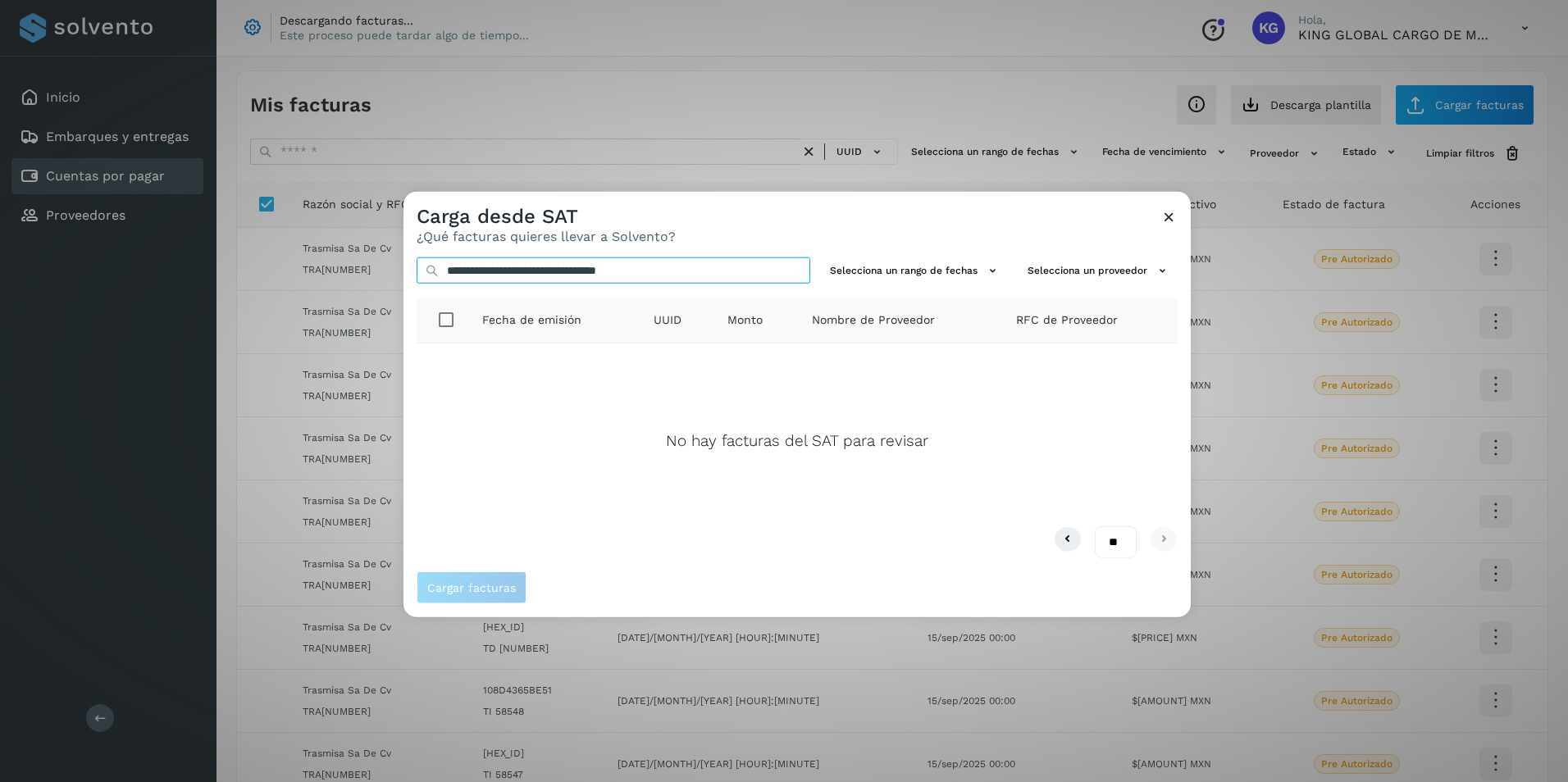 click on "**********" at bounding box center (613, 271) 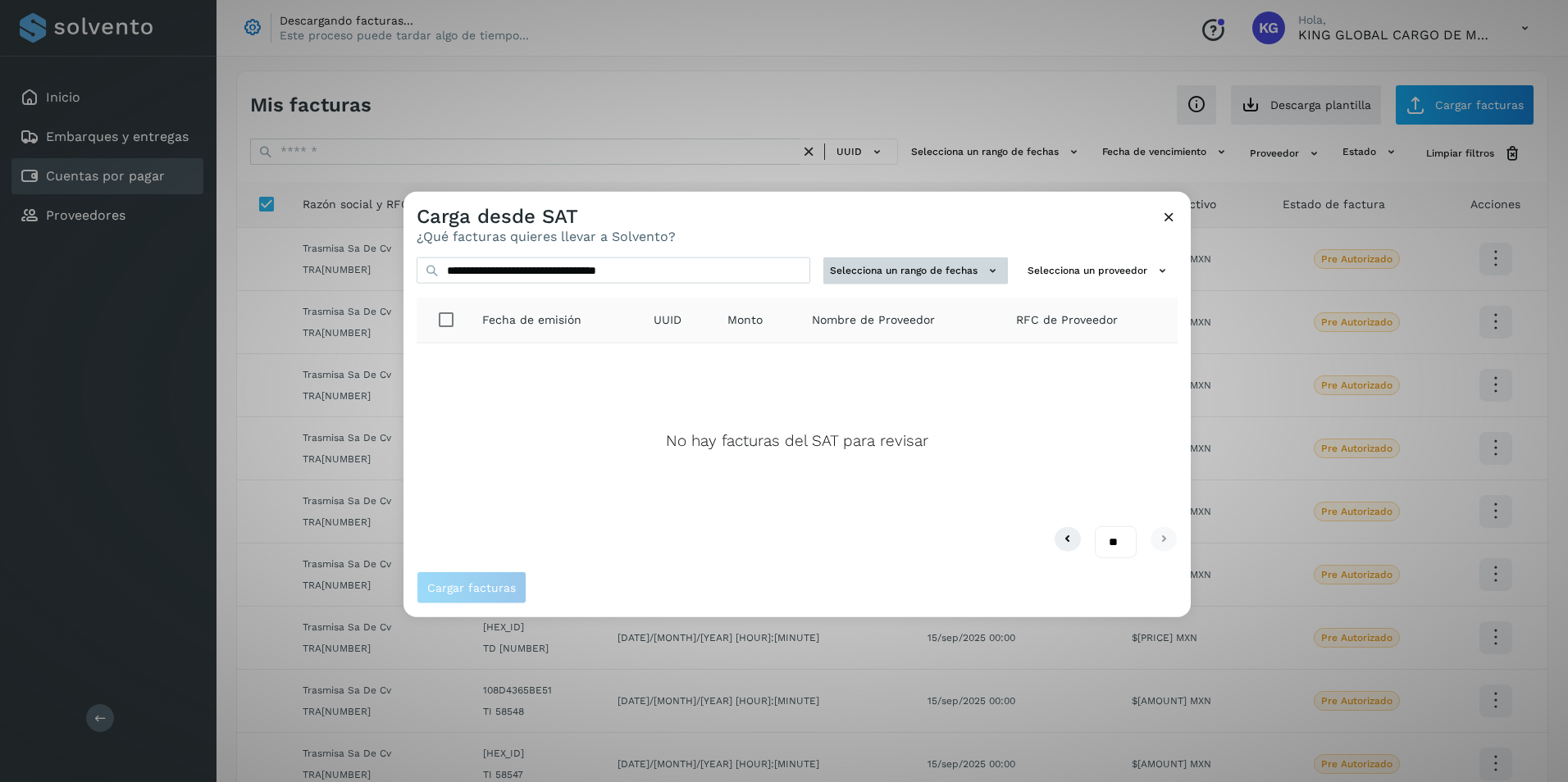 click at bounding box center [992, 271] 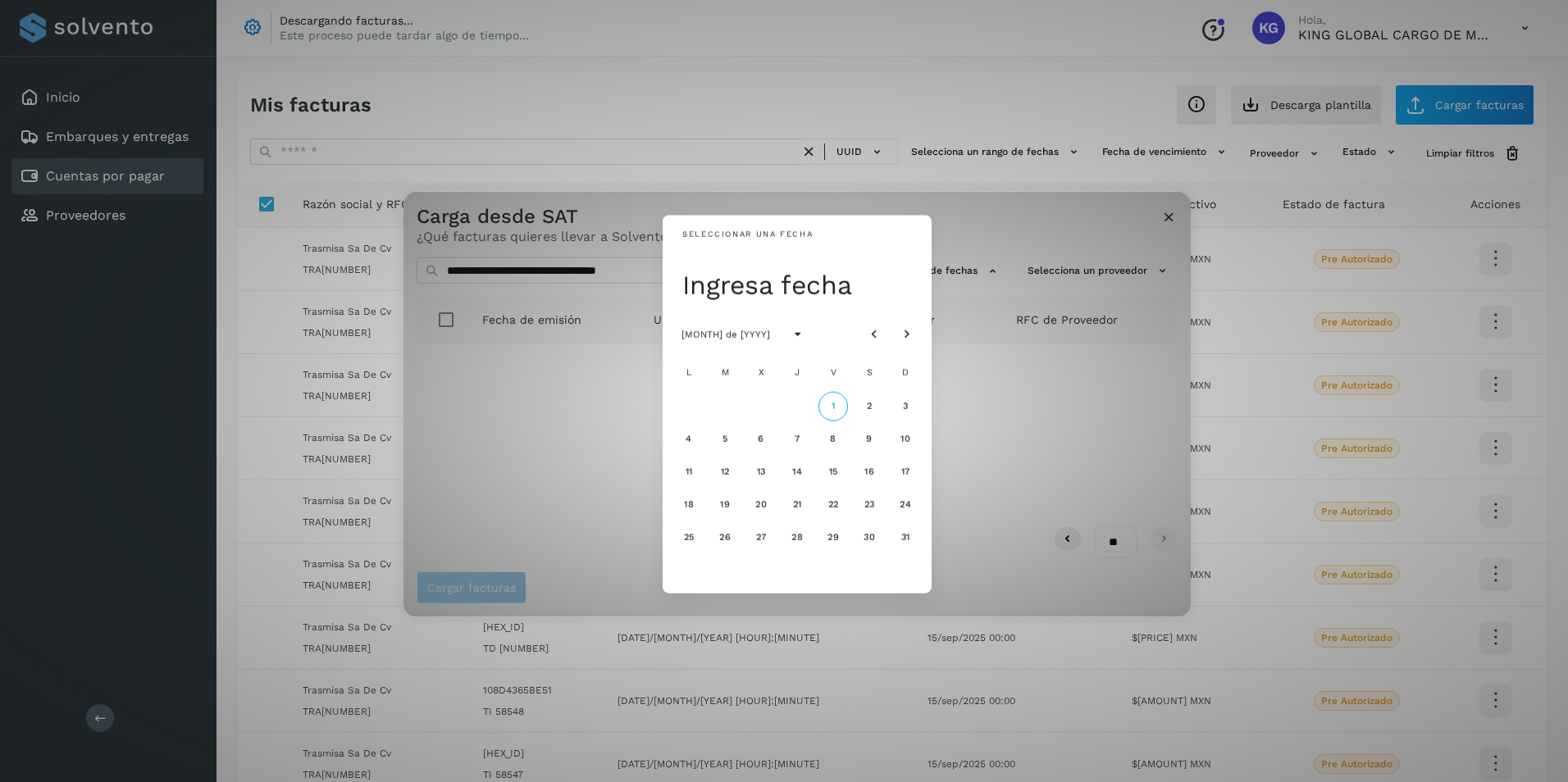 click on "Seleccionar una fecha Ingresa fecha agosto de 2025 L M X J V S D 1 2 3 4 5 6 7 8 9 10 11 12 13 14 15 16 17 18 19 20 21 22 23 24 25 26 27 28 29 30 31" at bounding box center [797, 404] 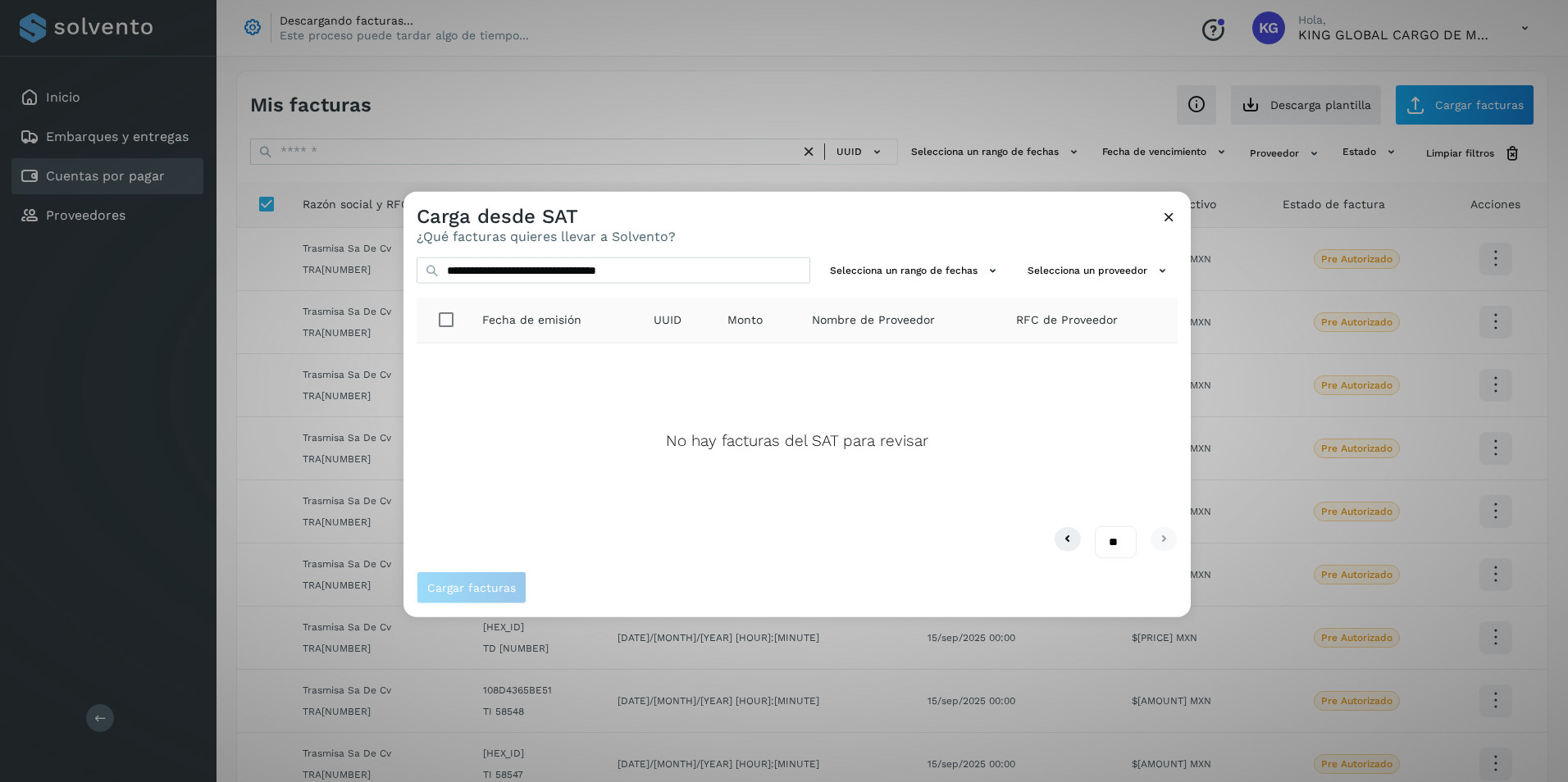 click on "No hay facturas del SAT para revisar" 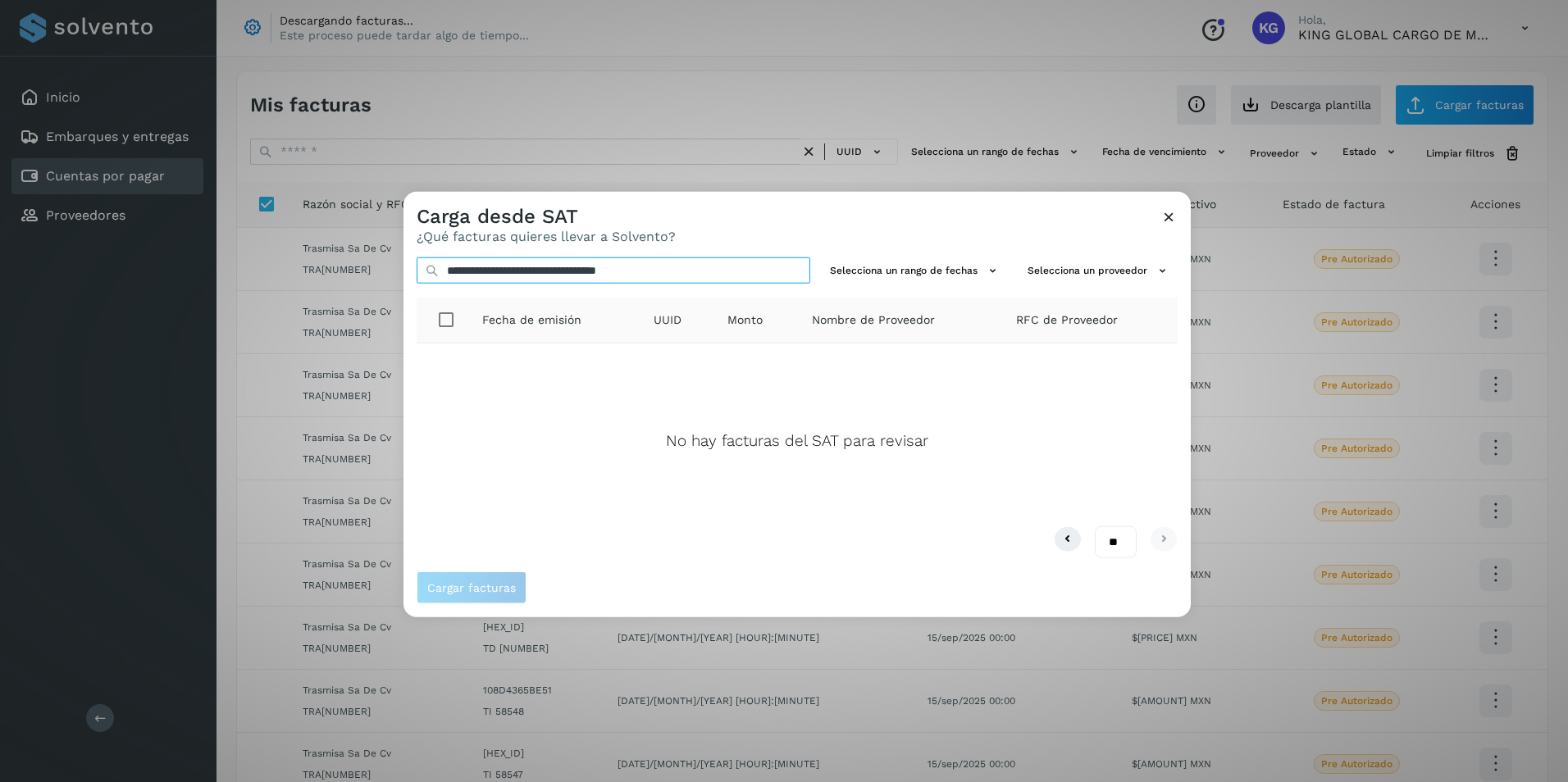 click on "**********" at bounding box center (613, 271) 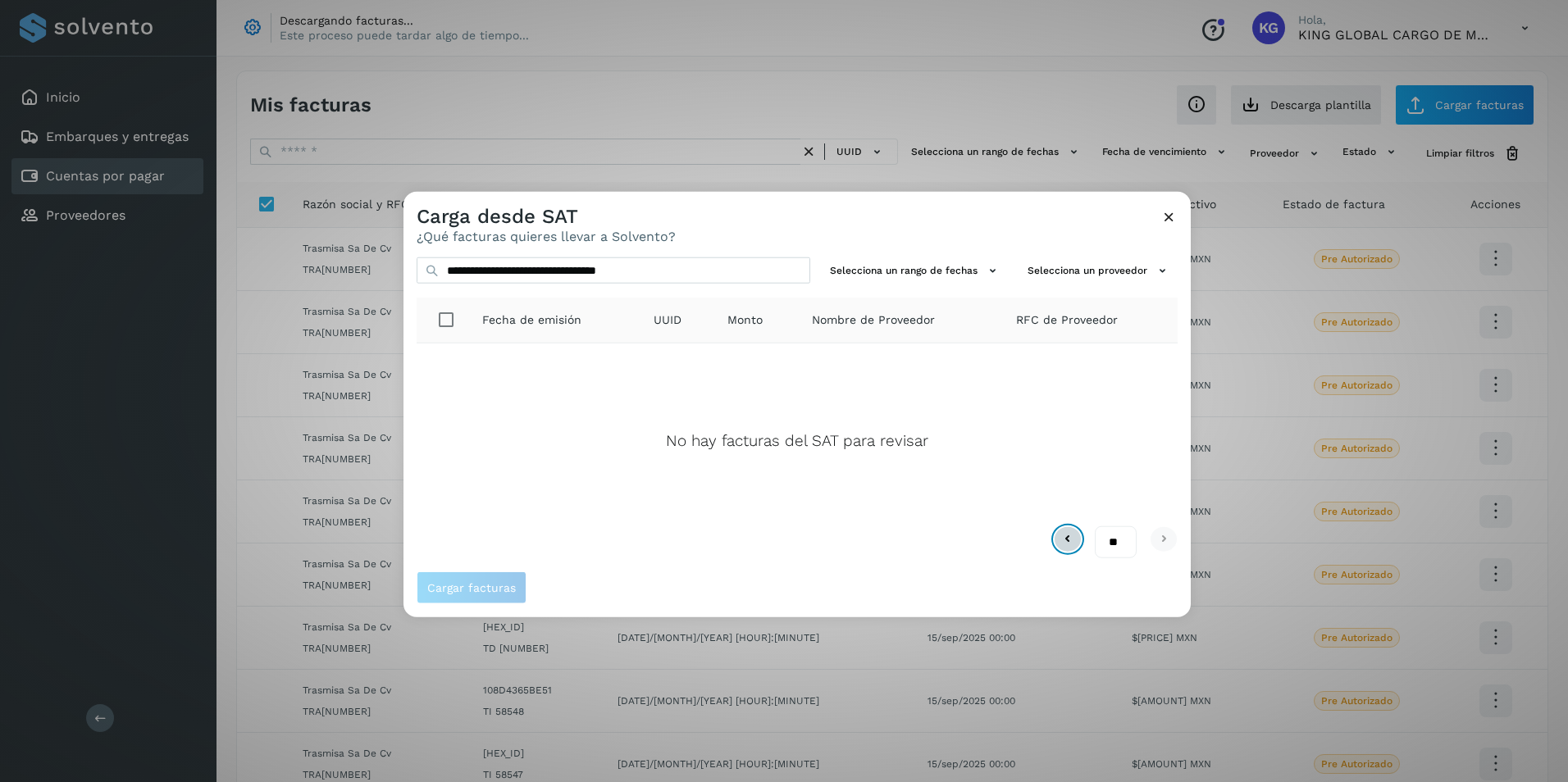 click at bounding box center [1068, 539] 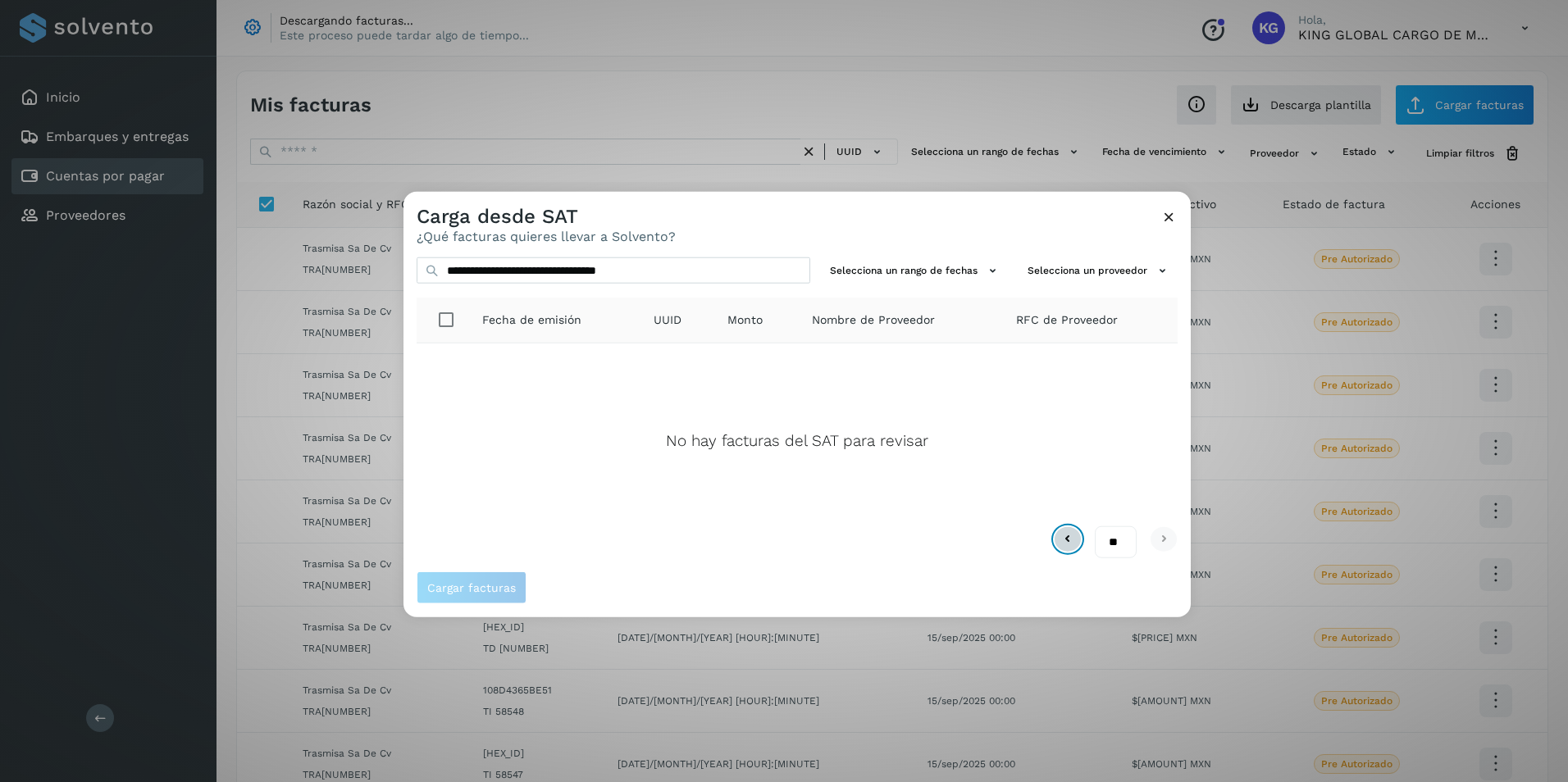 click at bounding box center (1068, 539) 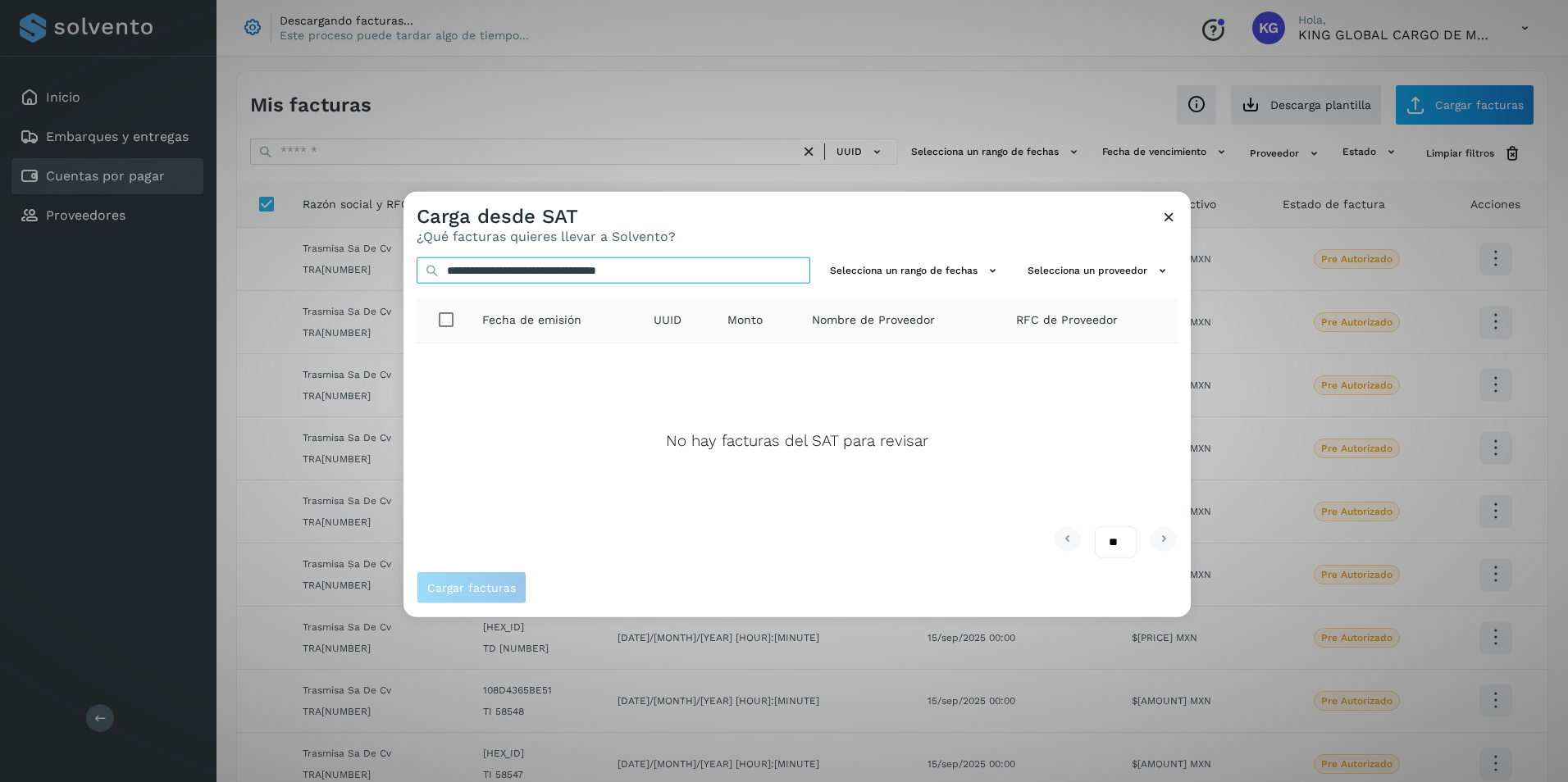 click on "**********" at bounding box center [613, 271] 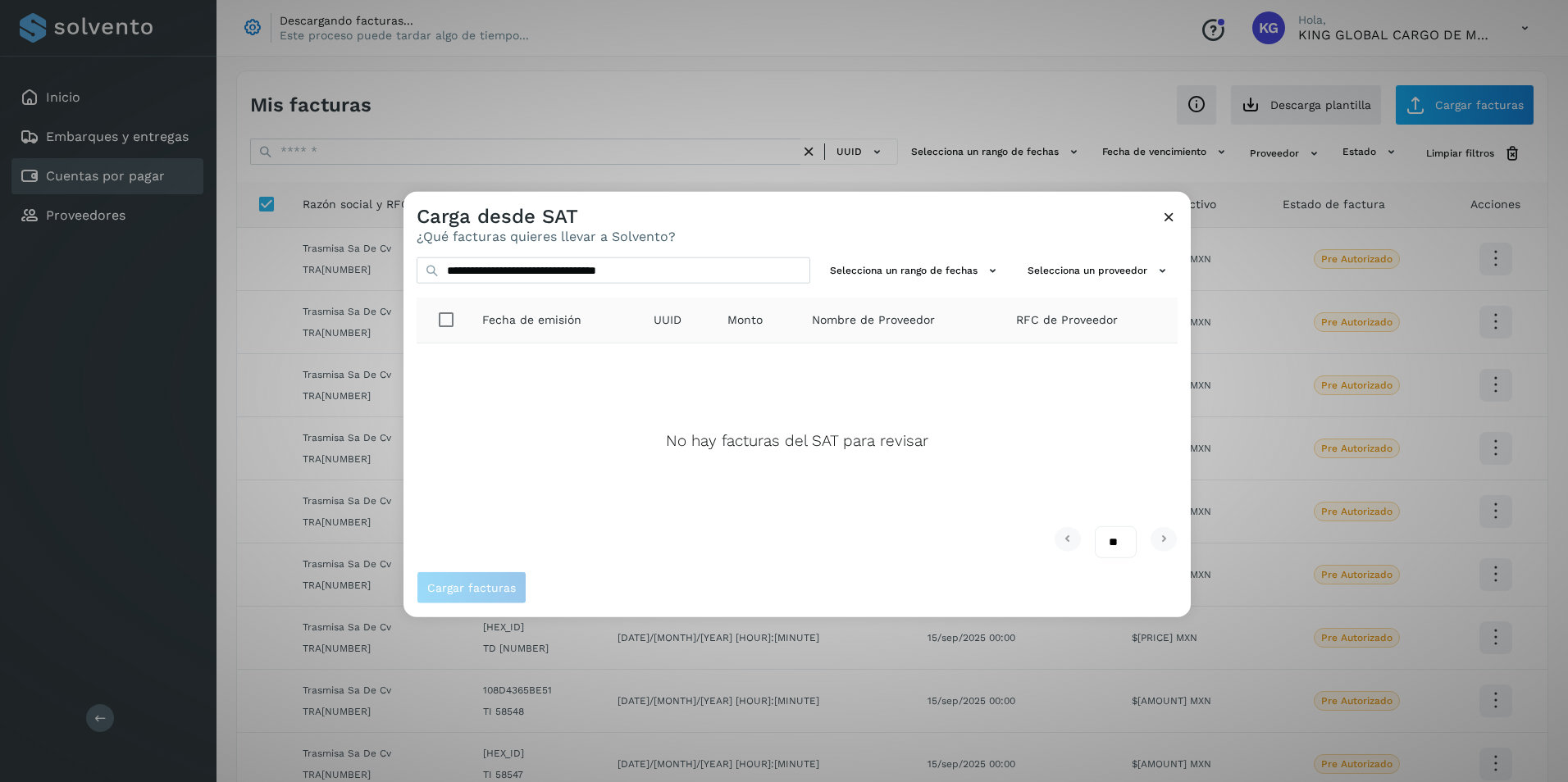 click at bounding box center (1169, 216) 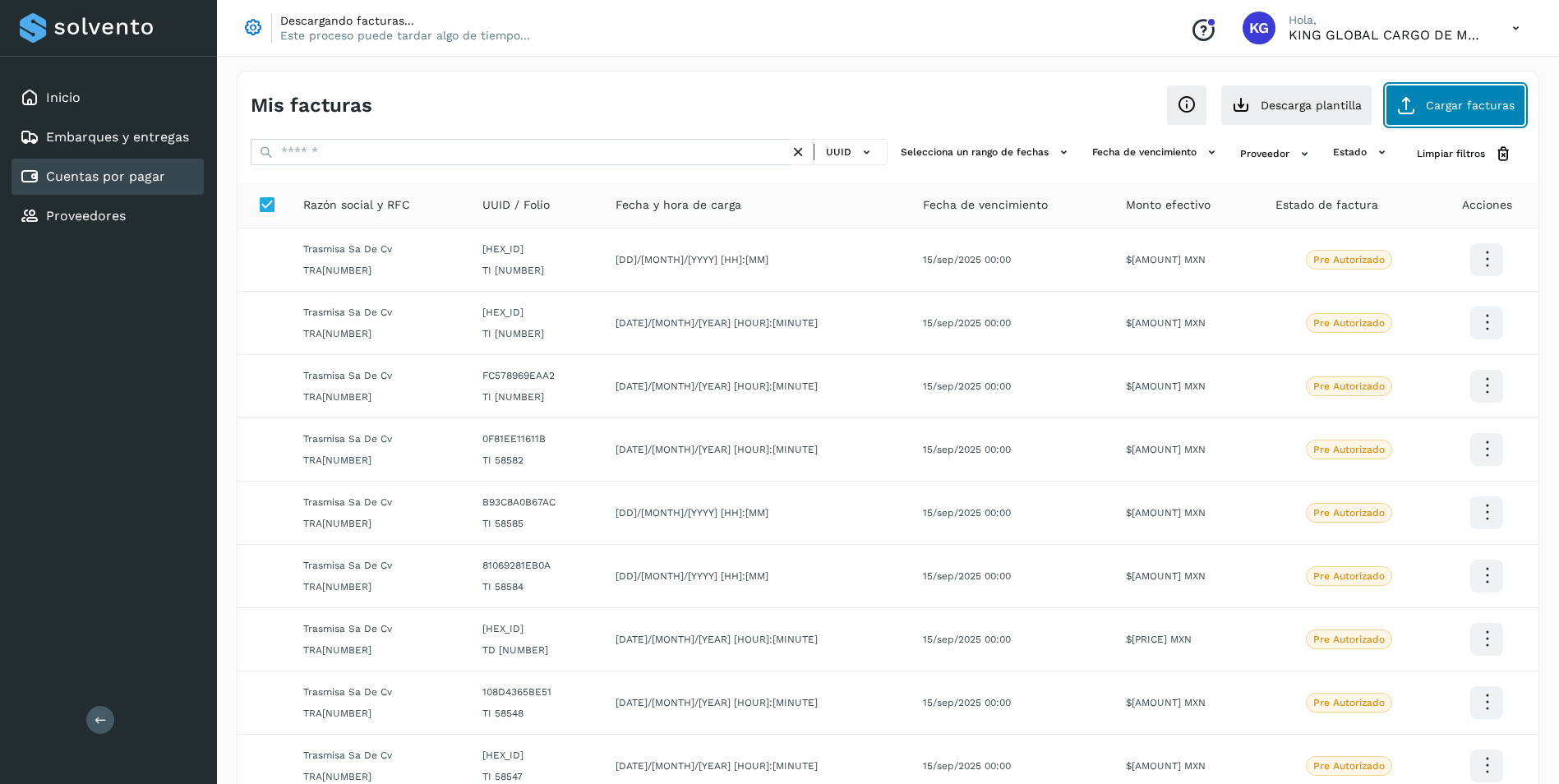 click on "Cargar facturas" 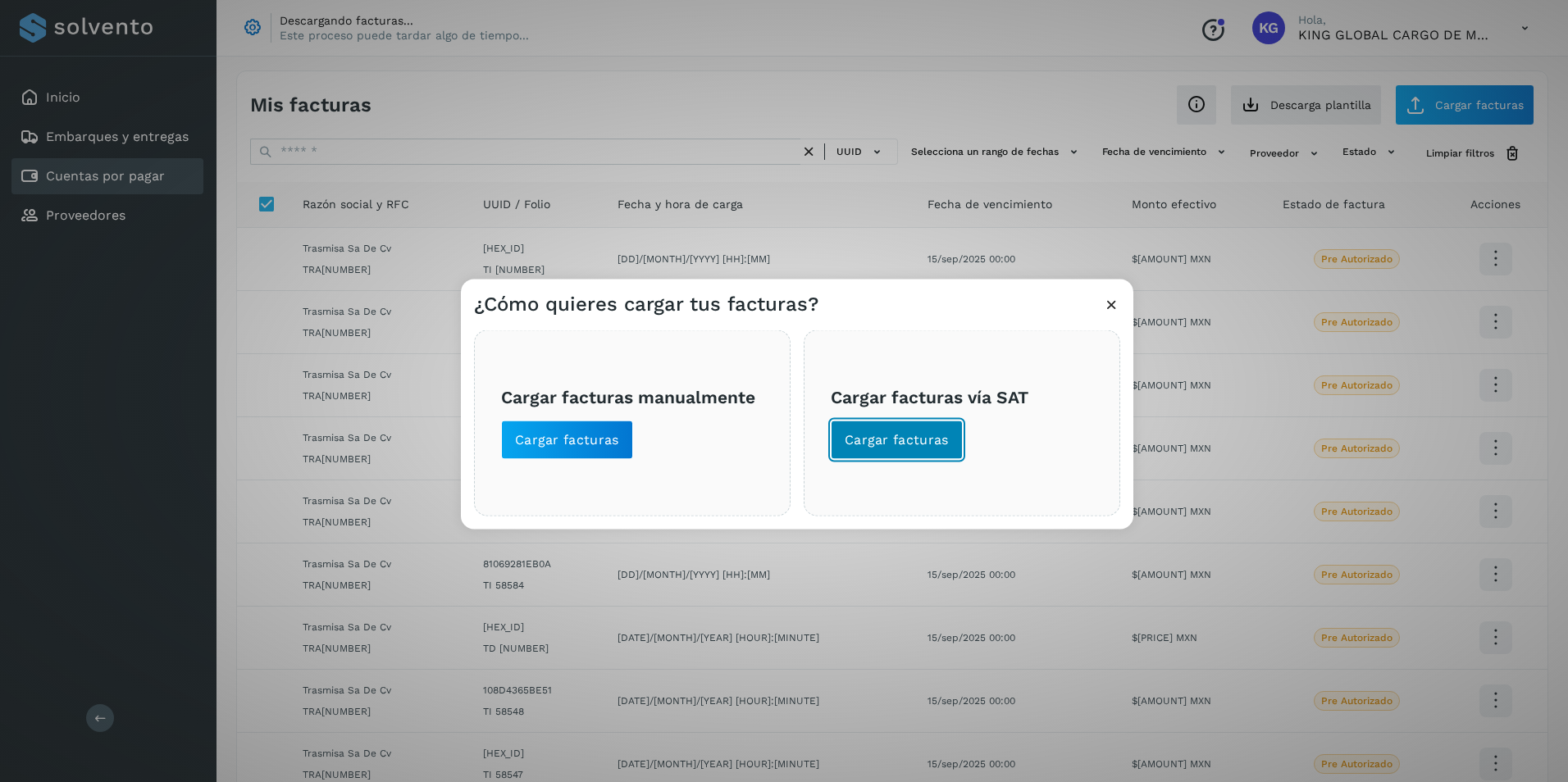 click on "Cargar facturas" 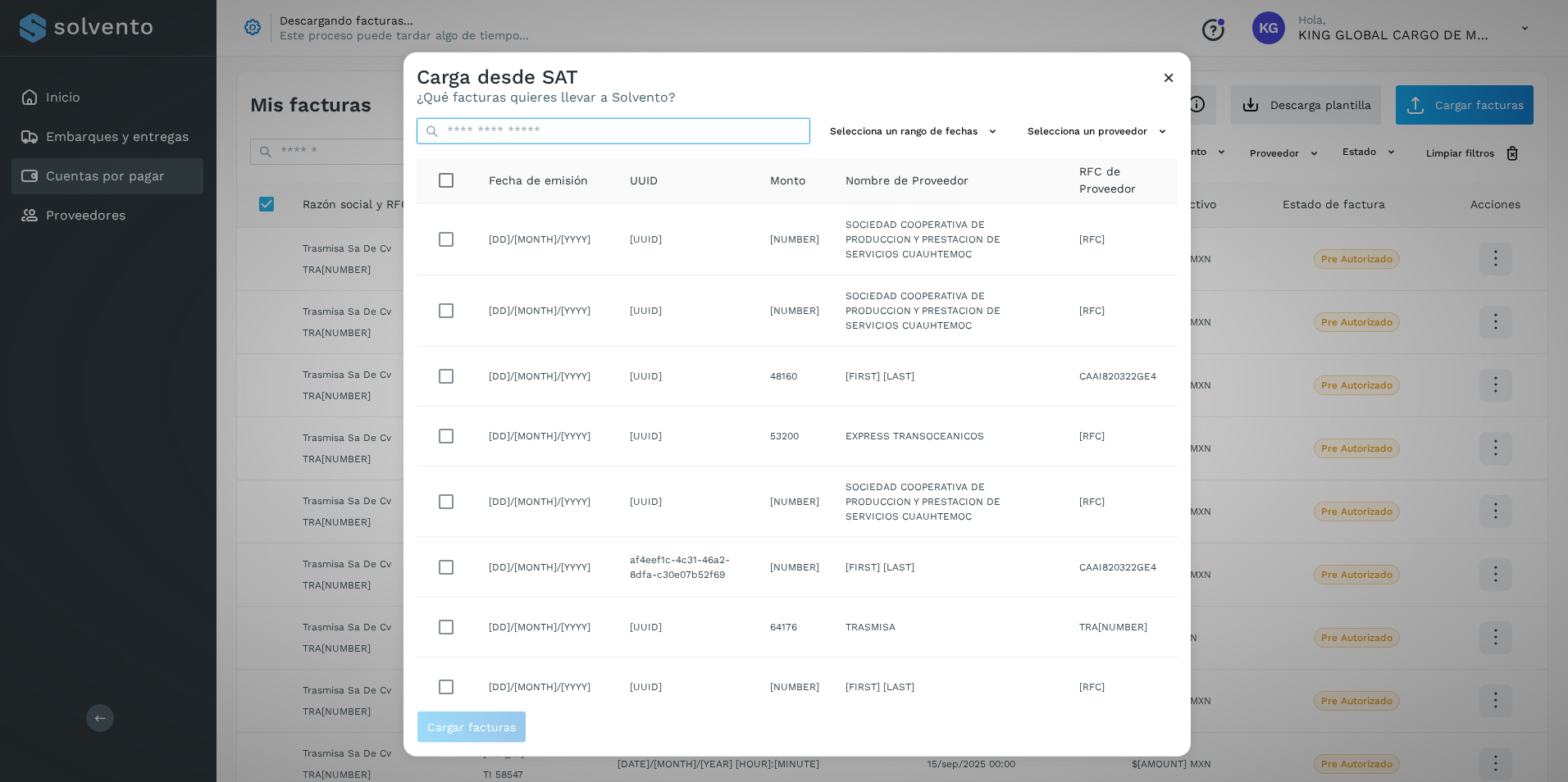 click at bounding box center [613, 131] 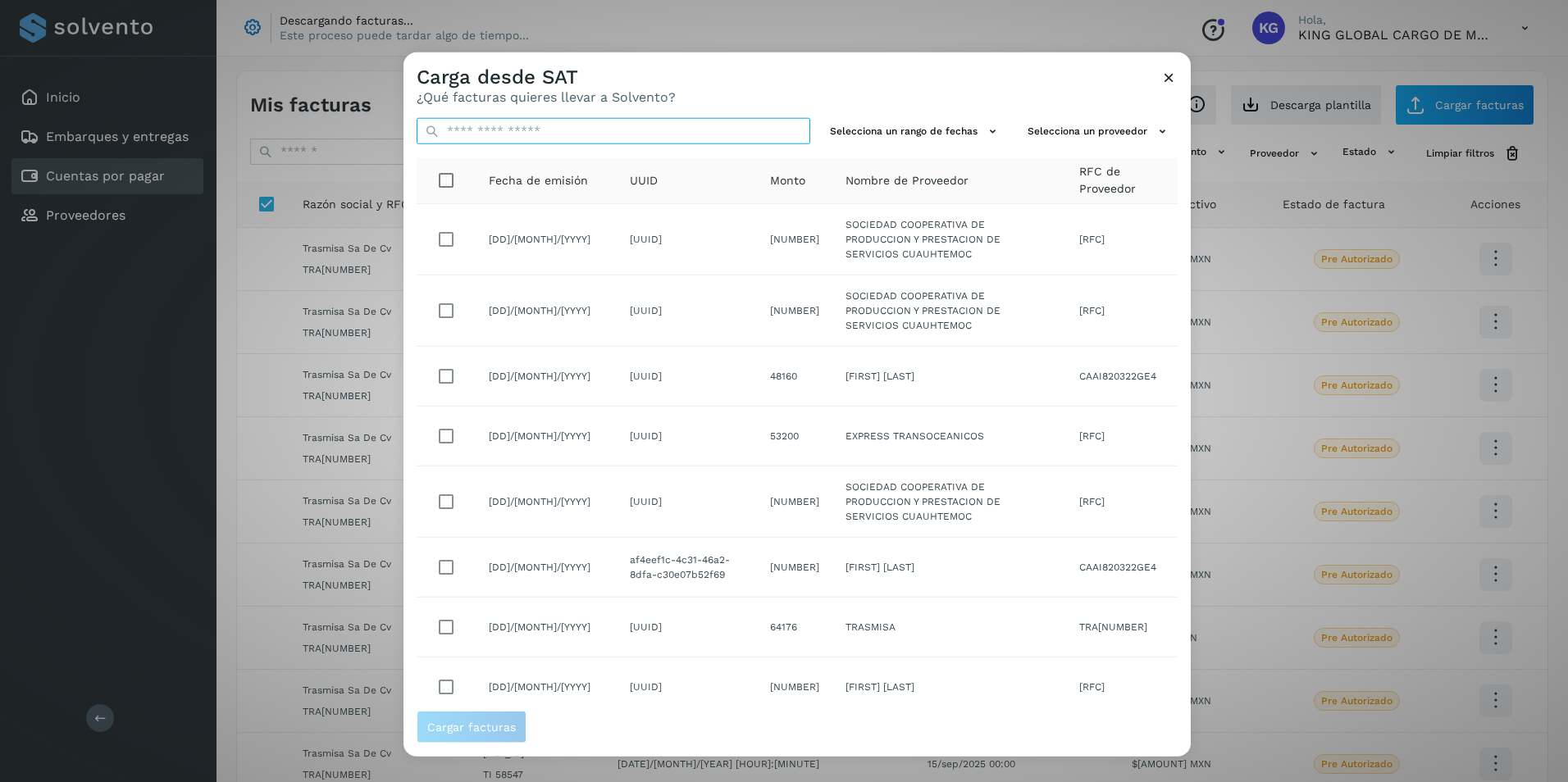 paste on "**********" 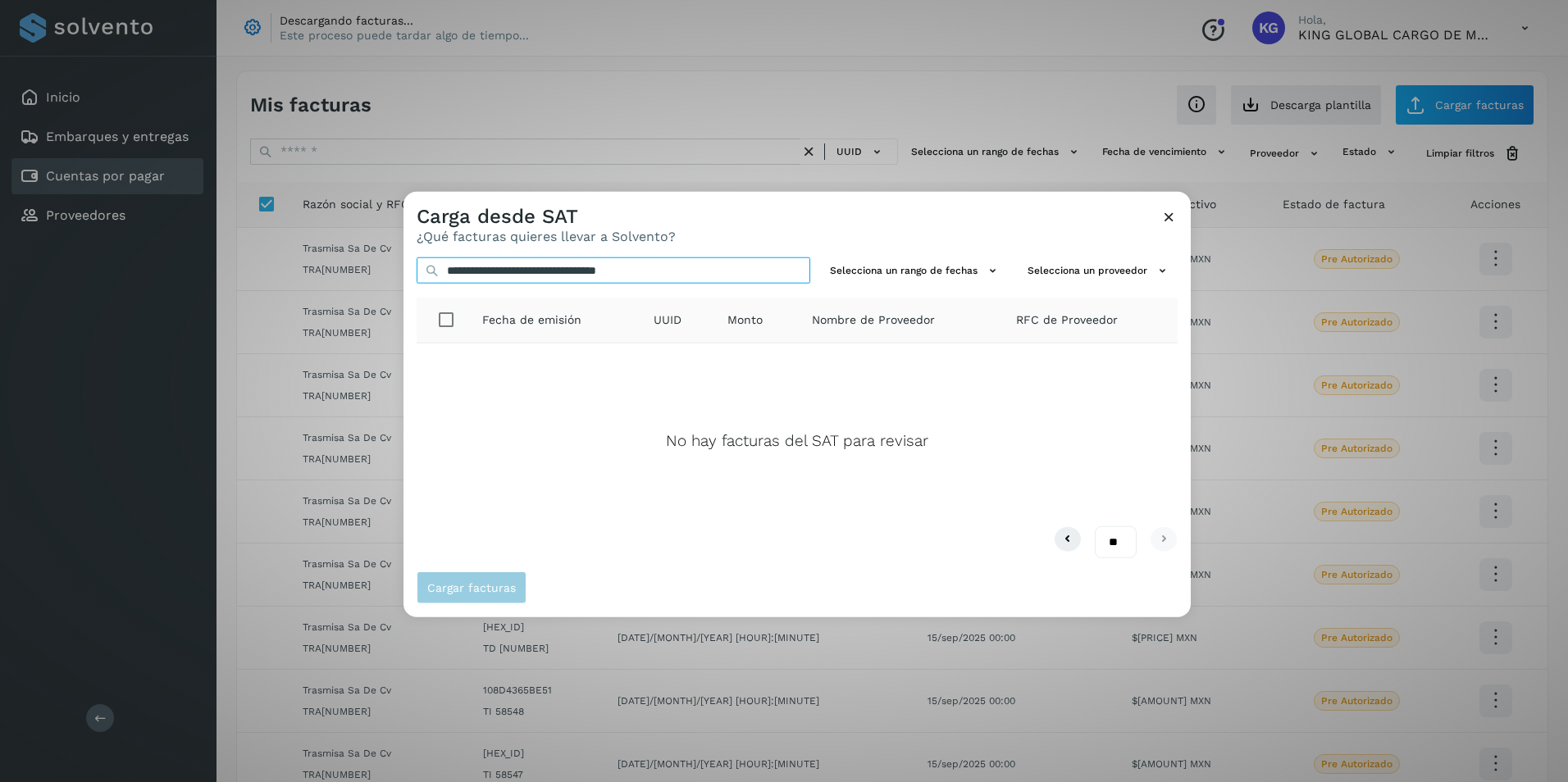 type on "**********" 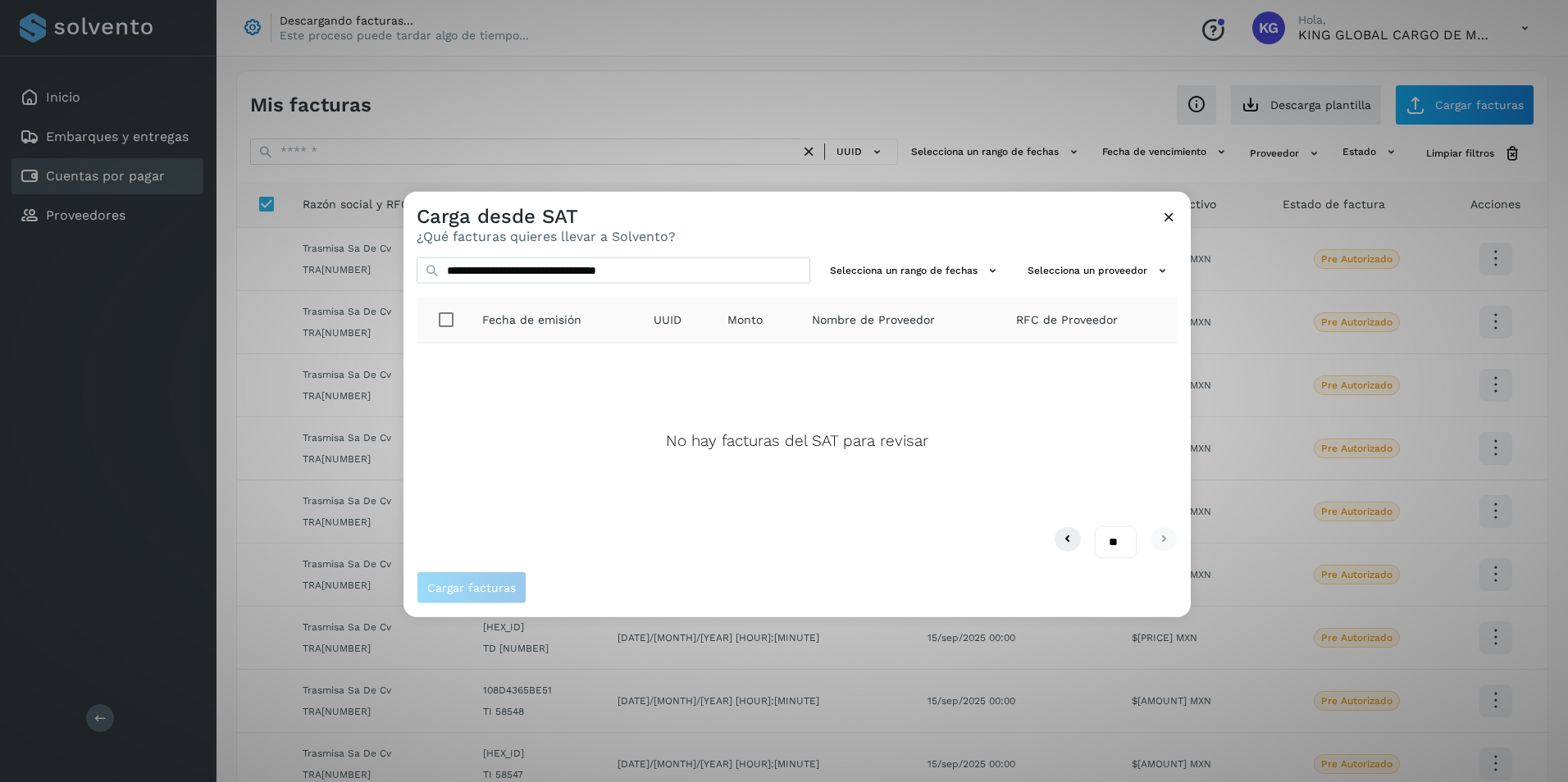 click on "No hay facturas del SAT para revisar" 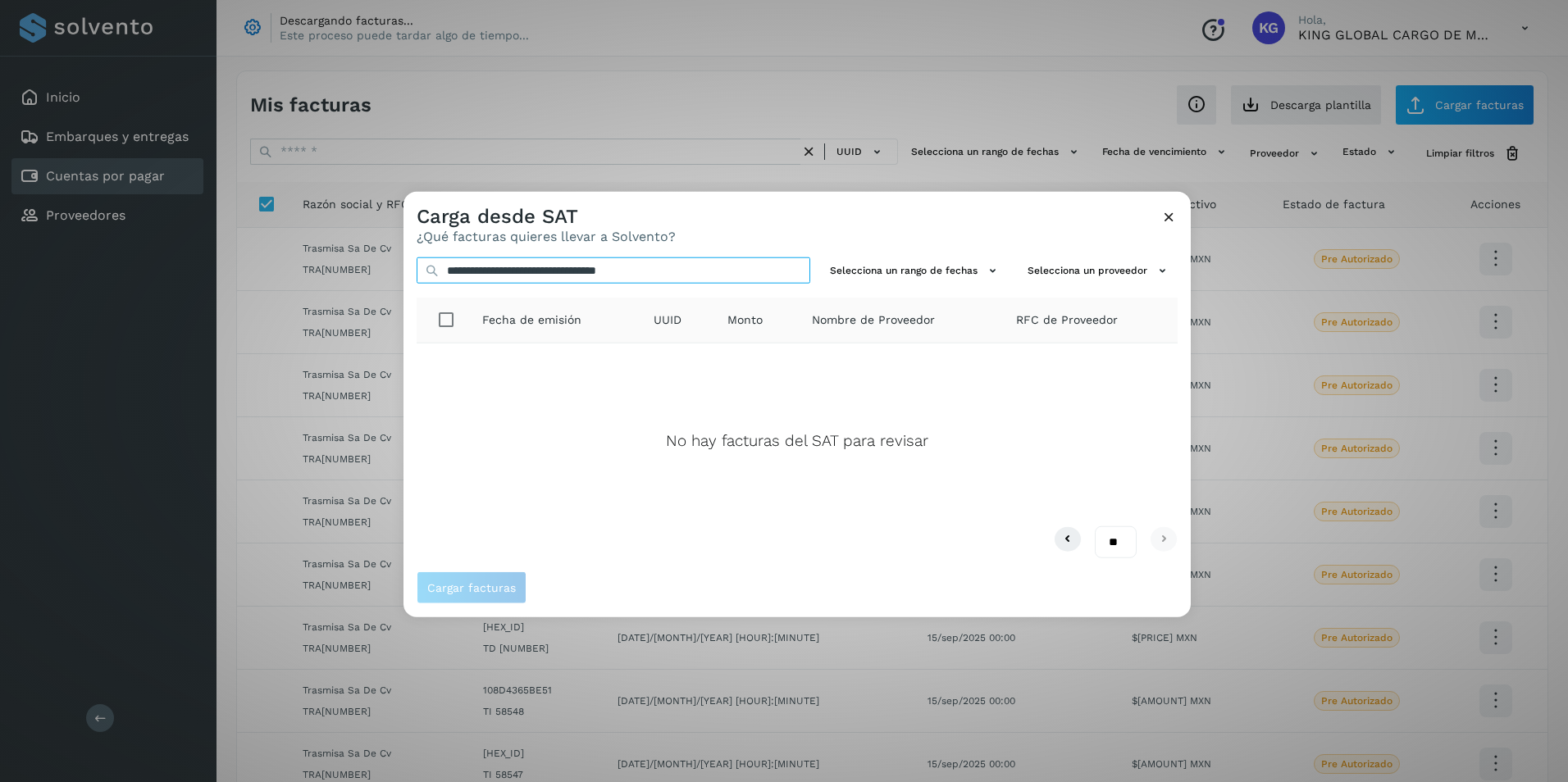 click on "**********" at bounding box center (613, 271) 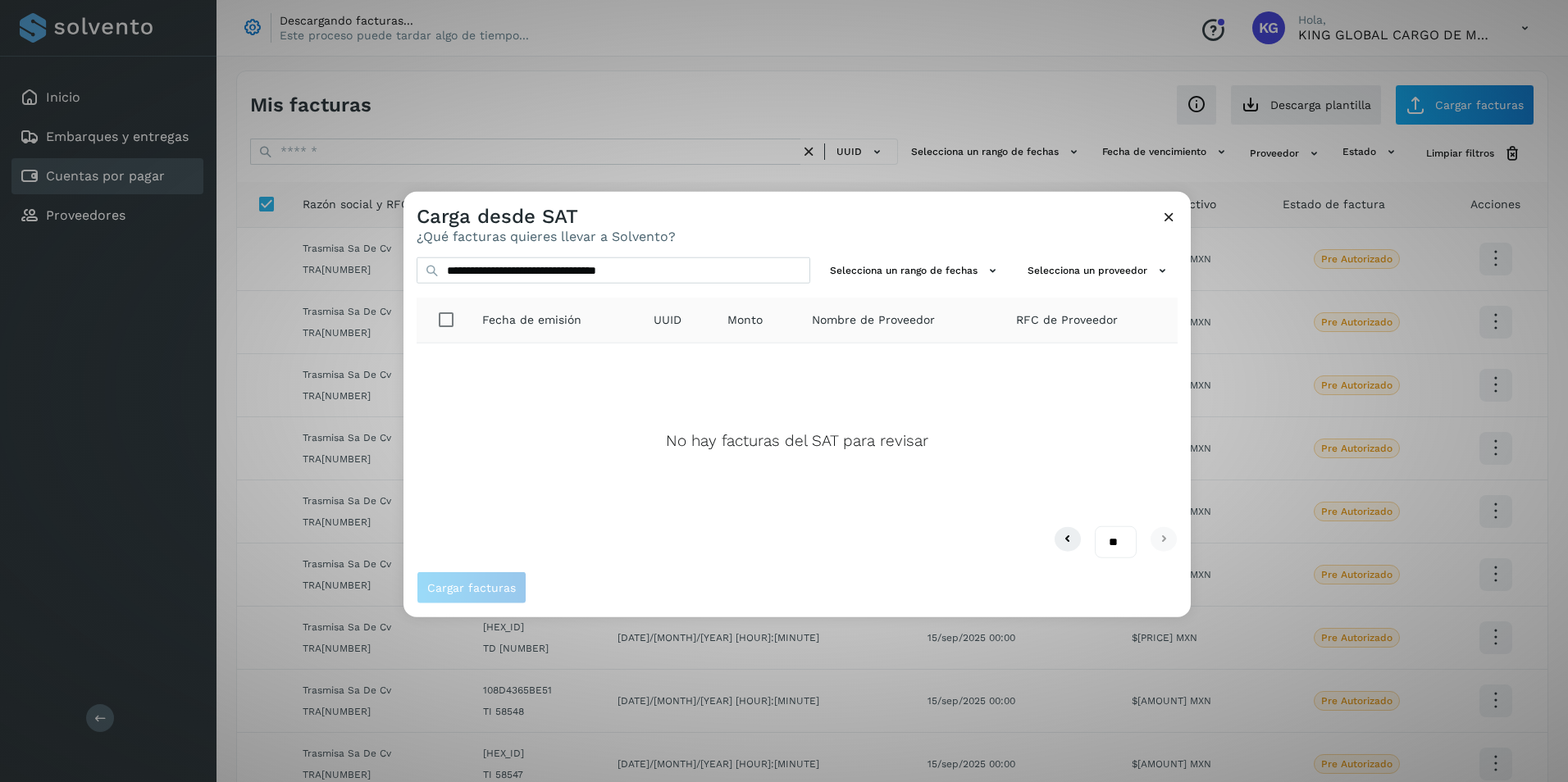 click on "Carga desde SAT ¿Qué facturas quieres llevar a Solvento?" at bounding box center (797, 218) 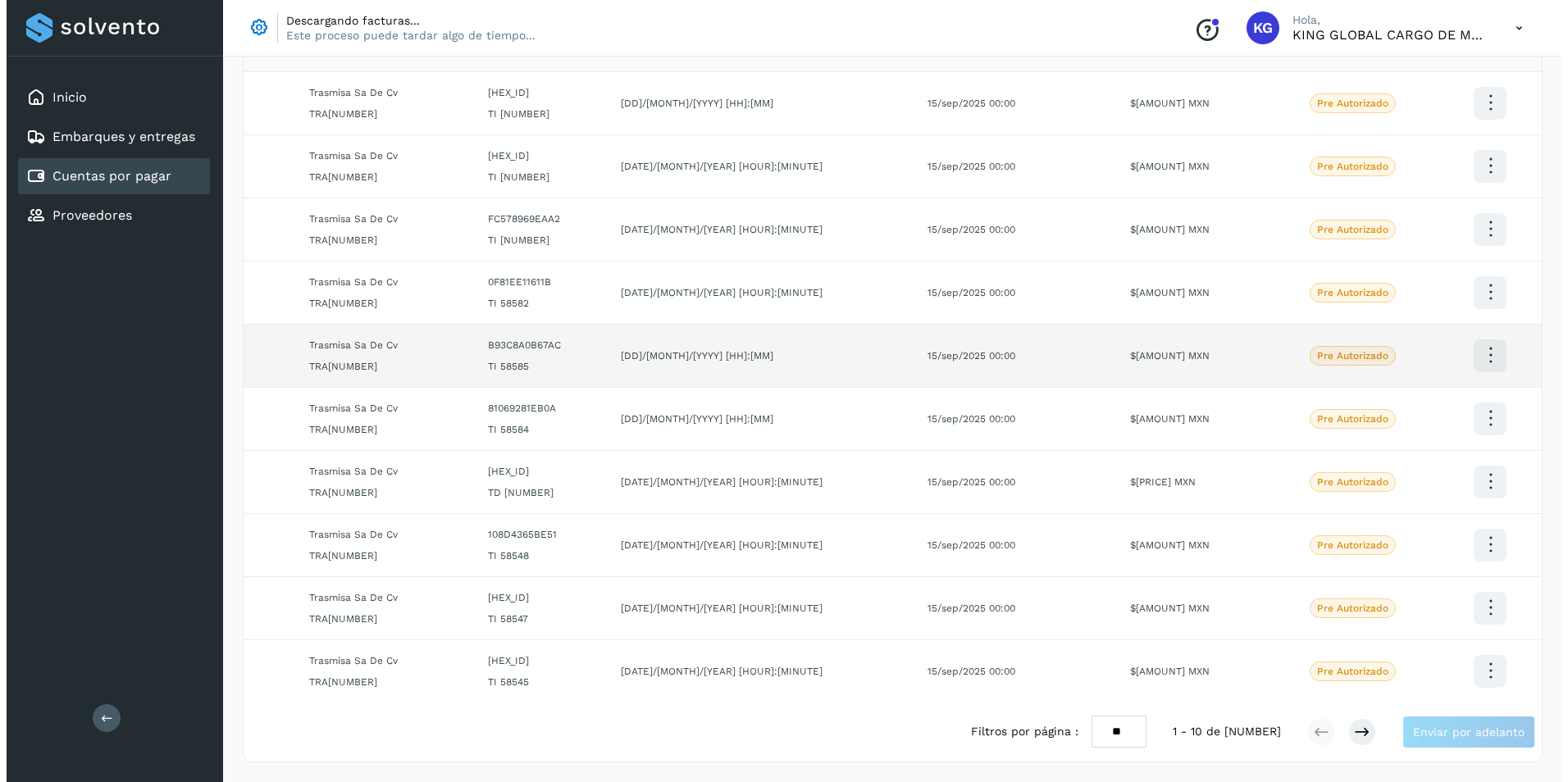 scroll, scrollTop: 0, scrollLeft: 0, axis: both 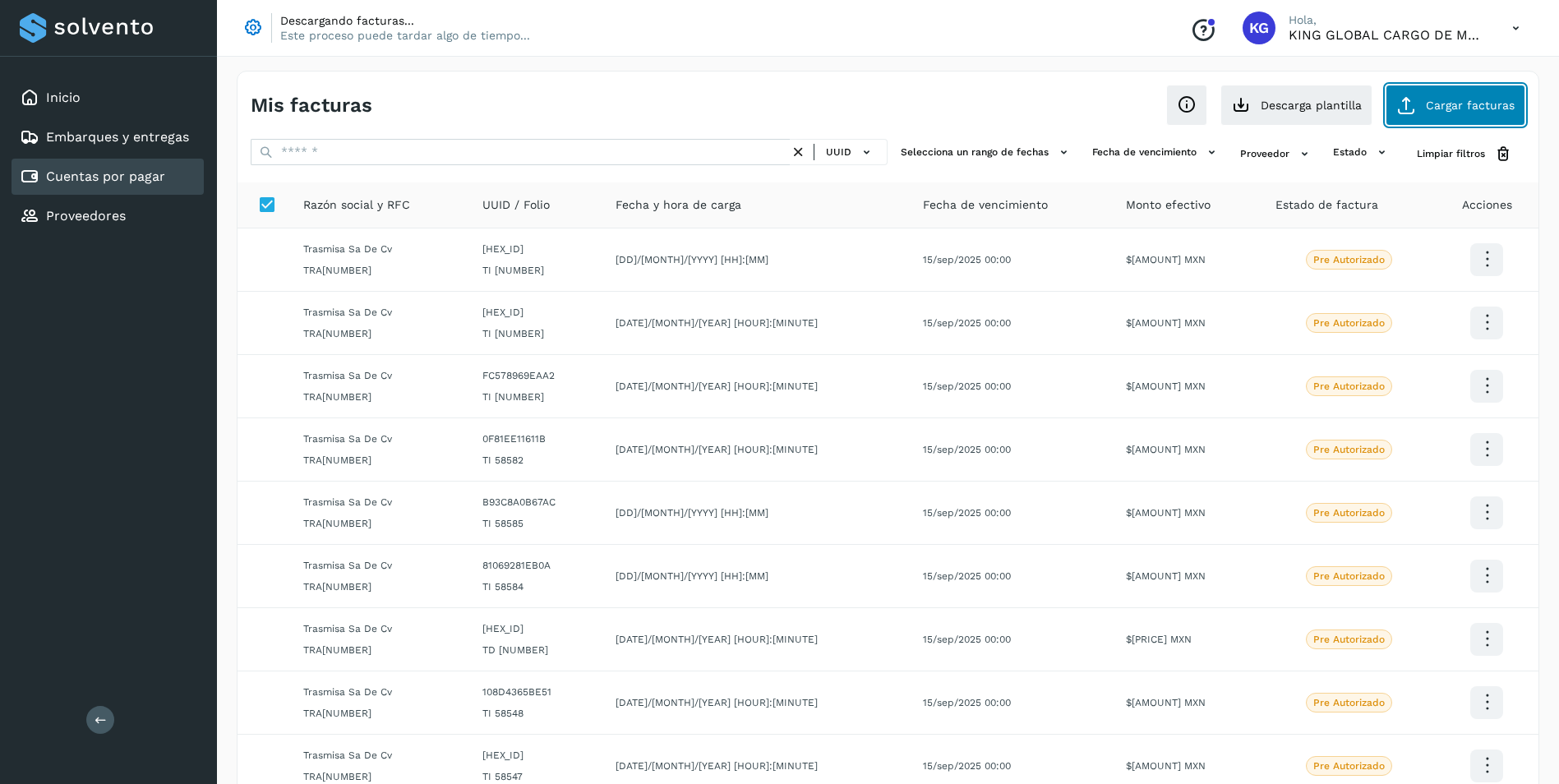 click on "Cargar facturas" 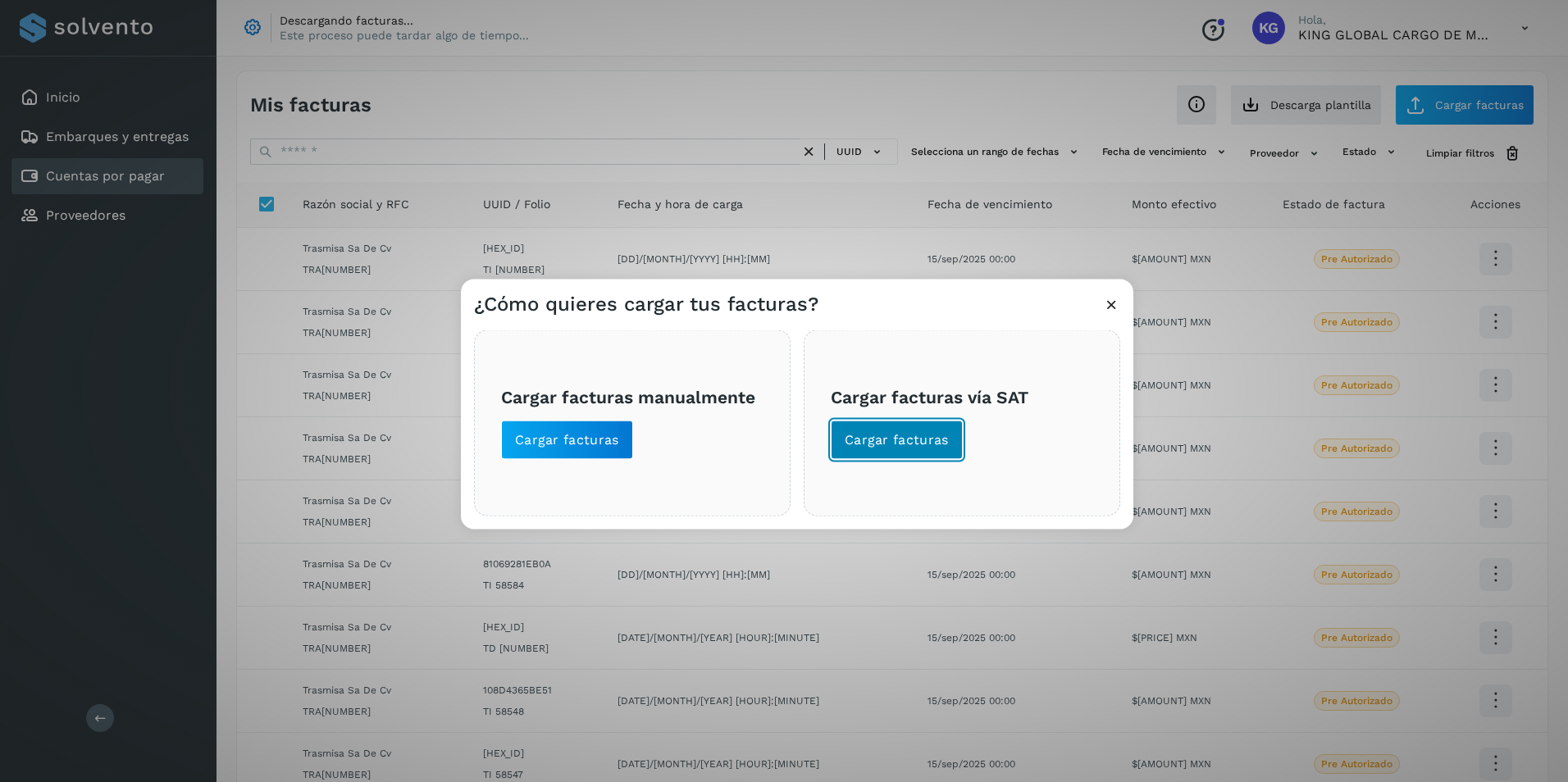 click on "Cargar facturas" at bounding box center [896, 440] 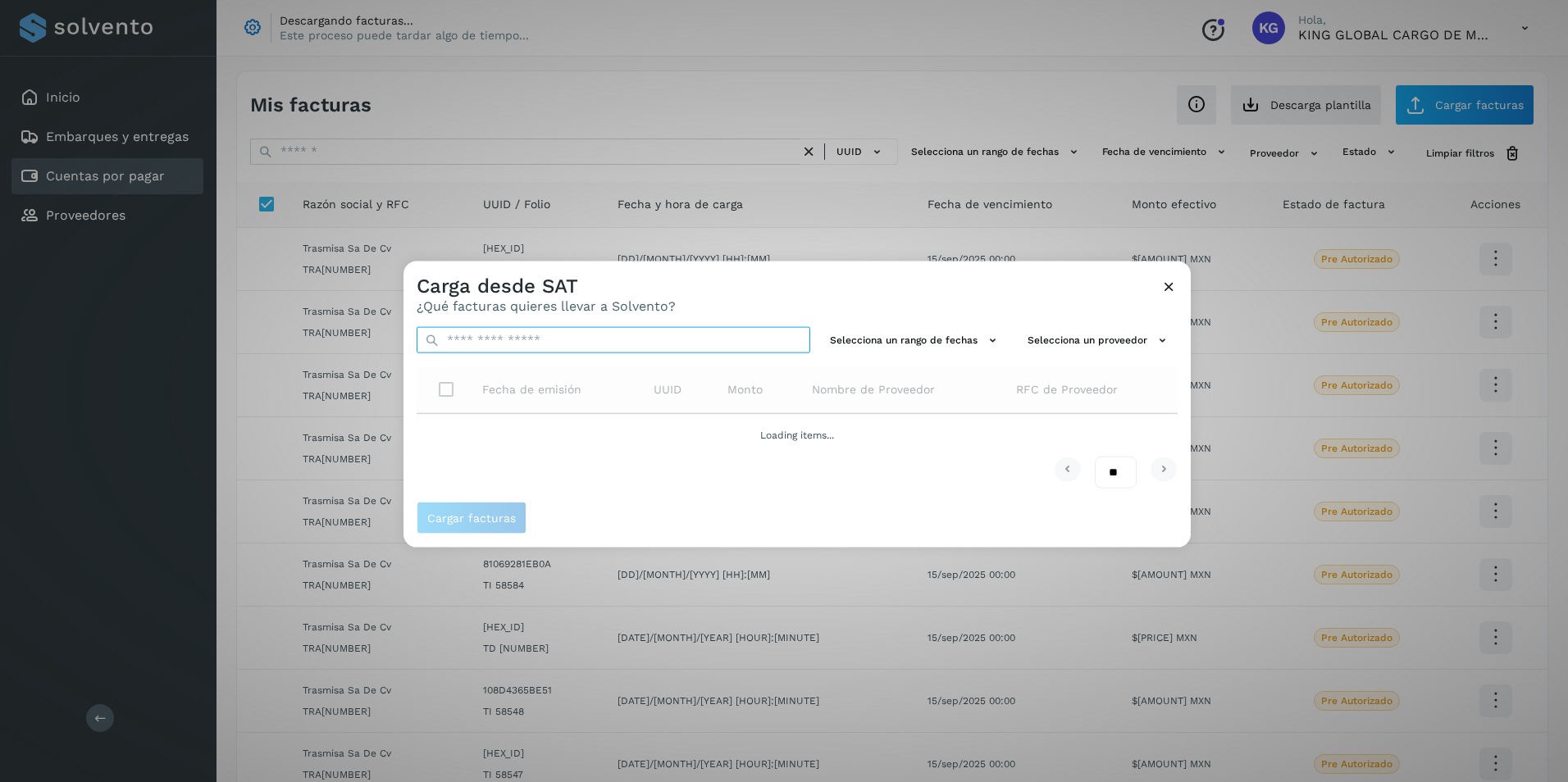 click at bounding box center [613, 340] 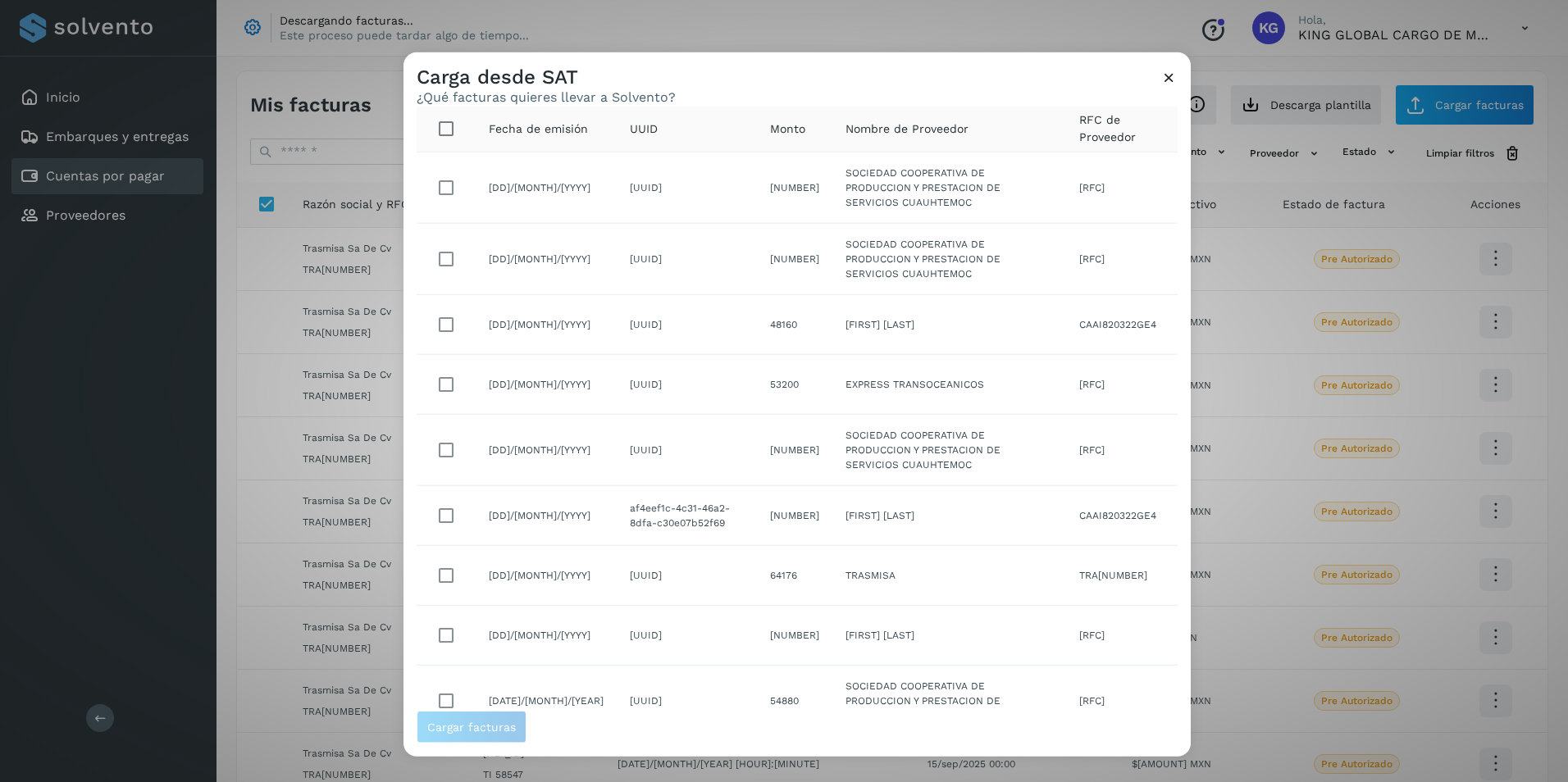 scroll, scrollTop: 136, scrollLeft: 0, axis: vertical 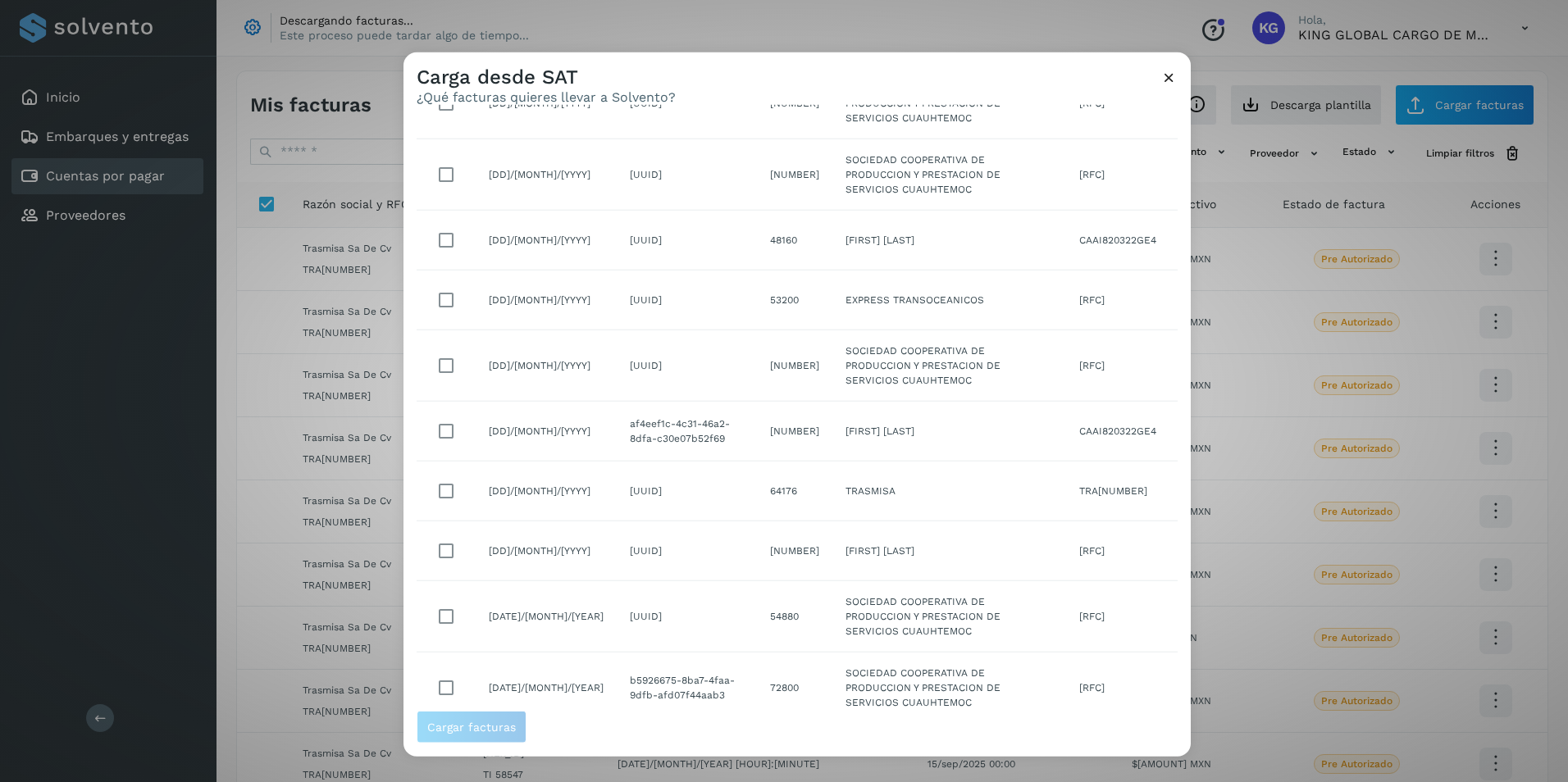 type on "**********" 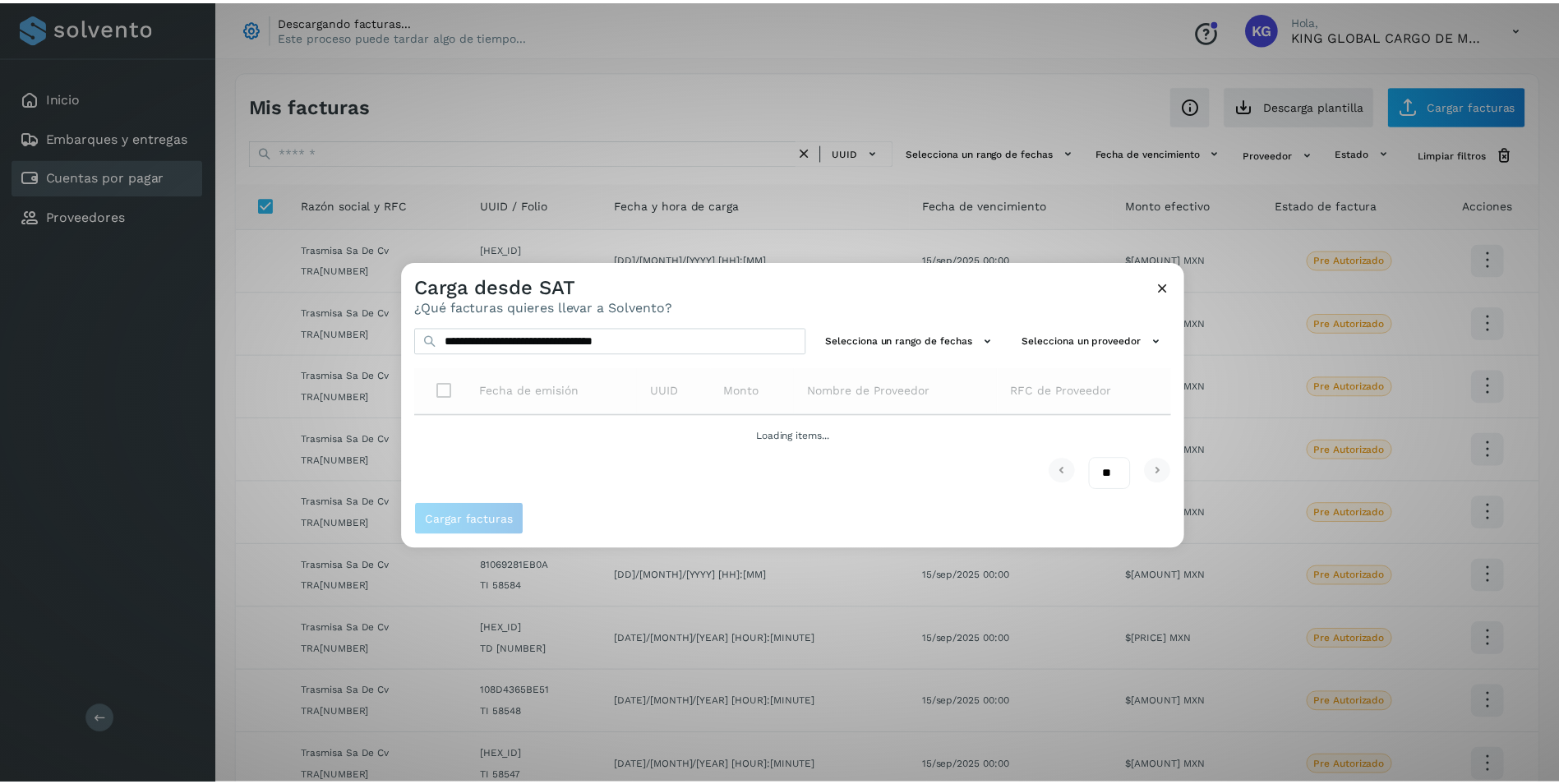 scroll, scrollTop: 0, scrollLeft: 0, axis: both 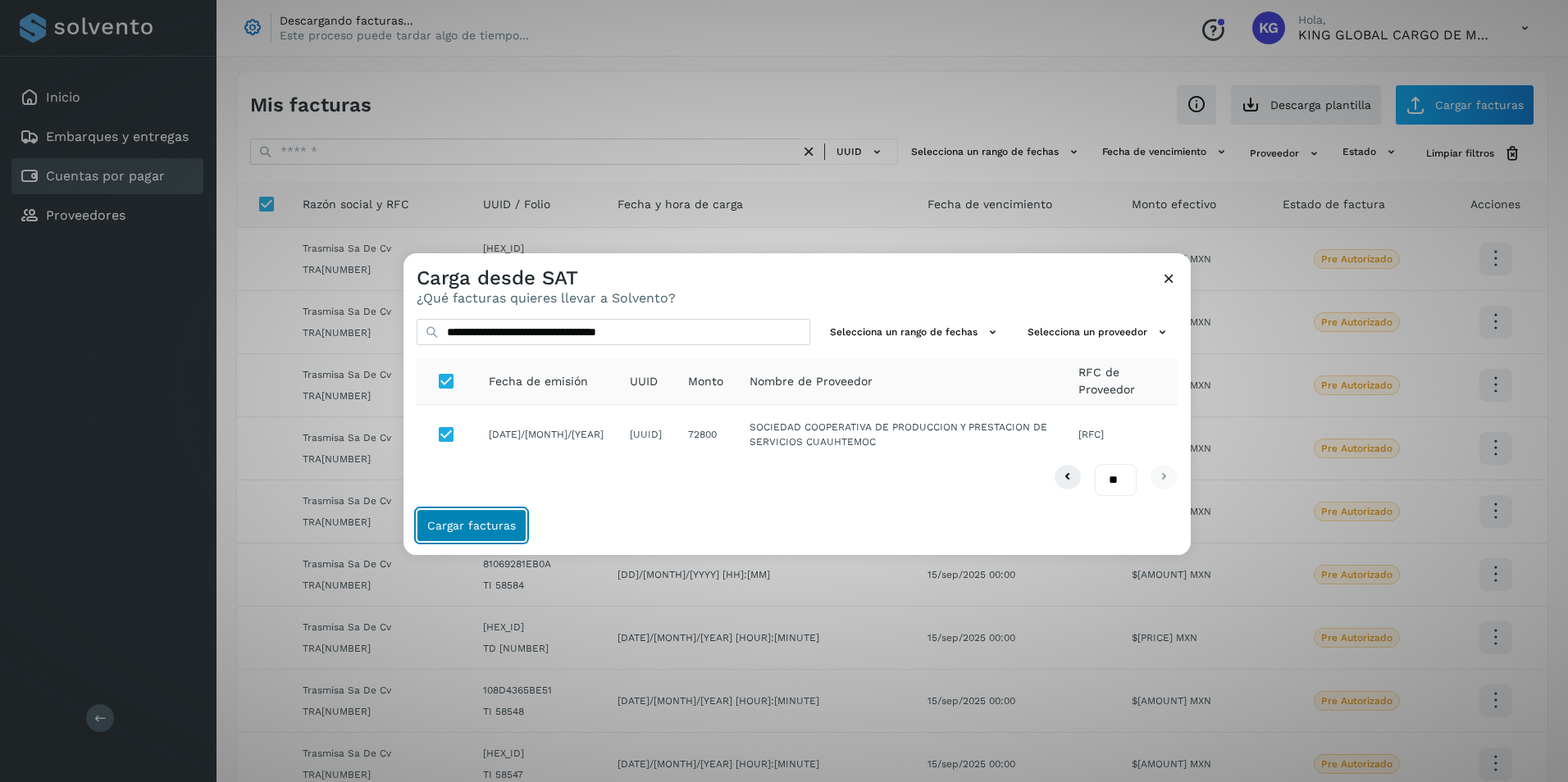 click on "Cargar facturas" 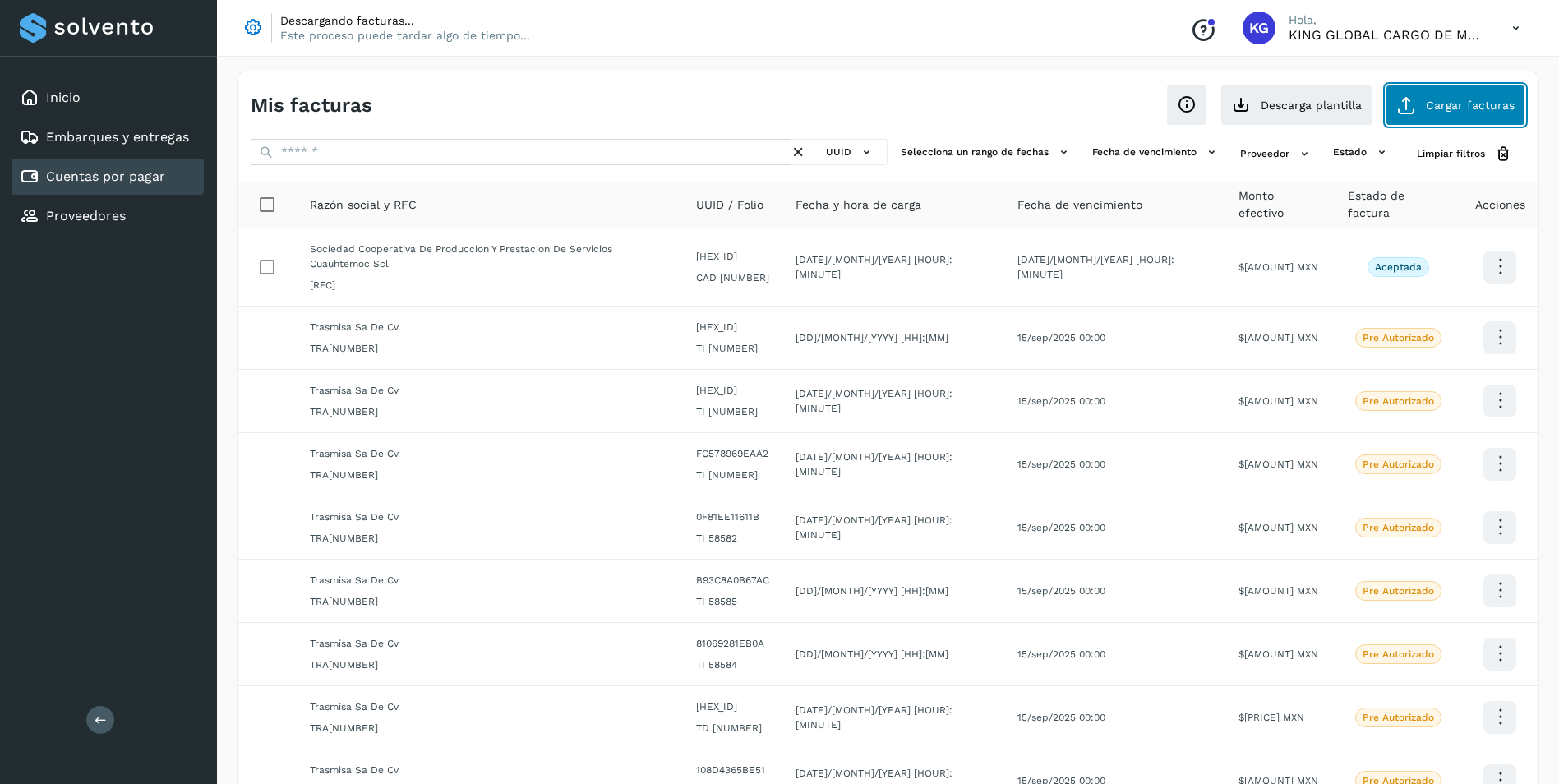 click on "Cargar facturas" 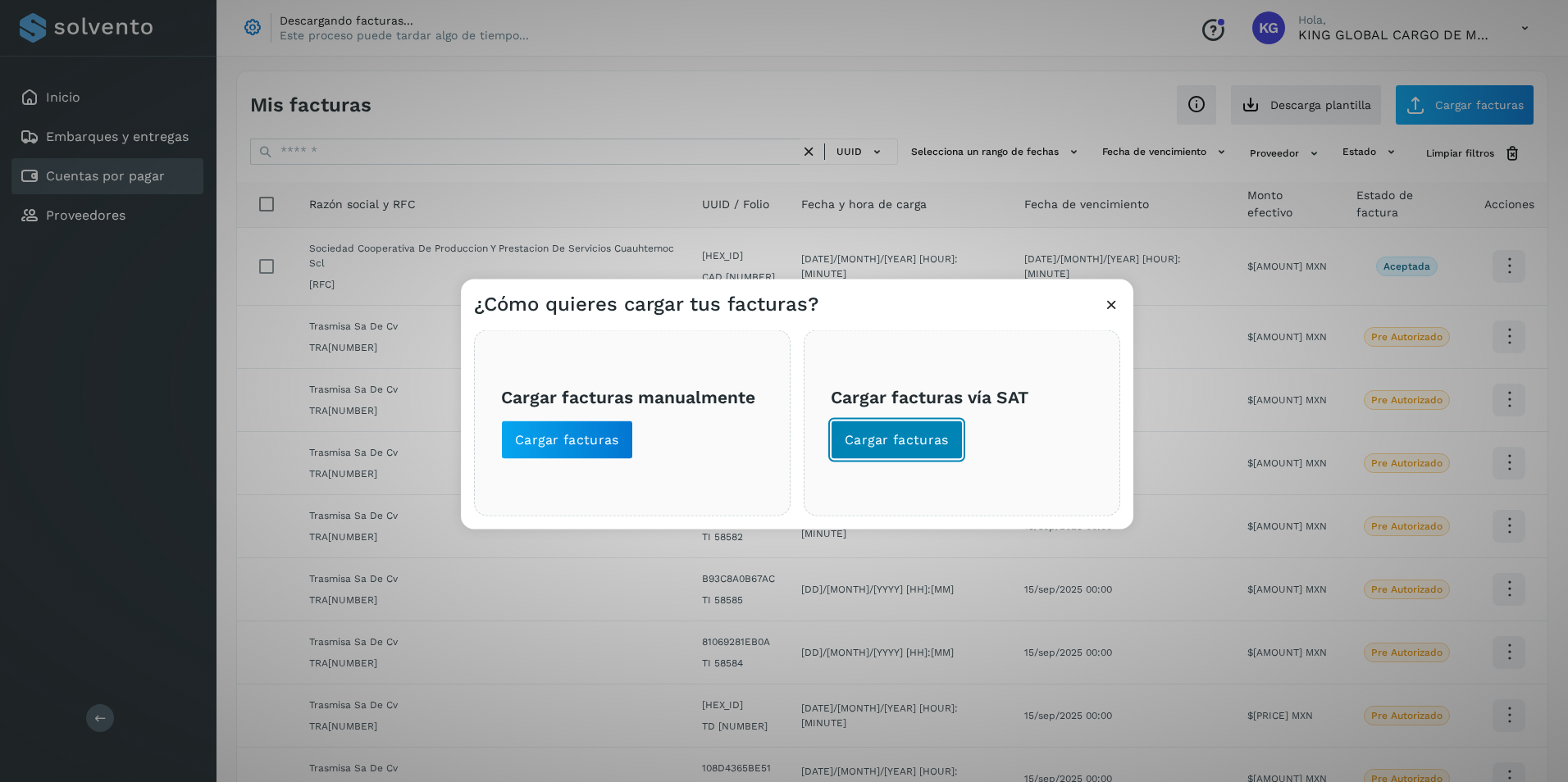 click on "Cargar facturas" 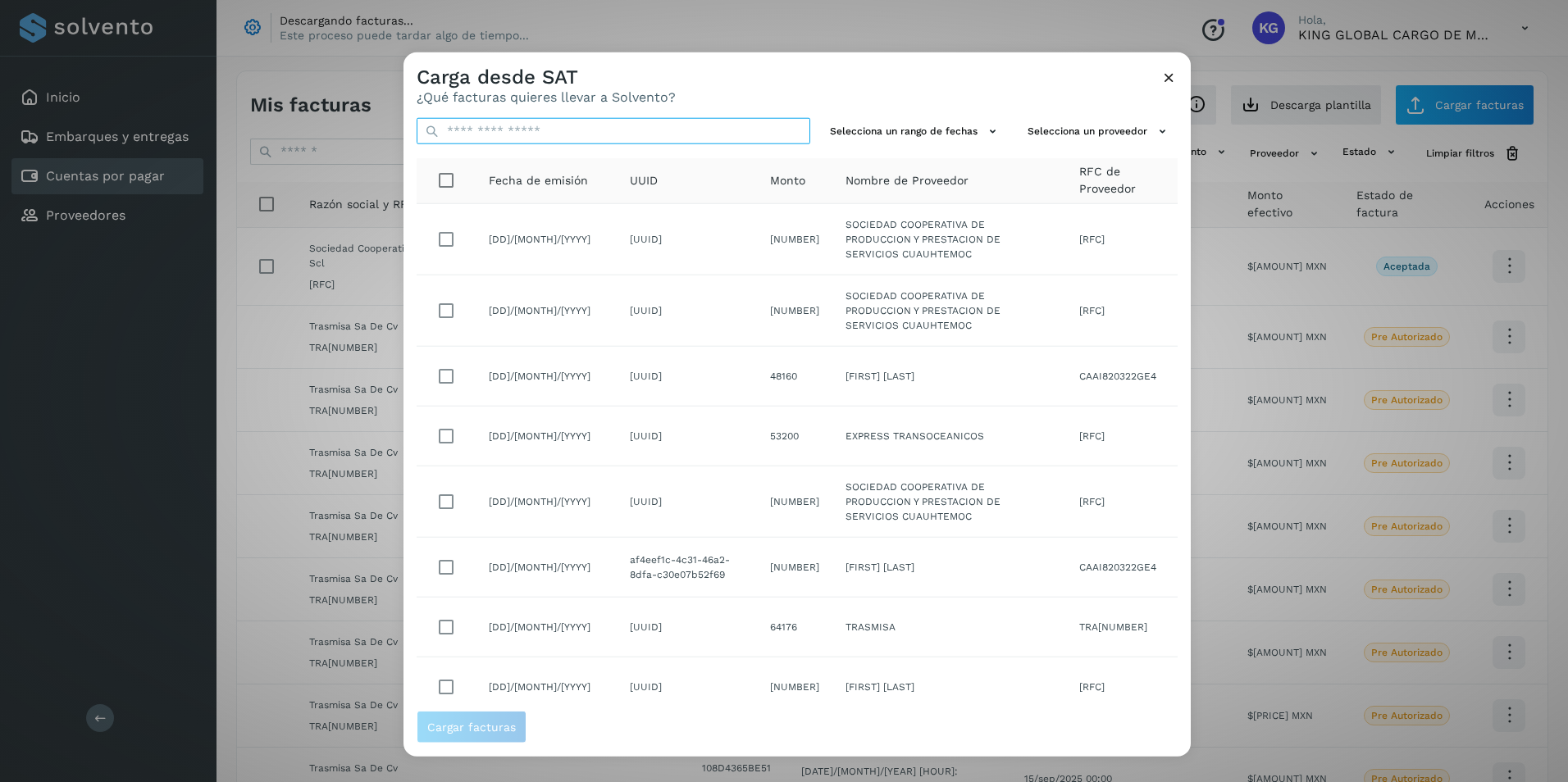 click at bounding box center [613, 131] 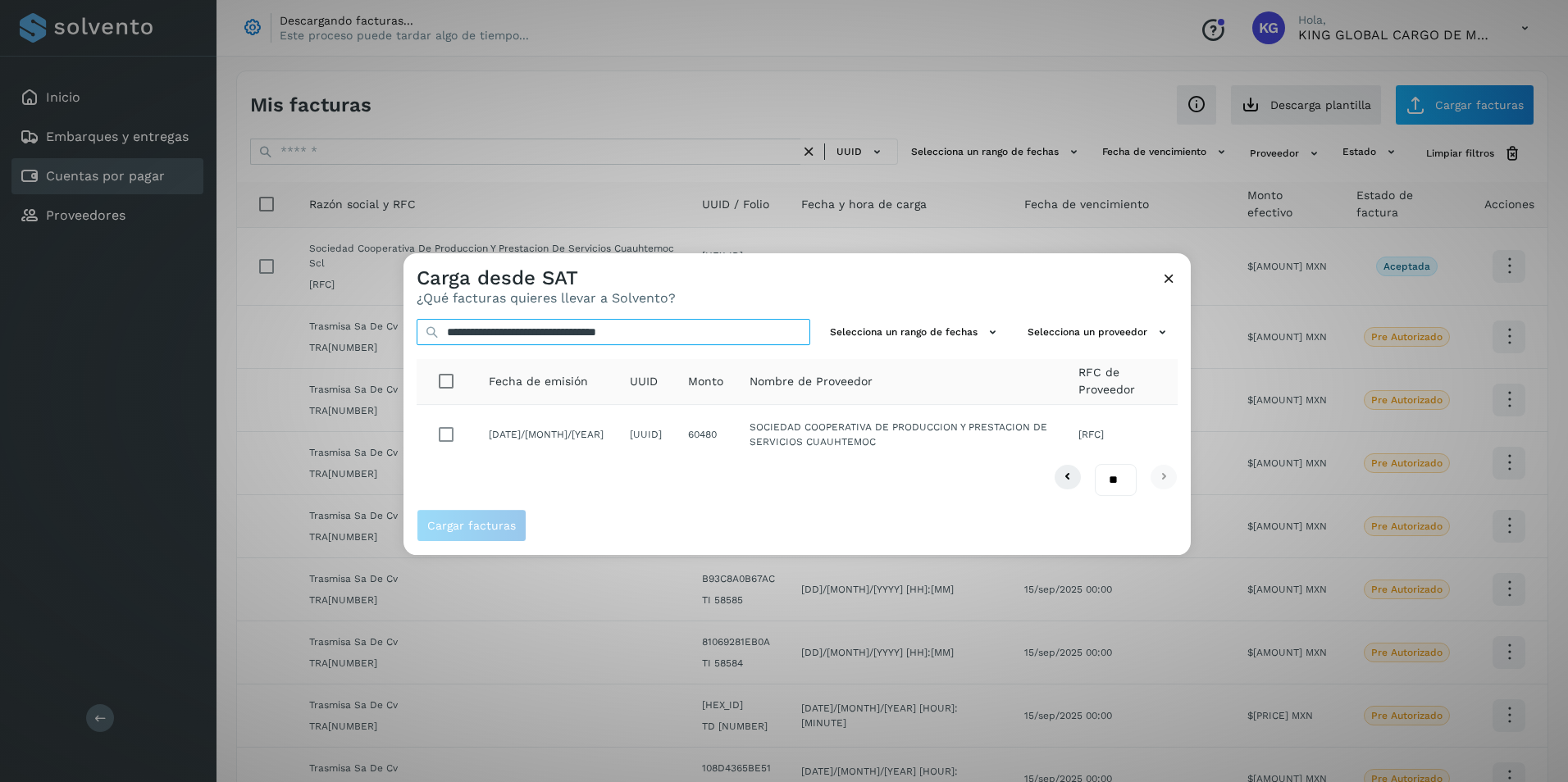 type on "**********" 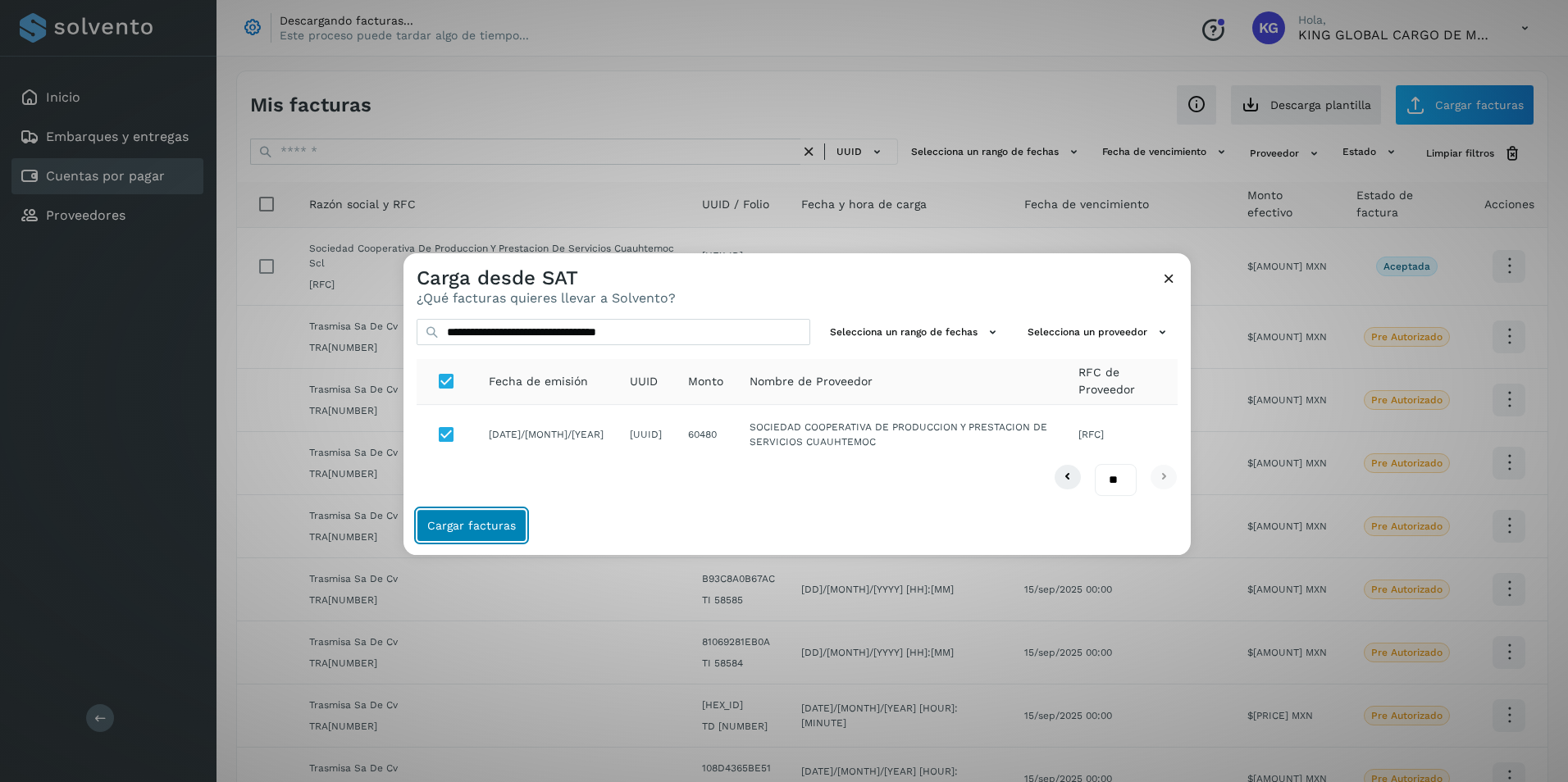 click on "Cargar facturas" 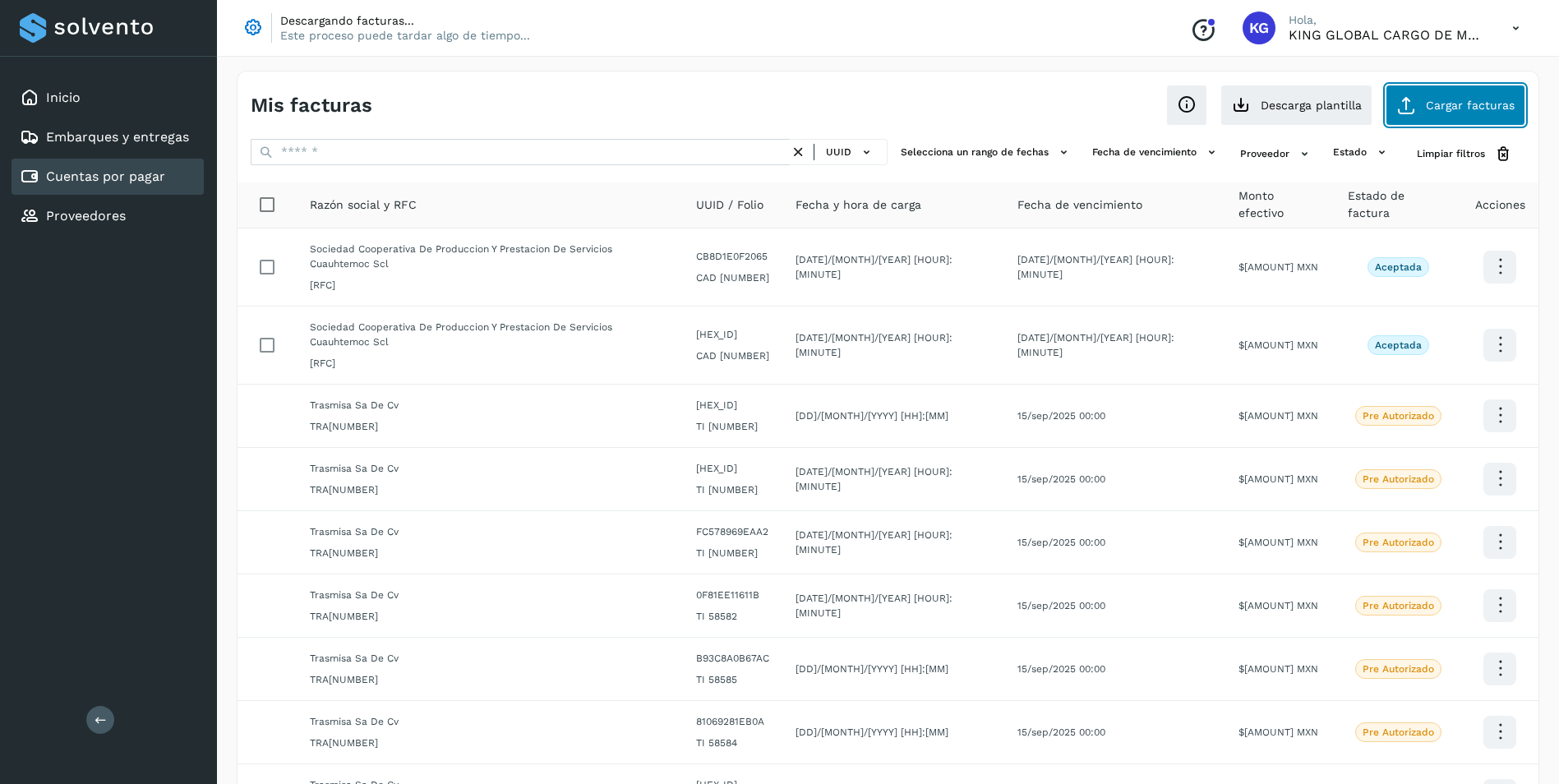 click on "Cargar facturas" 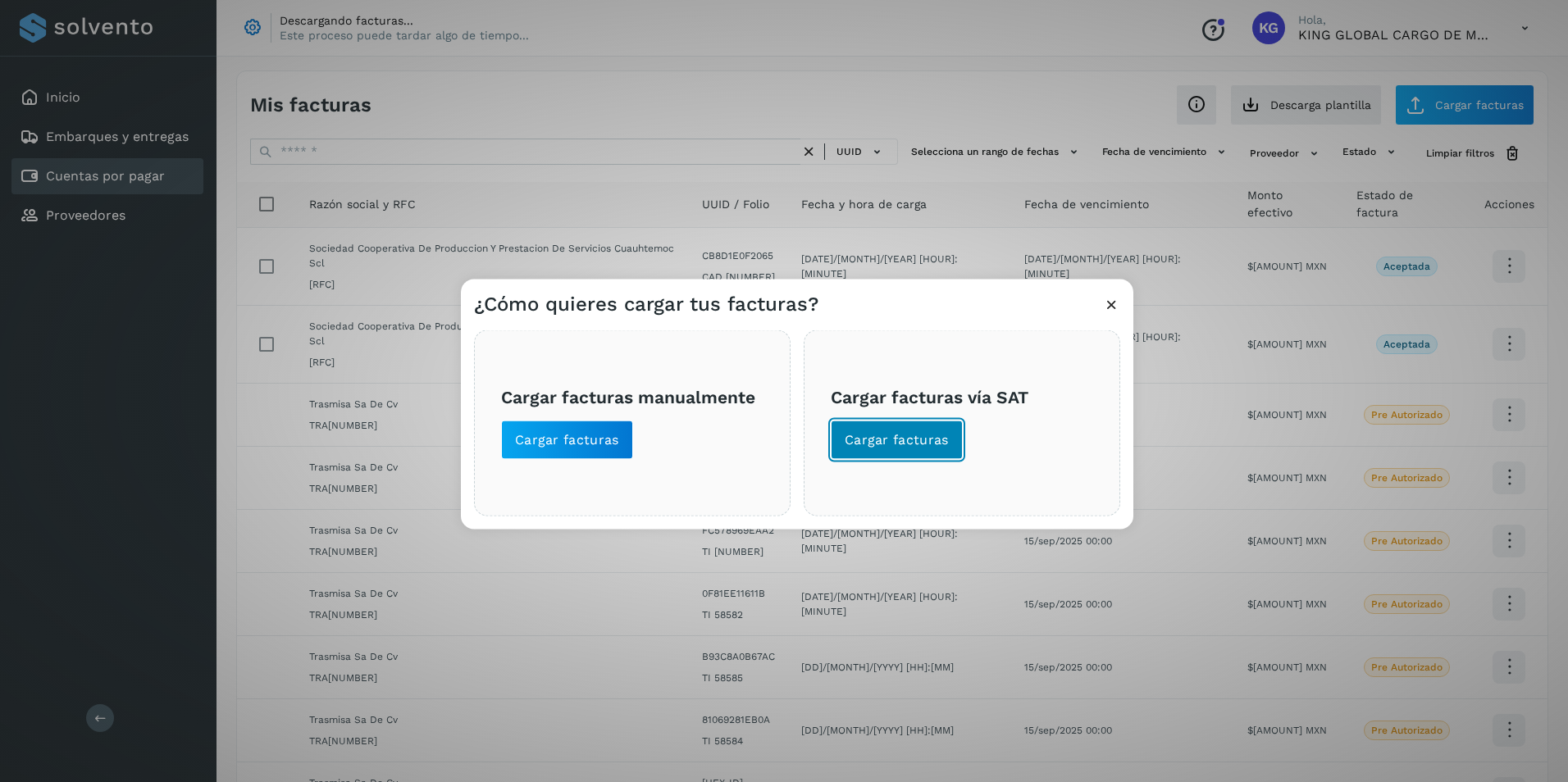 click on "Cargar facturas" 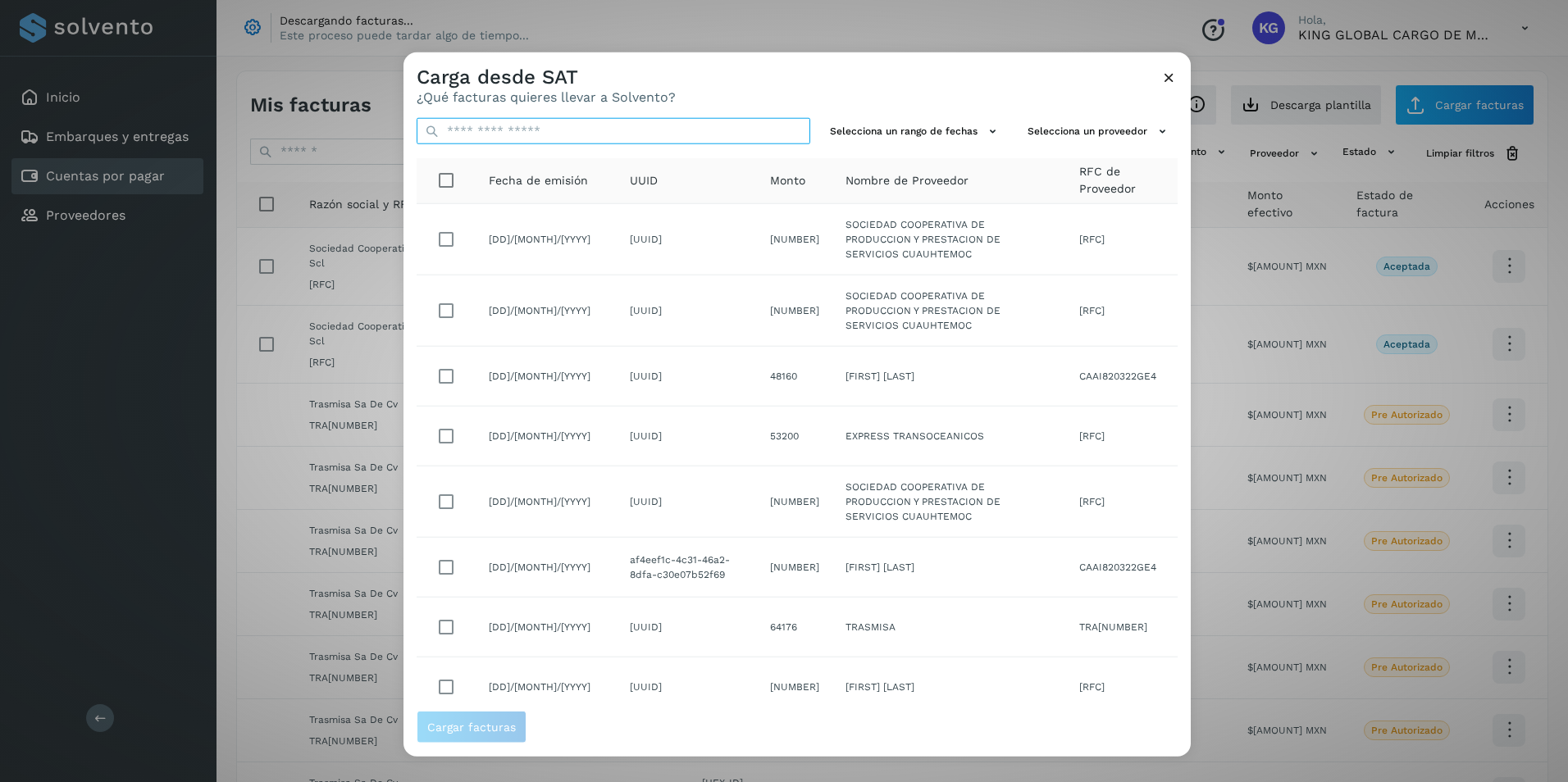 click at bounding box center (613, 131) 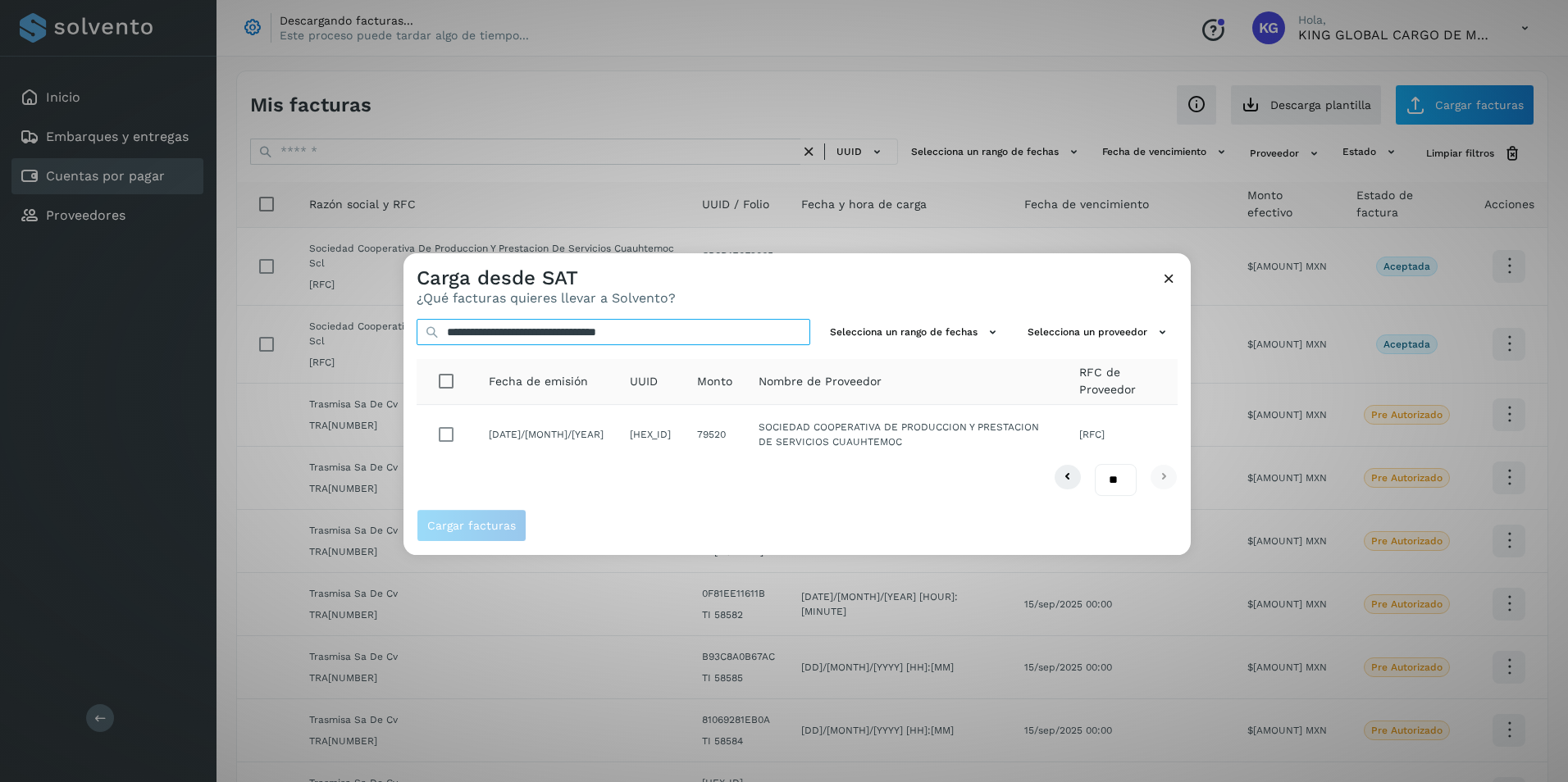 type on "**********" 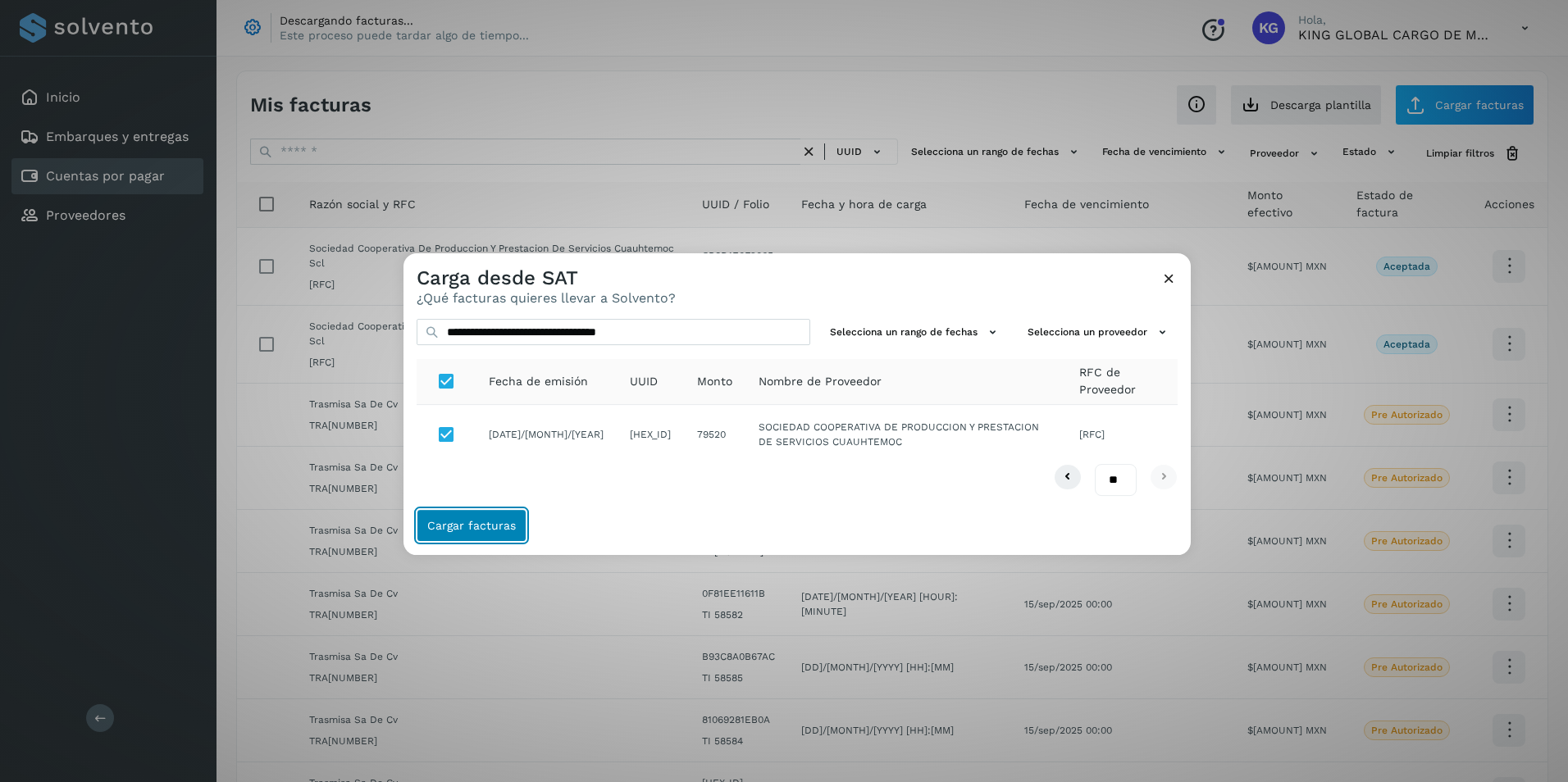 click on "Cargar facturas" 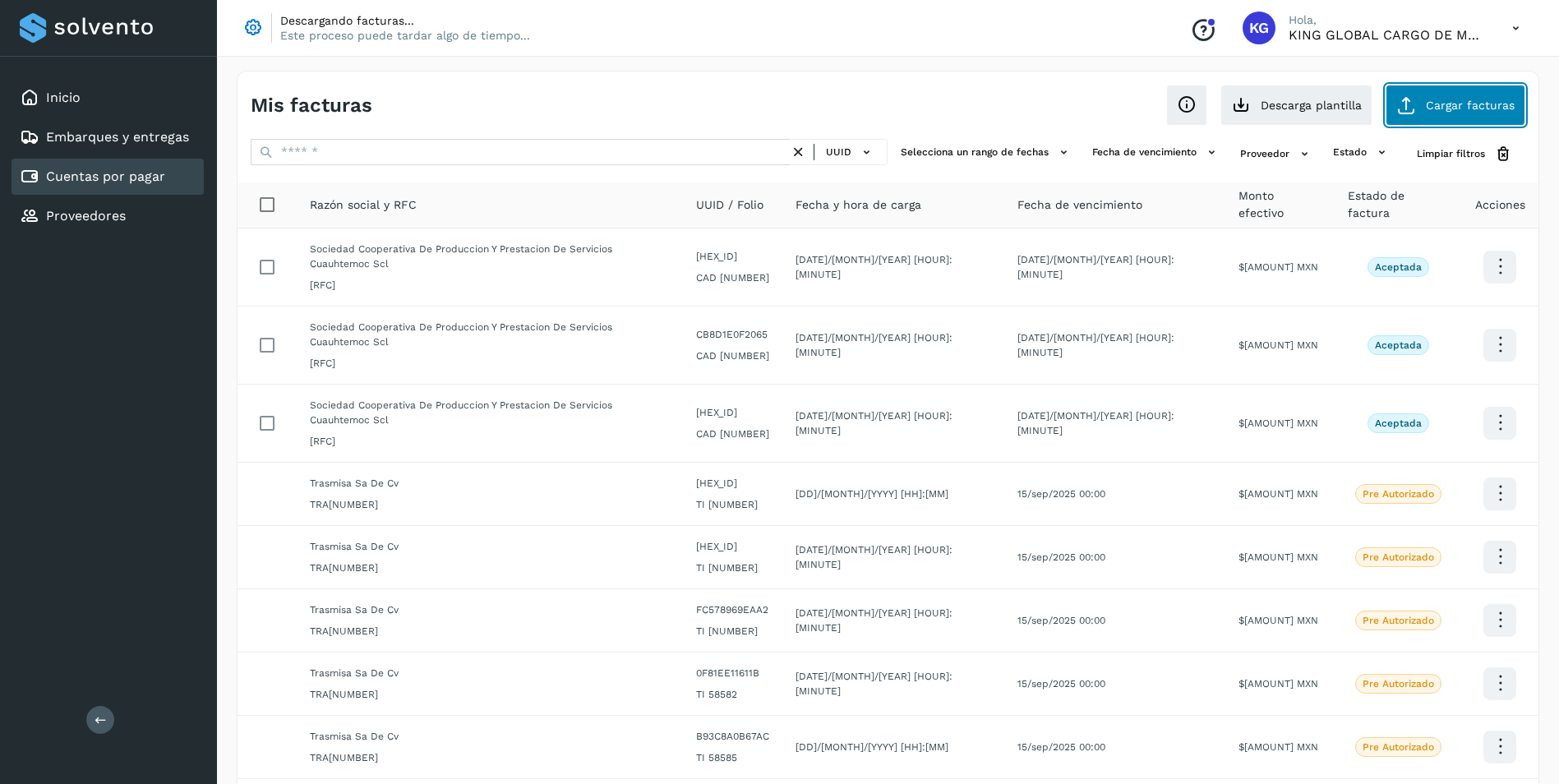 click on "Cargar facturas" 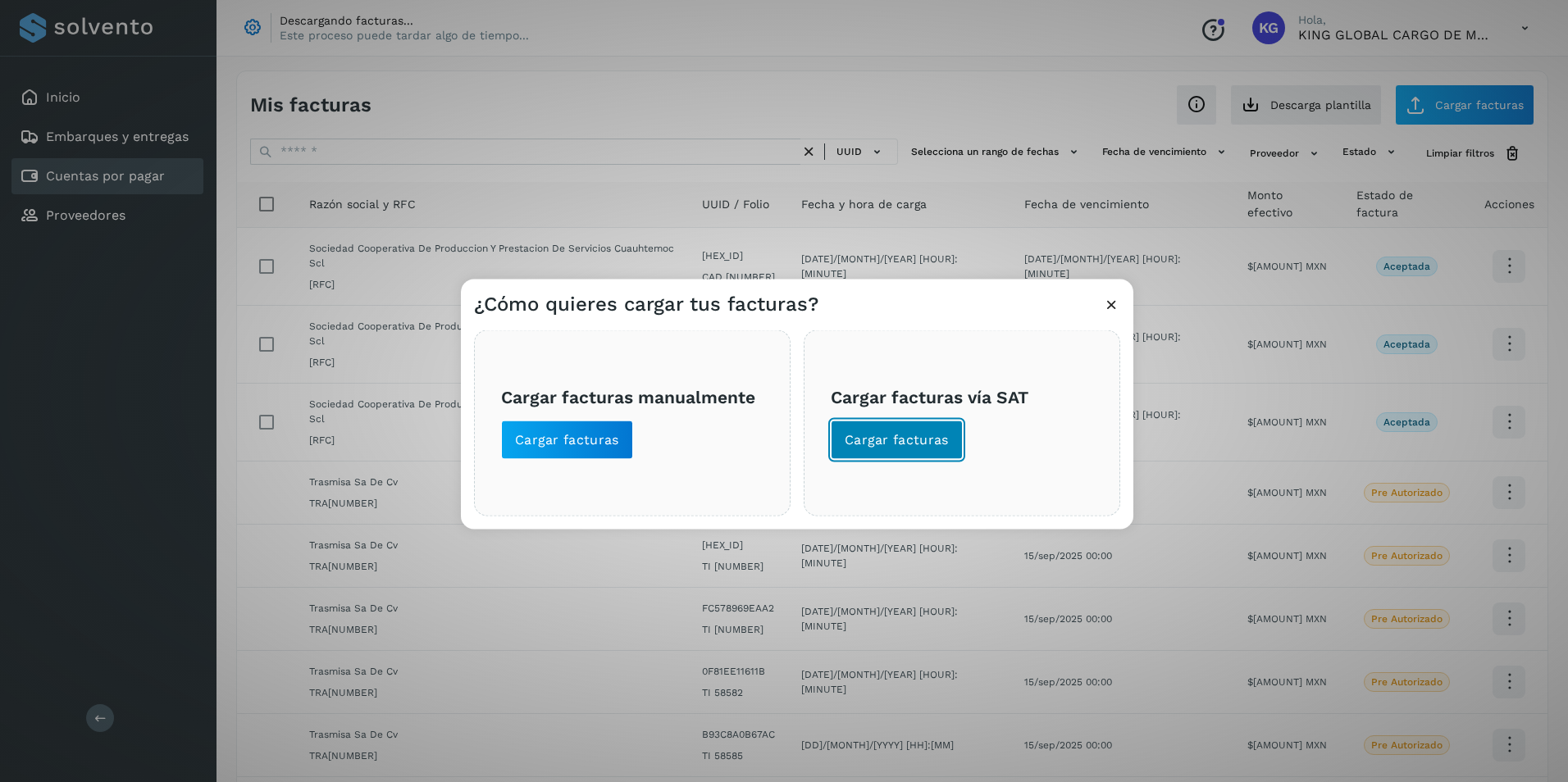 click on "Cargar facturas" 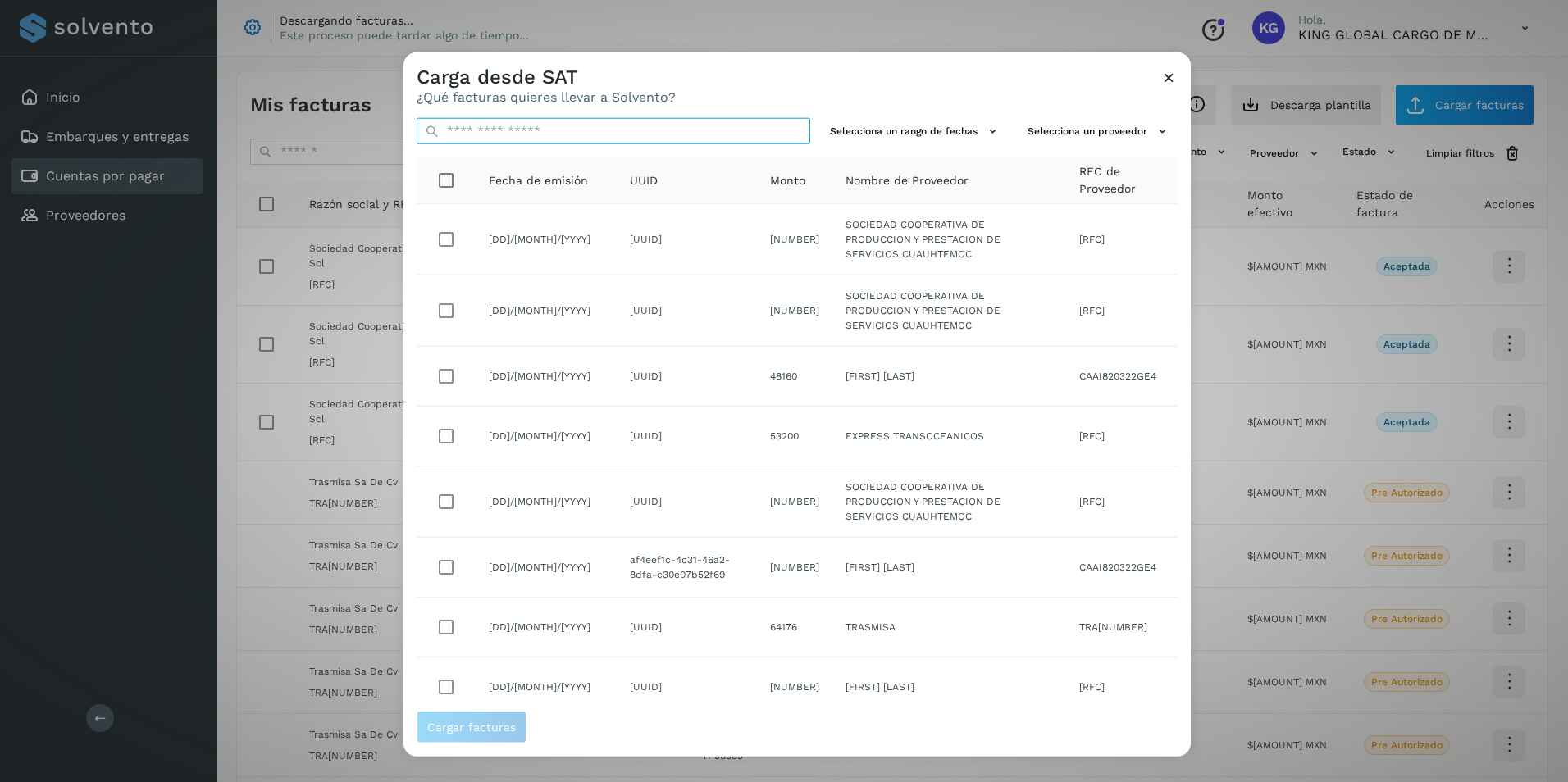click at bounding box center [613, 131] 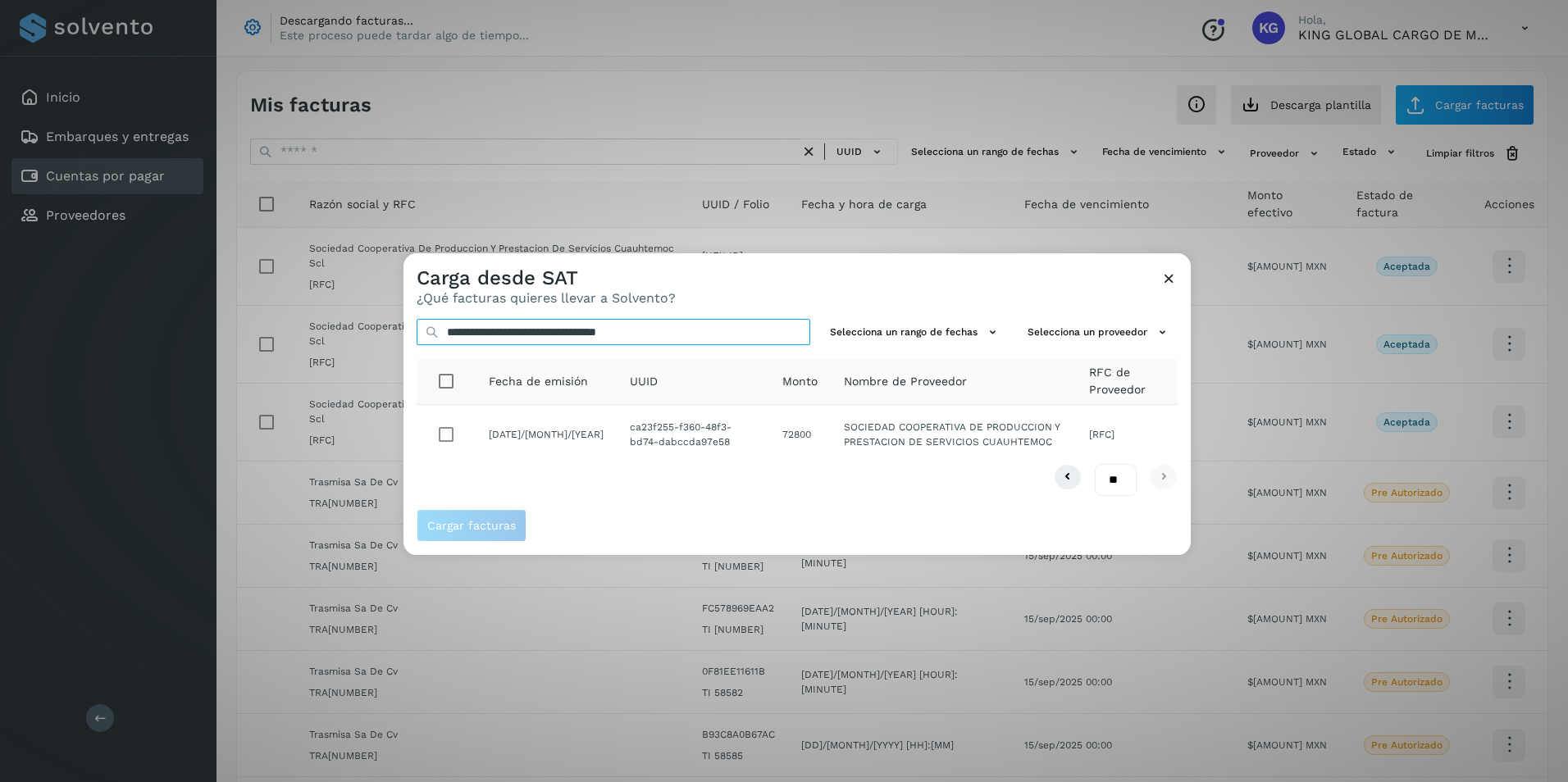 type on "**********" 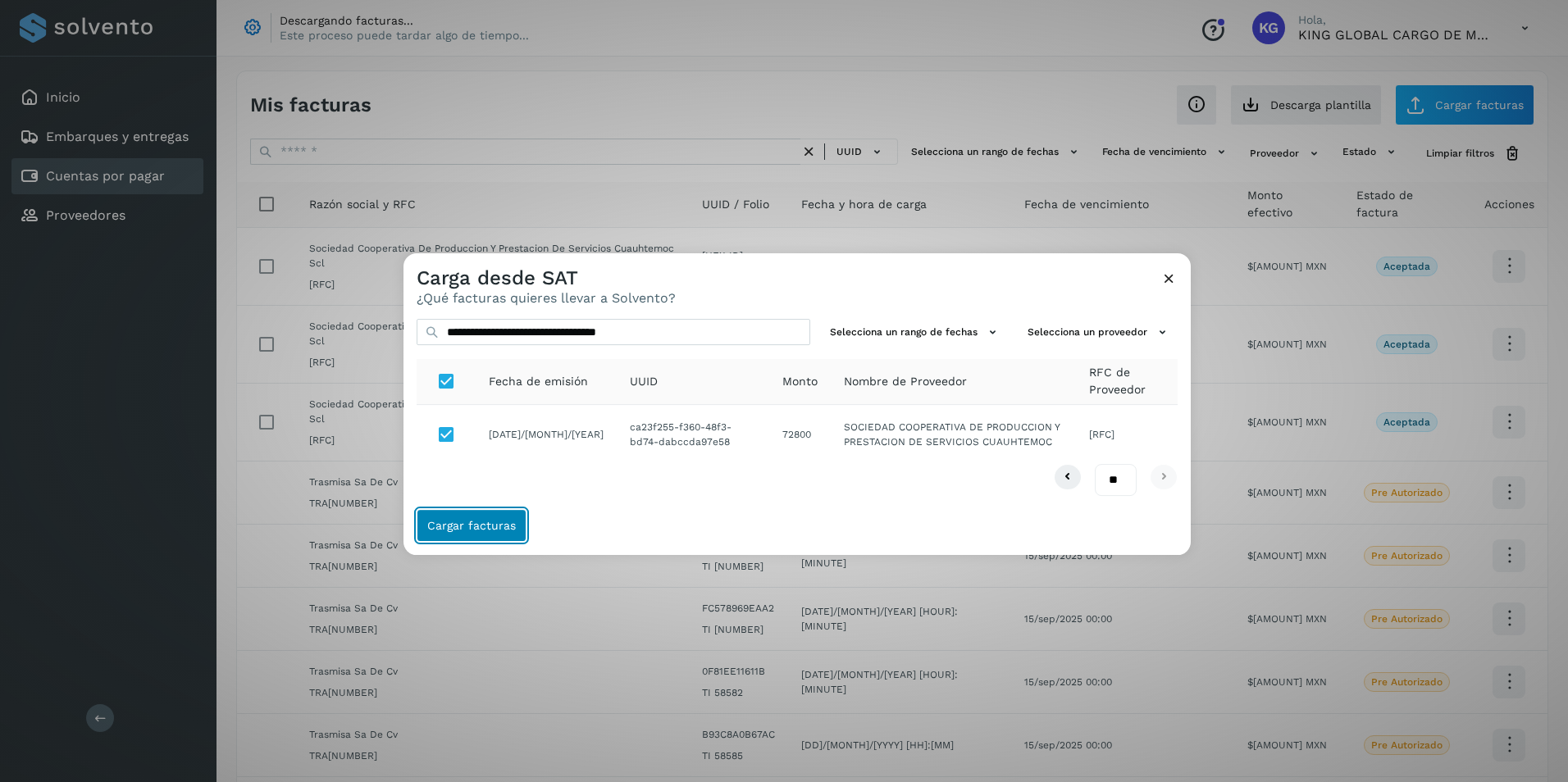 click on "Cargar facturas" 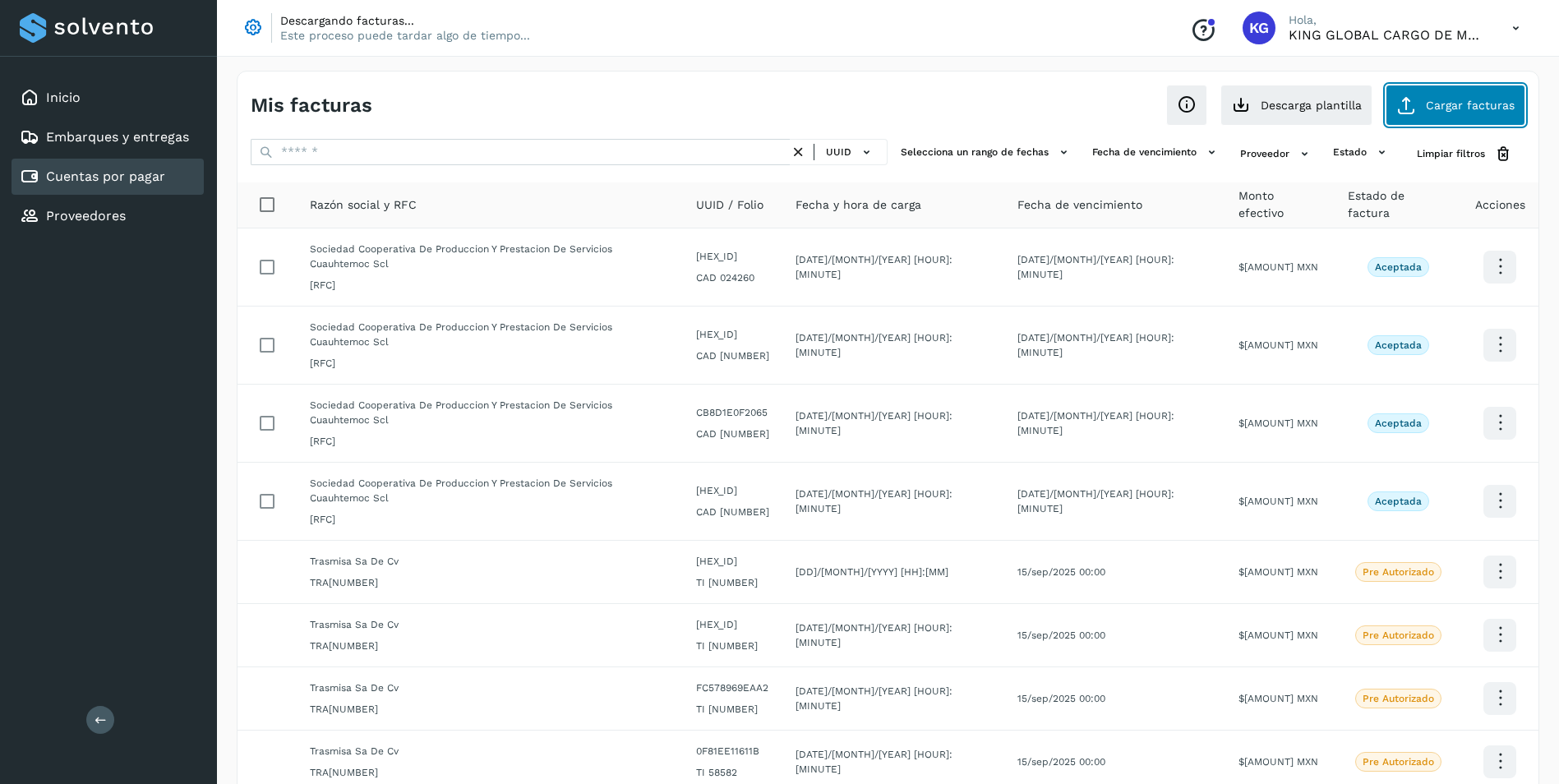 click on "Cargar facturas" 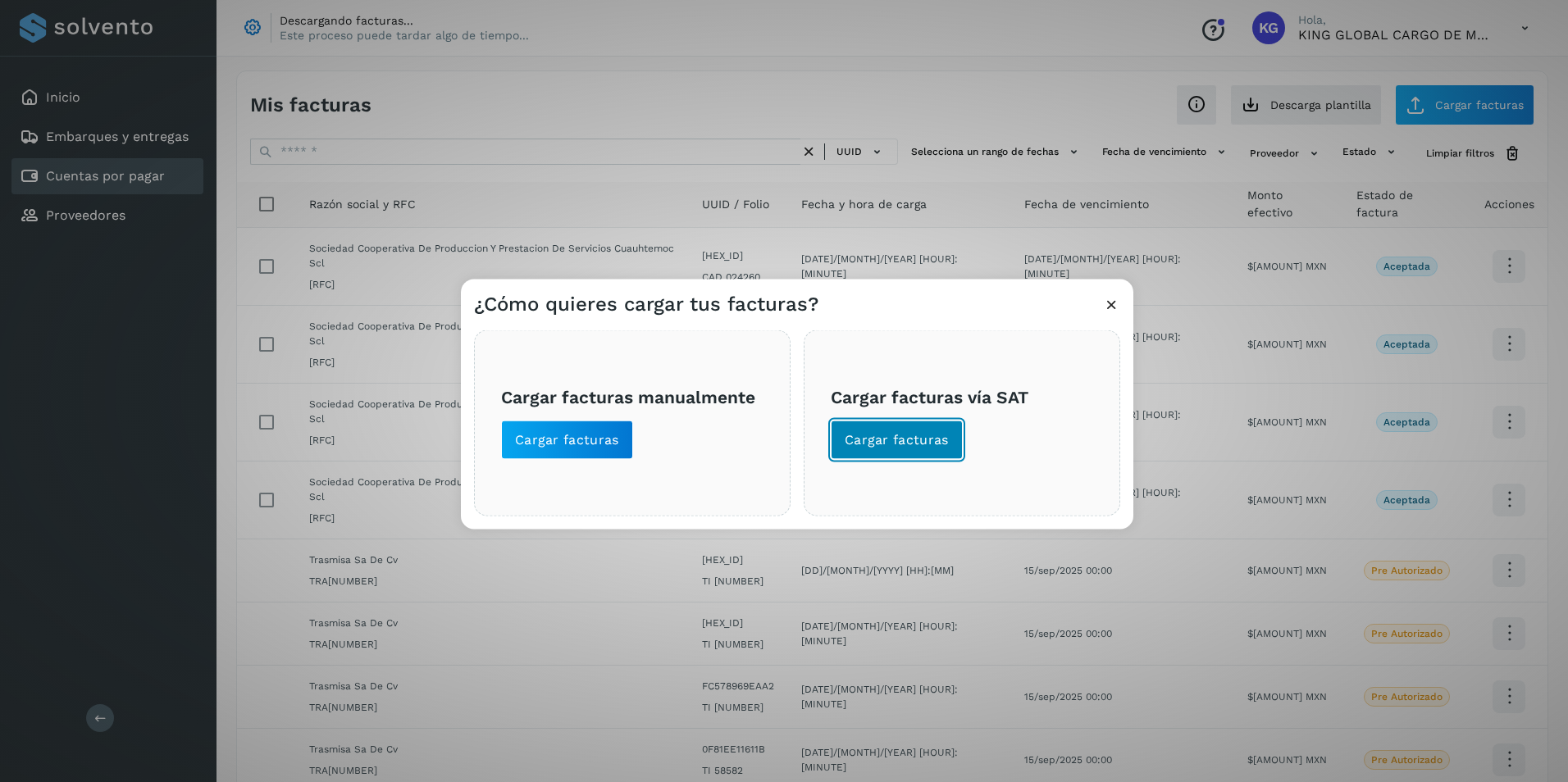 click on "Cargar facturas" 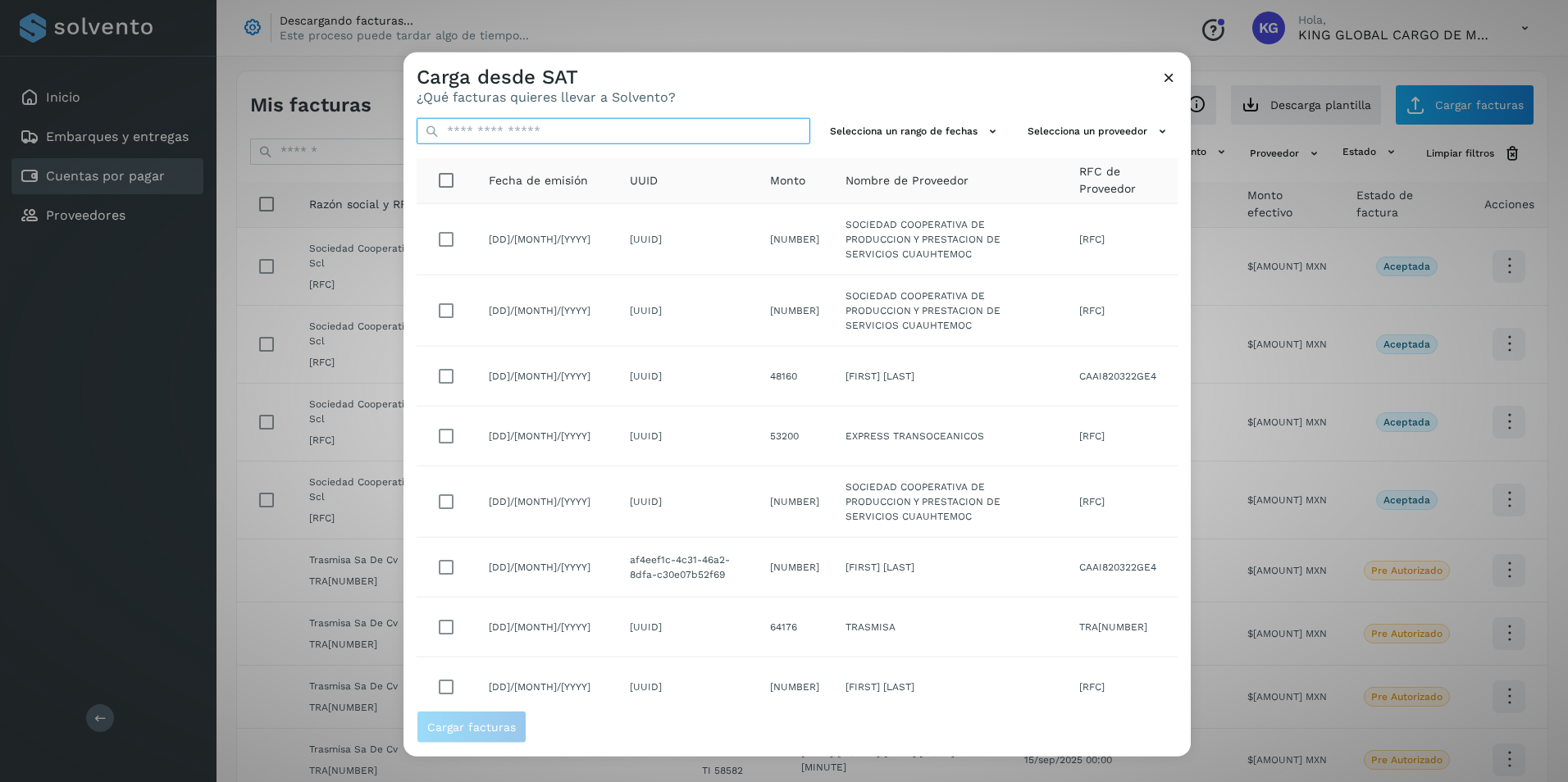 click at bounding box center (613, 131) 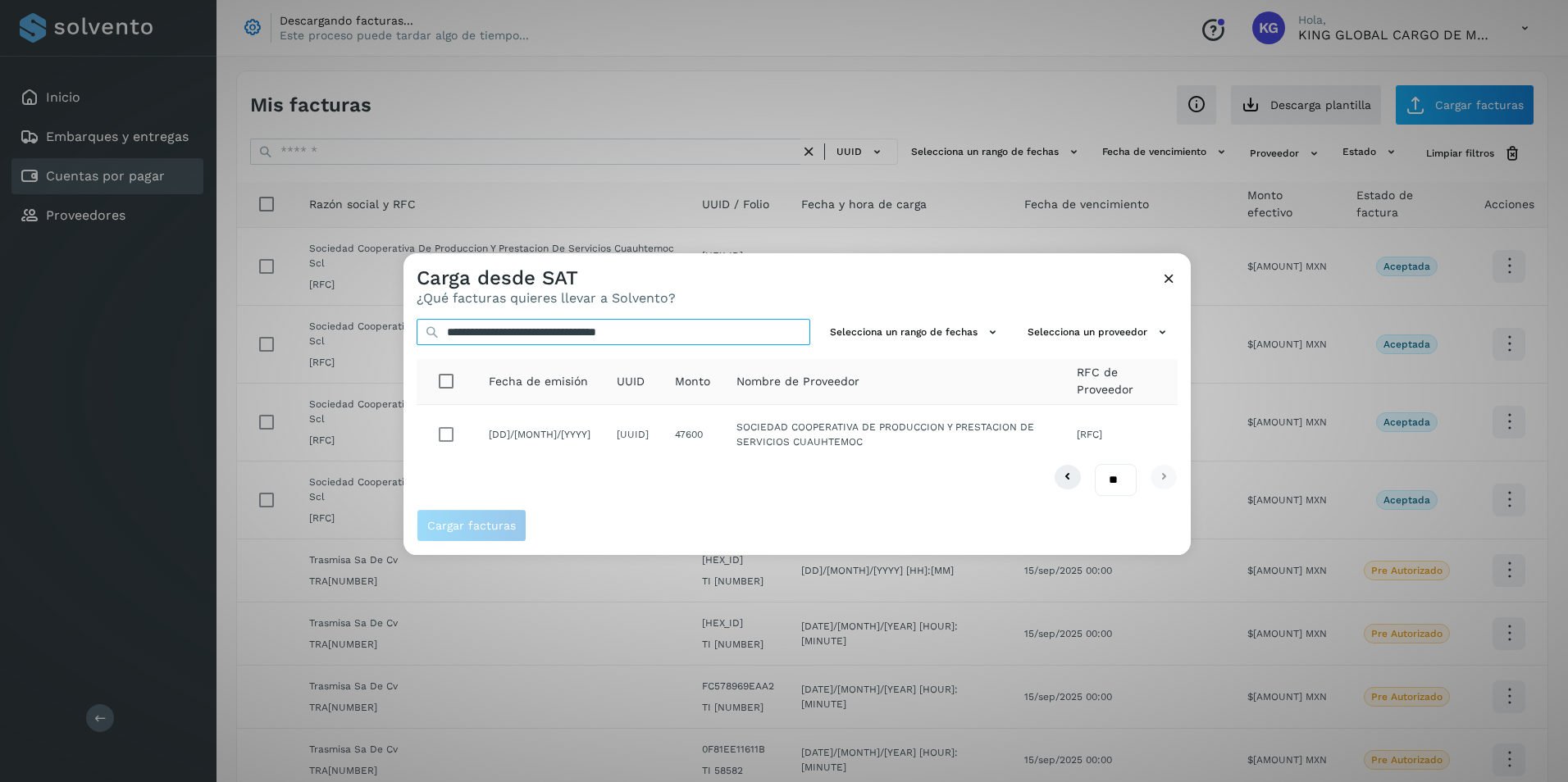type on "**********" 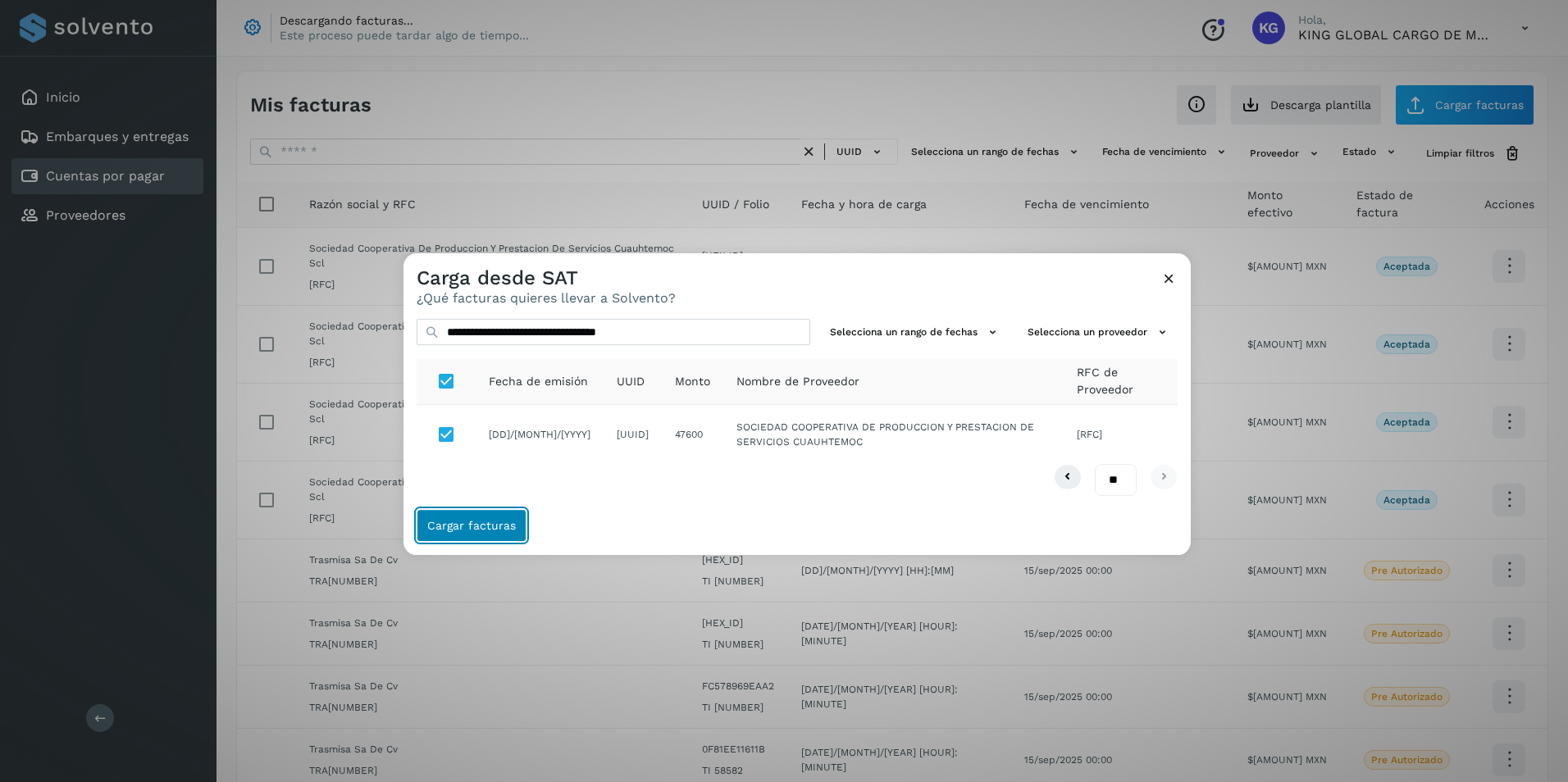 click on "Cargar facturas" 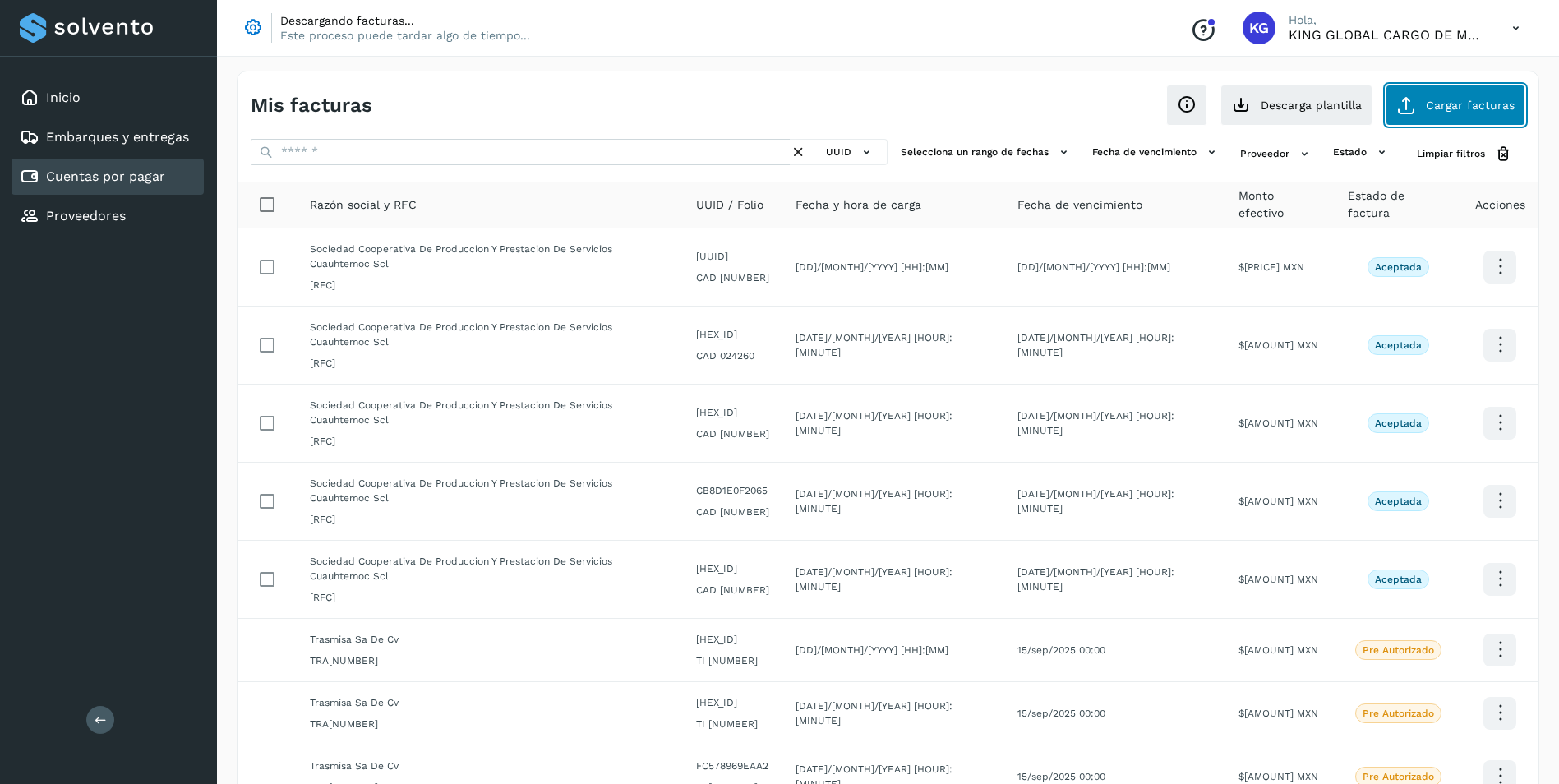 click on "Cargar facturas" 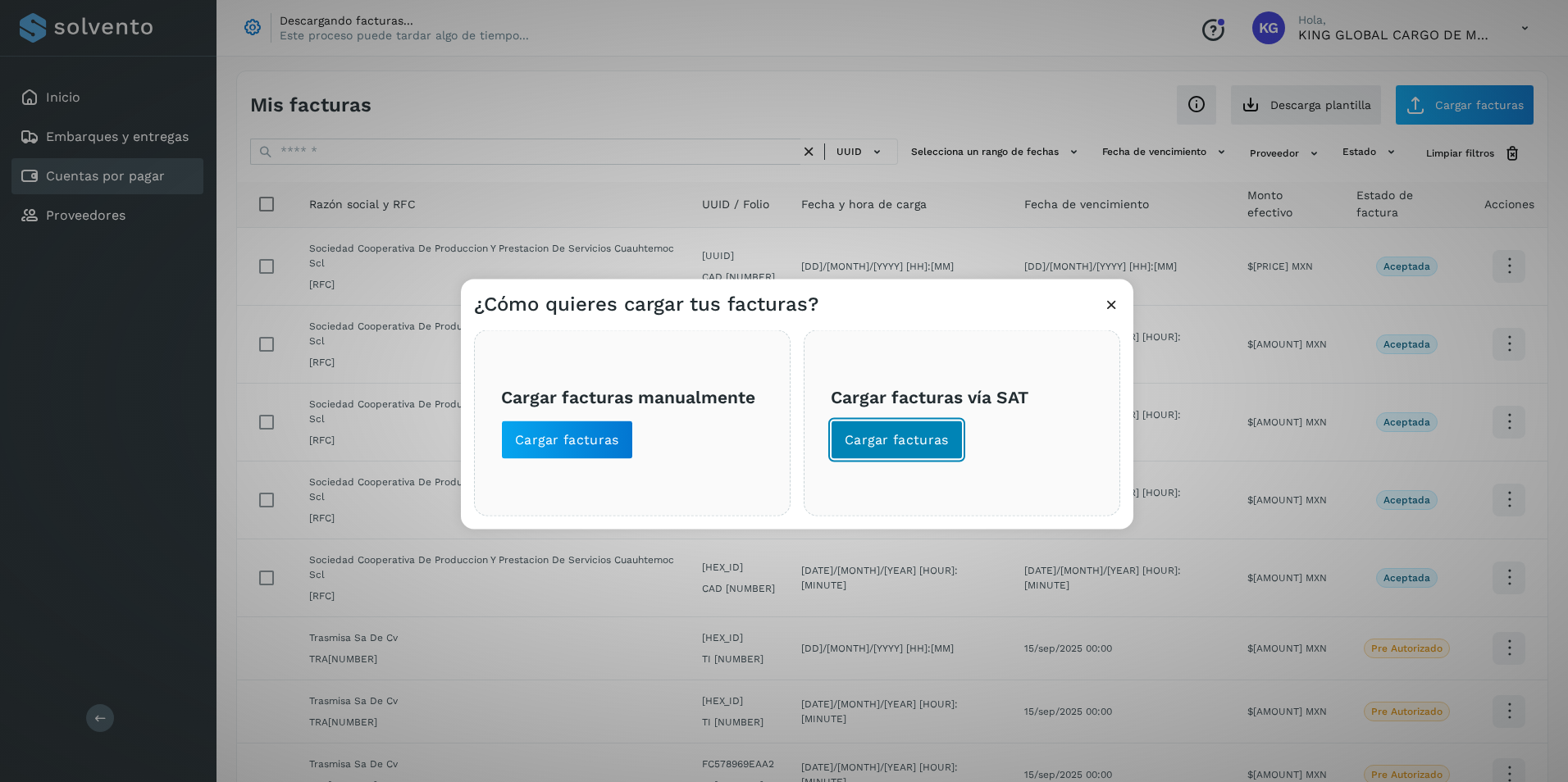 click on "Cargar facturas" 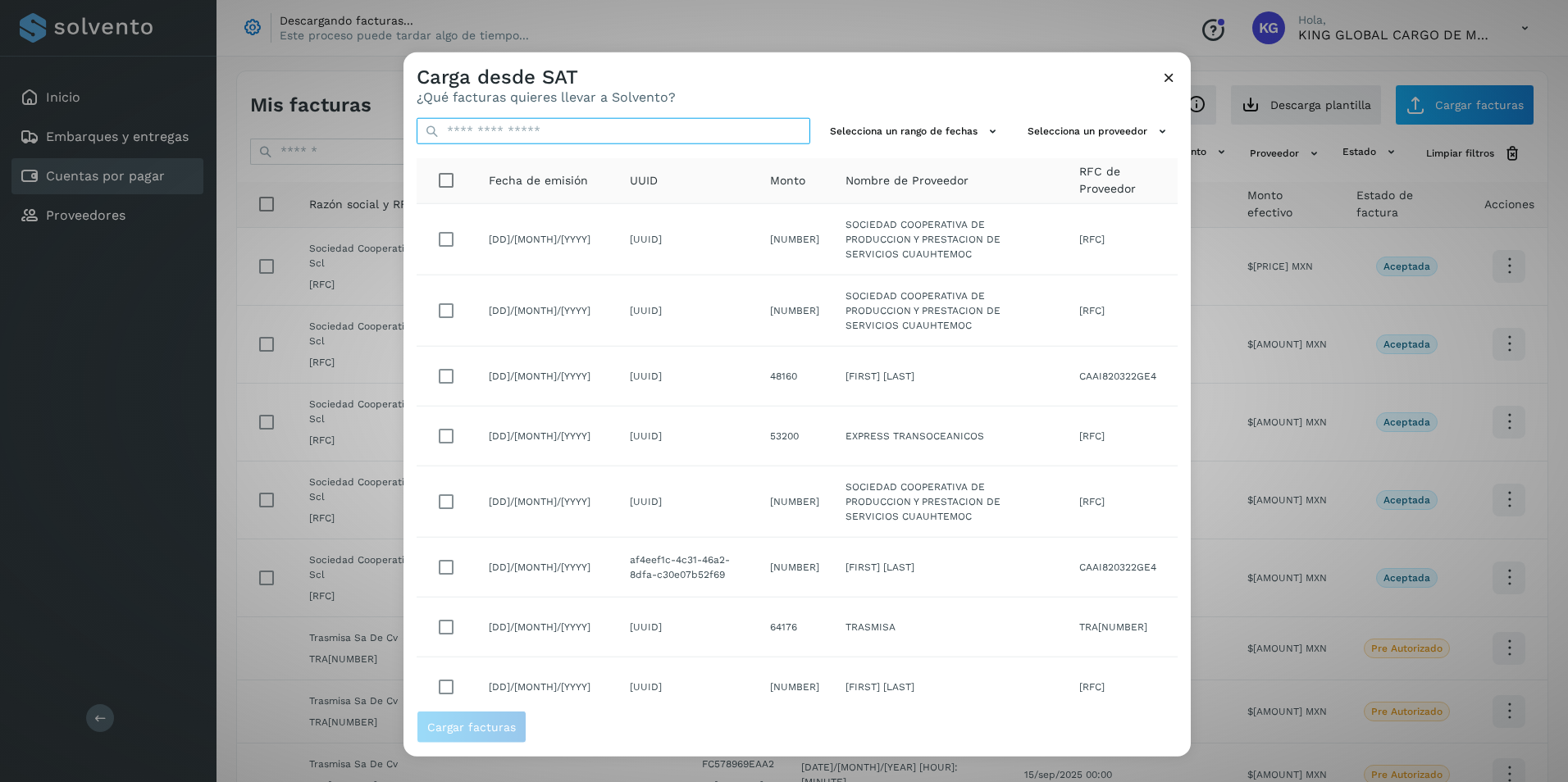 click at bounding box center [613, 131] 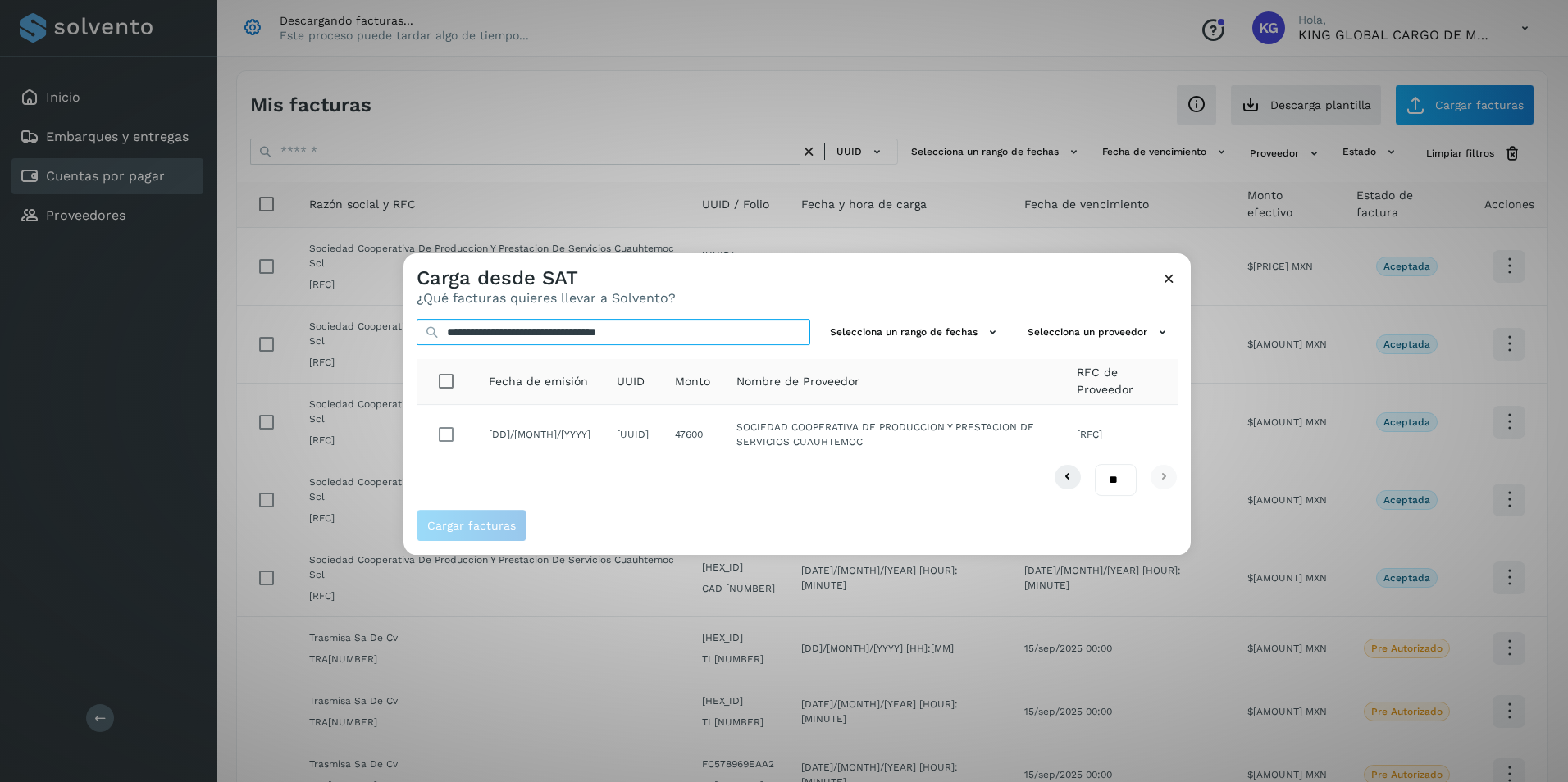 type on "**********" 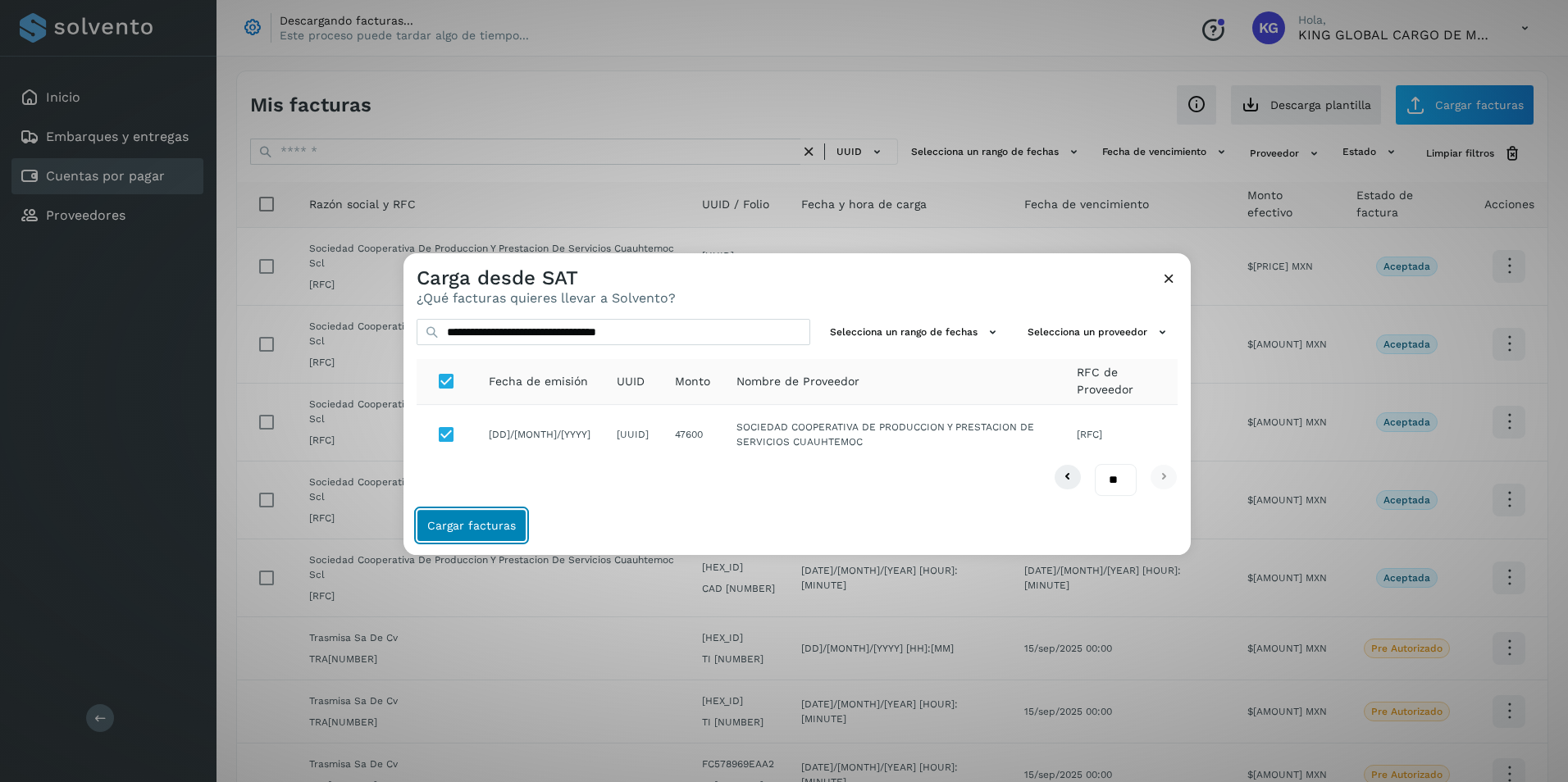 click on "Cargar facturas" 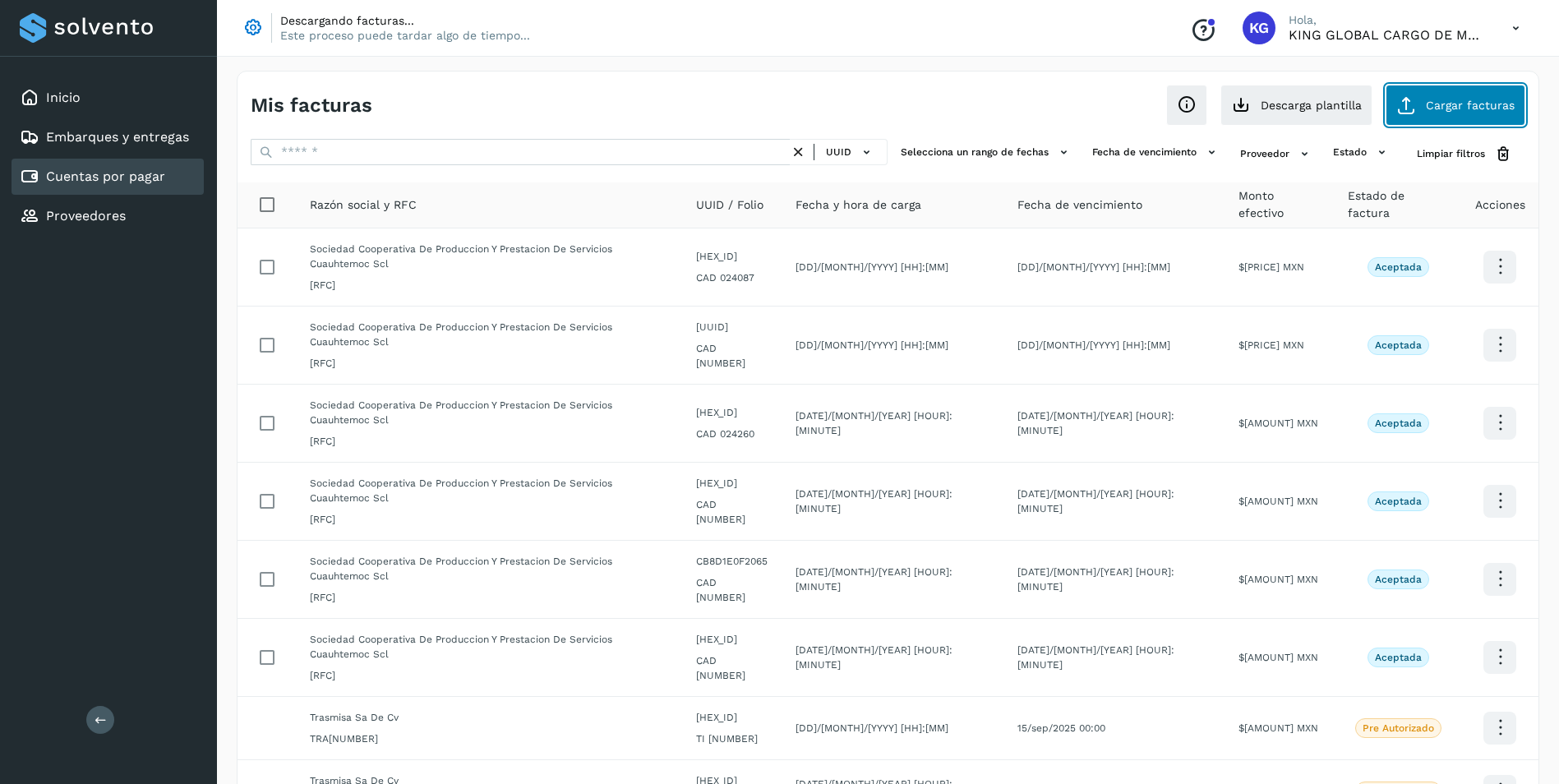 click on "Cargar facturas" 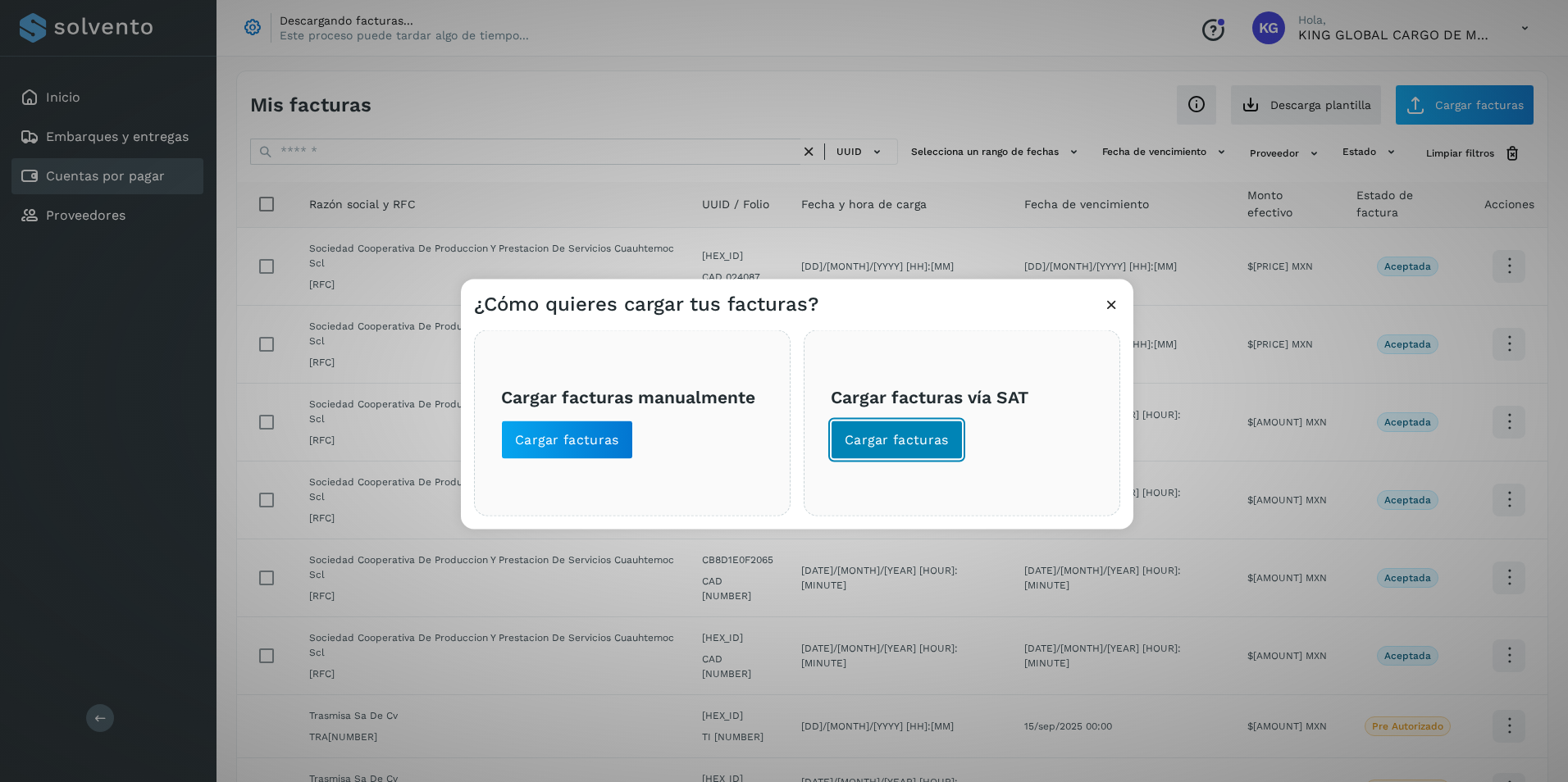 click on "Cargar facturas" 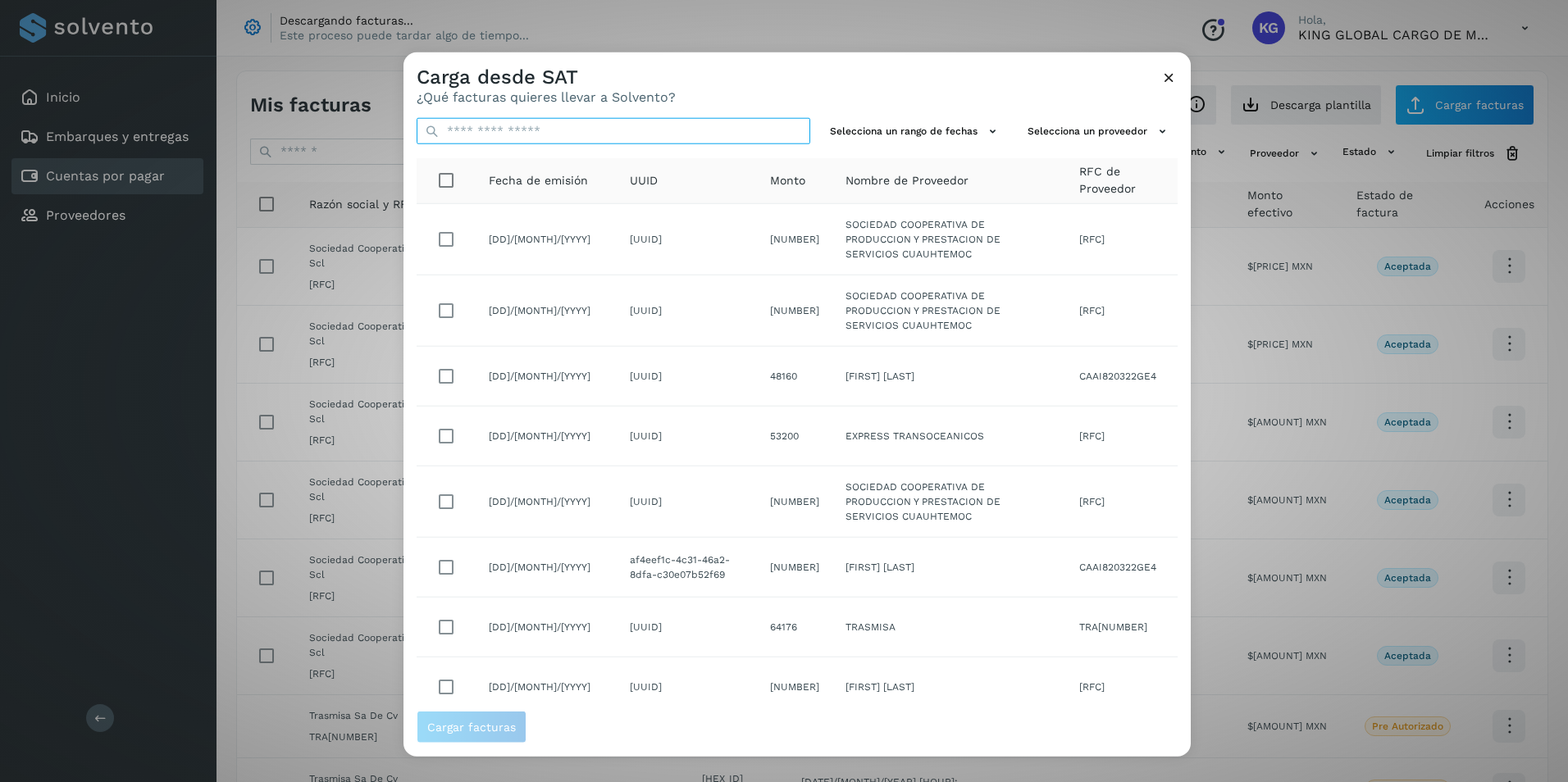 click at bounding box center [613, 131] 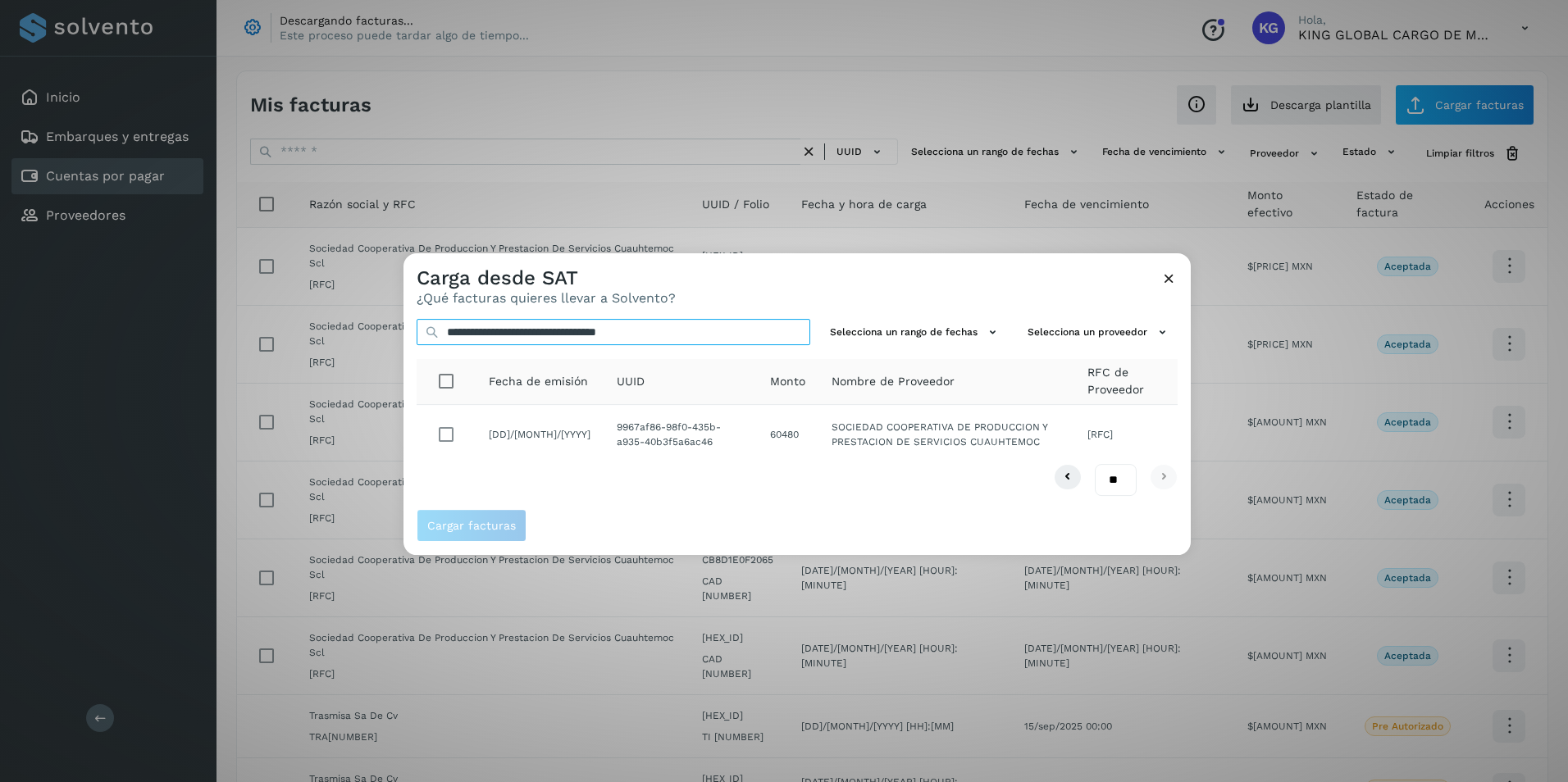 type on "**********" 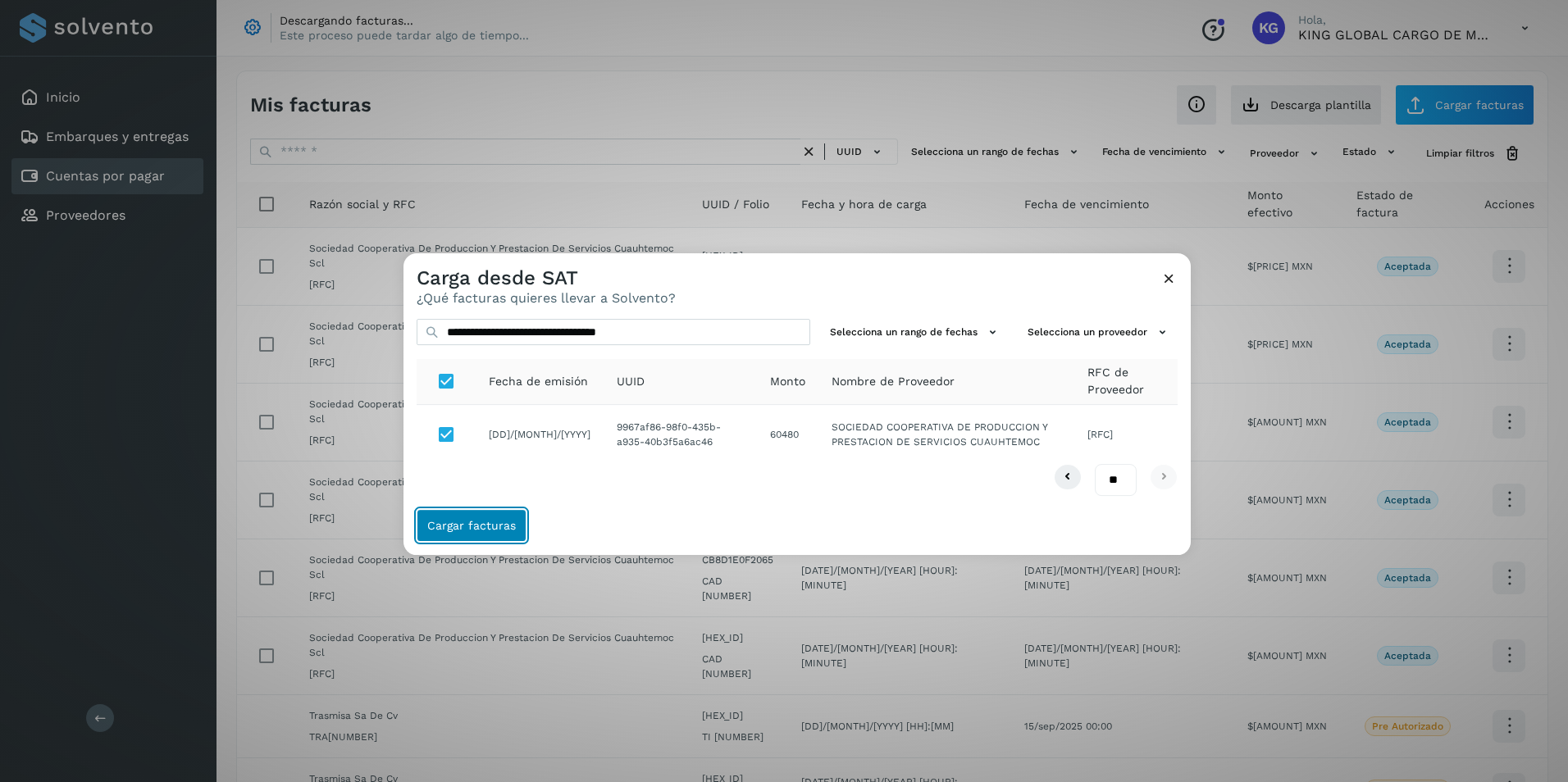 click on "Cargar facturas" 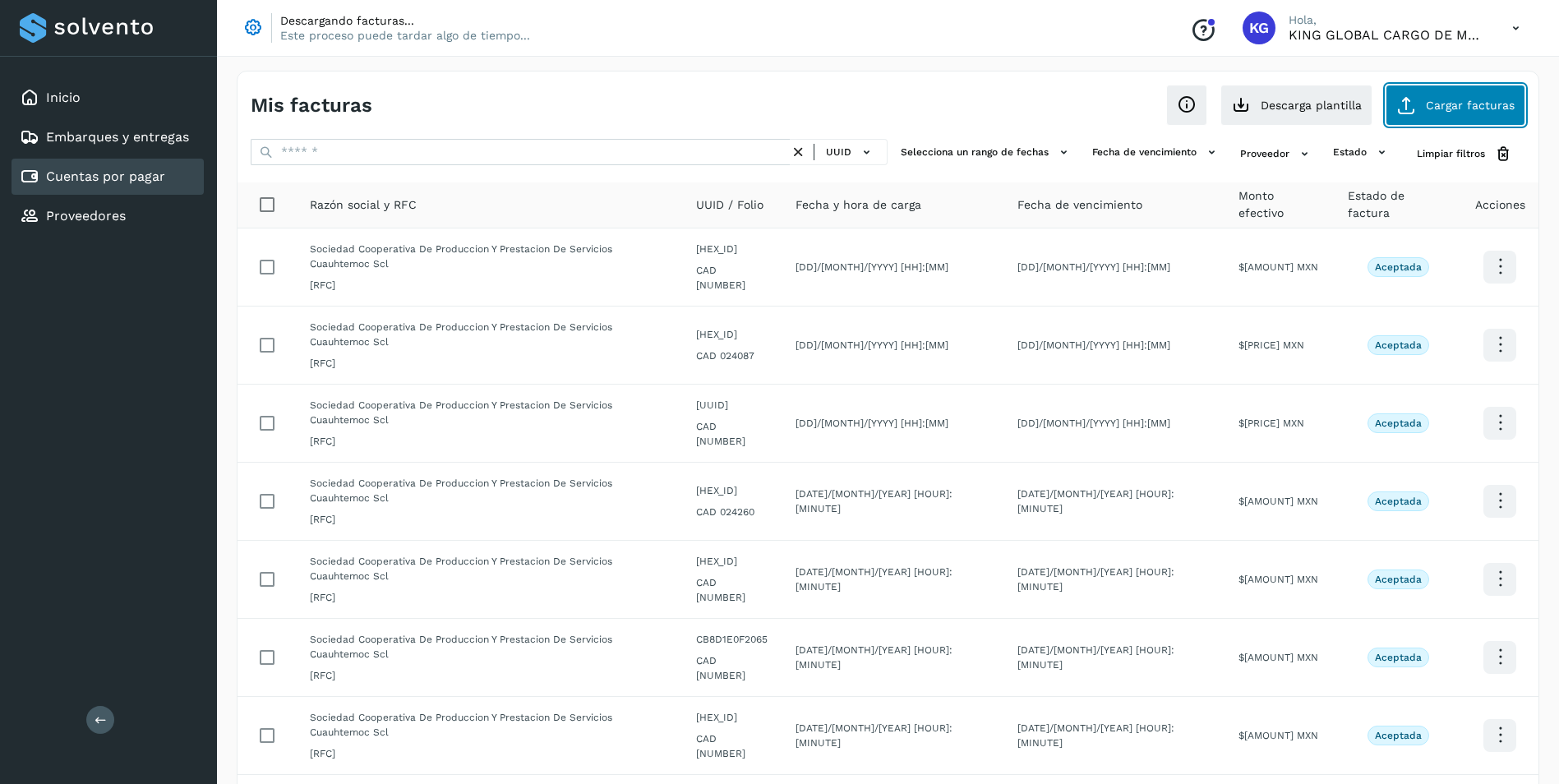 click on "Cargar facturas" 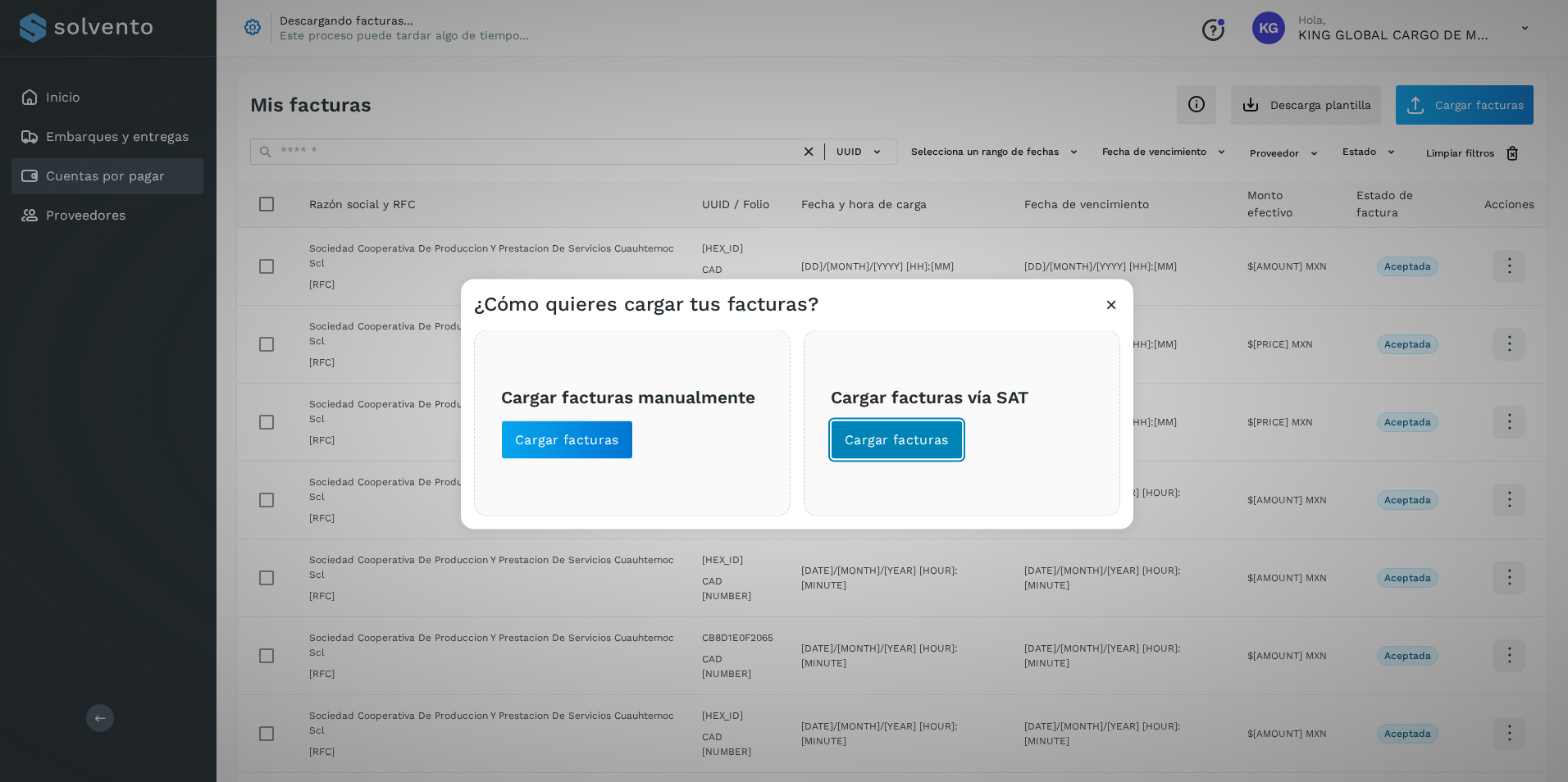 click on "Cargar facturas" at bounding box center (896, 440) 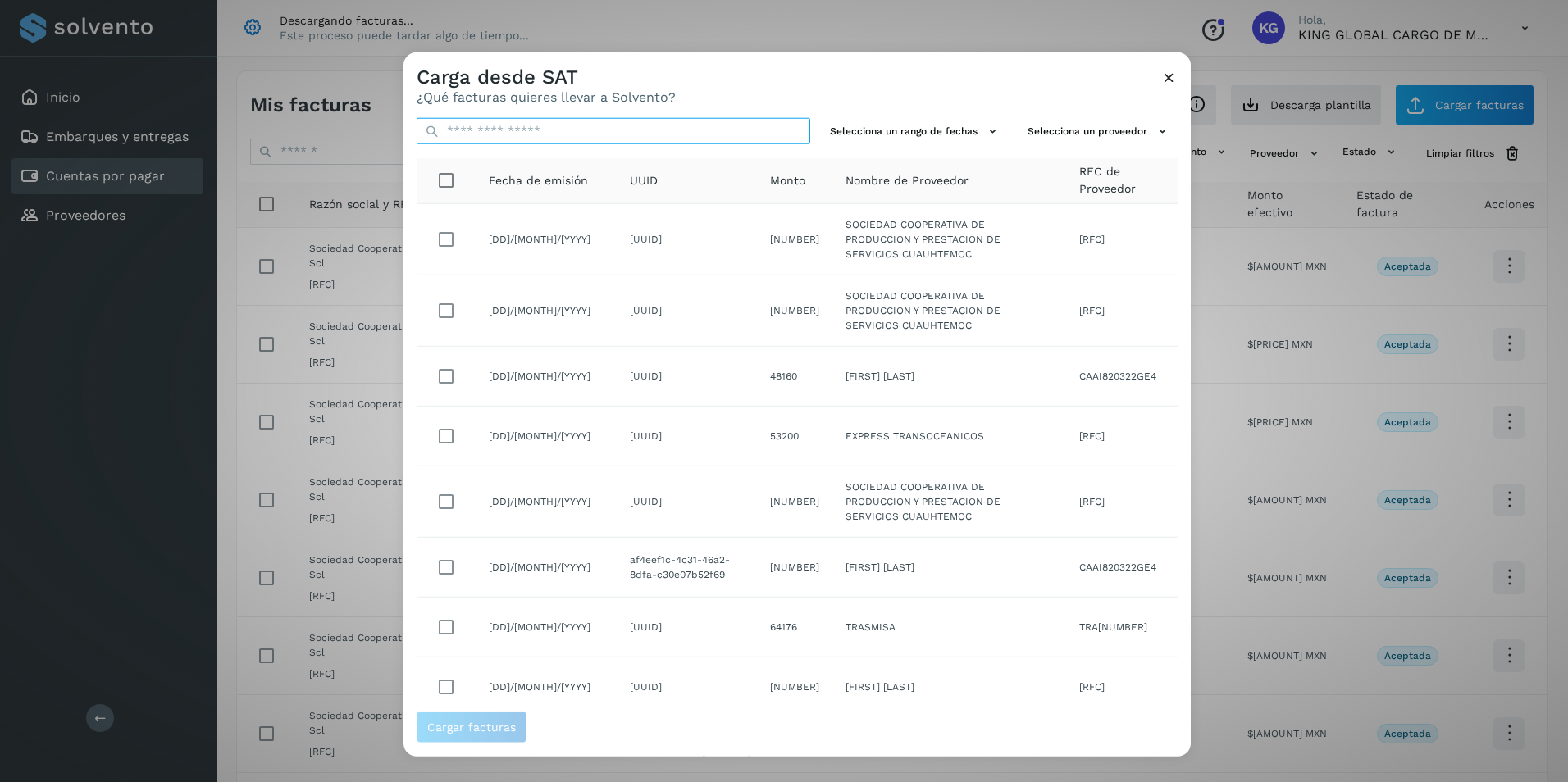 click at bounding box center (613, 131) 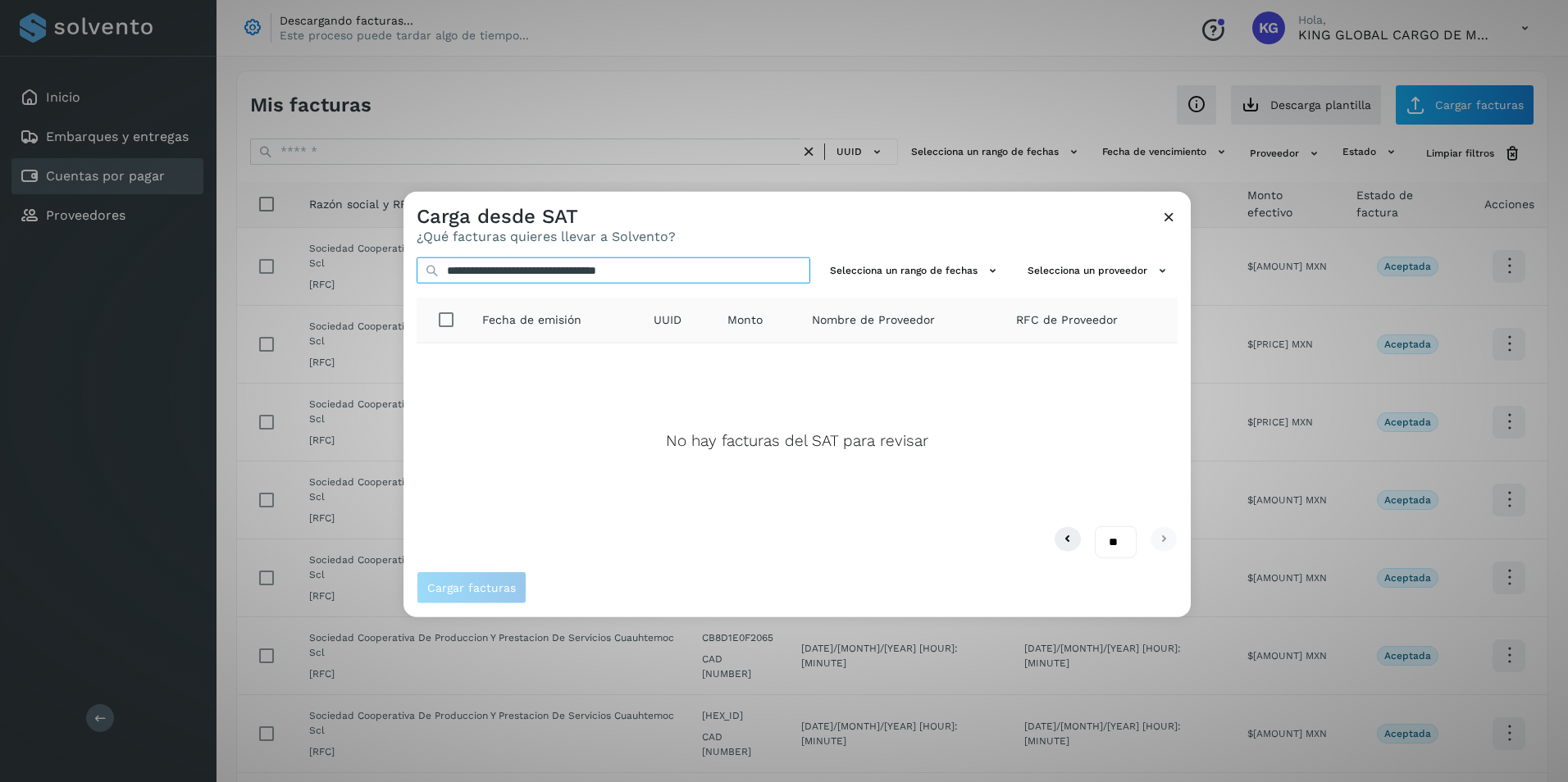 type on "**********" 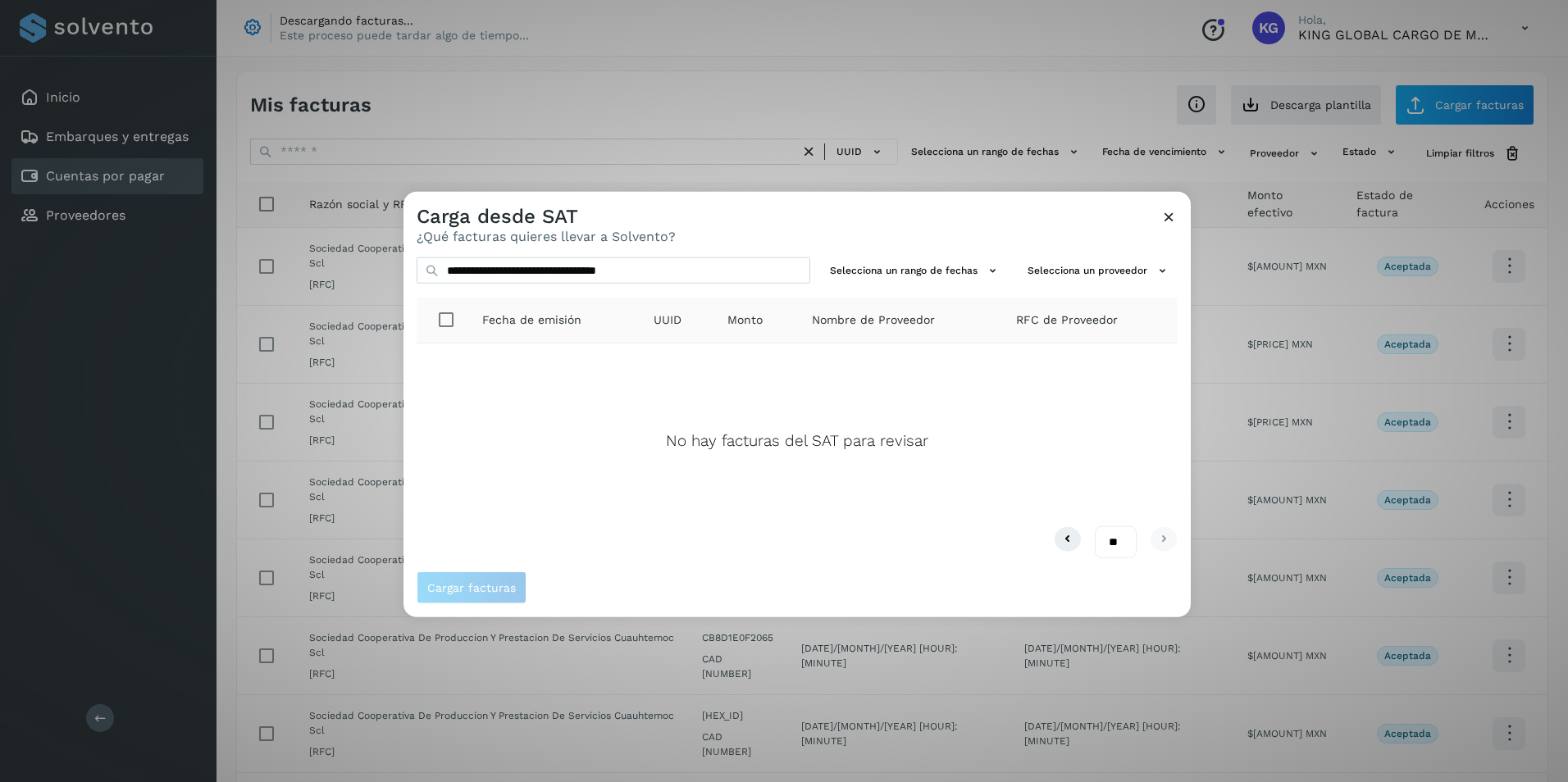click at bounding box center (1169, 216) 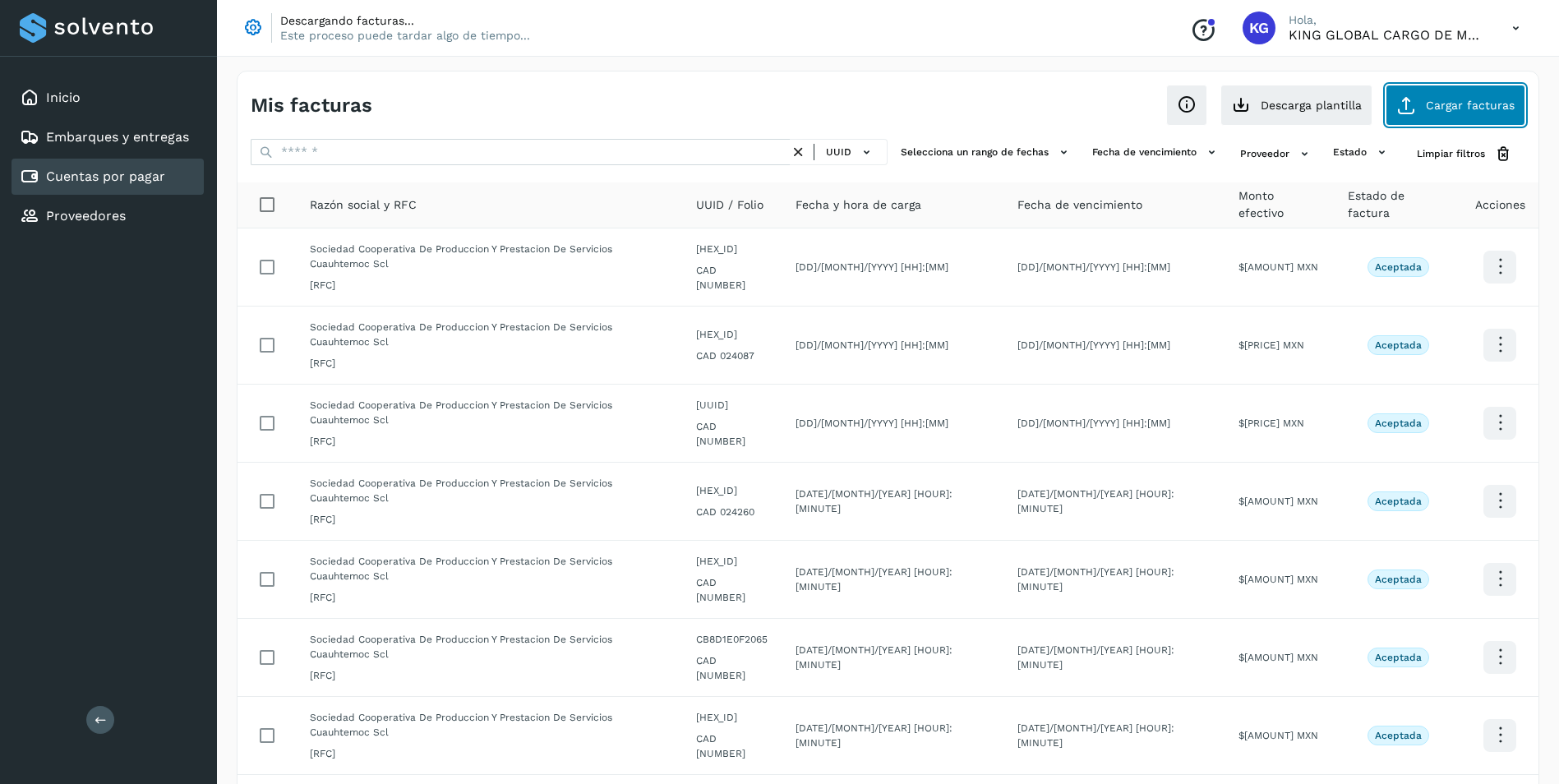 click on "Cargar facturas" 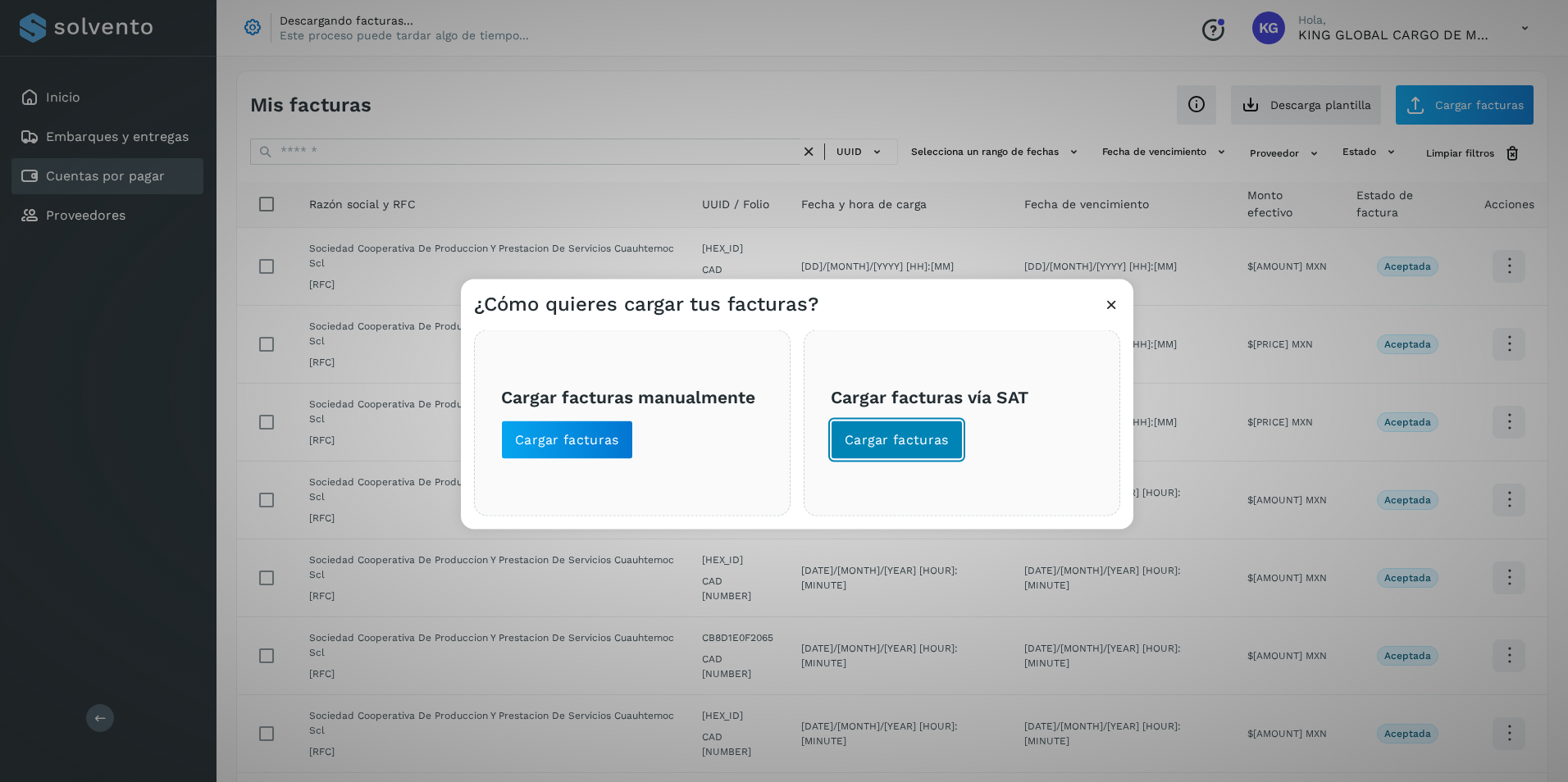 click on "Cargar facturas" 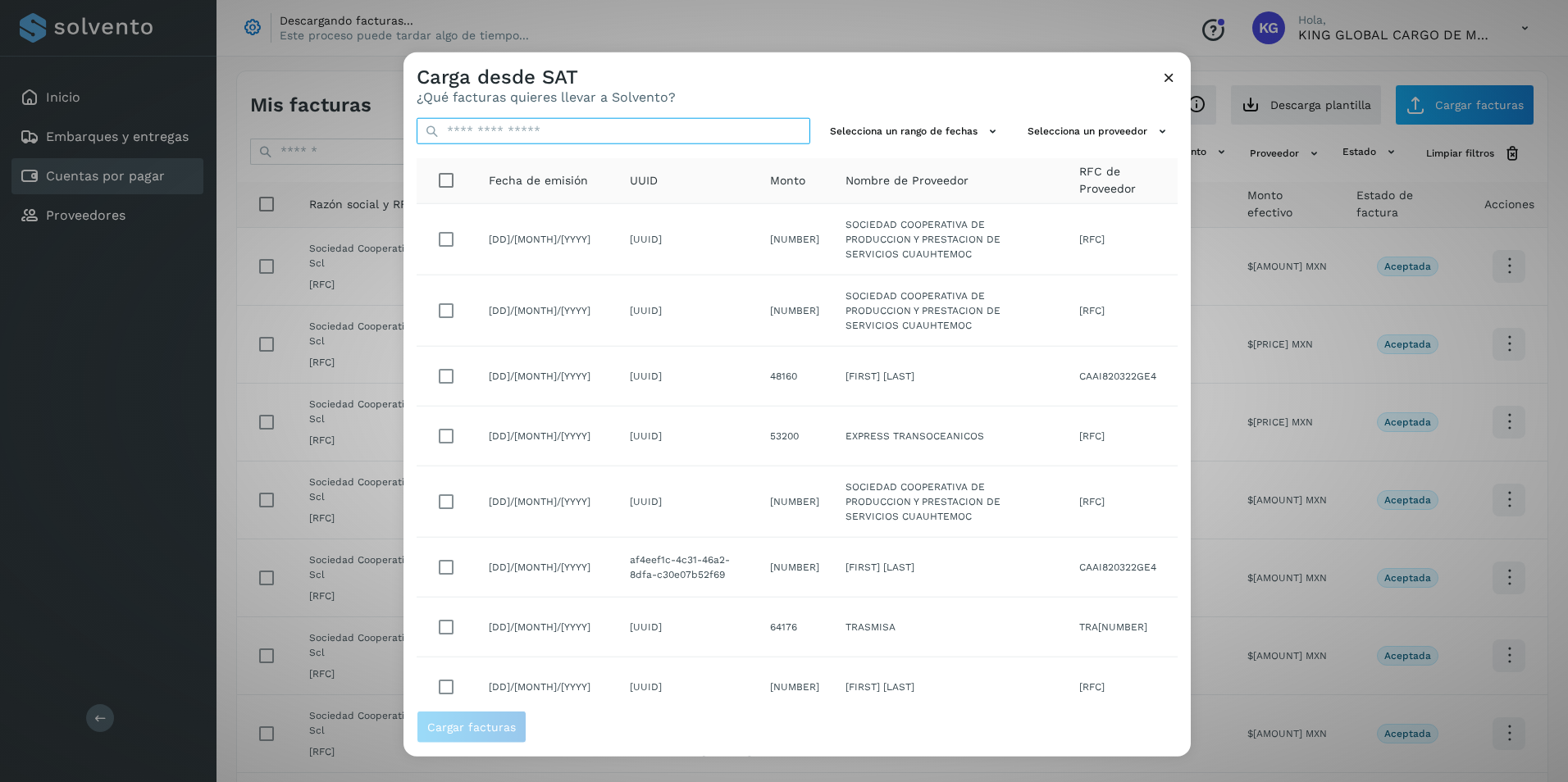 click at bounding box center [613, 131] 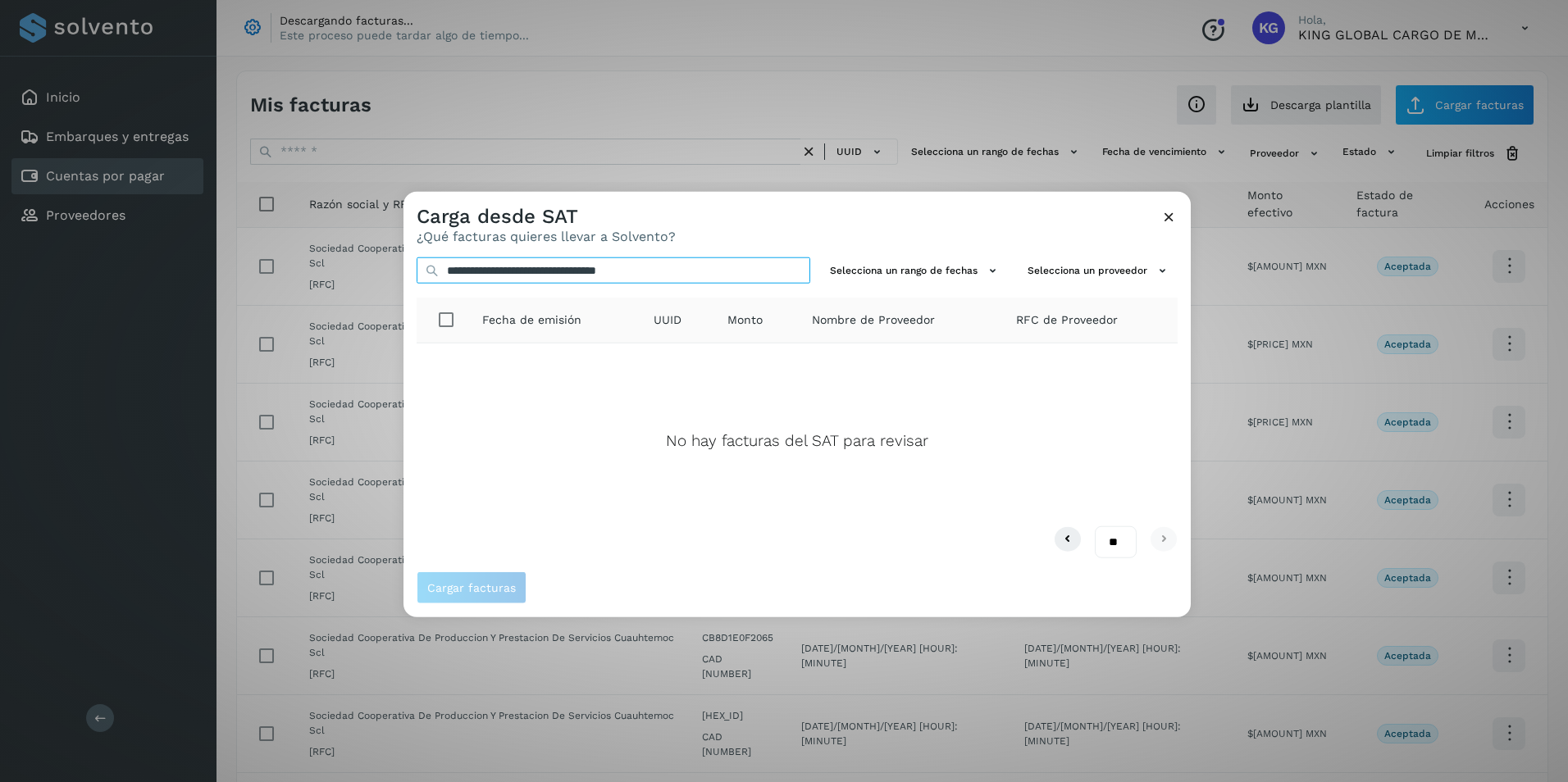 type on "**********" 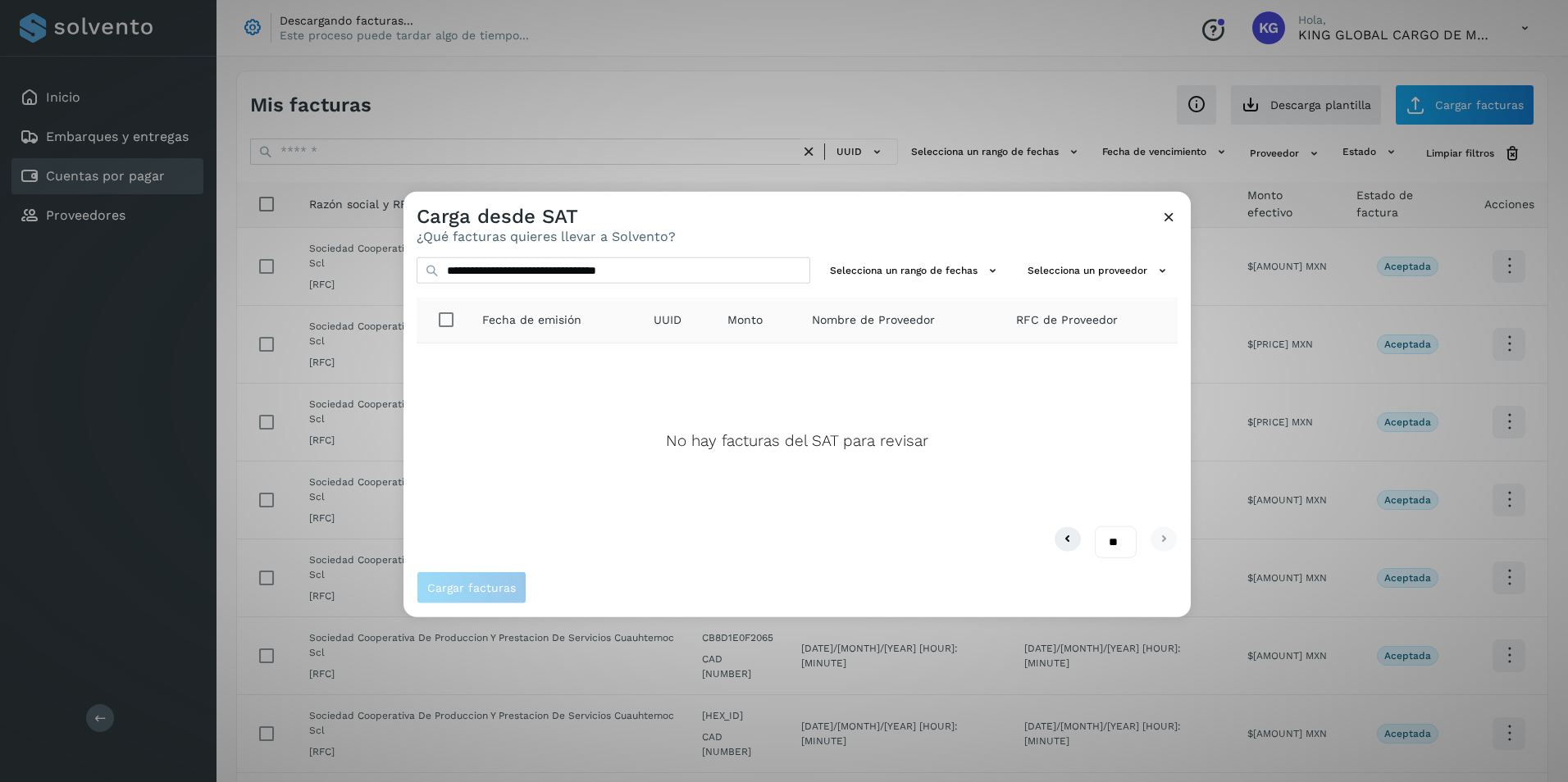 click at bounding box center (1169, 216) 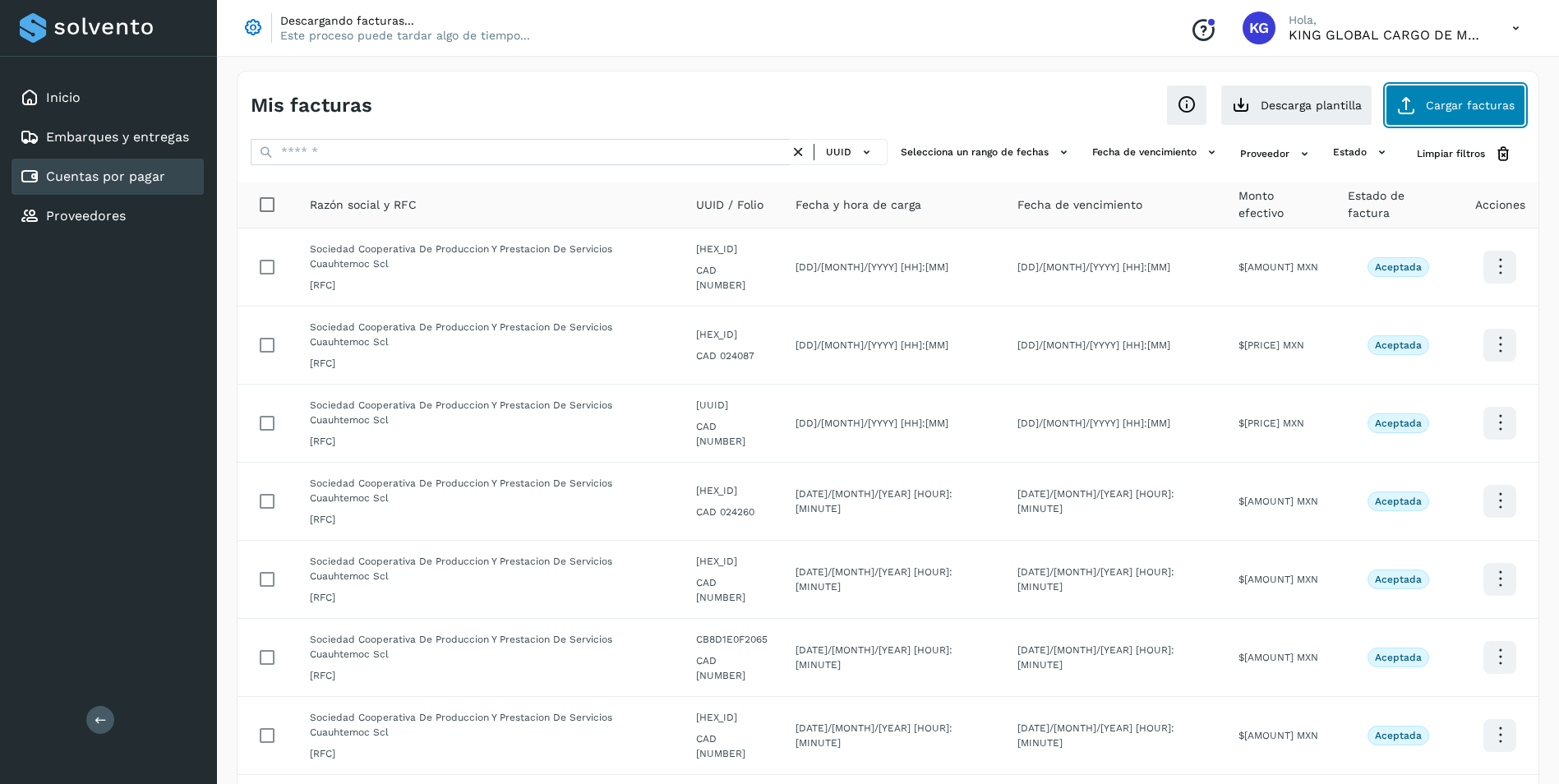 click on "Cargar facturas" 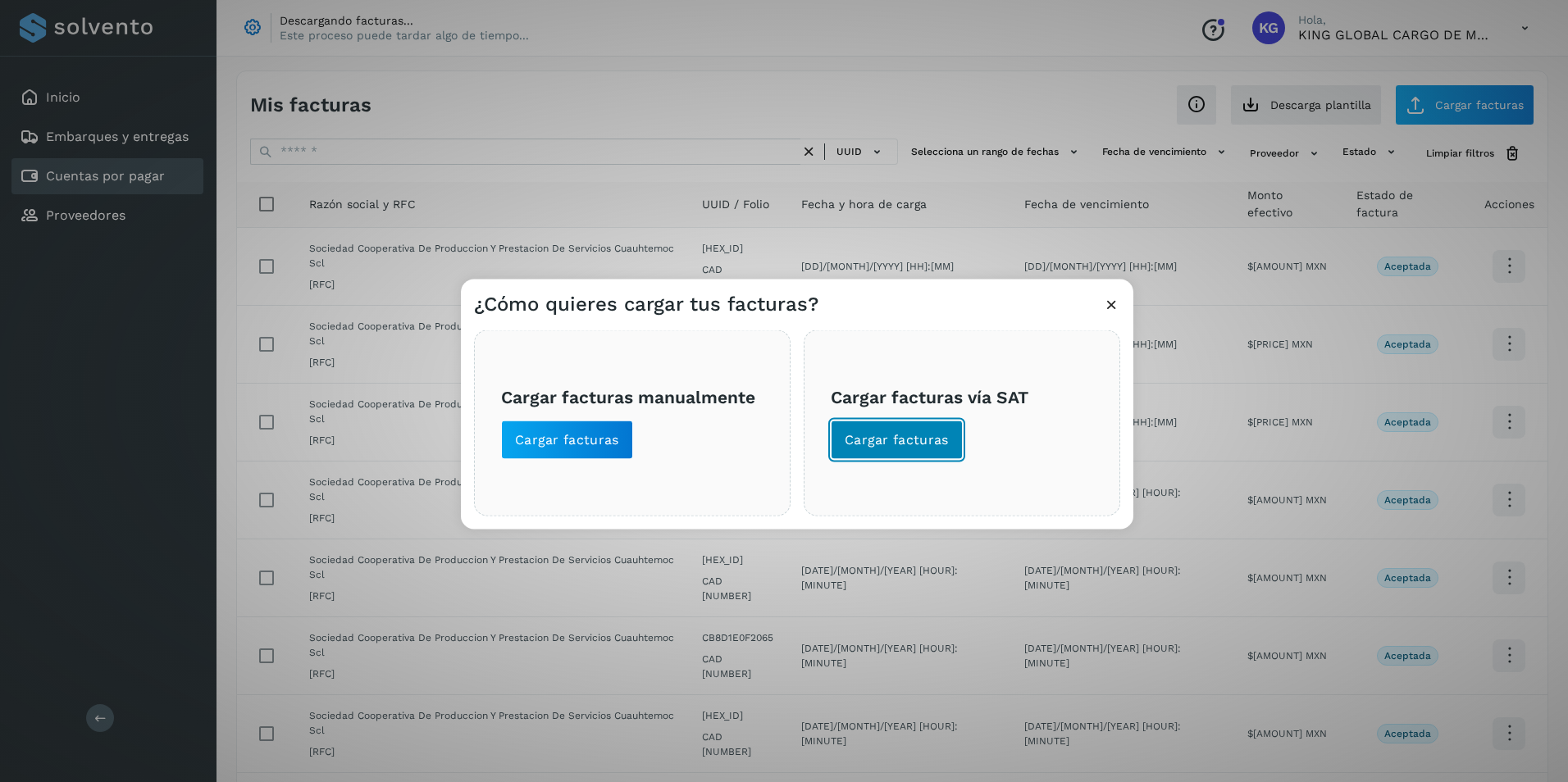 click on "Cargar facturas" 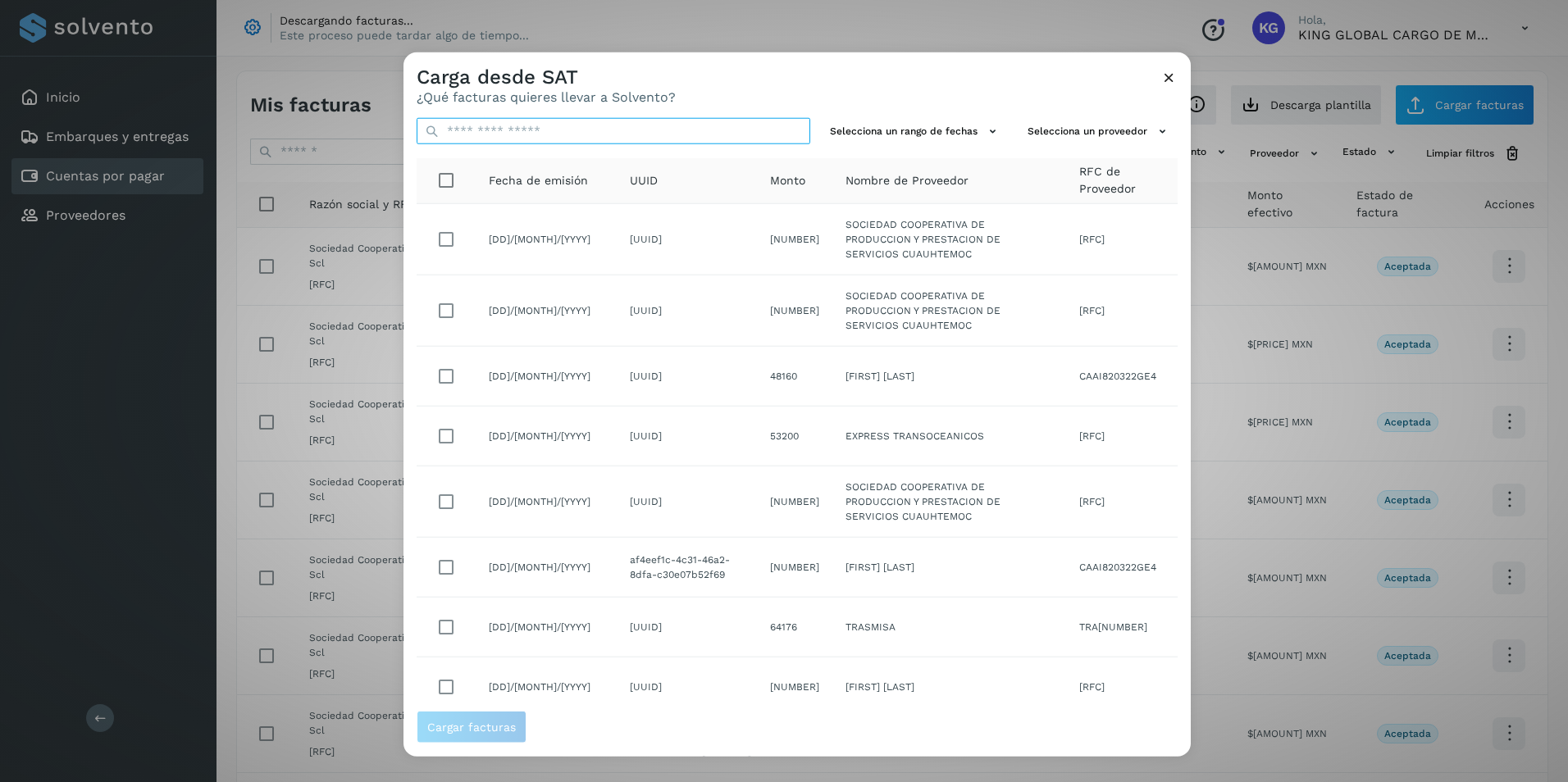 click at bounding box center [613, 131] 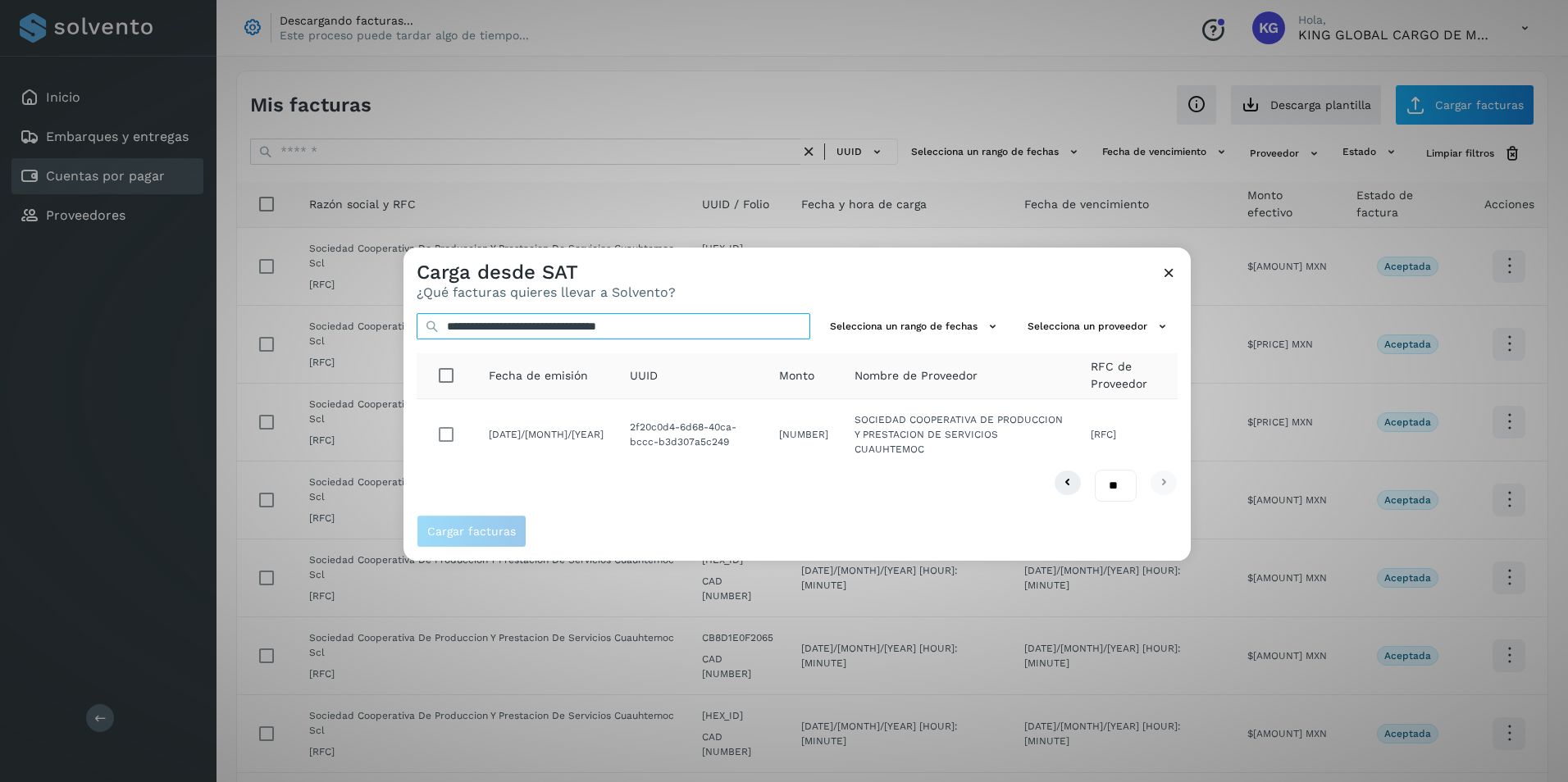type on "**********" 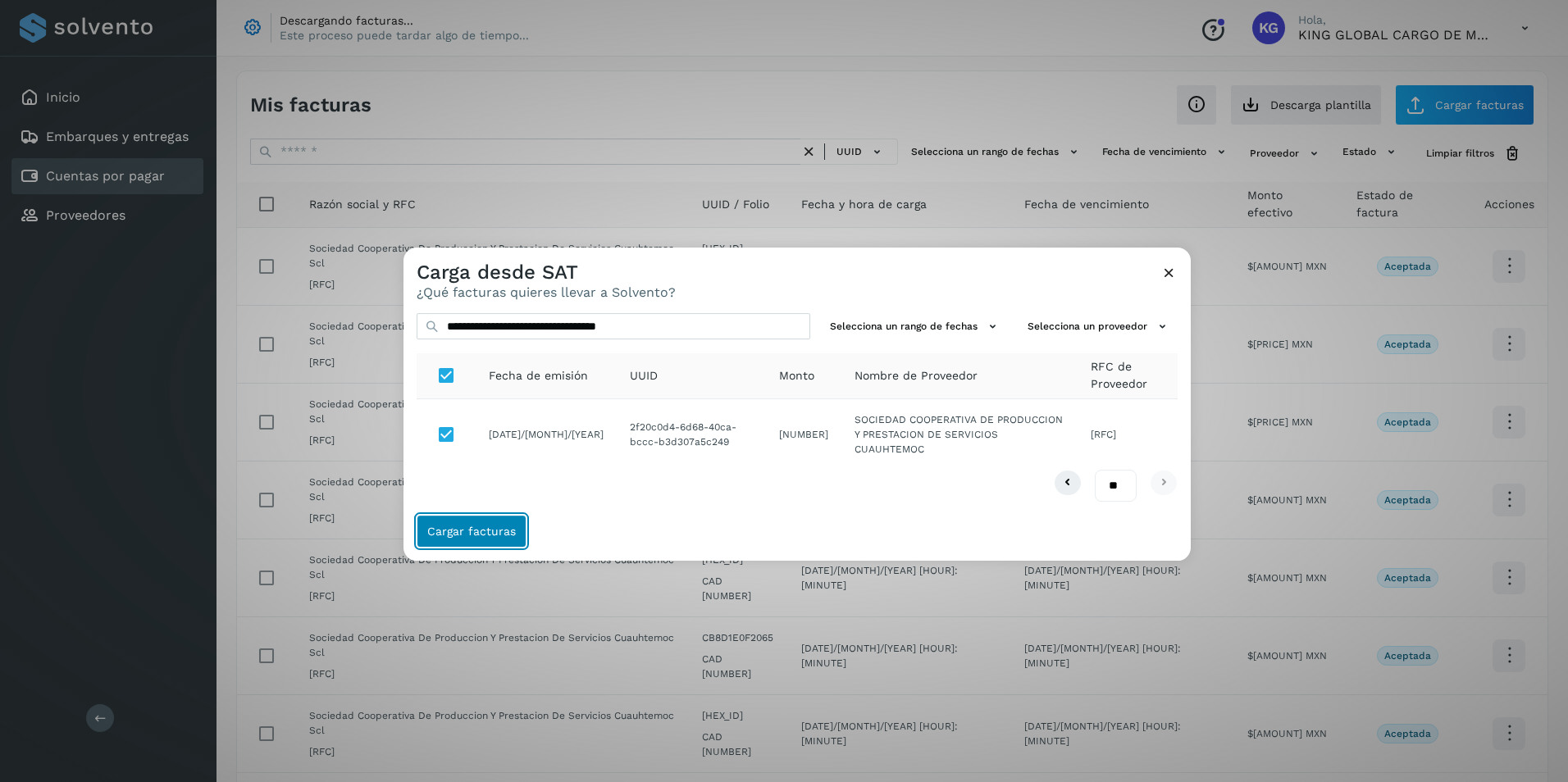 click on "Cargar facturas" 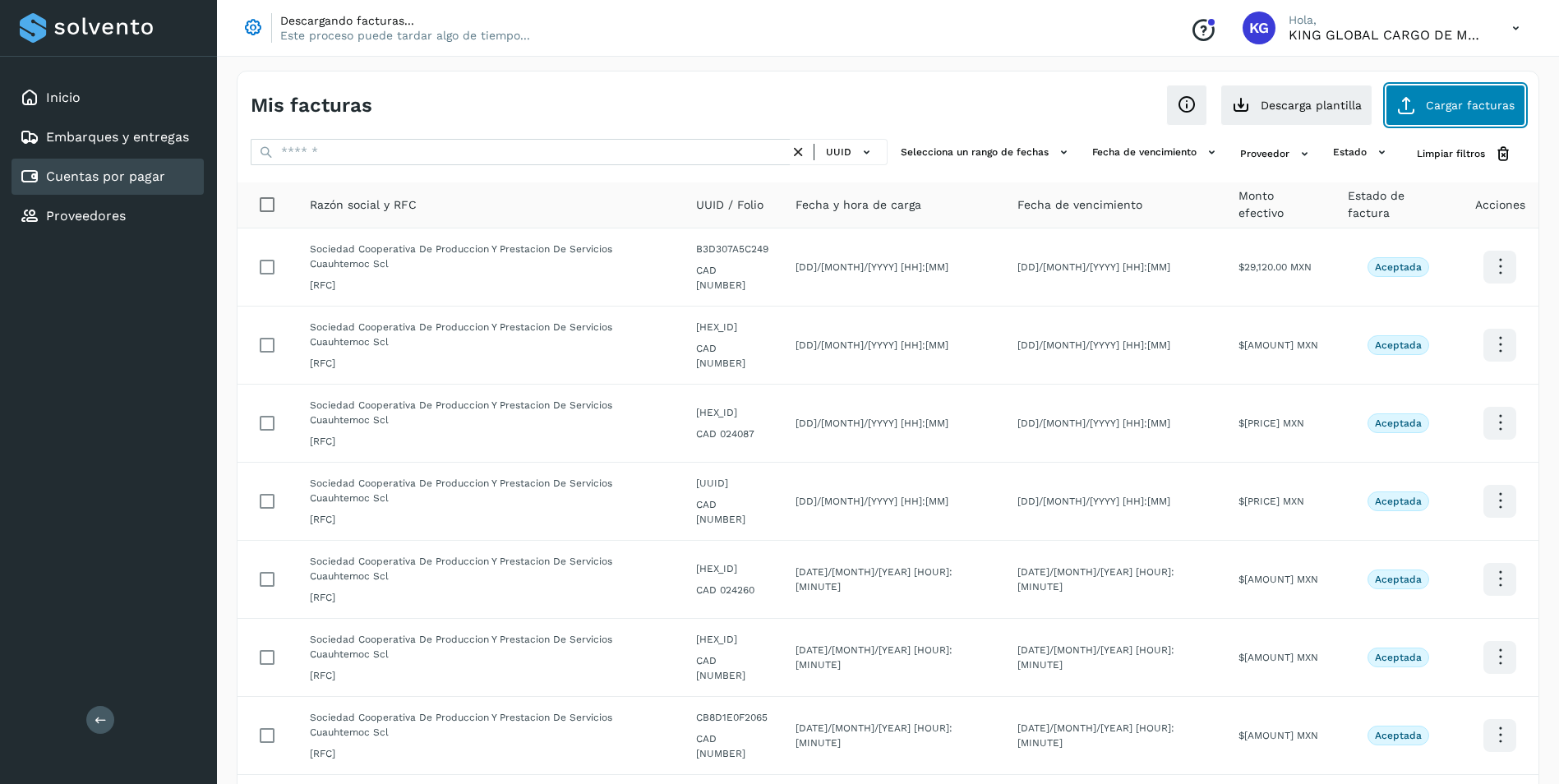 click on "Cargar facturas" 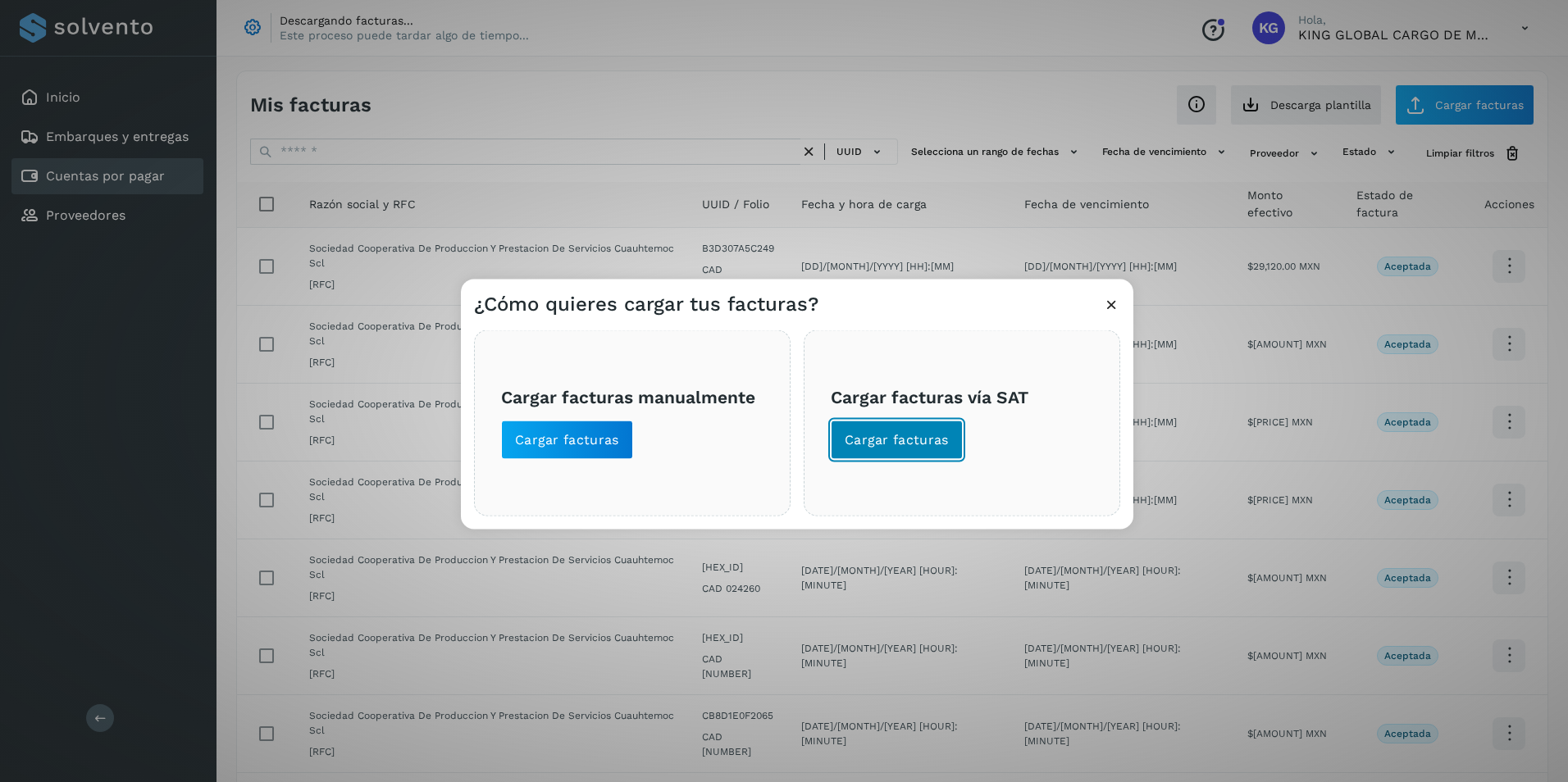 click on "Cargar facturas" 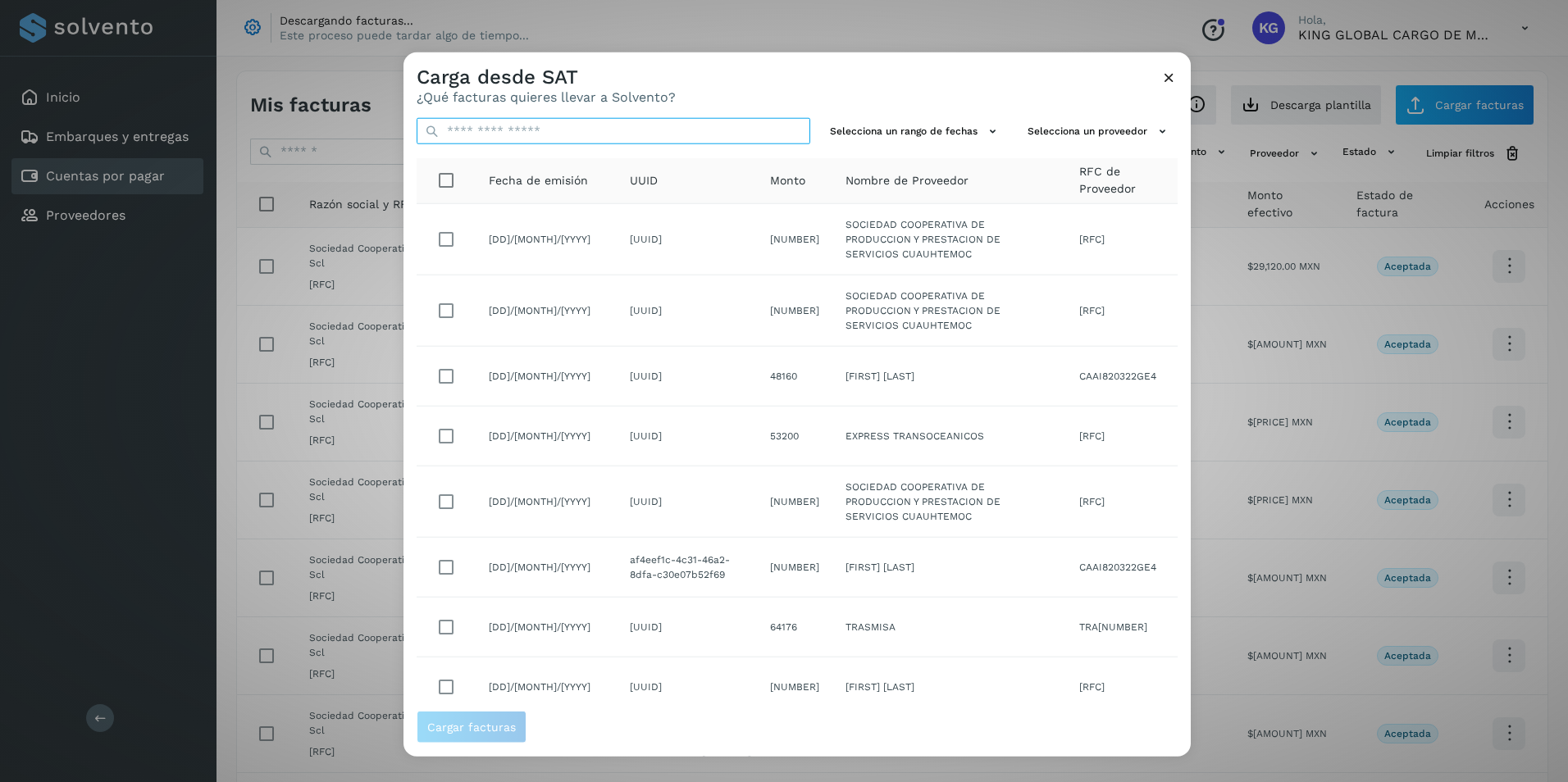 click at bounding box center (613, 131) 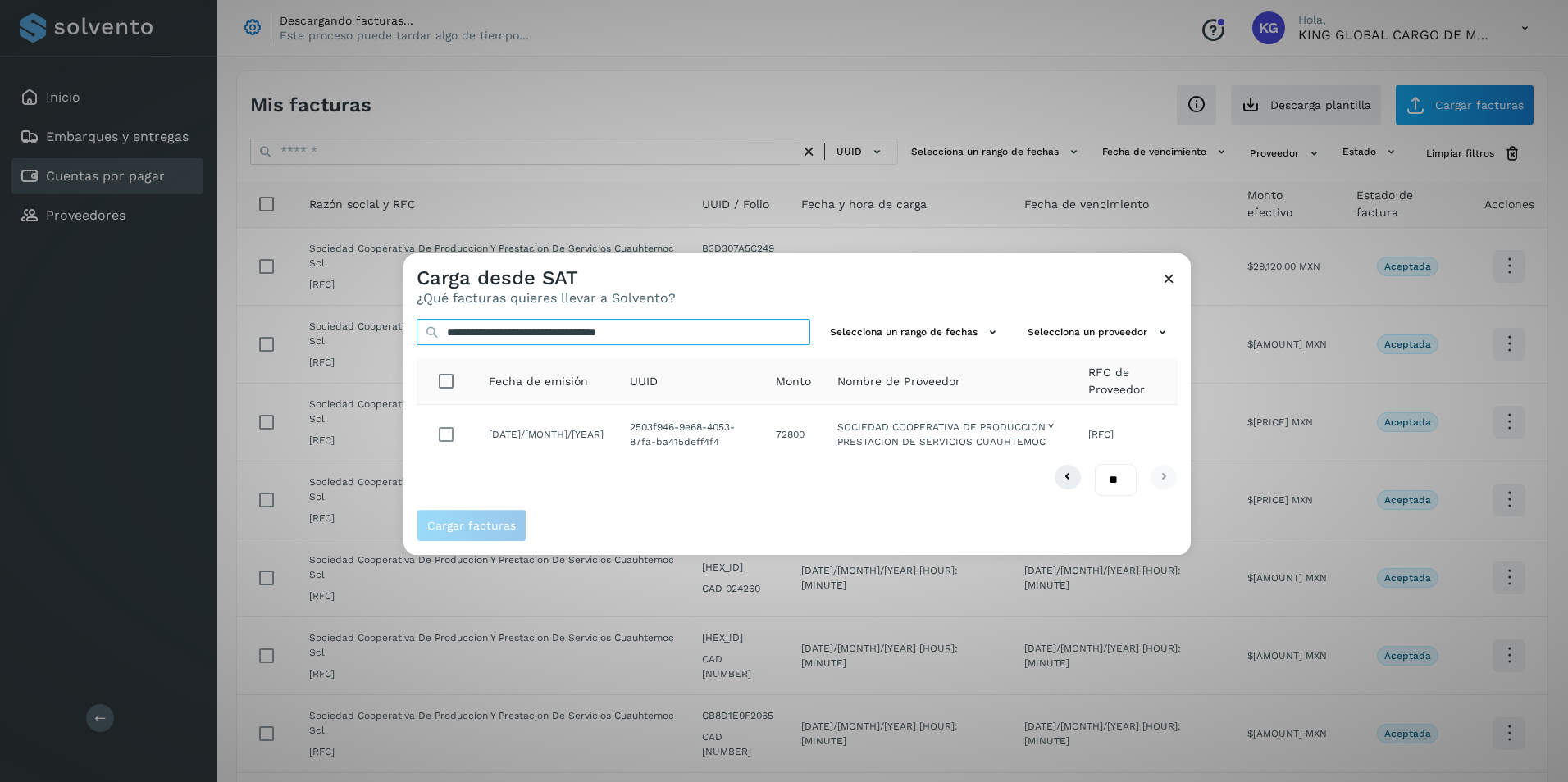 type on "**********" 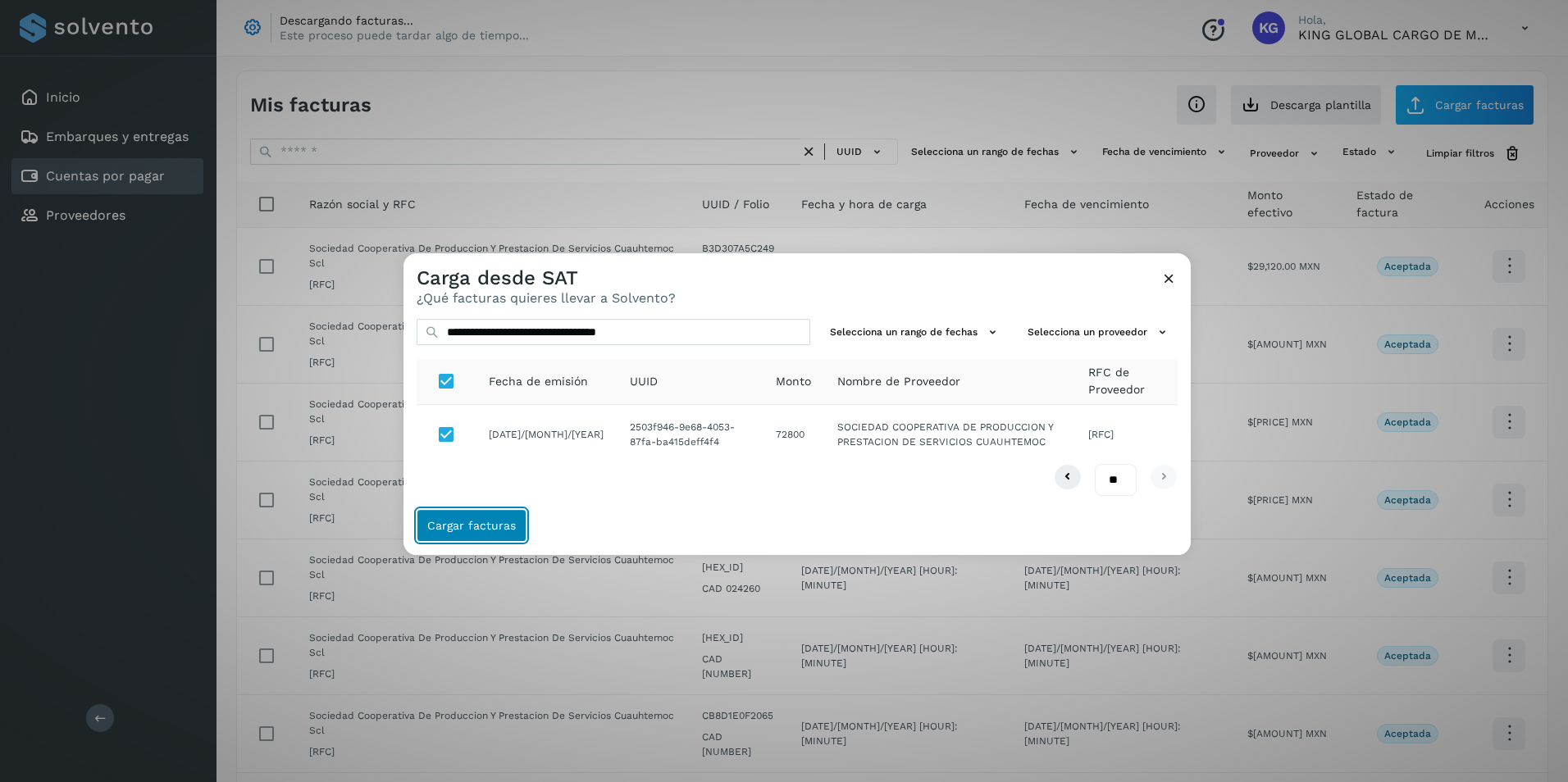 click on "Cargar facturas" 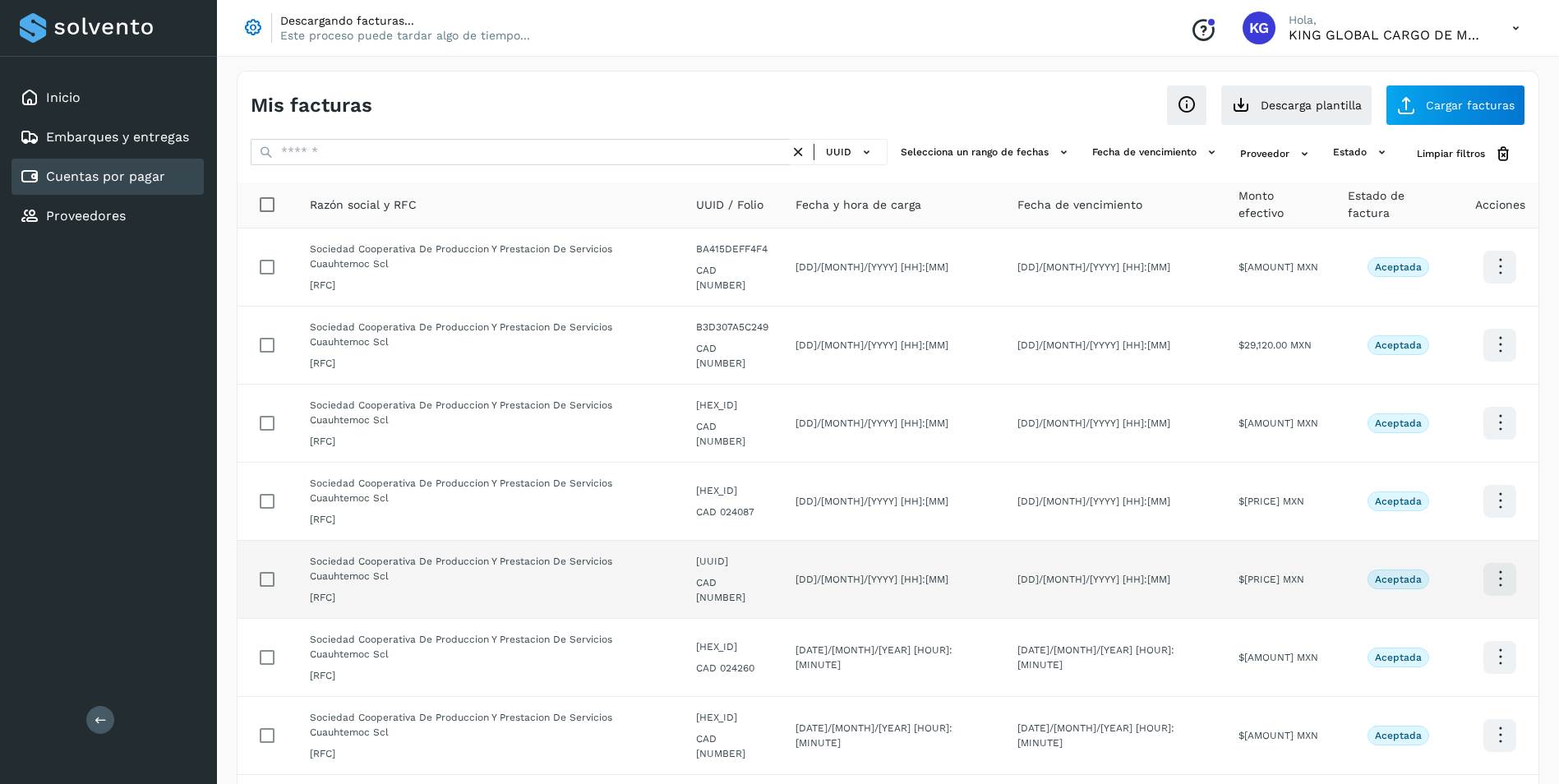 scroll, scrollTop: 156, scrollLeft: 0, axis: vertical 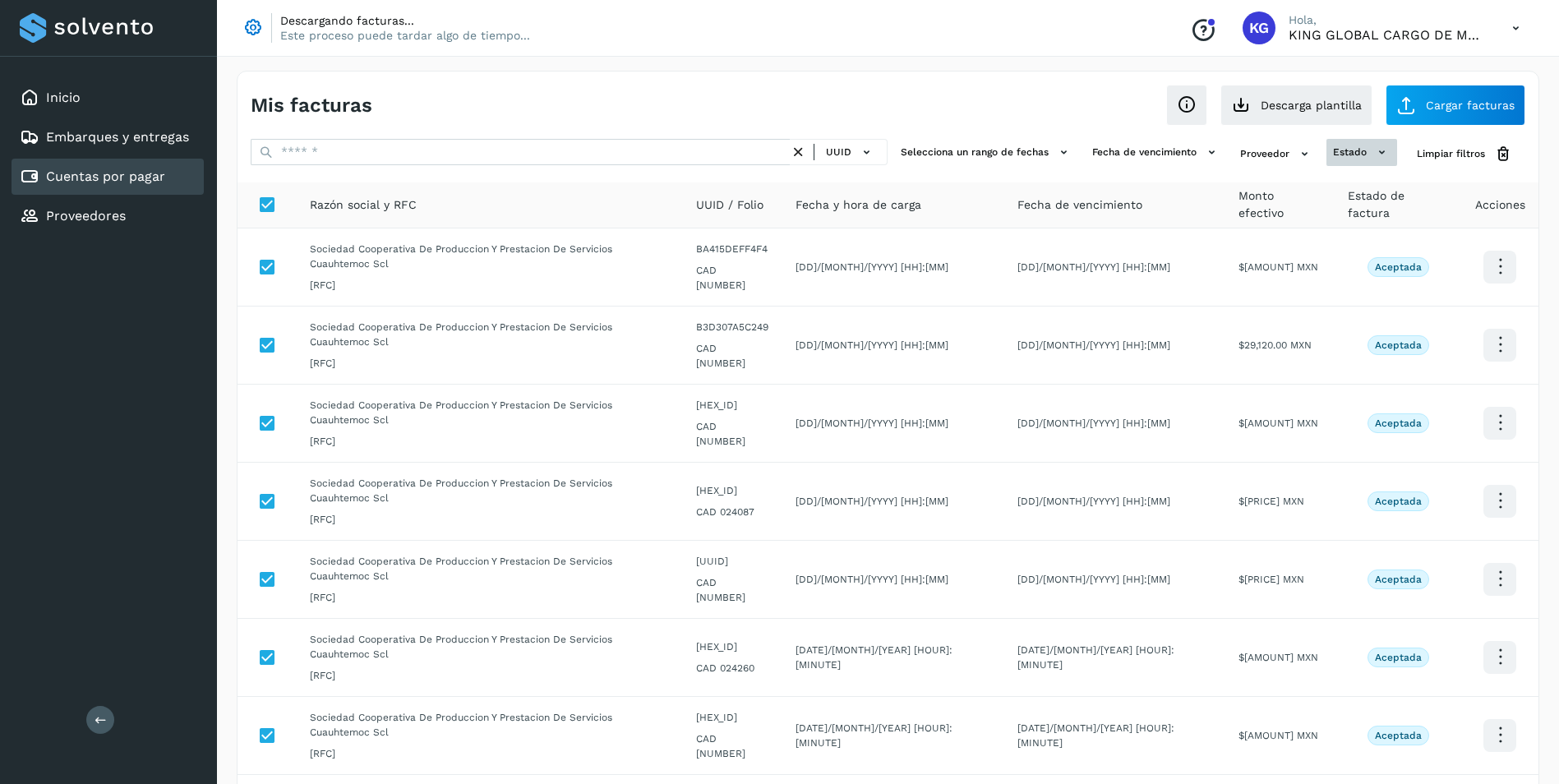 click 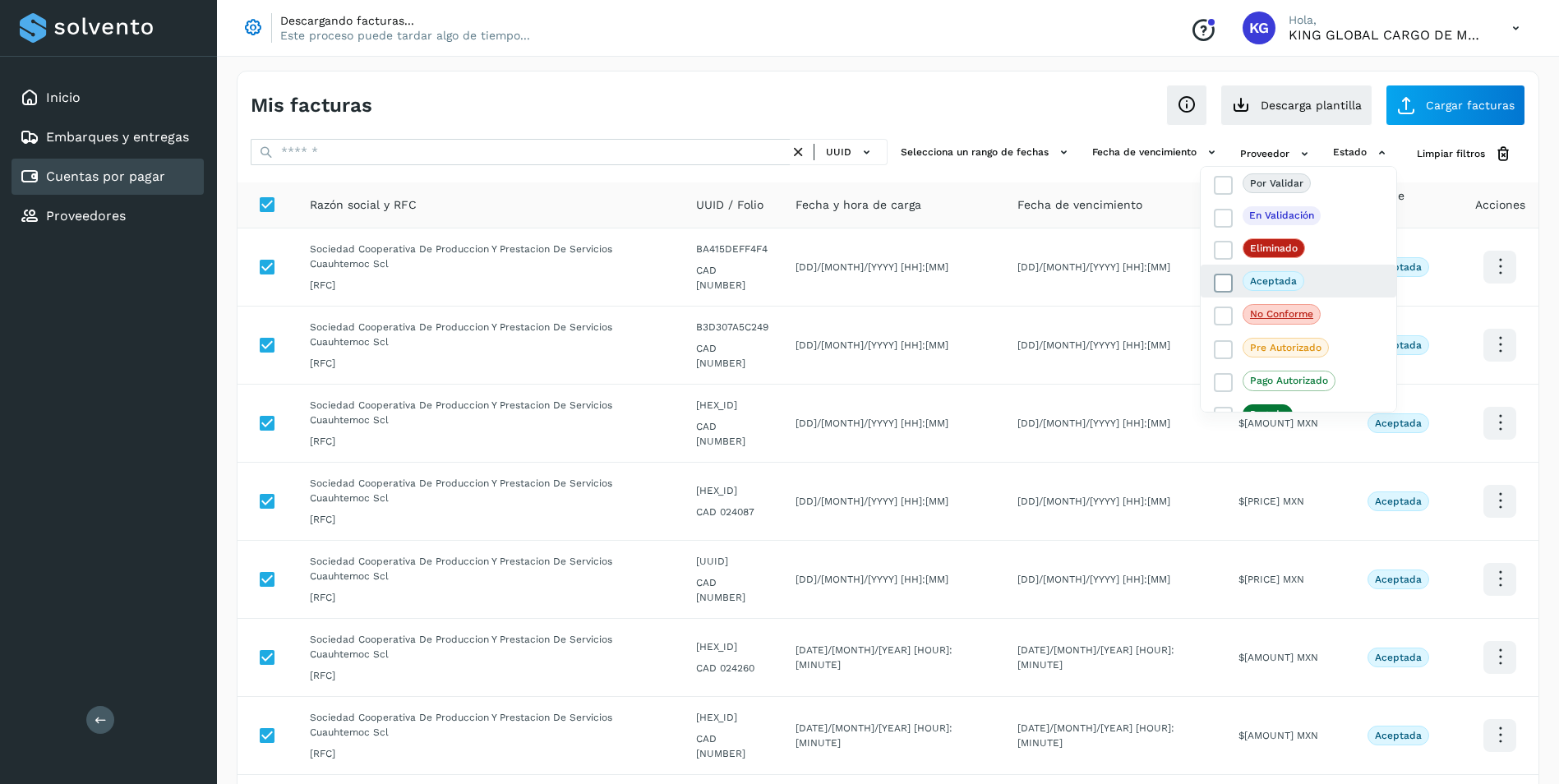 click at bounding box center (1224, 284) 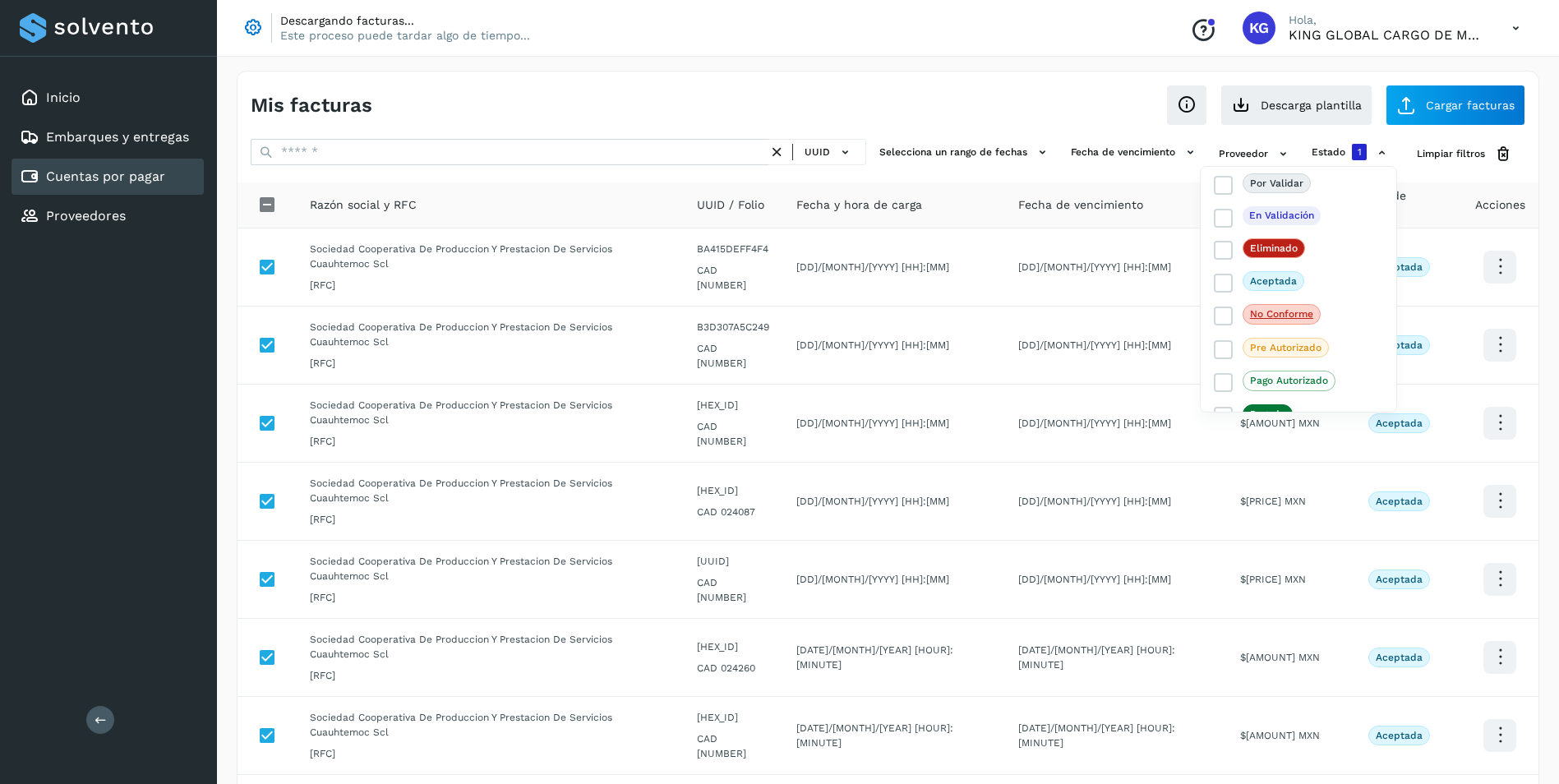 click at bounding box center [779, 392] 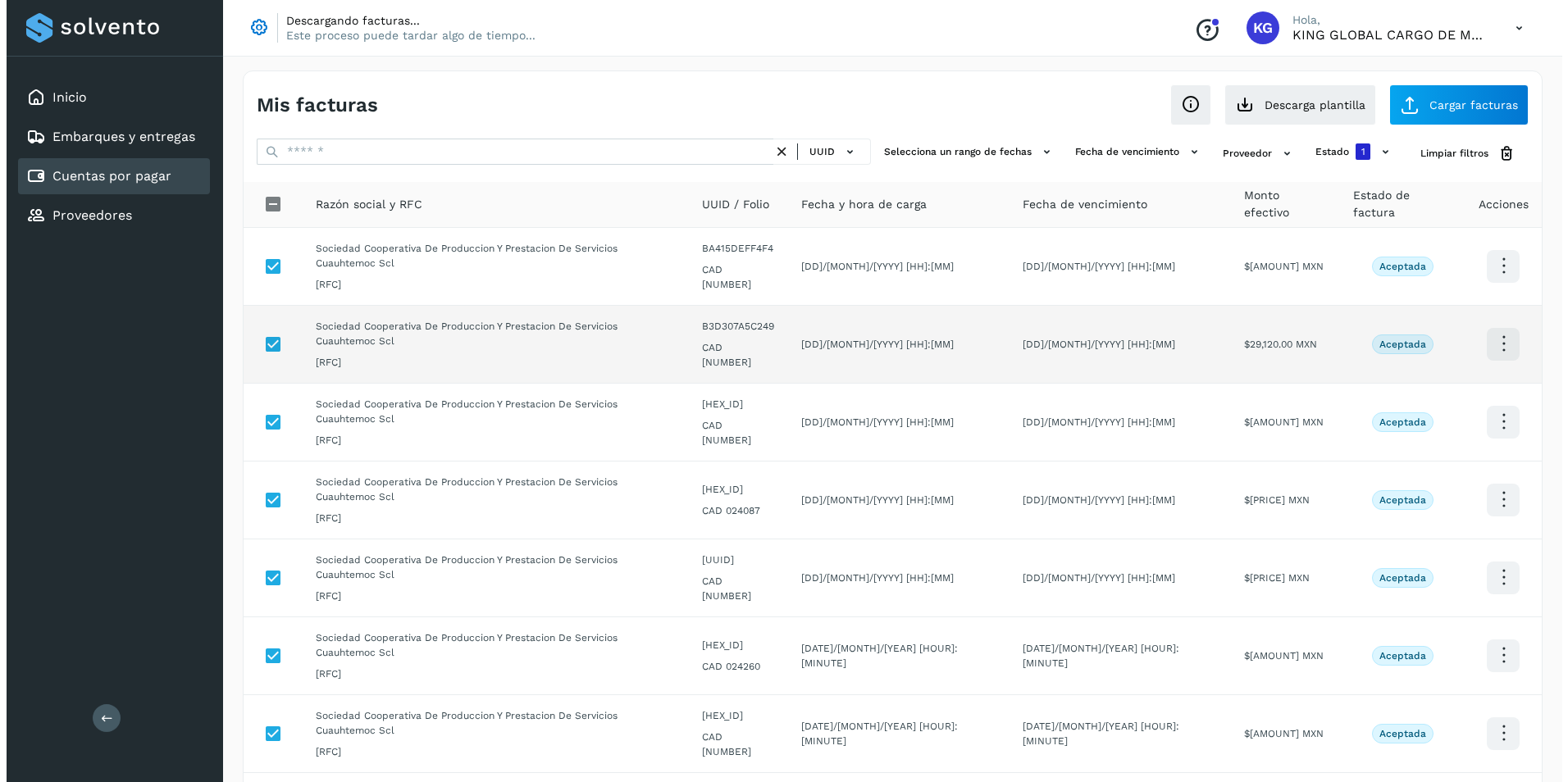 scroll, scrollTop: 223, scrollLeft: 0, axis: vertical 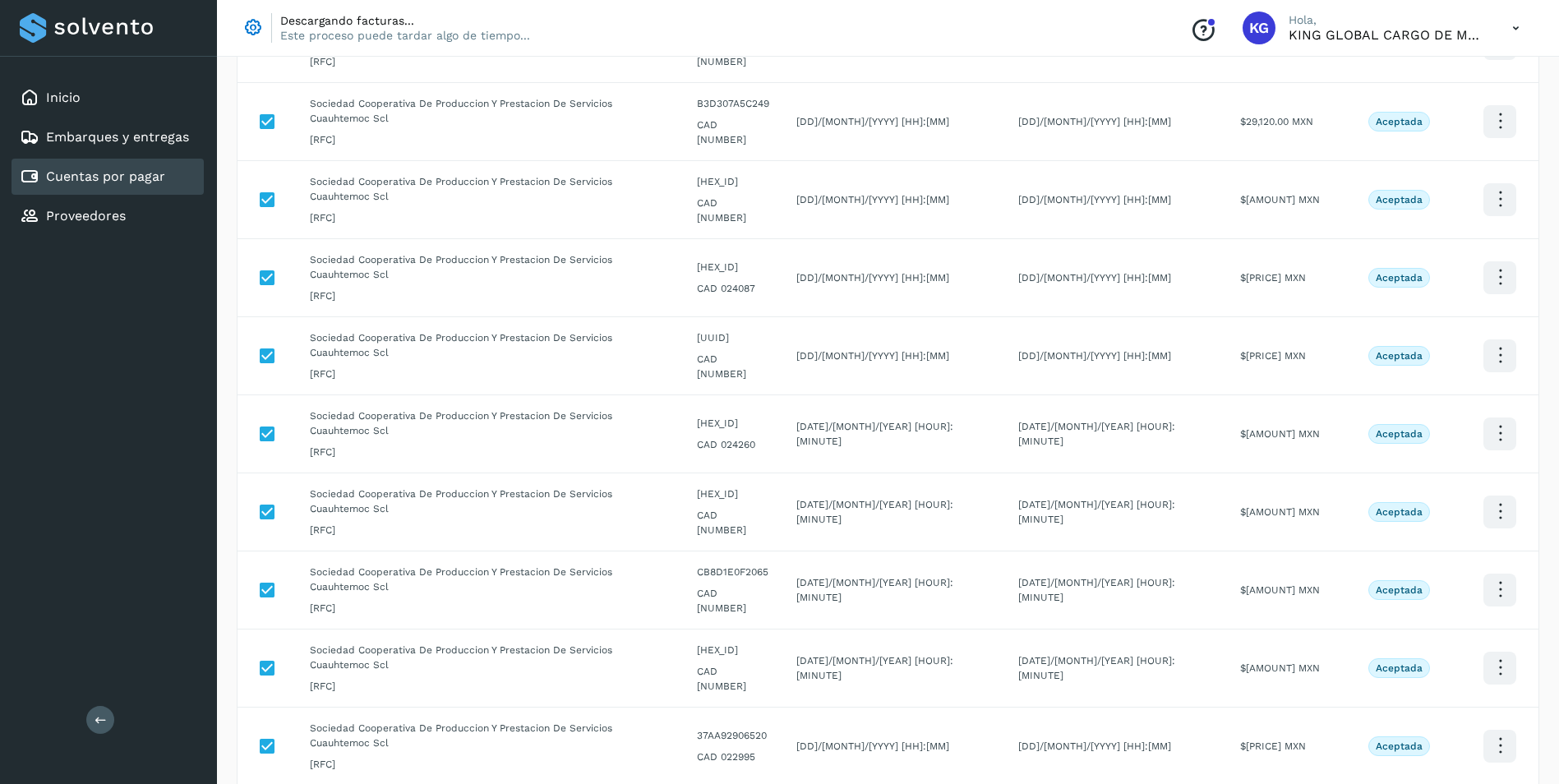 click on "Enviar por adelanto" 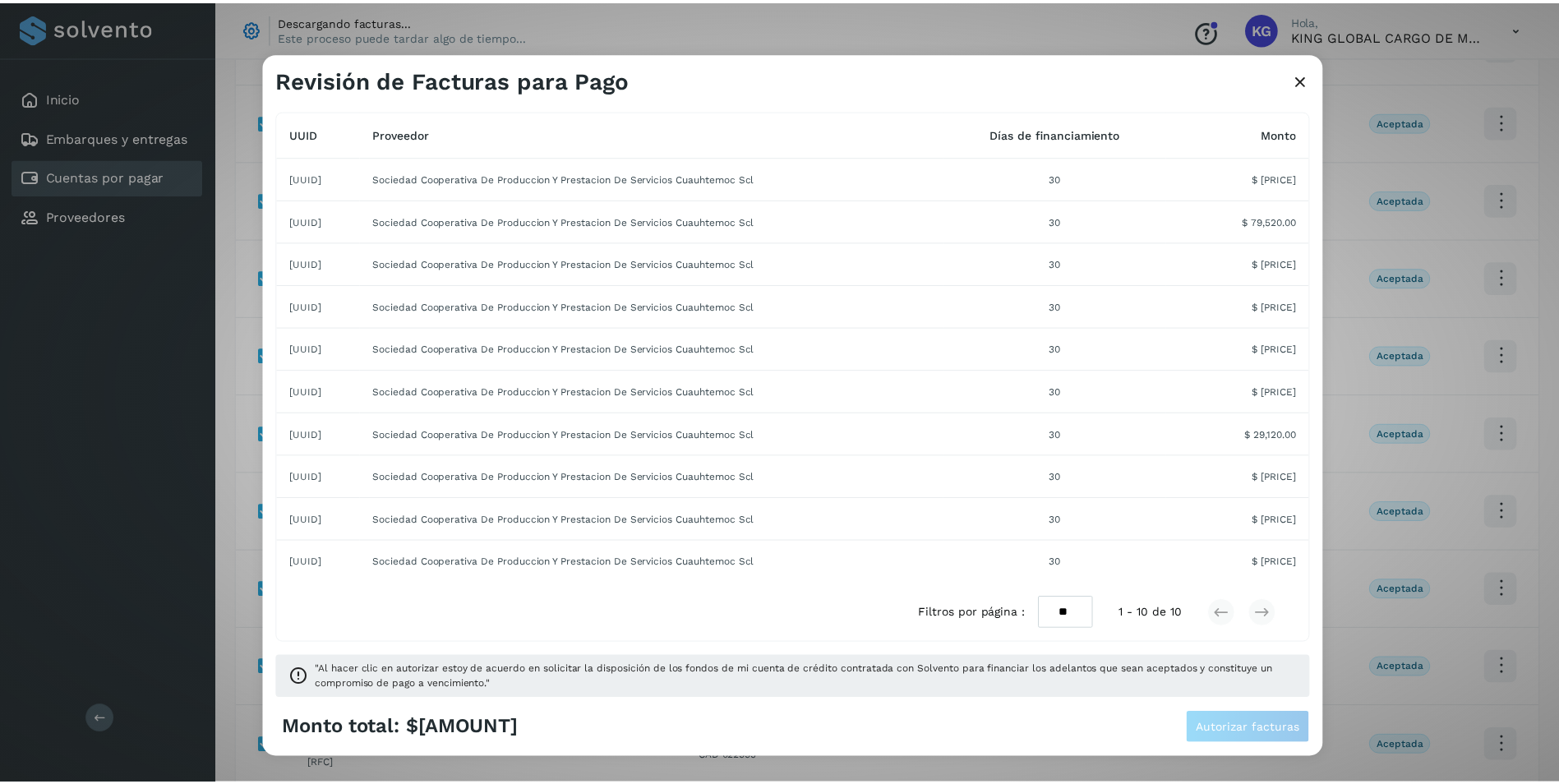 scroll, scrollTop: 0, scrollLeft: 0, axis: both 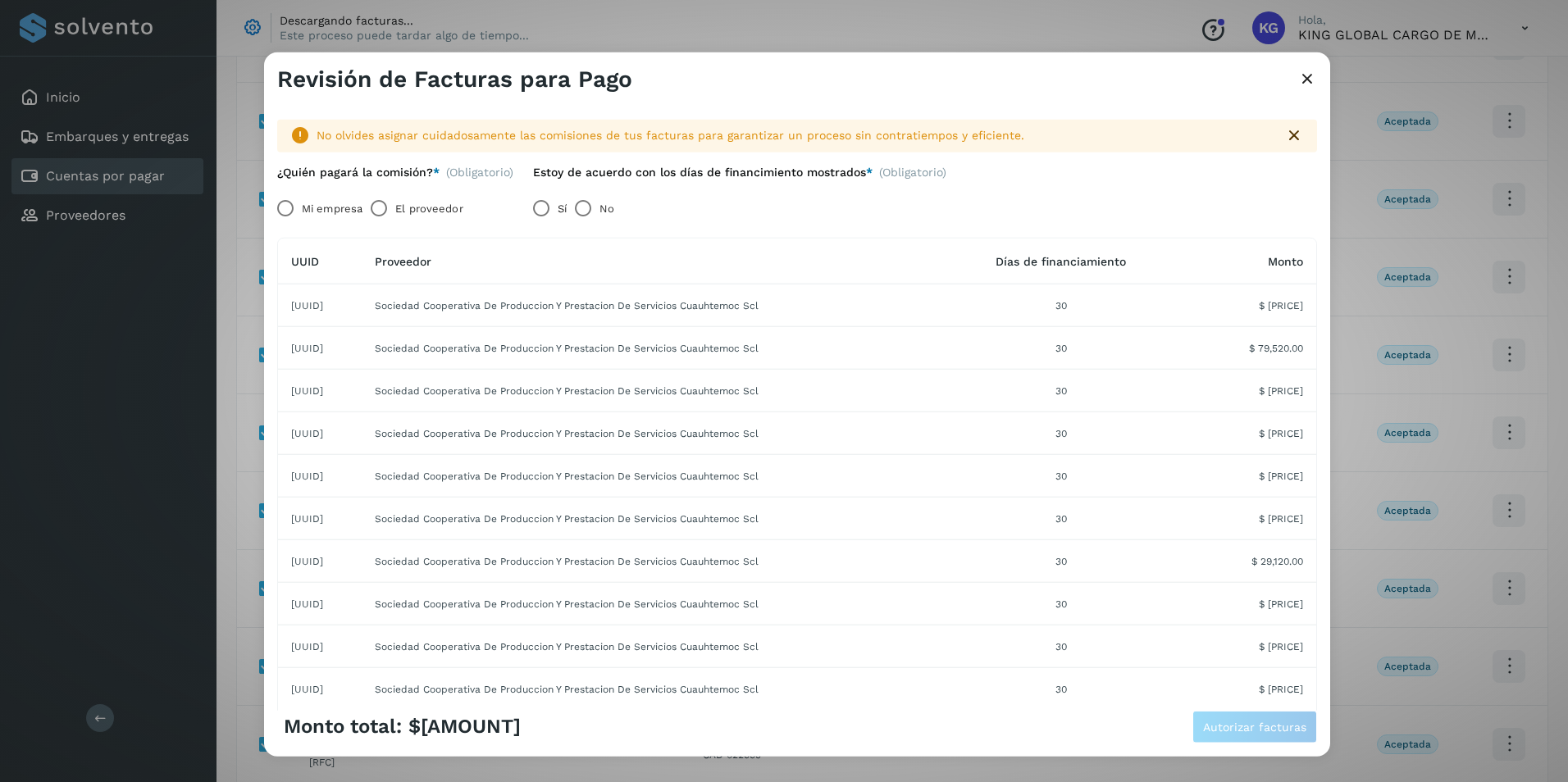 click at bounding box center [1307, 80] 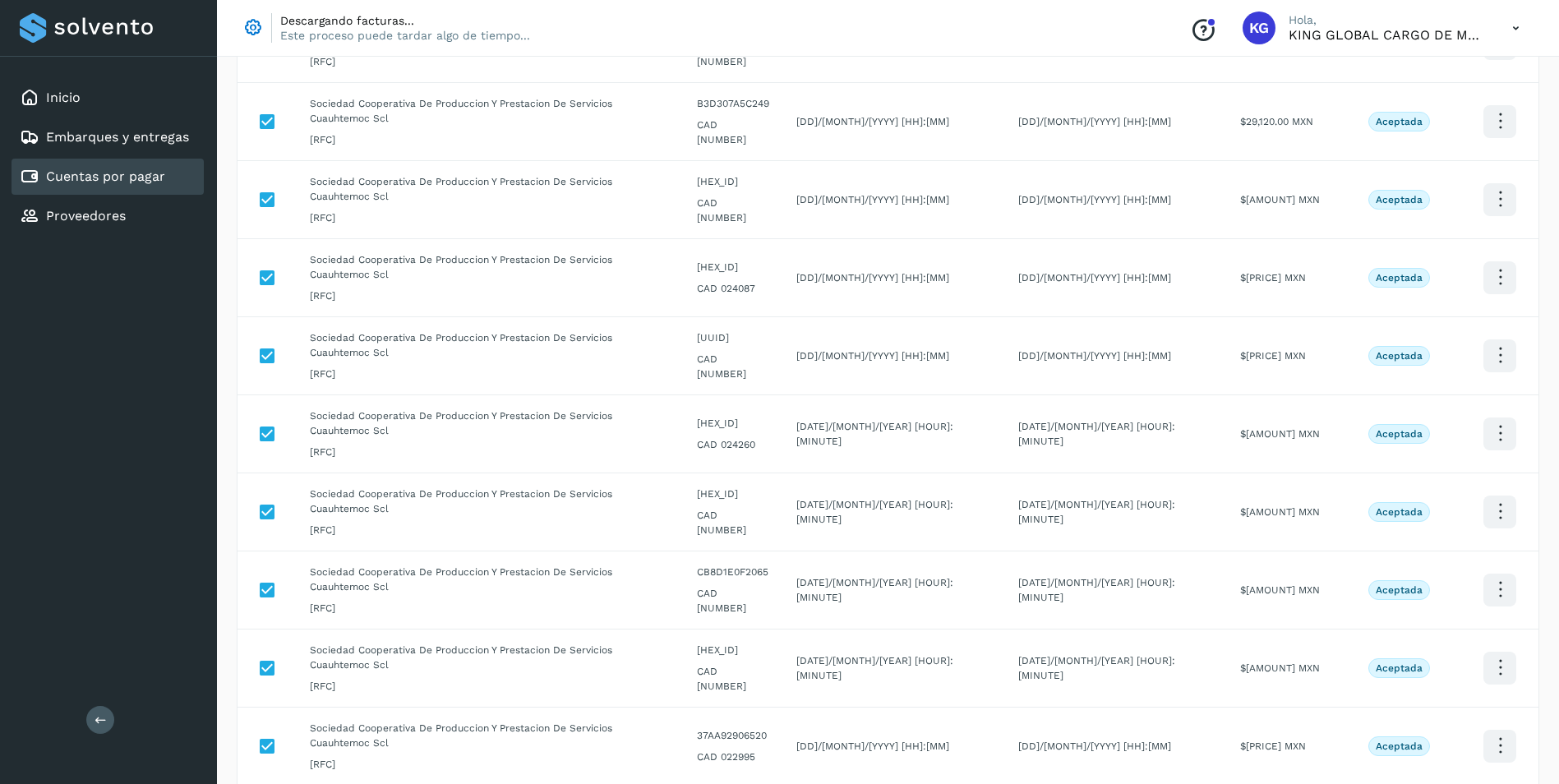 click on "Selección 10 Seleccionados C.Solvento" at bounding box center [888, 878] 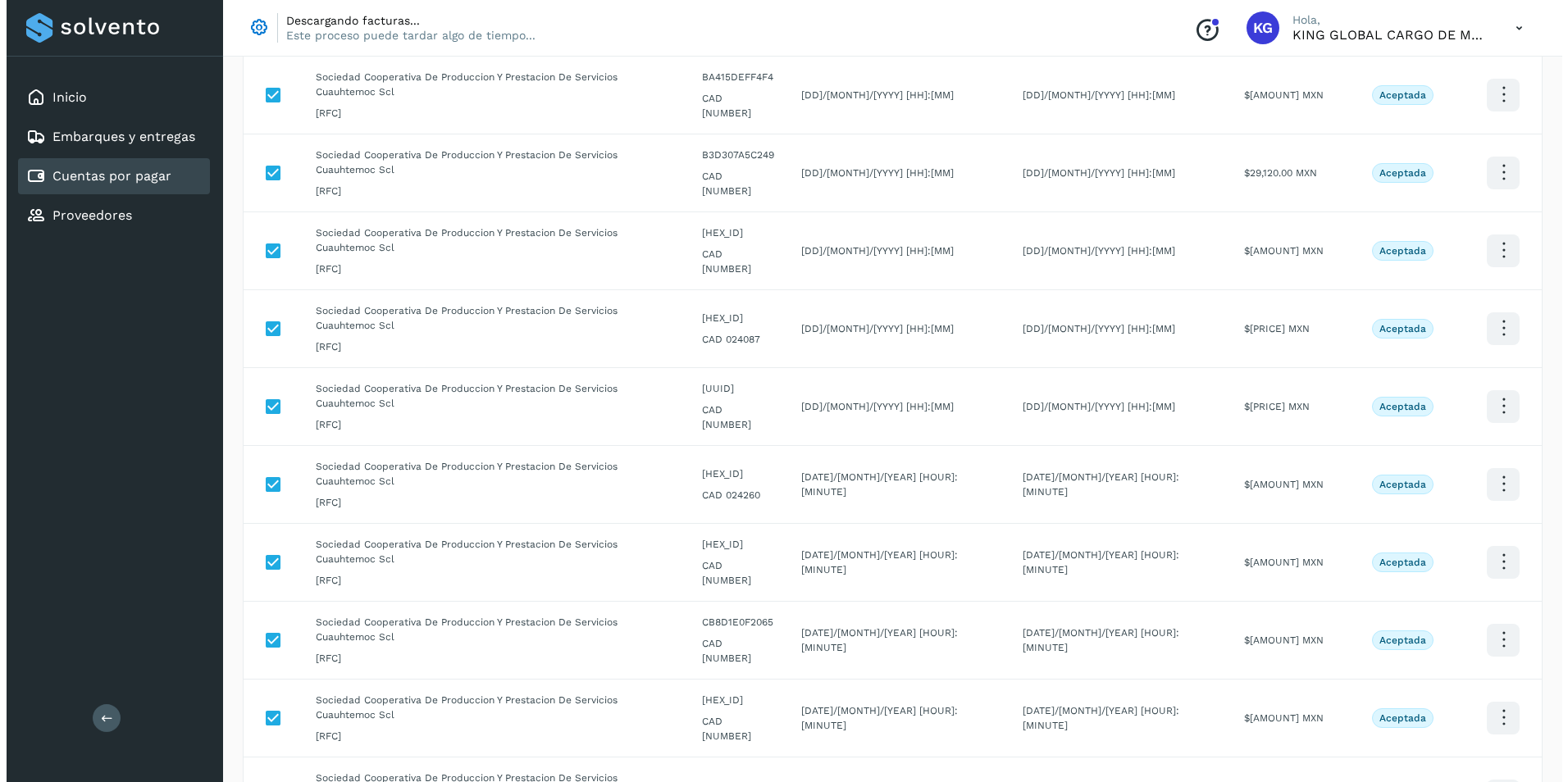 scroll, scrollTop: 223, scrollLeft: 0, axis: vertical 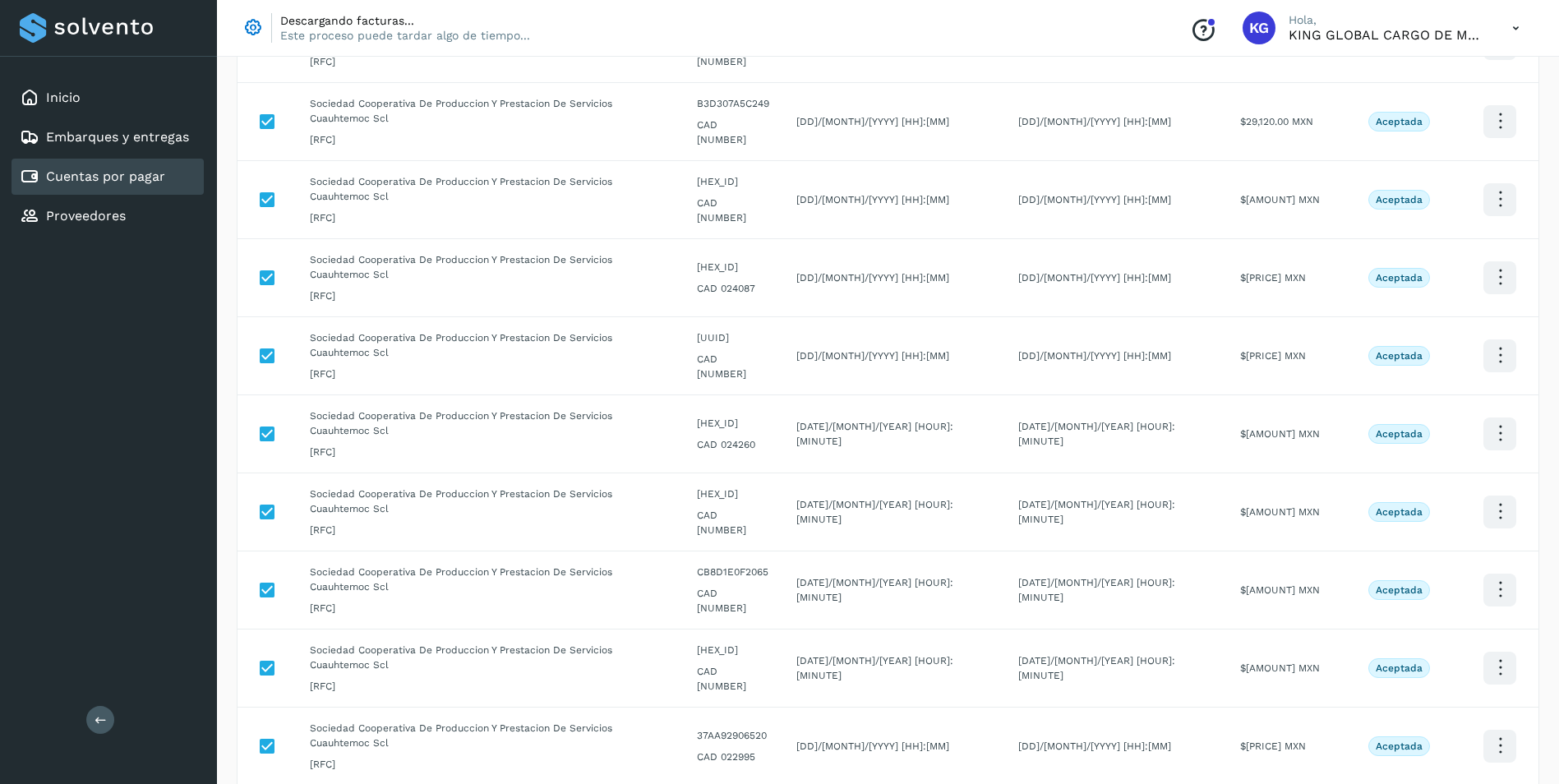 click on "Enviar por adelanto" 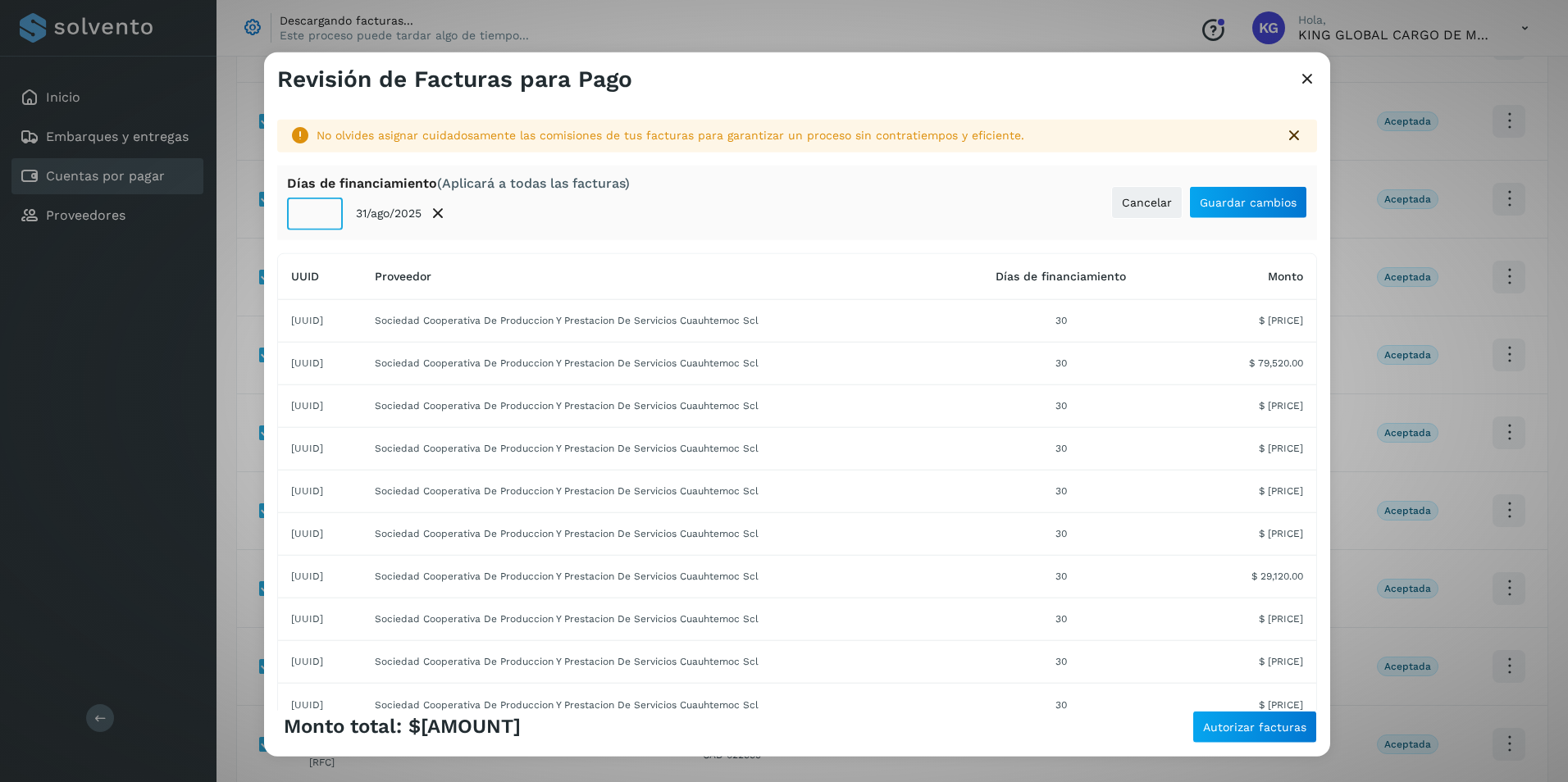 drag, startPoint x: 314, startPoint y: 215, endPoint x: 294, endPoint y: 213, distance: 20.099751 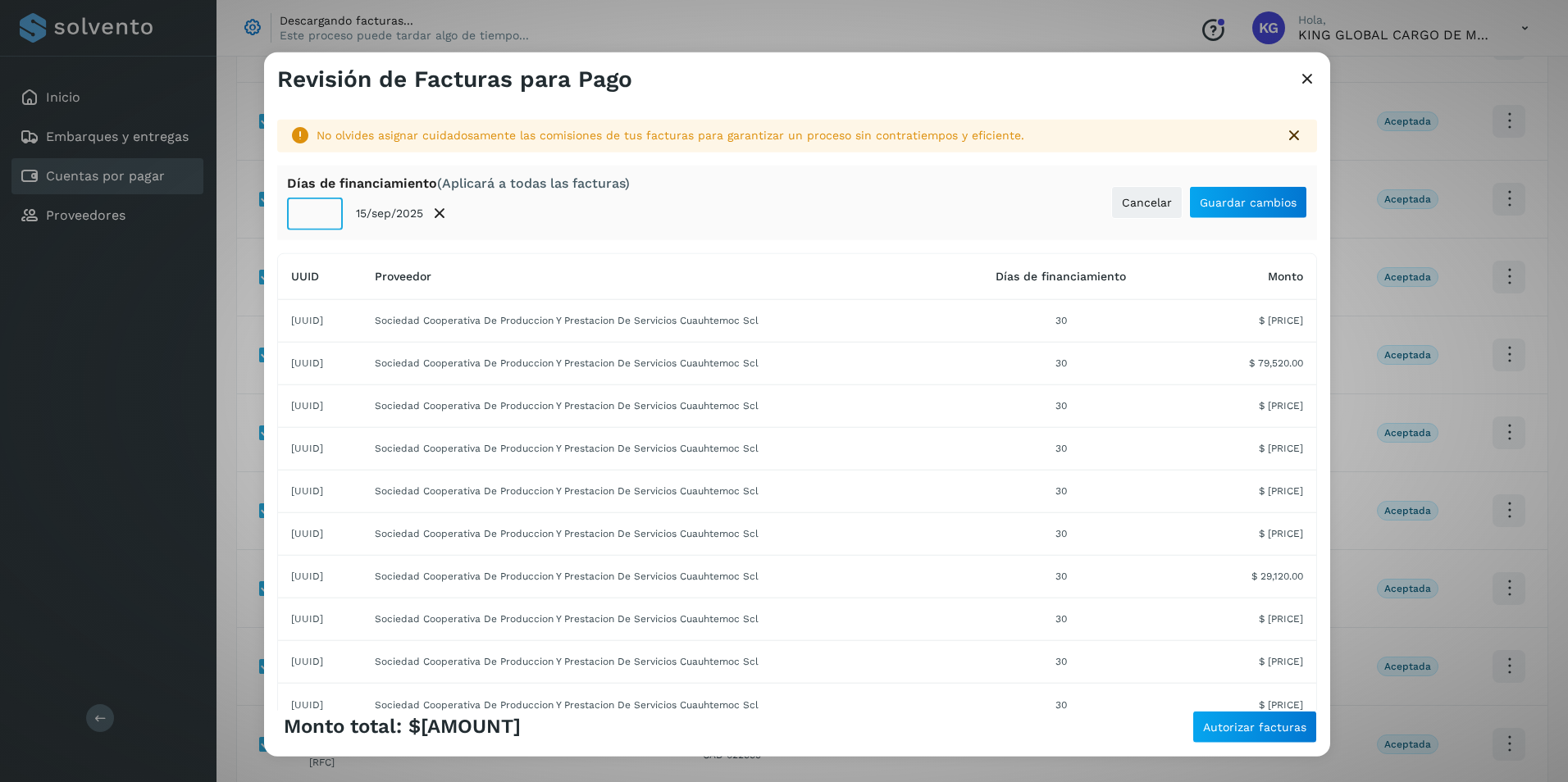 type on "**" 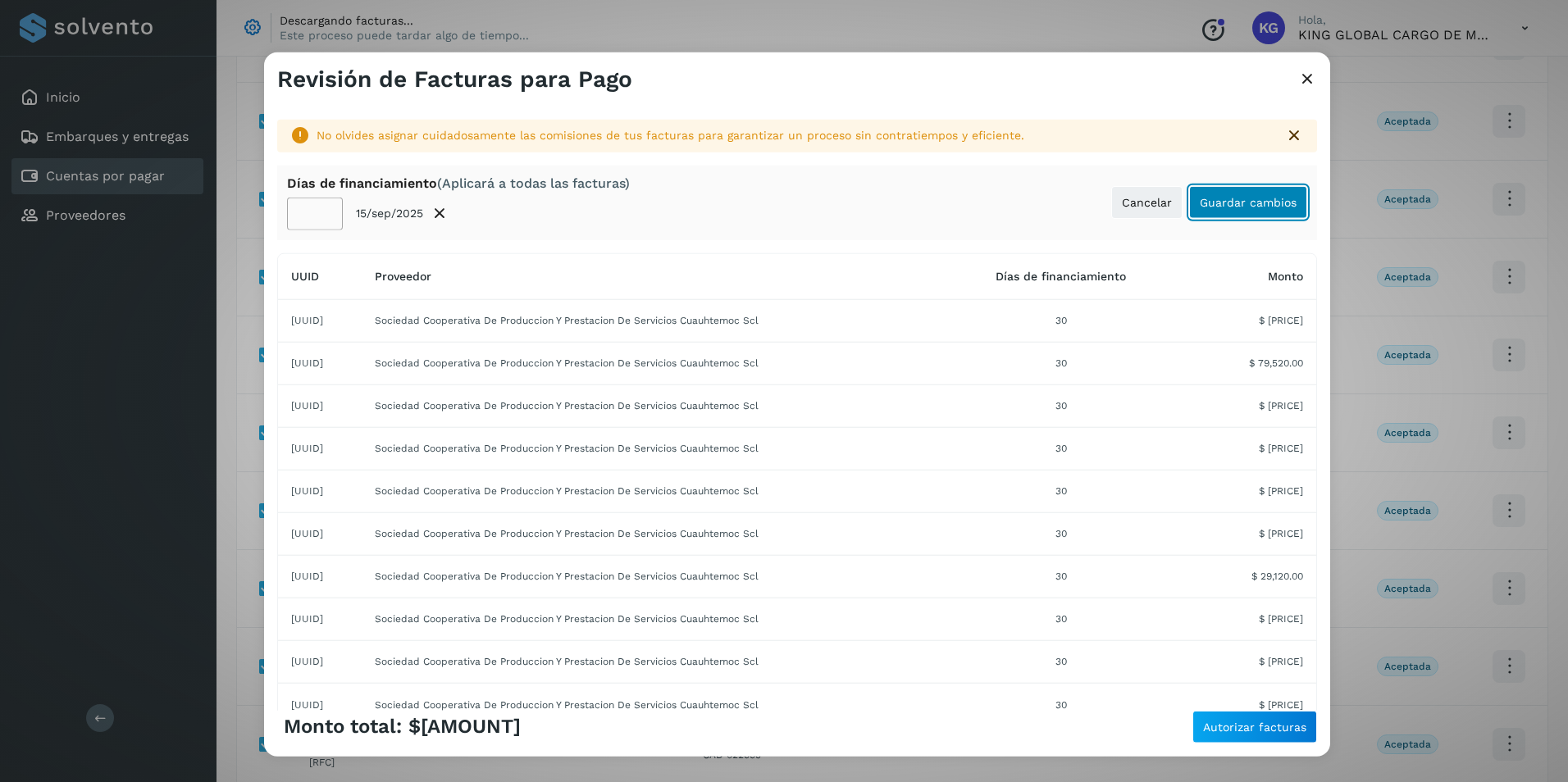 click on "Guardar cambios" 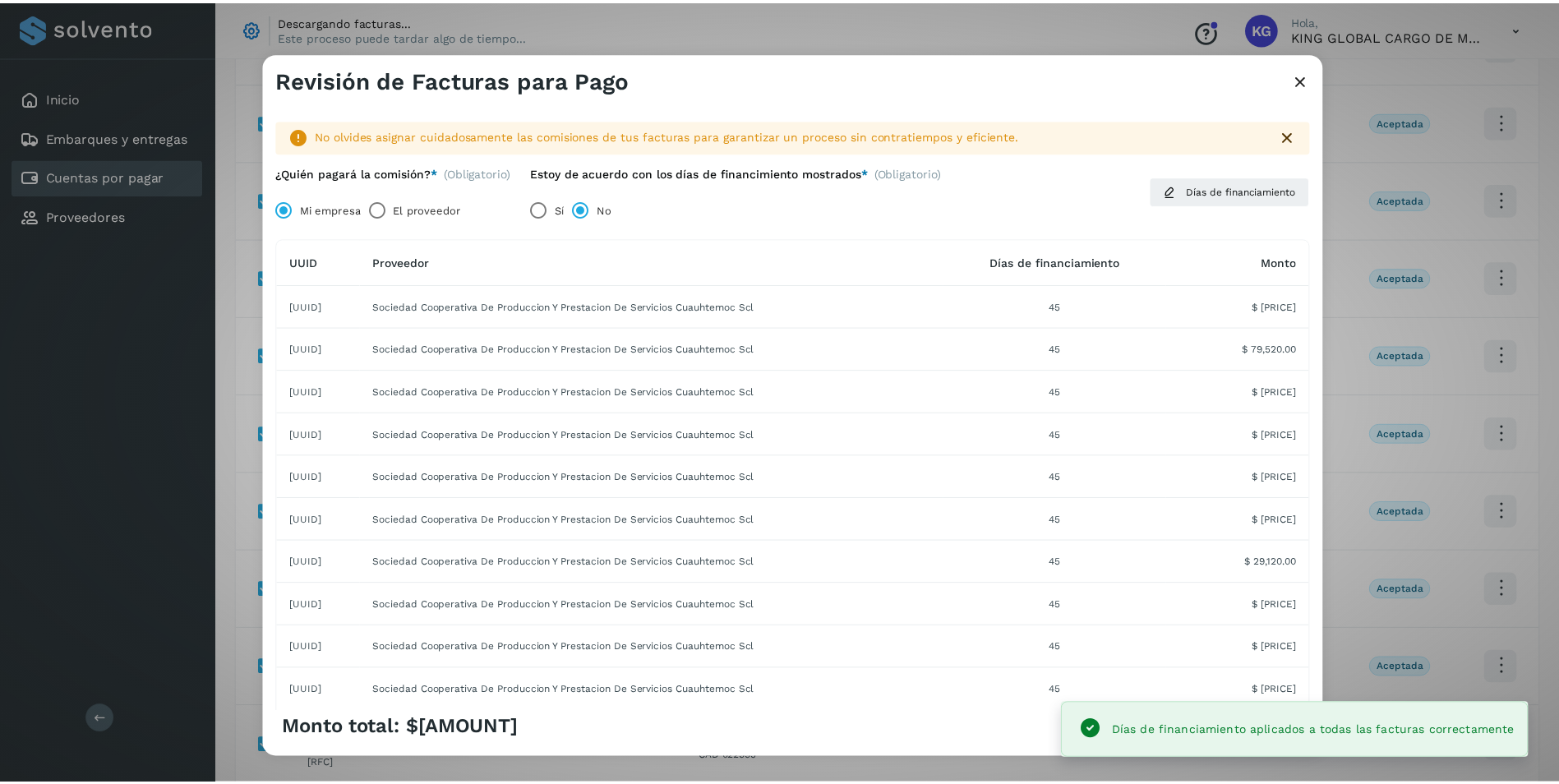 scroll, scrollTop: 133, scrollLeft: 0, axis: vertical 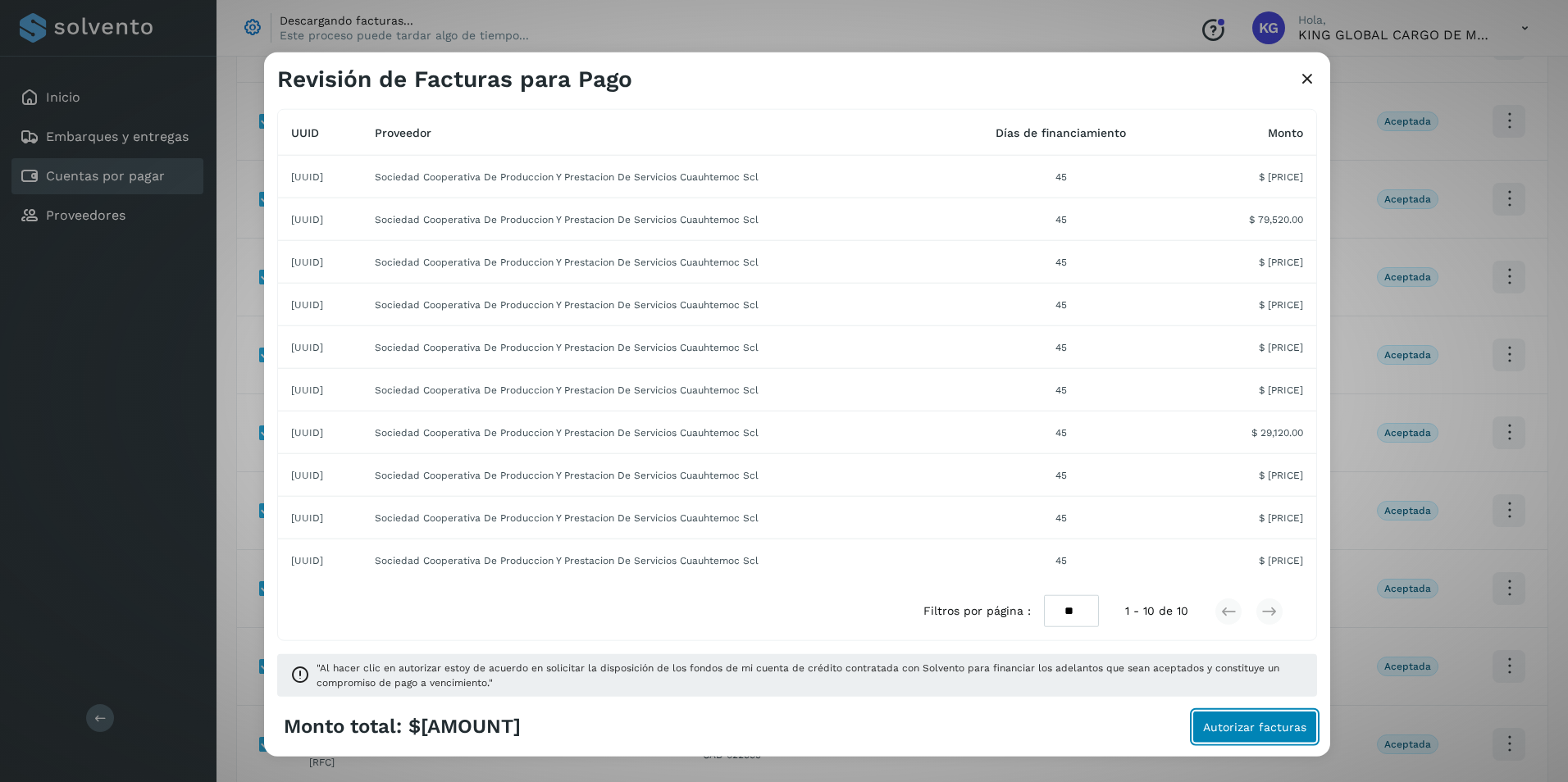 click on "Autorizar facturas" 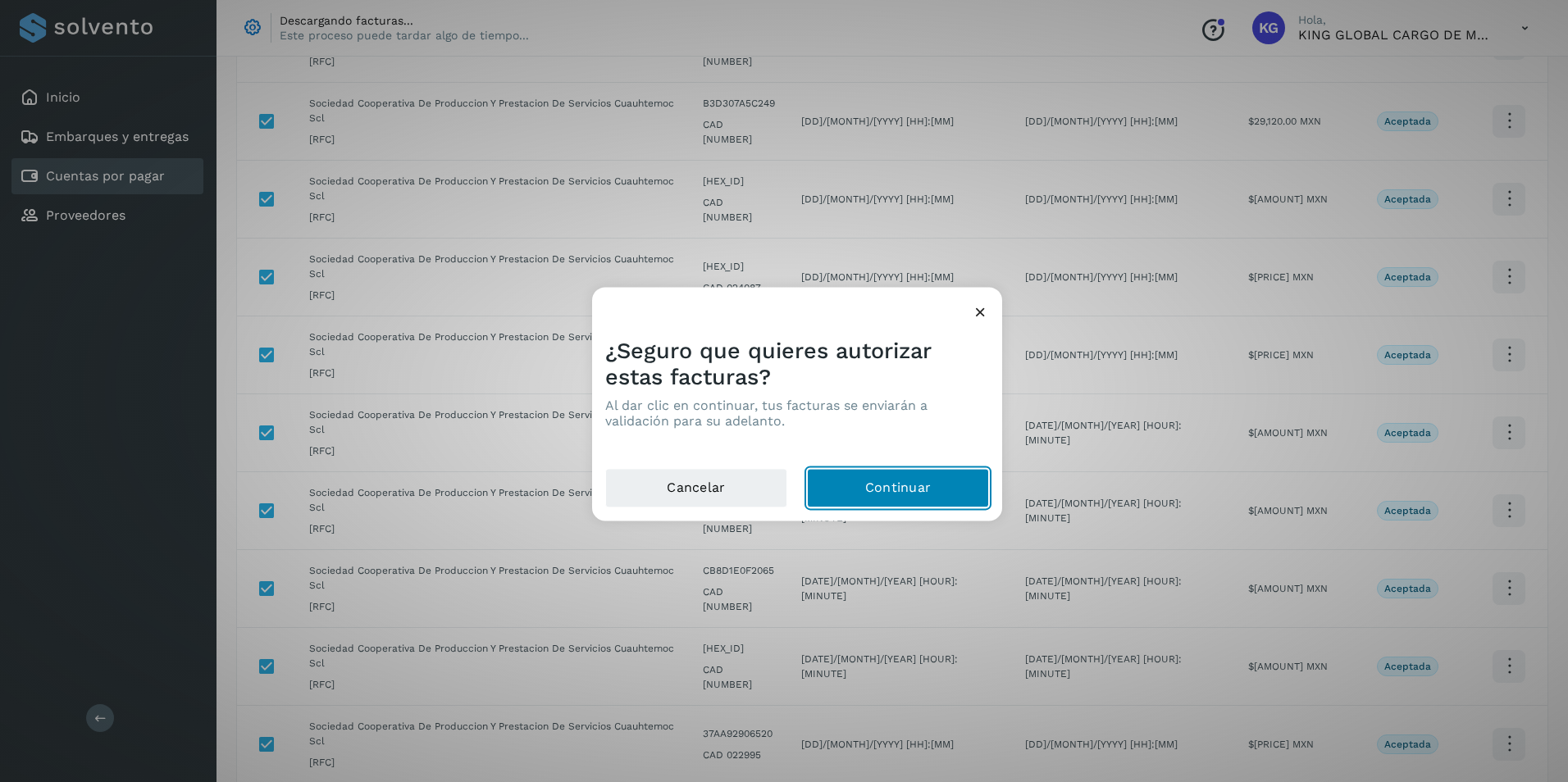 click on "Continuar" 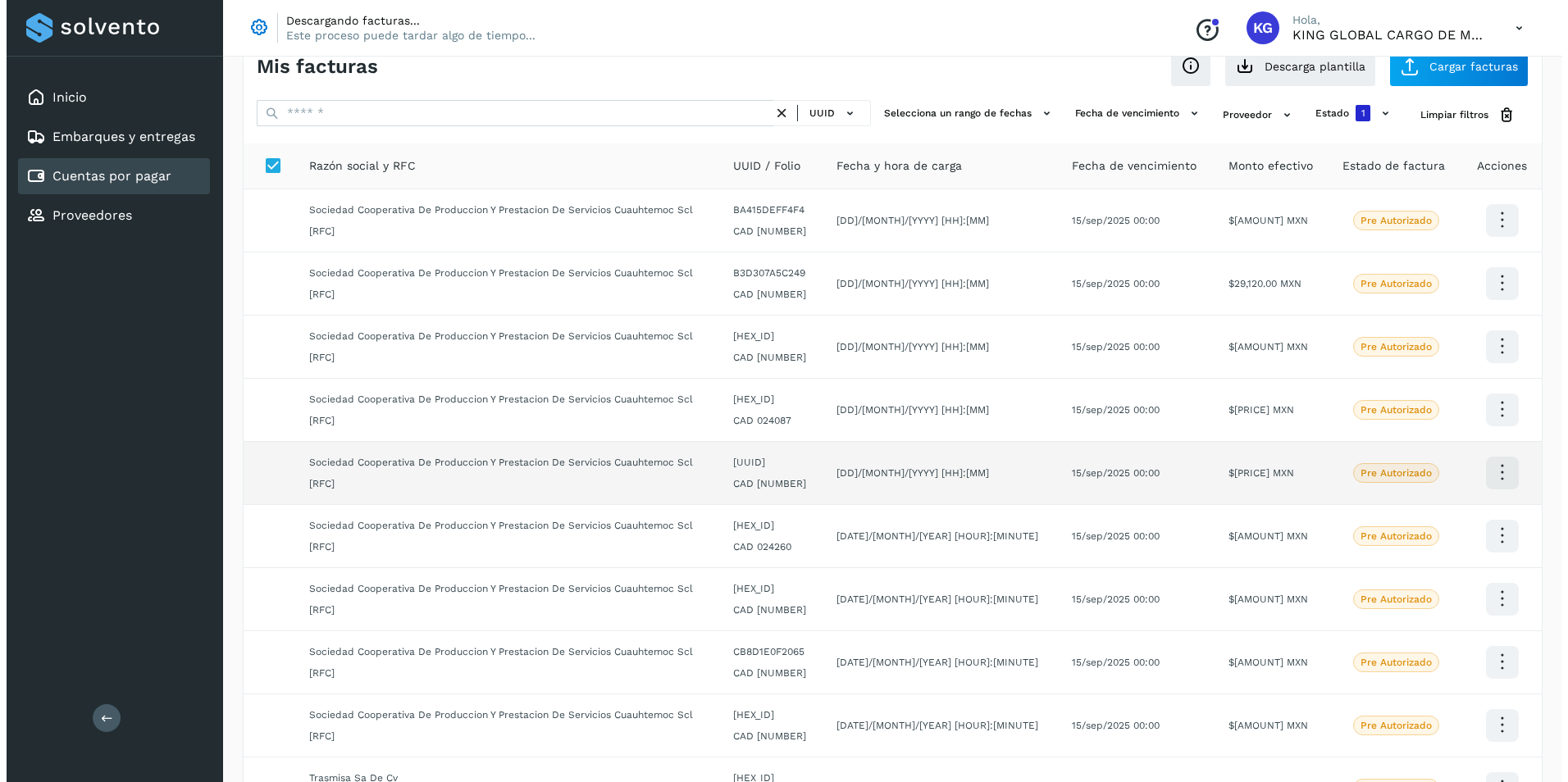 scroll, scrollTop: 0, scrollLeft: 0, axis: both 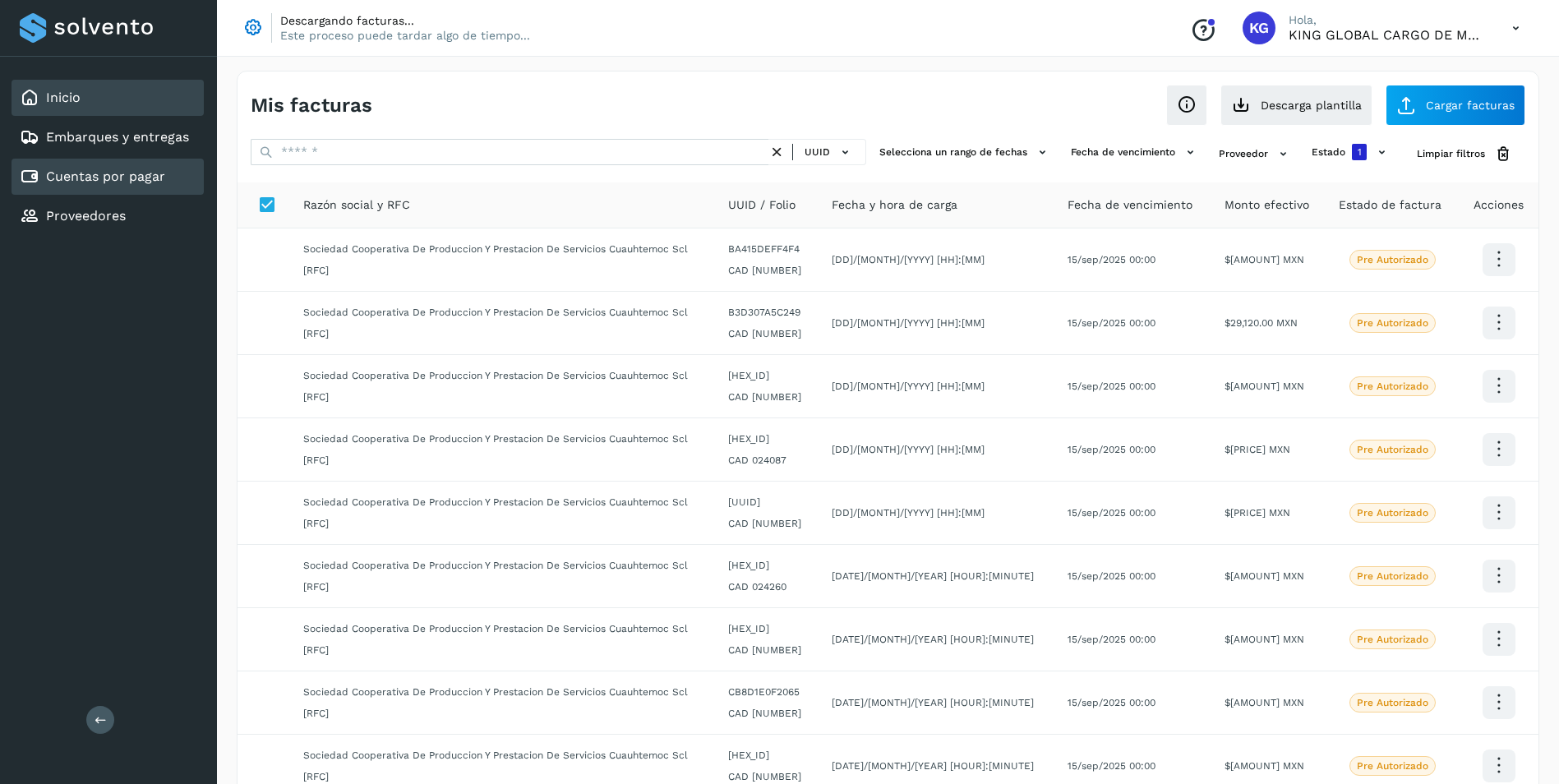 click on "Inicio" at bounding box center (63, 97) 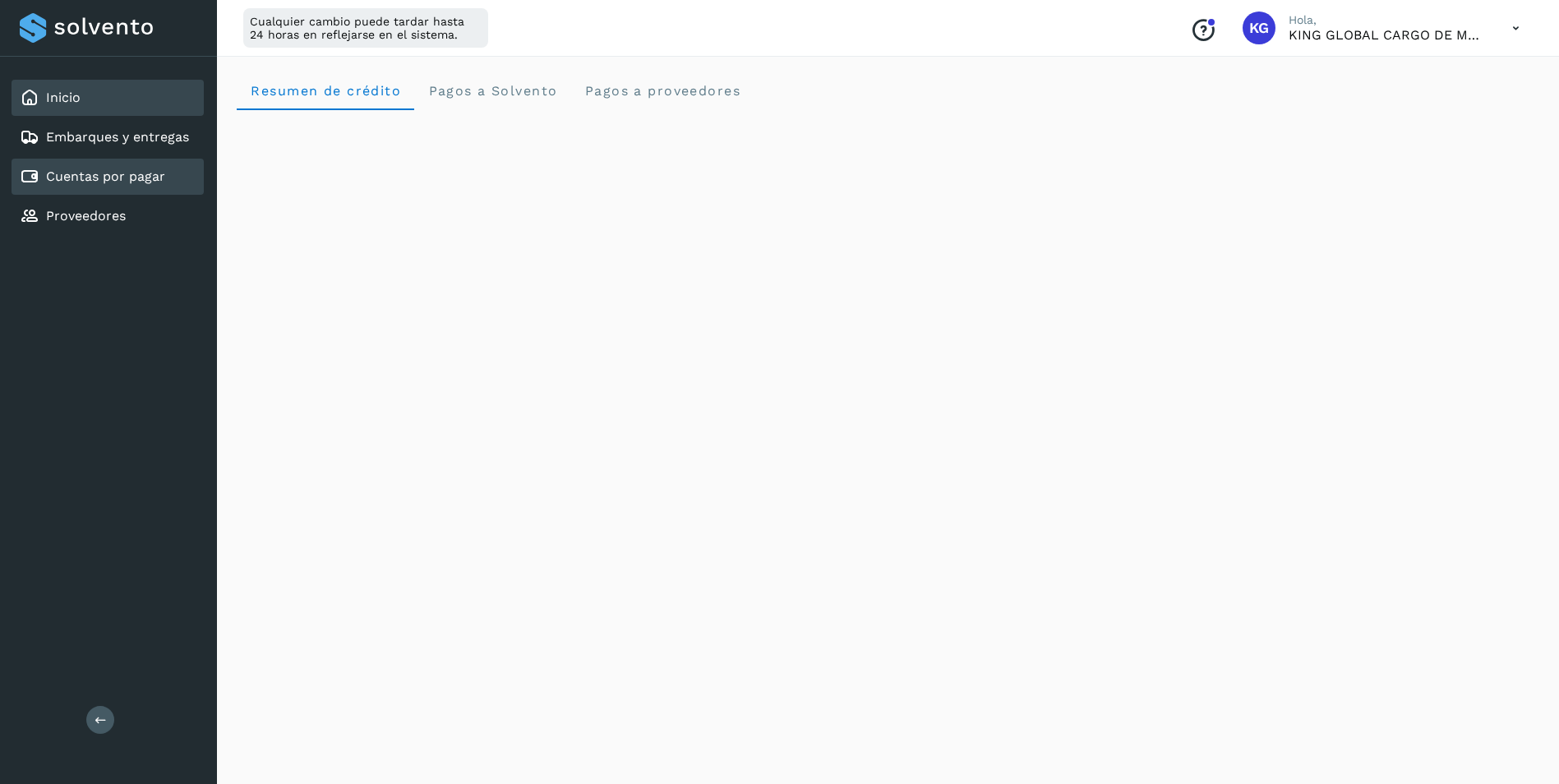drag, startPoint x: 93, startPoint y: 180, endPoint x: 142, endPoint y: 188, distance: 49.648766 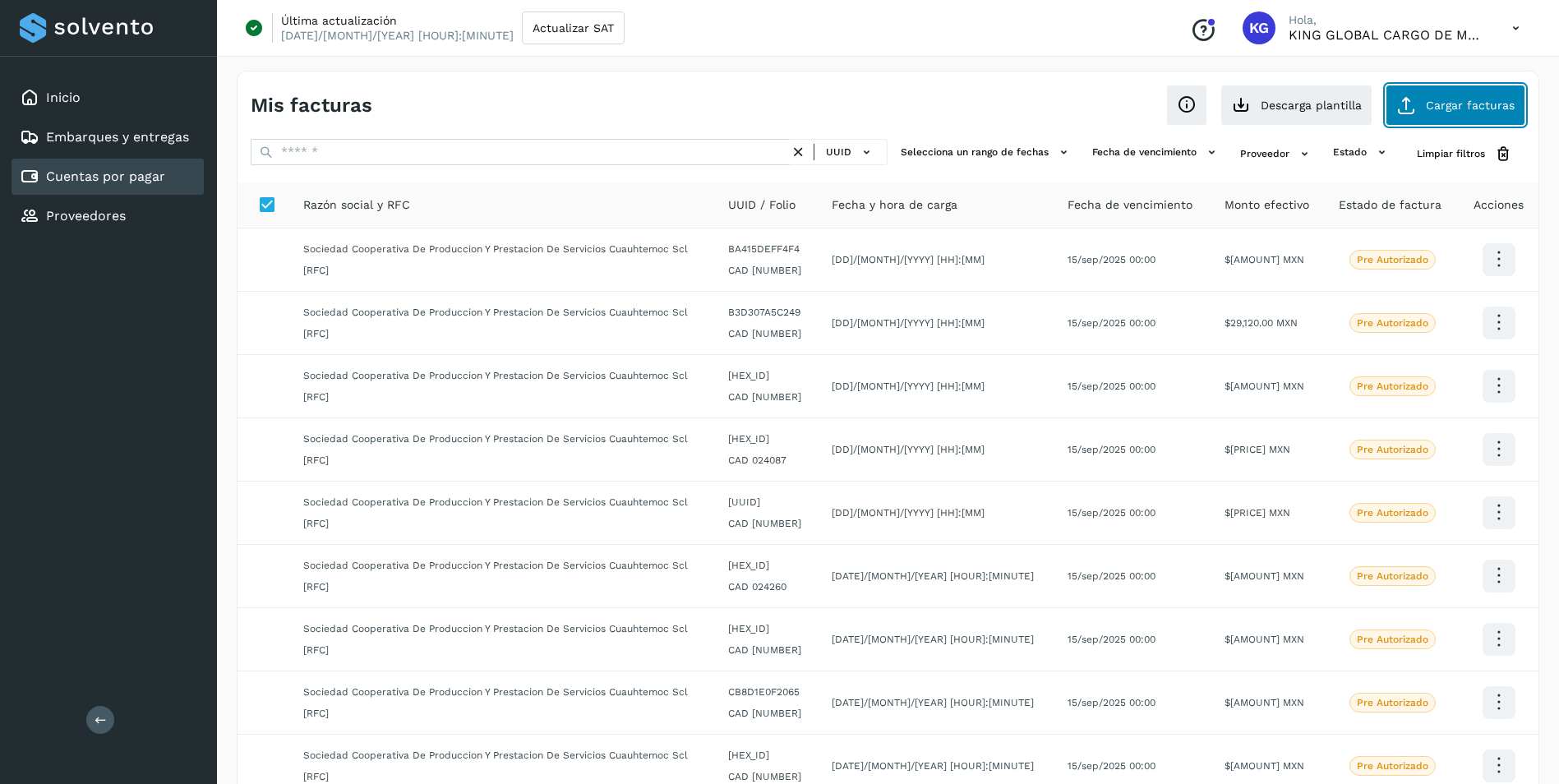 click on "Cargar facturas" 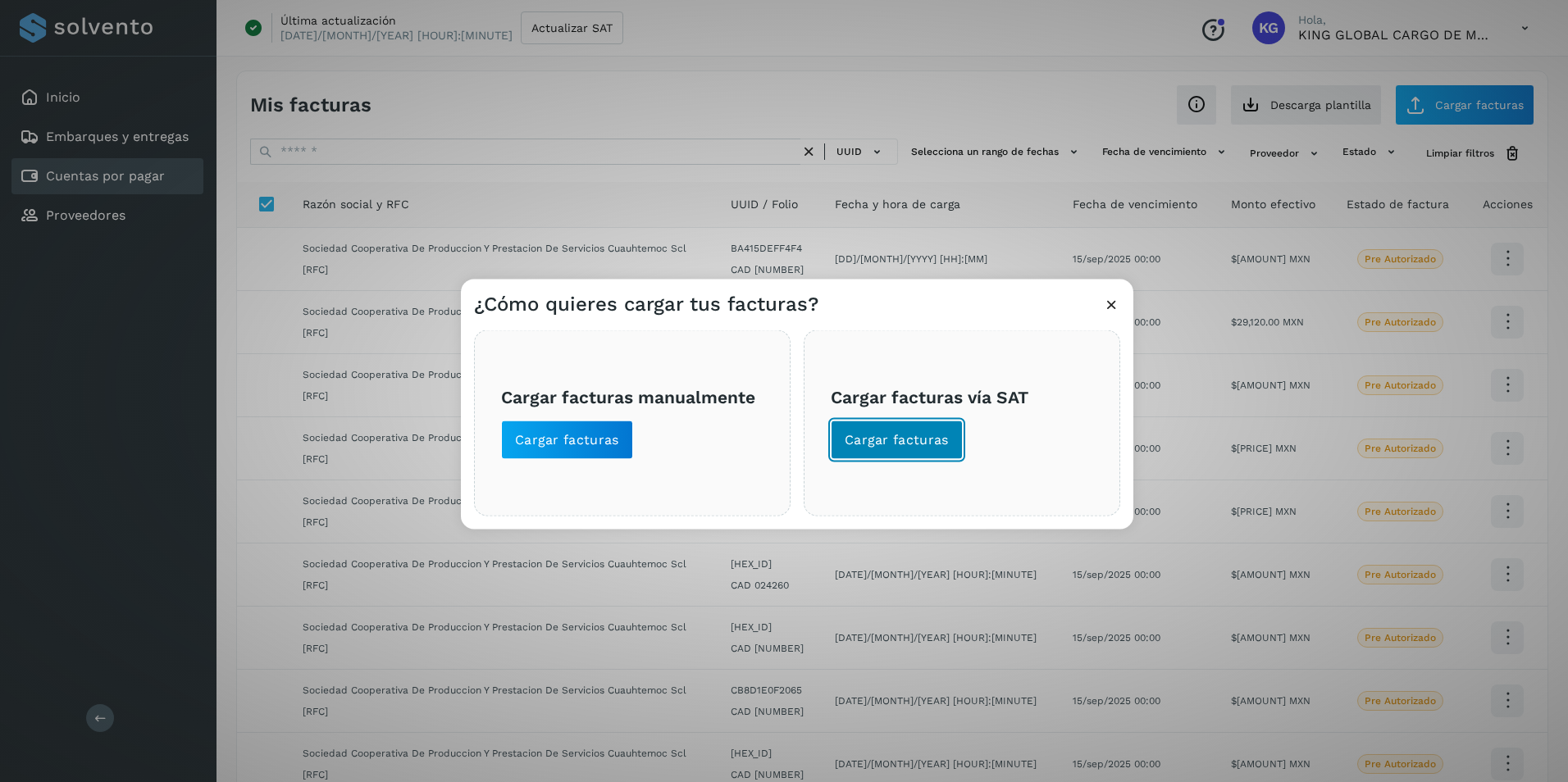 click on "Cargar facturas" 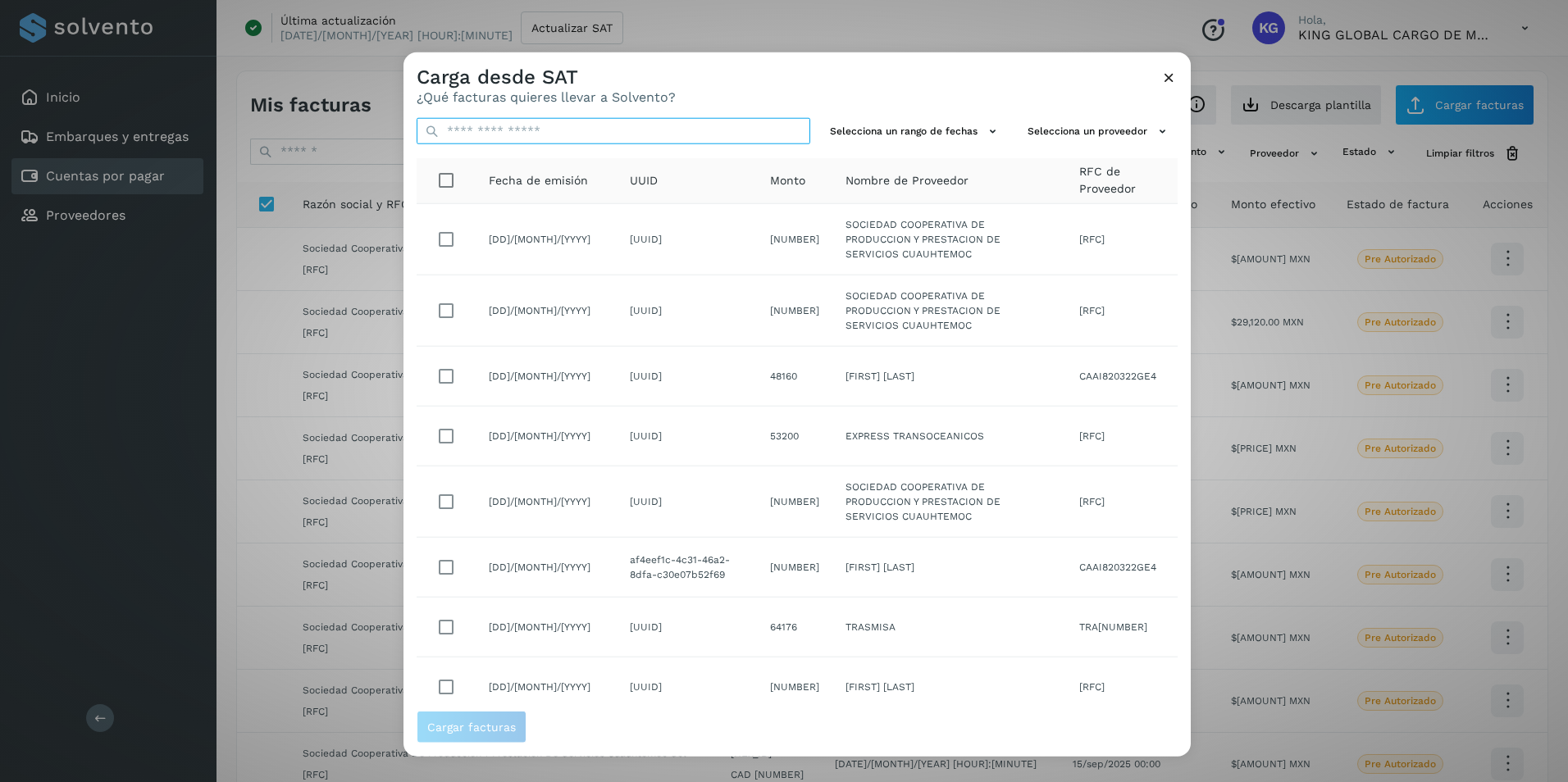 click at bounding box center [613, 131] 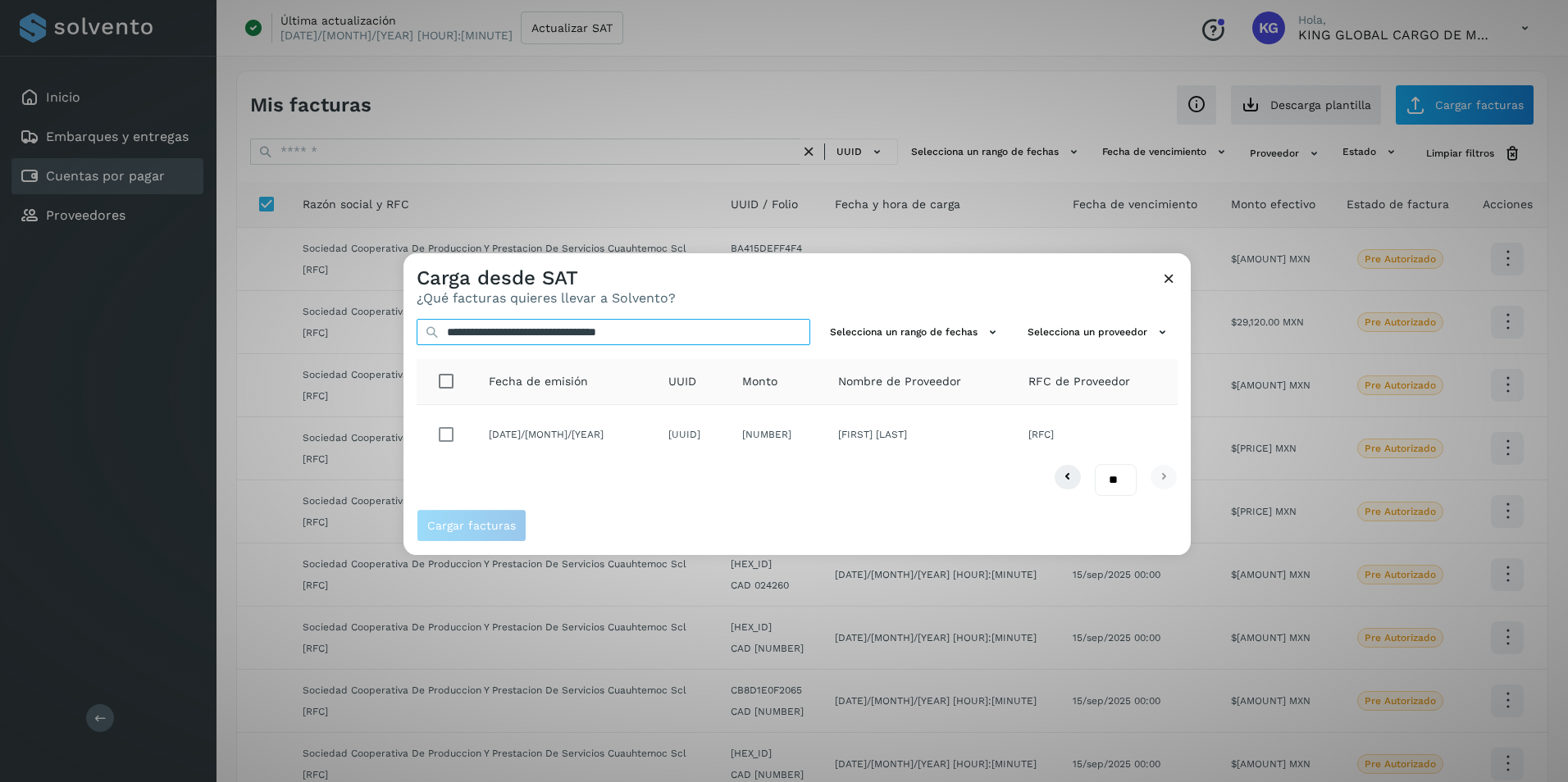 type on "**********" 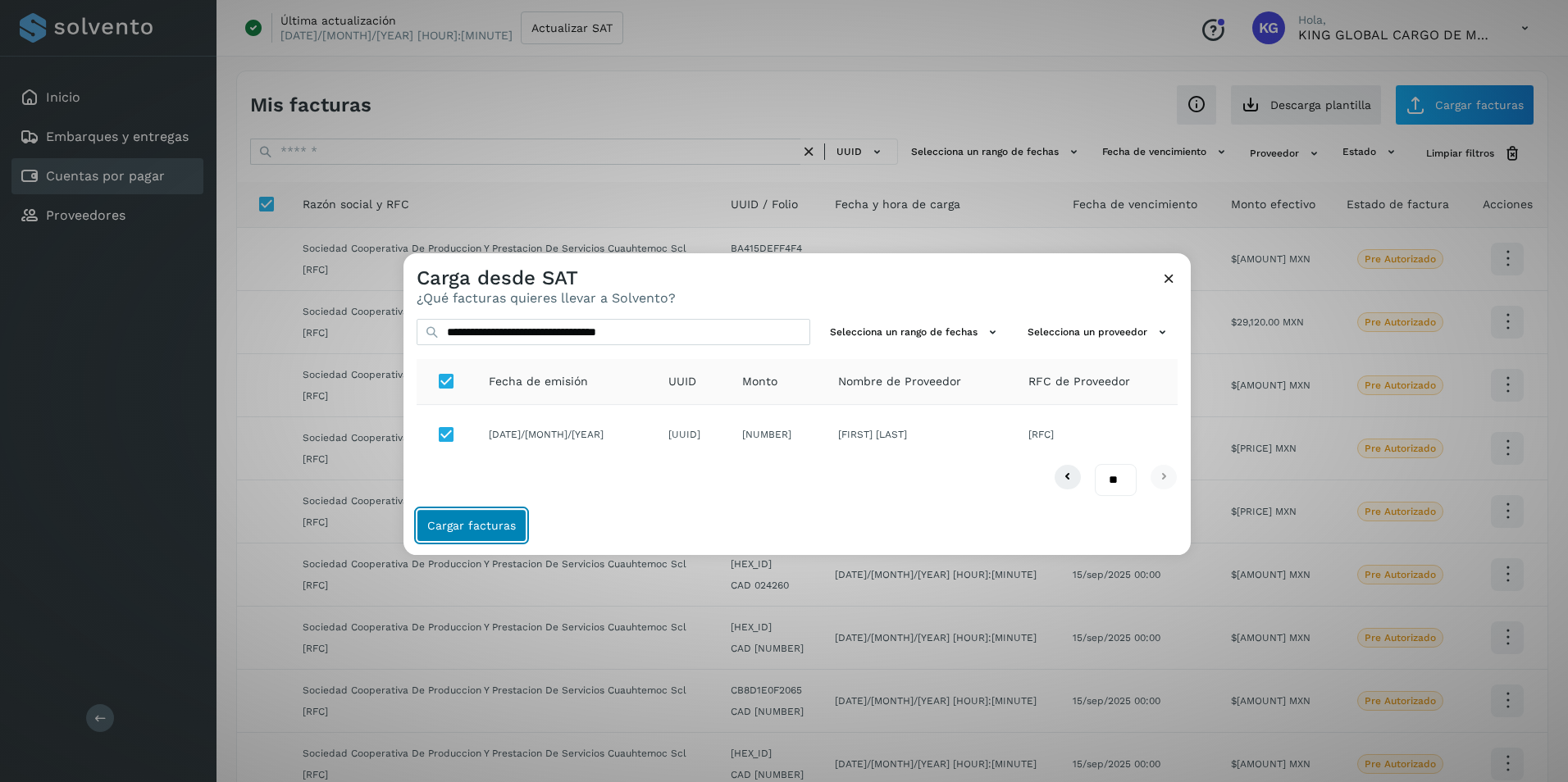 click on "Cargar facturas" 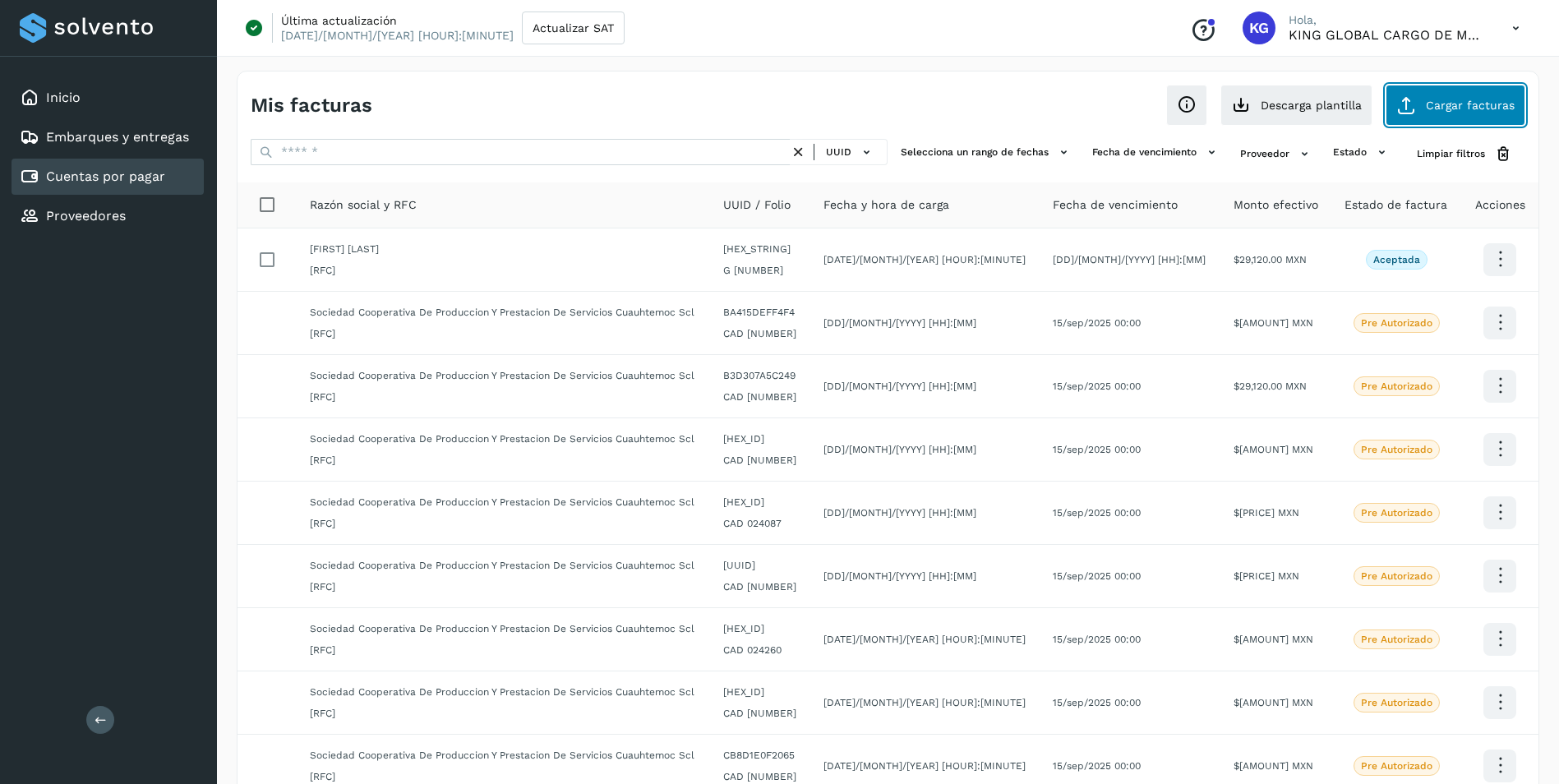 click on "Cargar facturas" 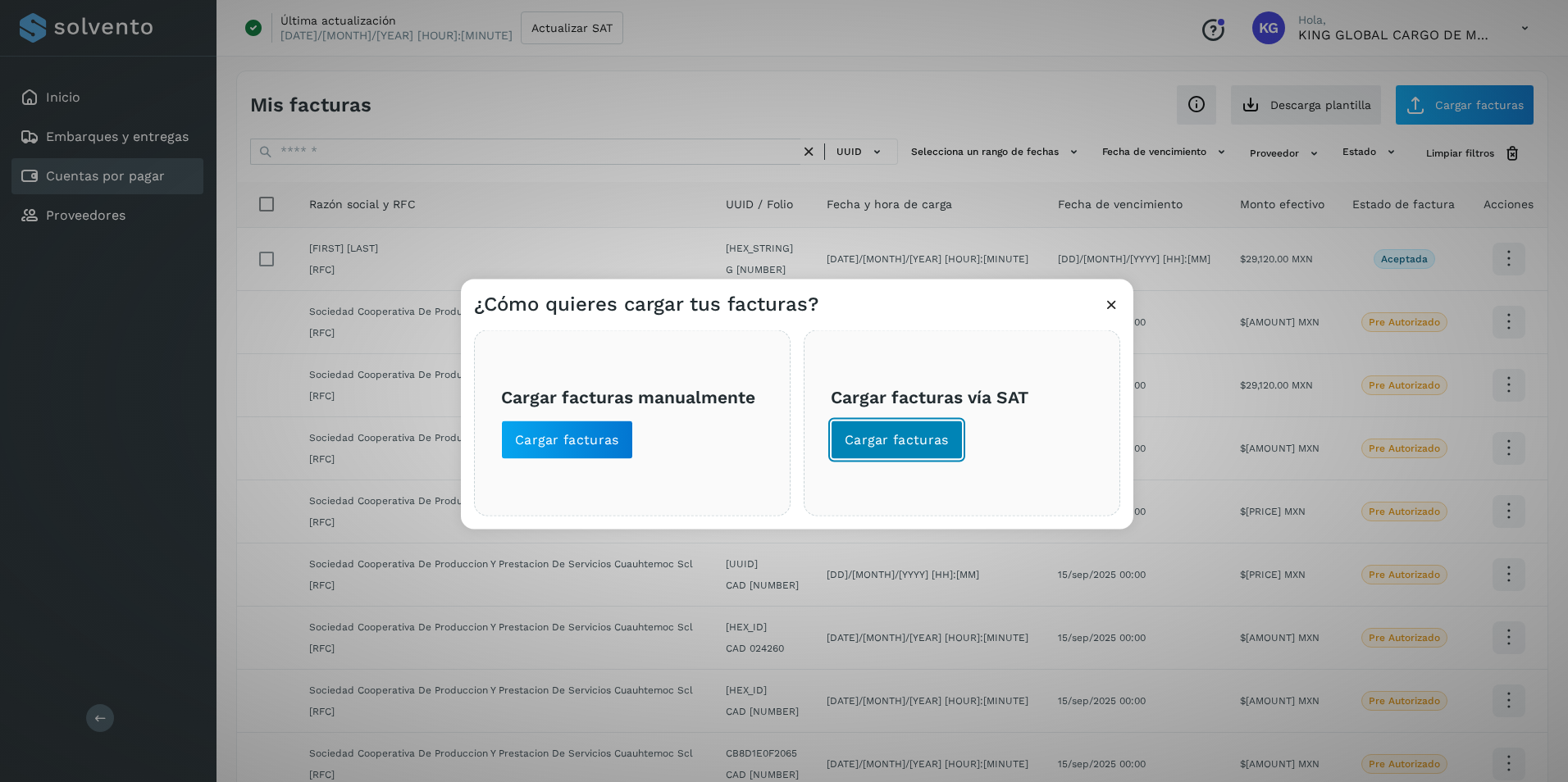 click on "Cargar facturas" 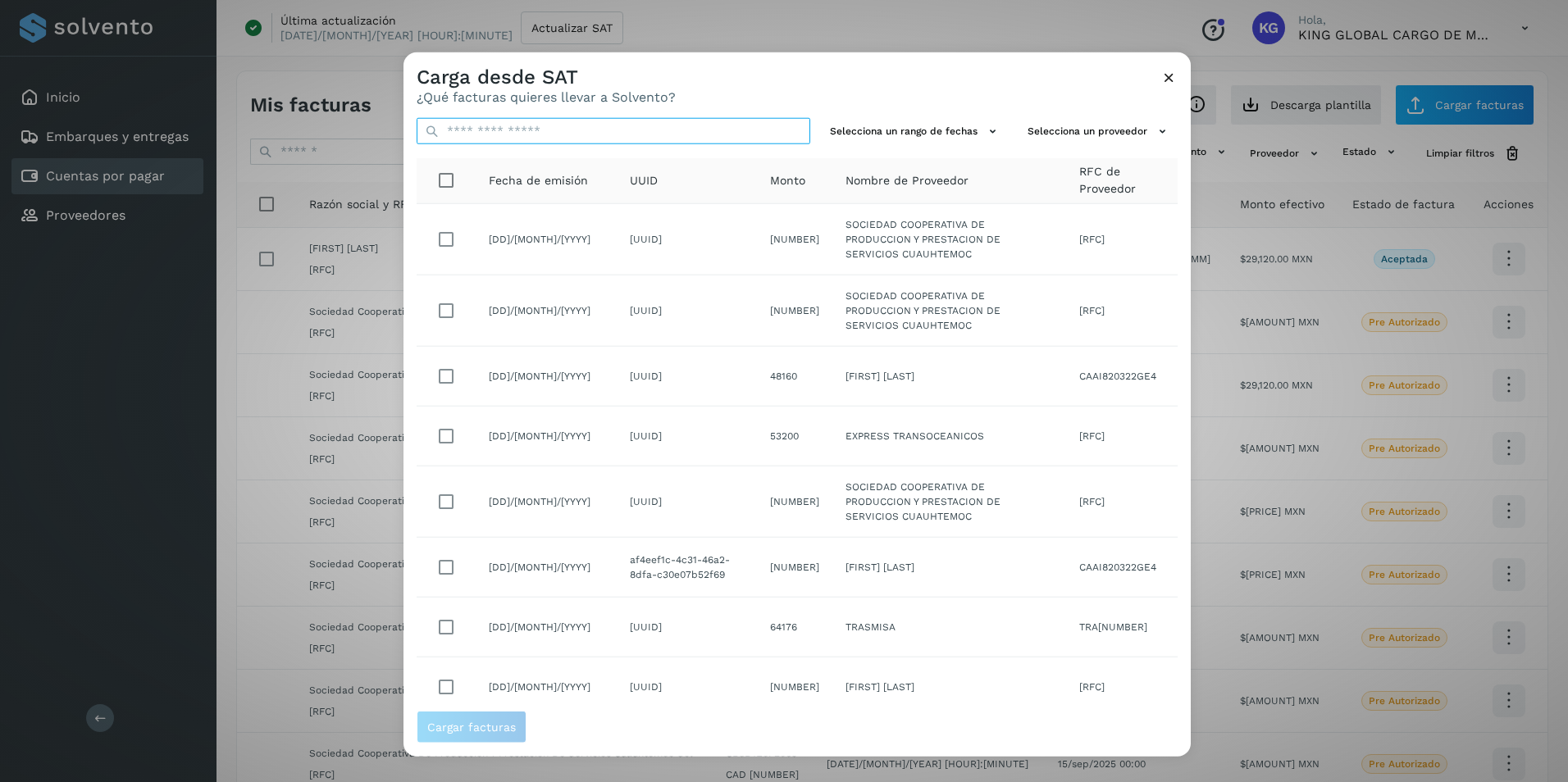 click at bounding box center [613, 131] 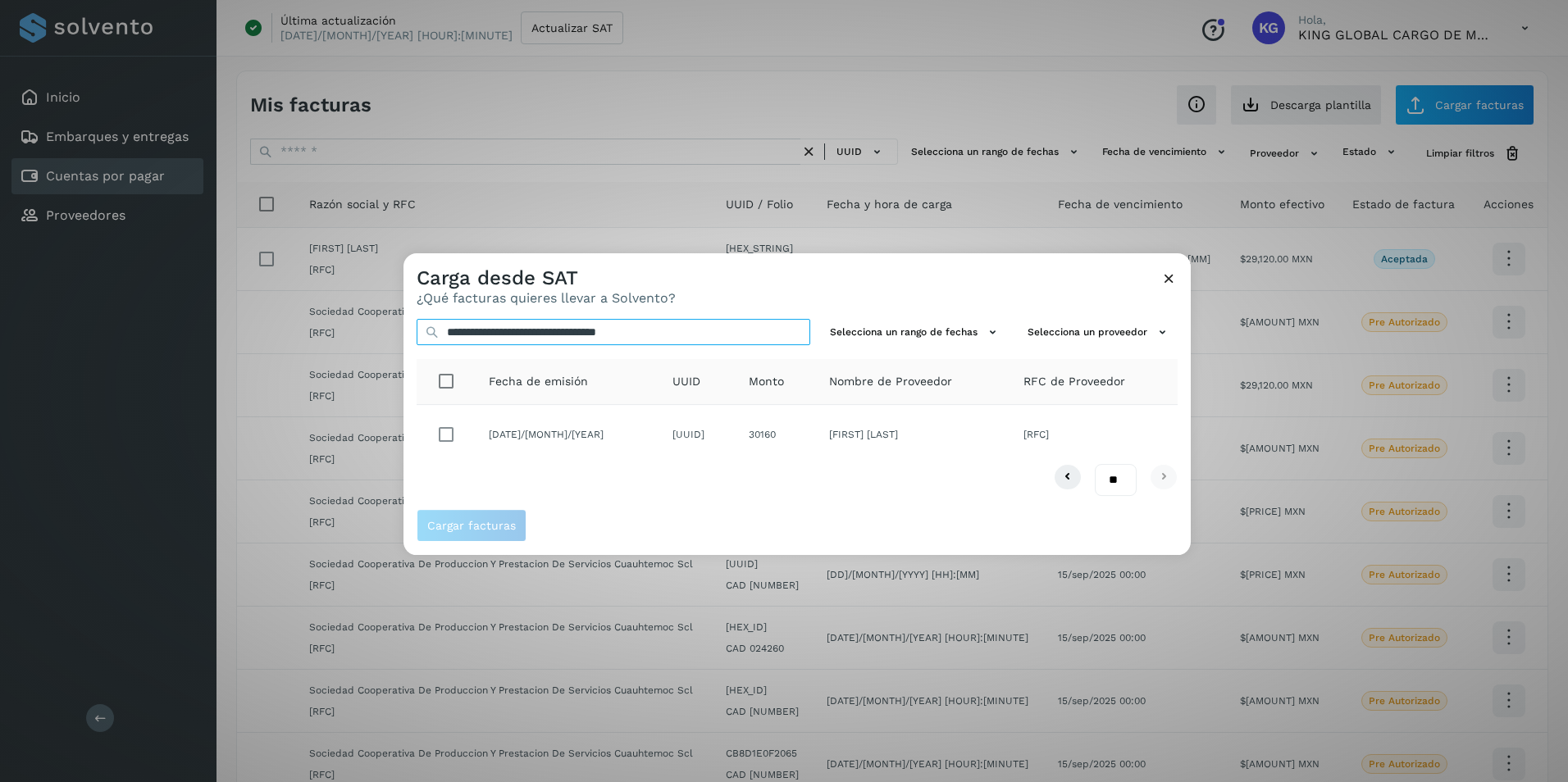 type on "**********" 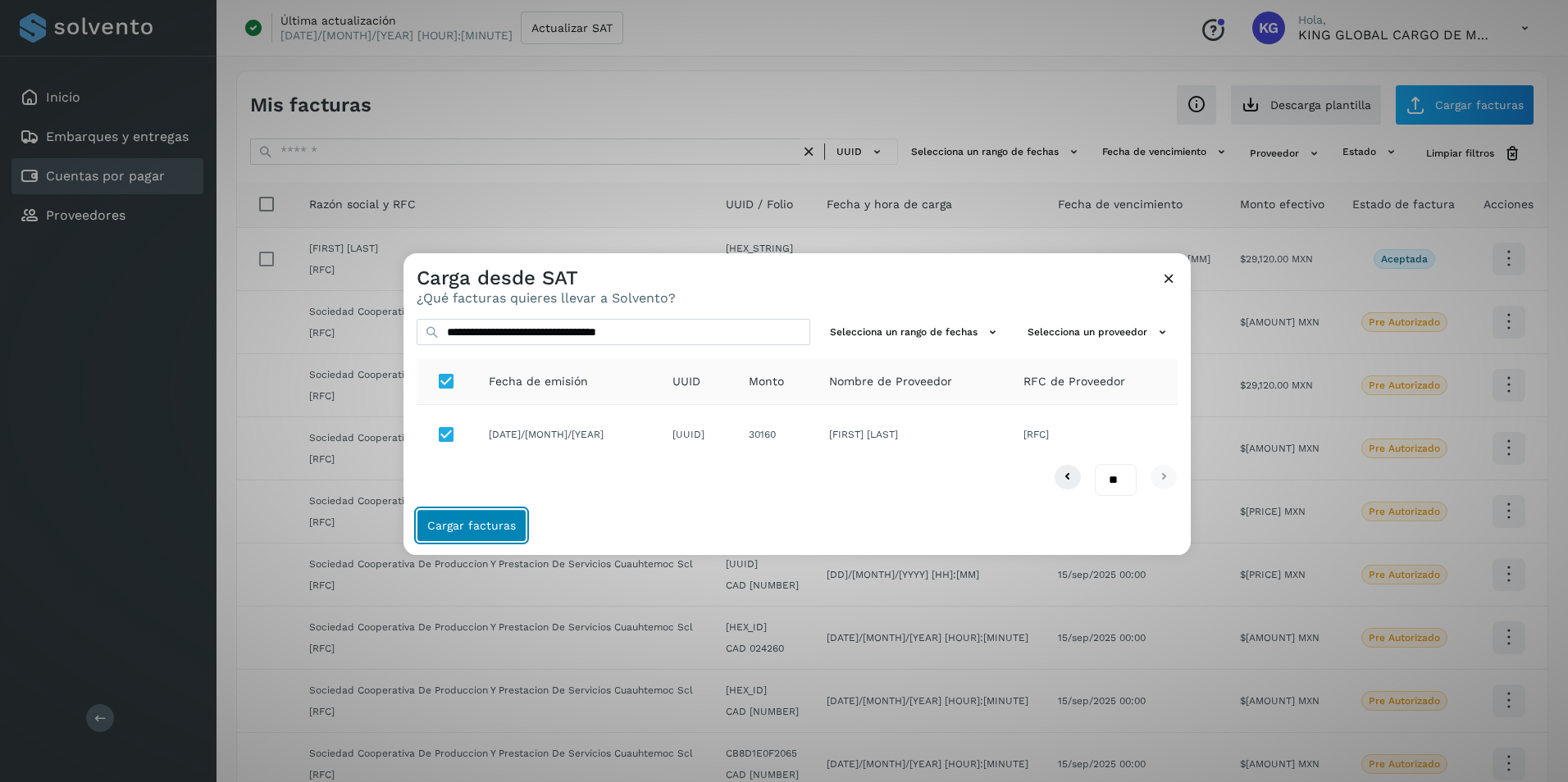 click on "Cargar facturas" 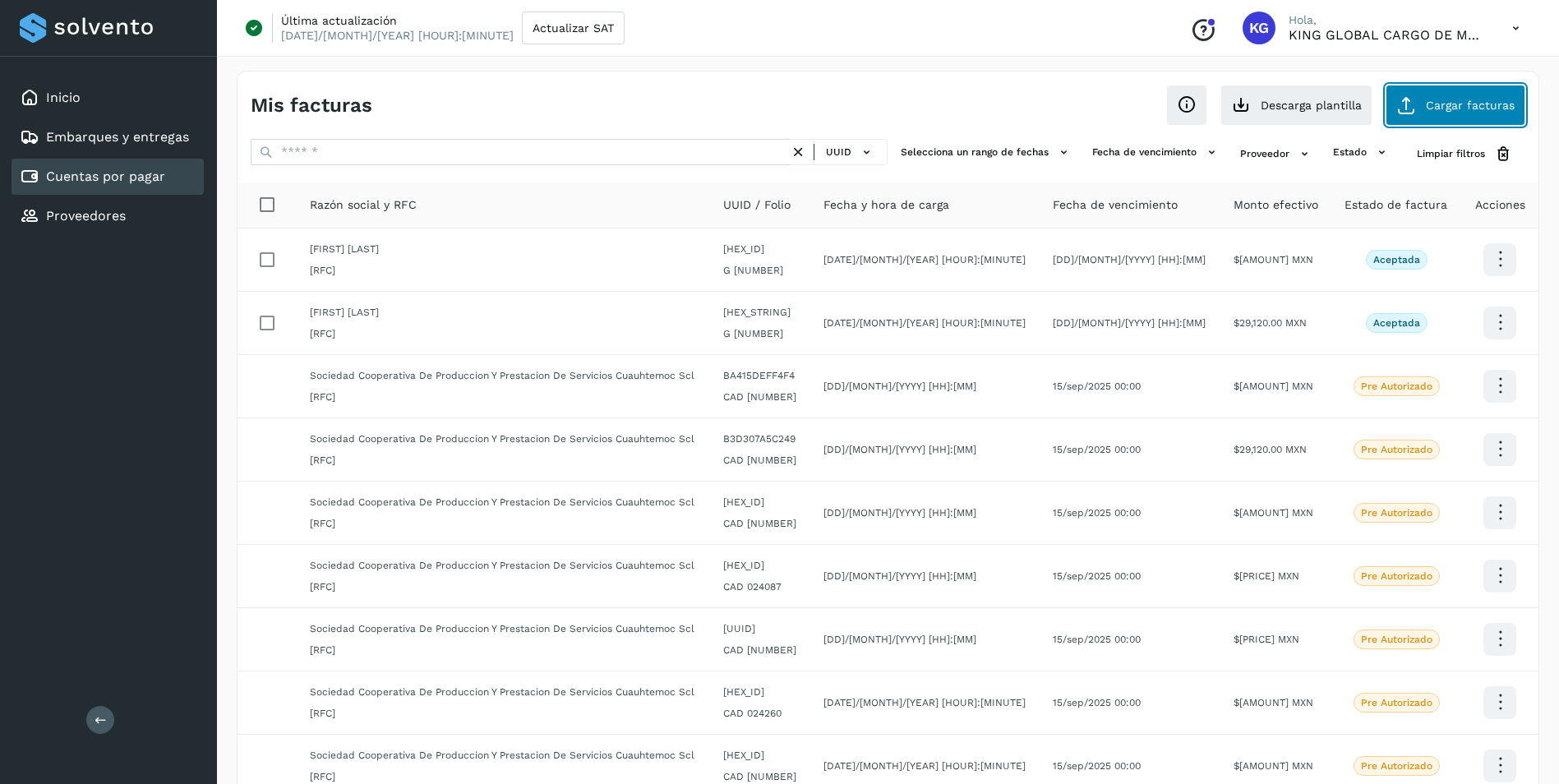 click on "Cargar facturas" 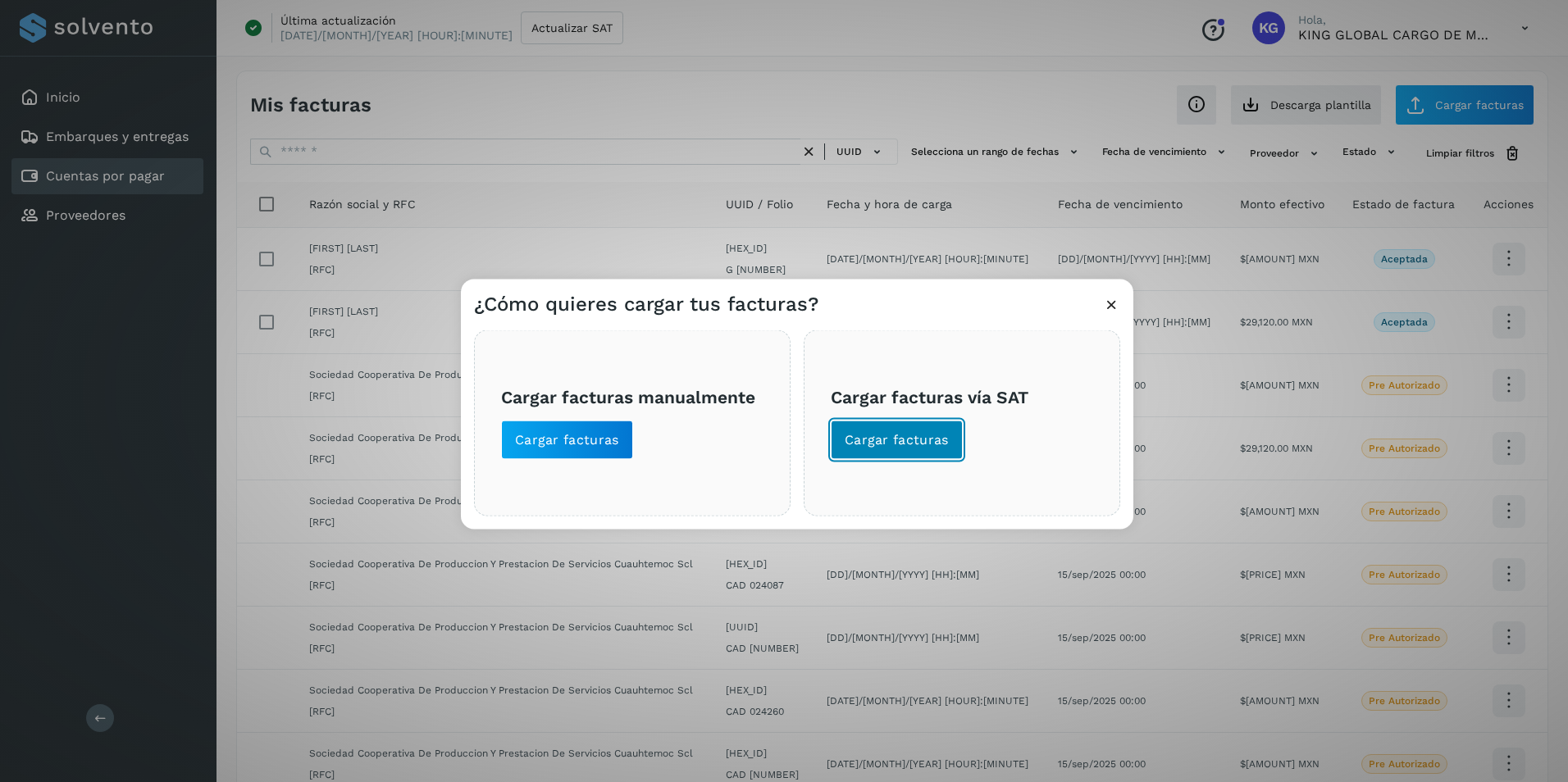 click on "Cargar facturas" 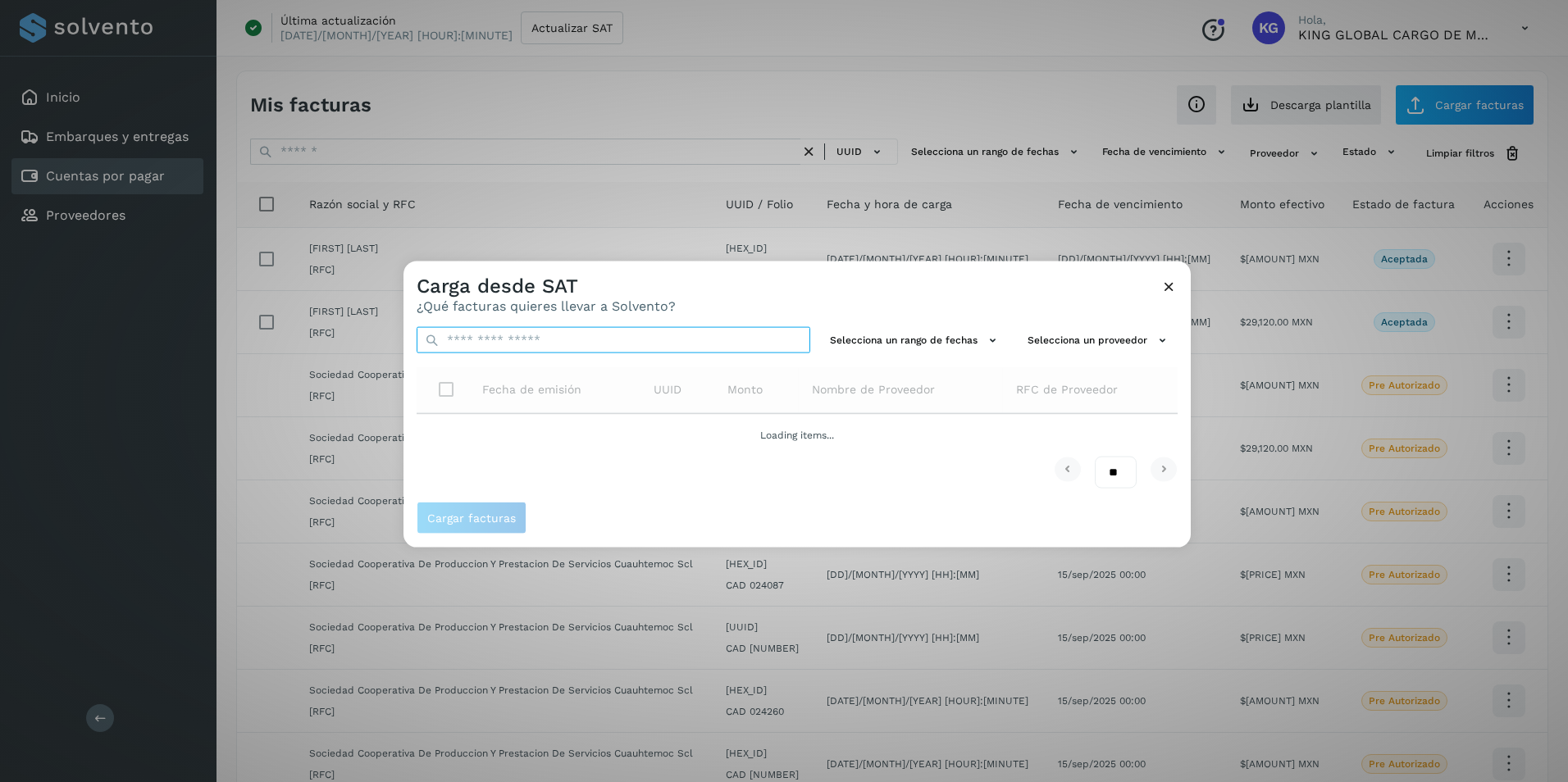 click at bounding box center (613, 340) 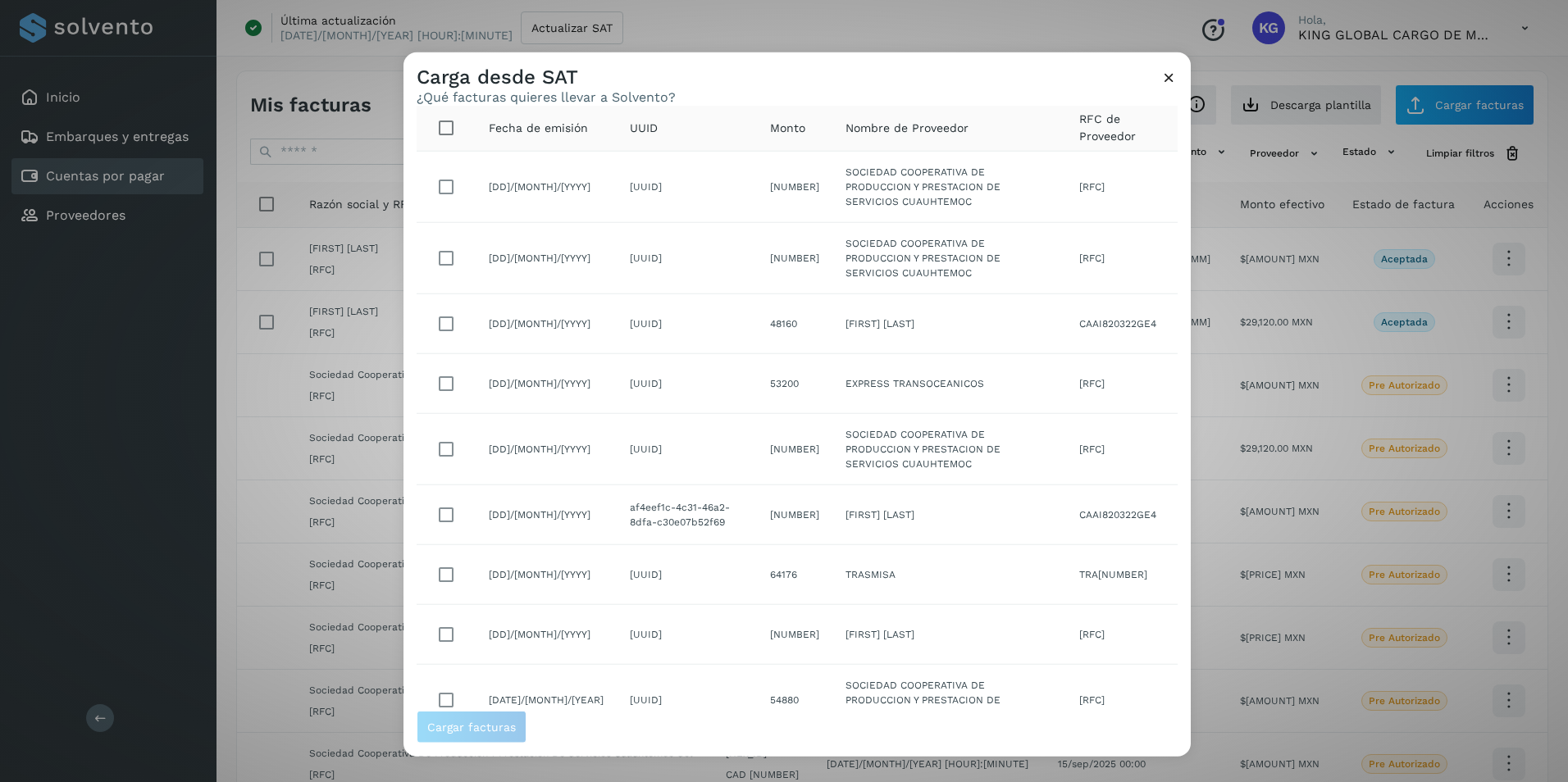 scroll, scrollTop: 136, scrollLeft: 0, axis: vertical 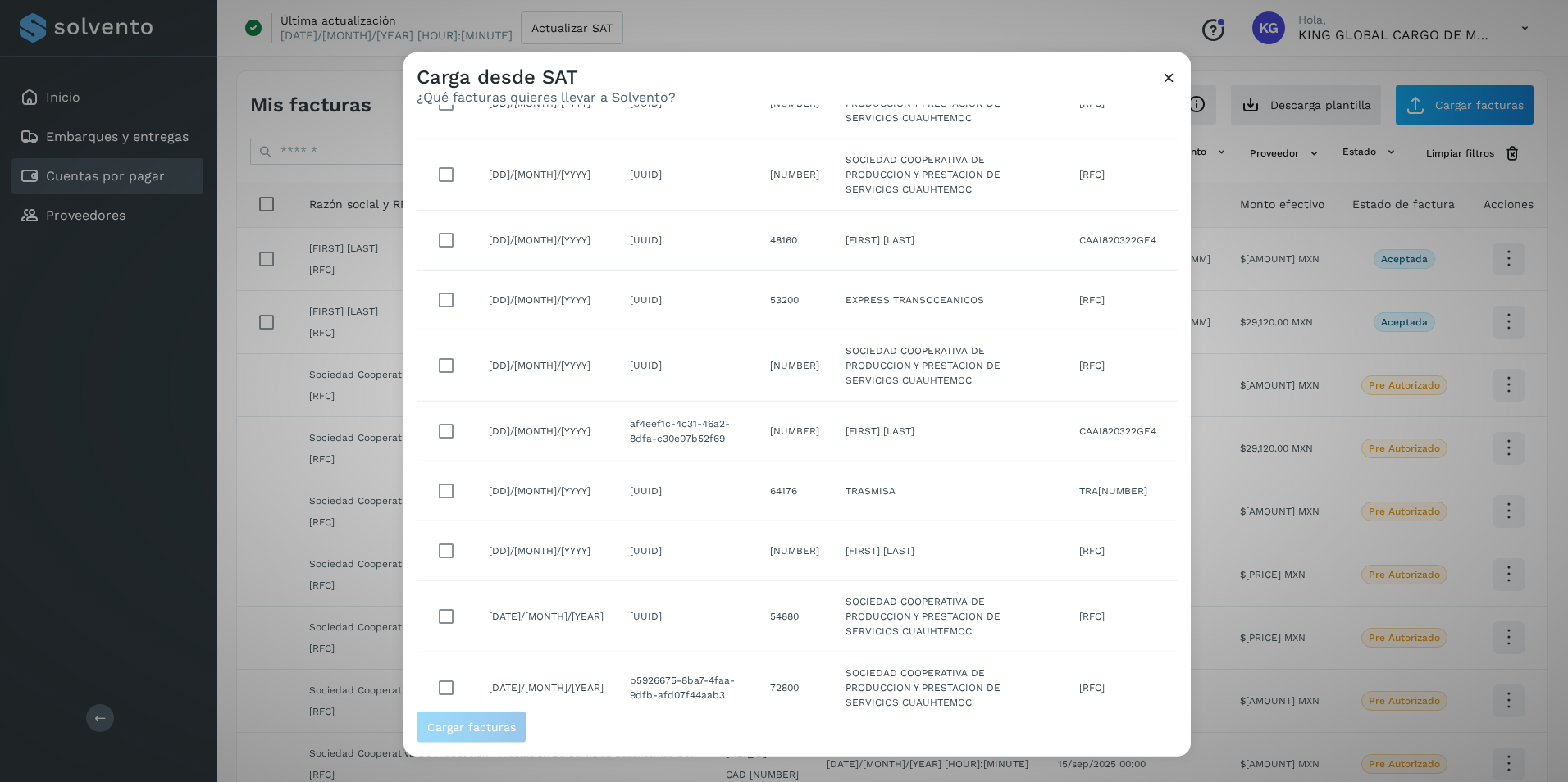 type on "**********" 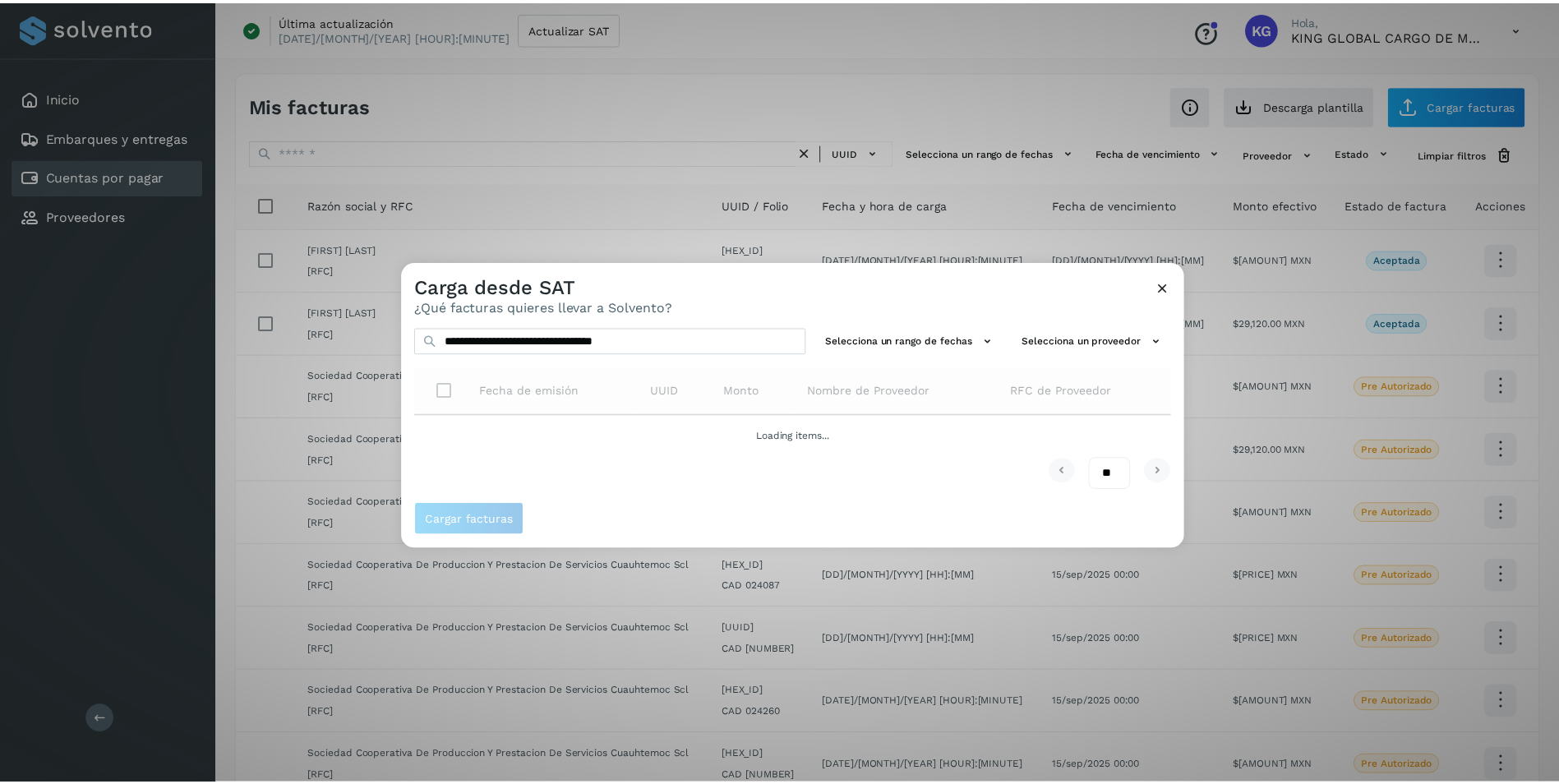 scroll, scrollTop: 0, scrollLeft: 0, axis: both 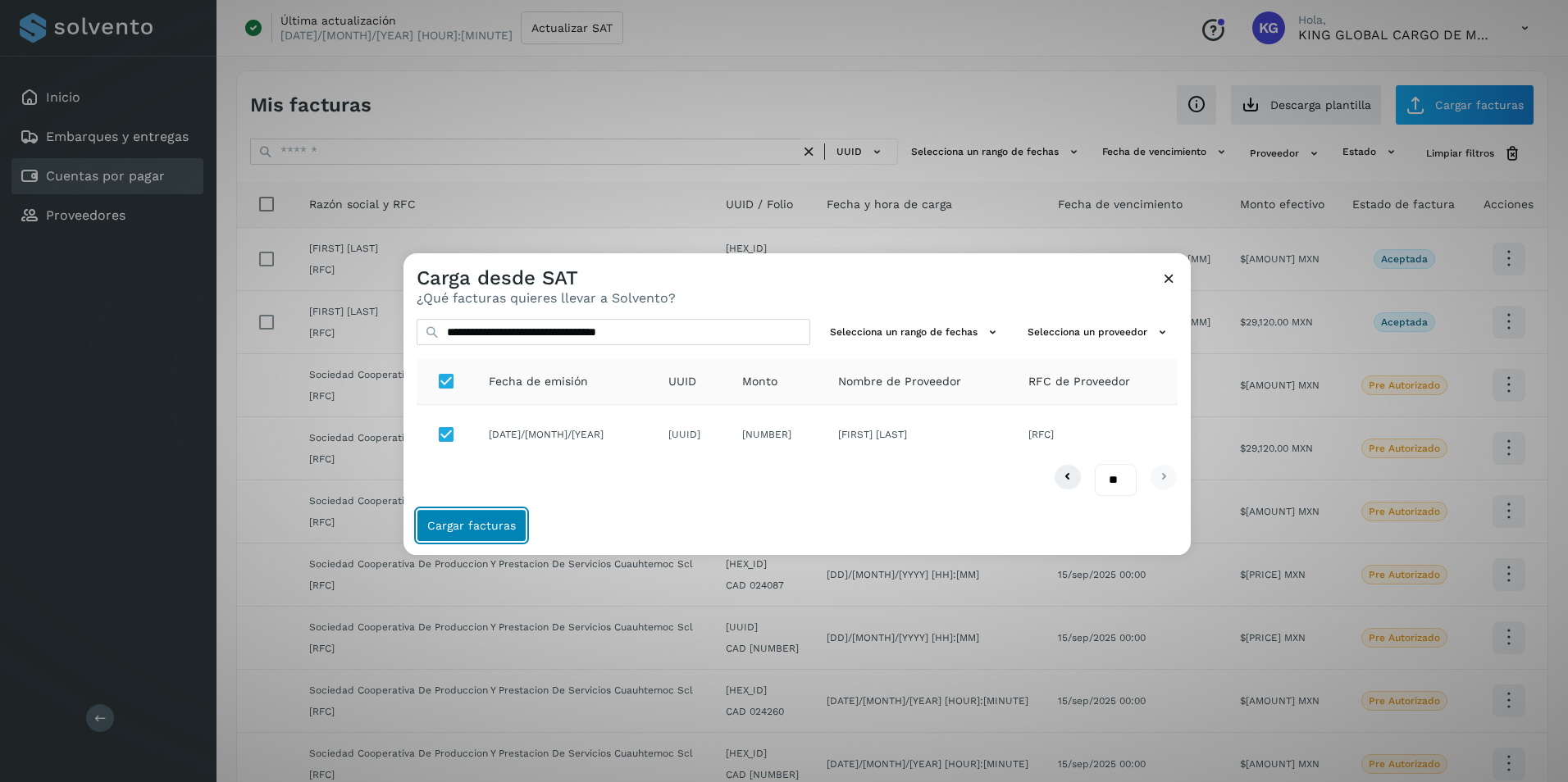 click on "Cargar facturas" 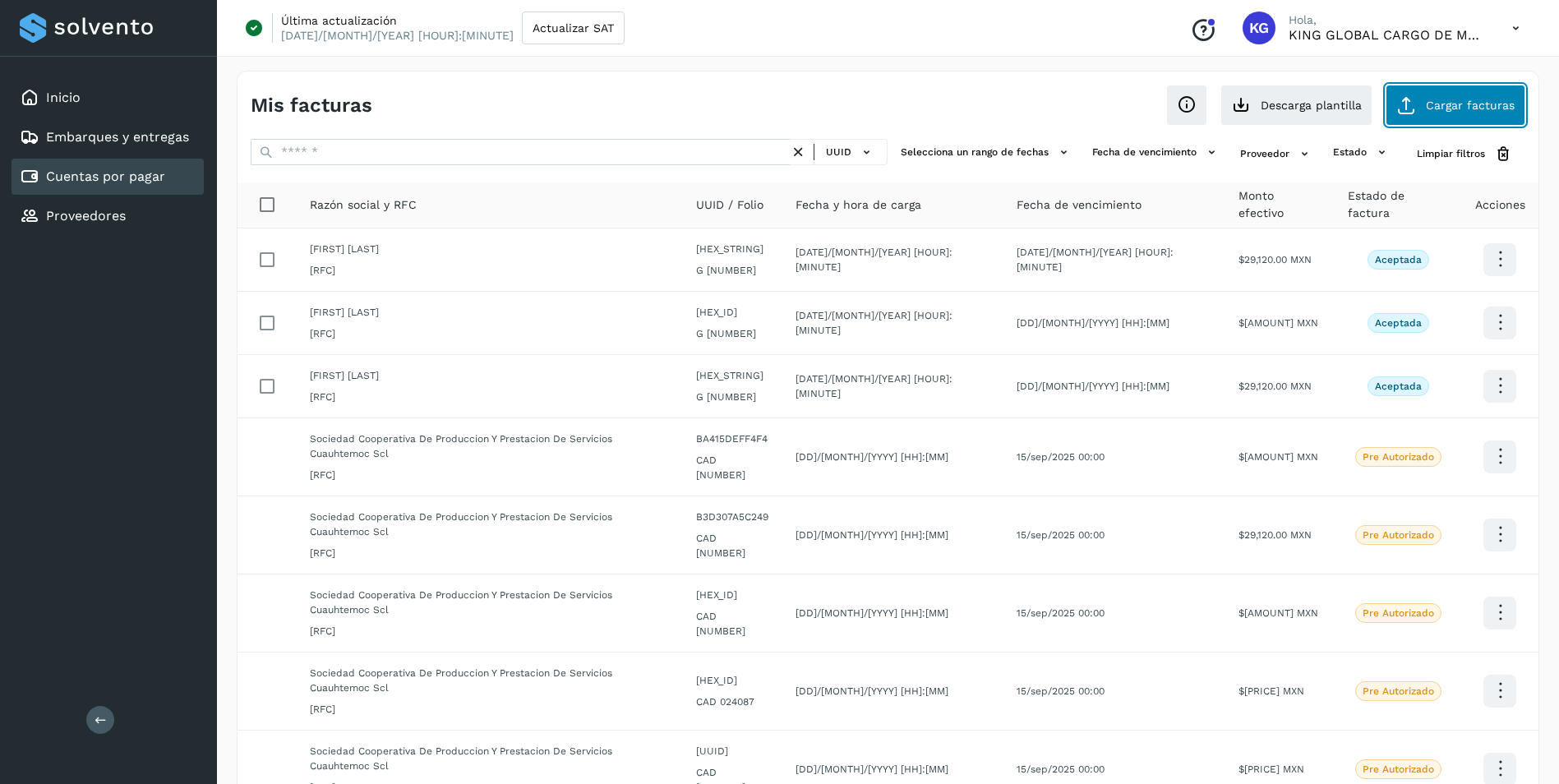 click on "Cargar facturas" 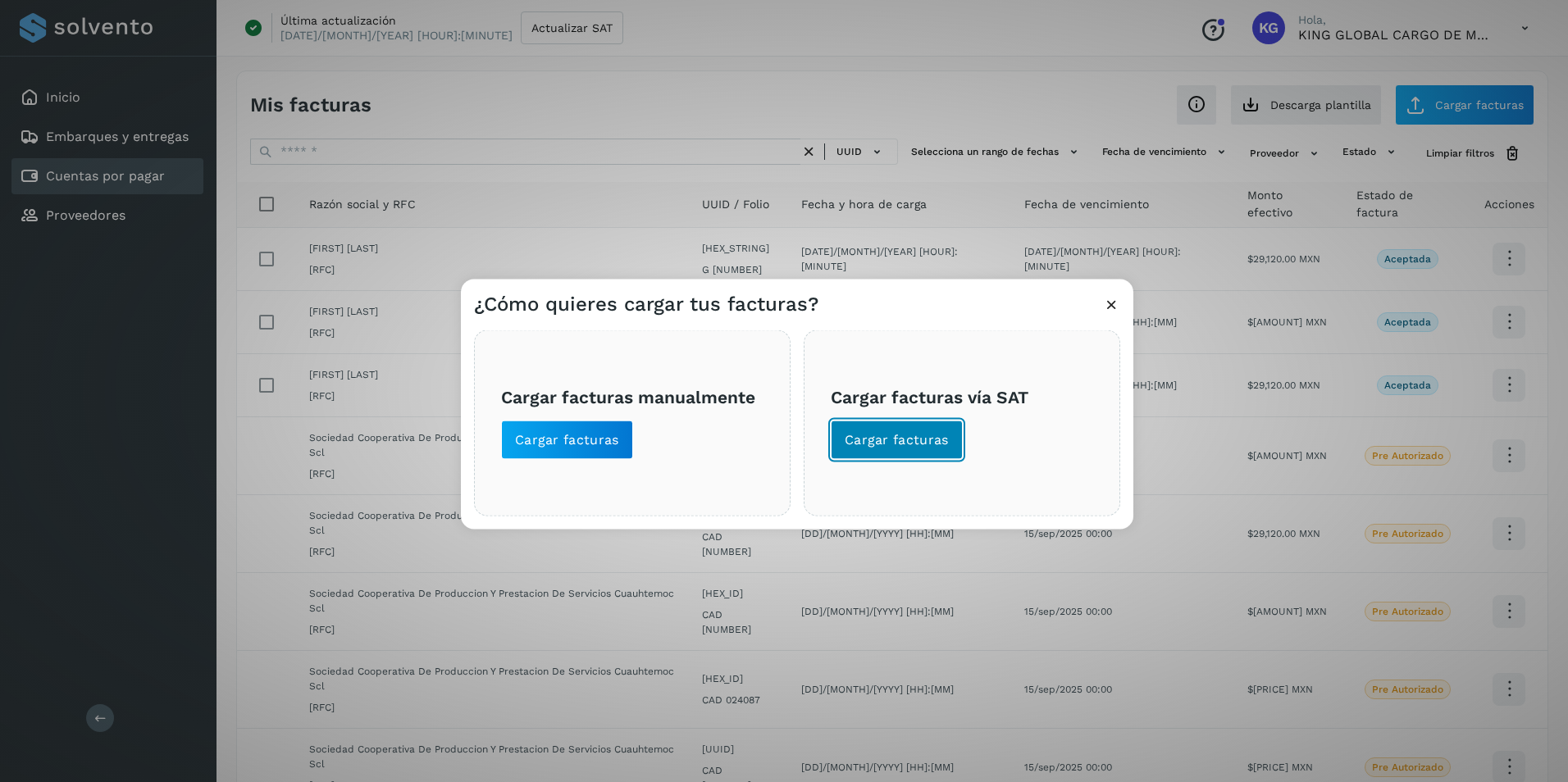 click on "Cargar facturas" 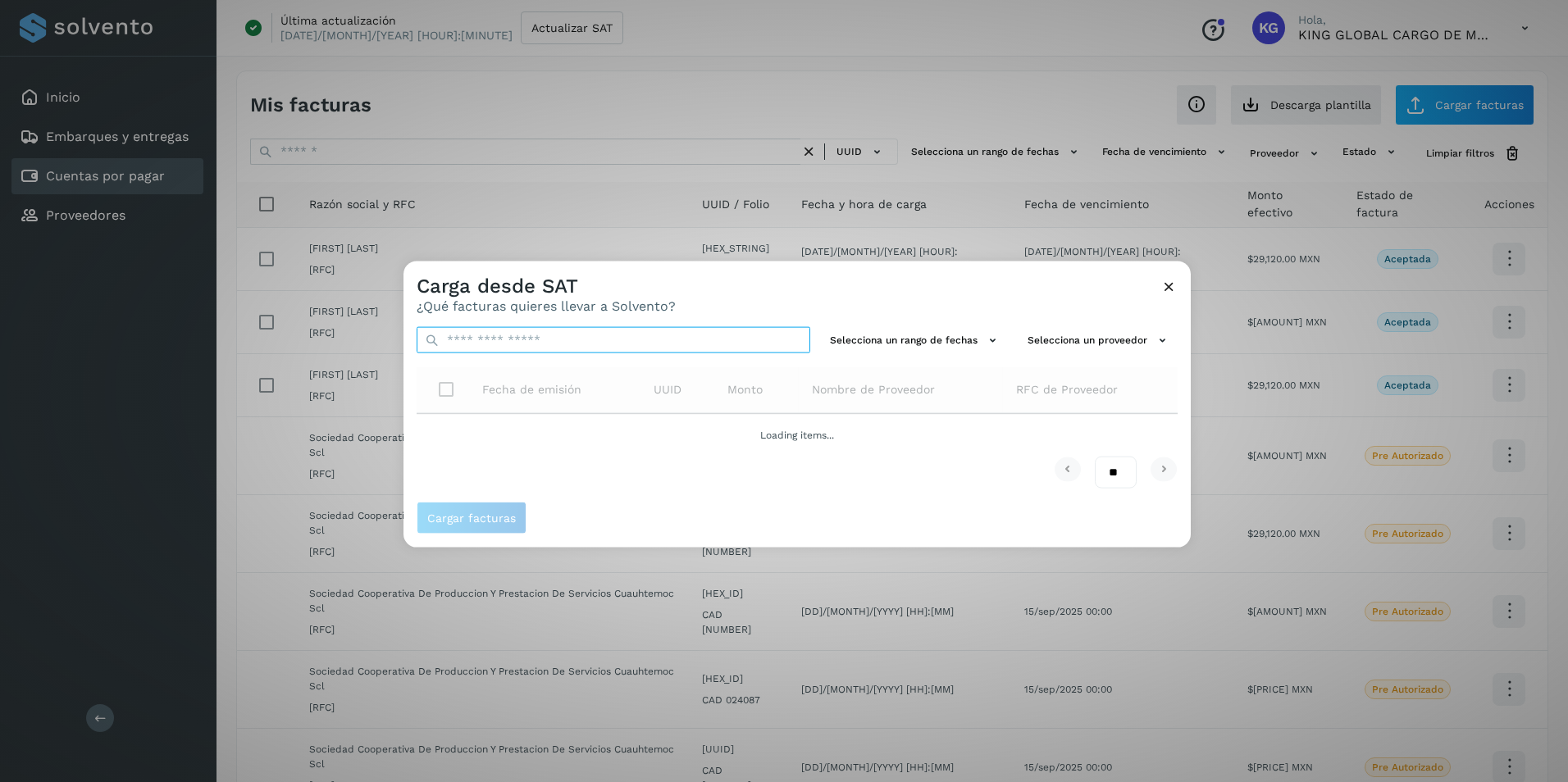 click at bounding box center [613, 340] 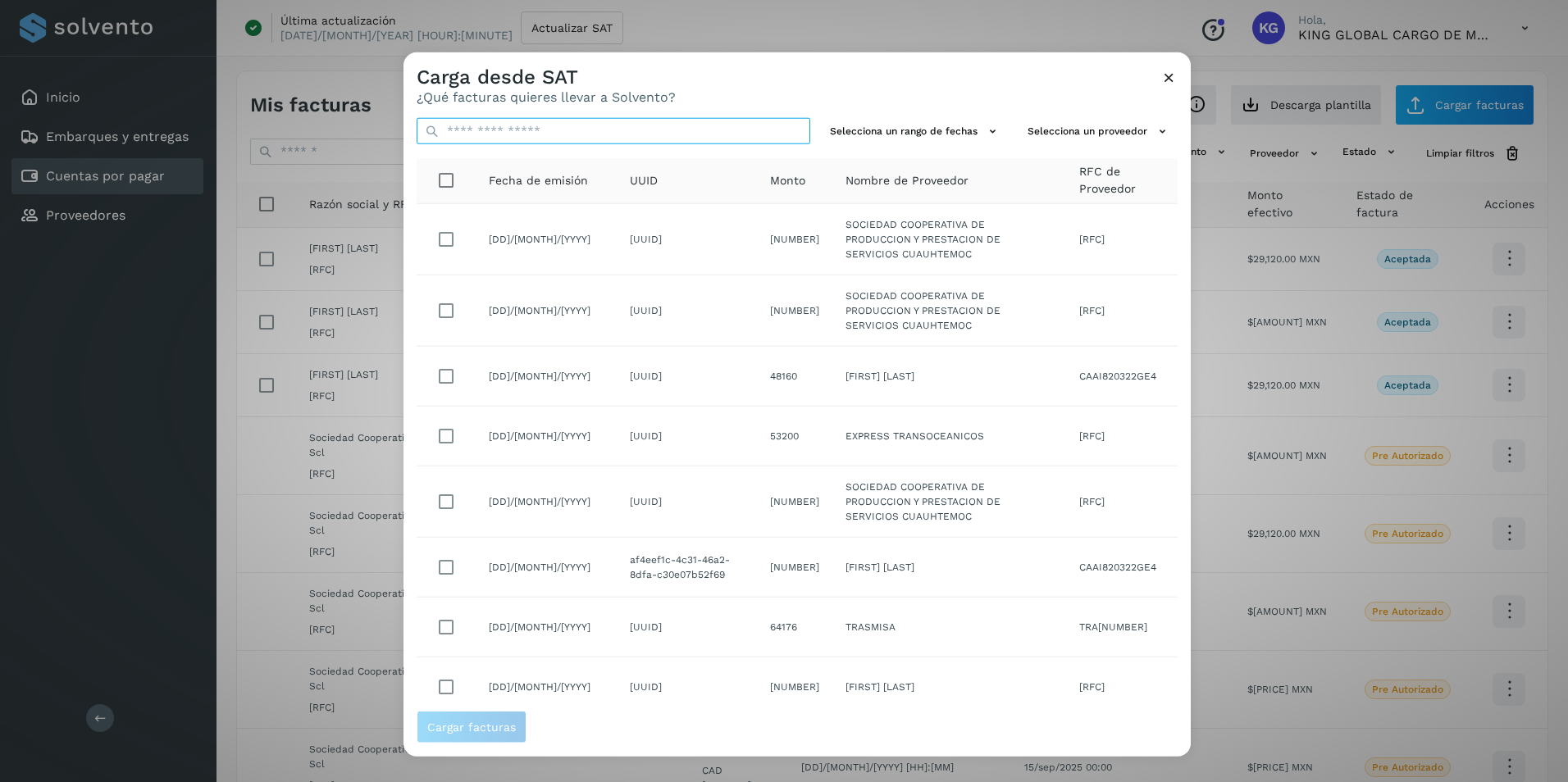 paste on "**********" 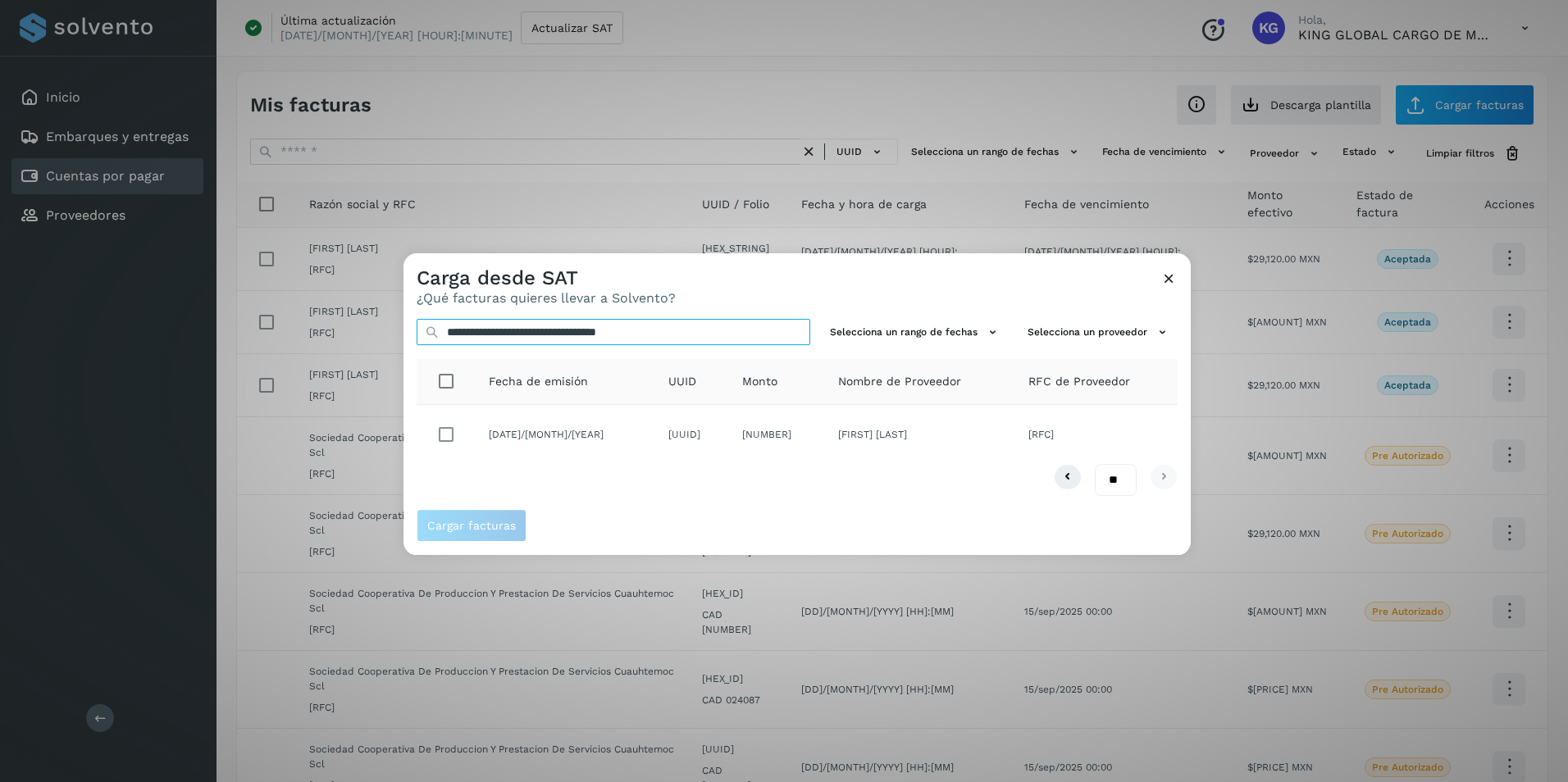 type on "**********" 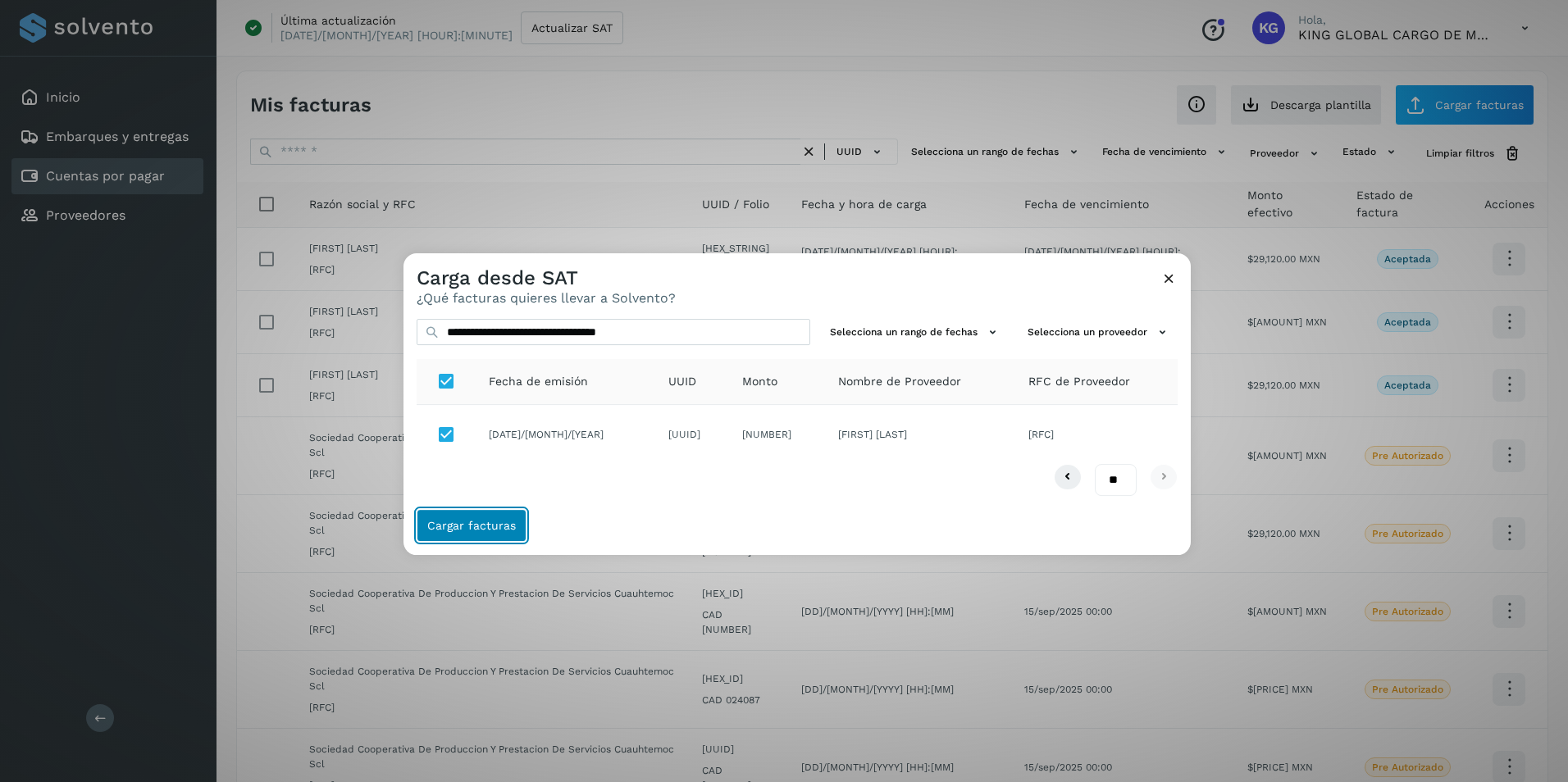 click on "Cargar facturas" 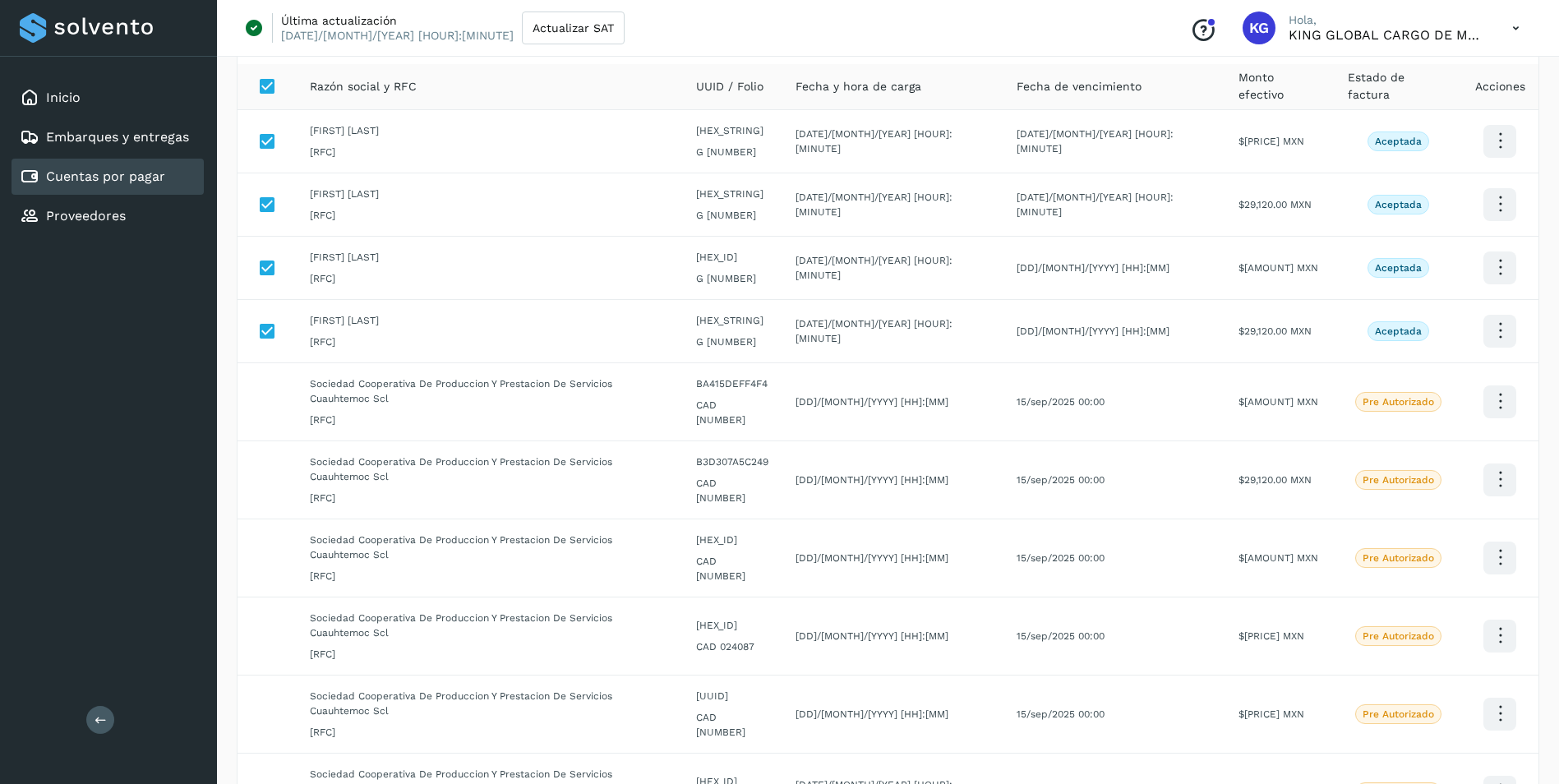 scroll, scrollTop: 224, scrollLeft: 0, axis: vertical 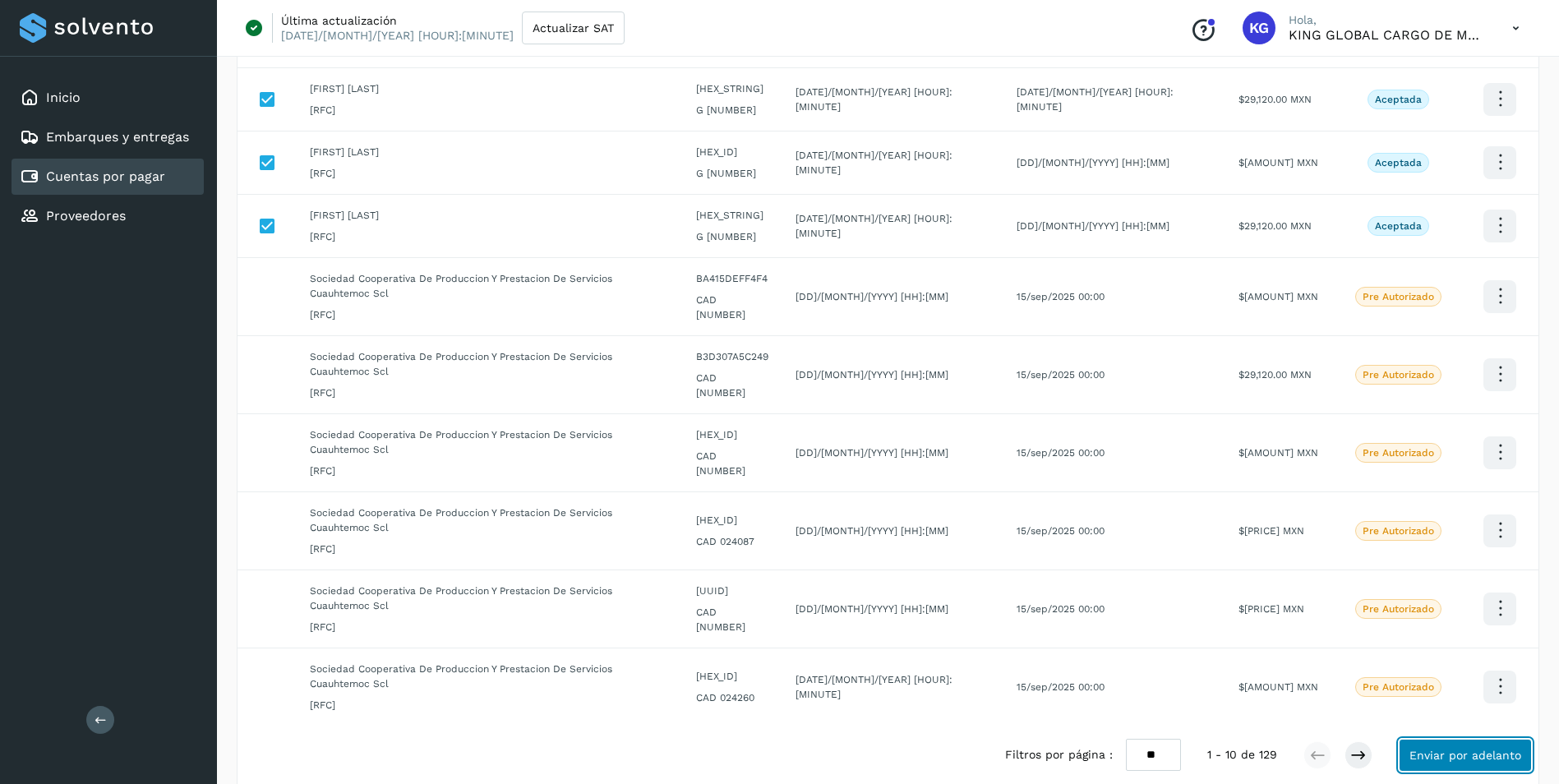 click on "Enviar por adelanto" 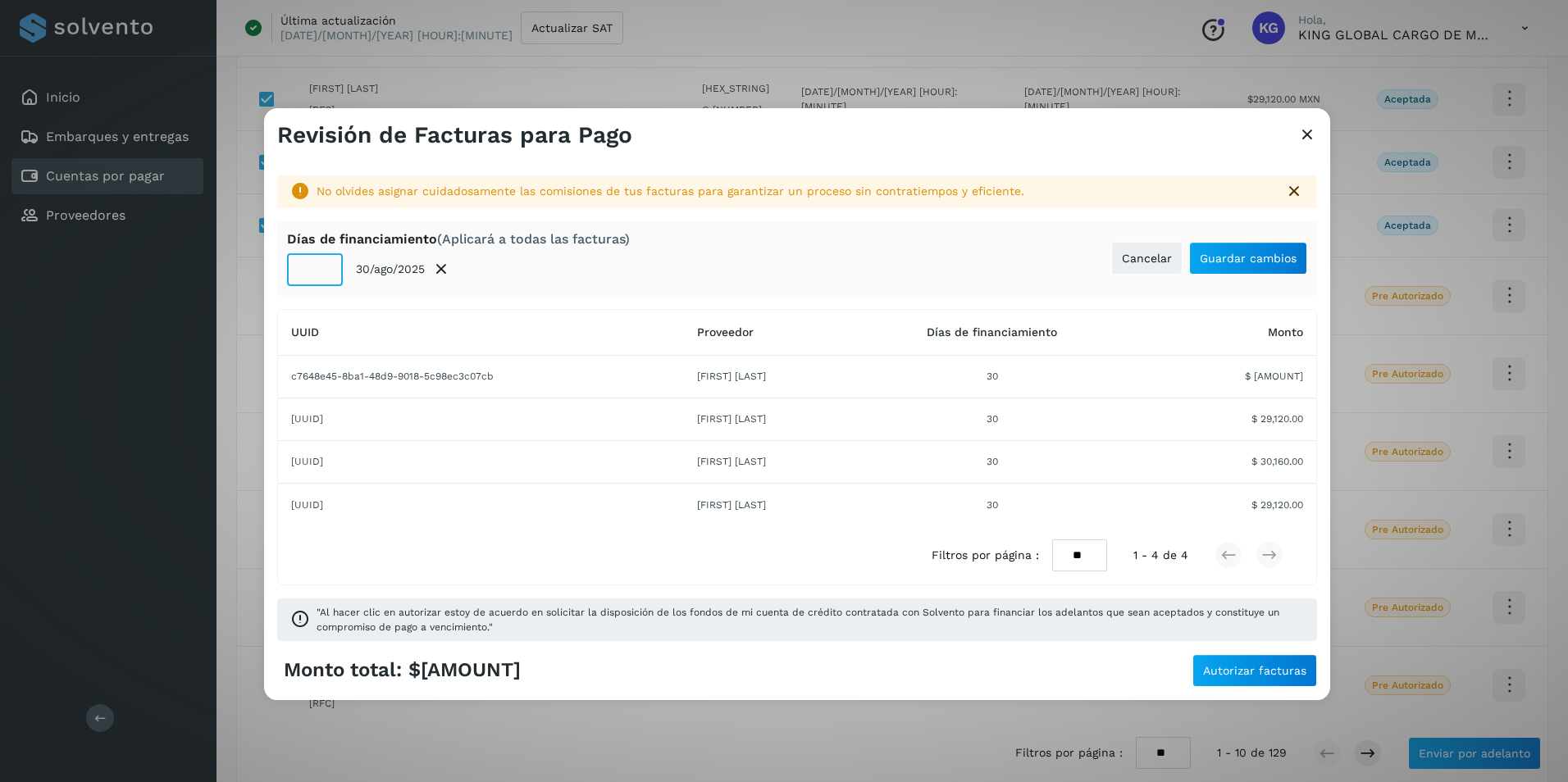 click on "**" 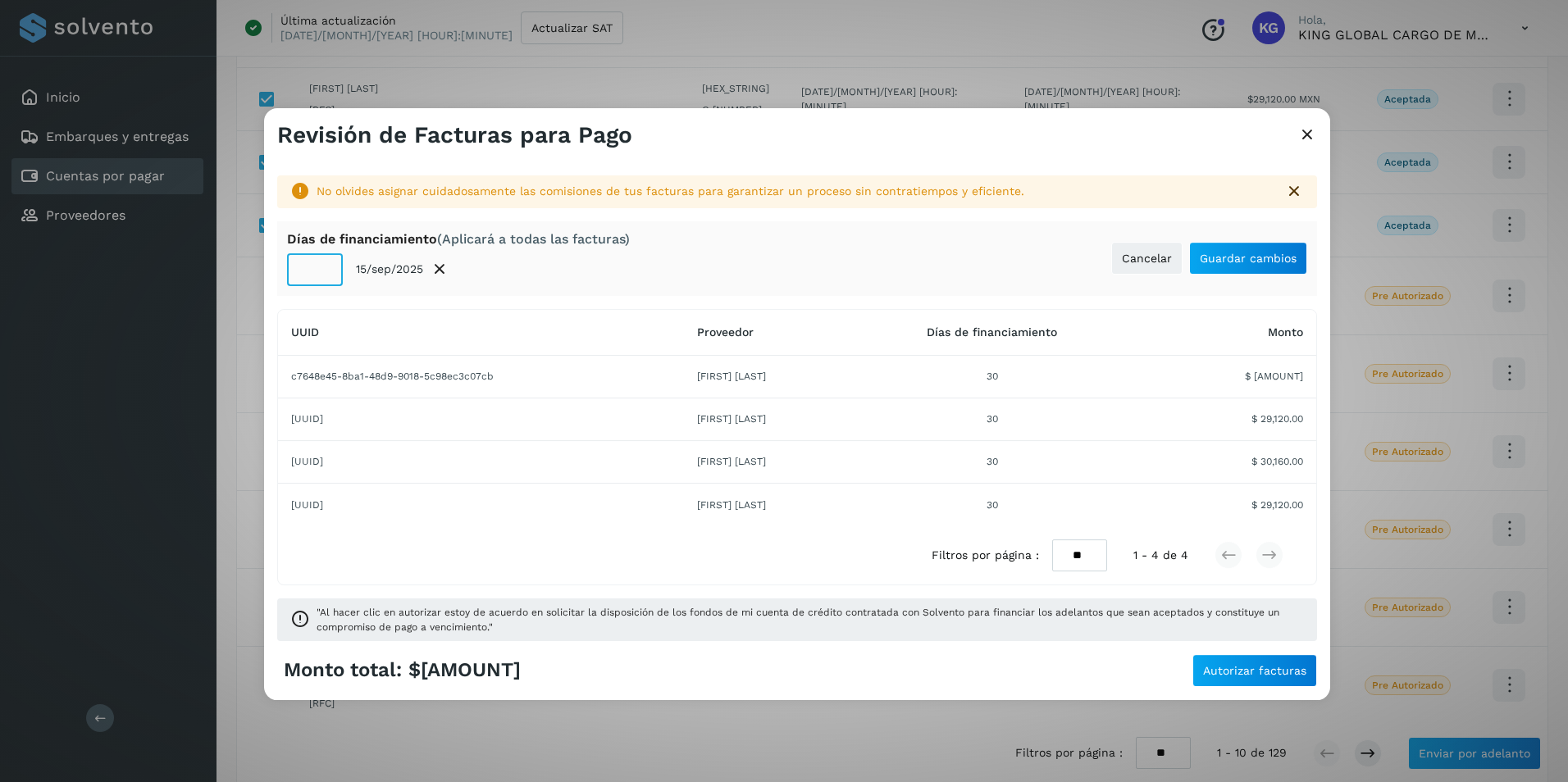 type on "**" 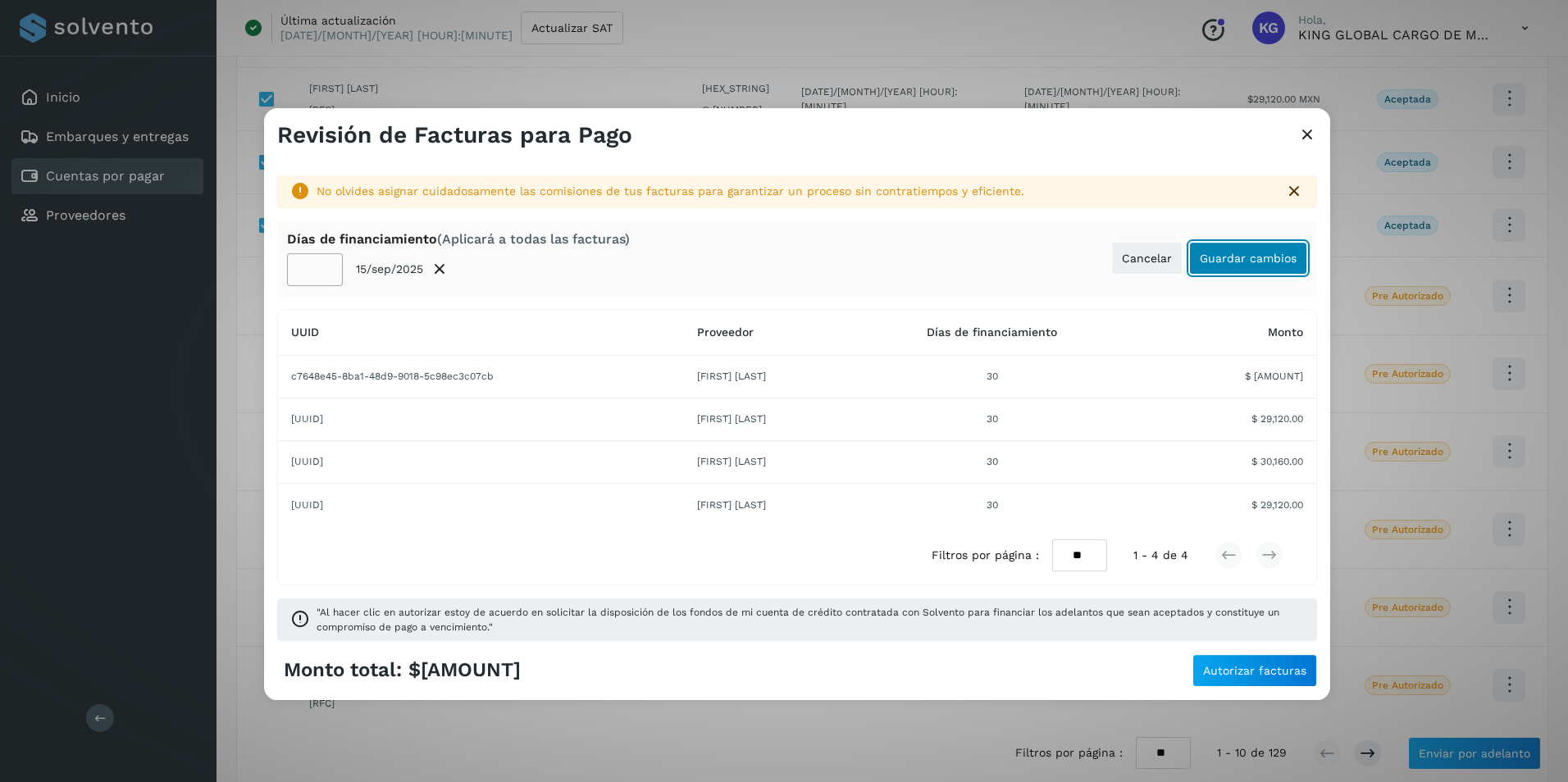 click on "Guardar cambios" 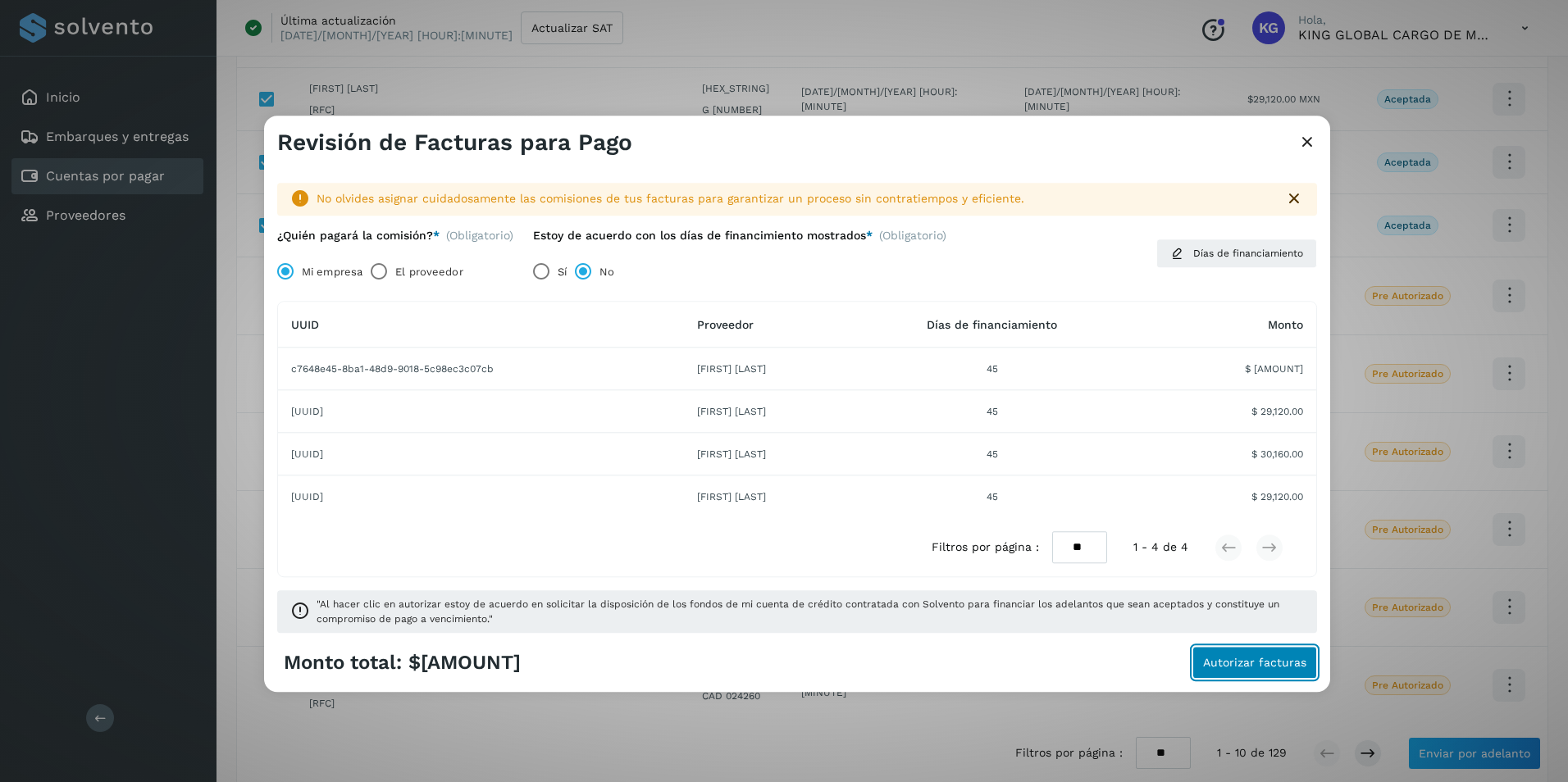 click on "Autorizar facturas" 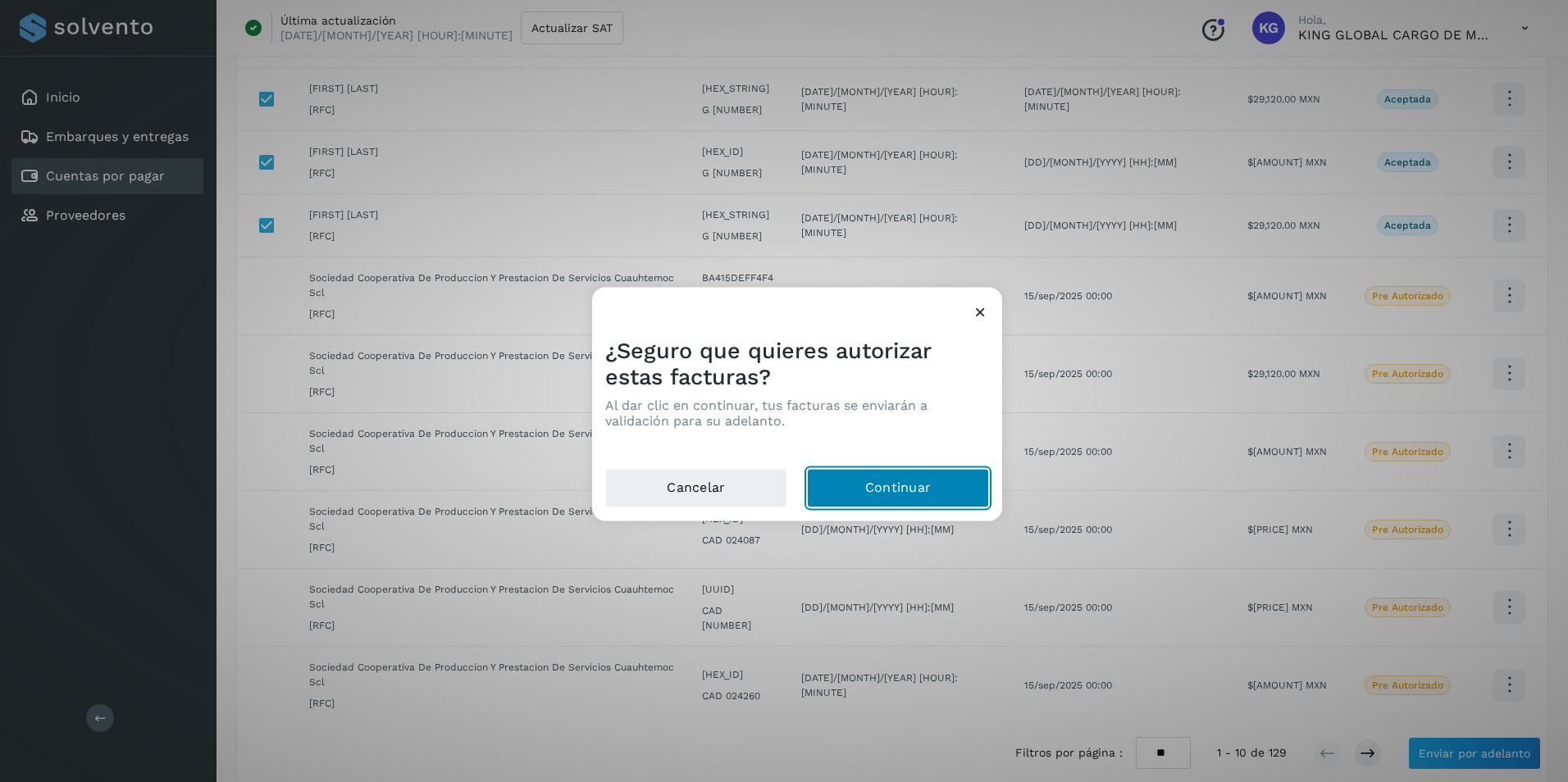 click on "Continuar" 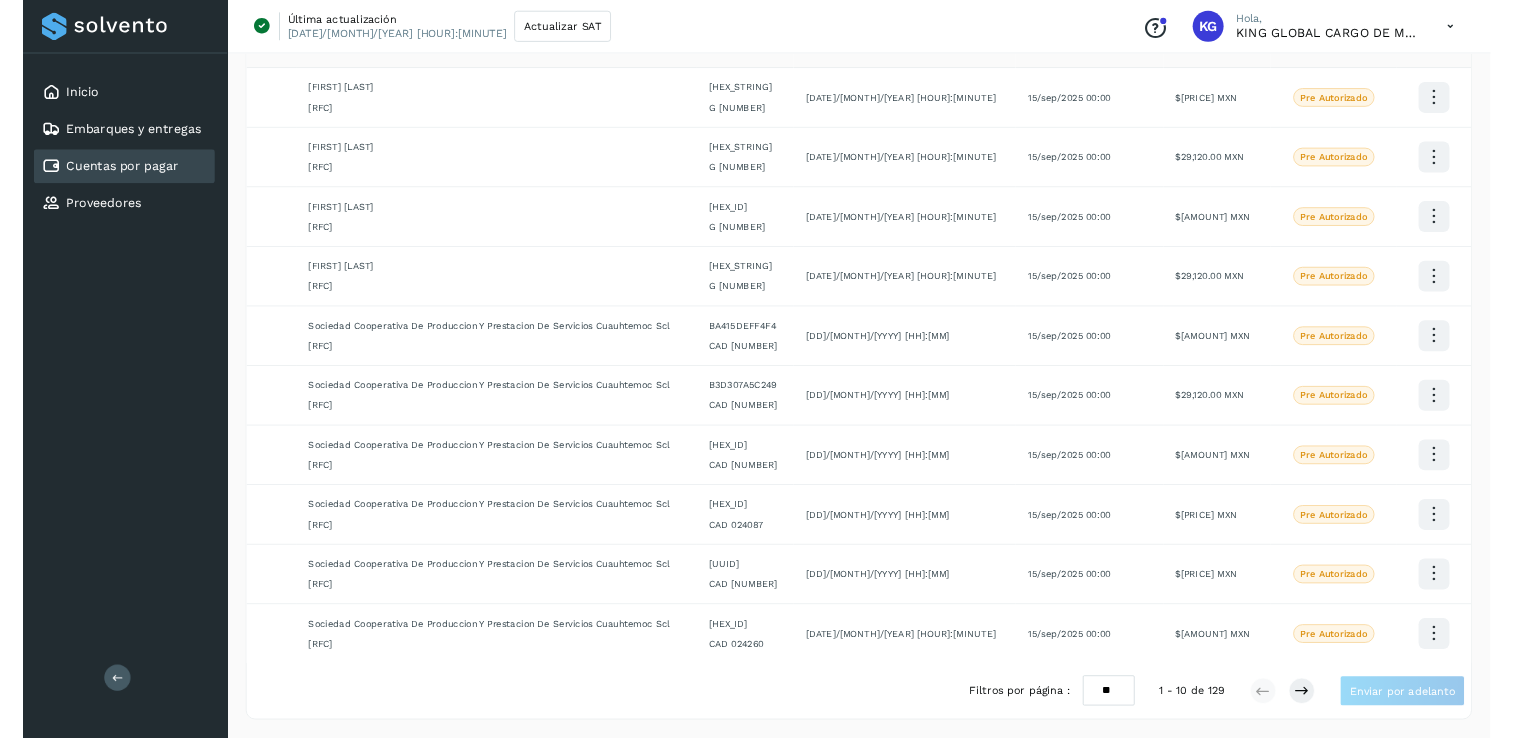 scroll, scrollTop: 186, scrollLeft: 0, axis: vertical 